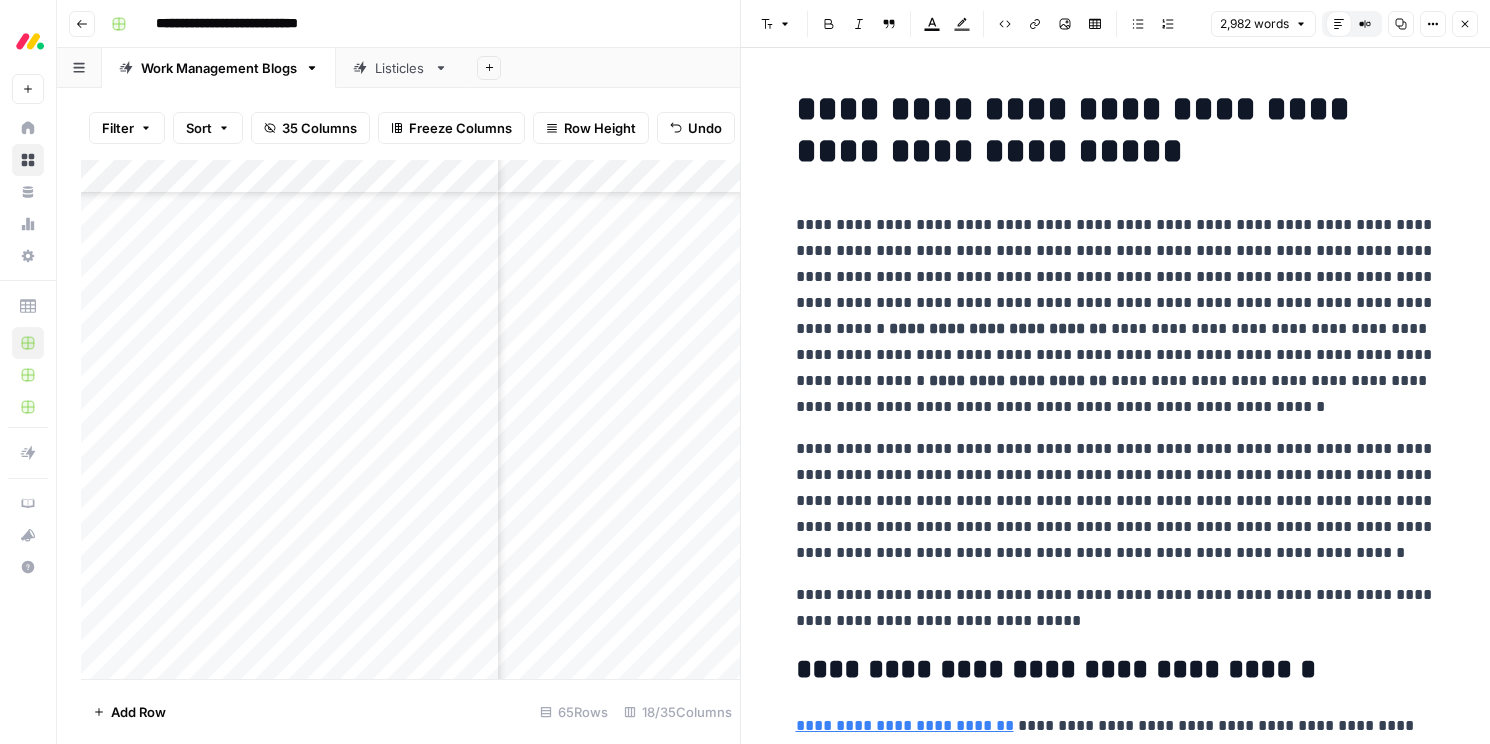 scroll, scrollTop: 0, scrollLeft: 0, axis: both 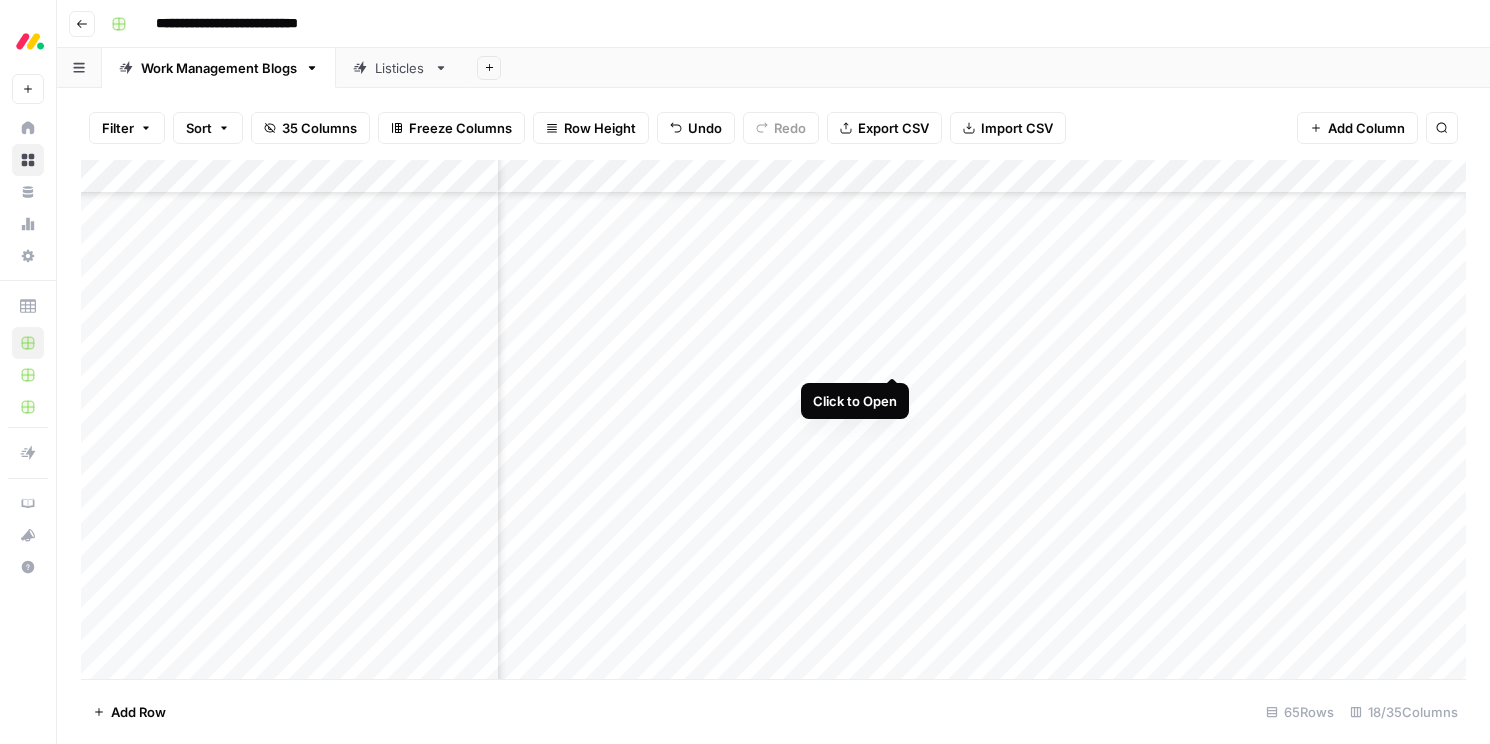 click on "Add Column" at bounding box center [773, 419] 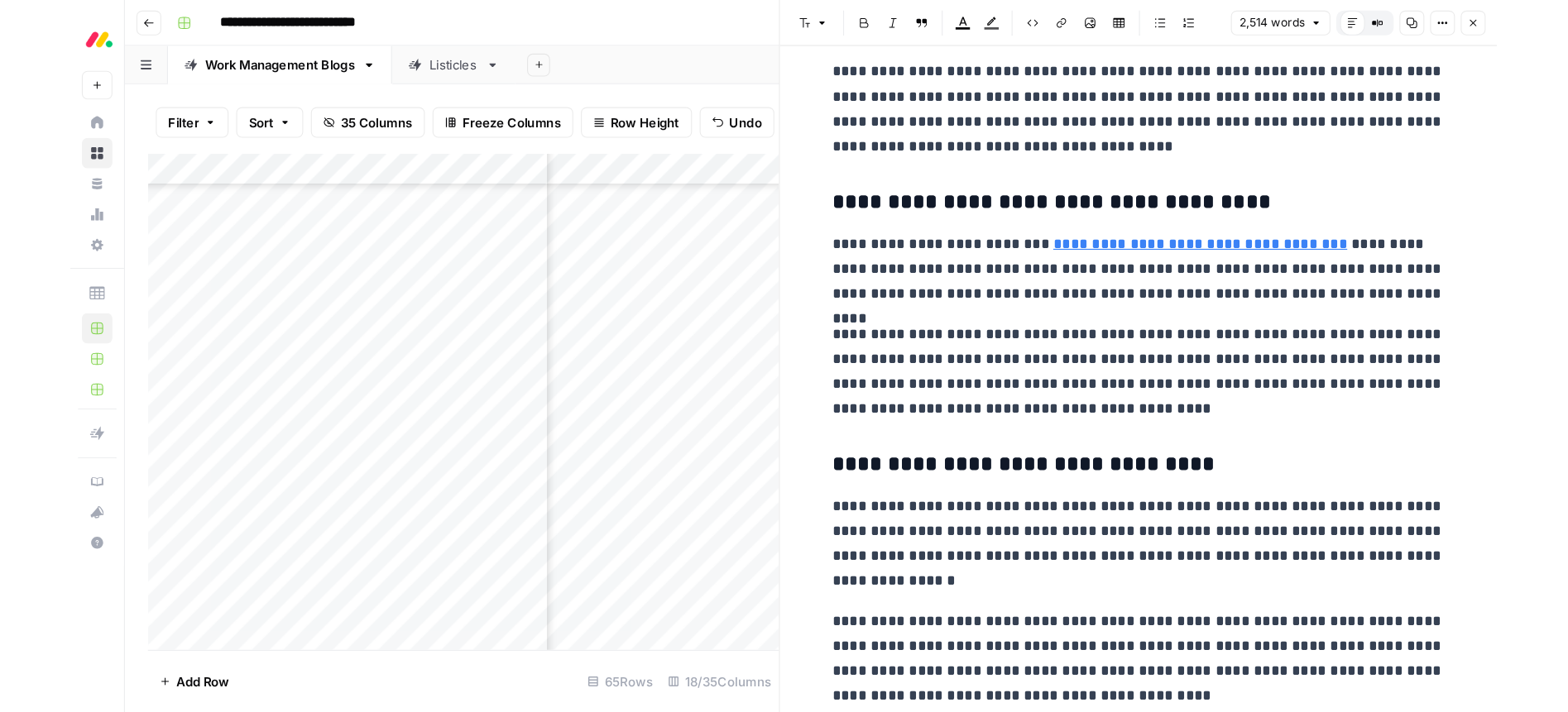 scroll, scrollTop: 5528, scrollLeft: 0, axis: vertical 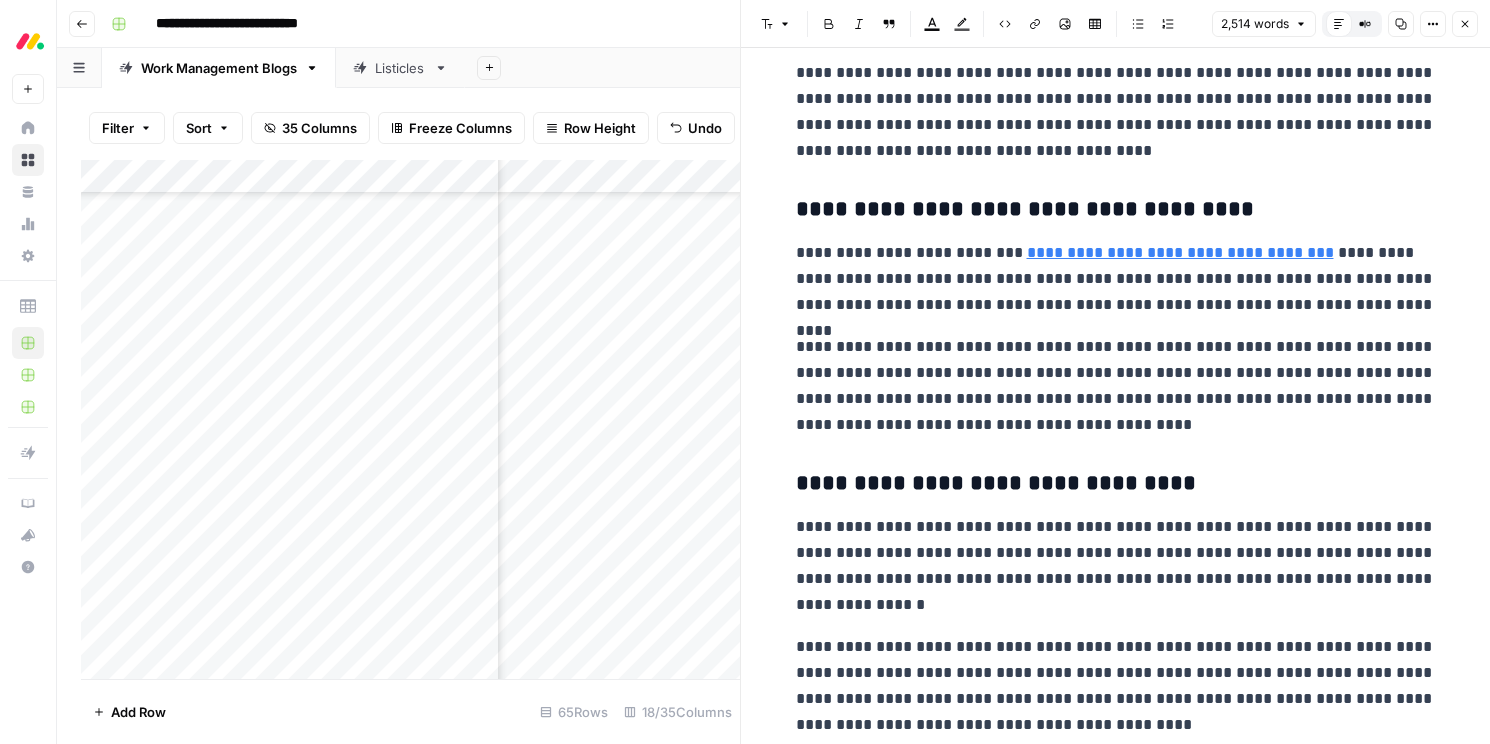 click on "**********" at bounding box center [1116, 112] 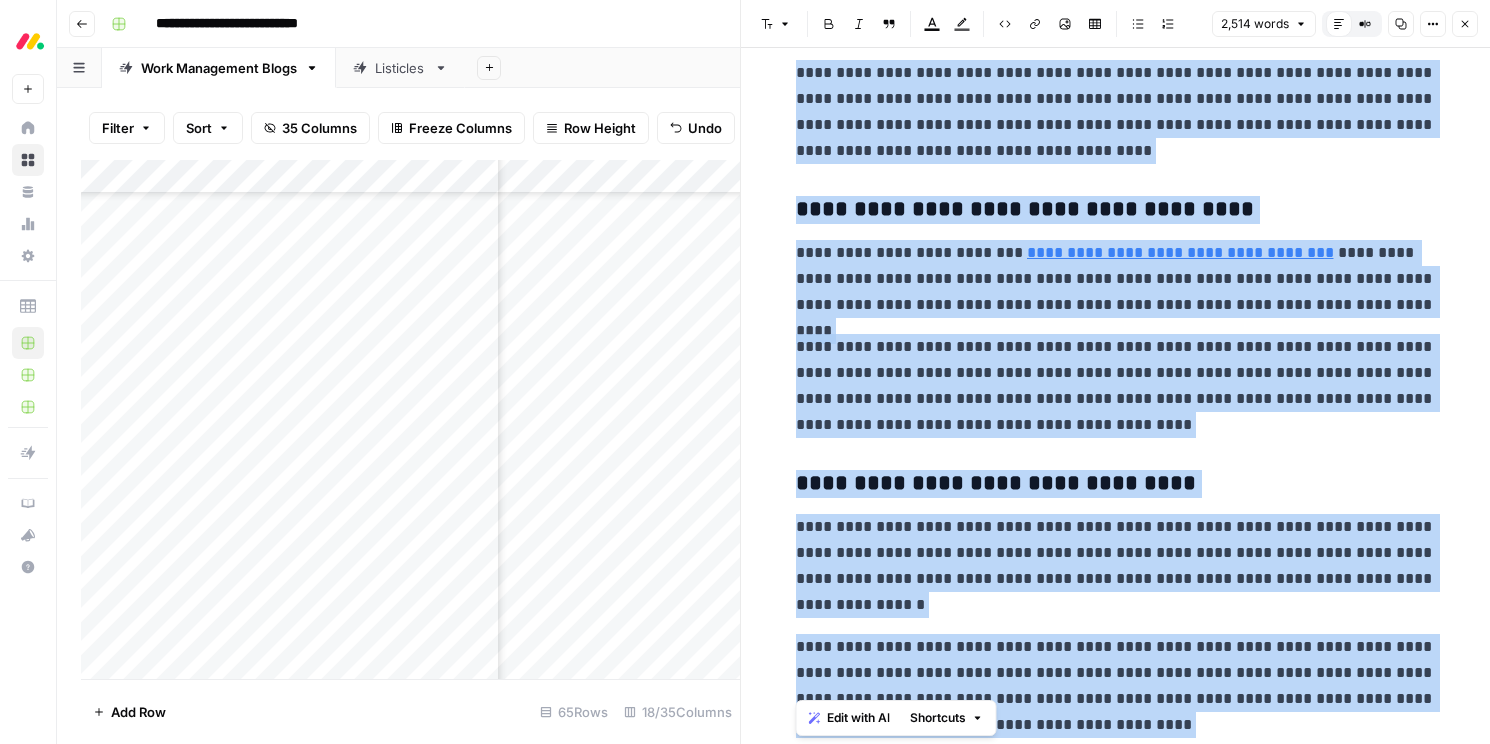 copy on "**********" 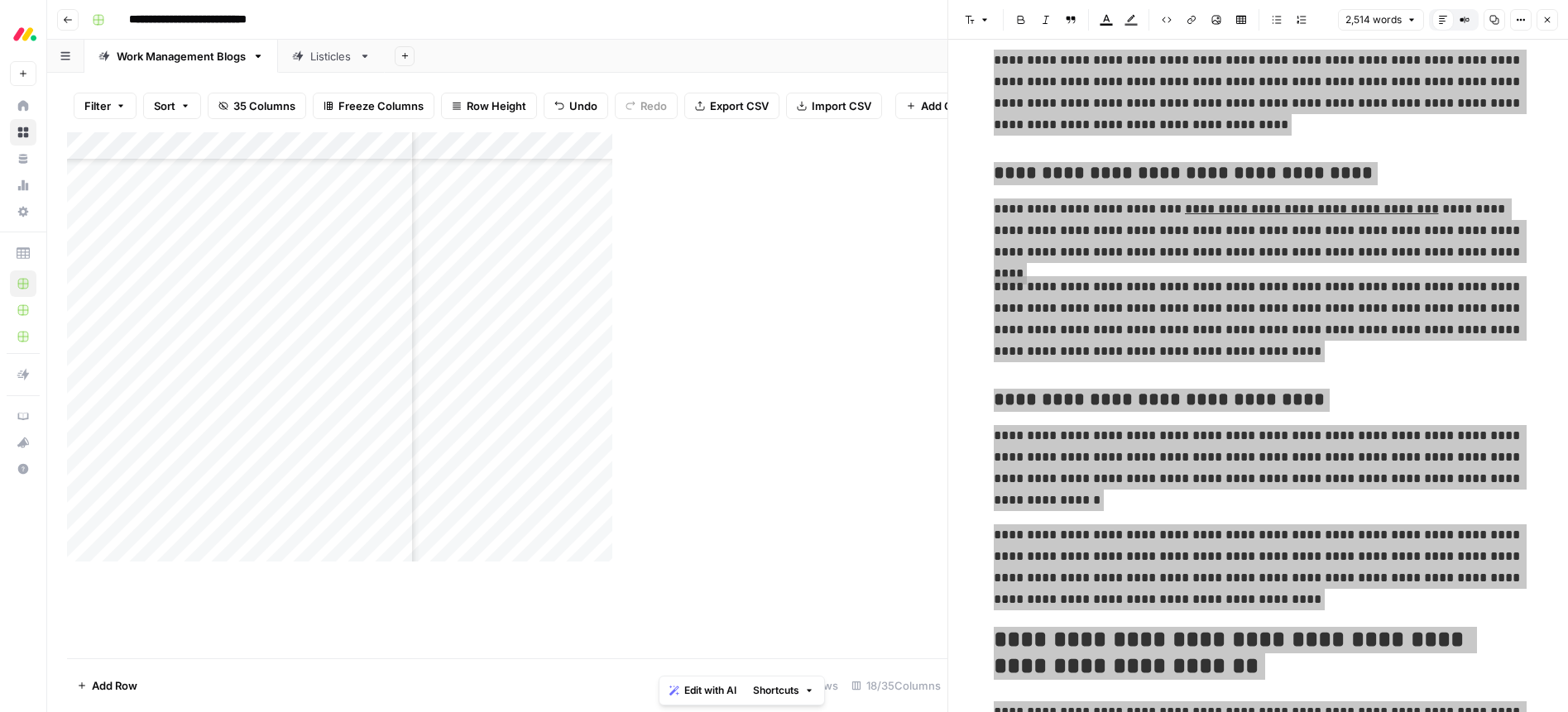 scroll, scrollTop: 1144, scrollLeft: 1383, axis: both 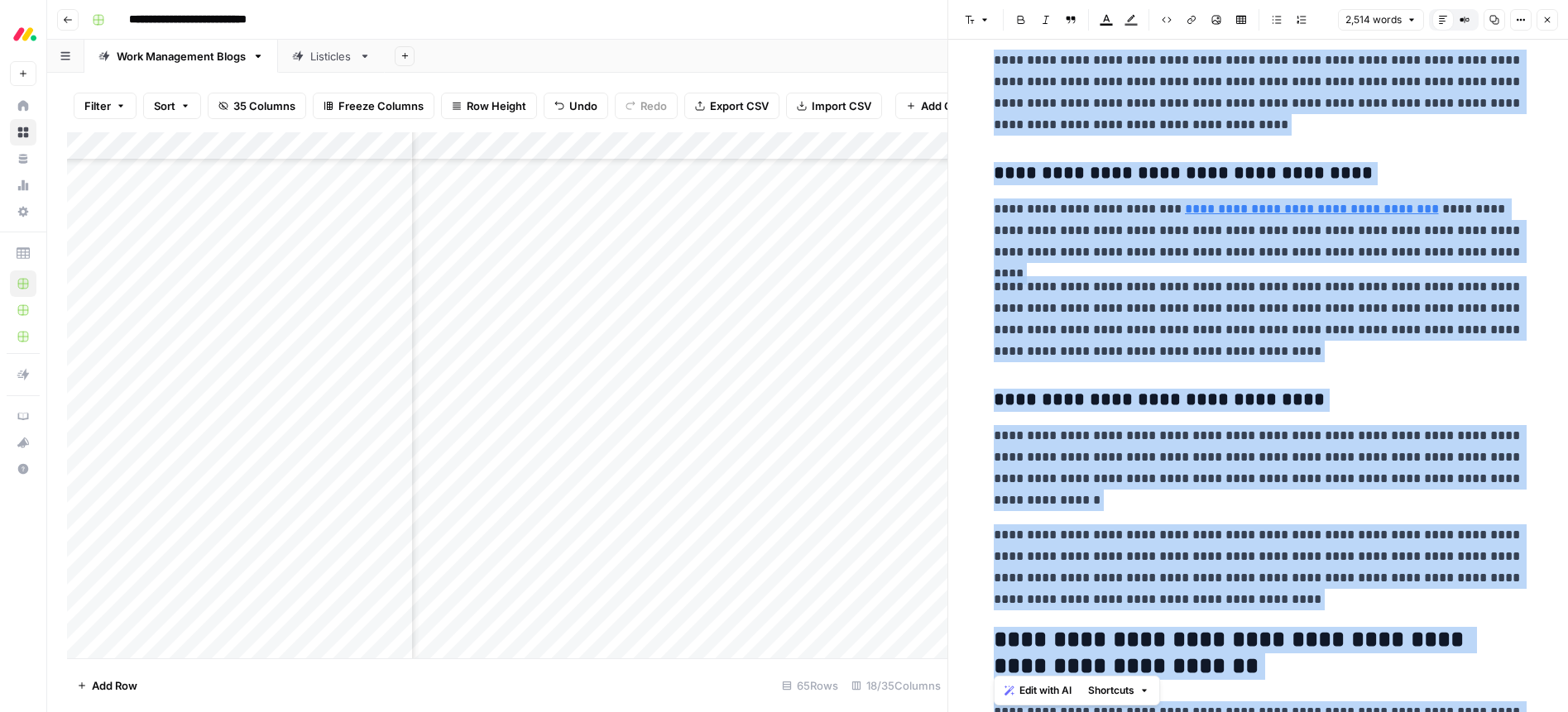 drag, startPoint x: 1551, startPoint y: 19, endPoint x: 1552, endPoint y: 28, distance: 9.05539 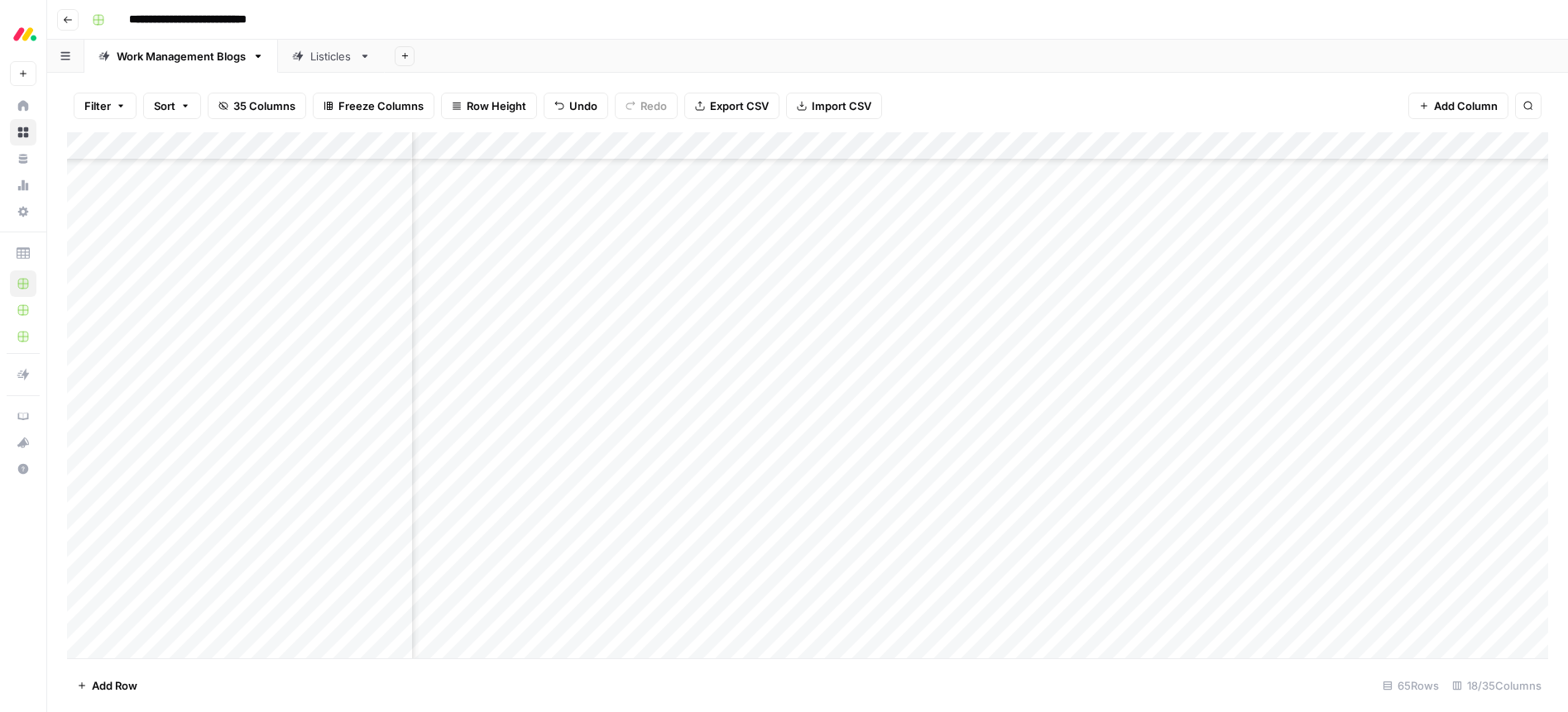 scroll, scrollTop: 737, scrollLeft: 1383, axis: both 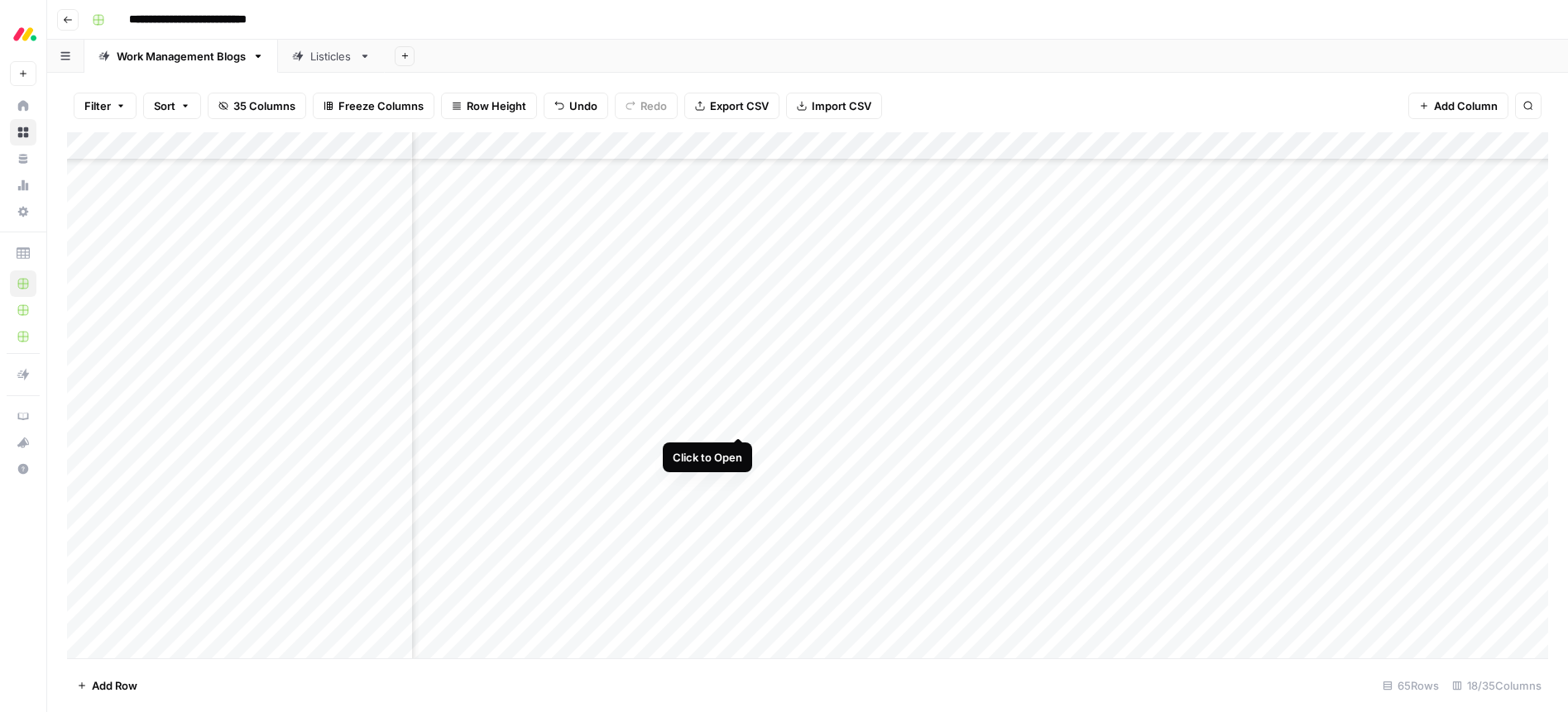 click on "Add Column" at bounding box center [808, 395] 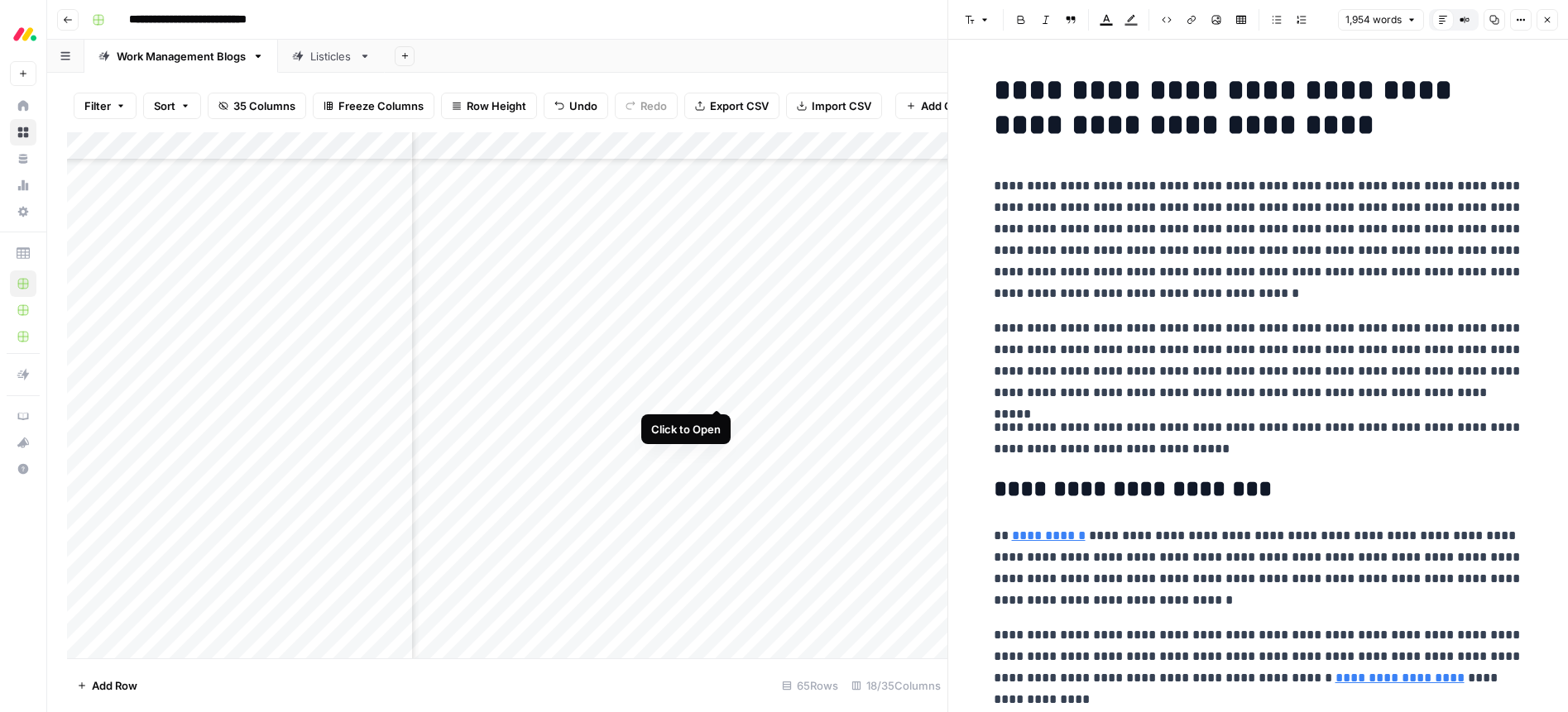 click on "Add Column" at bounding box center (507, 395) 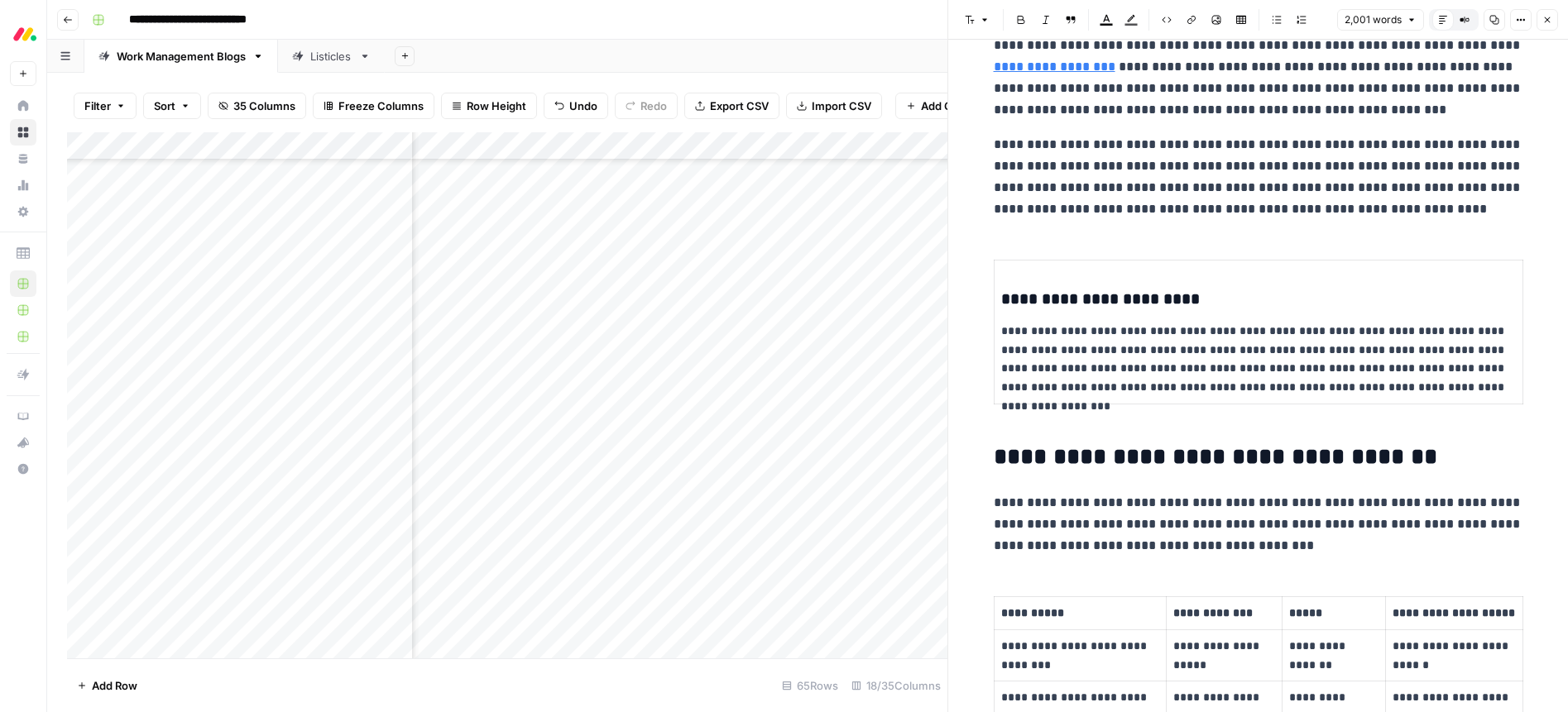 scroll, scrollTop: 543, scrollLeft: 0, axis: vertical 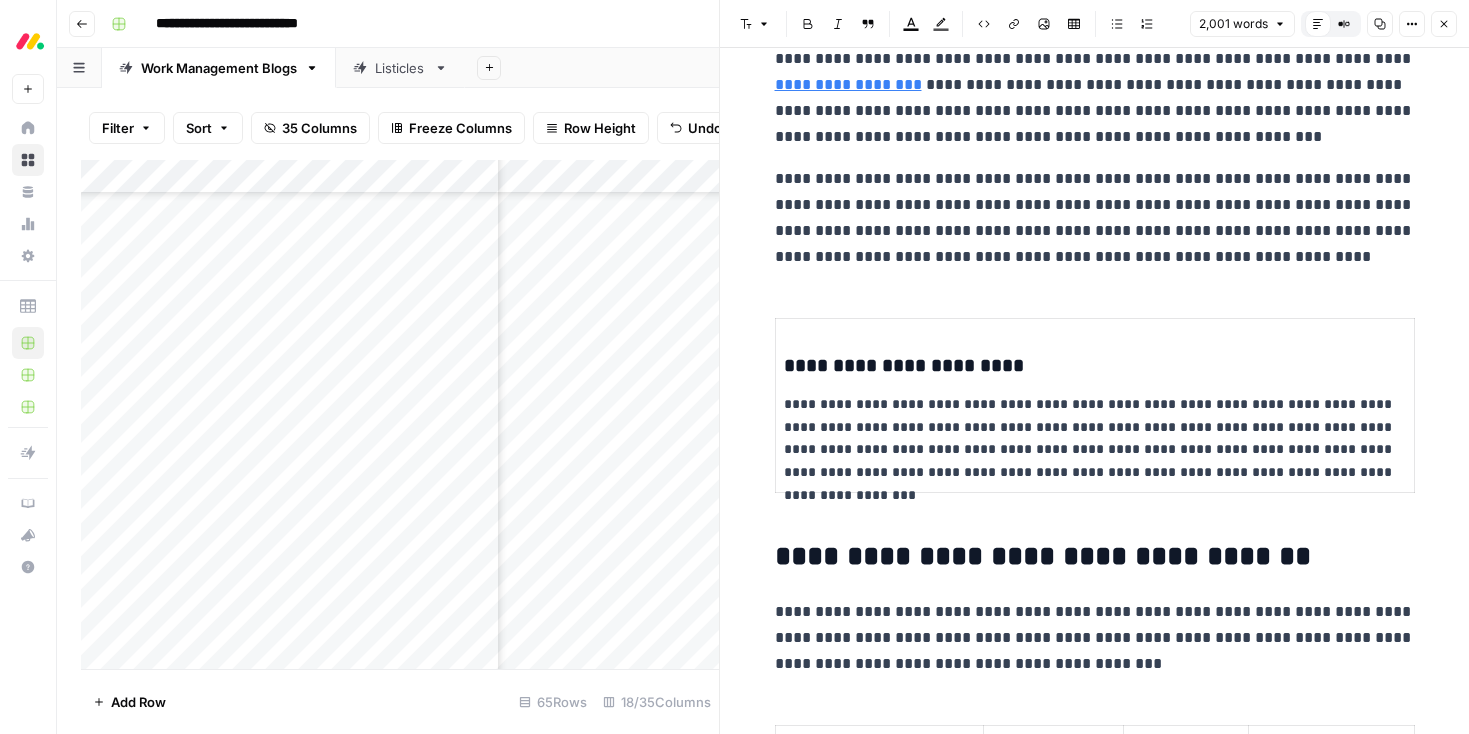 click on "**********" at bounding box center (1095, 438) 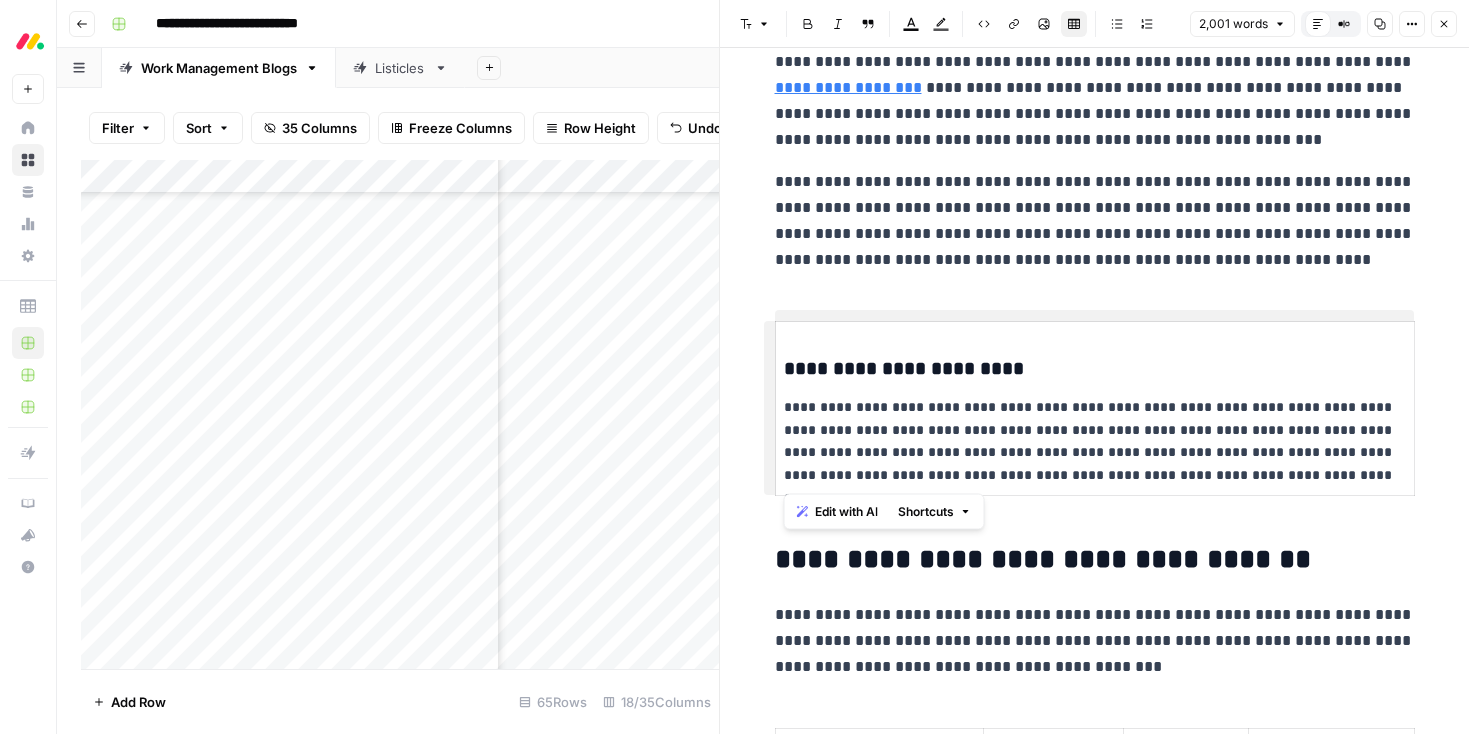drag, startPoint x: 1298, startPoint y: 468, endPoint x: 785, endPoint y: 371, distance: 522.09 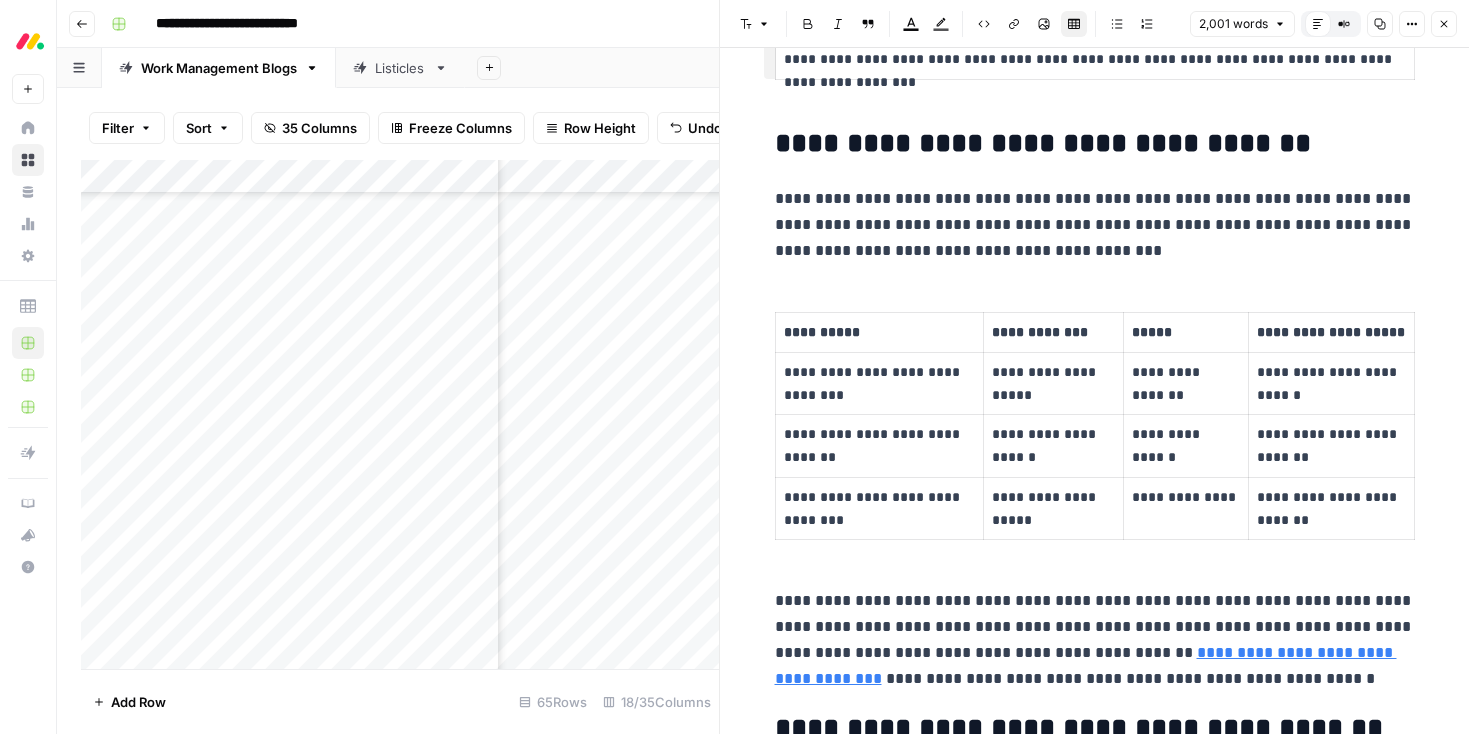 scroll, scrollTop: 1086, scrollLeft: 0, axis: vertical 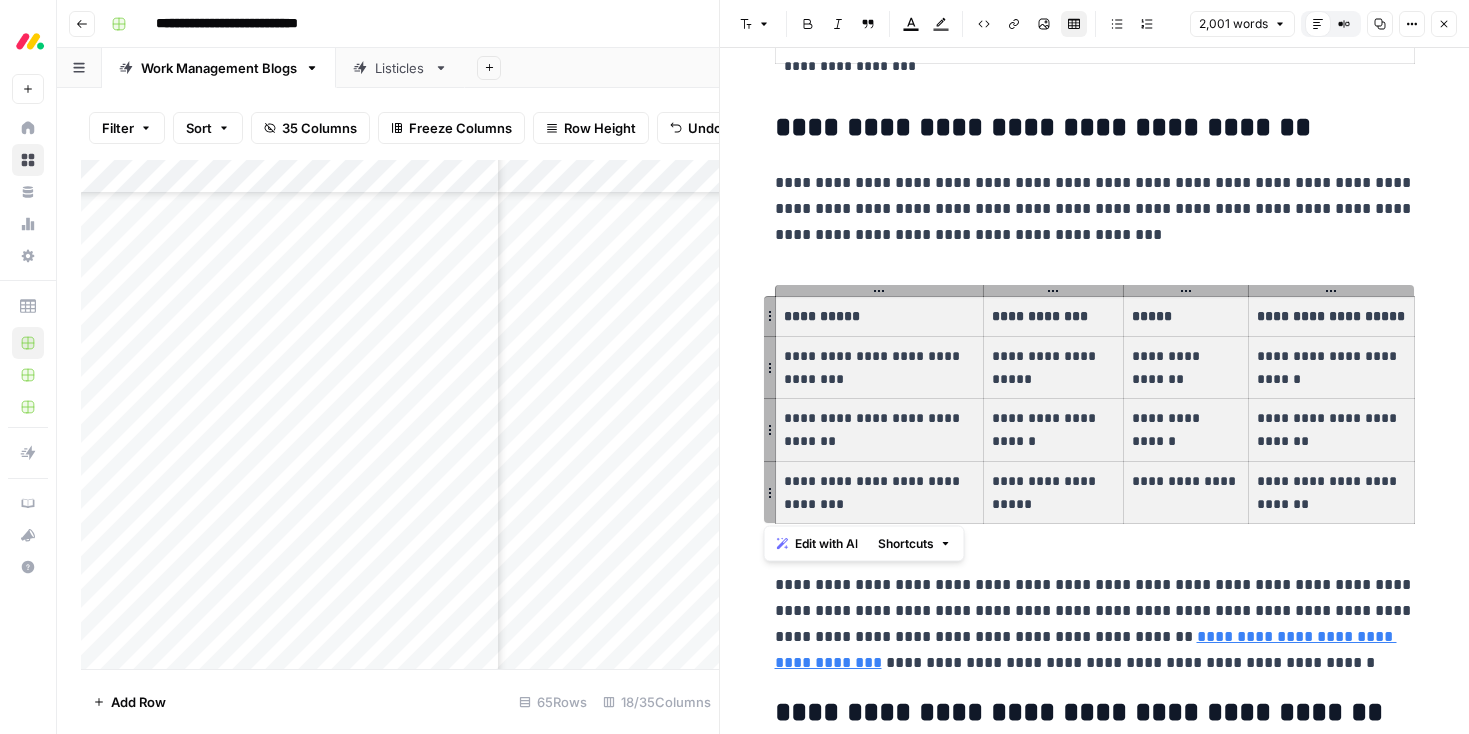 drag, startPoint x: 783, startPoint y: 313, endPoint x: 1305, endPoint y: 491, distance: 551.5143 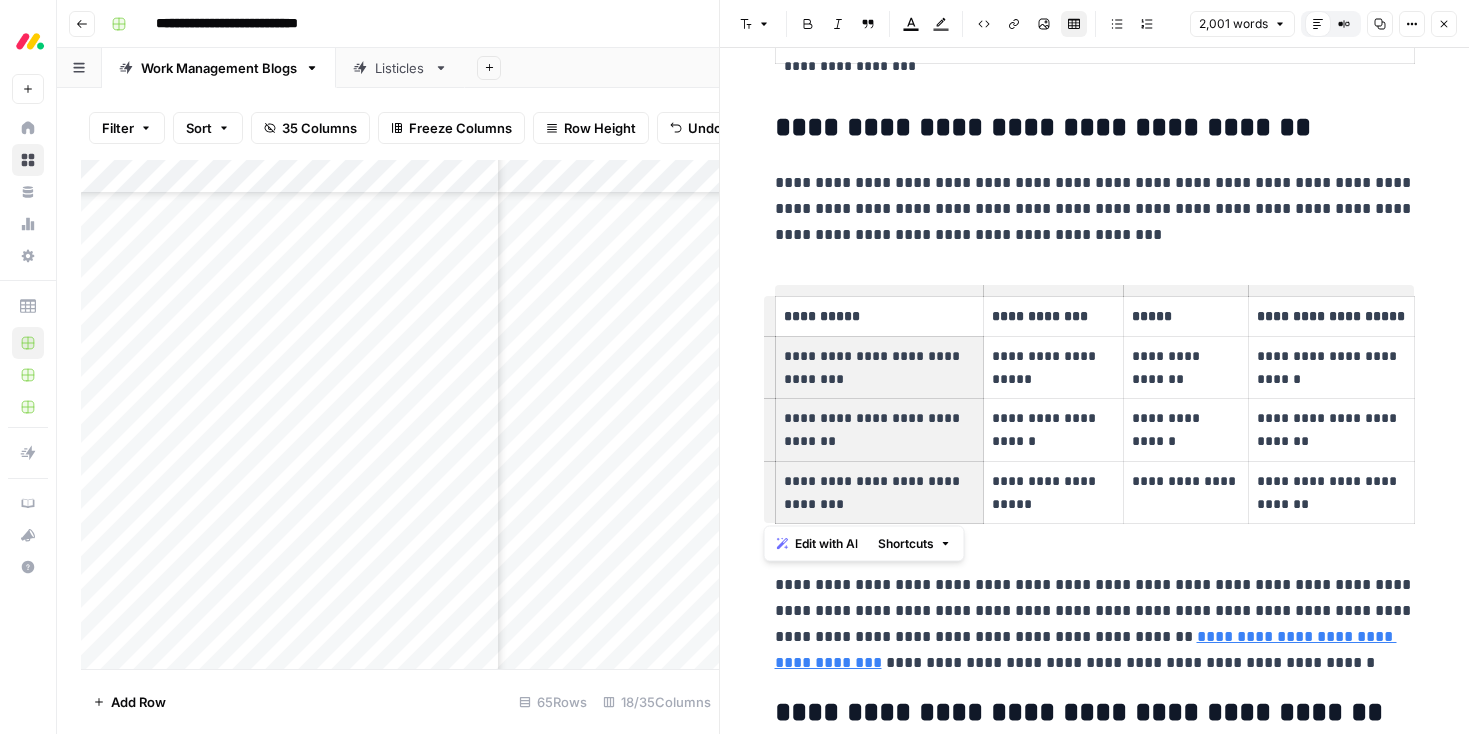 drag, startPoint x: 781, startPoint y: 358, endPoint x: 919, endPoint y: 510, distance: 205.29977 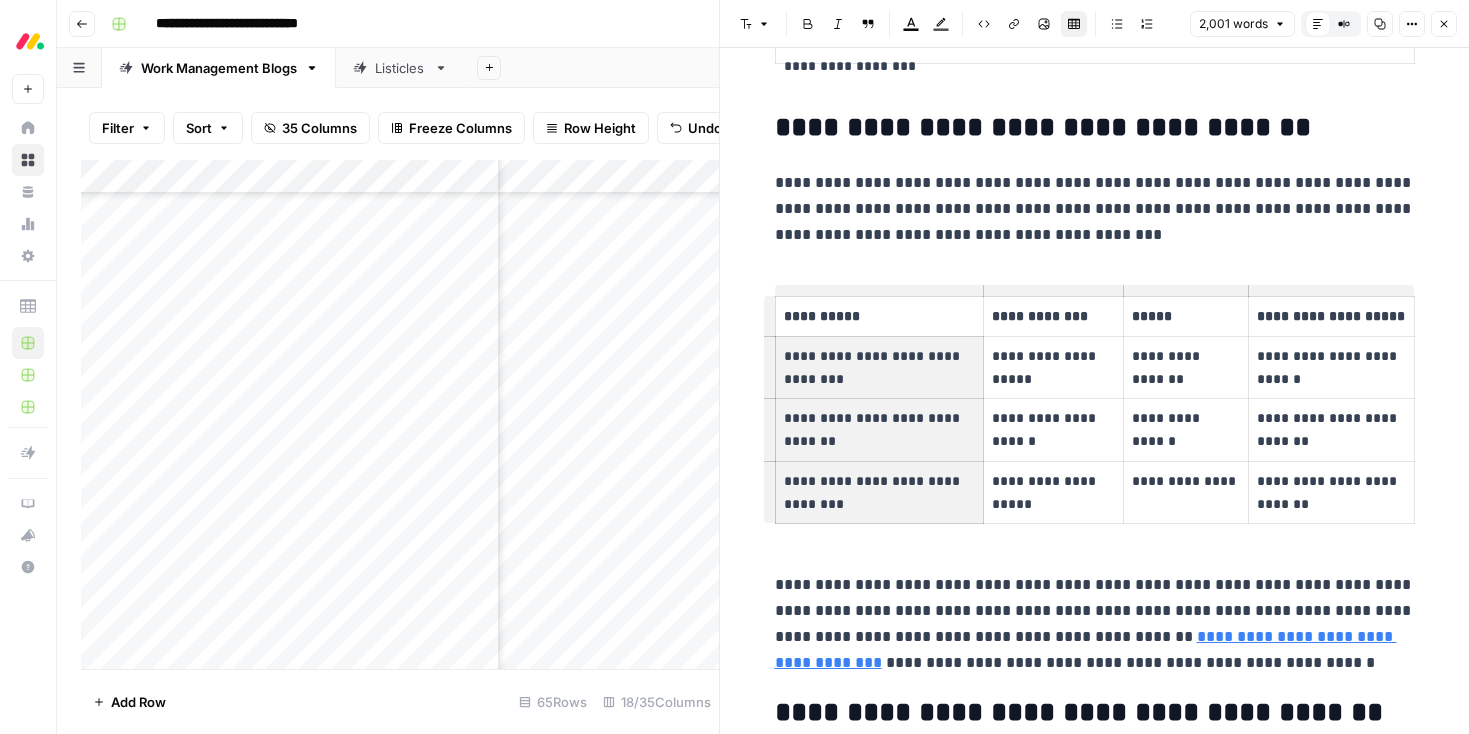 scroll, scrollTop: 883, scrollLeft: 1672, axis: both 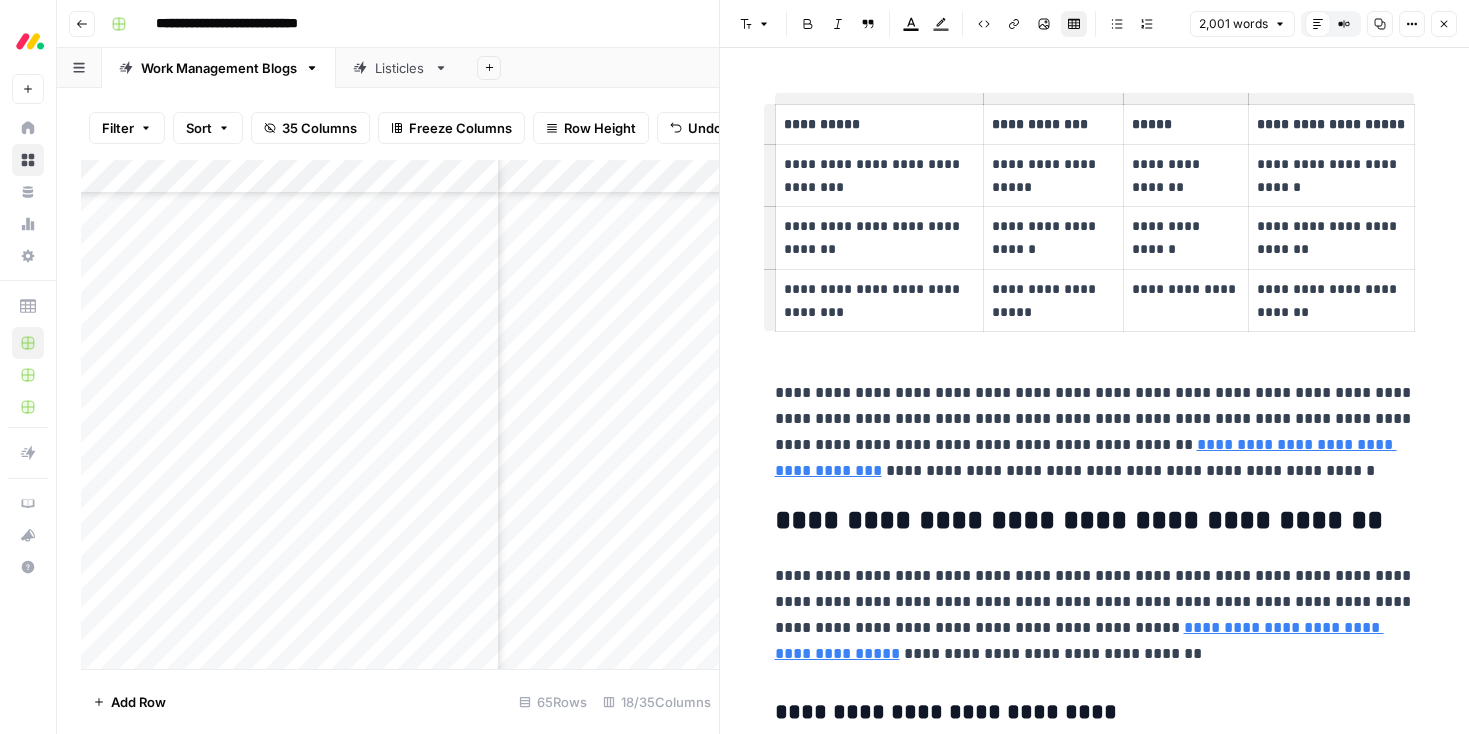 click on "**********" at bounding box center [879, 124] 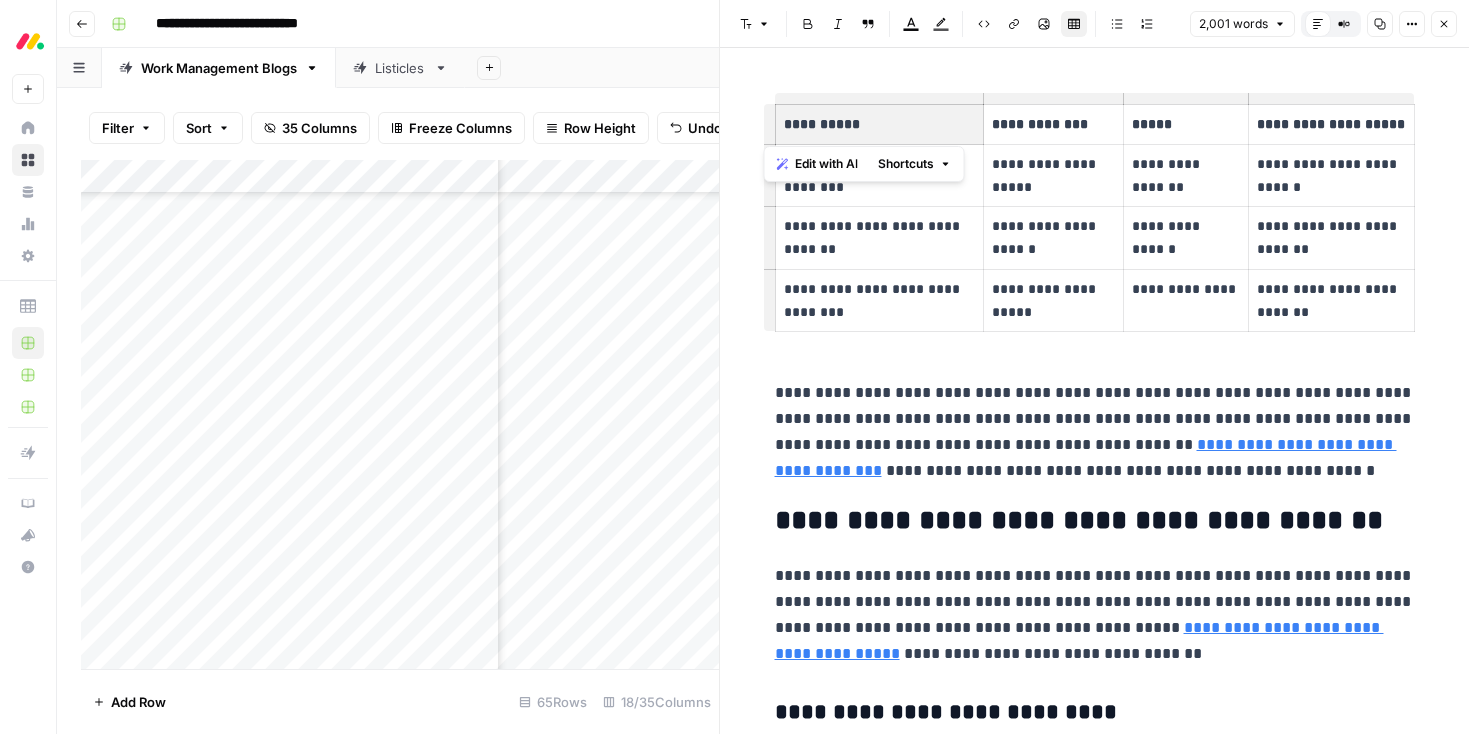 drag, startPoint x: 887, startPoint y: 124, endPoint x: 708, endPoint y: 102, distance: 180.3469 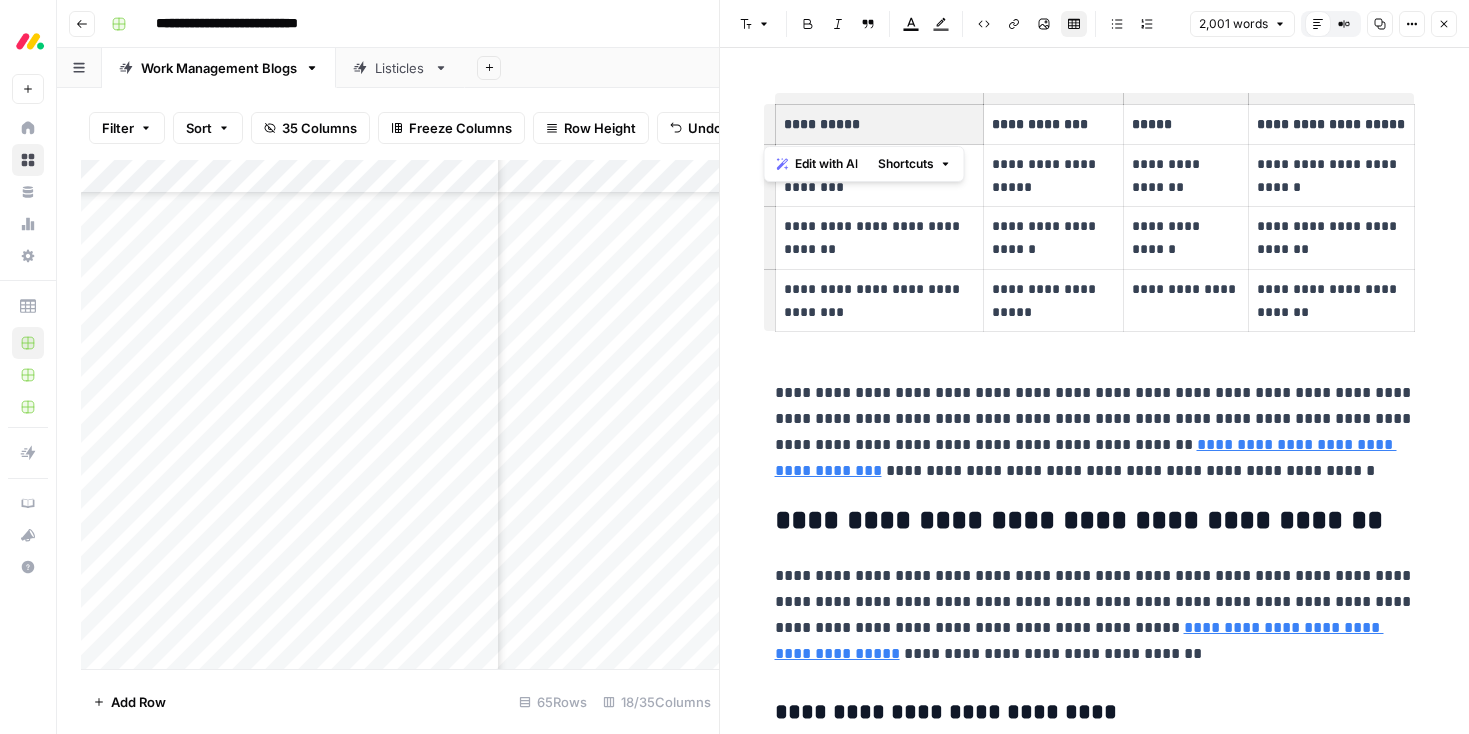 click on "**********" at bounding box center (734, 367) 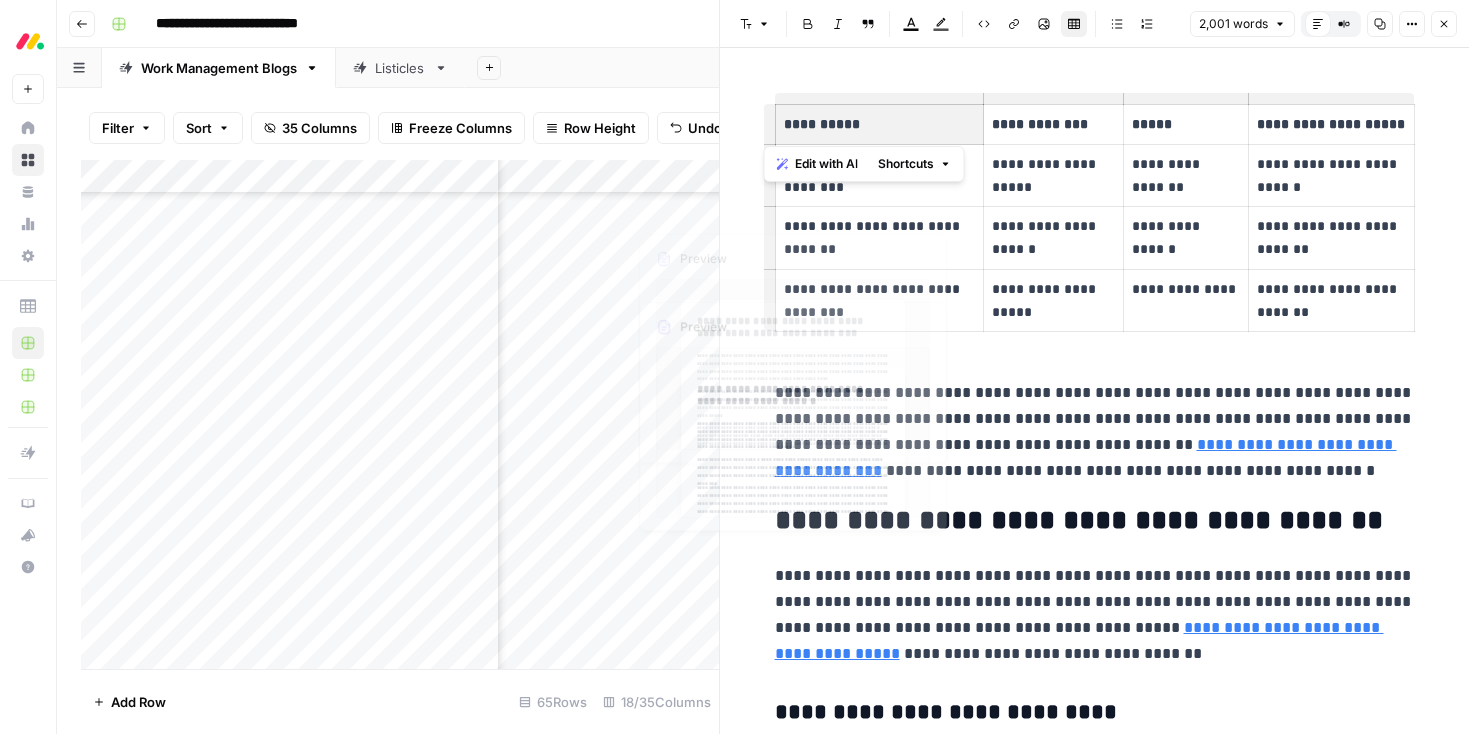 click on "**********" at bounding box center (879, 301) 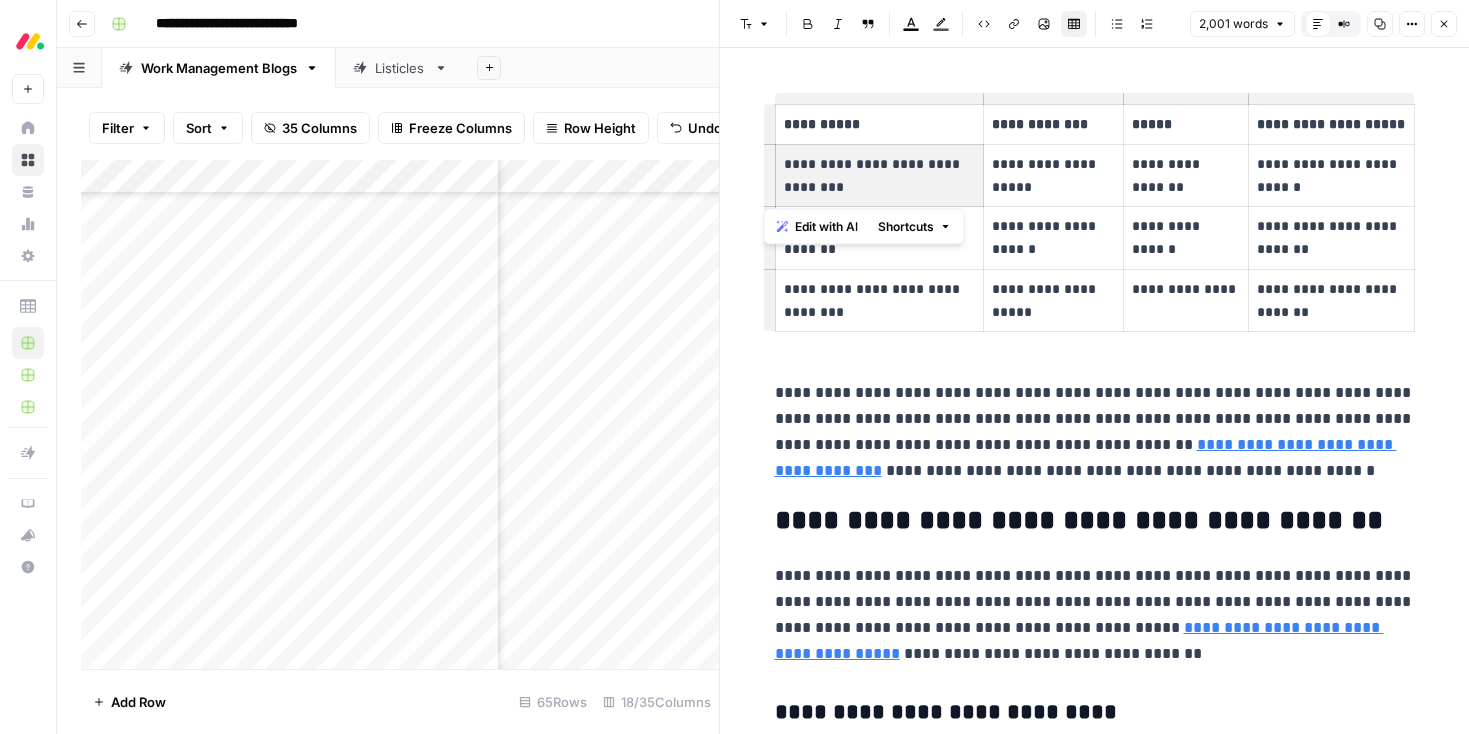 click on "**********" at bounding box center [879, 124] 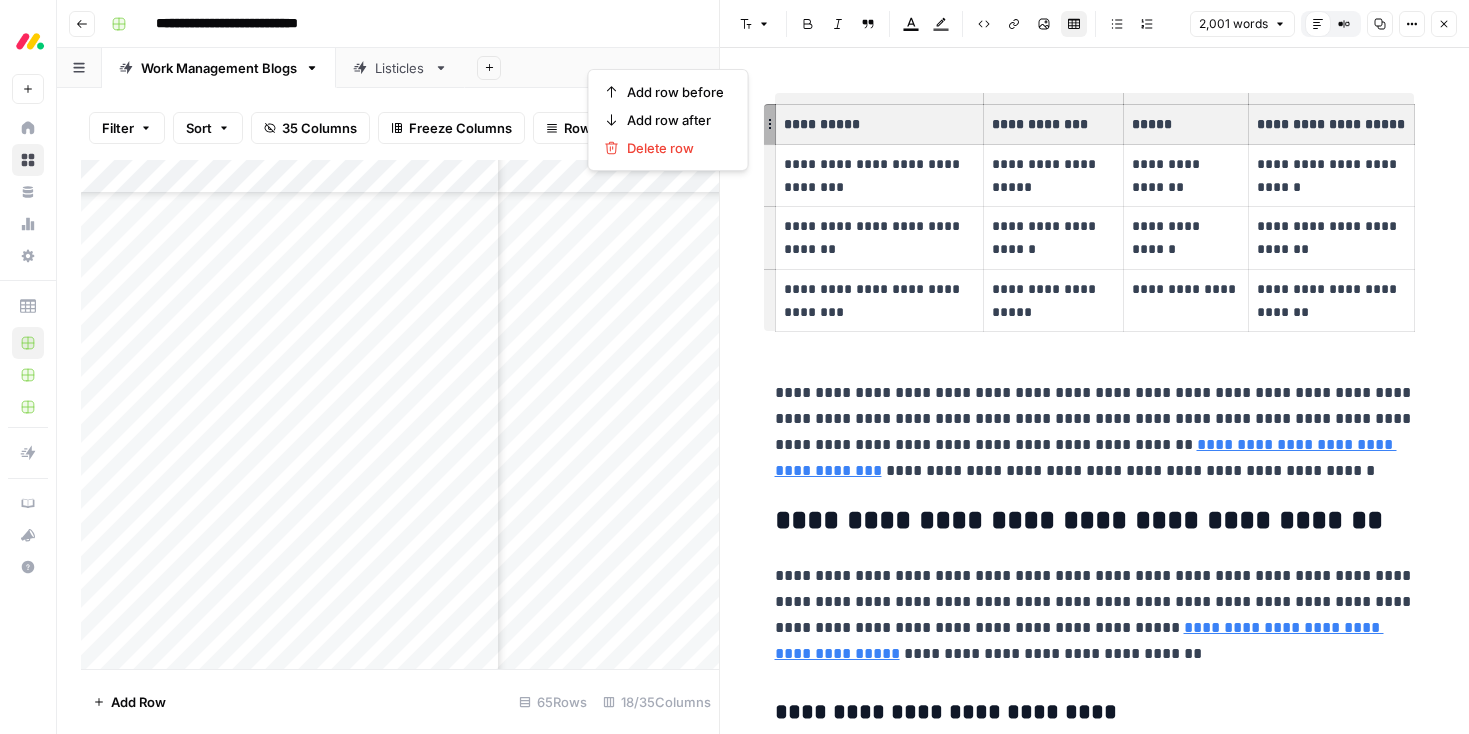 drag, startPoint x: 1151, startPoint y: 132, endPoint x: 1253, endPoint y: 131, distance: 102.0049 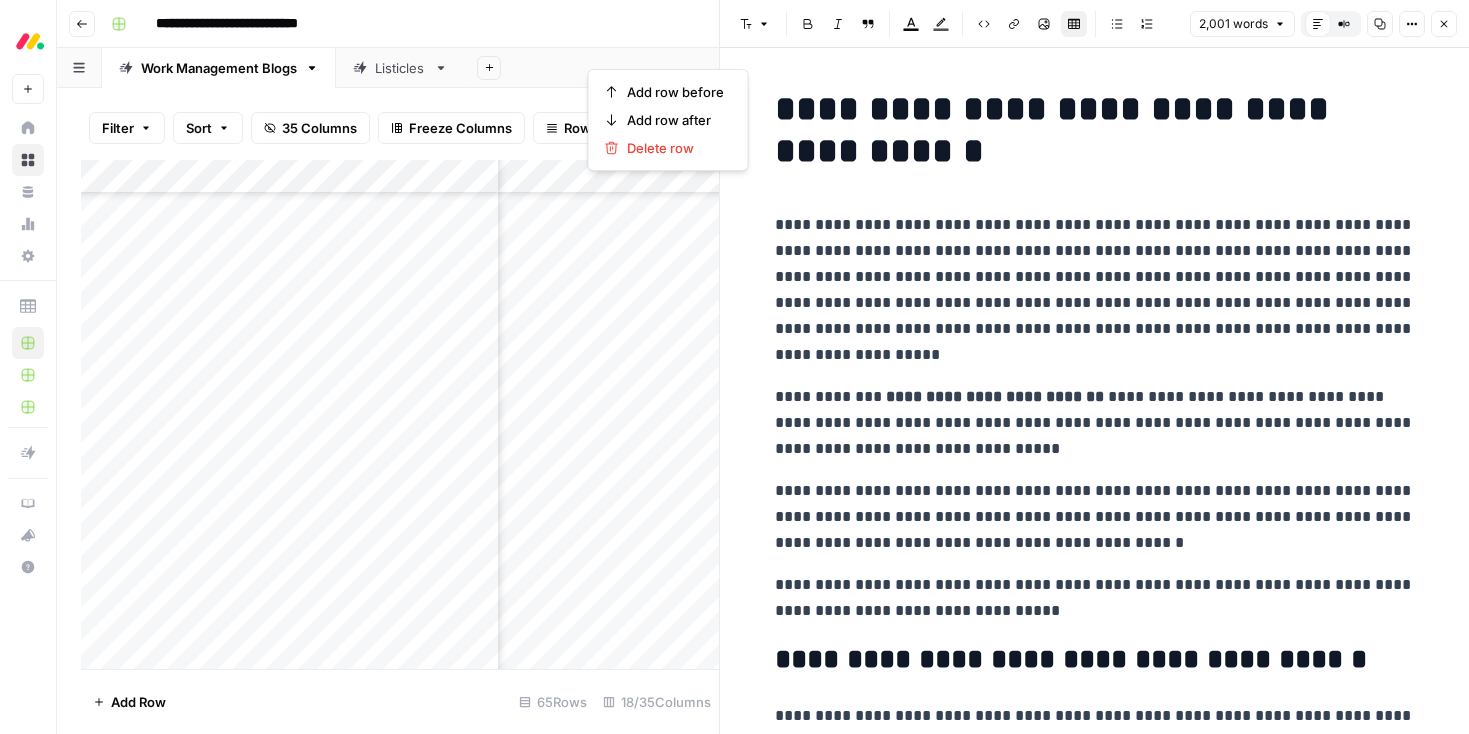 scroll, scrollTop: 0, scrollLeft: 0, axis: both 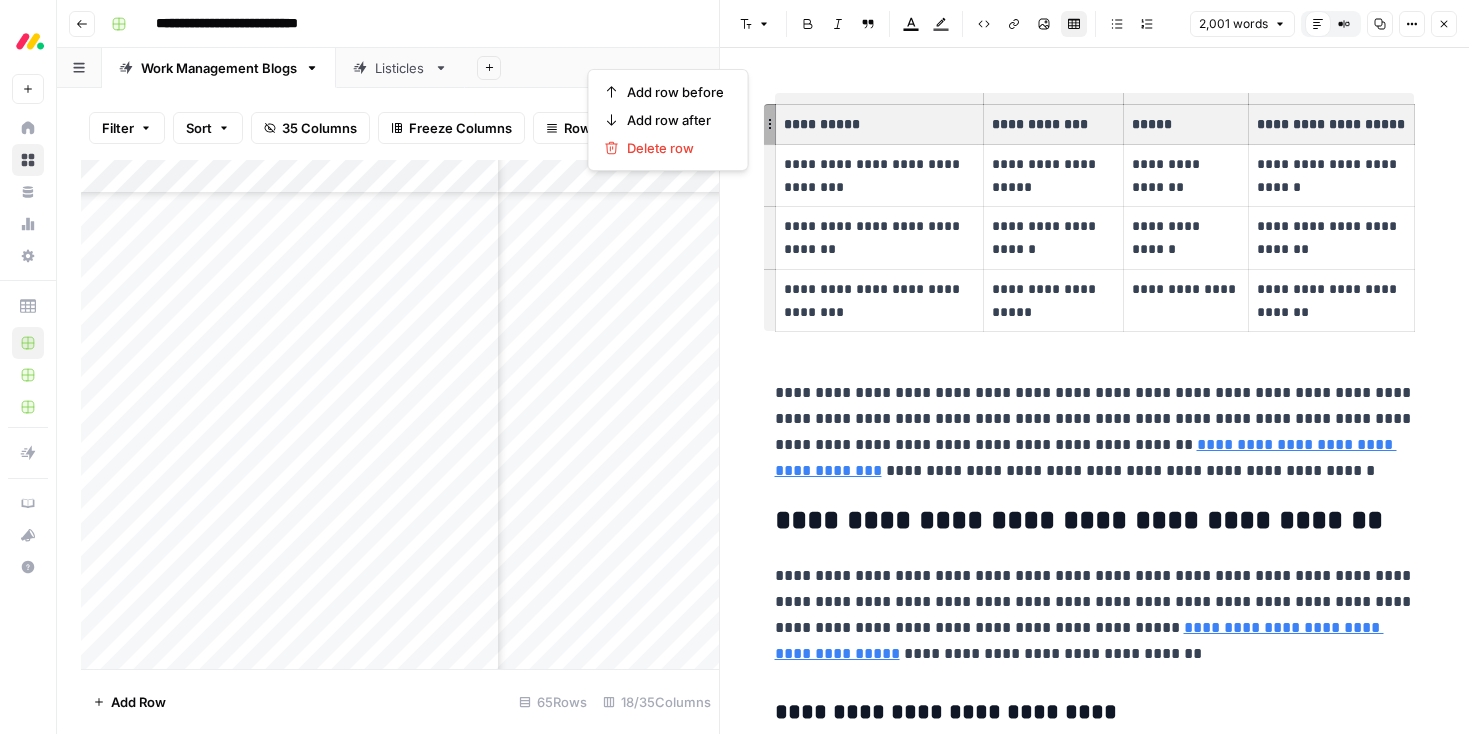 click on "**********" at bounding box center (879, 124) 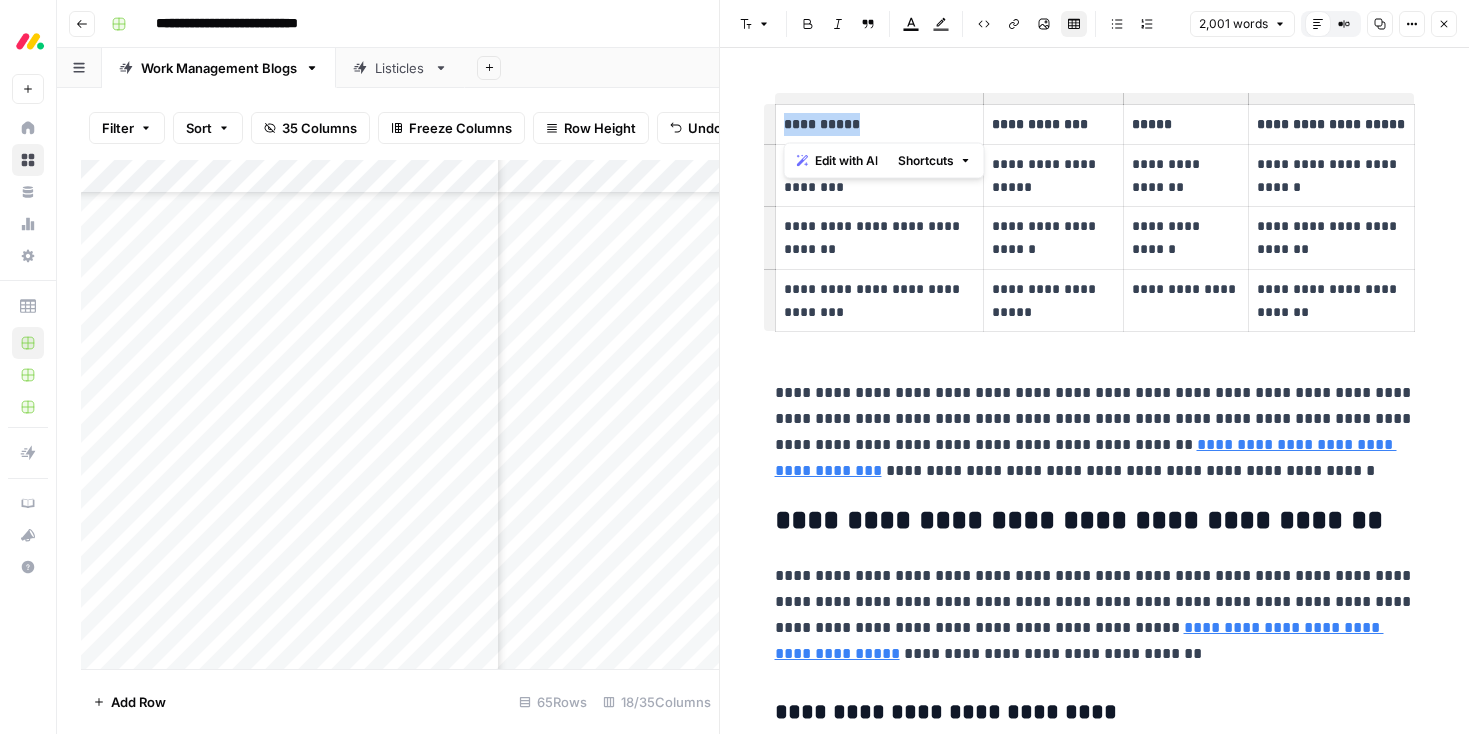 drag, startPoint x: 900, startPoint y: 117, endPoint x: 784, endPoint y: 125, distance: 116.275536 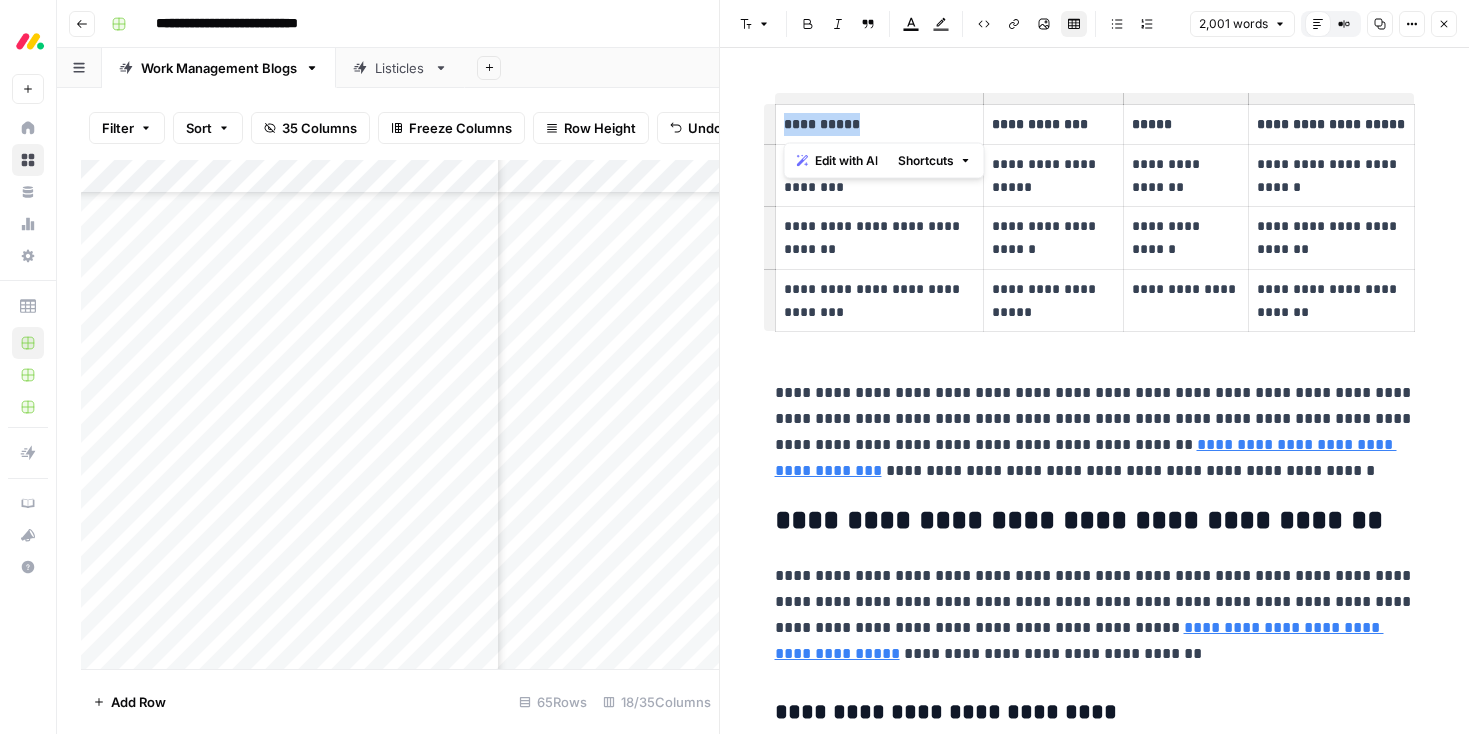 click on "**********" at bounding box center [879, 124] 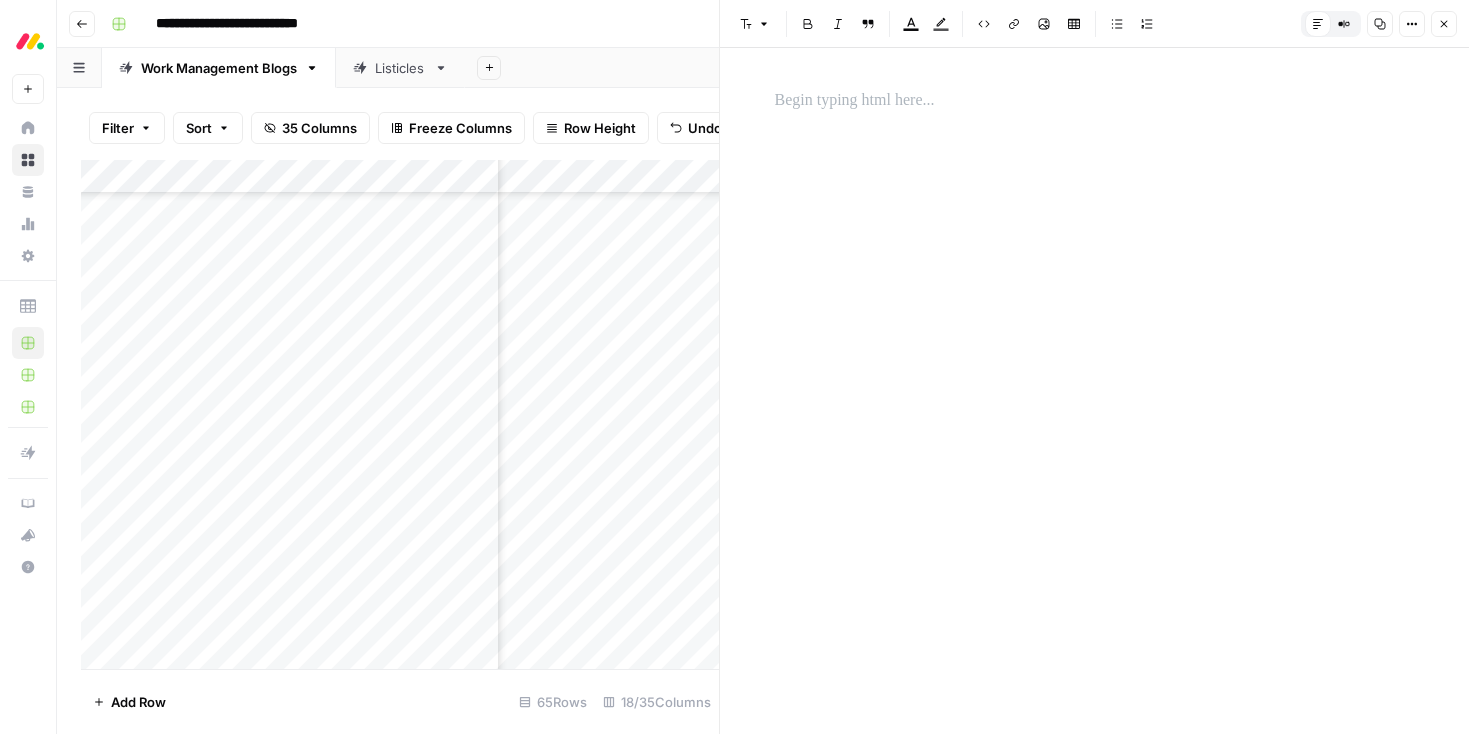 scroll, scrollTop: 0, scrollLeft: 0, axis: both 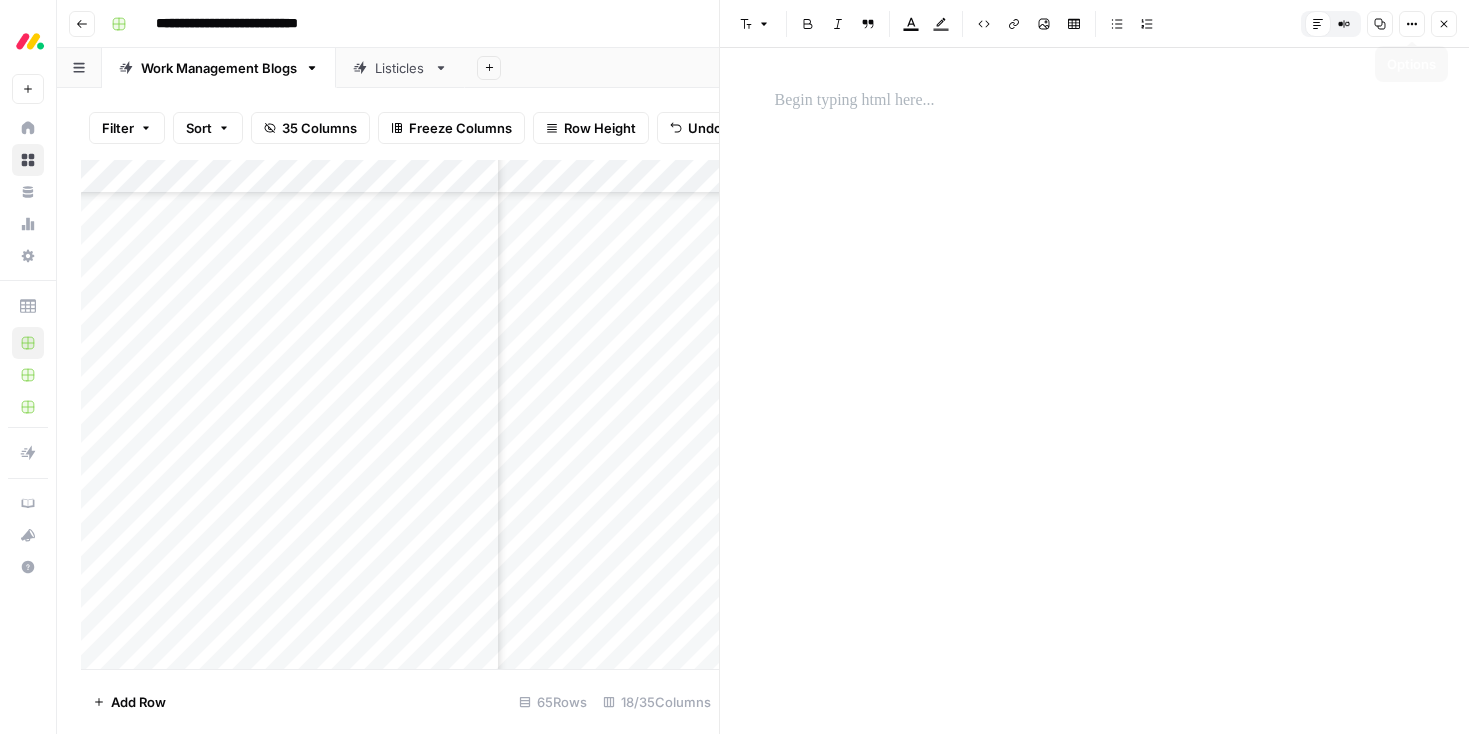 drag, startPoint x: 1442, startPoint y: 26, endPoint x: 1187, endPoint y: 674, distance: 696.3684 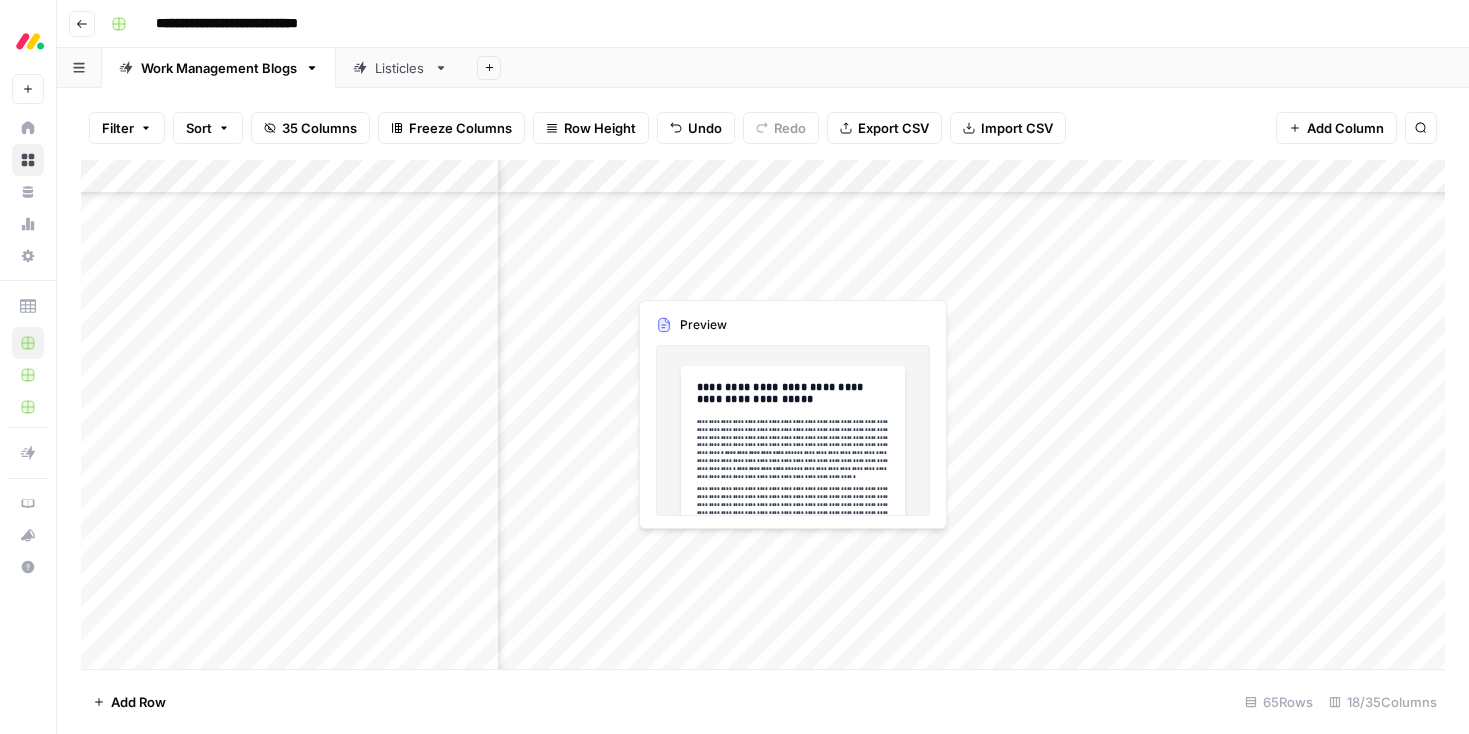 click on "Add Column" at bounding box center (763, 414) 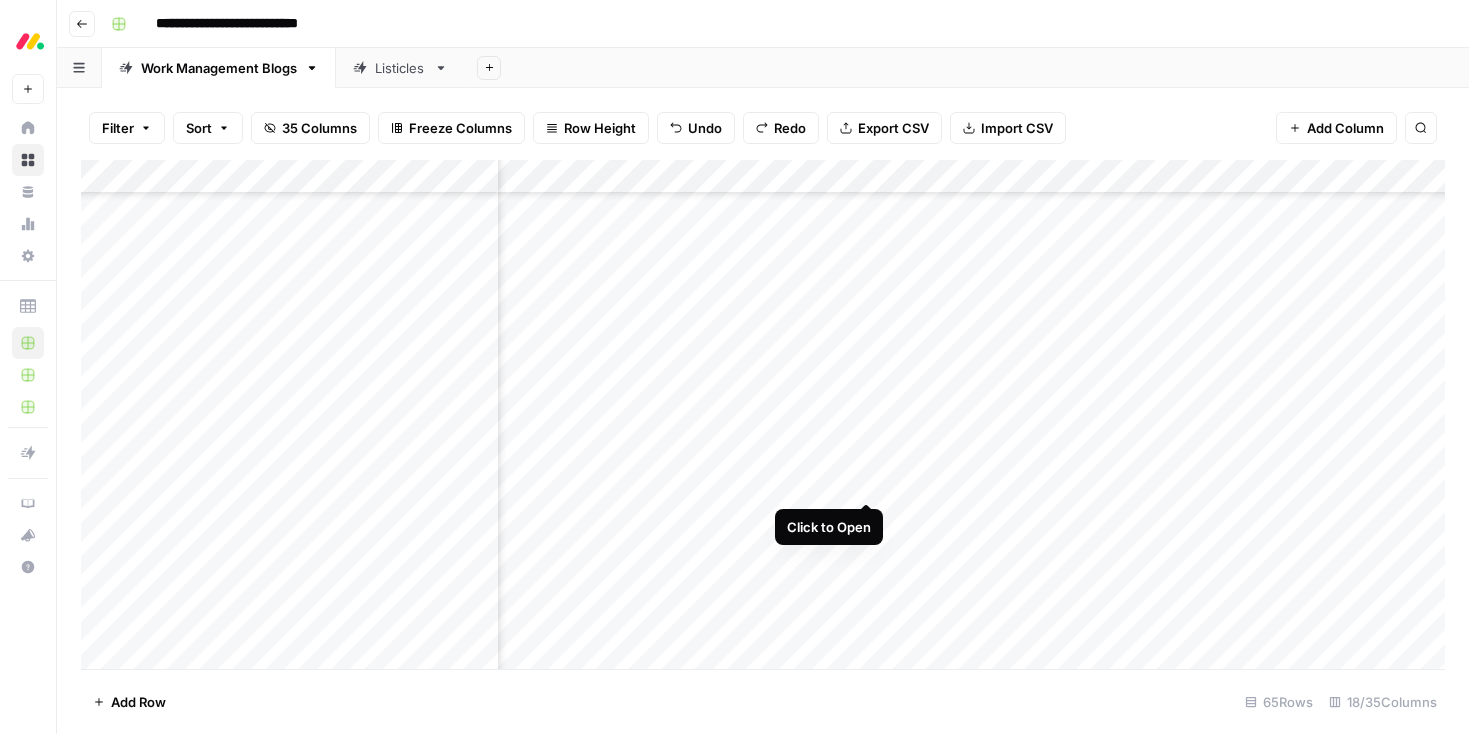 click on "Add Column" at bounding box center (763, 414) 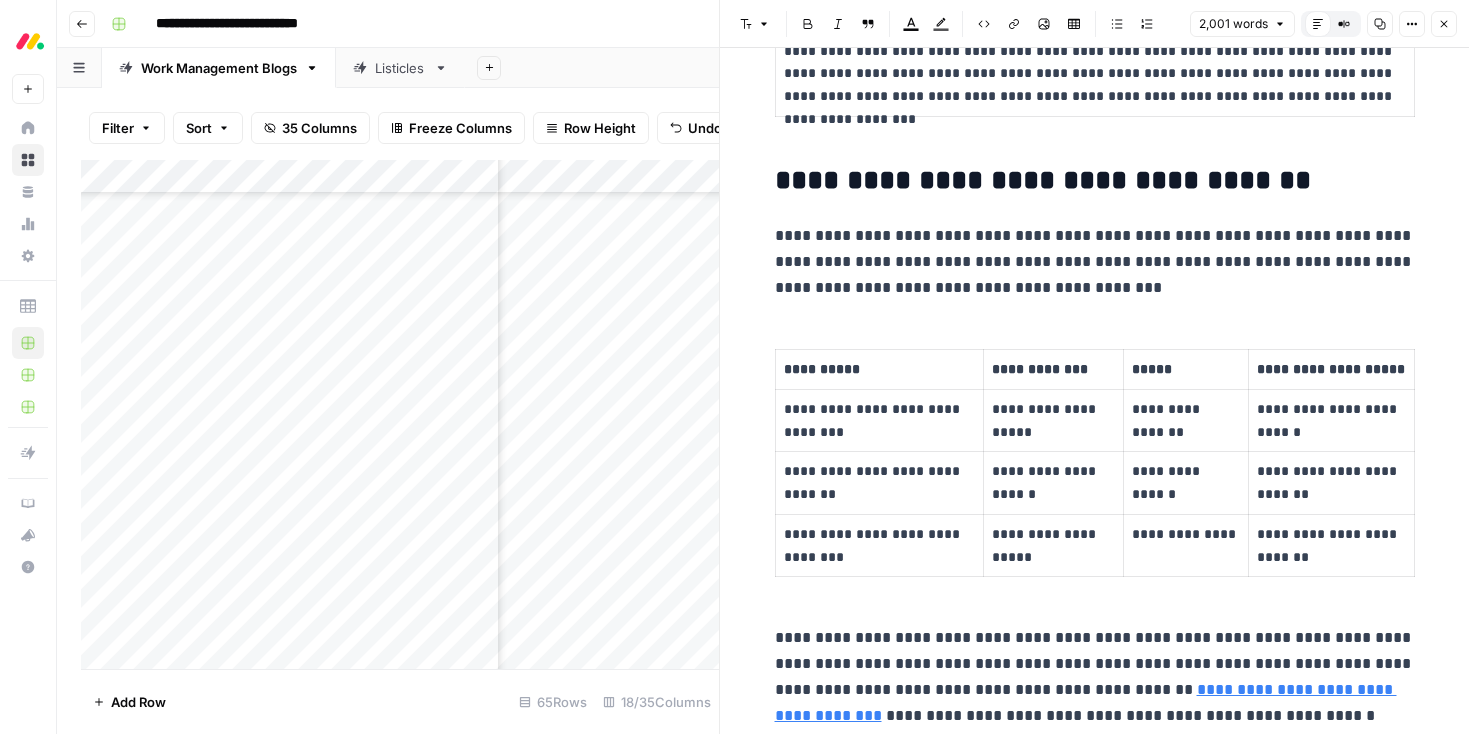 scroll, scrollTop: 1060, scrollLeft: 0, axis: vertical 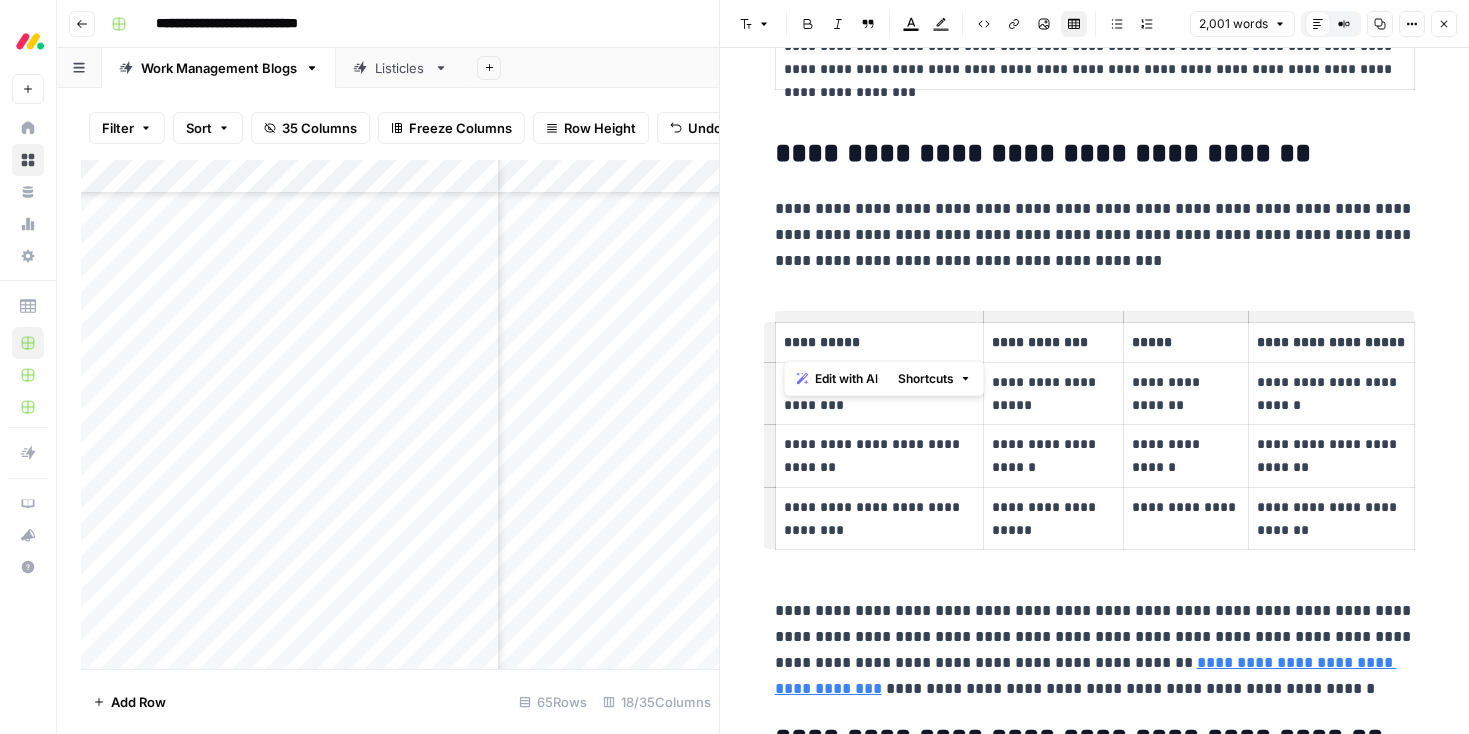drag, startPoint x: 786, startPoint y: 342, endPoint x: 867, endPoint y: 341, distance: 81.00617 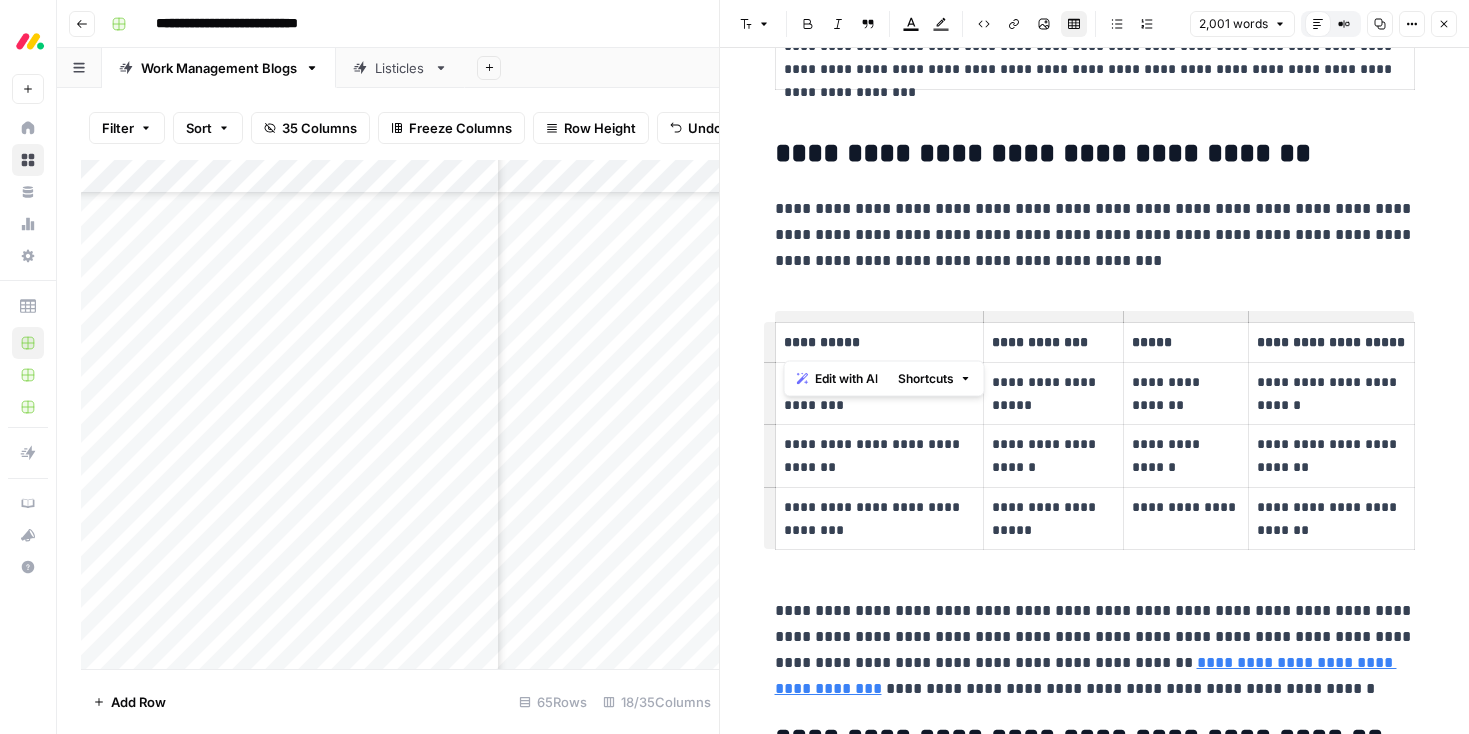 click on "**********" at bounding box center [879, 342] 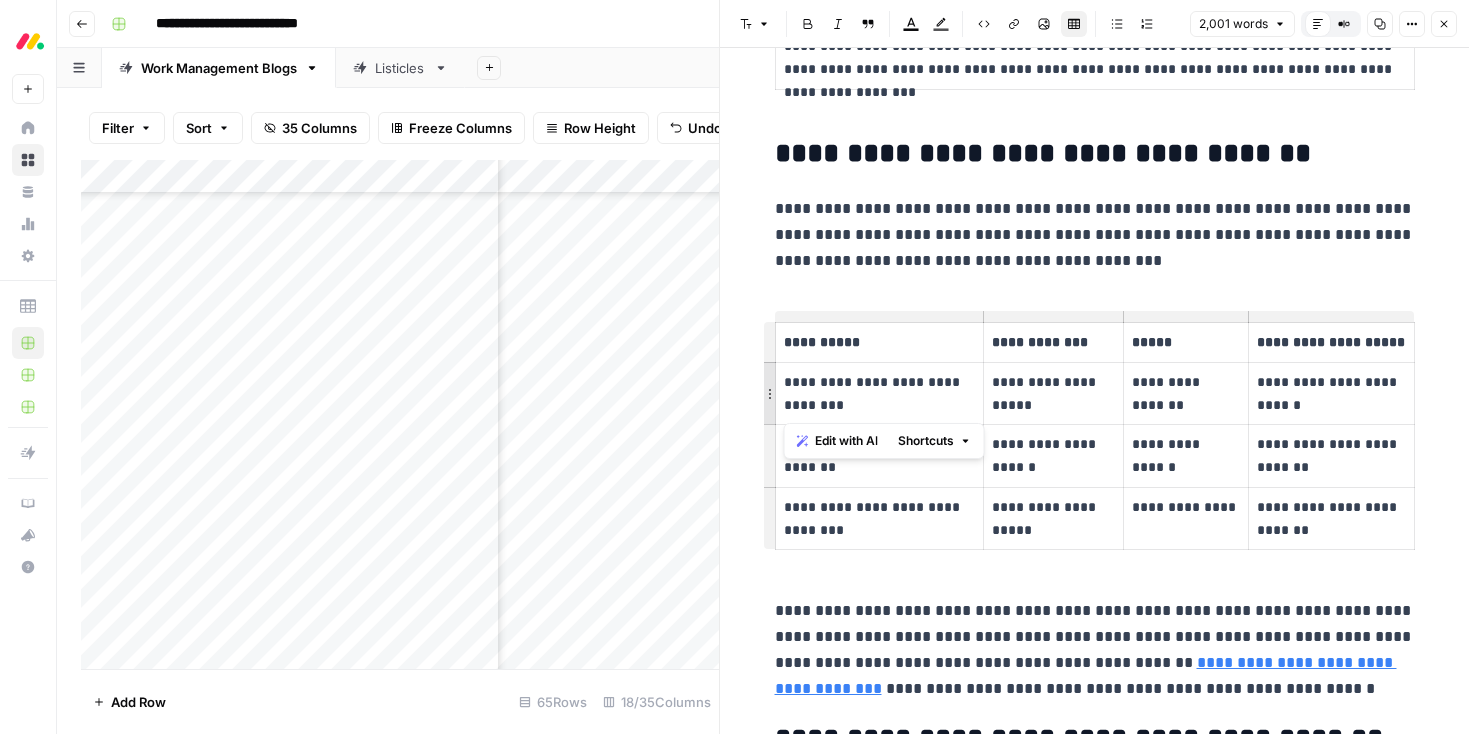 drag, startPoint x: 913, startPoint y: 408, endPoint x: 773, endPoint y: 387, distance: 141.56624 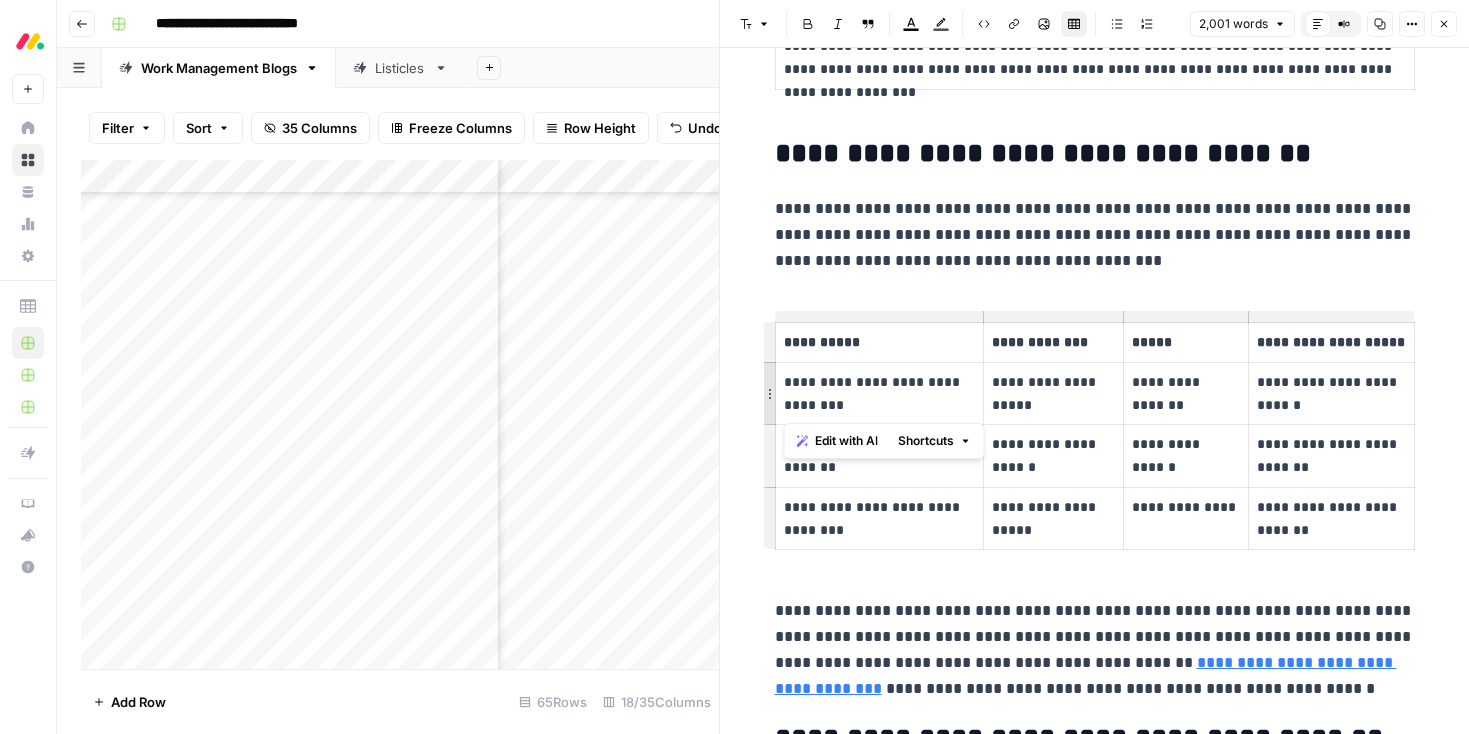 click on "**********" at bounding box center (879, 393) 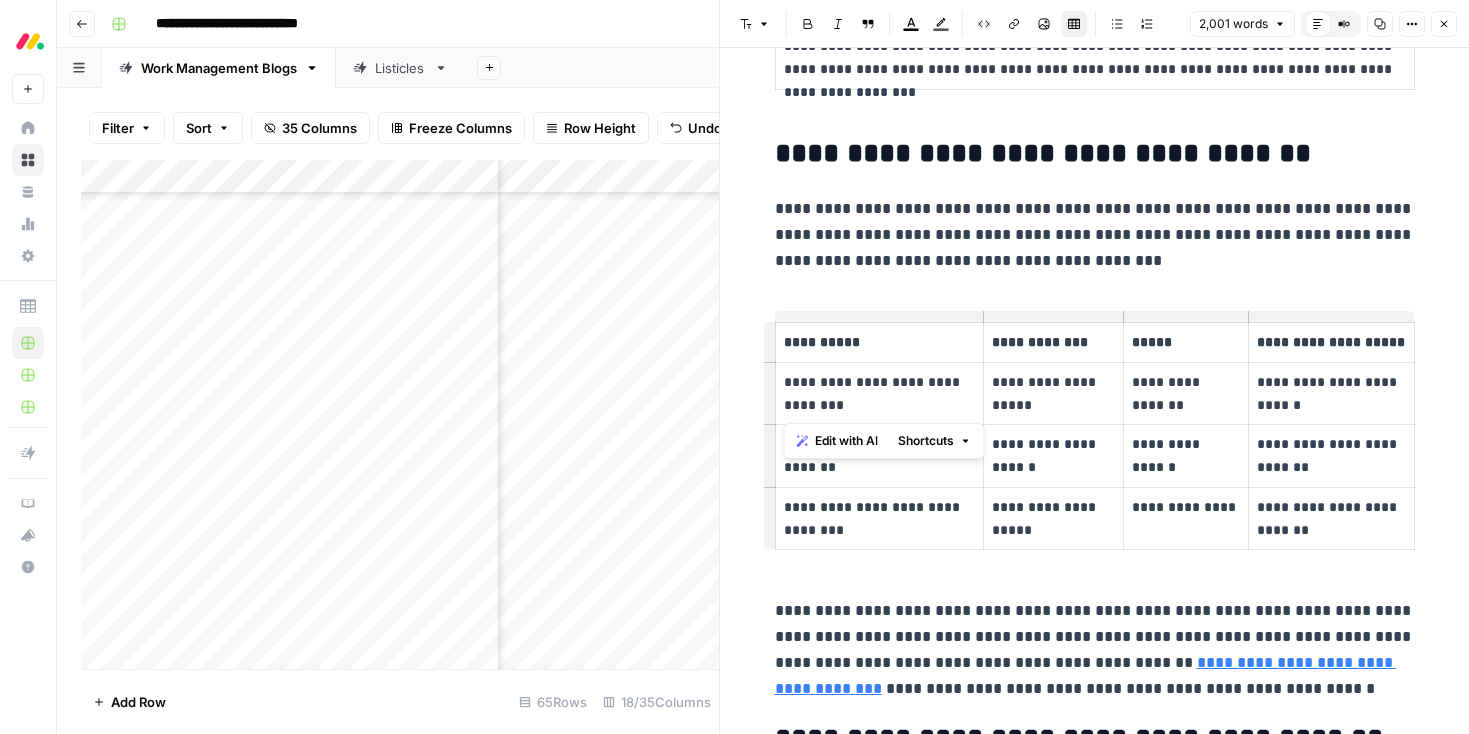 copy on "**********" 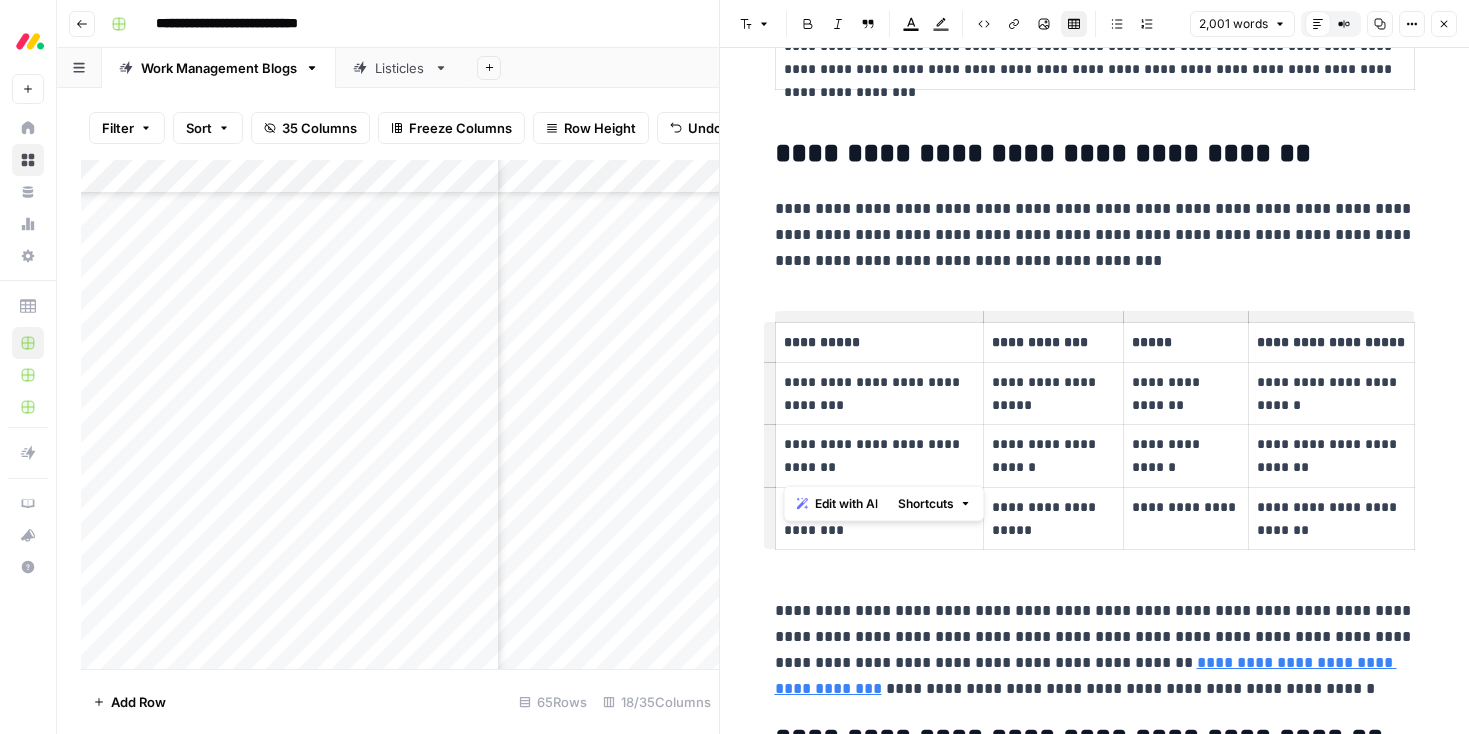drag, startPoint x: 833, startPoint y: 472, endPoint x: 787, endPoint y: 453, distance: 49.76947 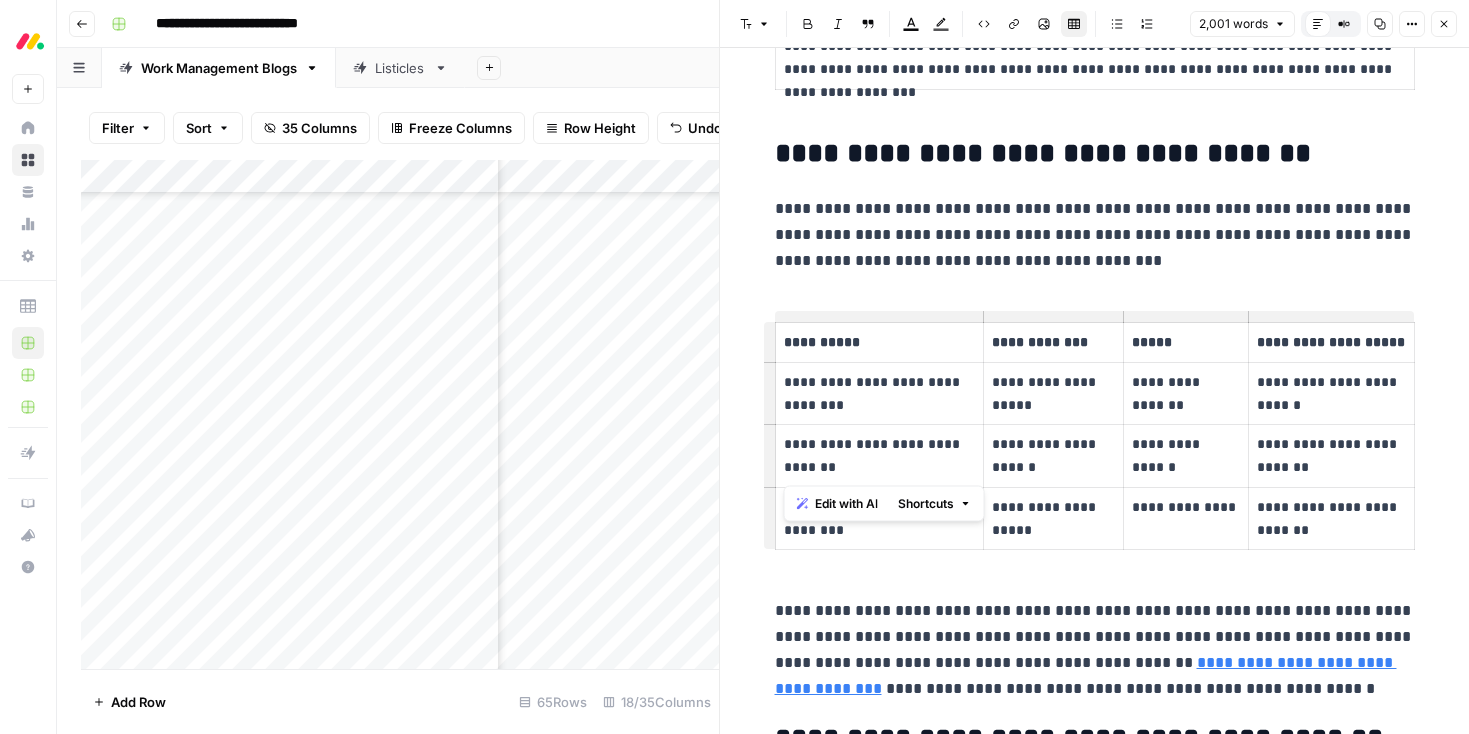 click on "**********" at bounding box center [879, 456] 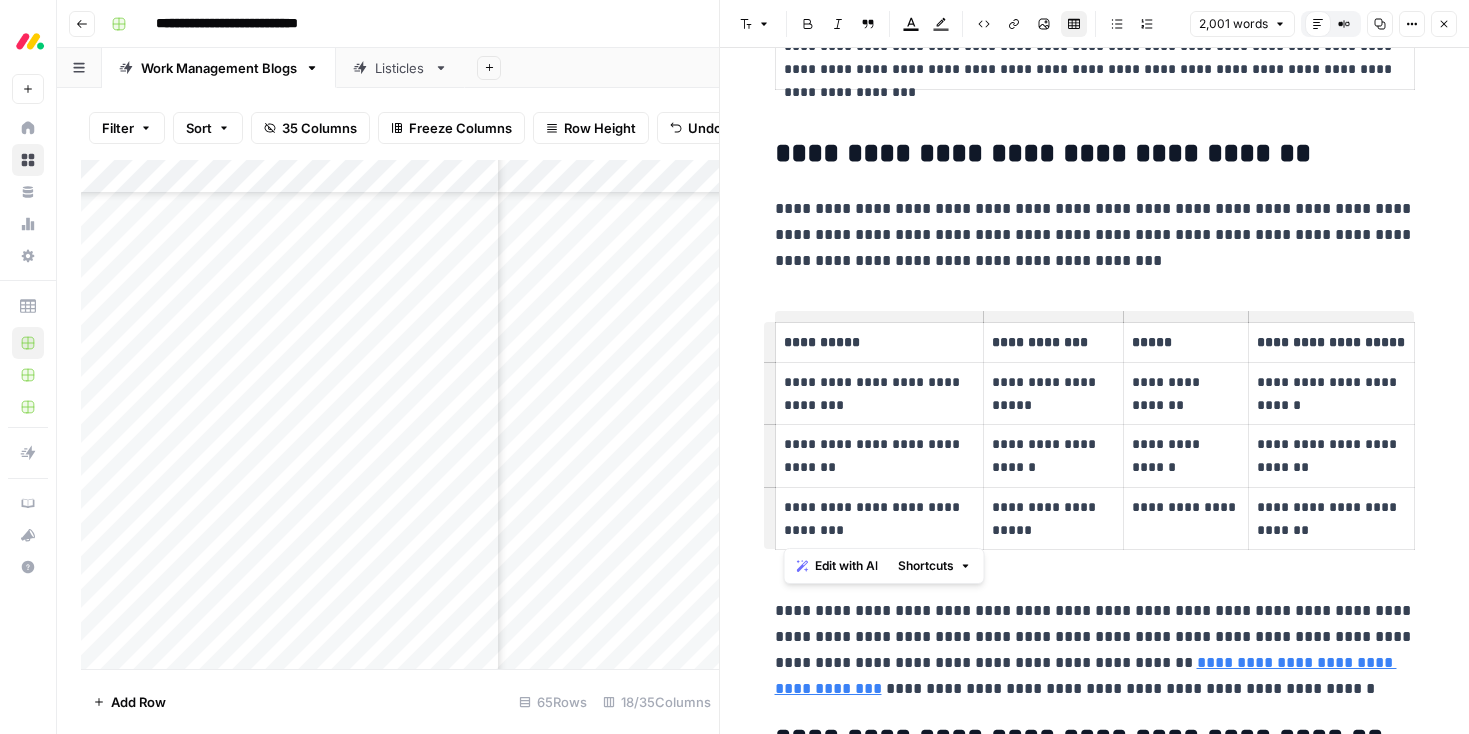 drag, startPoint x: 922, startPoint y: 534, endPoint x: 784, endPoint y: 506, distance: 140.81194 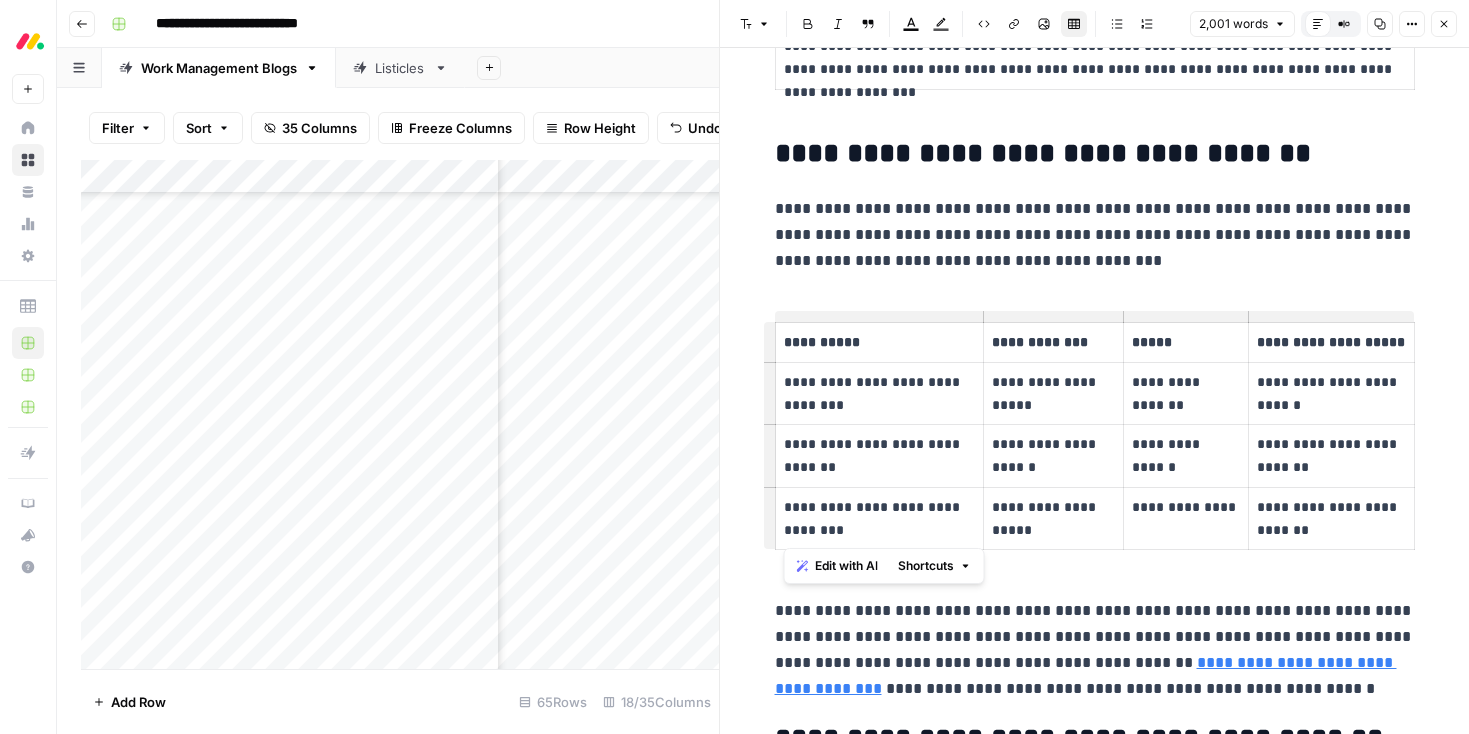 click on "**********" at bounding box center [879, 519] 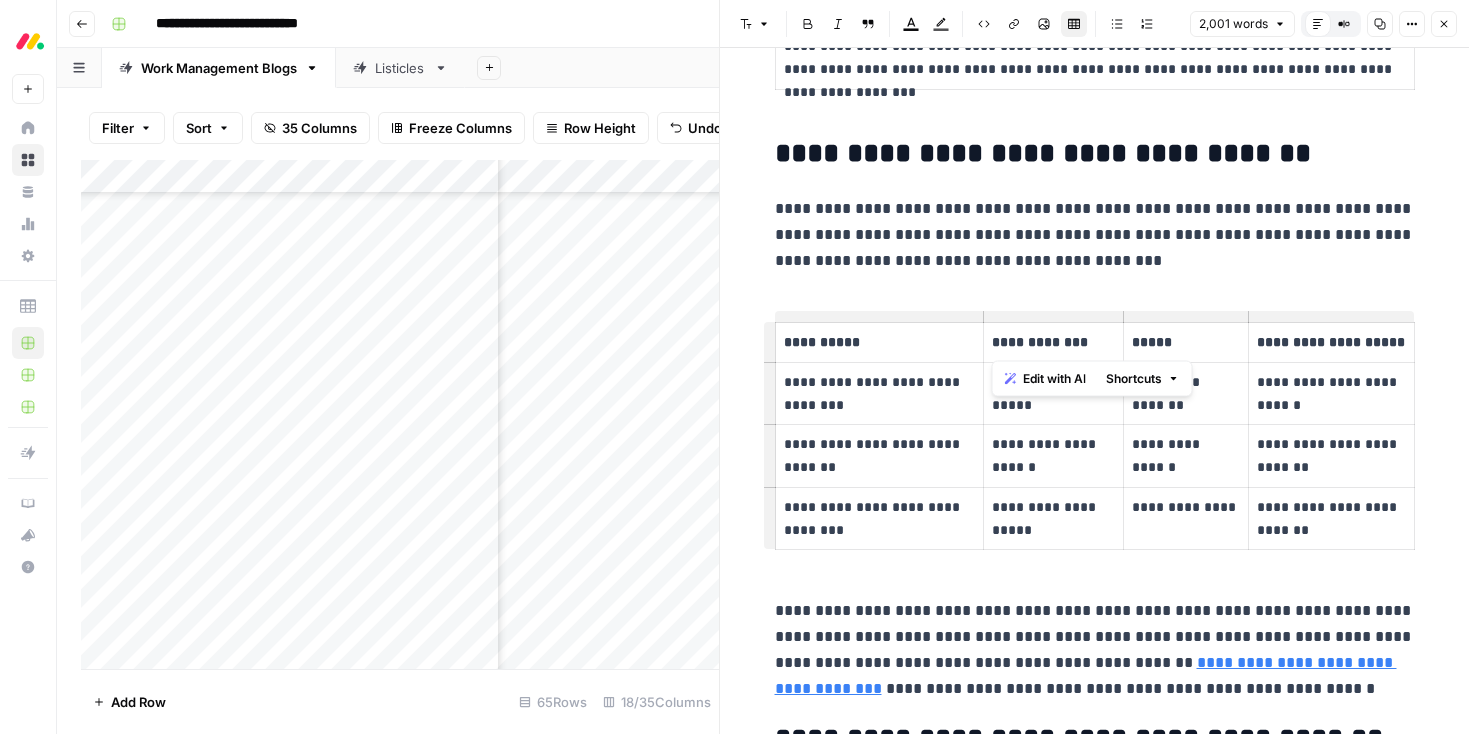 drag, startPoint x: 1058, startPoint y: 337, endPoint x: 988, endPoint y: 337, distance: 70 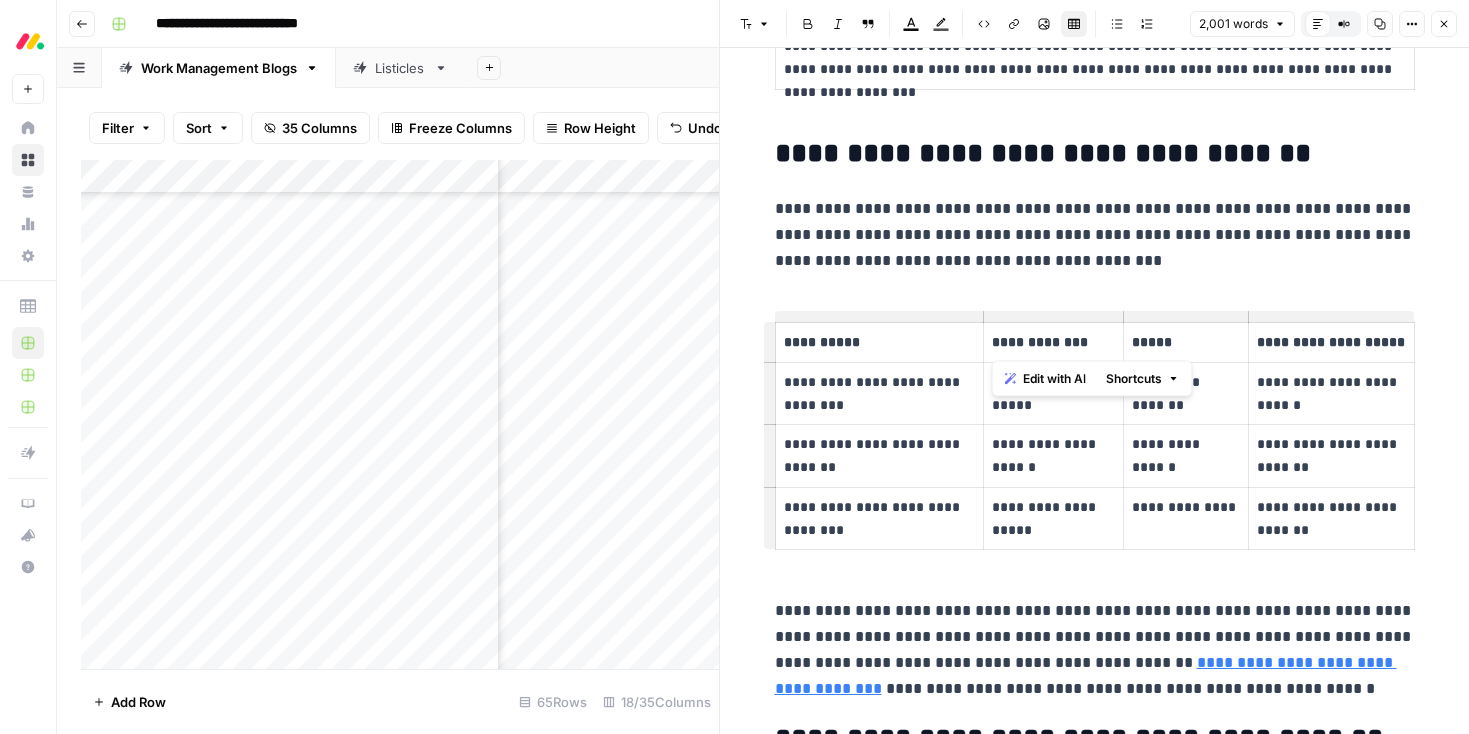 click on "**********" at bounding box center [1053, 343] 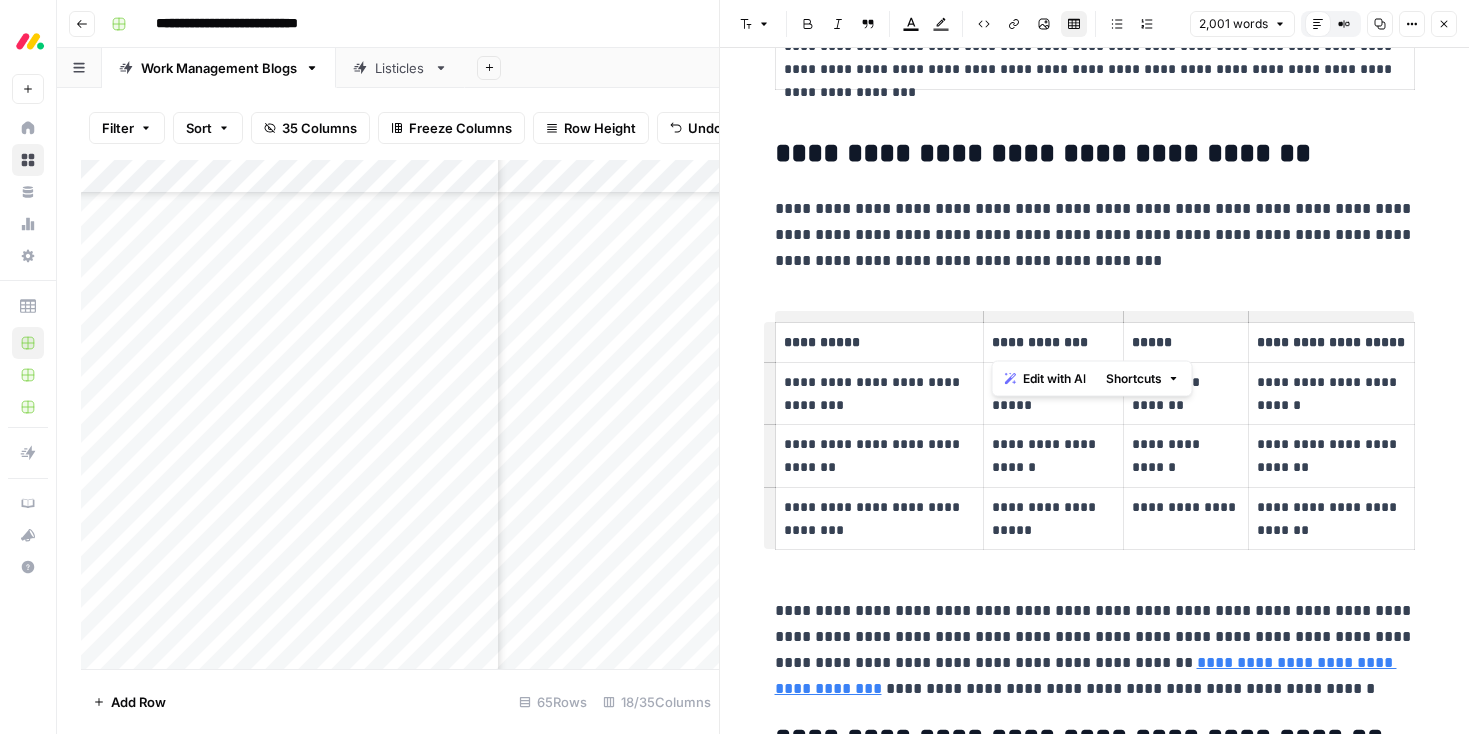copy on "**********" 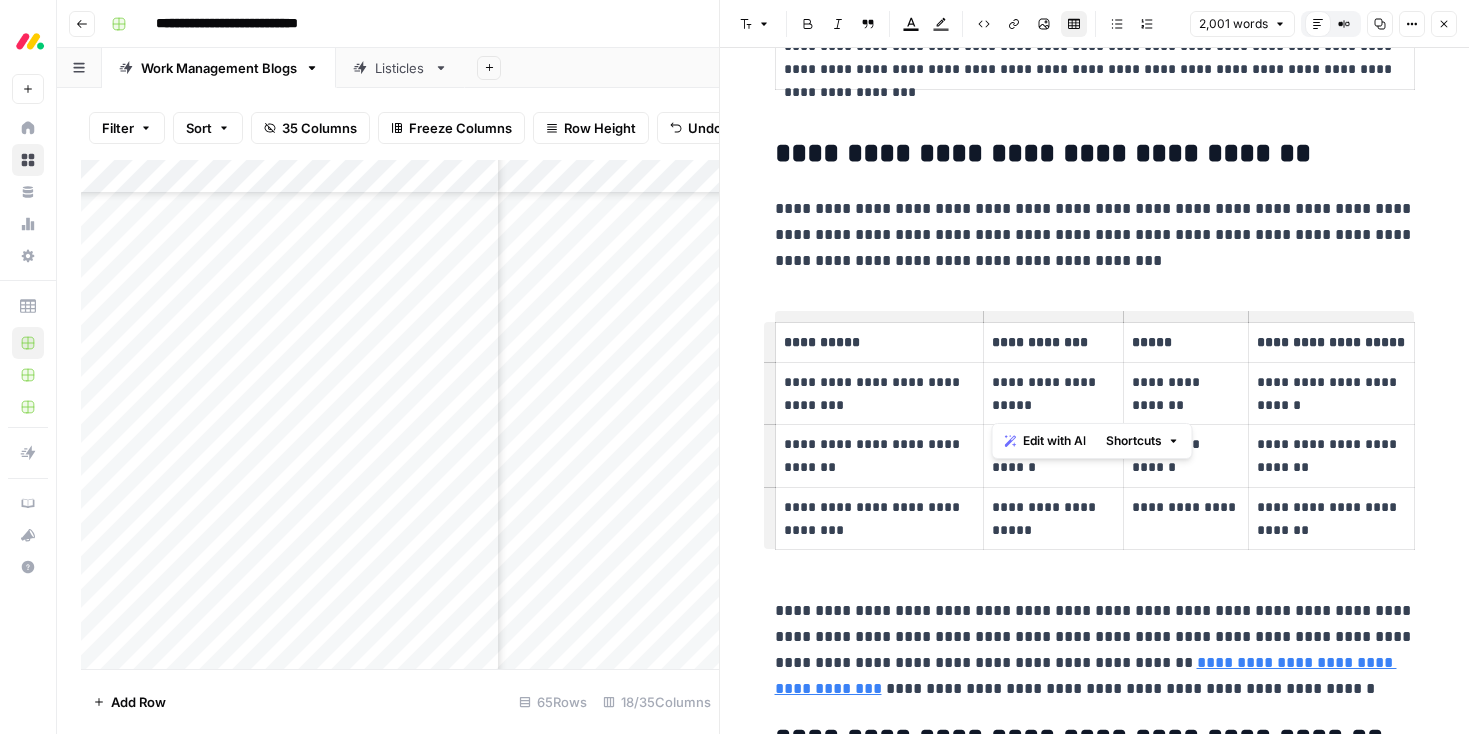 drag, startPoint x: 1058, startPoint y: 407, endPoint x: 984, endPoint y: 387, distance: 76.655075 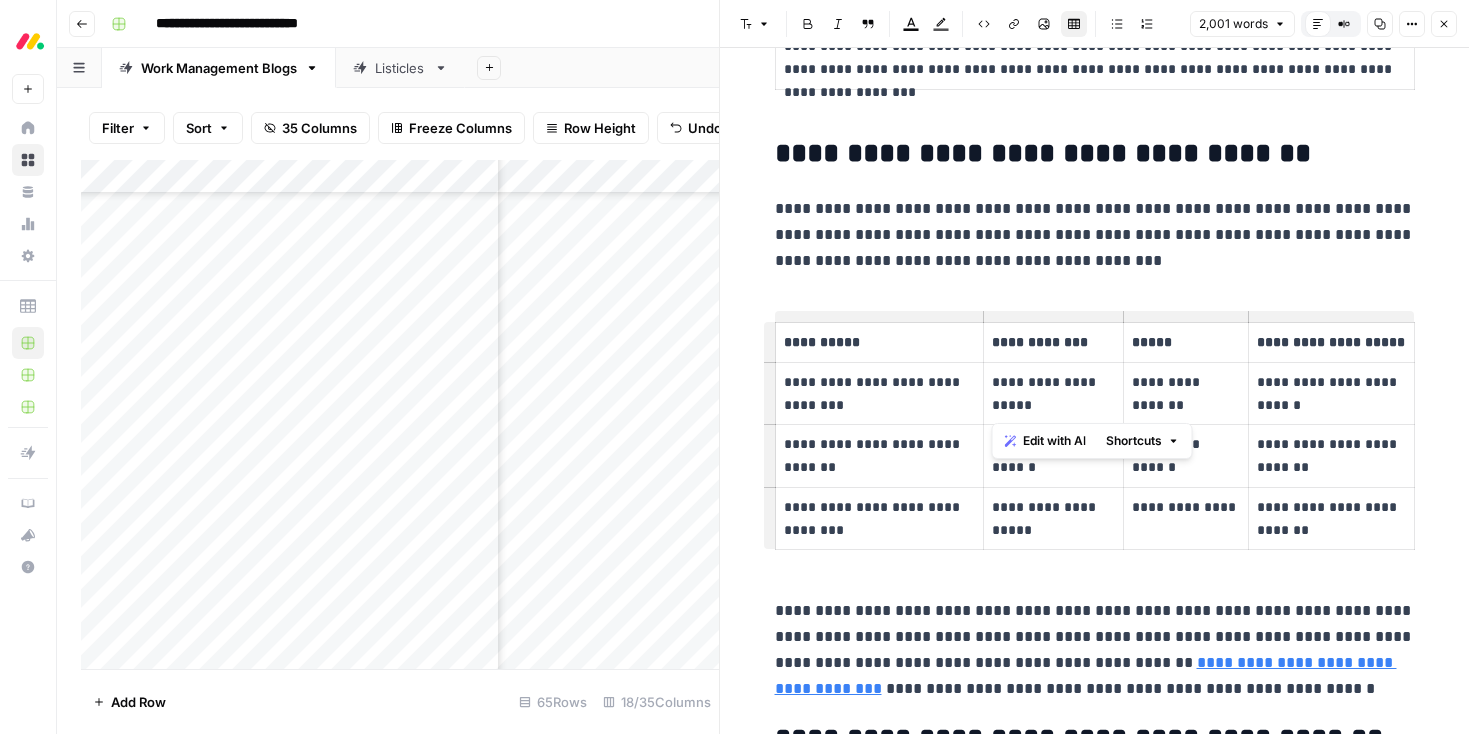 click on "**********" at bounding box center [1053, 393] 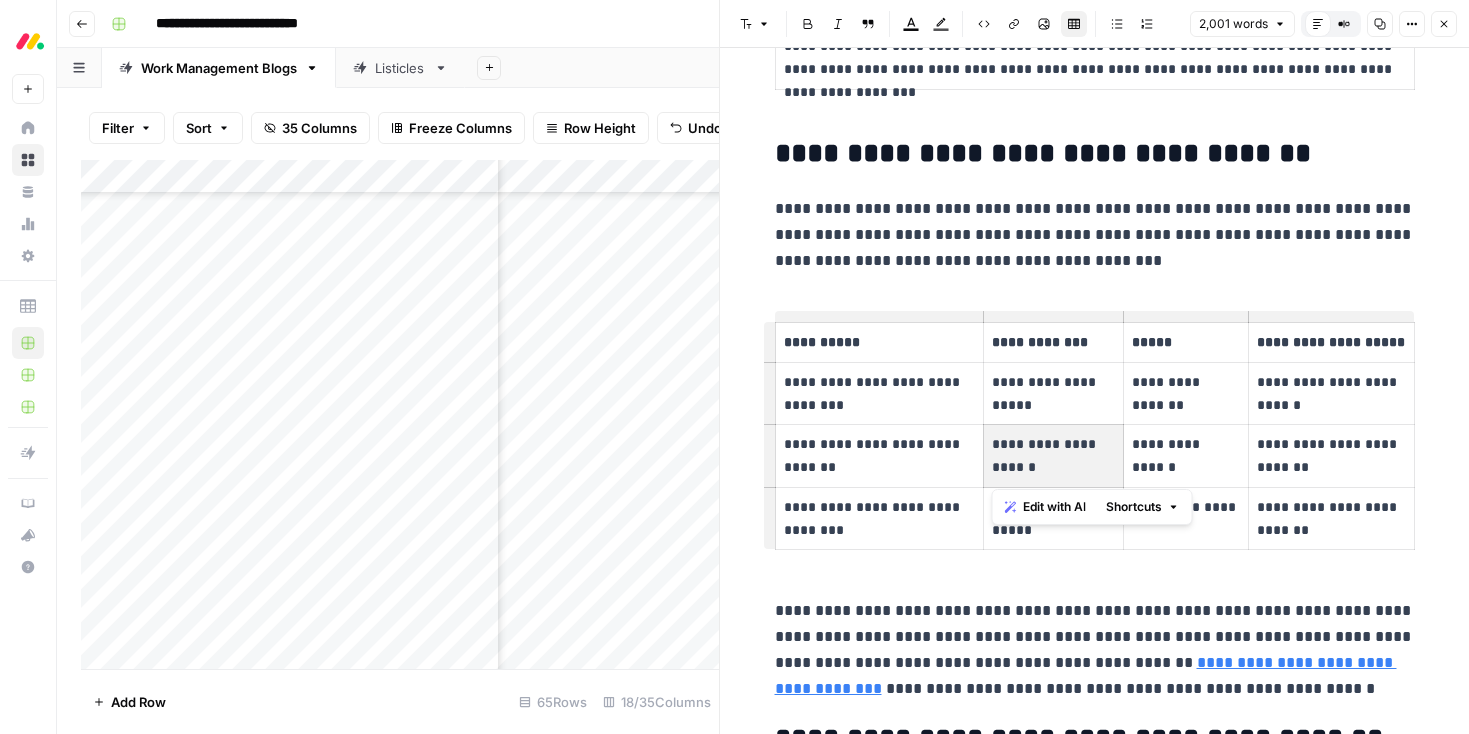 drag, startPoint x: 1072, startPoint y: 473, endPoint x: 1013, endPoint y: 445, distance: 65.30697 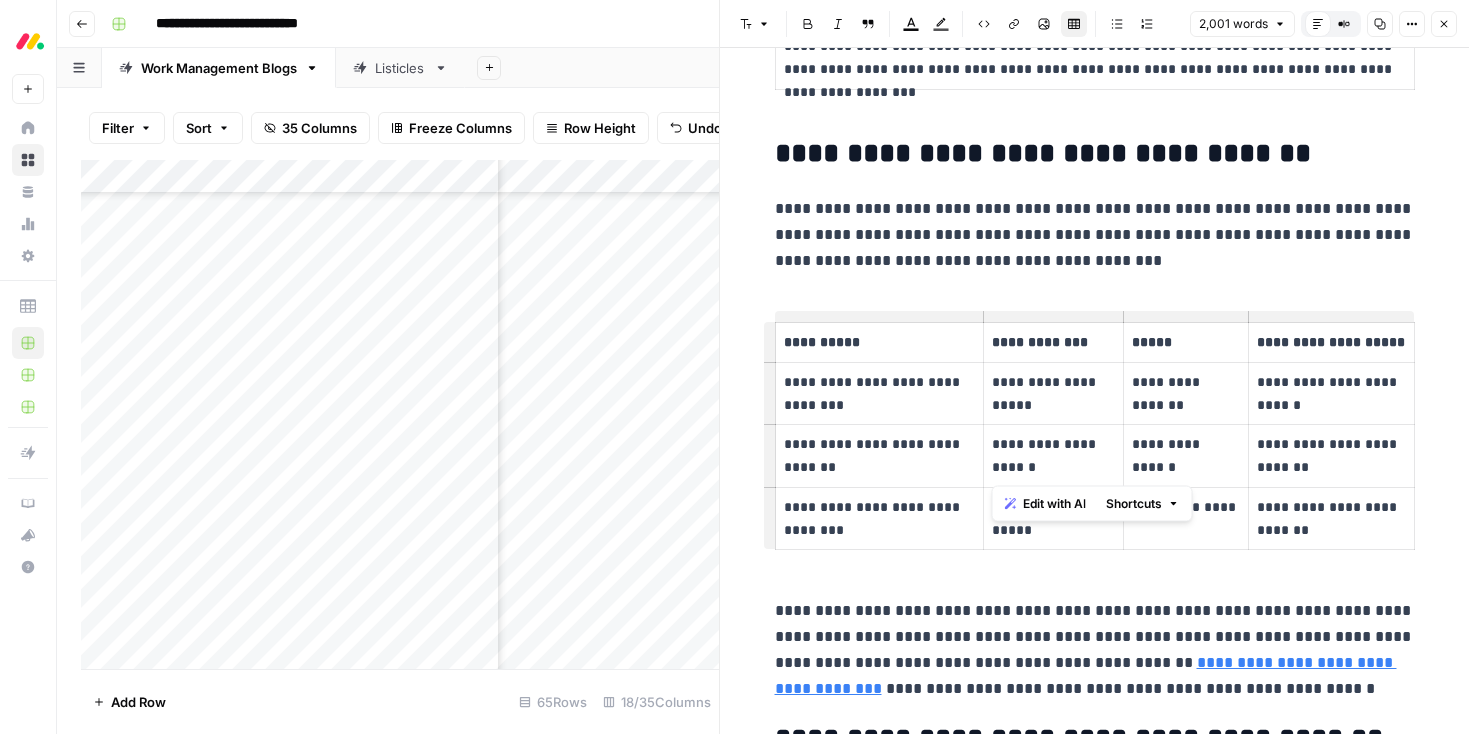 drag, startPoint x: 1082, startPoint y: 465, endPoint x: 995, endPoint y: 446, distance: 89.050545 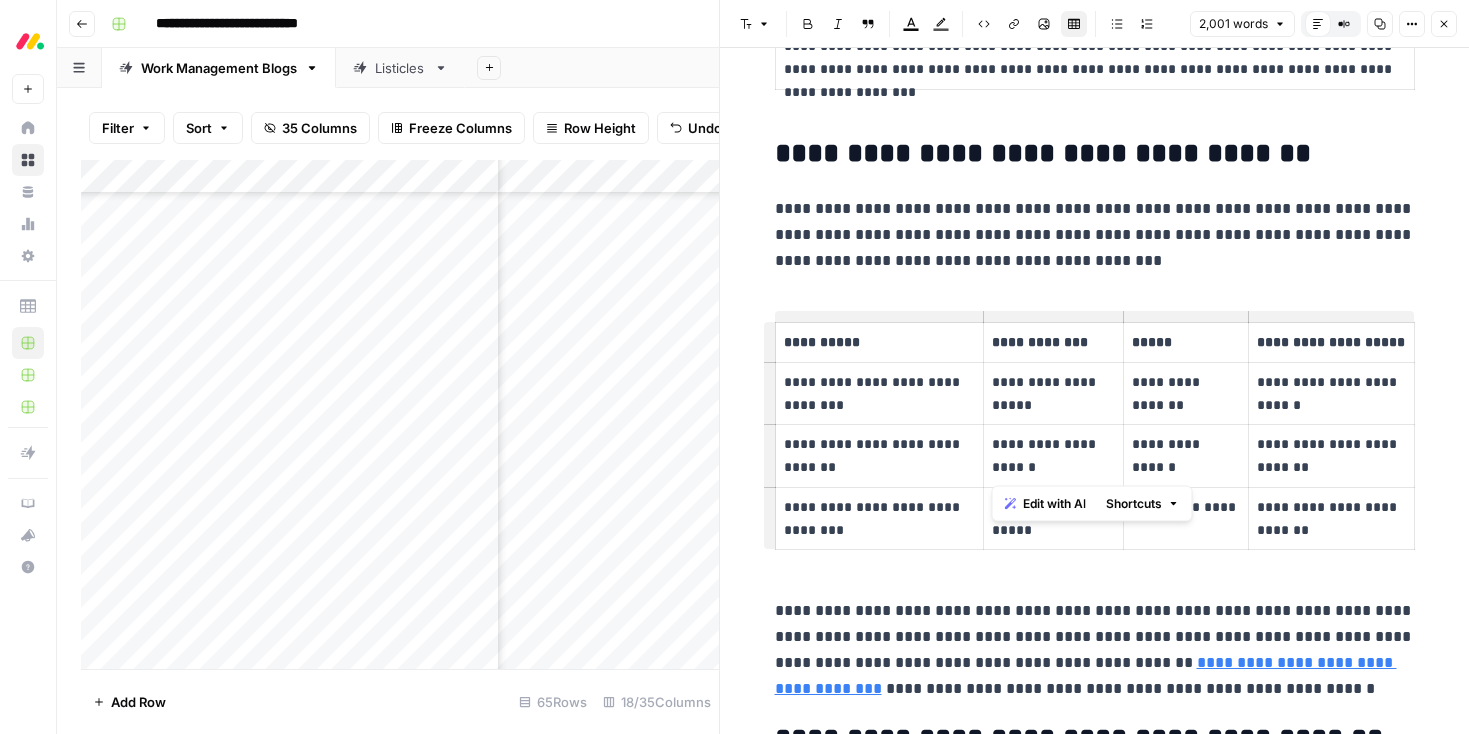 click on "**********" at bounding box center (1053, 456) 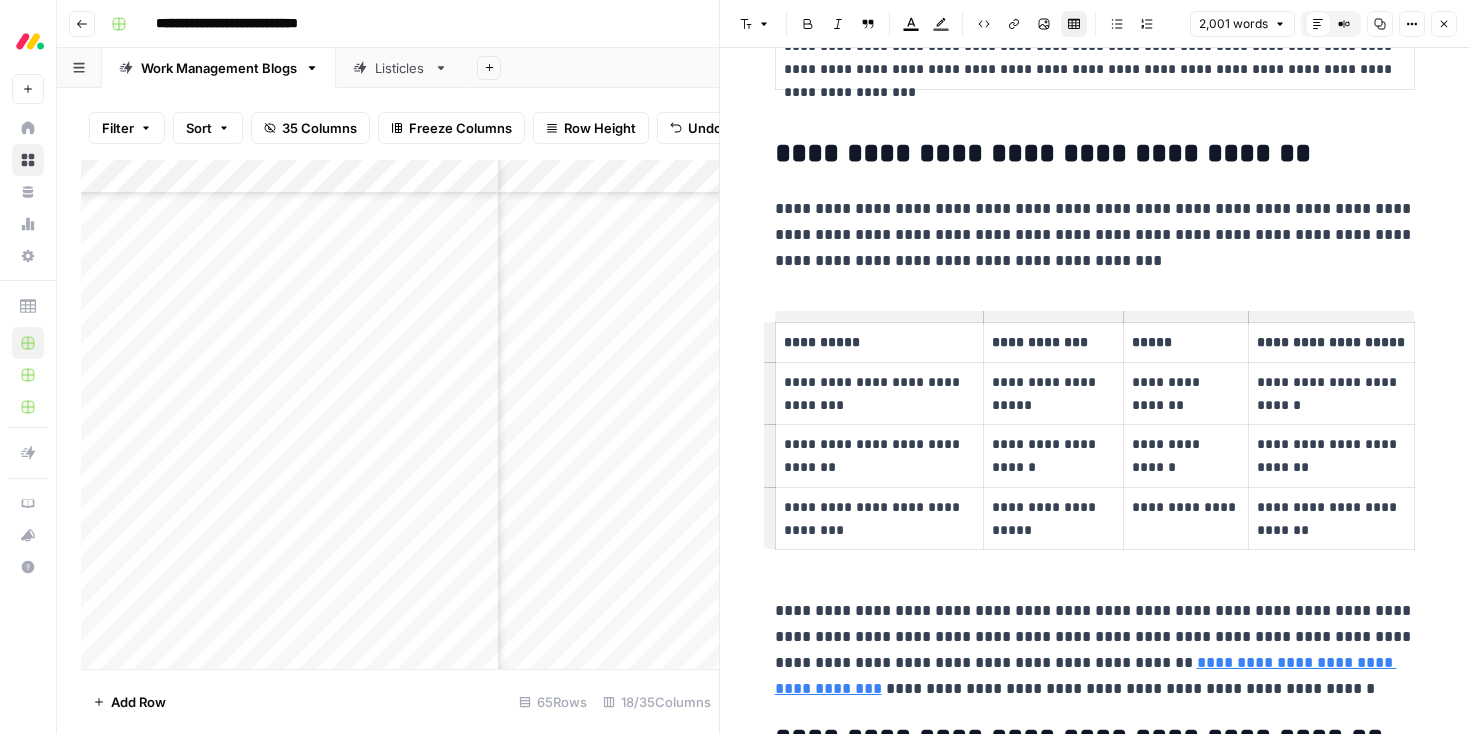 click on "**********" at bounding box center (1053, 519) 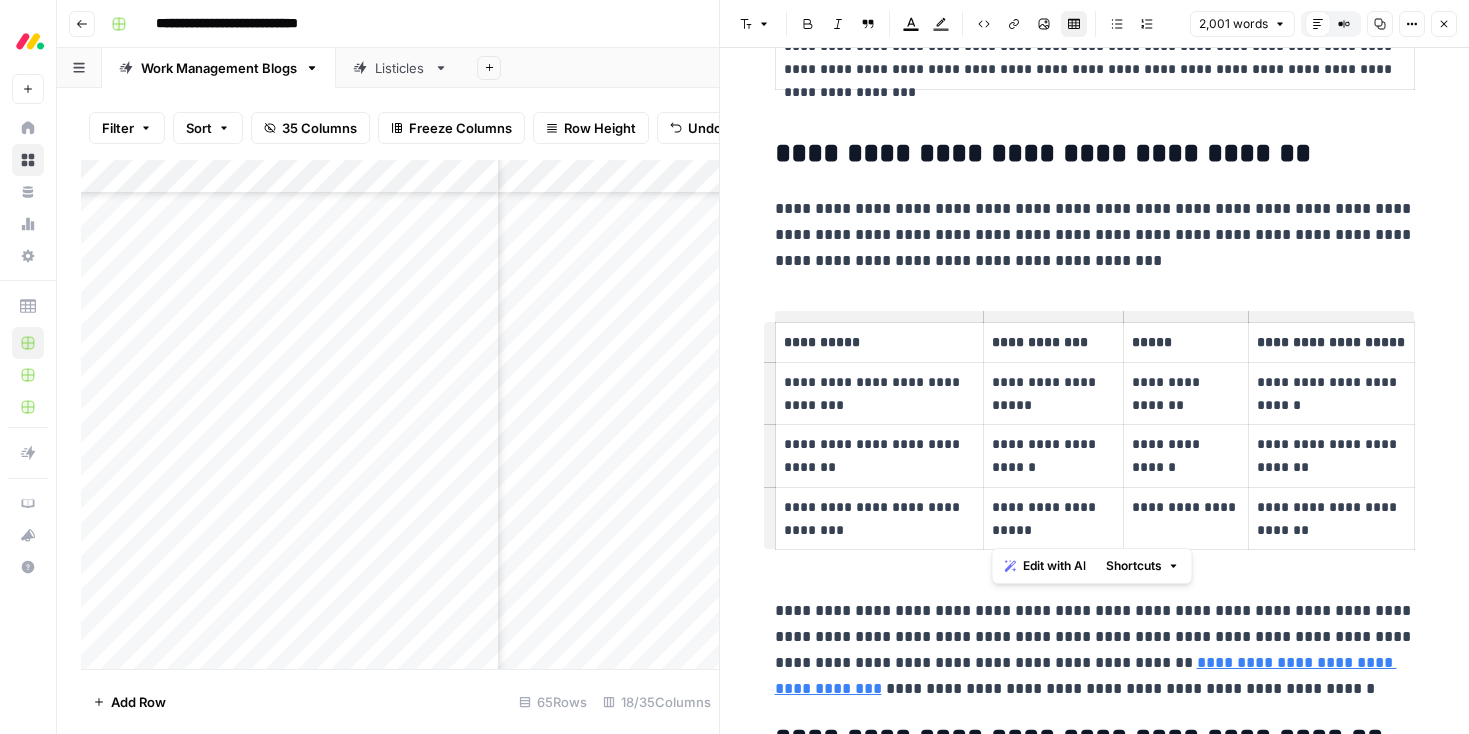 click on "**********" at bounding box center [1053, 519] 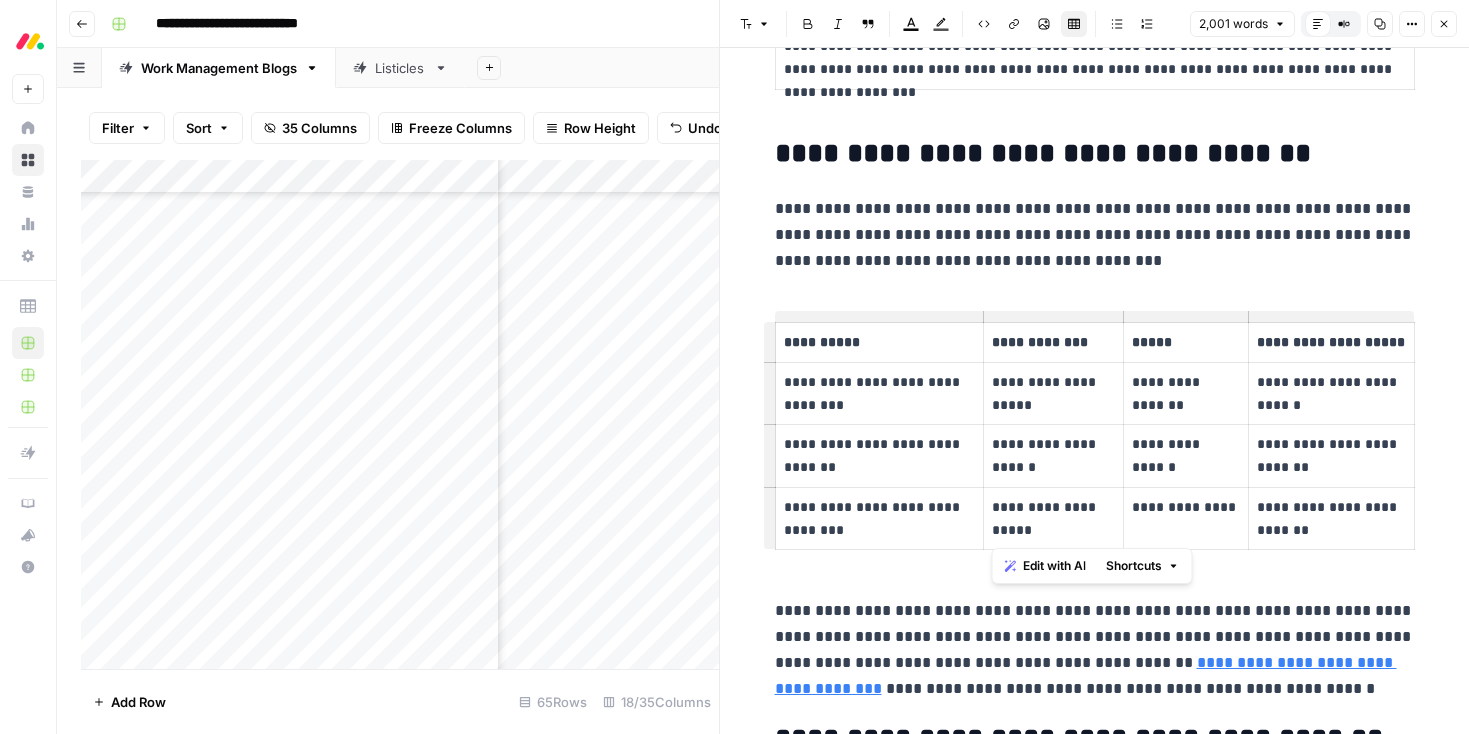 drag, startPoint x: 1098, startPoint y: 525, endPoint x: 990, endPoint y: 510, distance: 109.03669 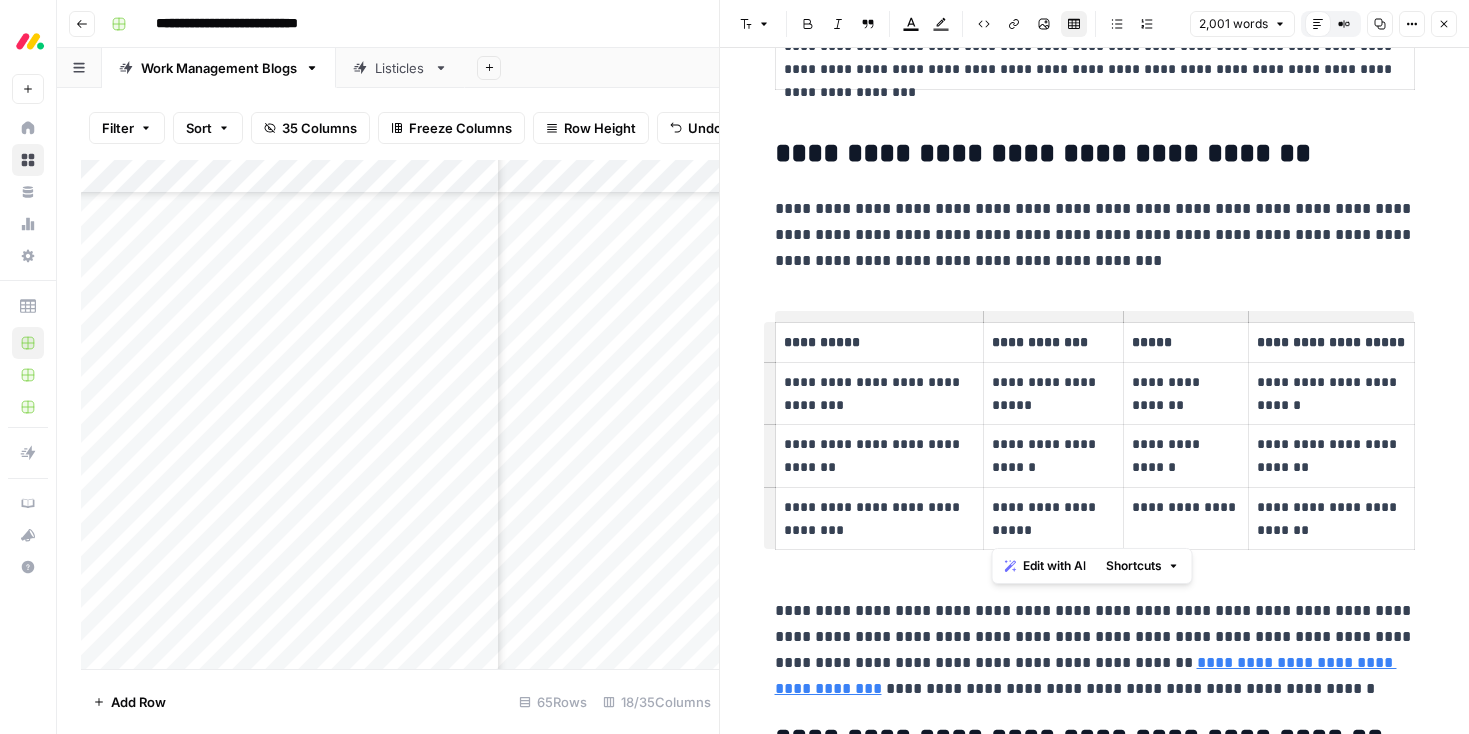 click on "**********" at bounding box center [1053, 518] 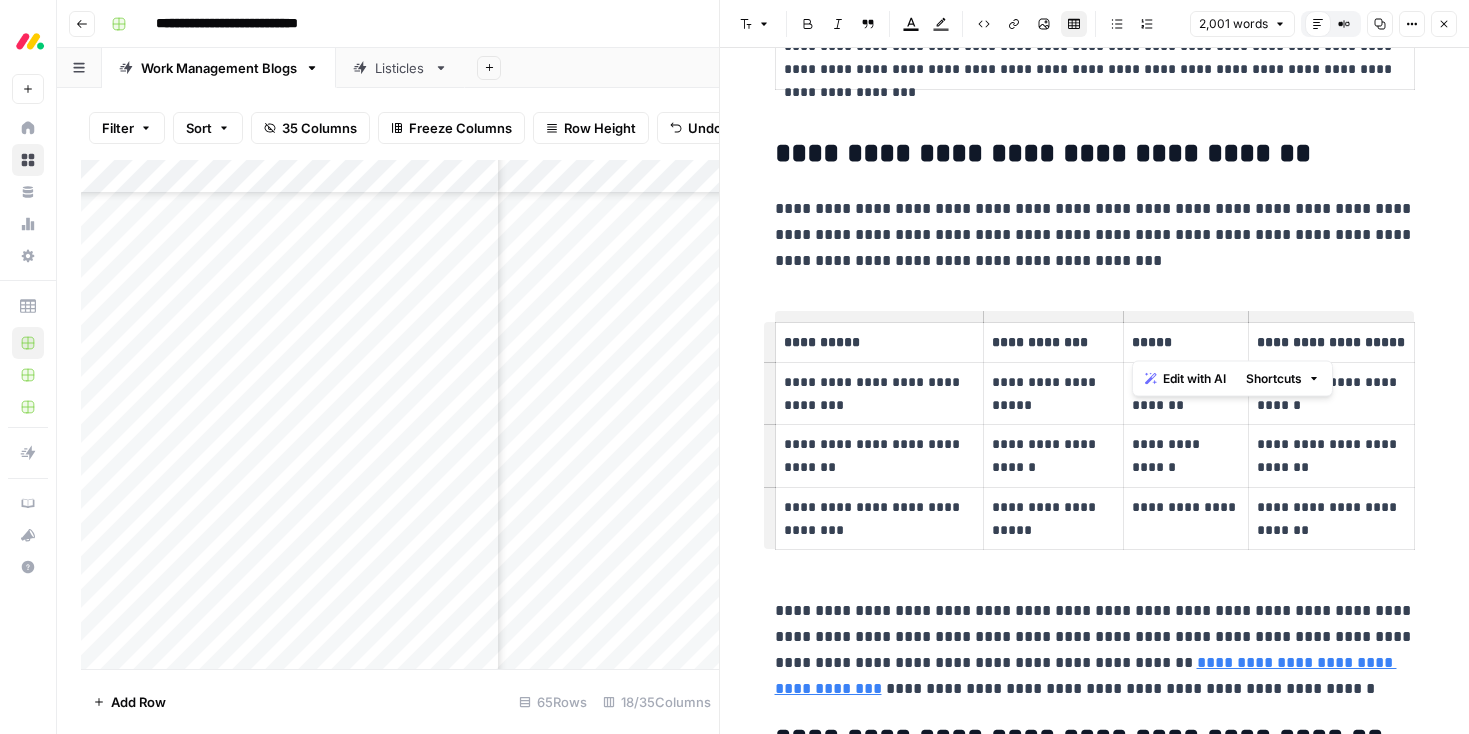 drag, startPoint x: 1191, startPoint y: 343, endPoint x: 1130, endPoint y: 342, distance: 61.008198 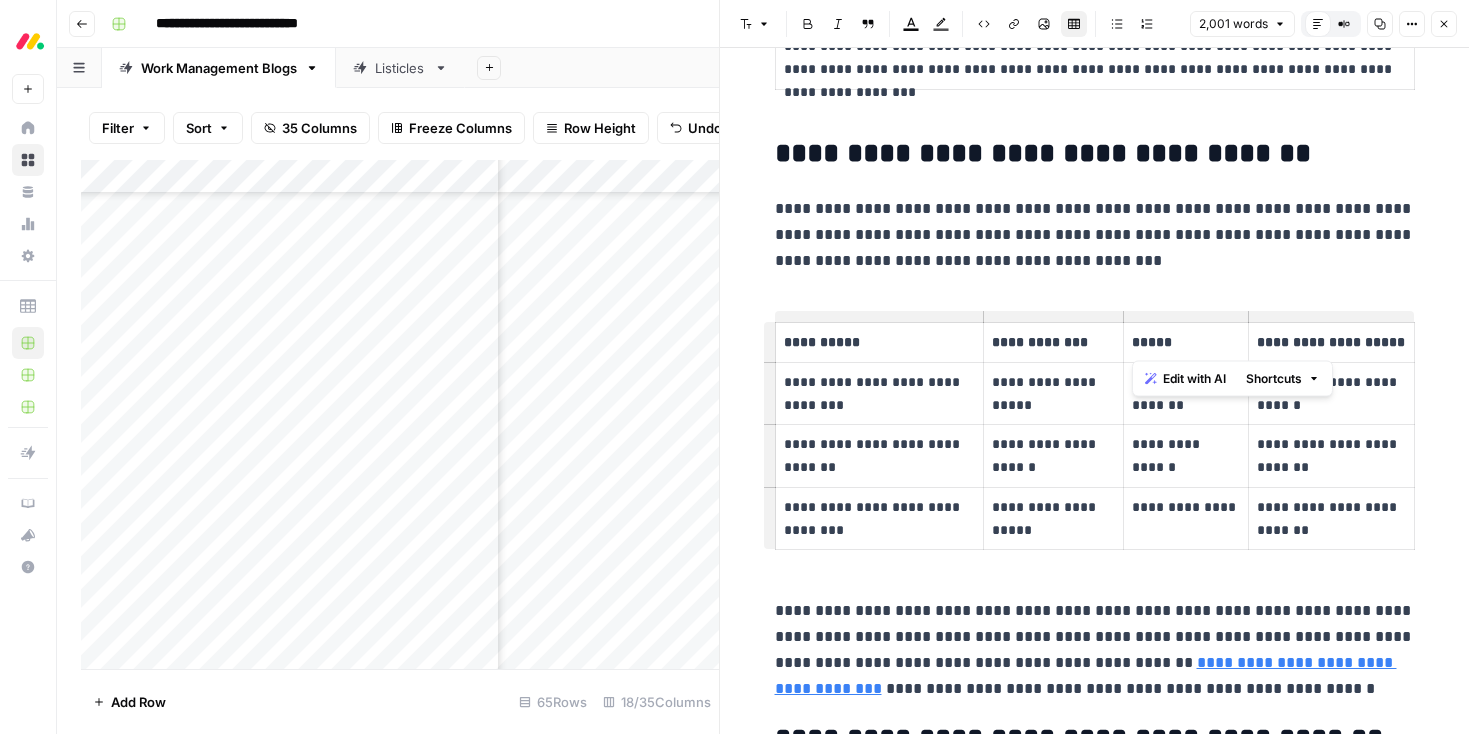 click on "*****" at bounding box center (1185, 343) 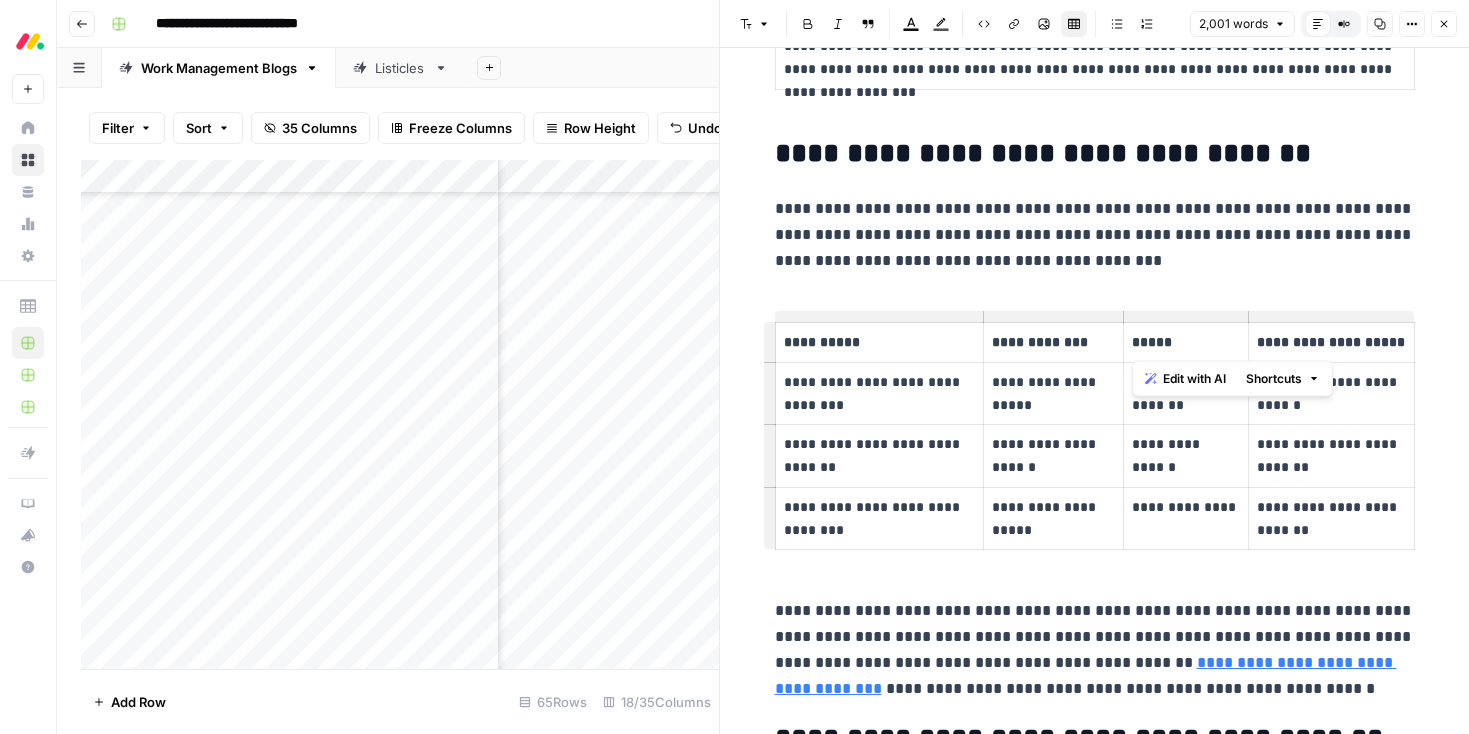 copy on "*****" 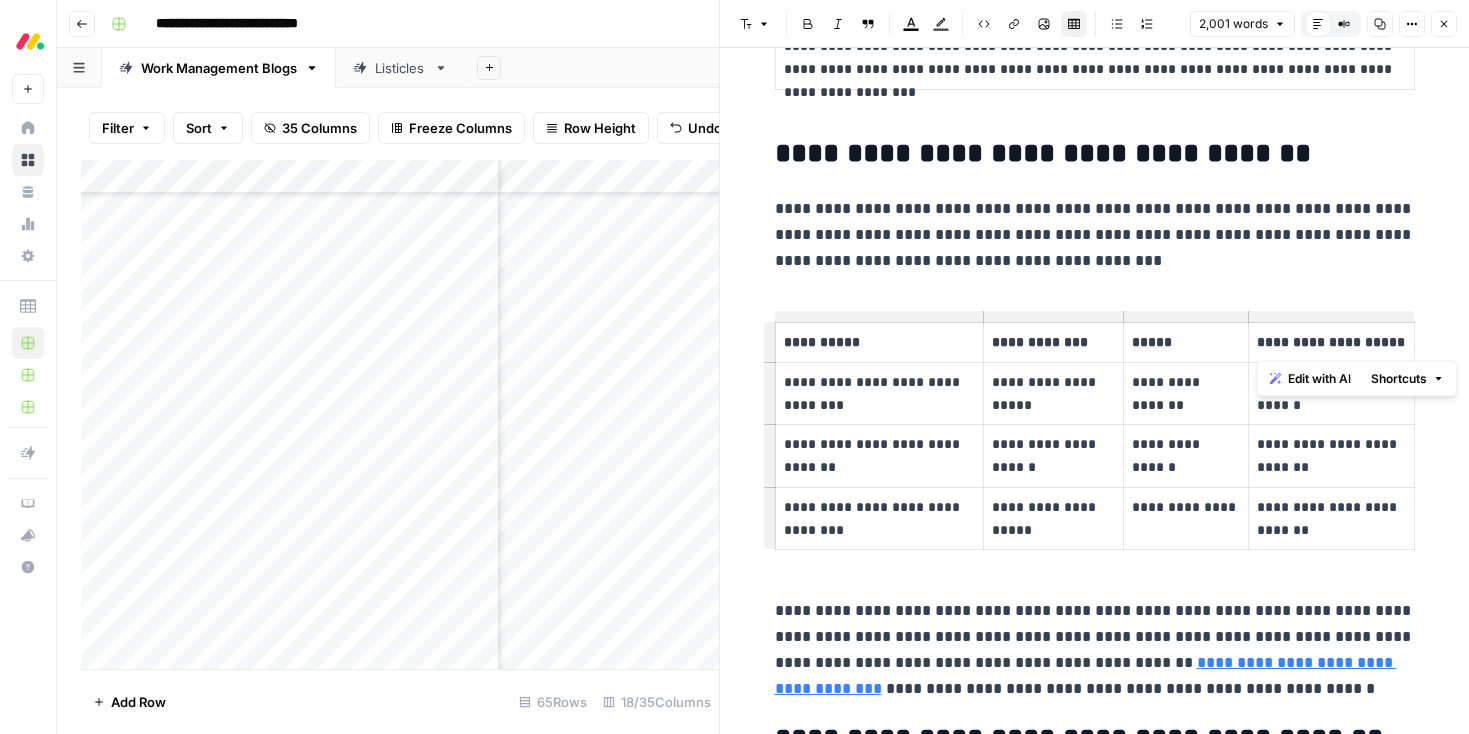 drag, startPoint x: 1398, startPoint y: 341, endPoint x: 1257, endPoint y: 345, distance: 141.05673 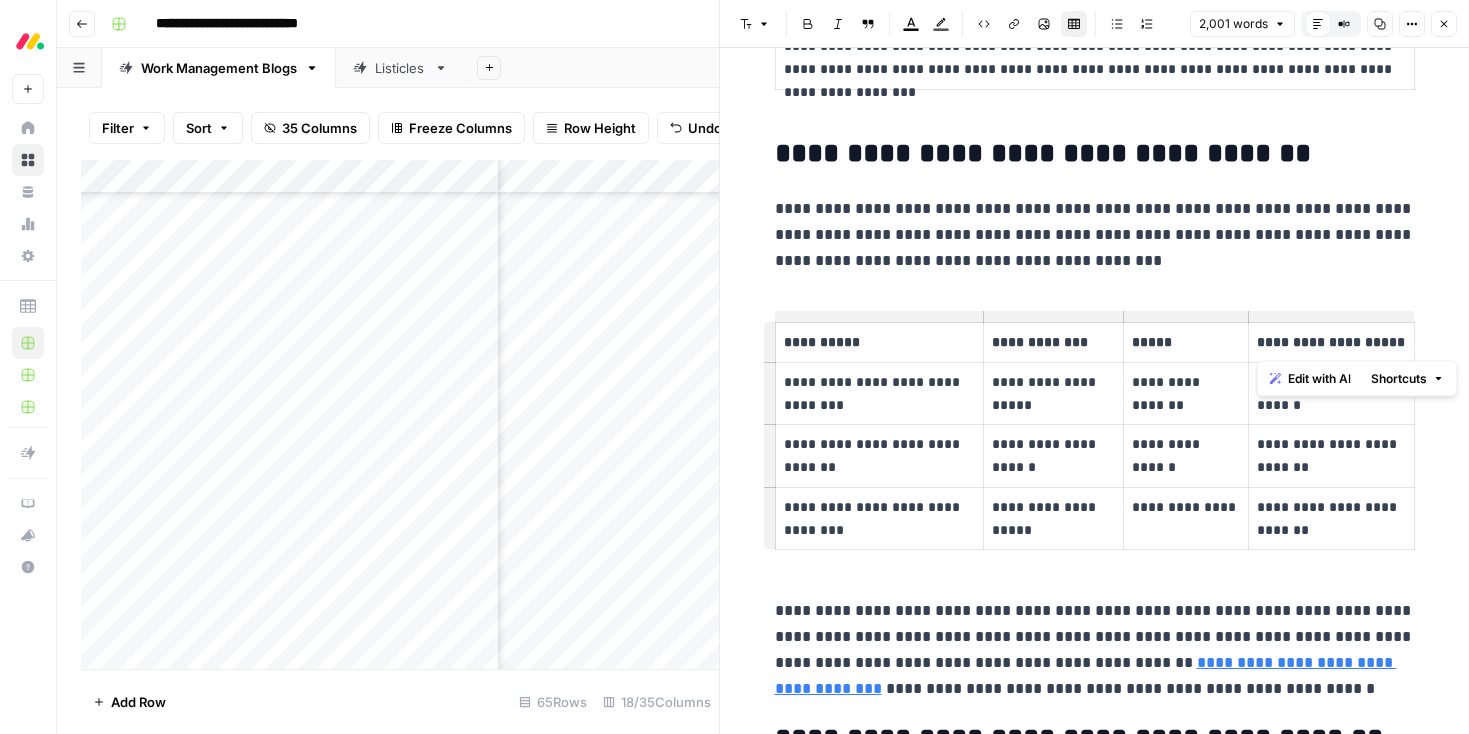 click on "**********" at bounding box center [1331, 342] 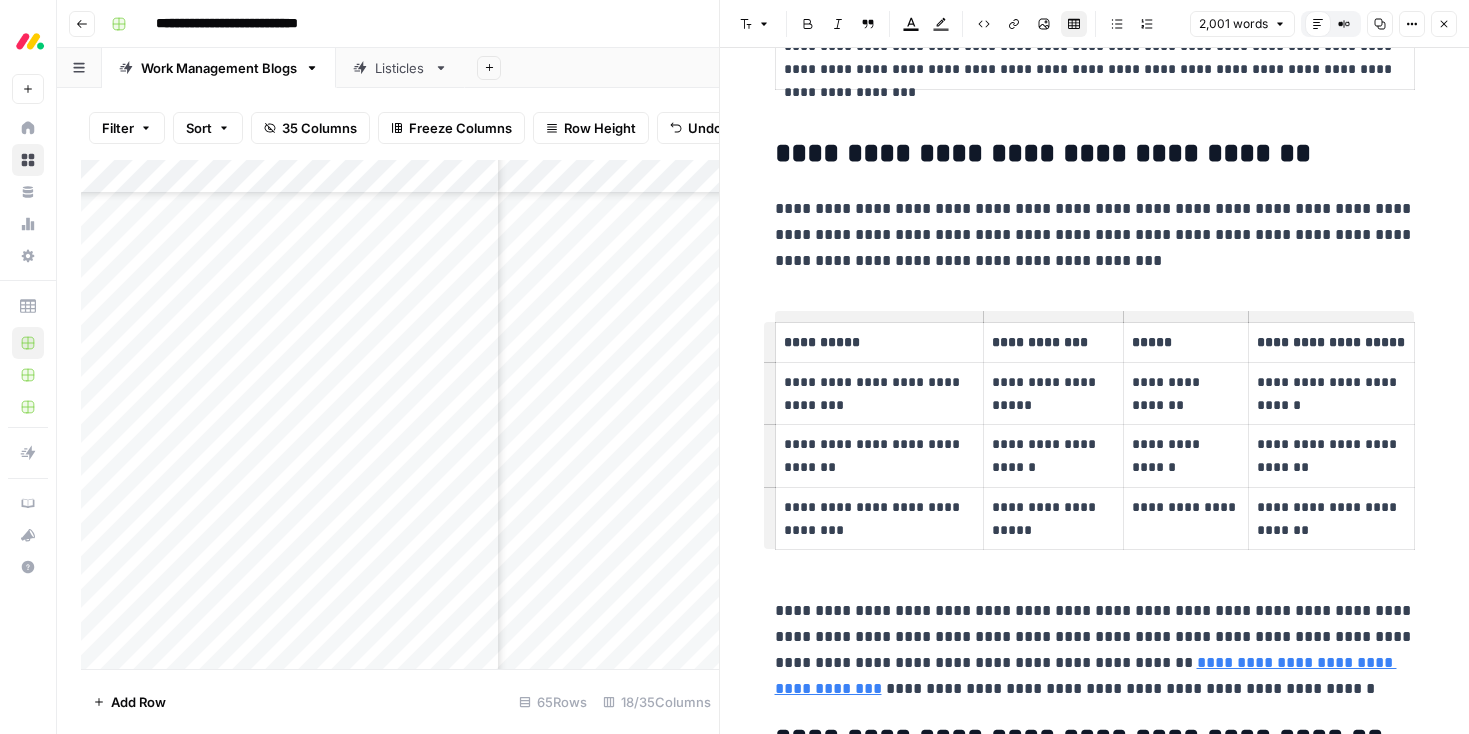 click on "**********" at bounding box center [1186, 394] 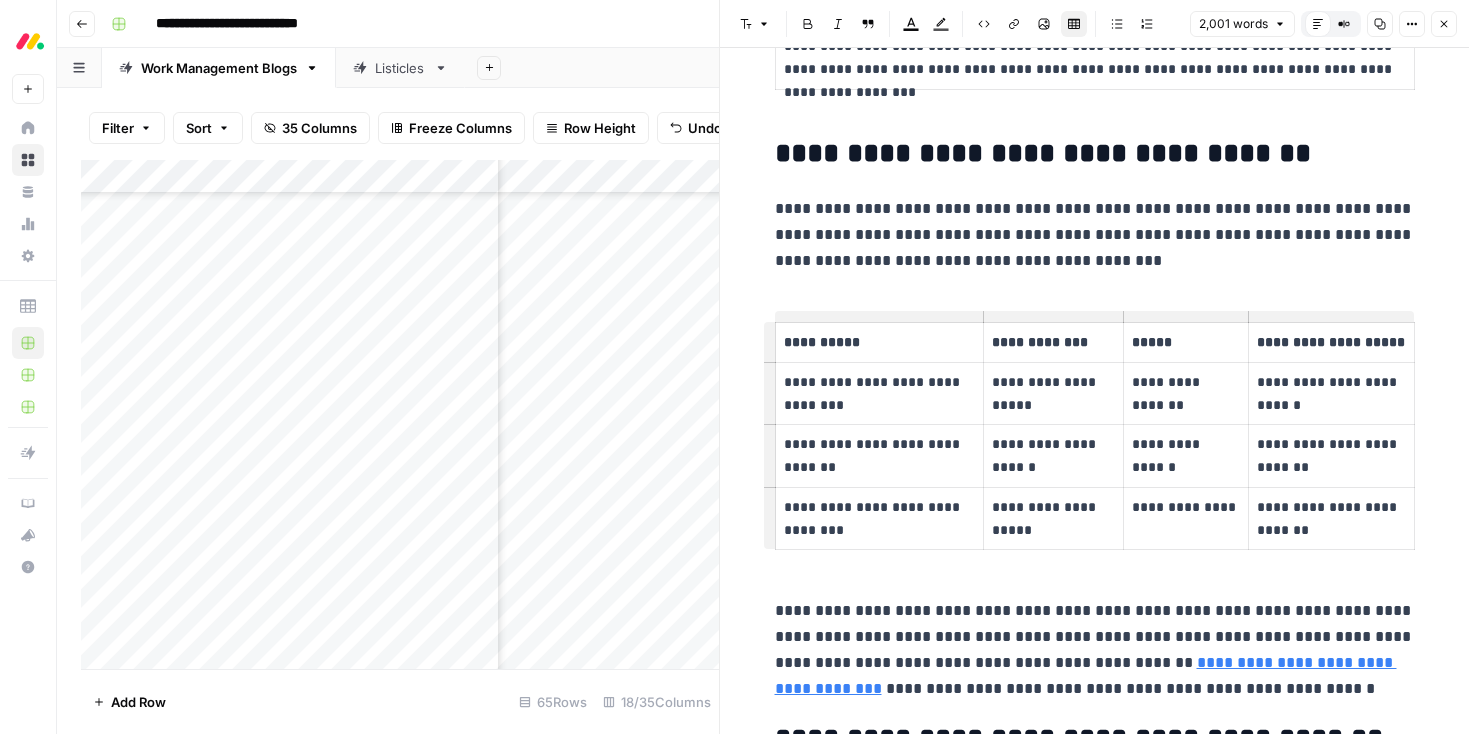 click on "**********" at bounding box center [1186, 394] 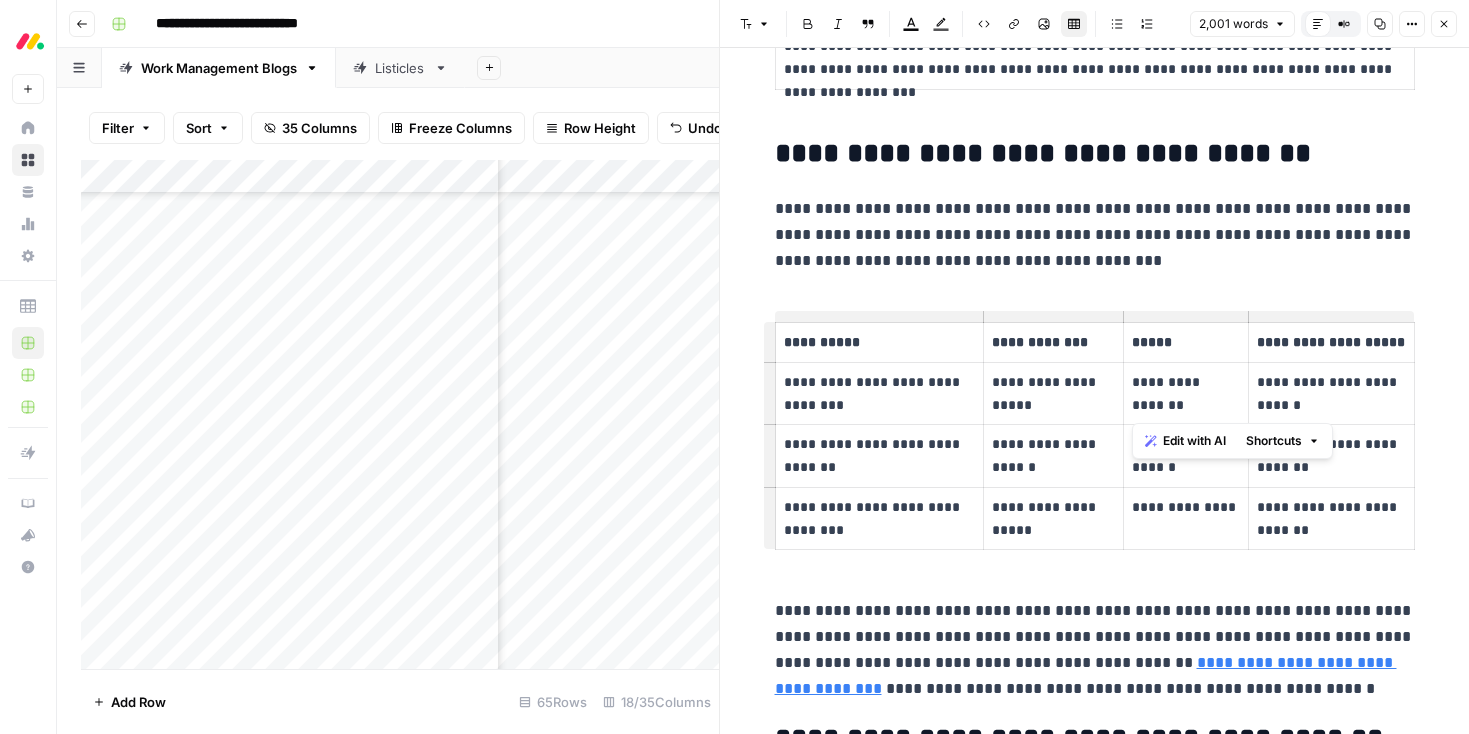 click on "**********" at bounding box center (1185, 456) 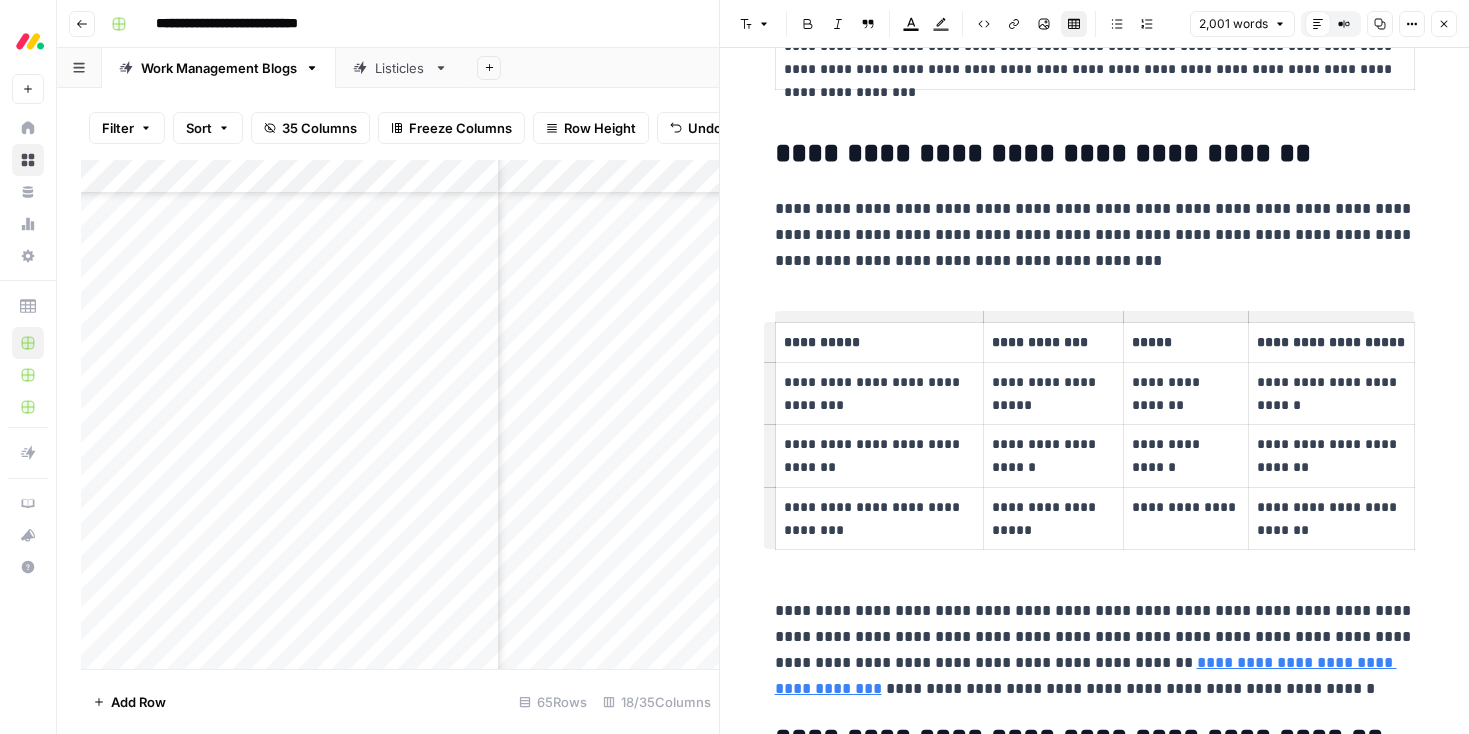 click on "**********" at bounding box center [1185, 456] 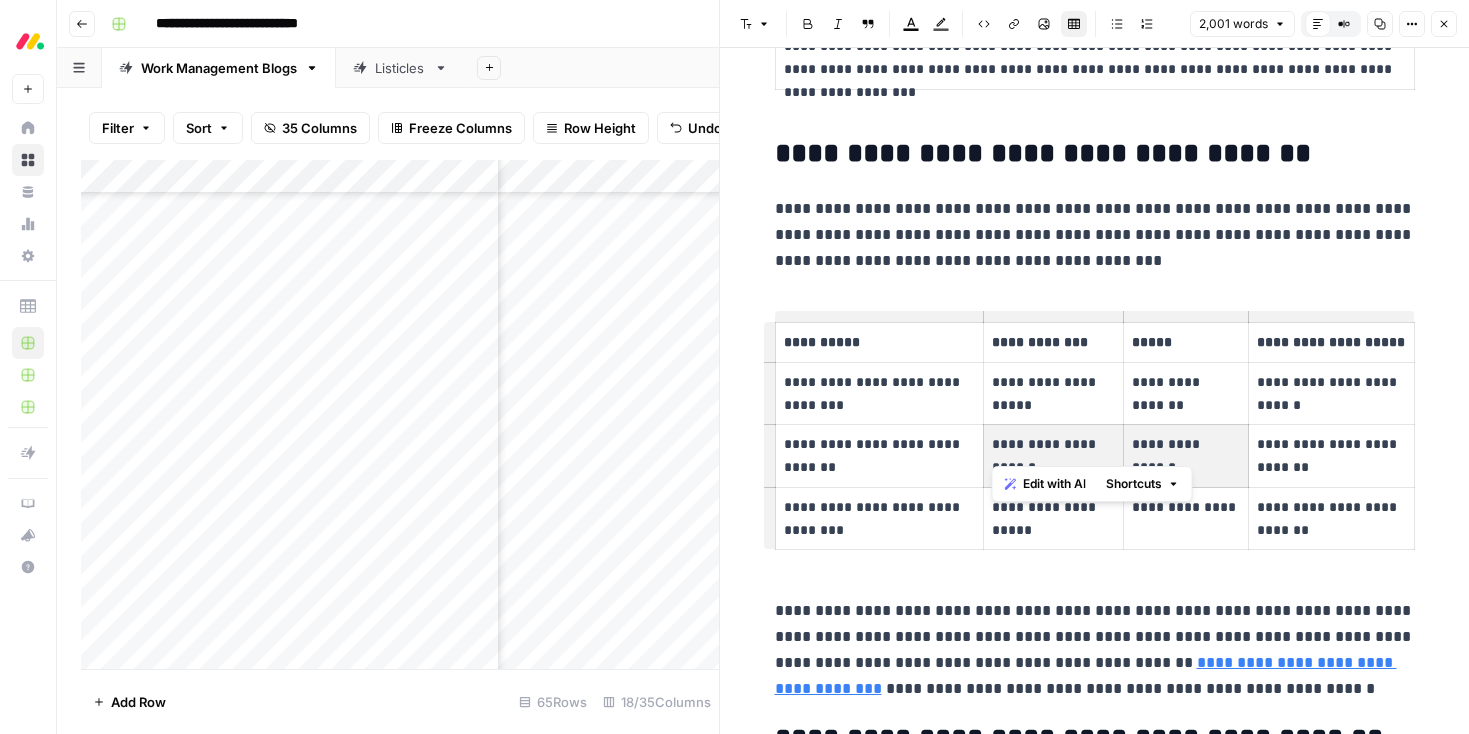 drag, startPoint x: 1237, startPoint y: 443, endPoint x: 1086, endPoint y: 442, distance: 151.00331 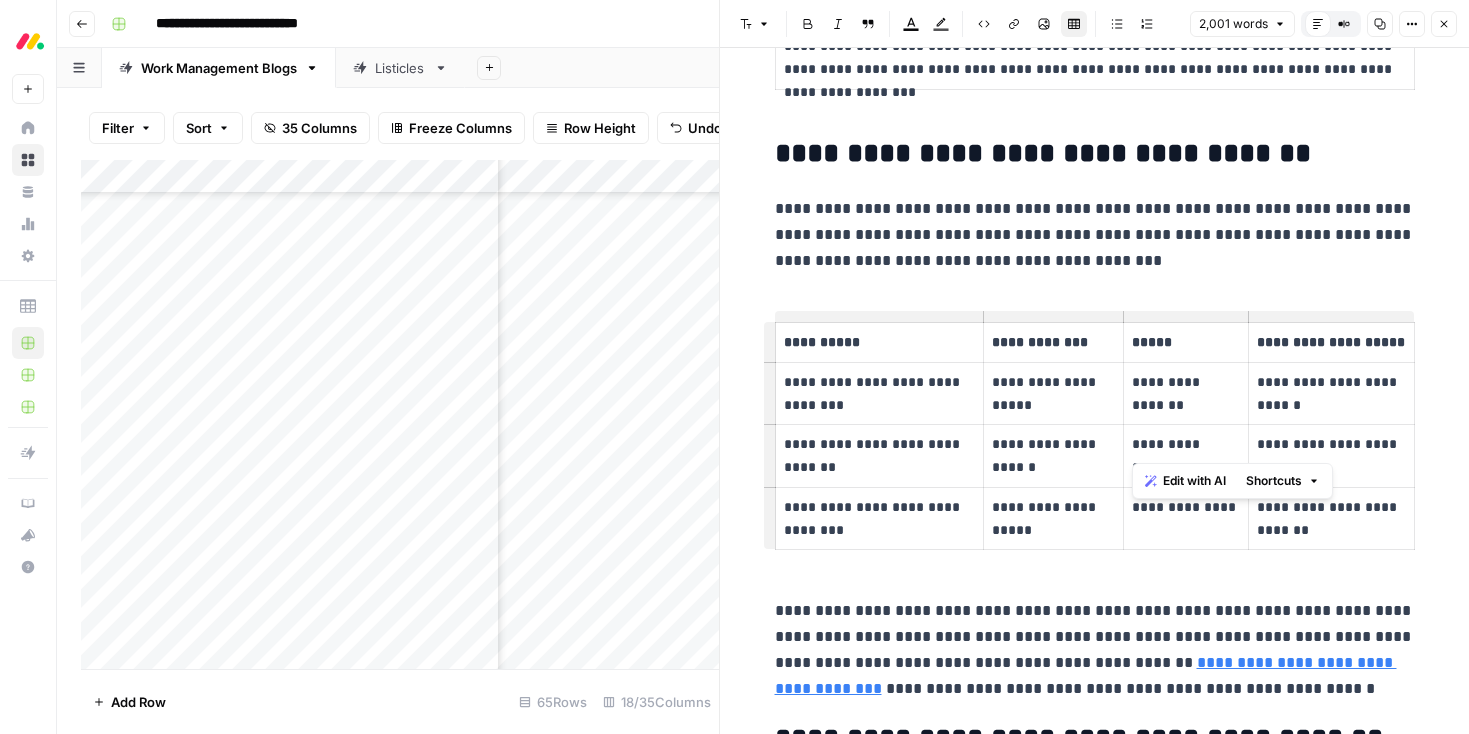 drag, startPoint x: 1167, startPoint y: 445, endPoint x: 1199, endPoint y: 526, distance: 87.0919 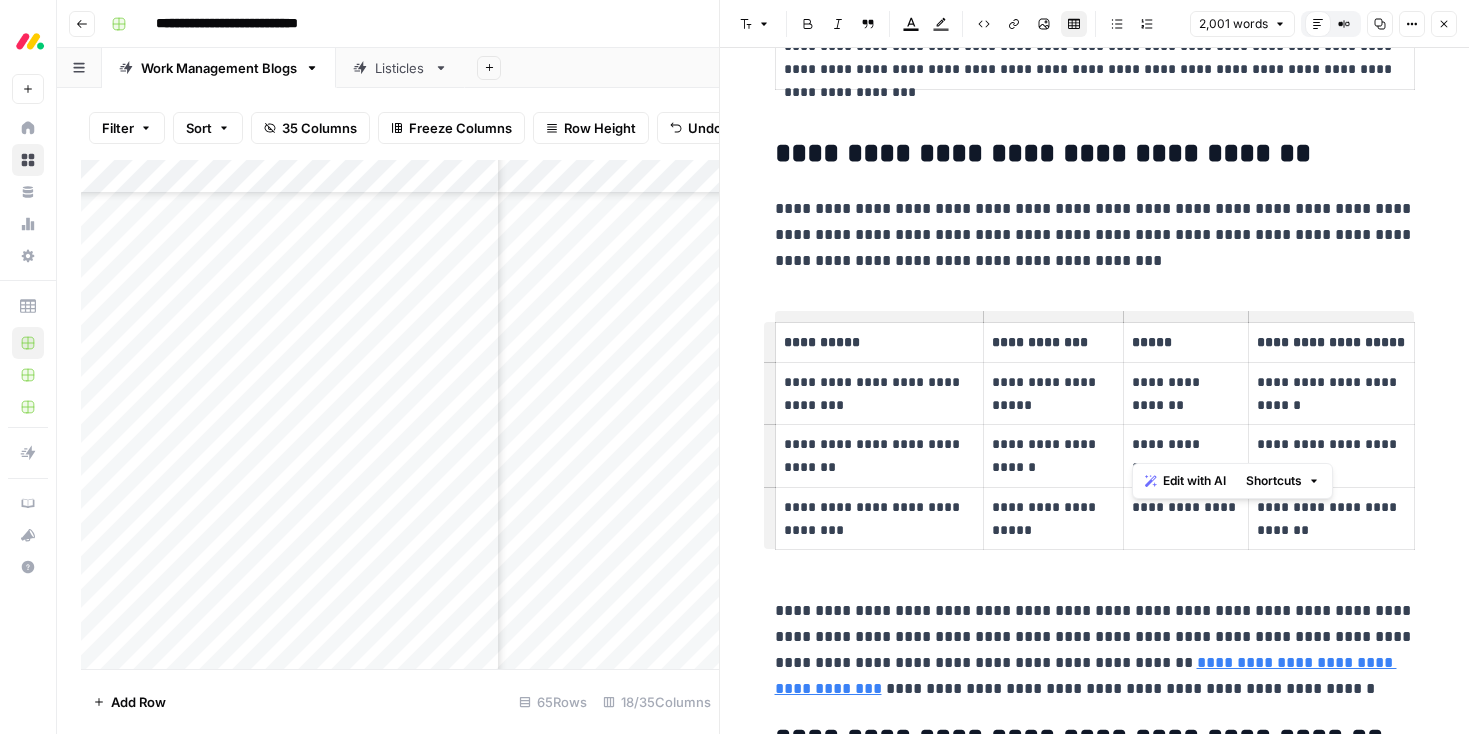 click on "**********" at bounding box center (1186, 444) 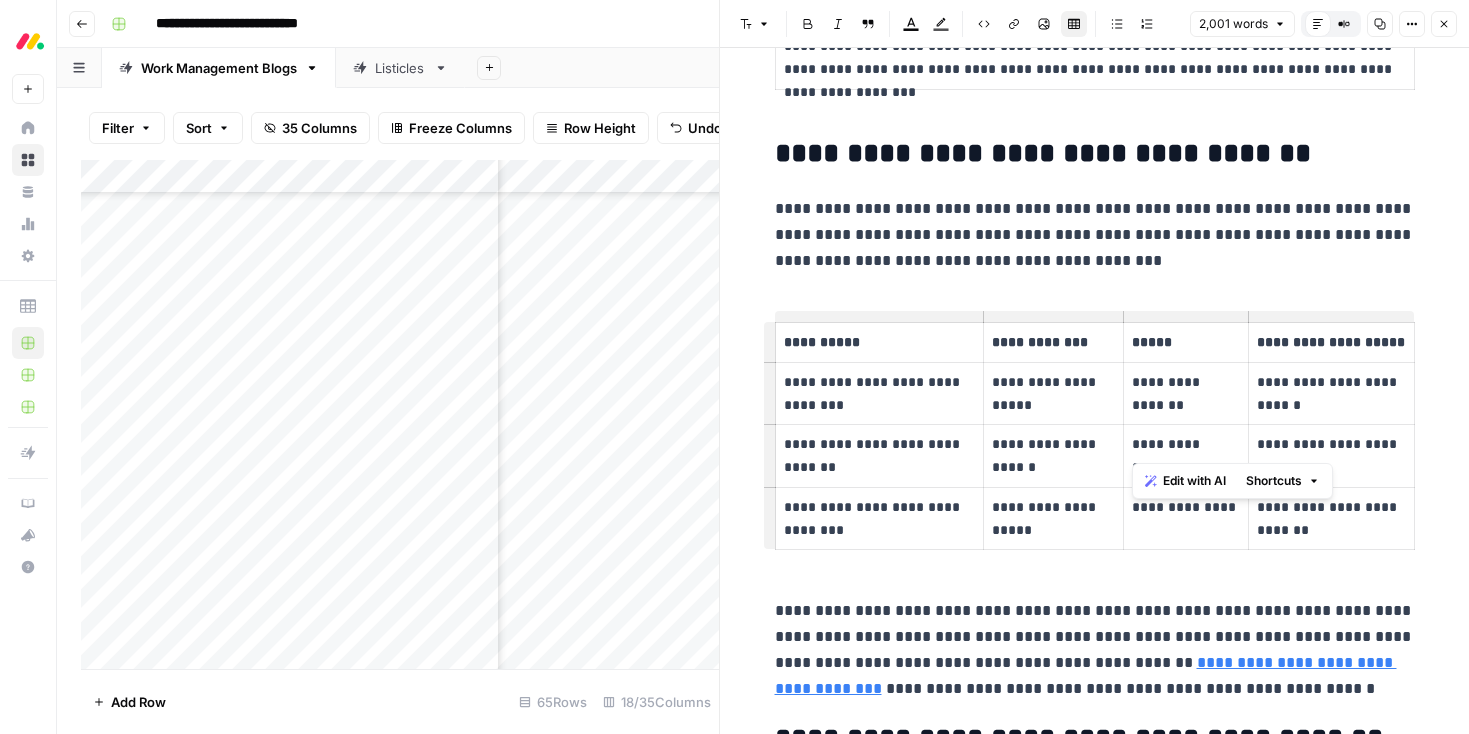 click on "**********" at bounding box center [1186, 507] 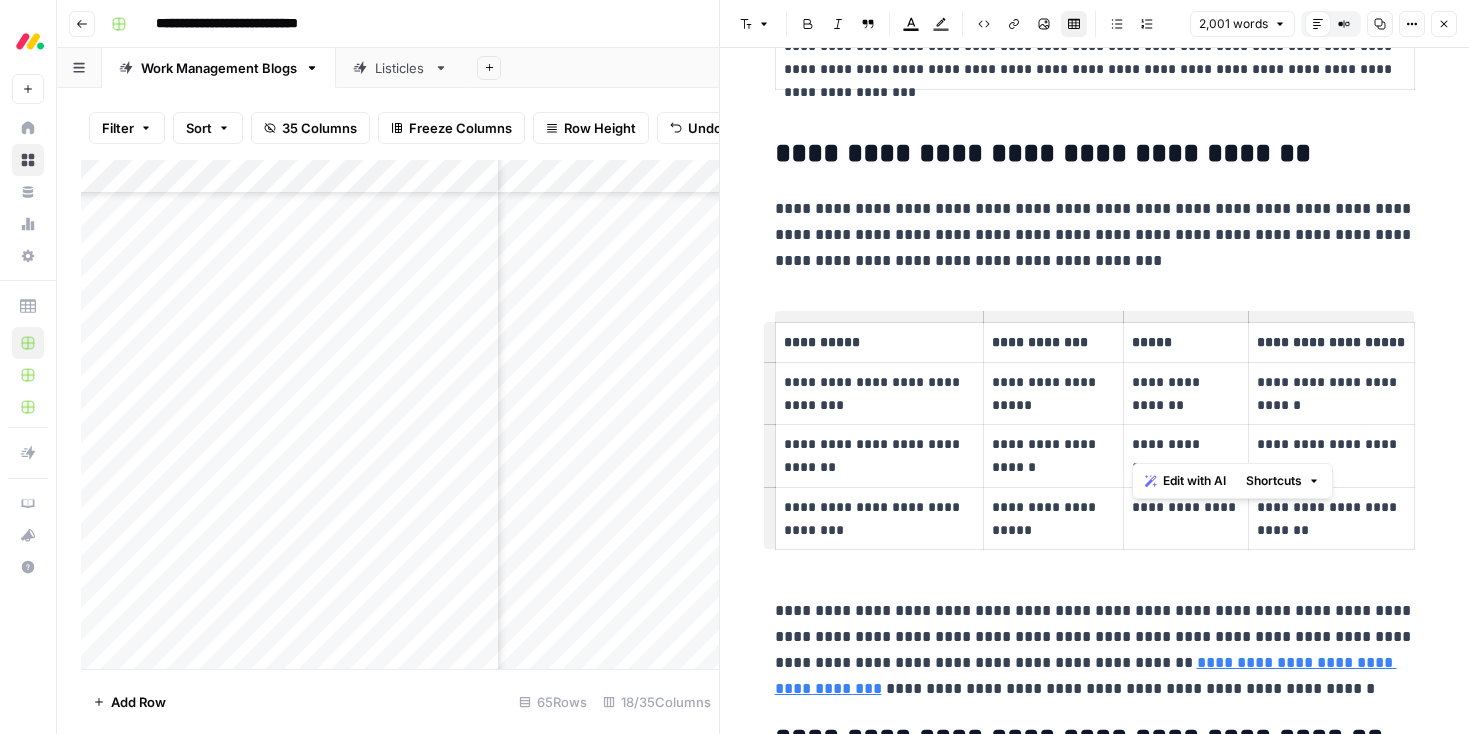click on "**********" at bounding box center (1186, 507) 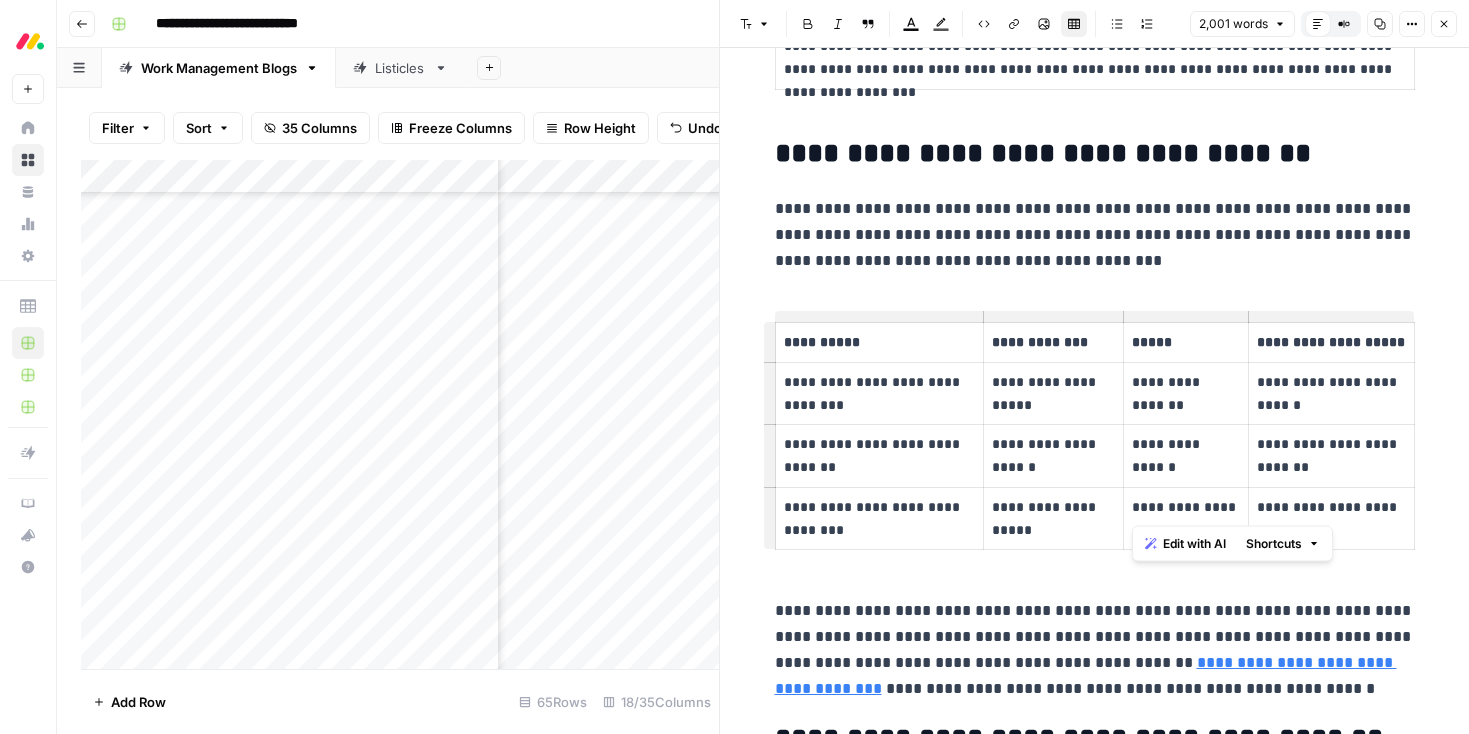 click on "**********" at bounding box center [1186, 507] 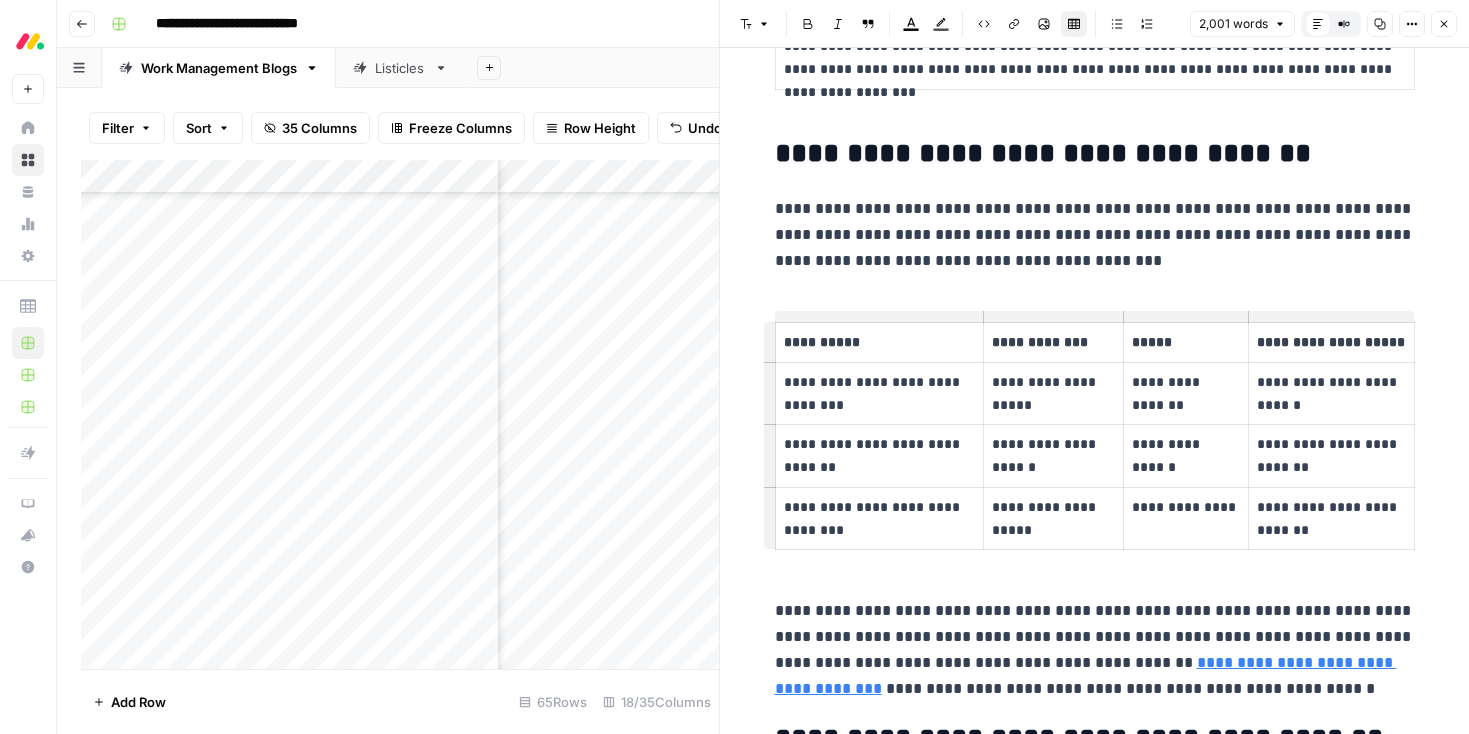 click on "**********" at bounding box center (1331, 394) 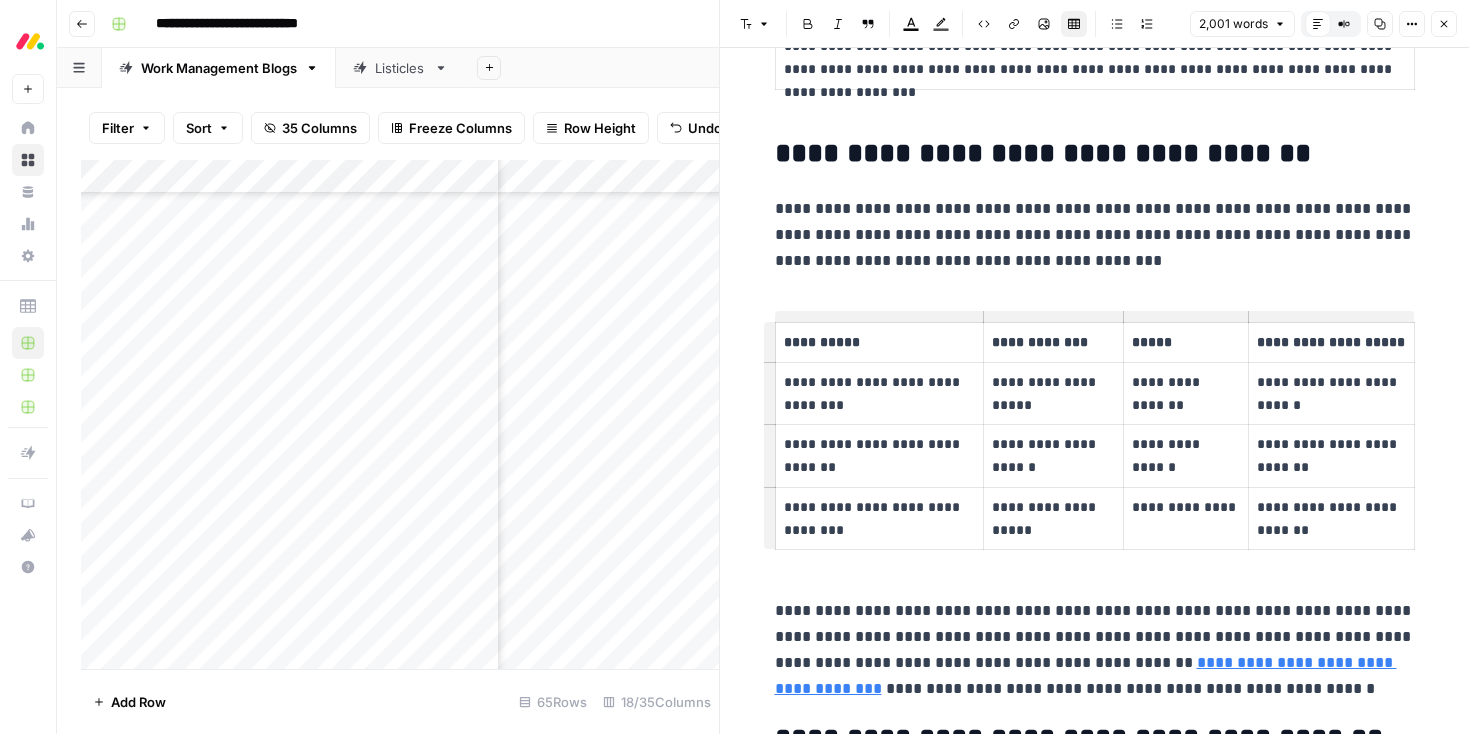 click on "**********" at bounding box center (1331, 394) 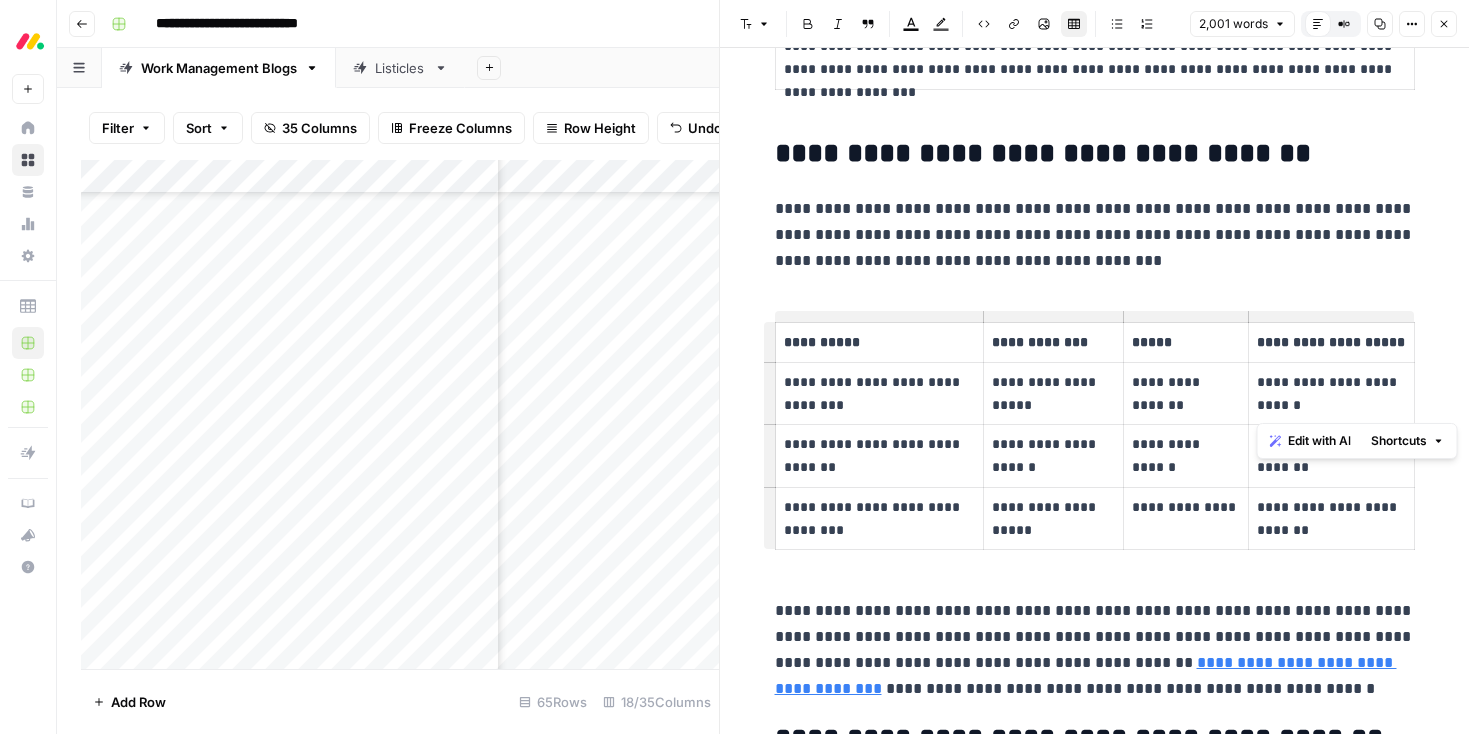 click on "**********" at bounding box center (1331, 393) 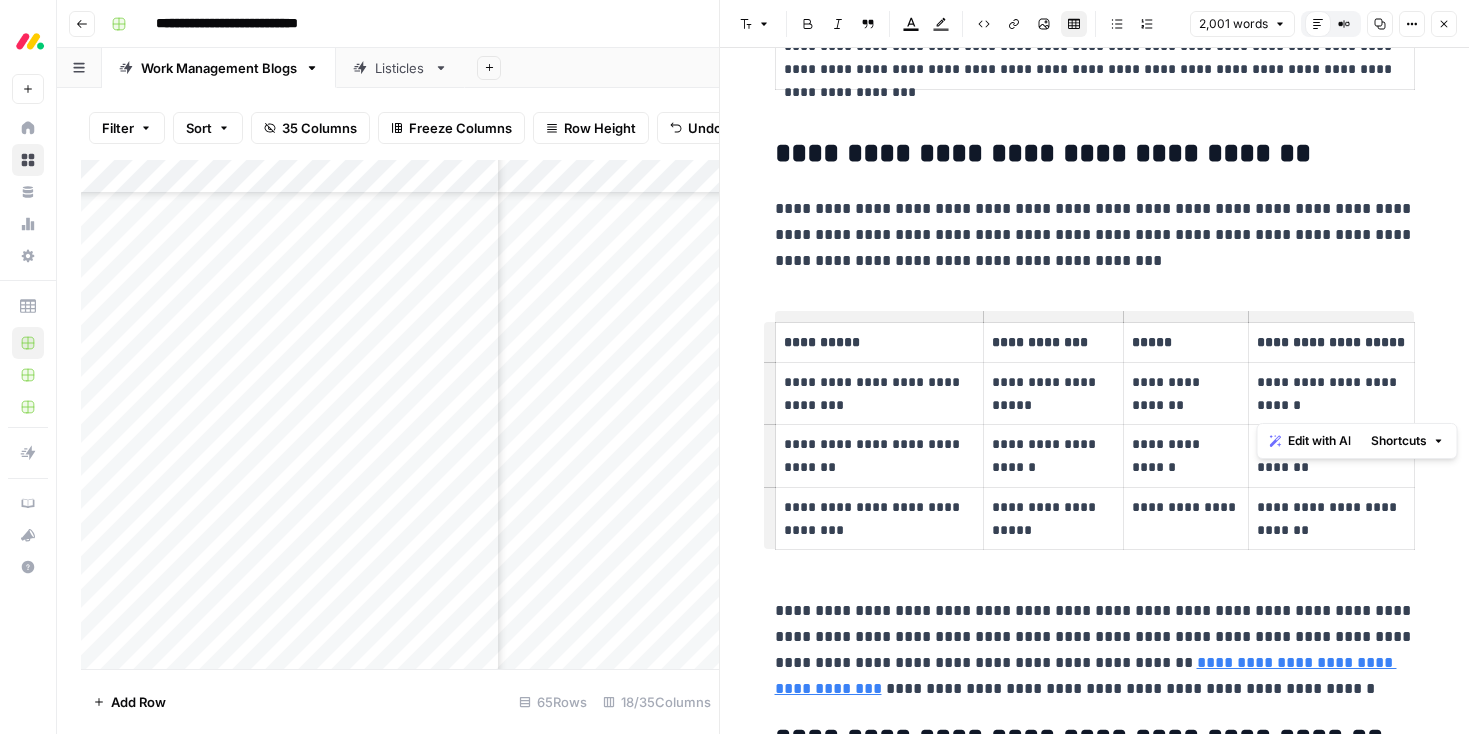 click on "**********" at bounding box center (1331, 456) 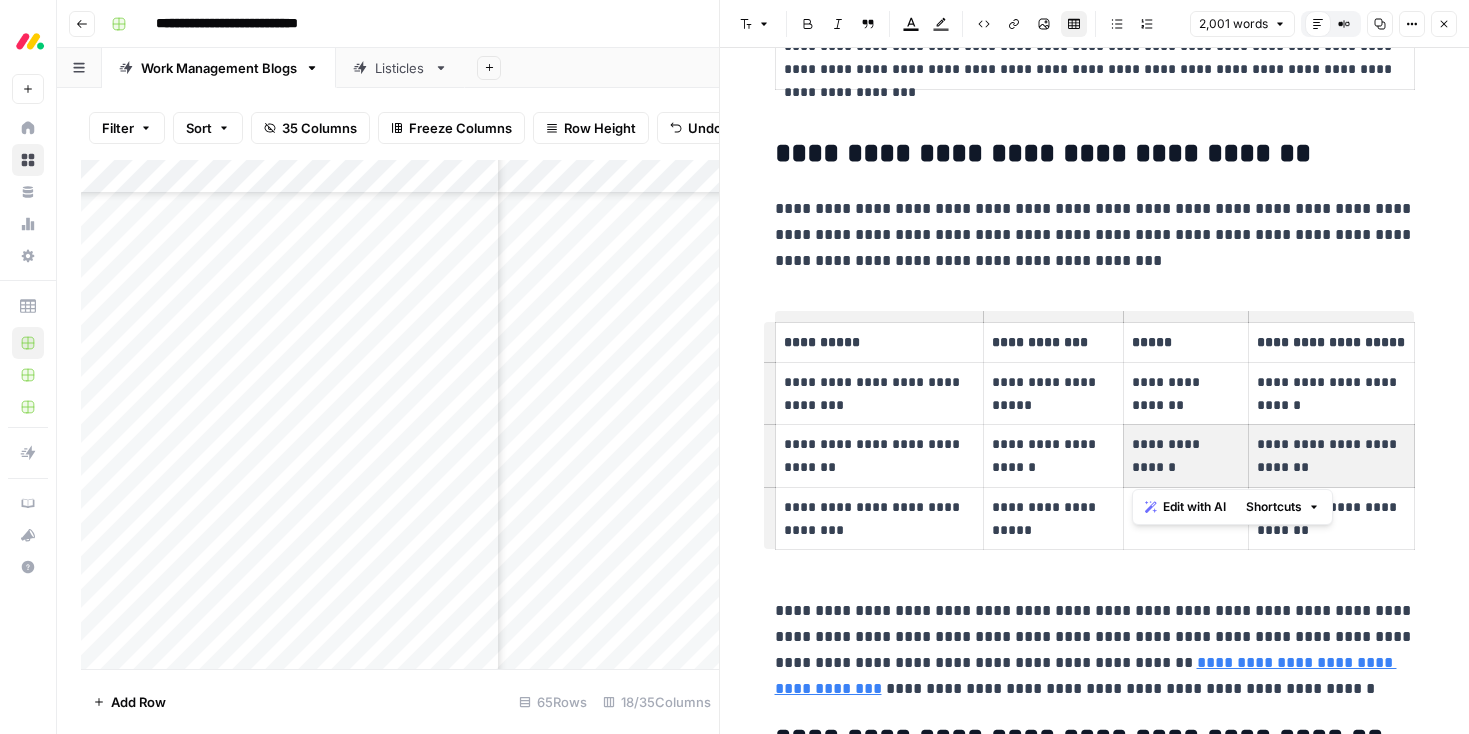 drag, startPoint x: 1333, startPoint y: 471, endPoint x: 1247, endPoint y: 445, distance: 89.84431 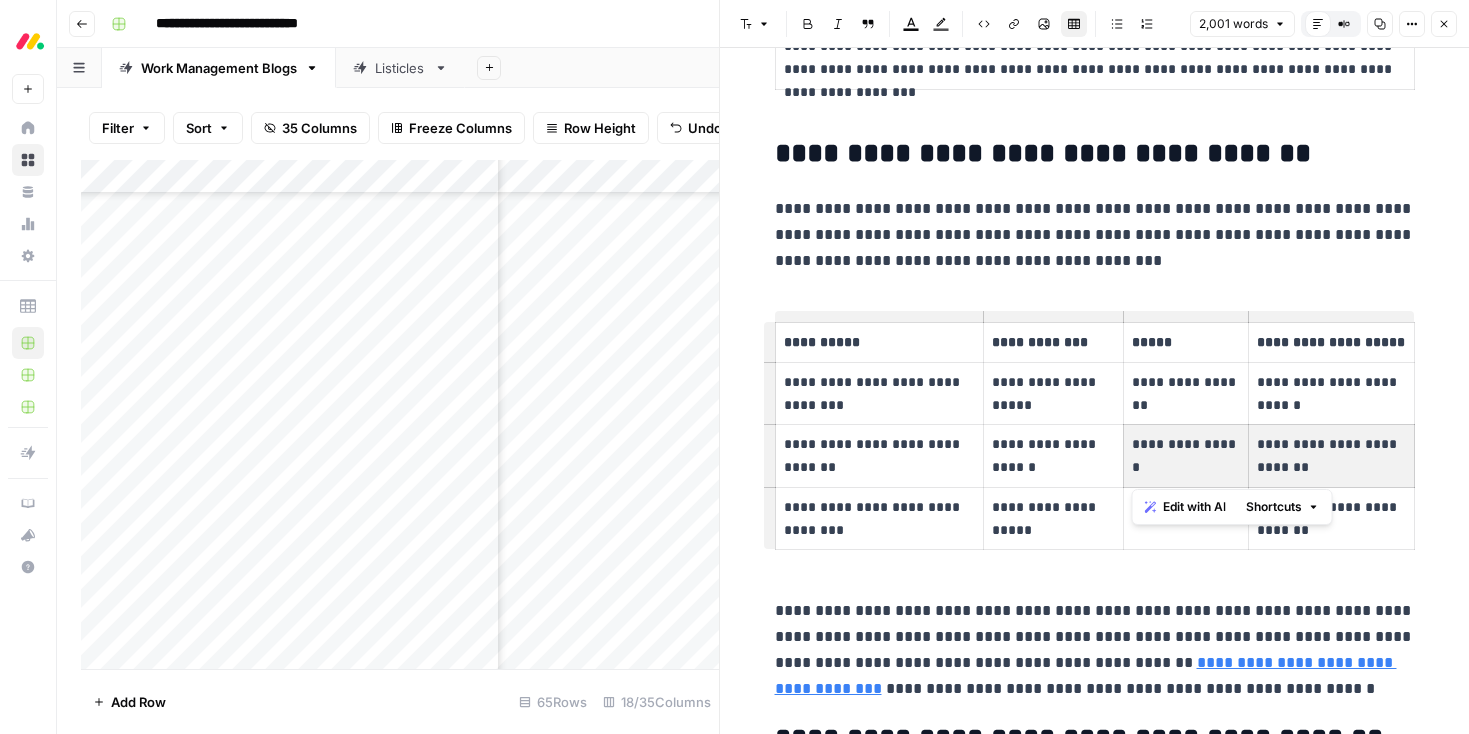 click on "**********" at bounding box center (1331, 456) 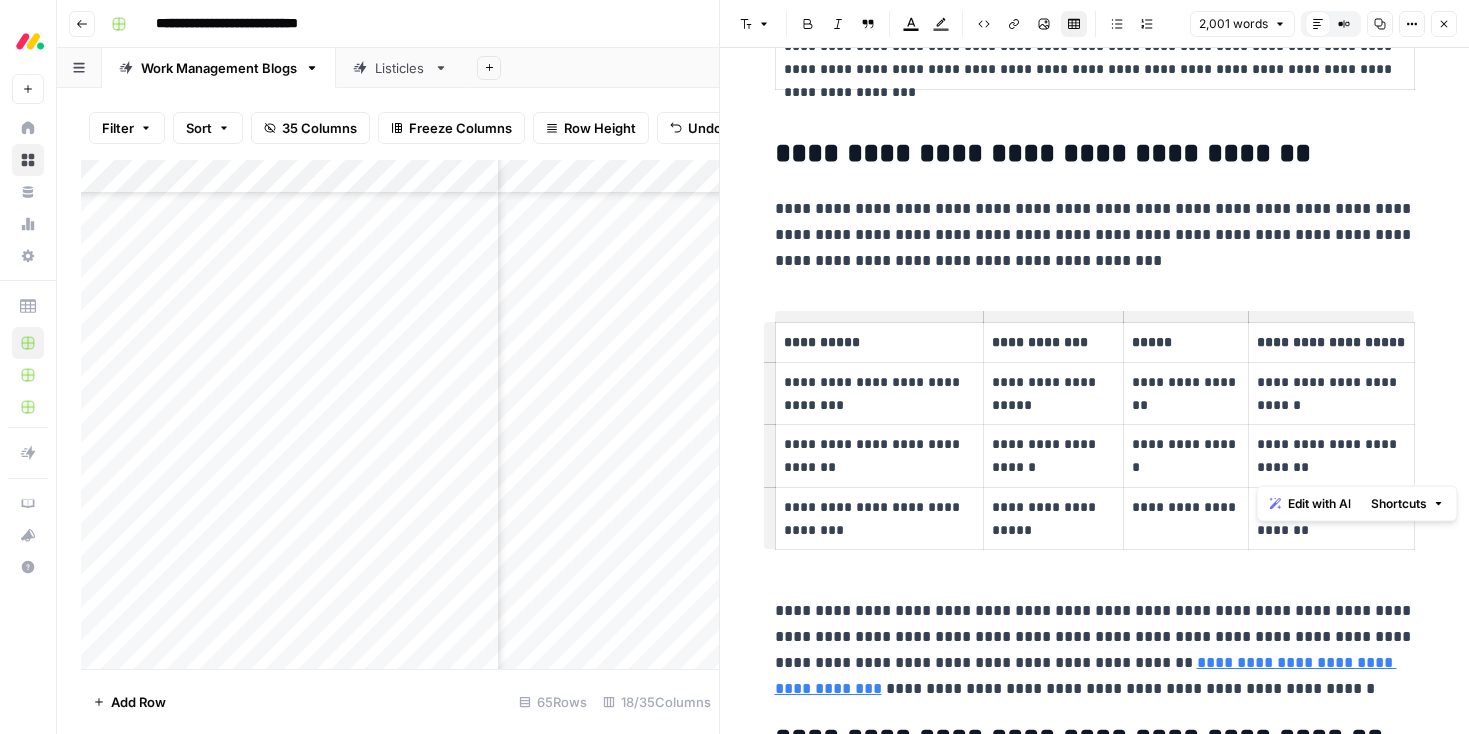 drag, startPoint x: 1338, startPoint y: 471, endPoint x: 1255, endPoint y: 443, distance: 87.595665 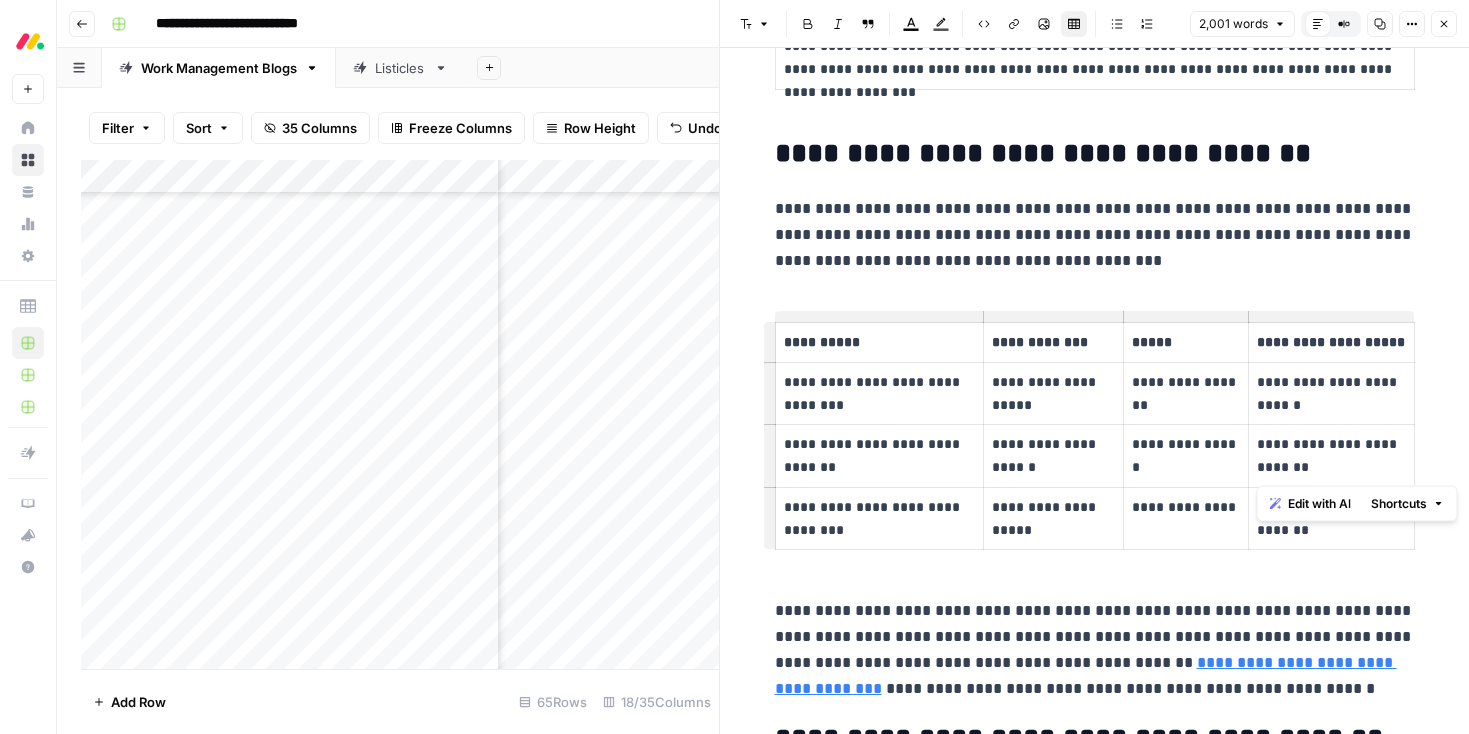 click on "**********" at bounding box center [1331, 456] 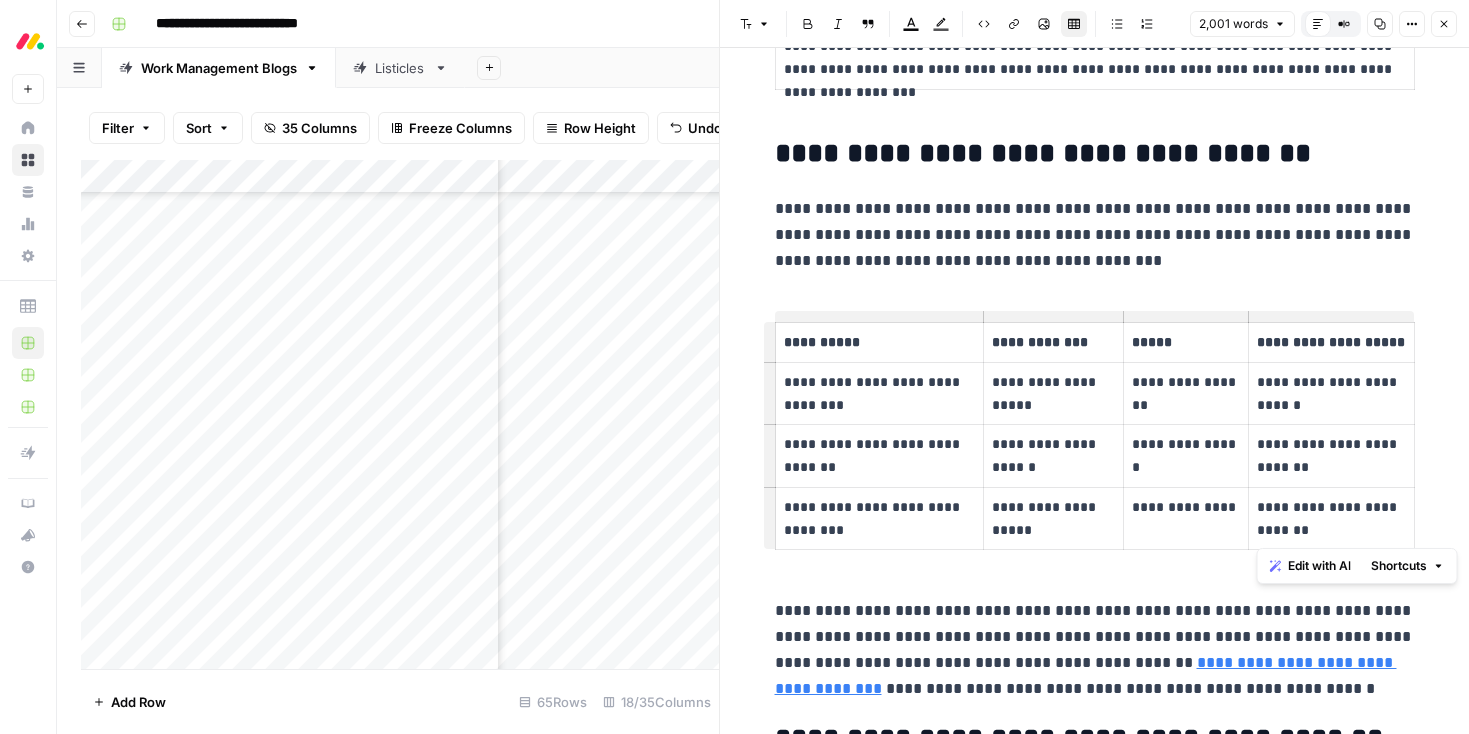 drag, startPoint x: 1338, startPoint y: 533, endPoint x: 1252, endPoint y: 511, distance: 88.76936 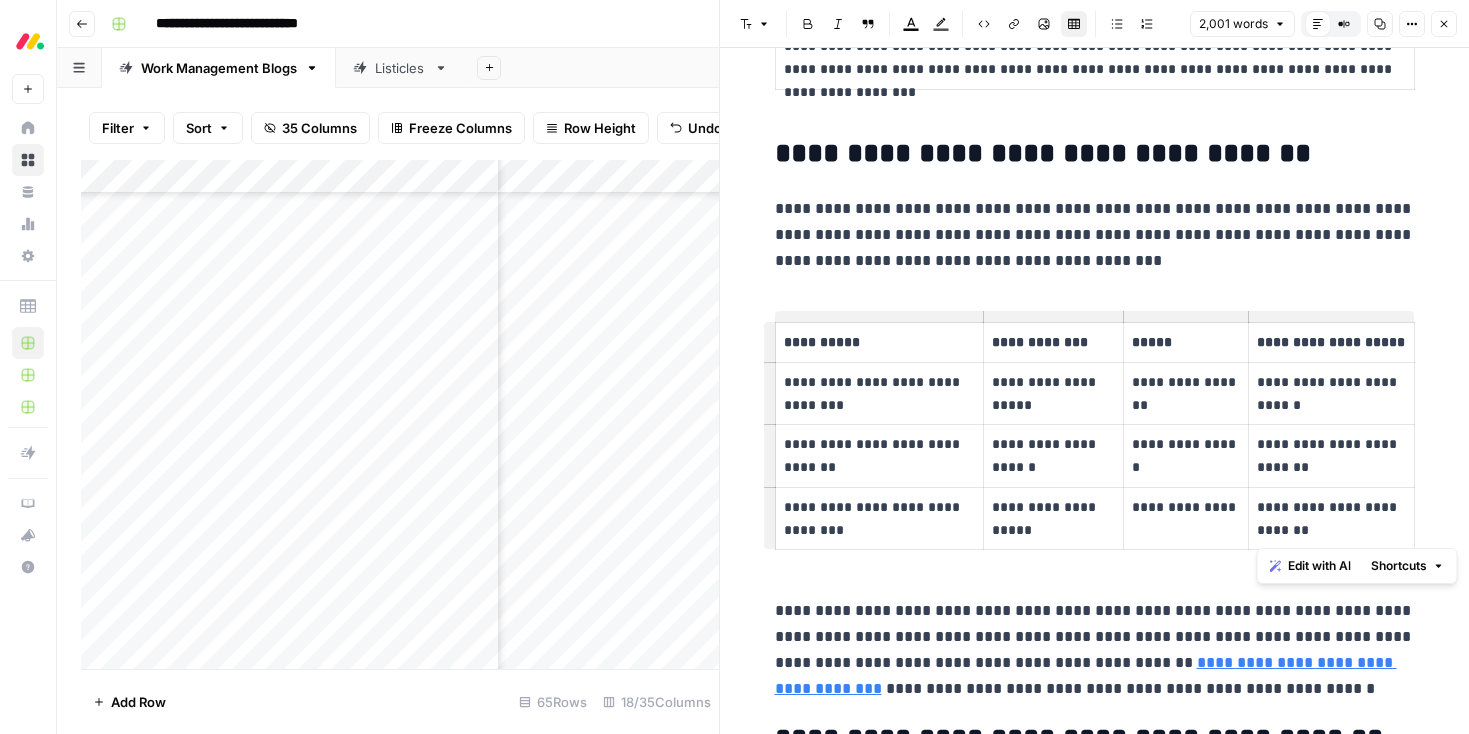 click on "**********" at bounding box center [1331, 518] 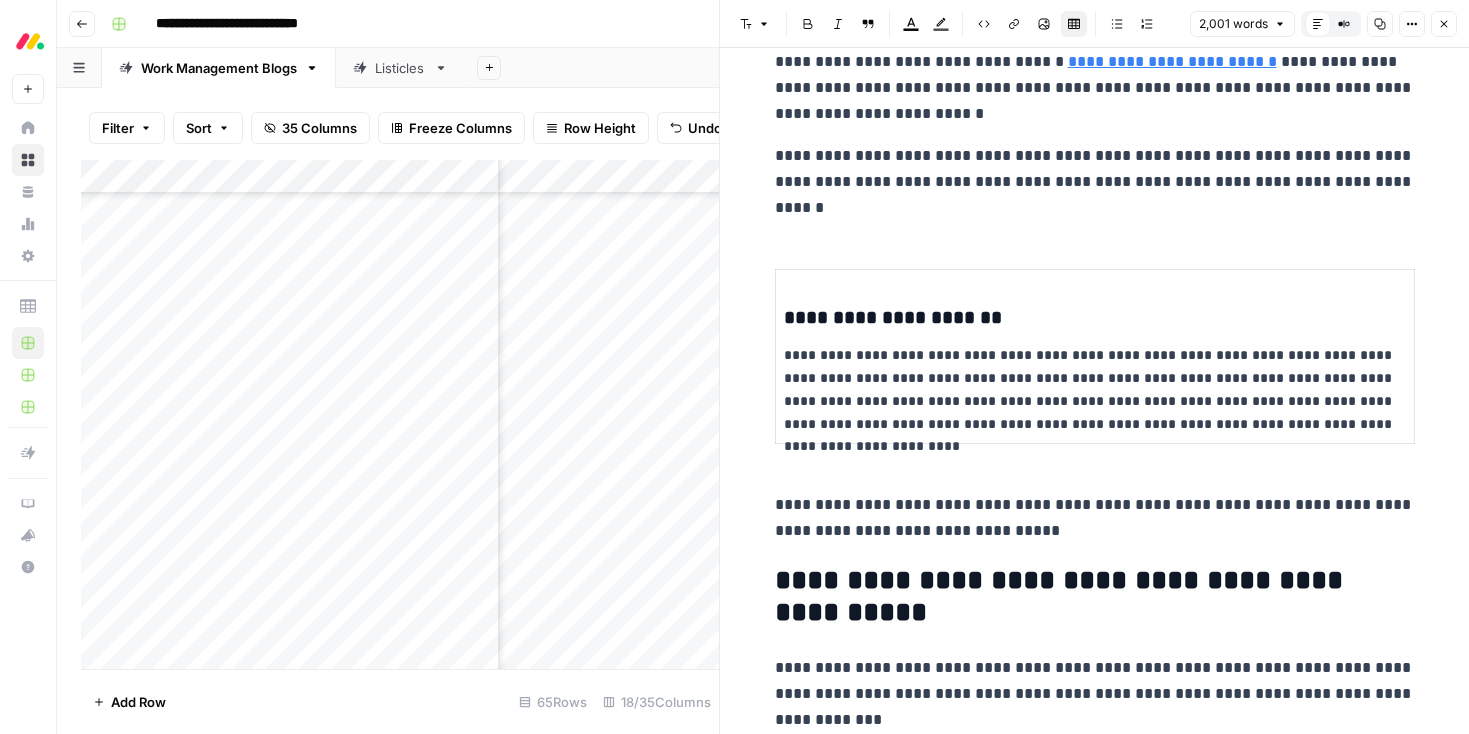 scroll, scrollTop: 5146, scrollLeft: 0, axis: vertical 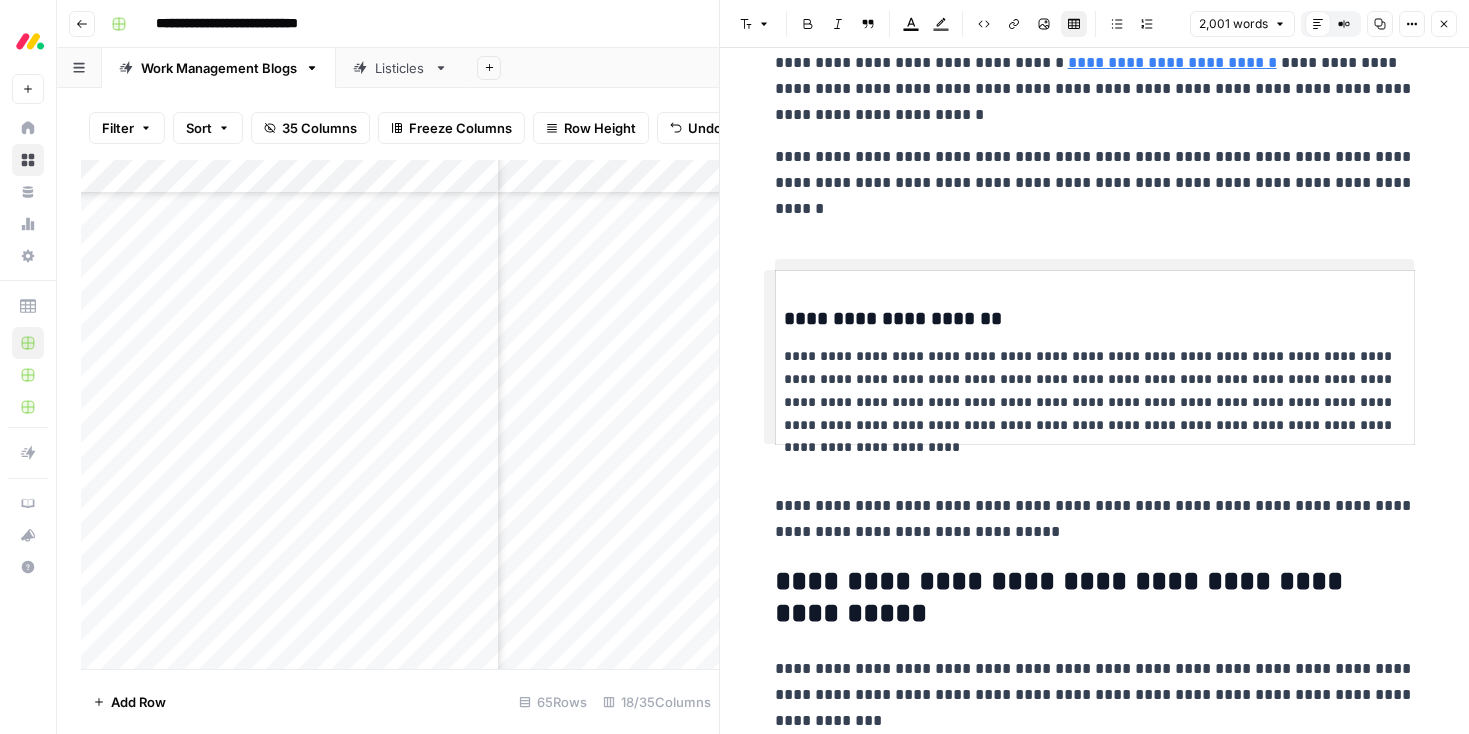 drag, startPoint x: 788, startPoint y: 354, endPoint x: 1328, endPoint y: 387, distance: 541.0074 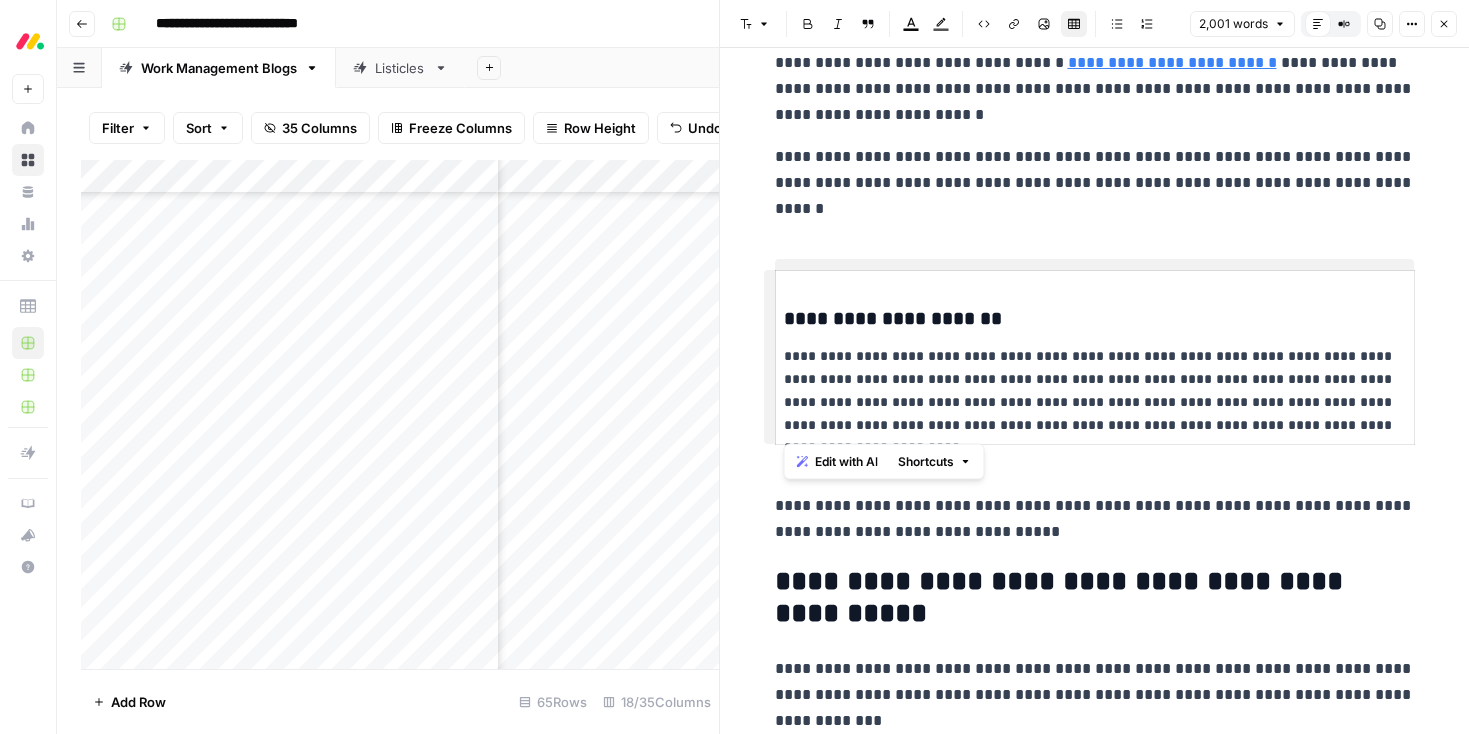 drag, startPoint x: 1337, startPoint y: 422, endPoint x: 775, endPoint y: 348, distance: 566.85095 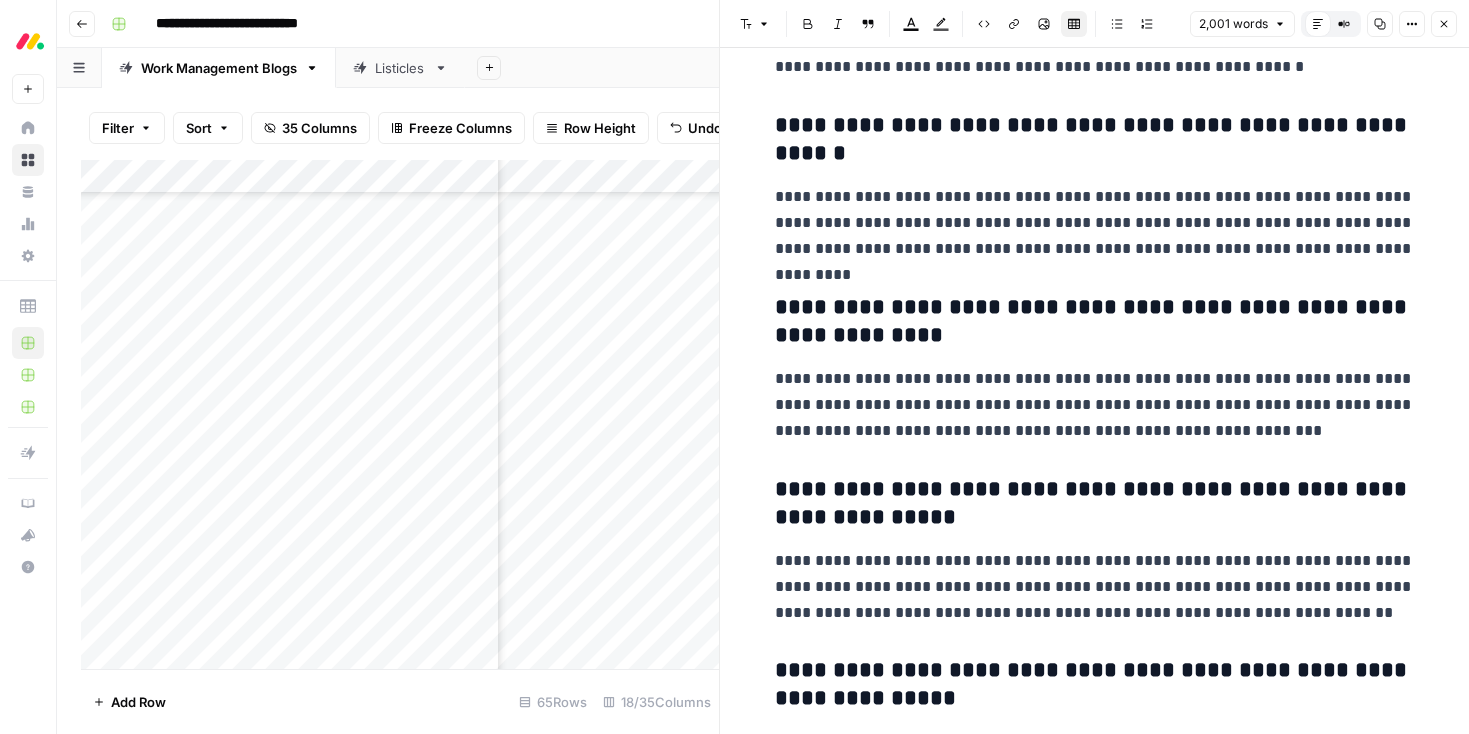 scroll, scrollTop: 9122, scrollLeft: 0, axis: vertical 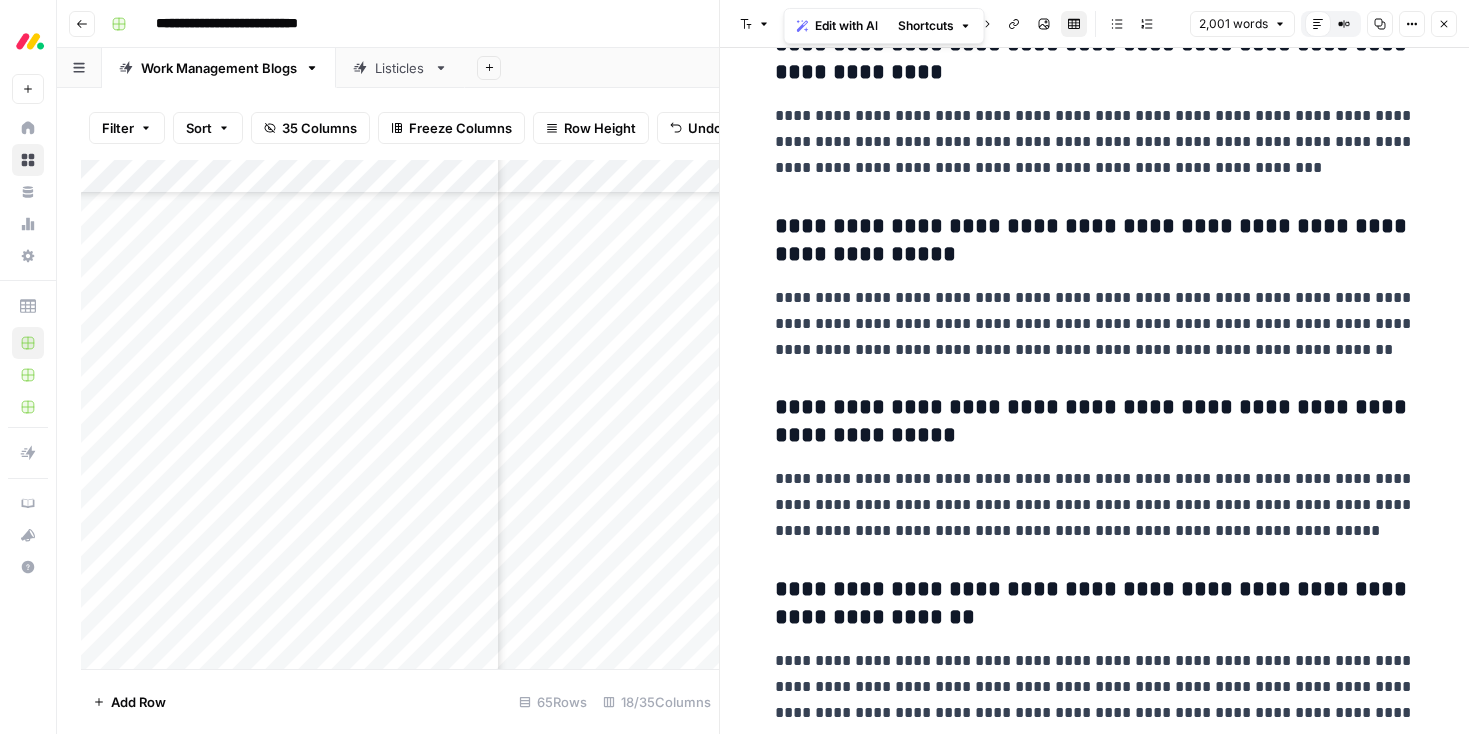 click 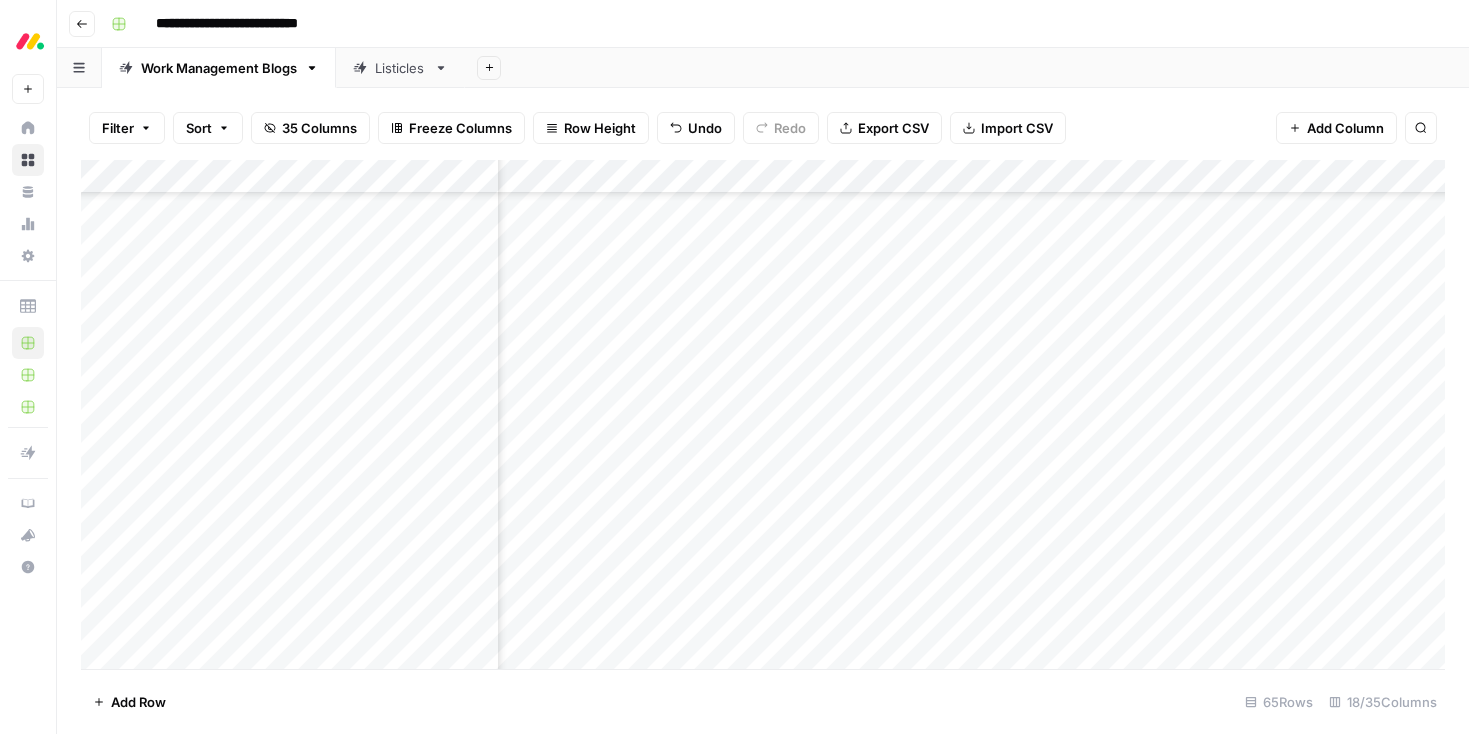 scroll, scrollTop: 883, scrollLeft: 2261, axis: both 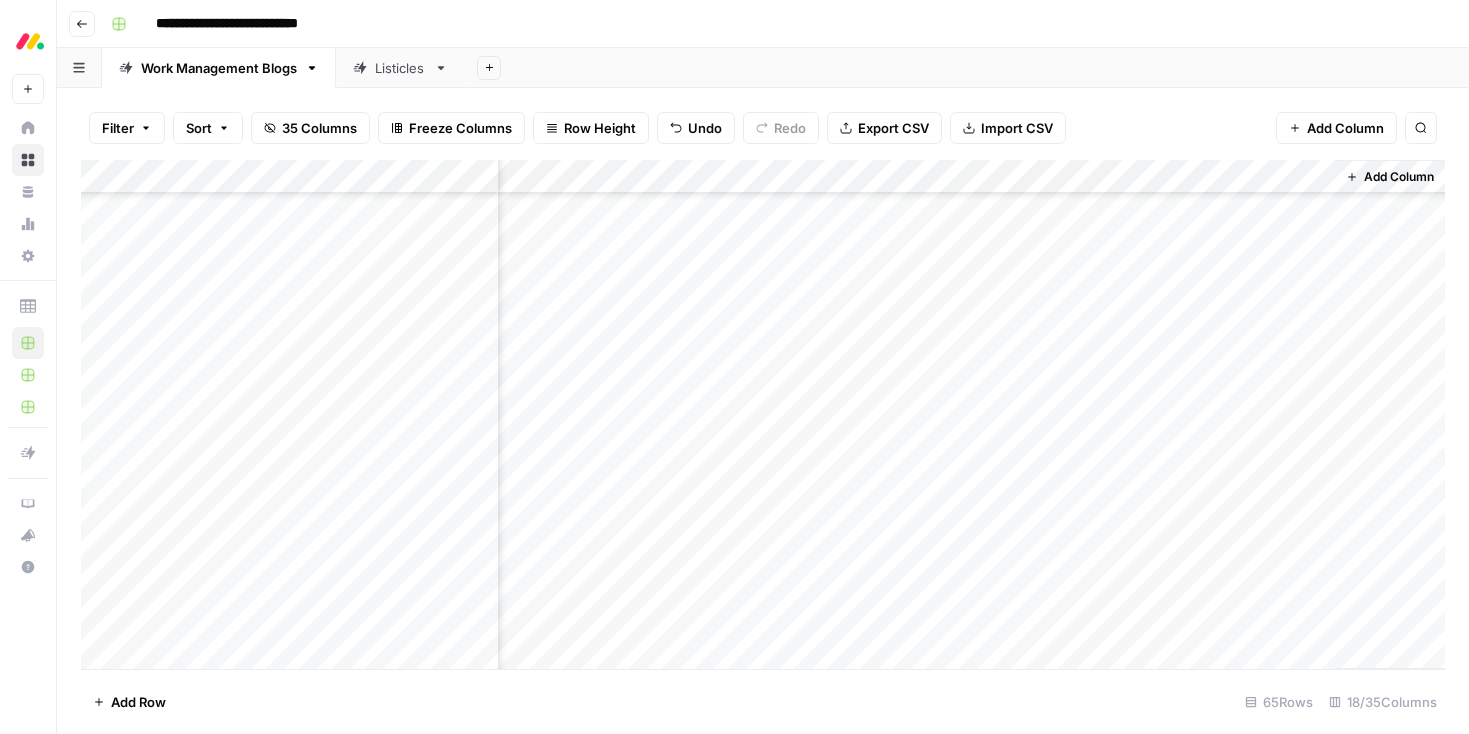 click on "Add Column" at bounding box center [763, 414] 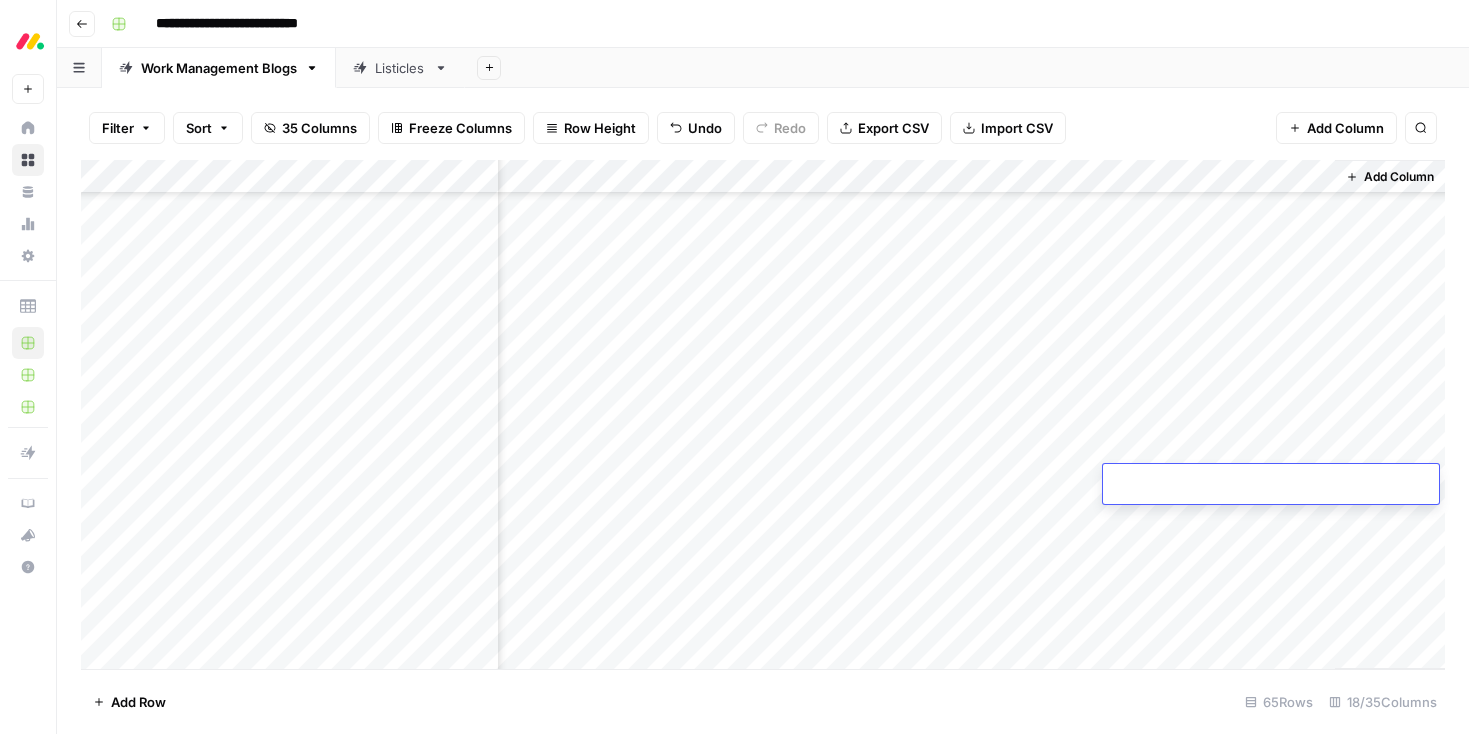 type on "**********" 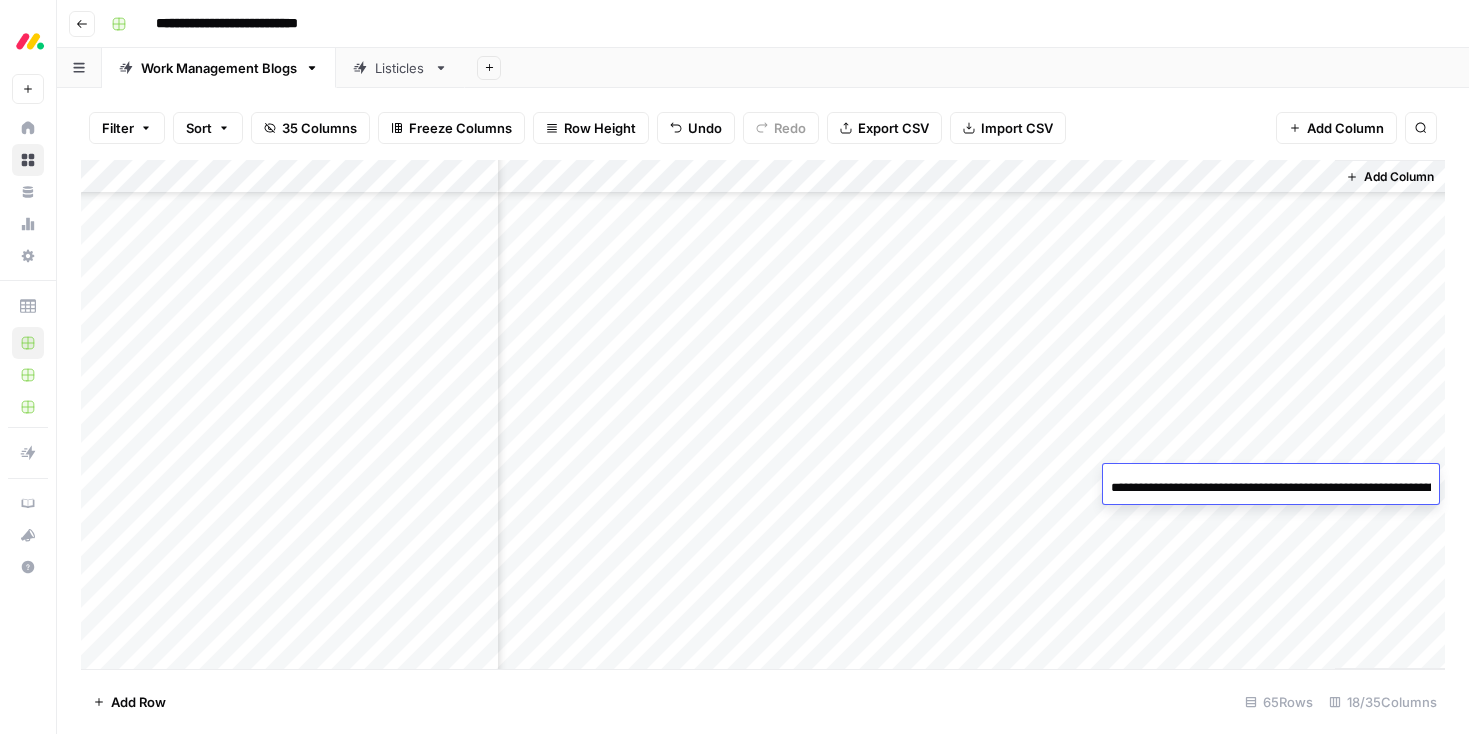scroll, scrollTop: 0, scrollLeft: 175, axis: horizontal 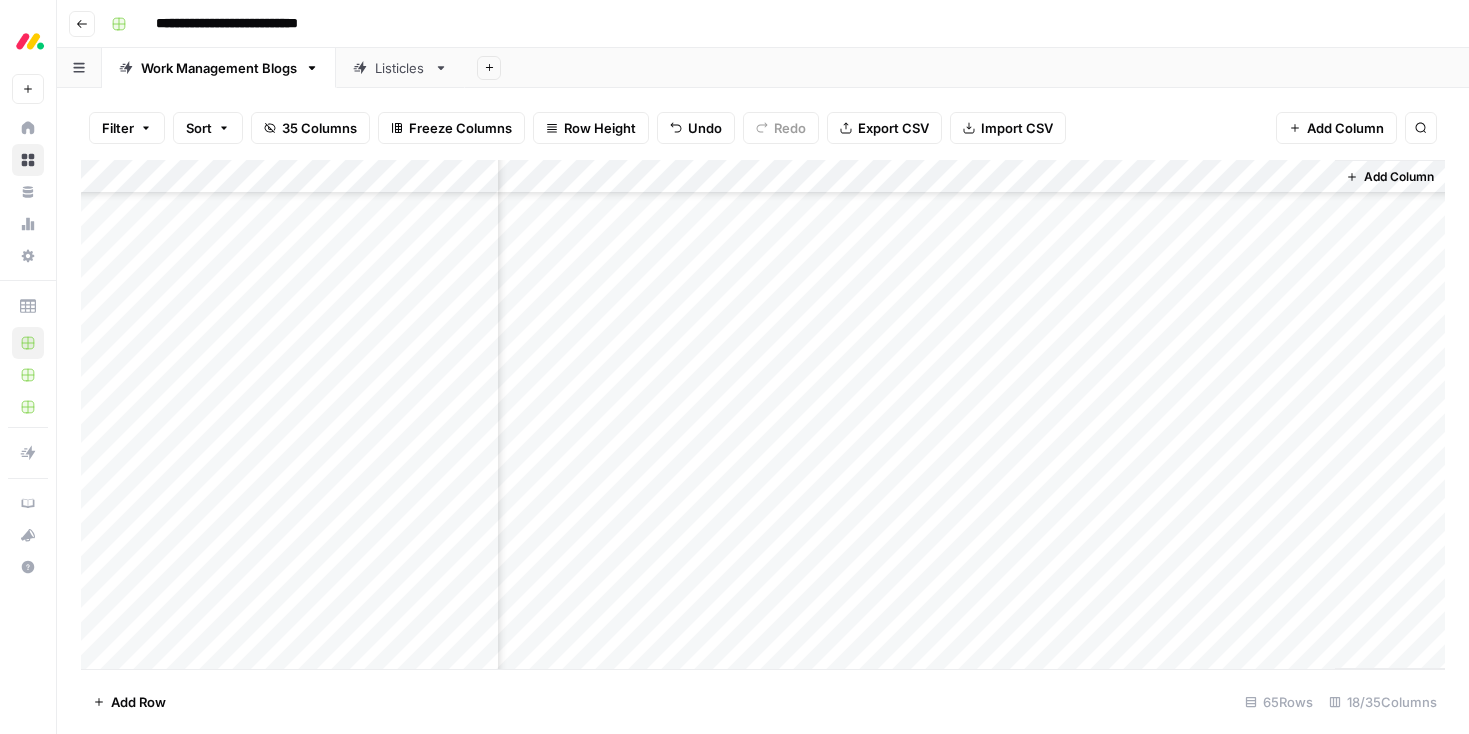 click on "Add Column" at bounding box center (763, 414) 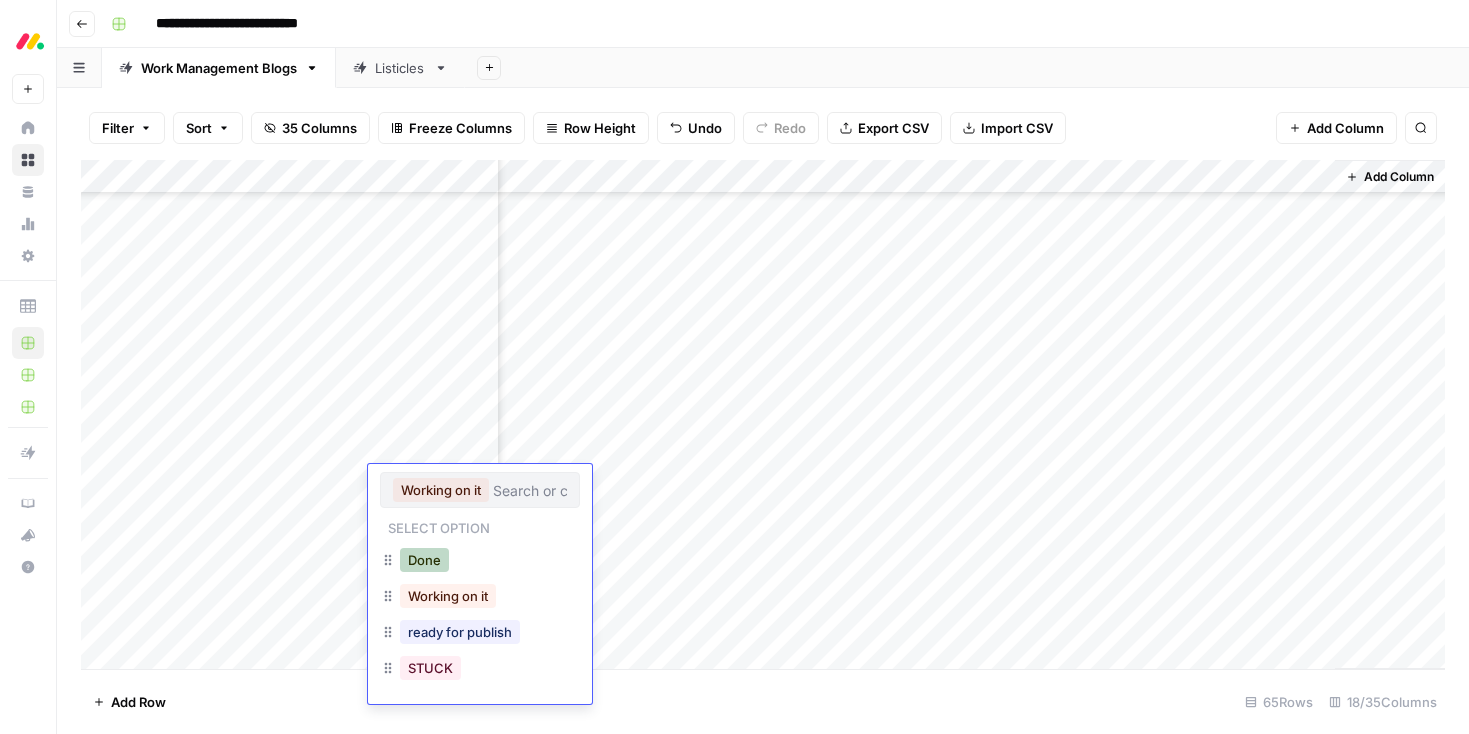 click on "Done" at bounding box center (424, 560) 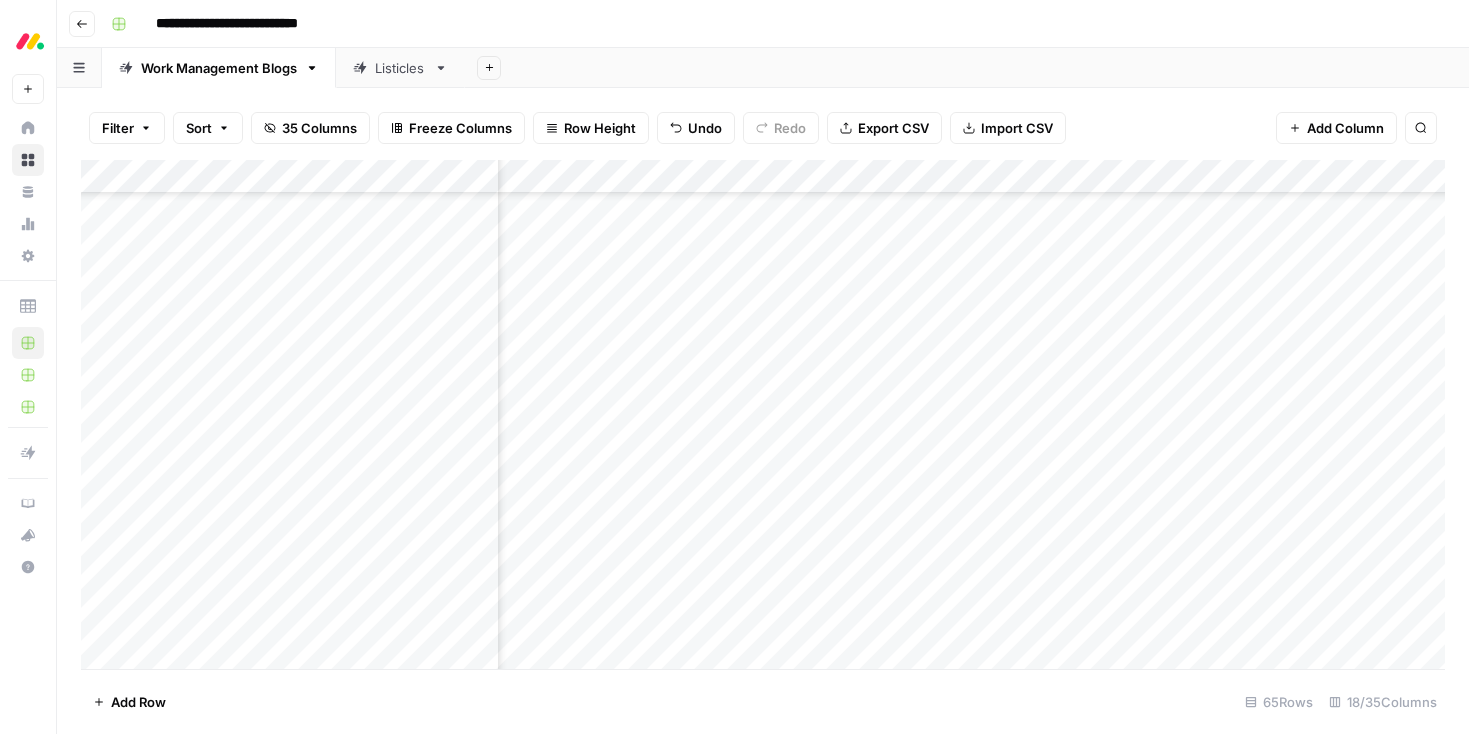 scroll, scrollTop: 883, scrollLeft: 215, axis: both 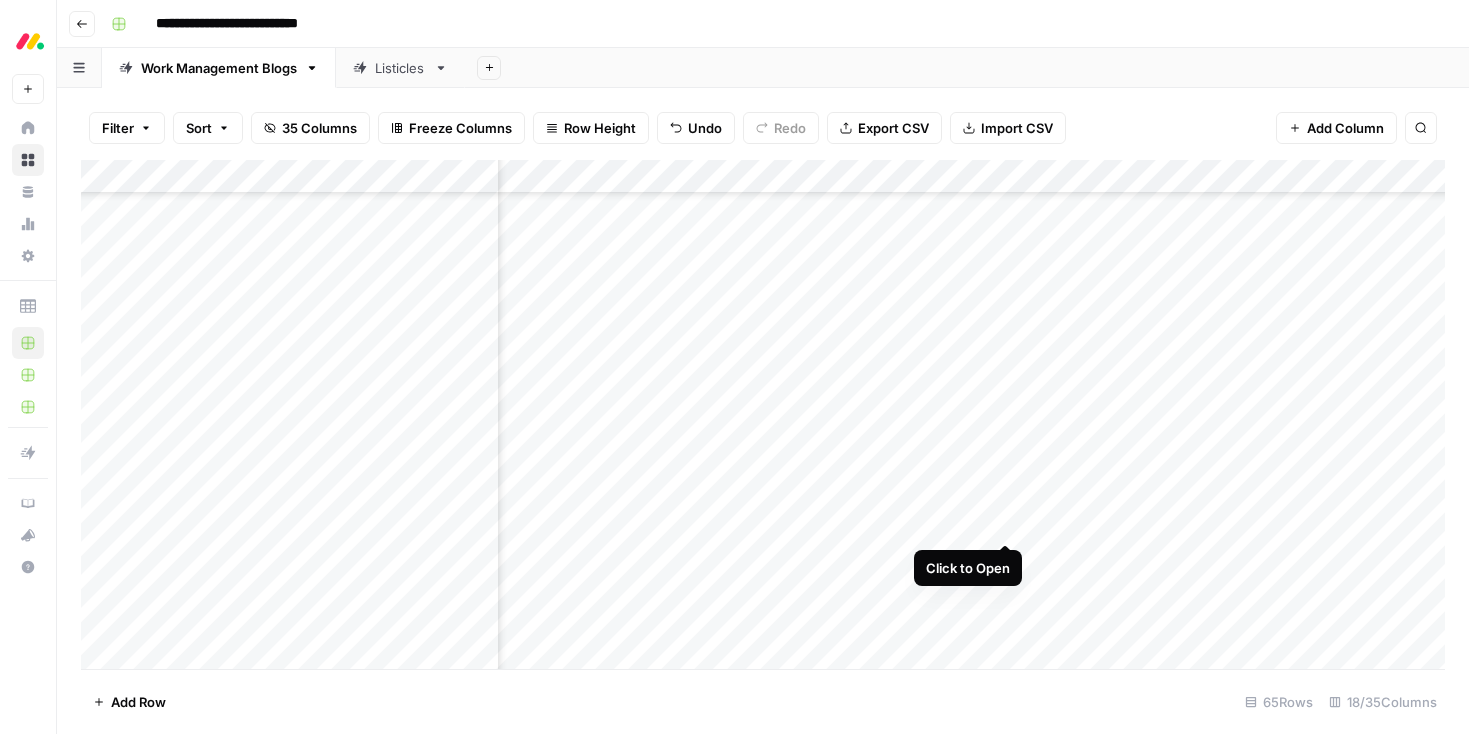 click on "Add Column" at bounding box center [763, 414] 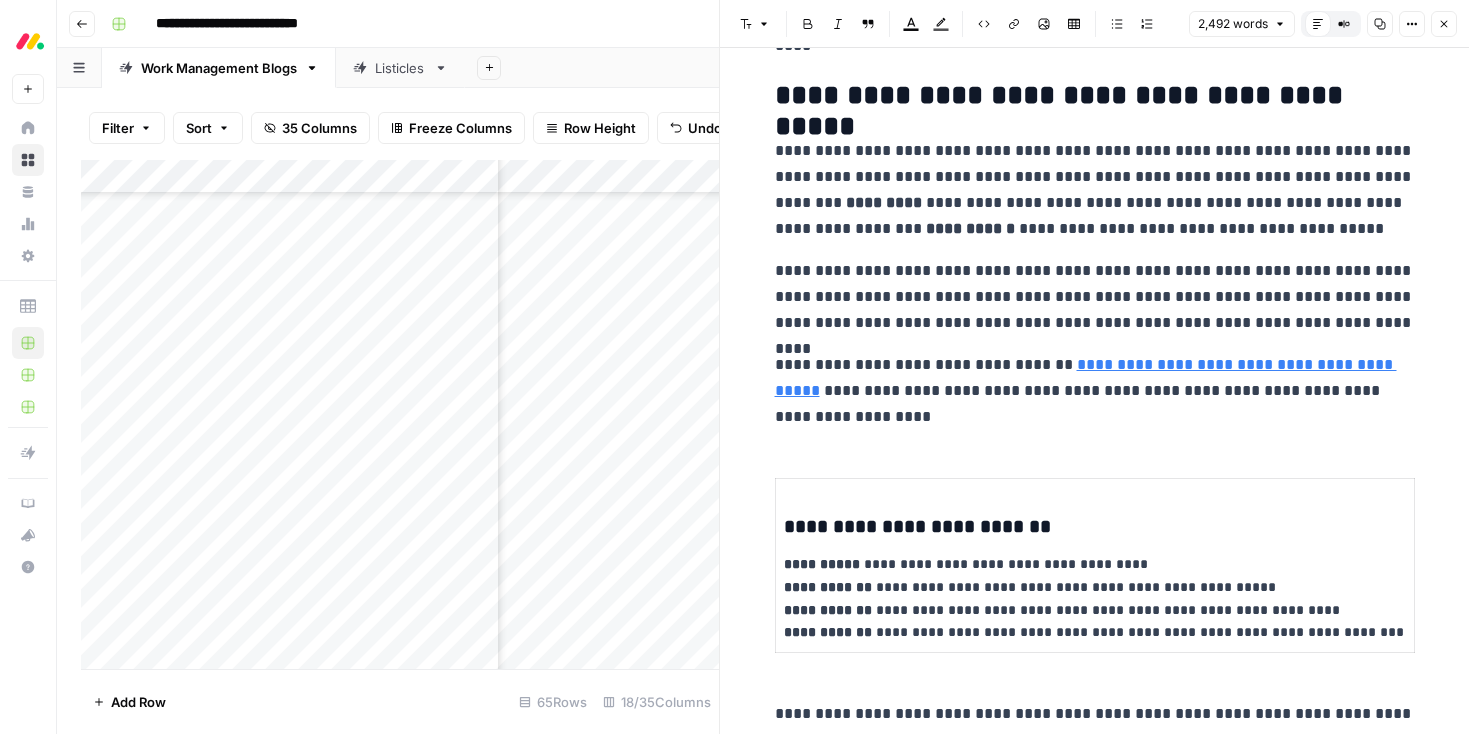 scroll, scrollTop: 1503, scrollLeft: 0, axis: vertical 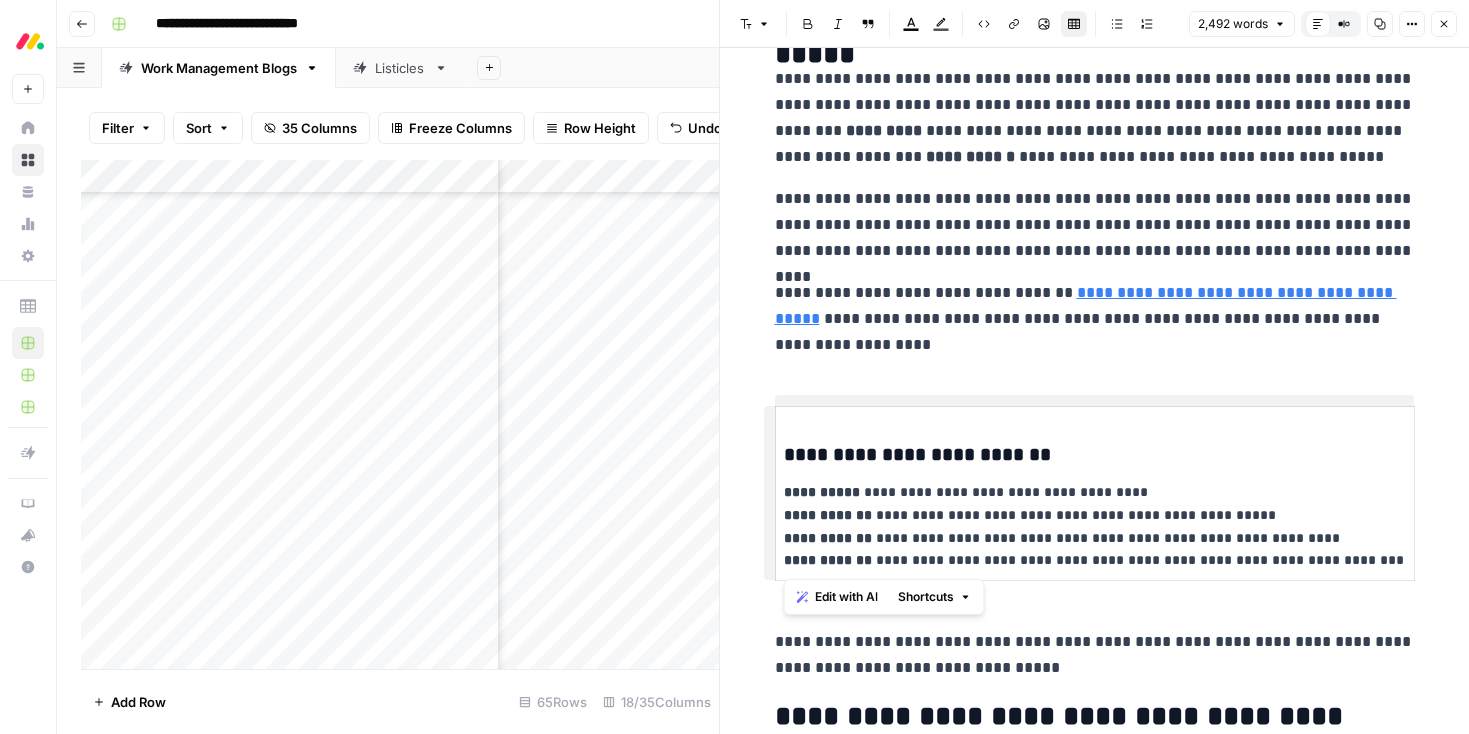 drag, startPoint x: 1381, startPoint y: 569, endPoint x: 851, endPoint y: 478, distance: 537.7555 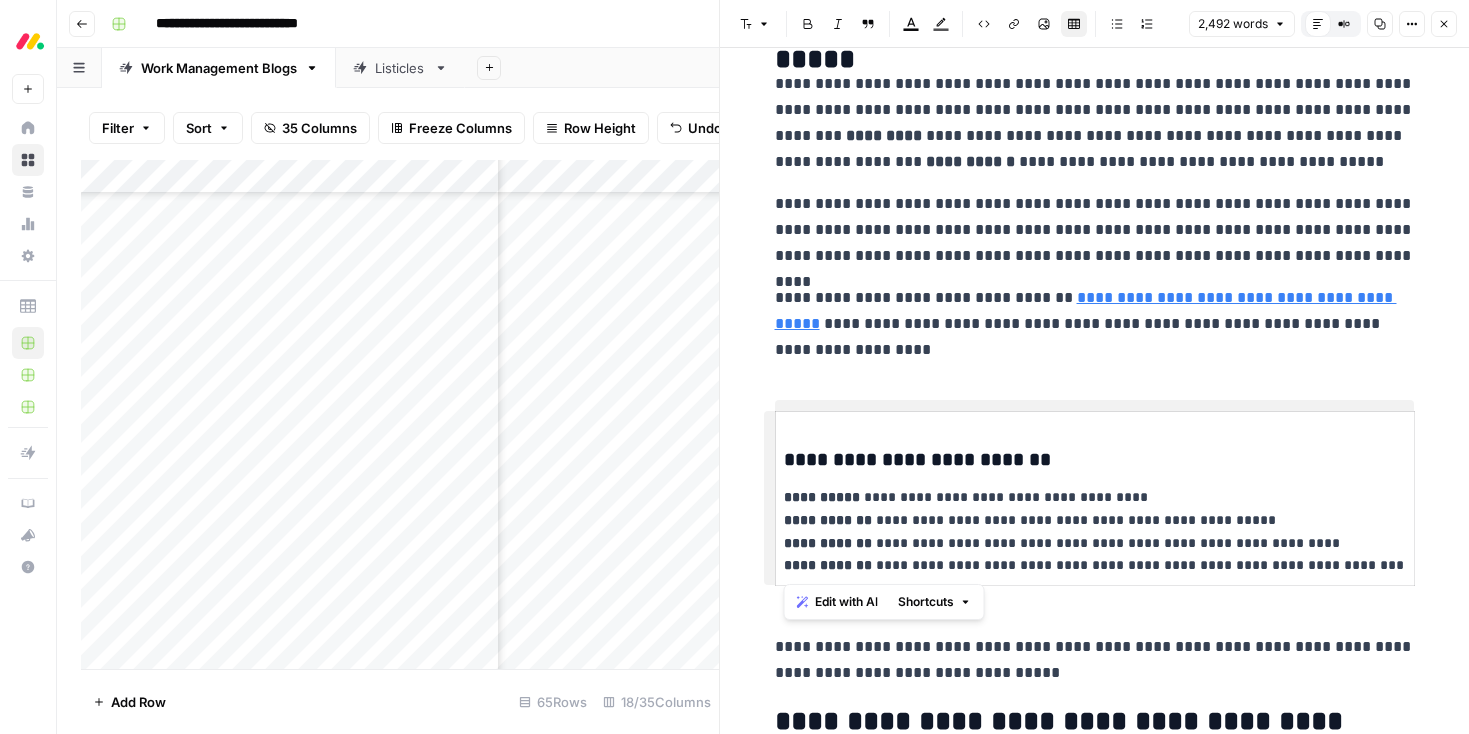 scroll, scrollTop: 1569, scrollLeft: 0, axis: vertical 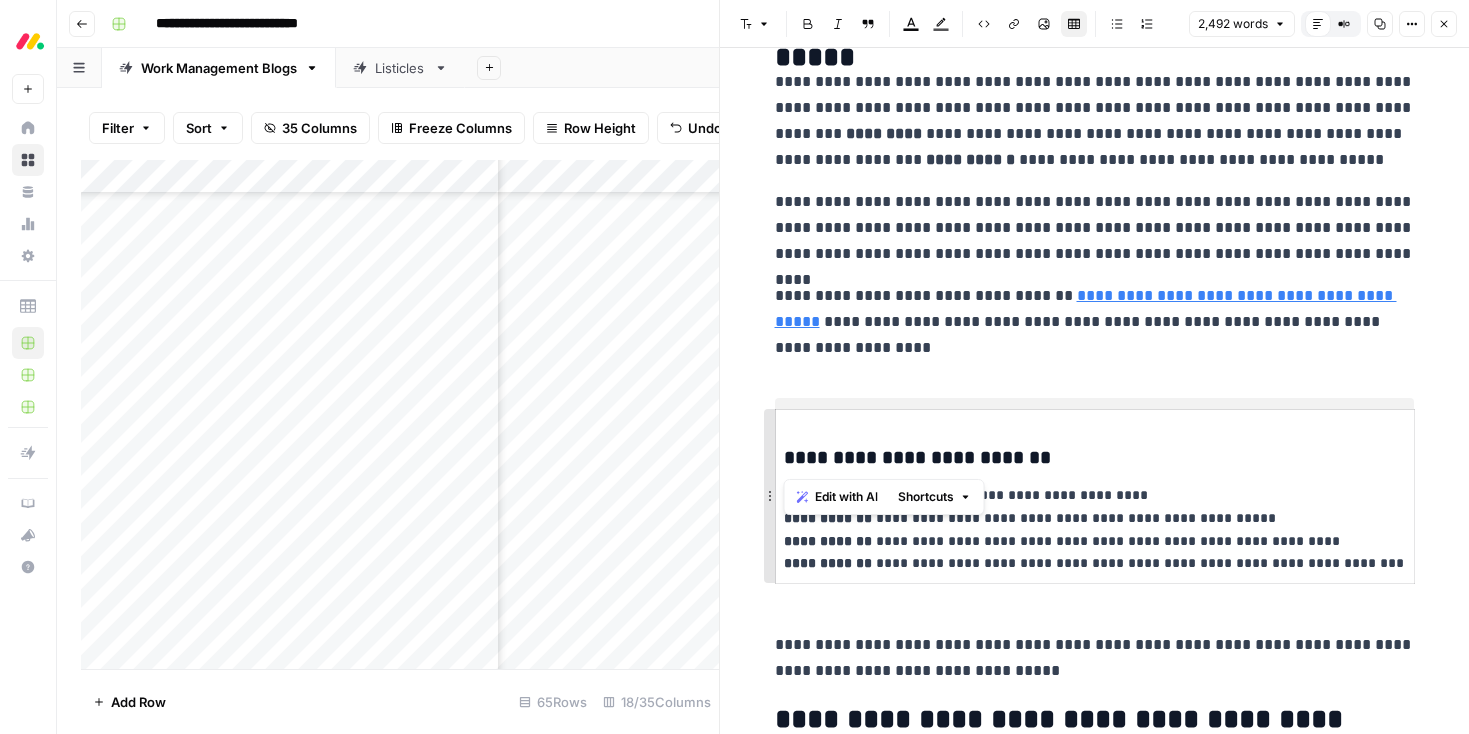 drag, startPoint x: 1038, startPoint y: 452, endPoint x: 770, endPoint y: 461, distance: 268.15106 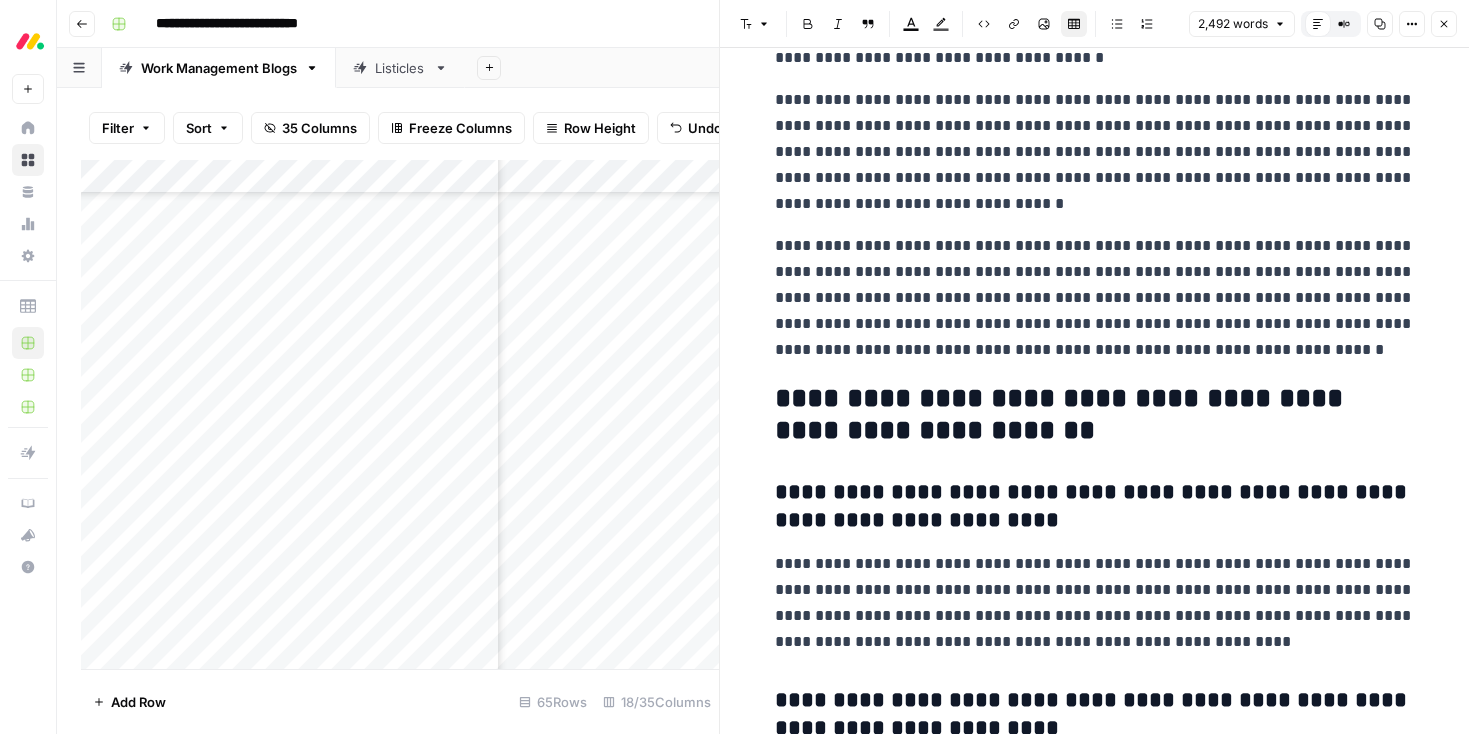 scroll, scrollTop: 9325, scrollLeft: 0, axis: vertical 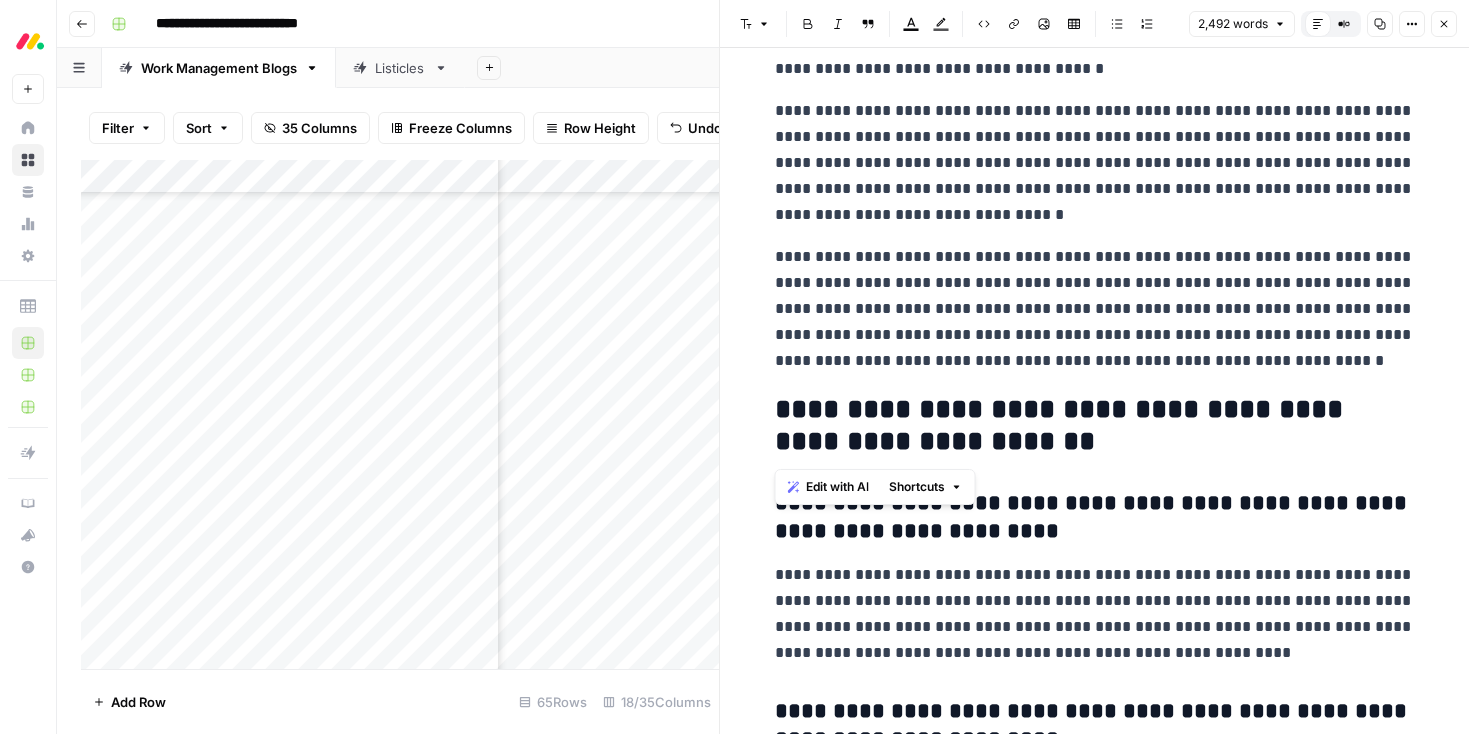 drag, startPoint x: 1131, startPoint y: 437, endPoint x: 768, endPoint y: 406, distance: 364.3213 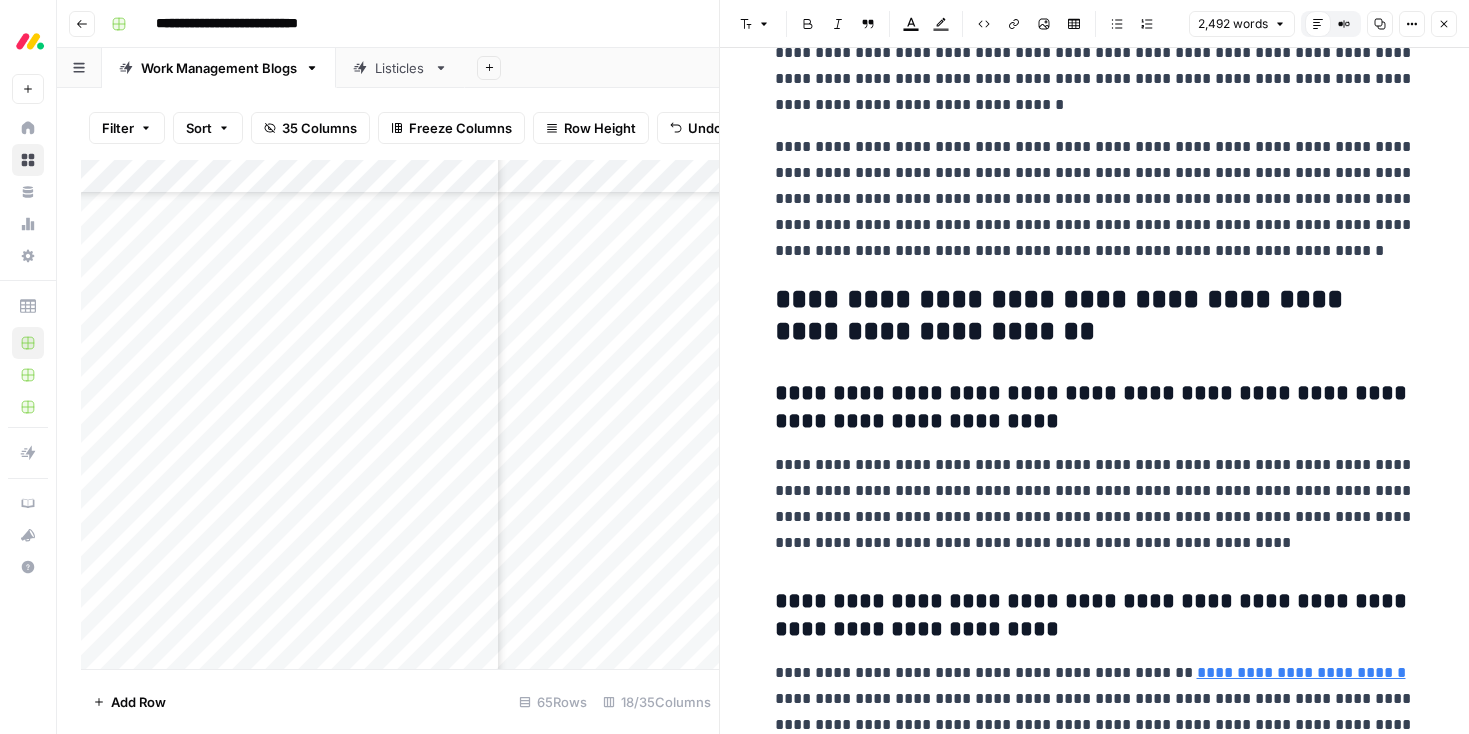scroll, scrollTop: 9436, scrollLeft: 0, axis: vertical 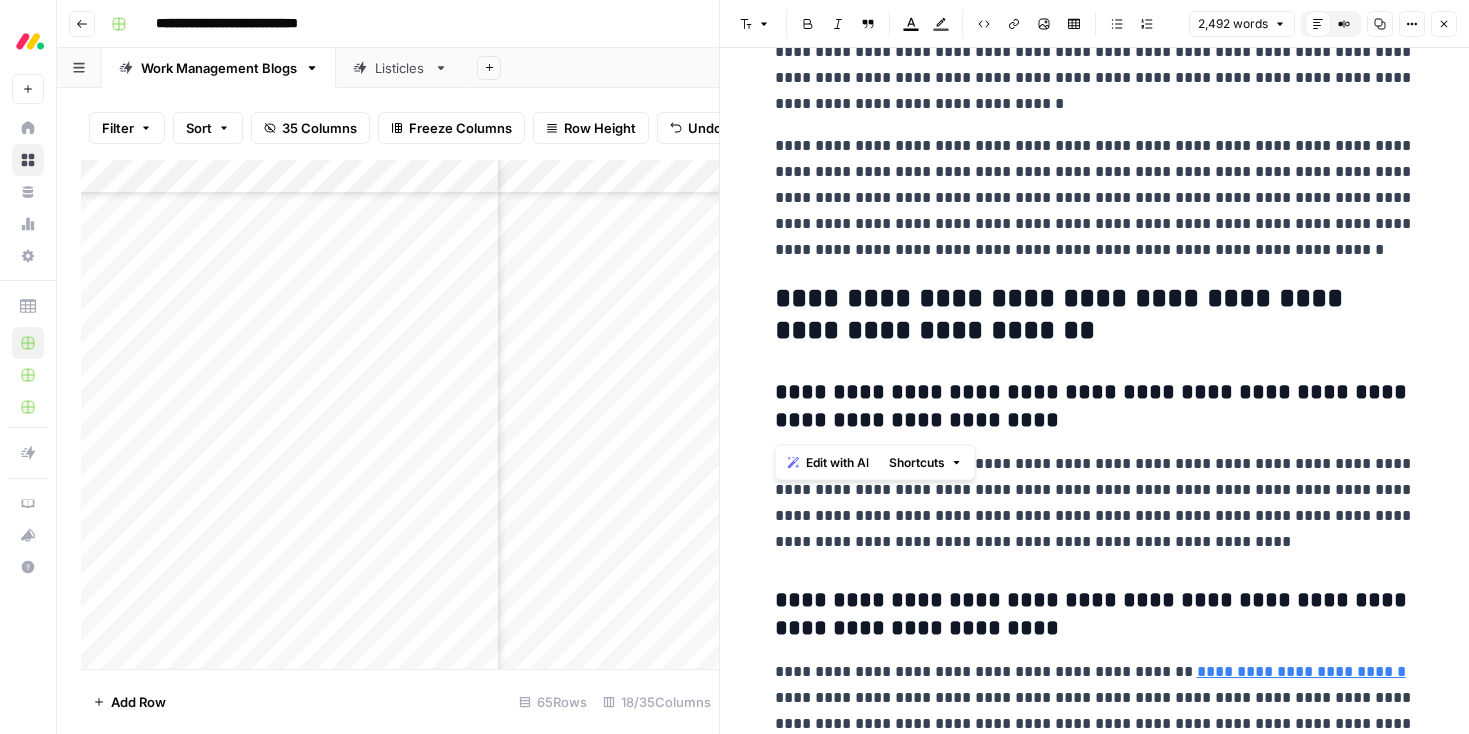 drag, startPoint x: 1080, startPoint y: 419, endPoint x: 773, endPoint y: 391, distance: 308.27423 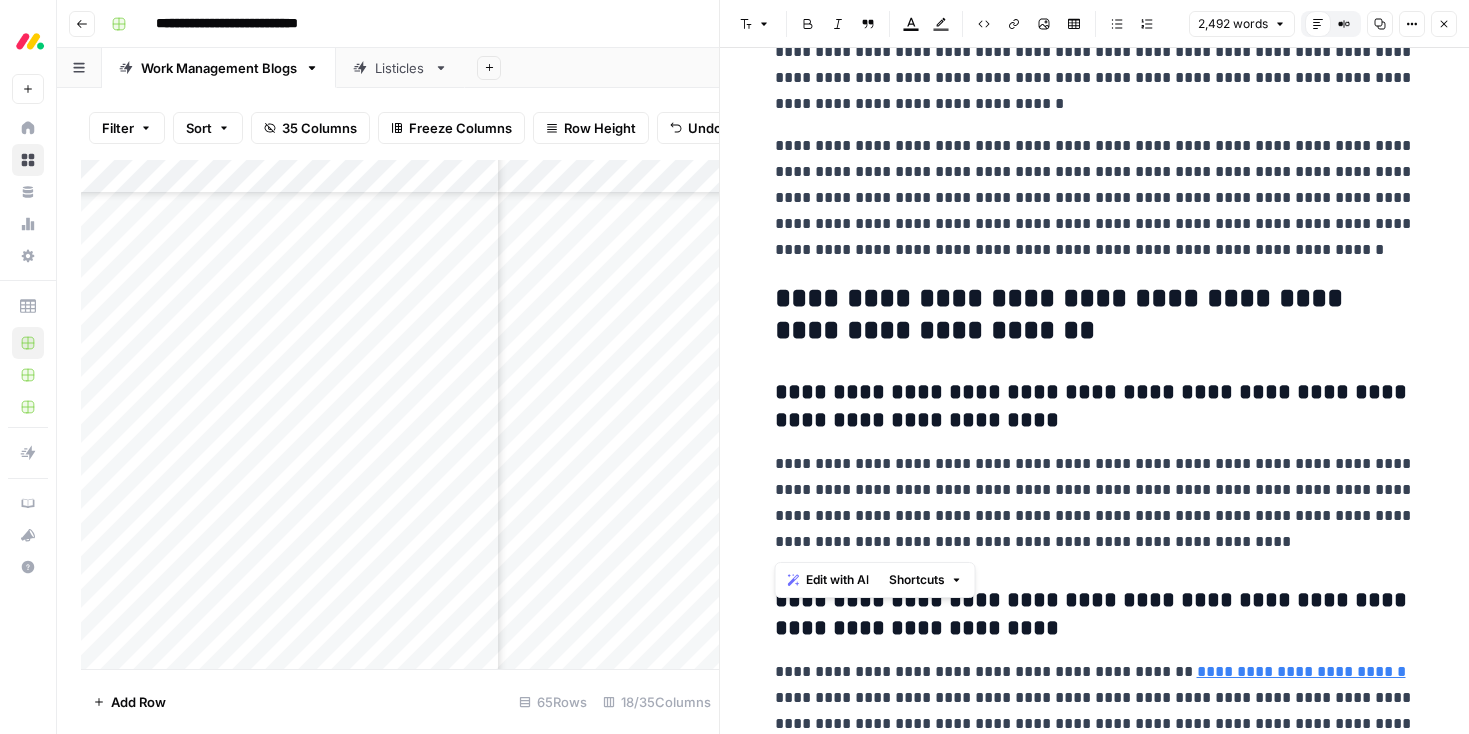 drag, startPoint x: 830, startPoint y: 491, endPoint x: 776, endPoint y: 463, distance: 60.827625 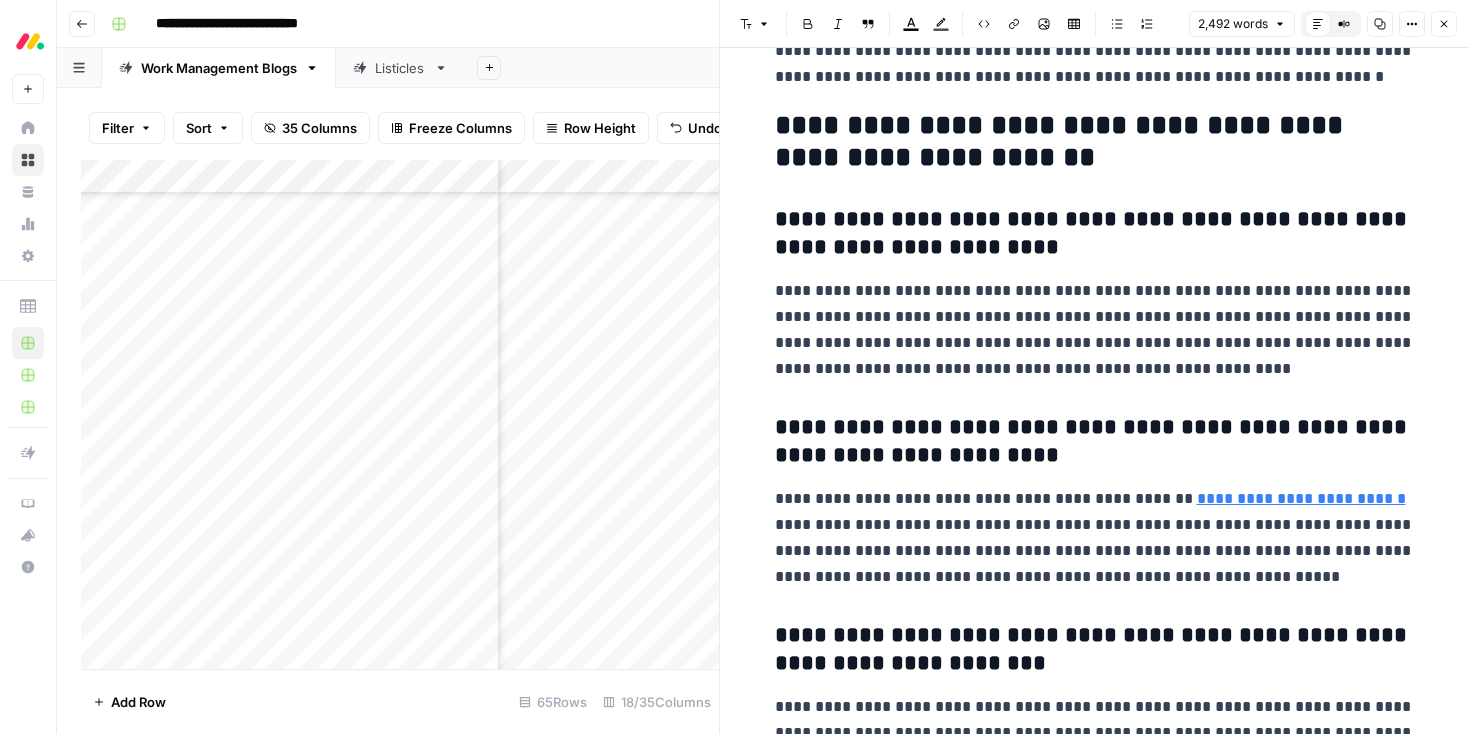 scroll, scrollTop: 9670, scrollLeft: 0, axis: vertical 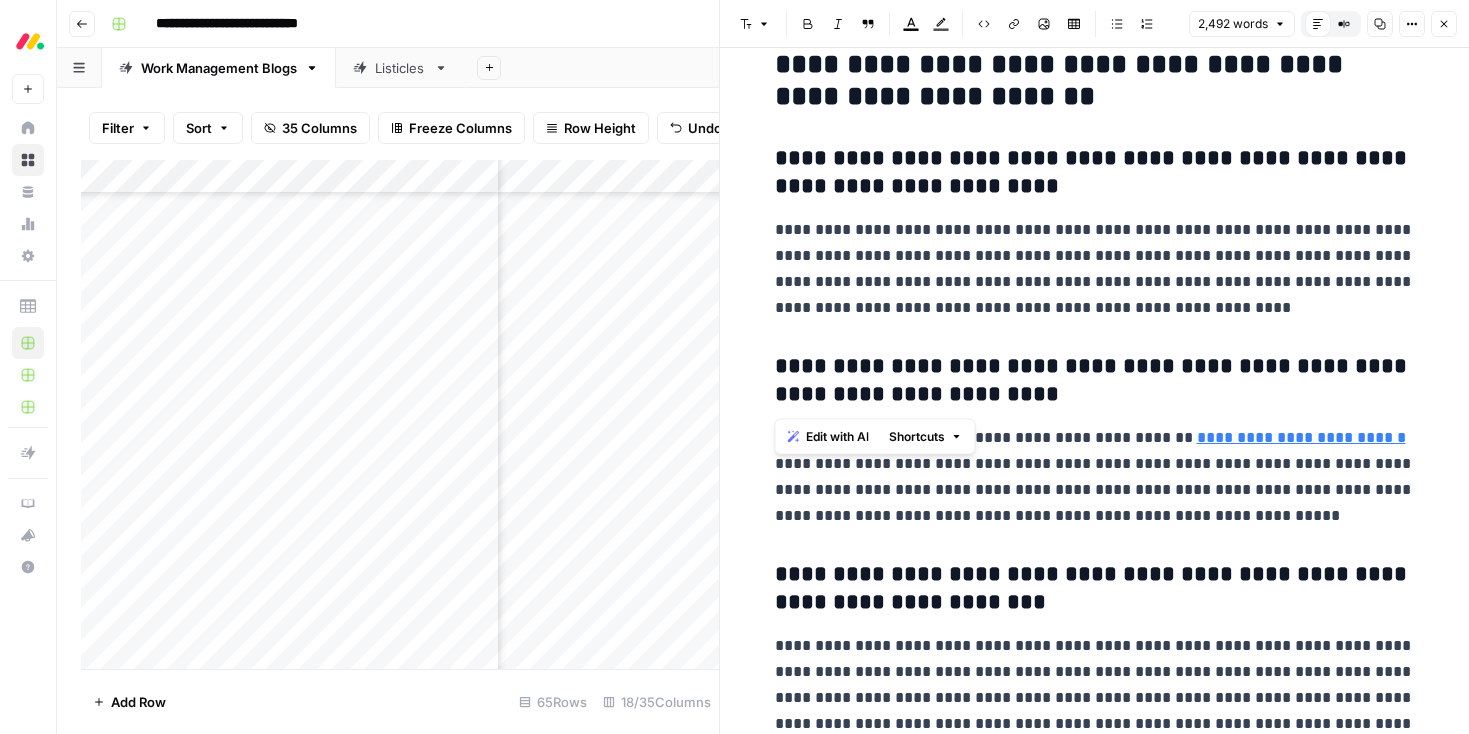 drag, startPoint x: 1092, startPoint y: 394, endPoint x: 769, endPoint y: 362, distance: 324.58127 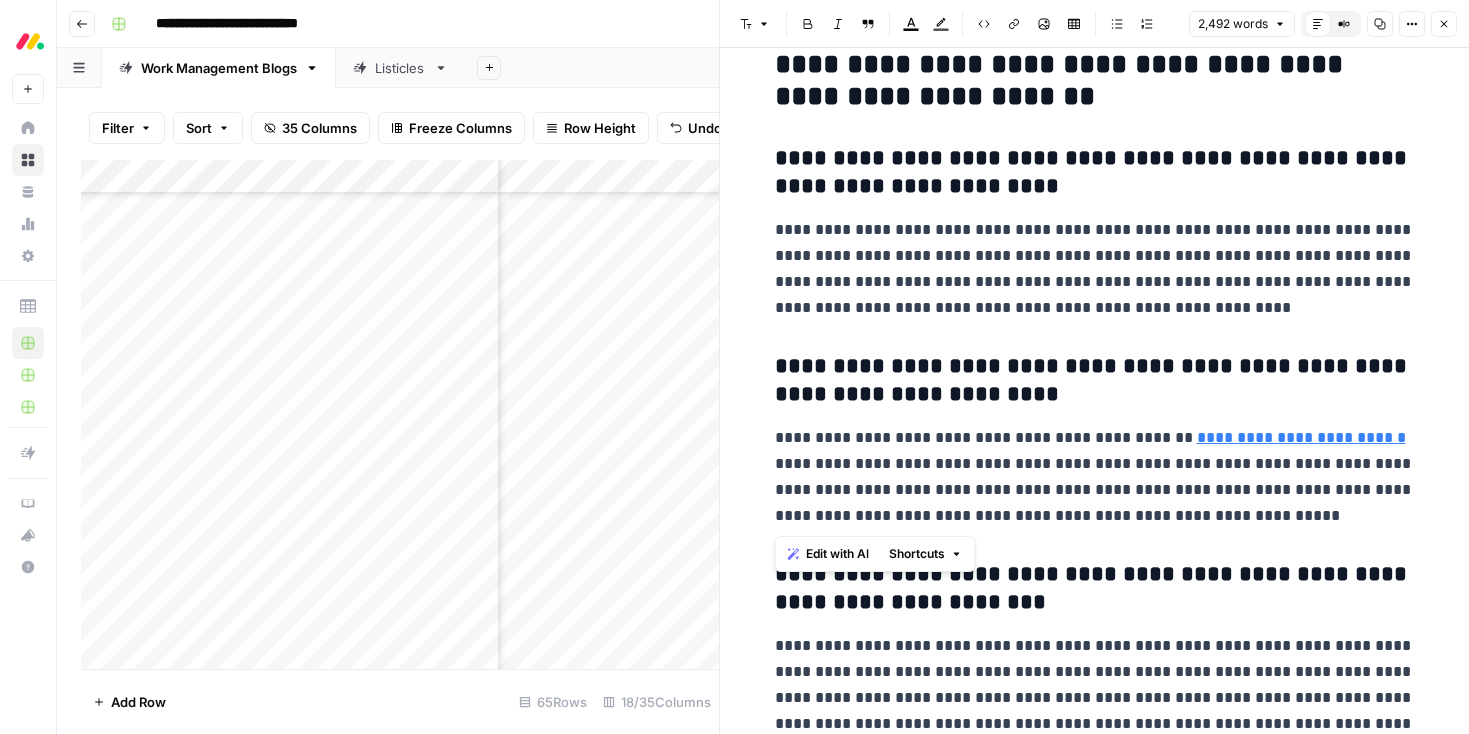 drag, startPoint x: 1290, startPoint y: 513, endPoint x: 776, endPoint y: 438, distance: 519.443 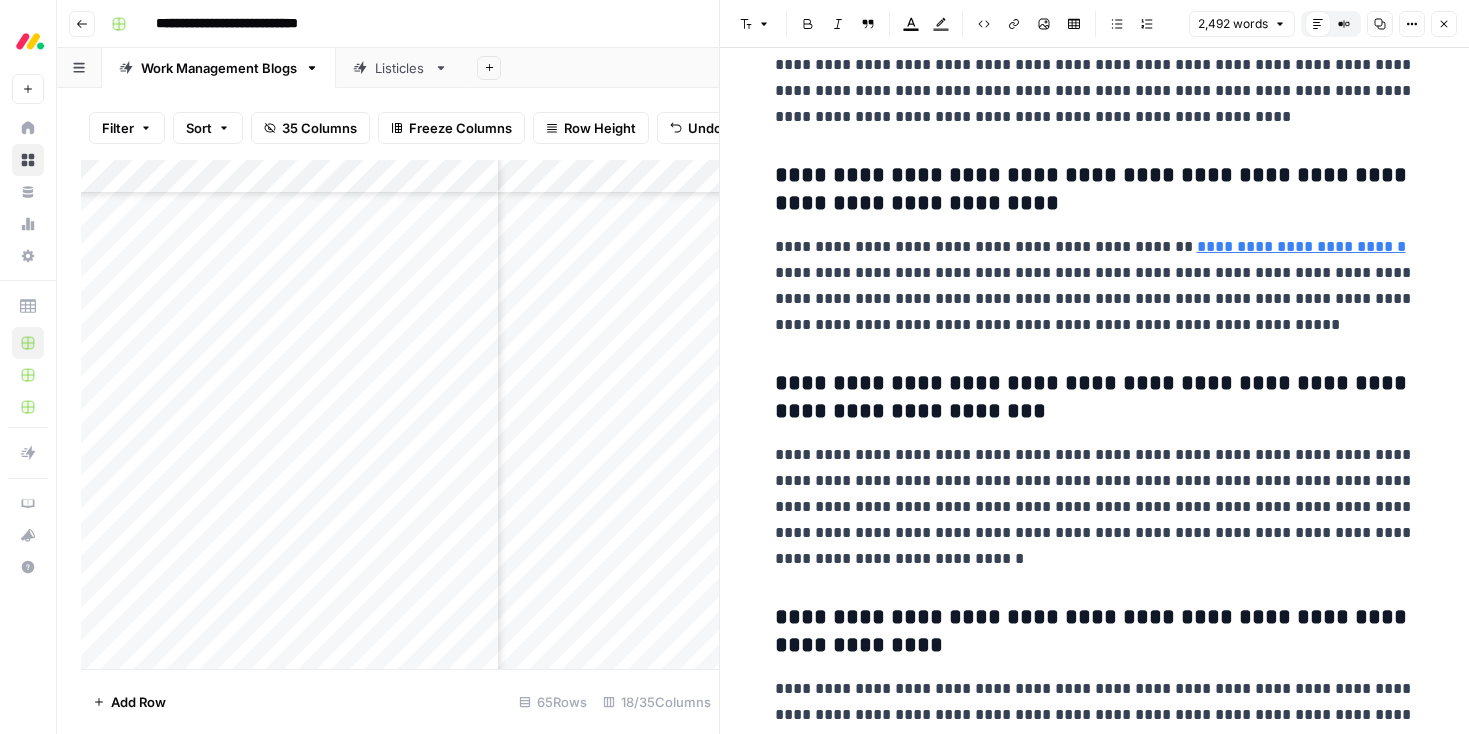 scroll, scrollTop: 9874, scrollLeft: 0, axis: vertical 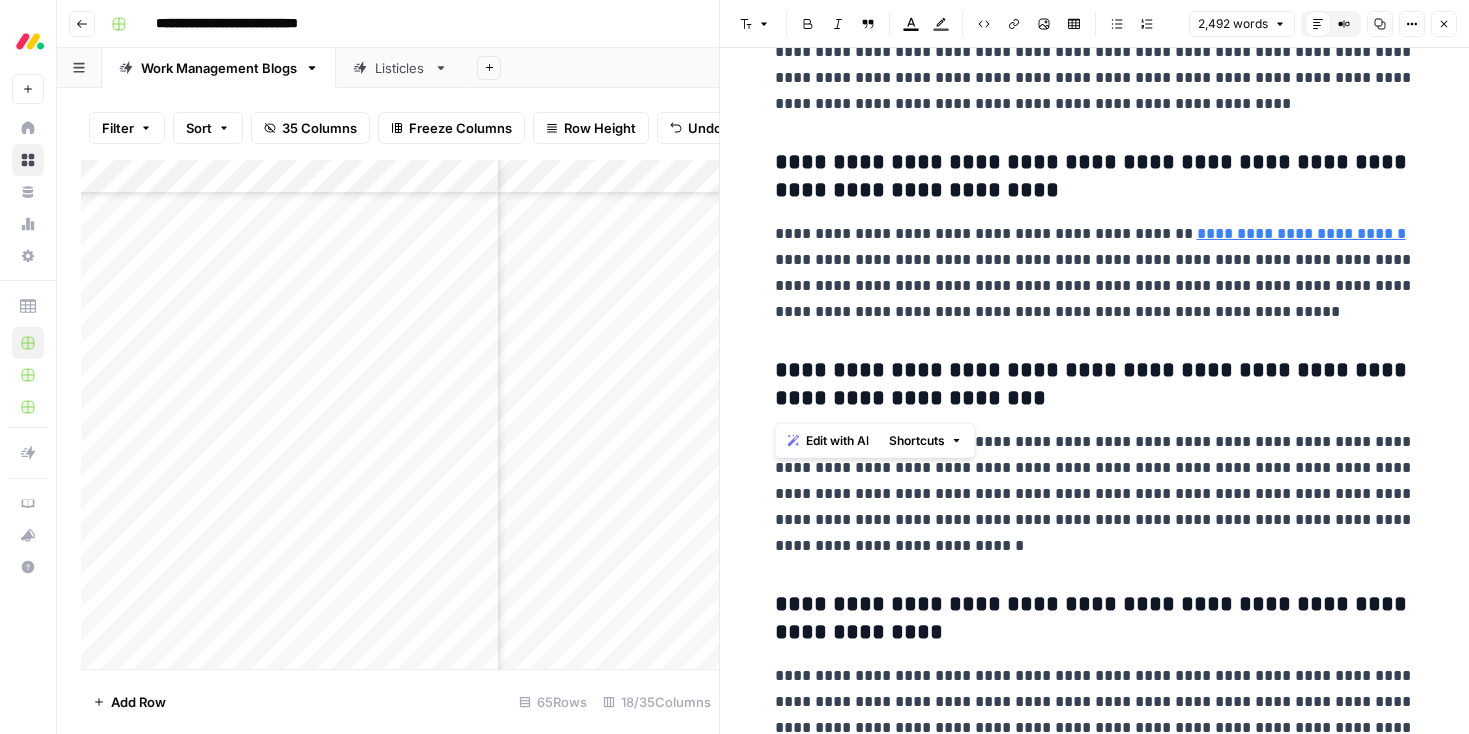 drag, startPoint x: 1101, startPoint y: 397, endPoint x: 775, endPoint y: 373, distance: 326.88223 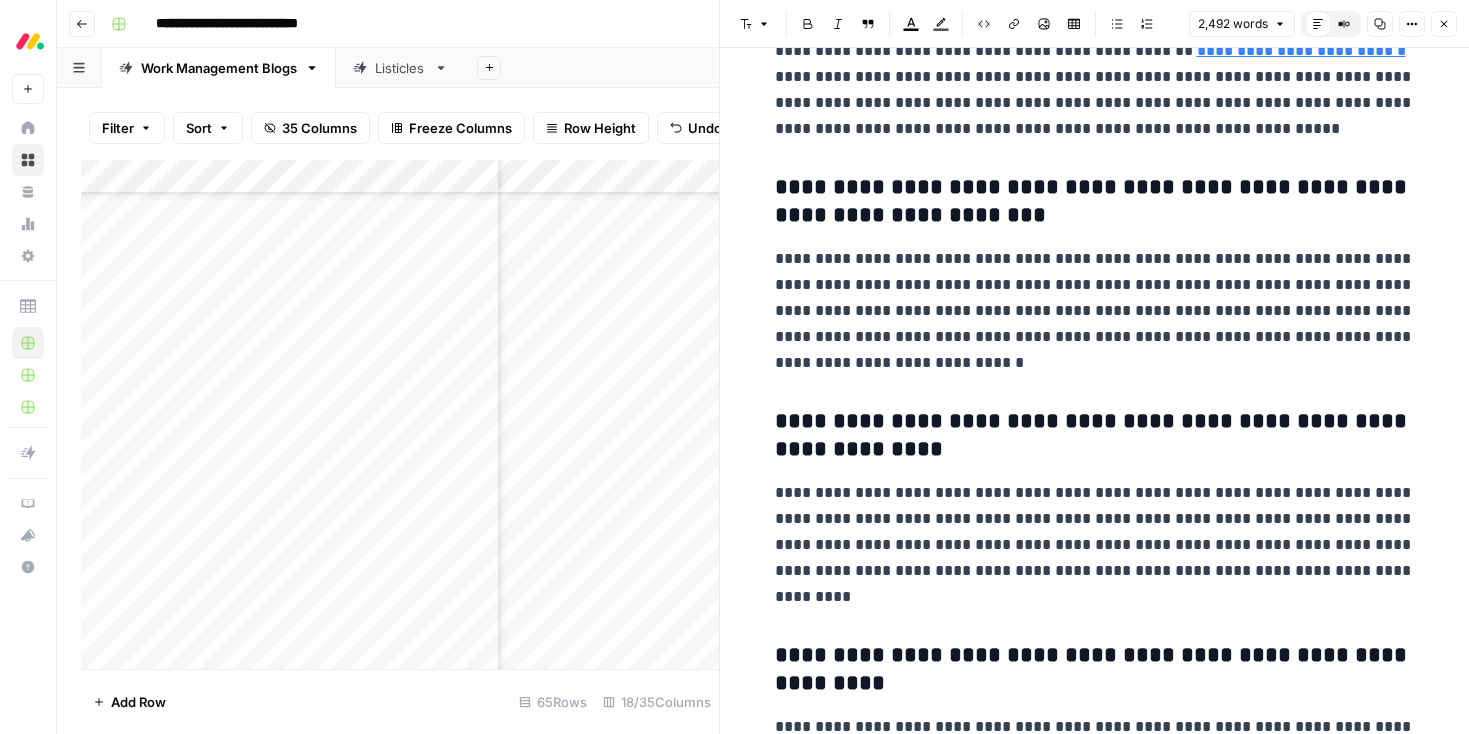 scroll, scrollTop: 10079, scrollLeft: 0, axis: vertical 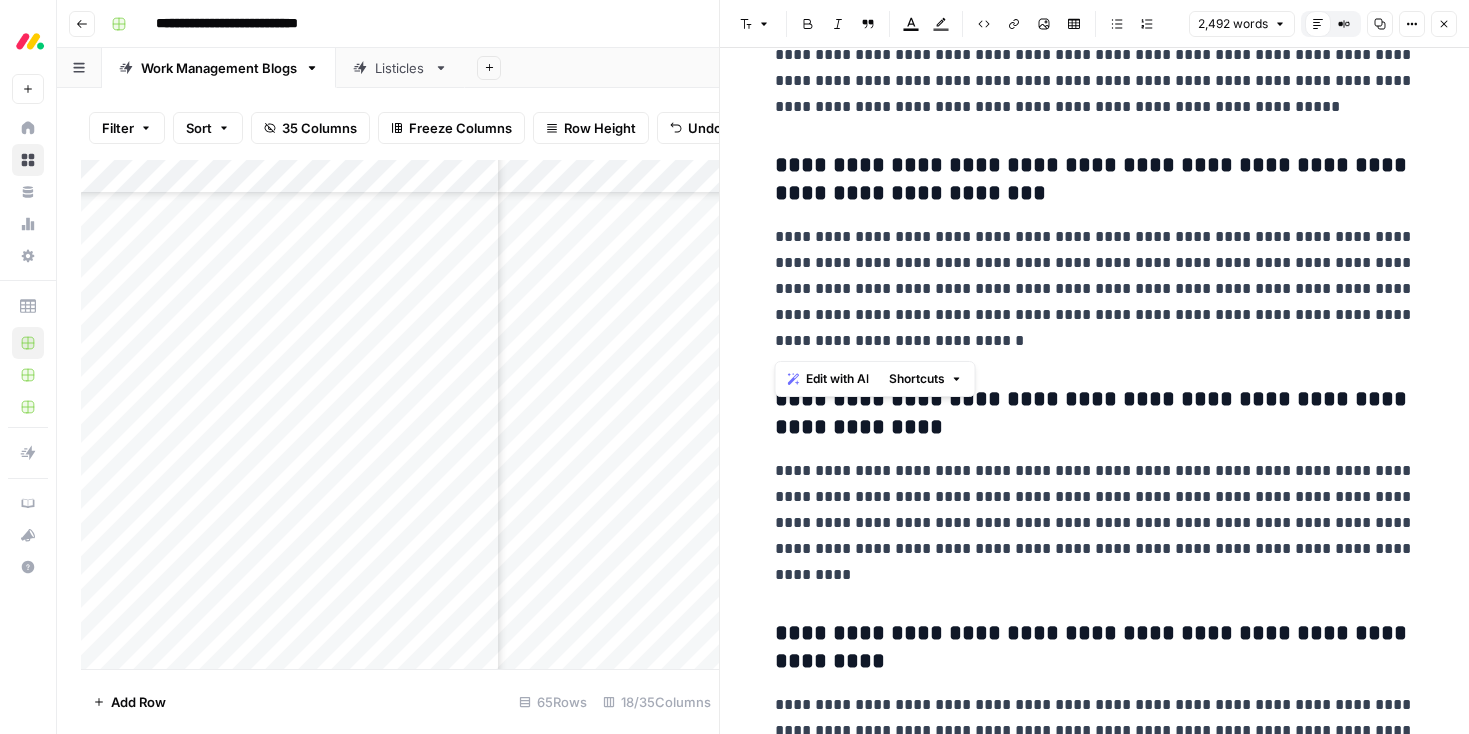 drag, startPoint x: 938, startPoint y: 337, endPoint x: 775, endPoint y: 229, distance: 195.53261 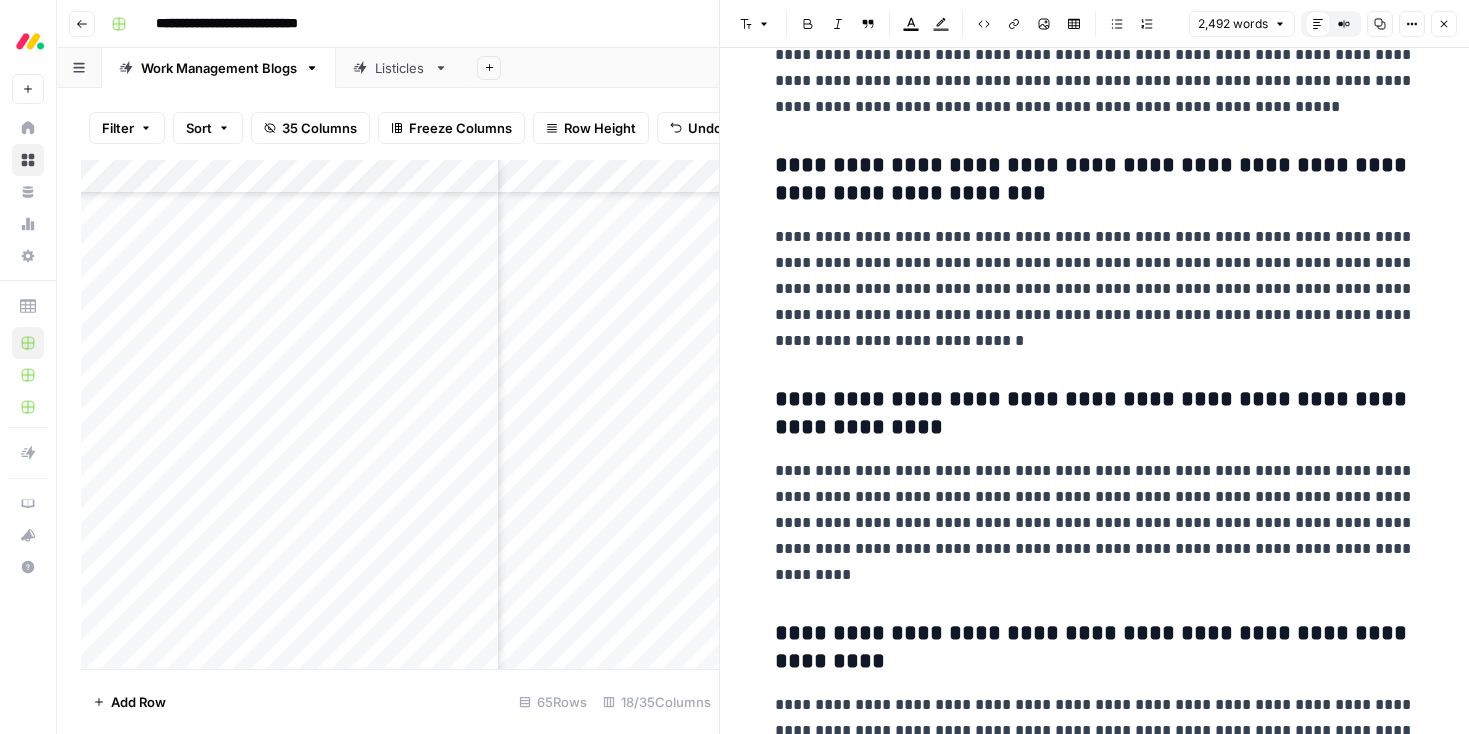 scroll, scrollTop: 10285, scrollLeft: 0, axis: vertical 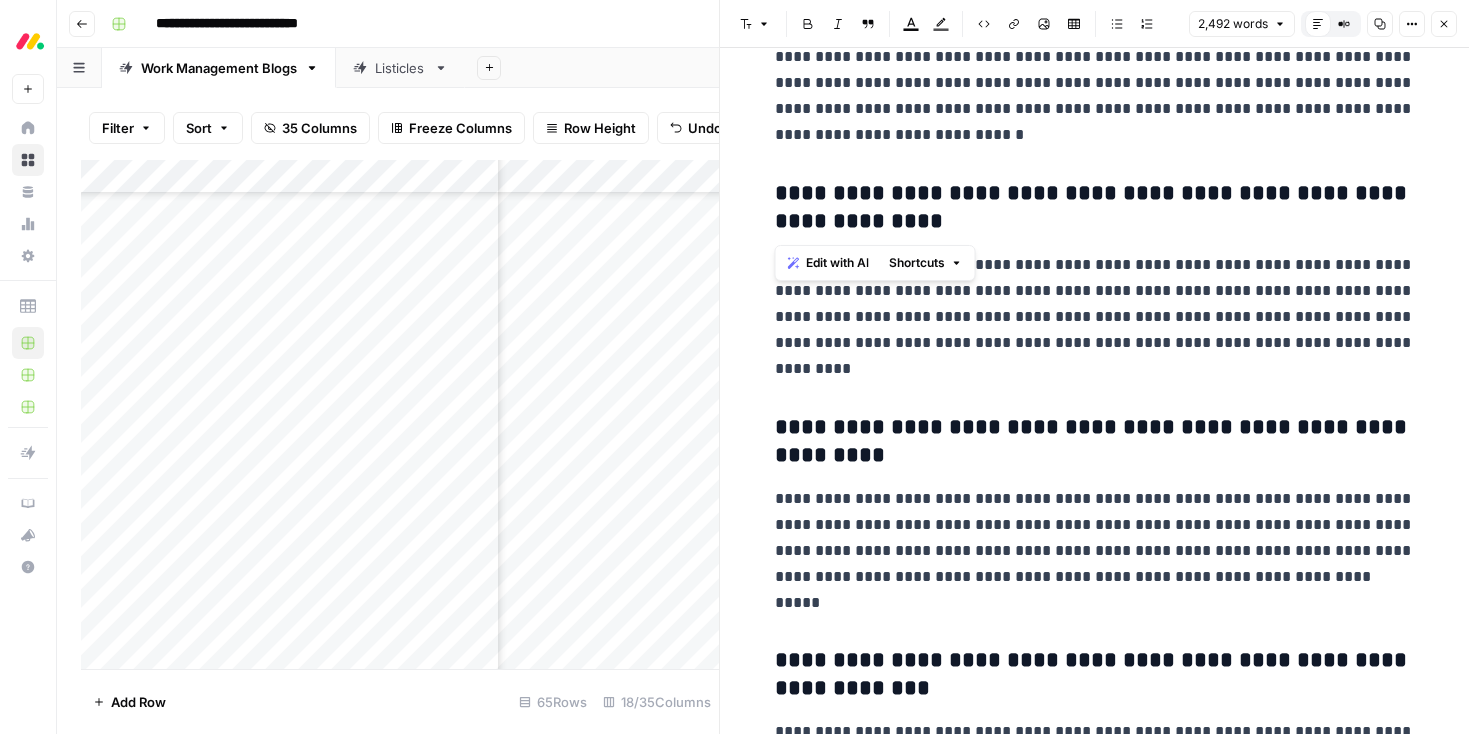 drag, startPoint x: 994, startPoint y: 223, endPoint x: 754, endPoint y: 190, distance: 242.25813 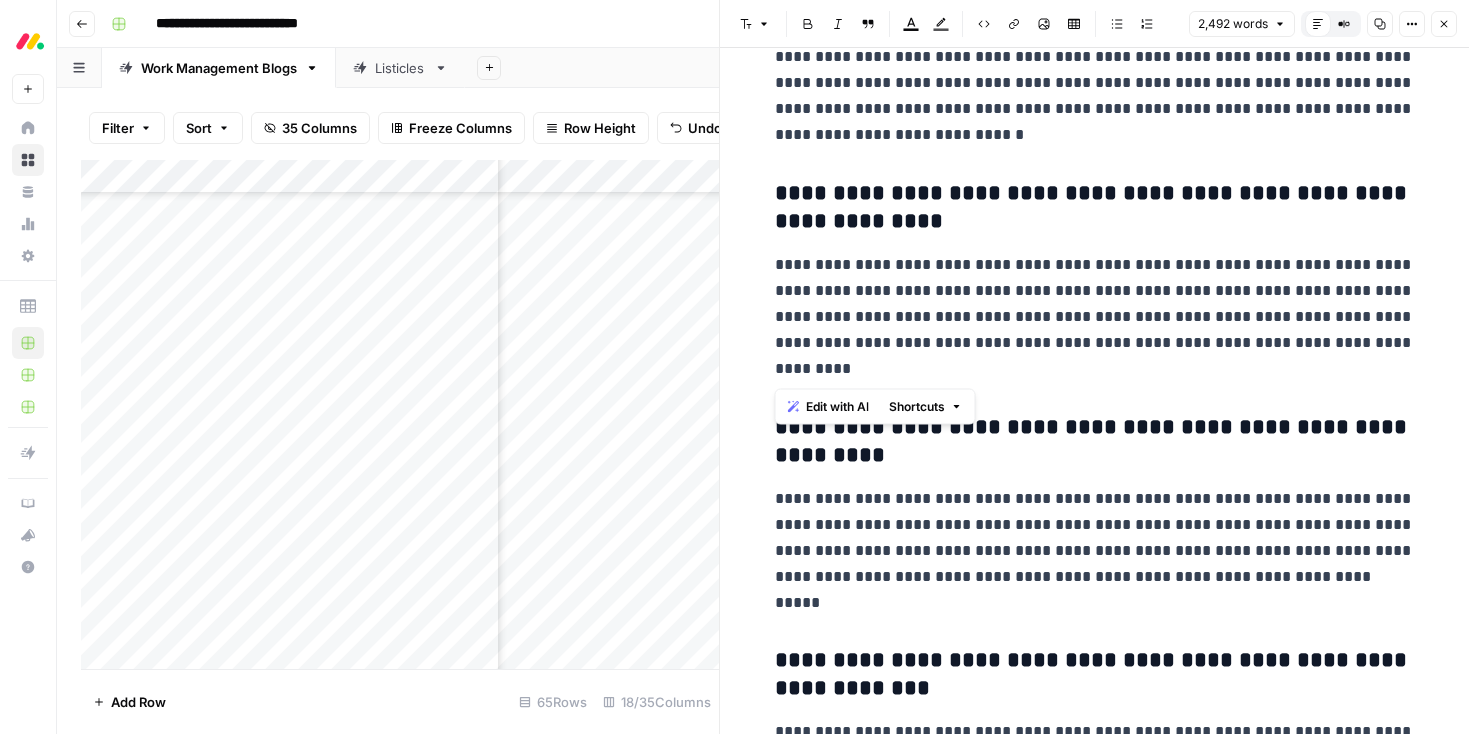 drag, startPoint x: 857, startPoint y: 371, endPoint x: 749, endPoint y: 274, distance: 145.16542 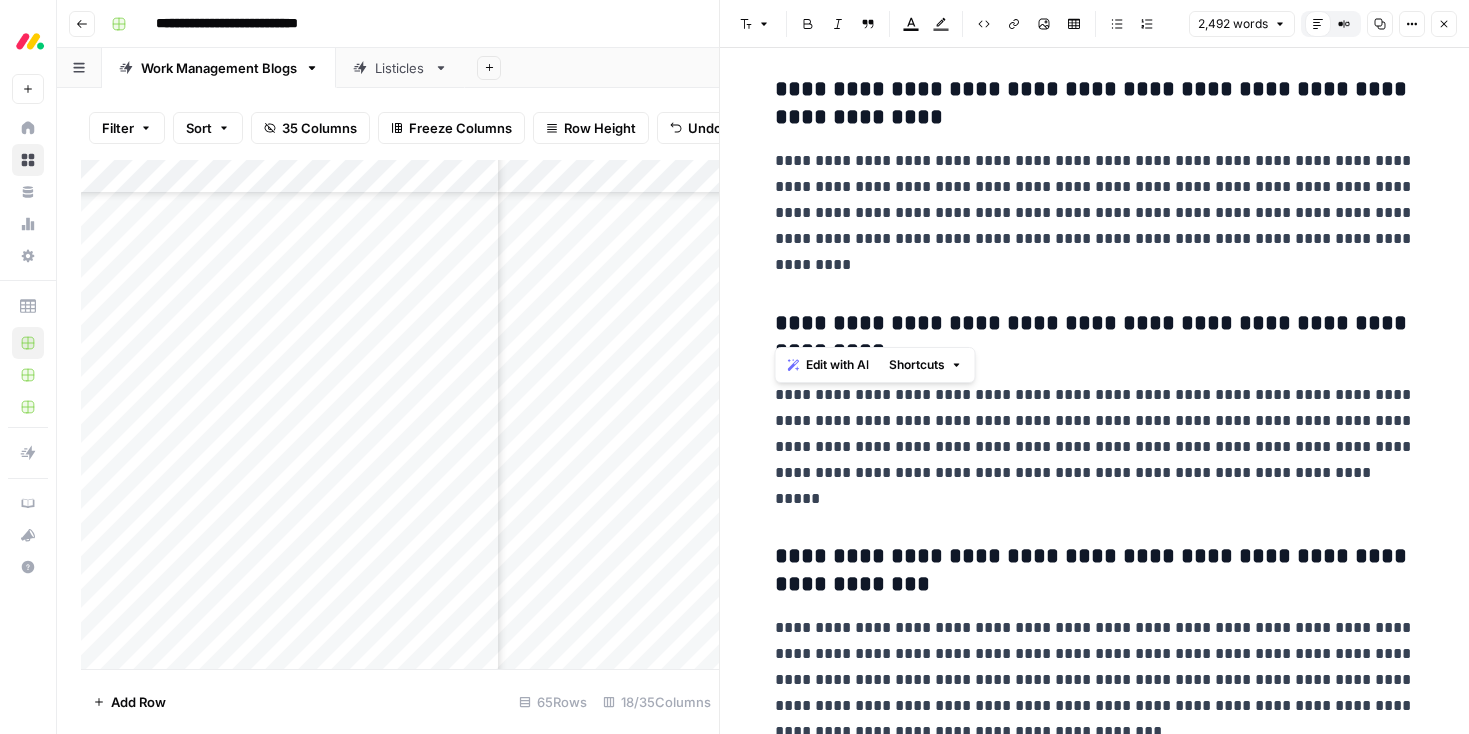 drag, startPoint x: 946, startPoint y: 336, endPoint x: 818, endPoint y: 338, distance: 128.01562 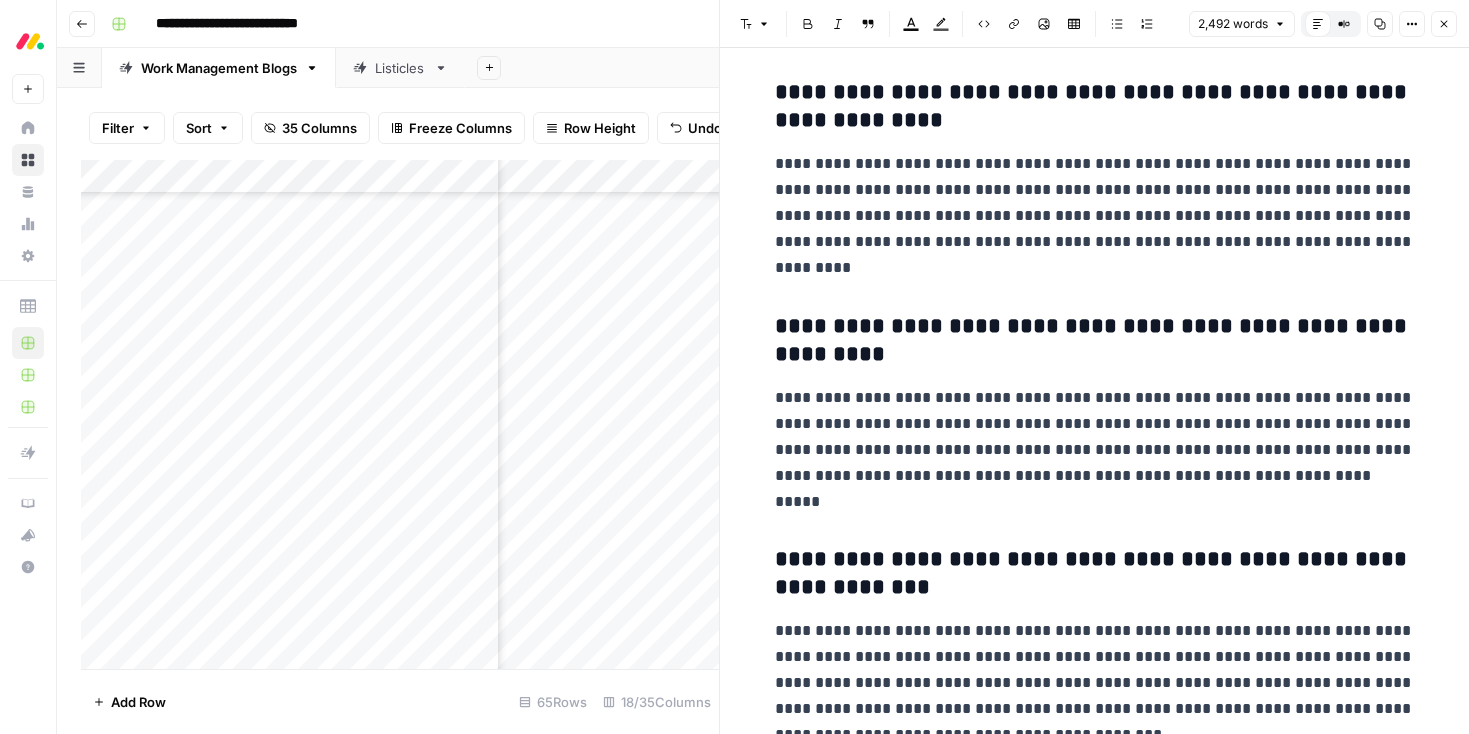 scroll, scrollTop: 10388, scrollLeft: 0, axis: vertical 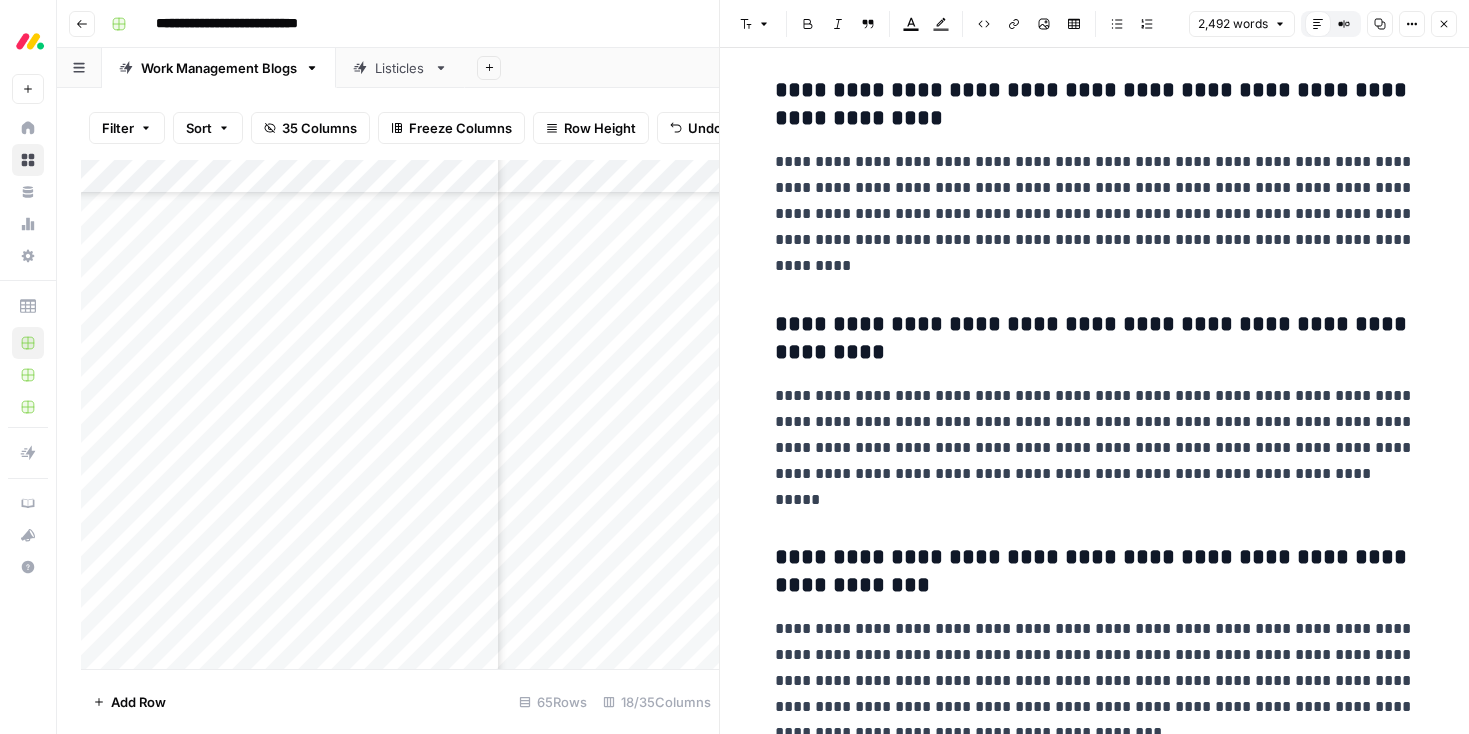 click on "**********" at bounding box center [1095, 339] 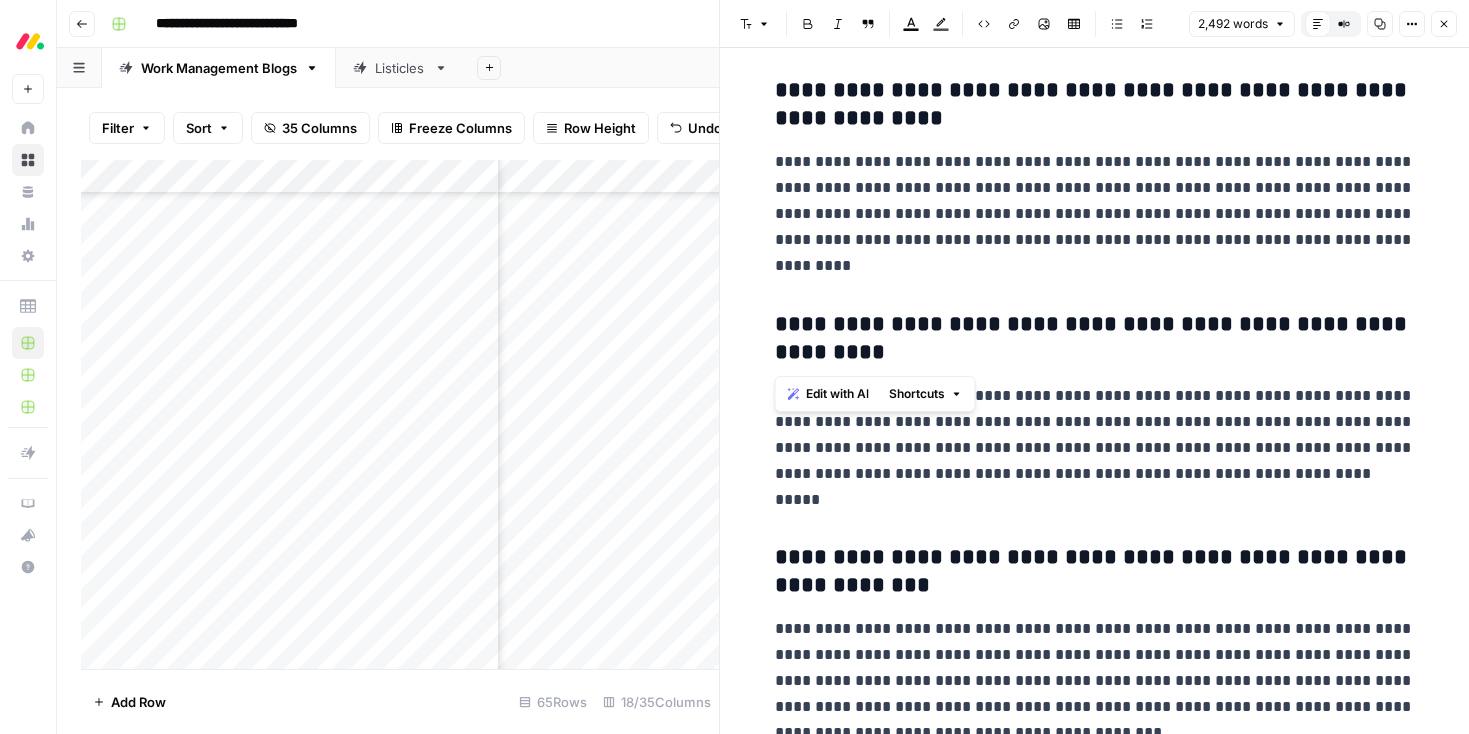 drag, startPoint x: 1005, startPoint y: 357, endPoint x: 767, endPoint y: 318, distance: 241.17421 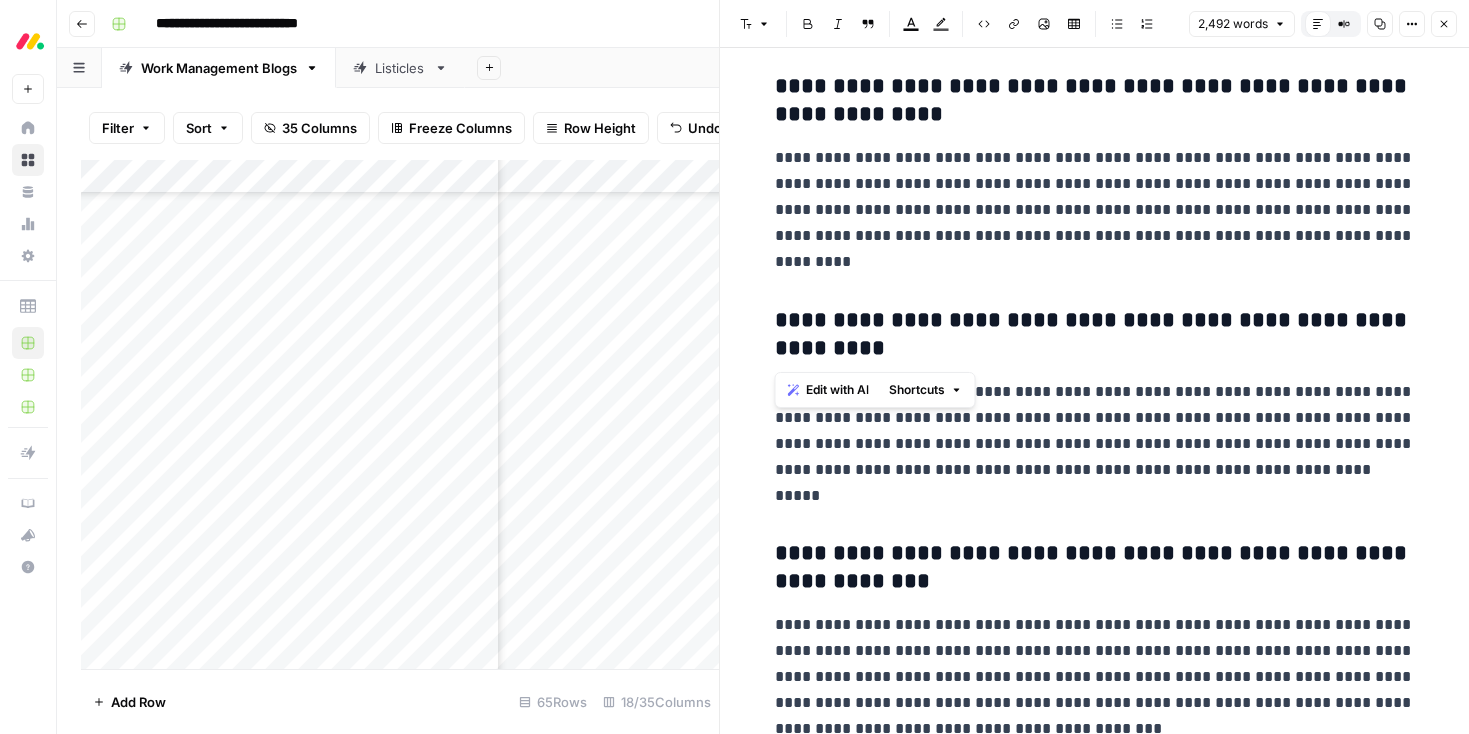 click on "**********" at bounding box center (1095, 444) 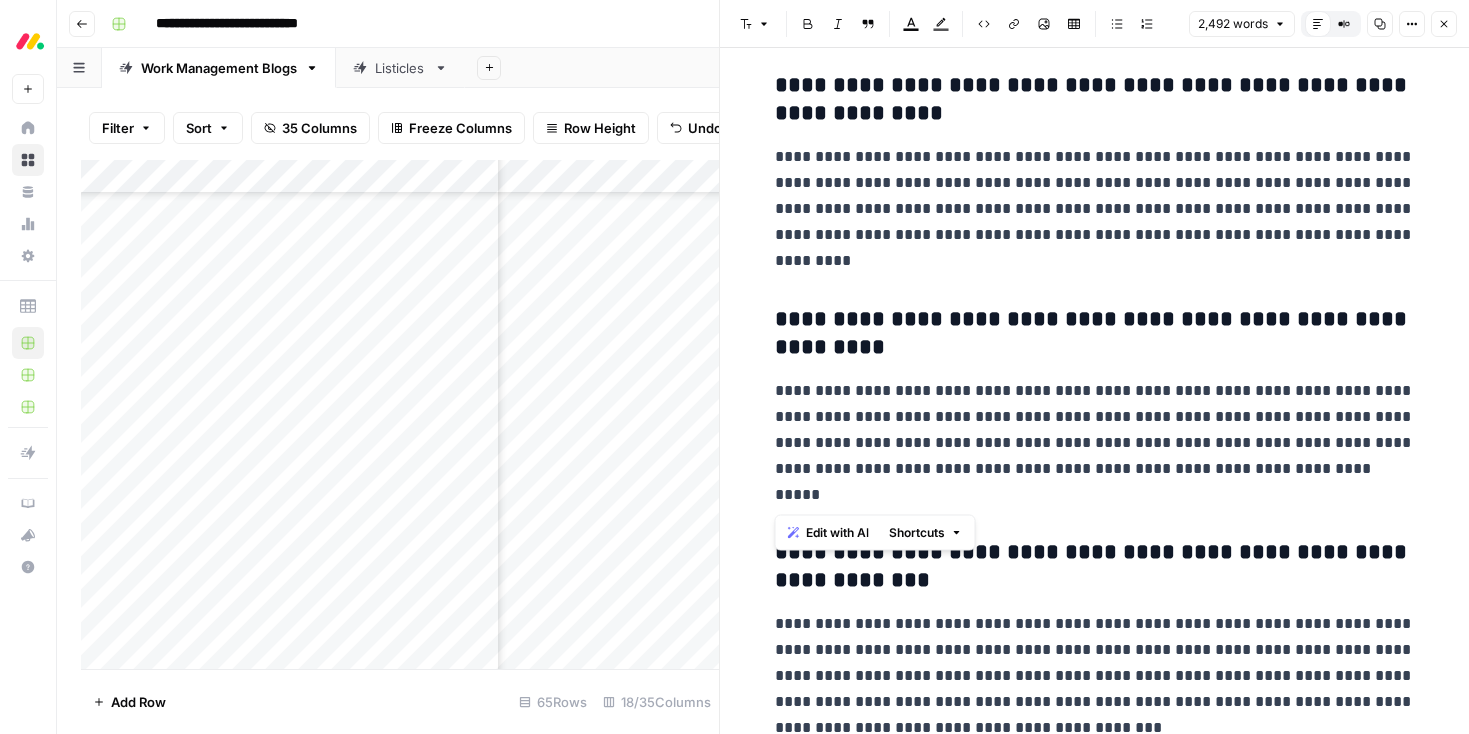 drag, startPoint x: 723, startPoint y: 458, endPoint x: 737, endPoint y: 392, distance: 67.46851 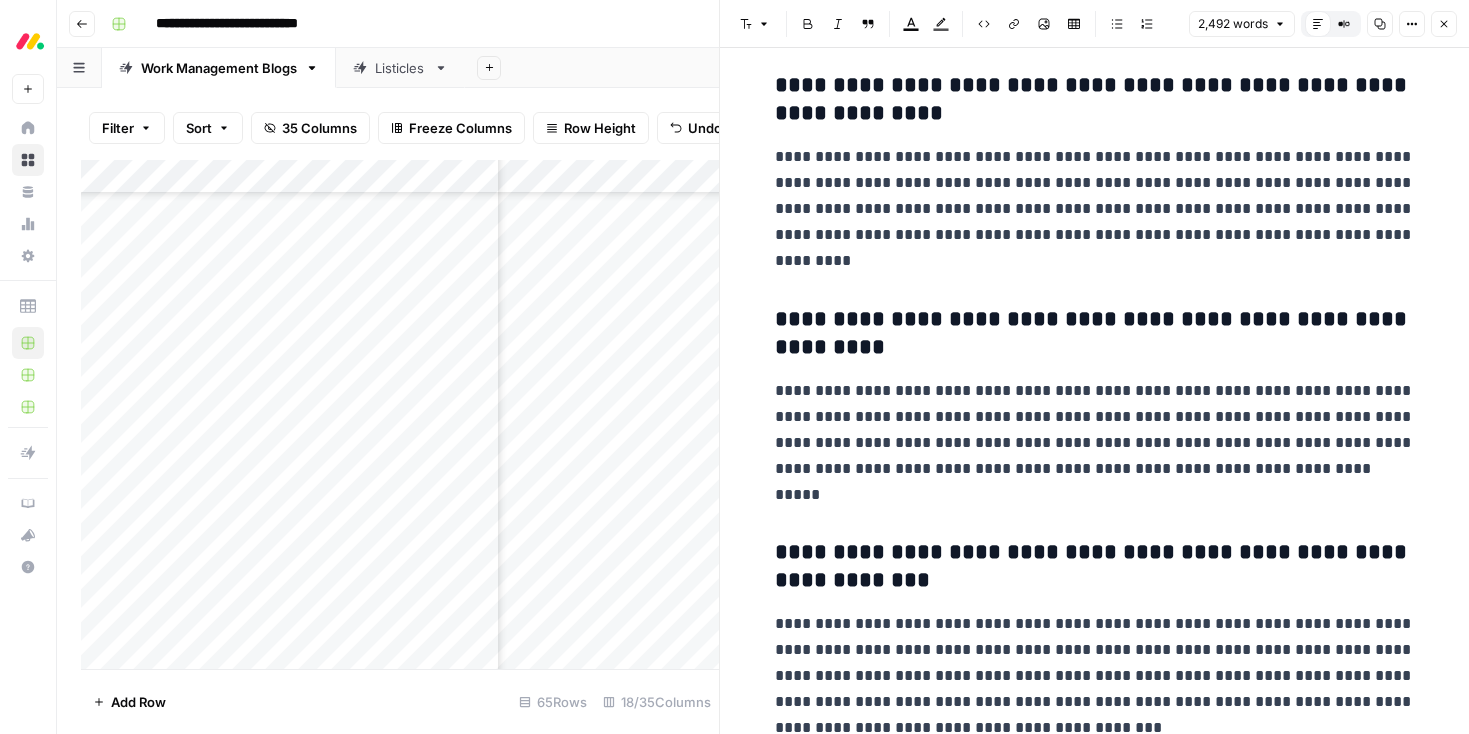 scroll, scrollTop: 10409, scrollLeft: 0, axis: vertical 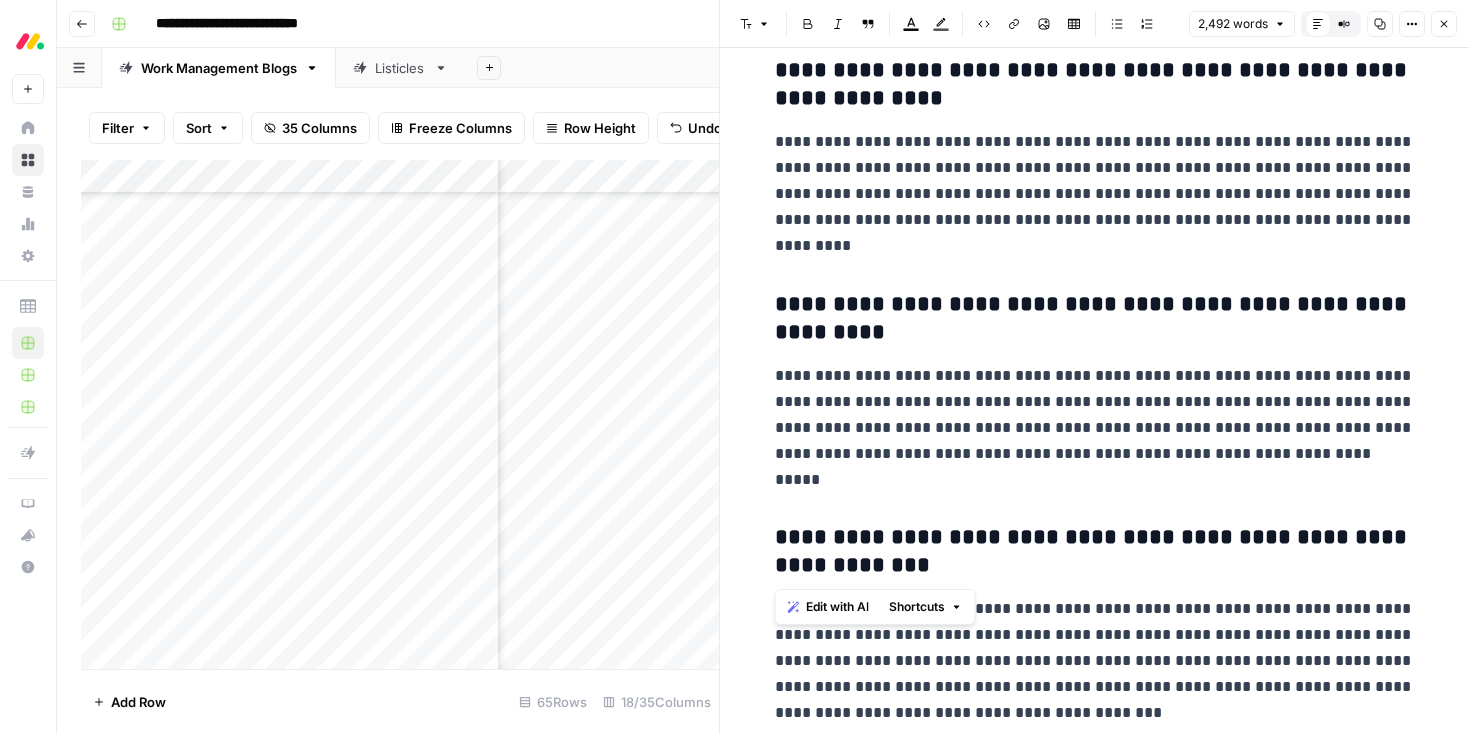 drag, startPoint x: 947, startPoint y: 564, endPoint x: 747, endPoint y: 538, distance: 201.68292 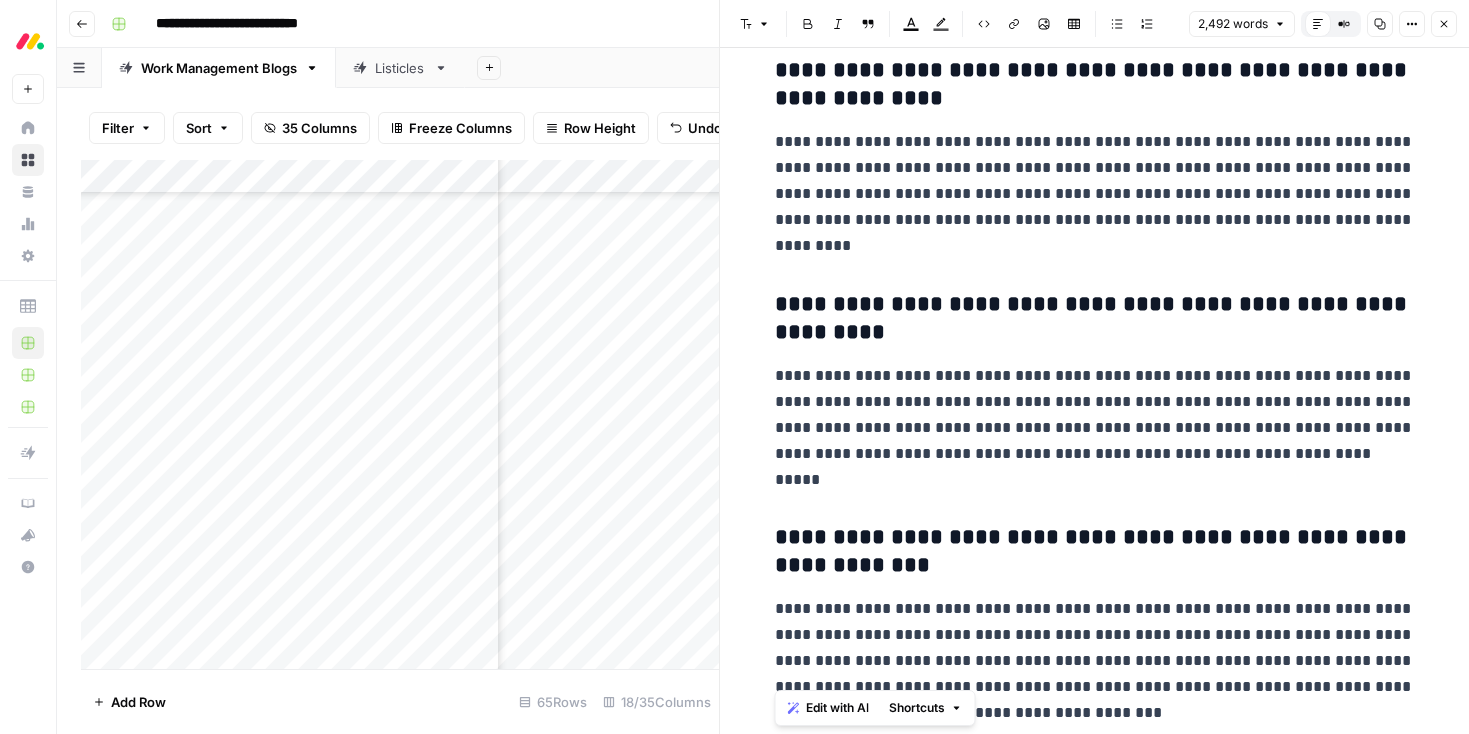 drag, startPoint x: 1182, startPoint y: 708, endPoint x: 770, endPoint y: 587, distance: 429.40076 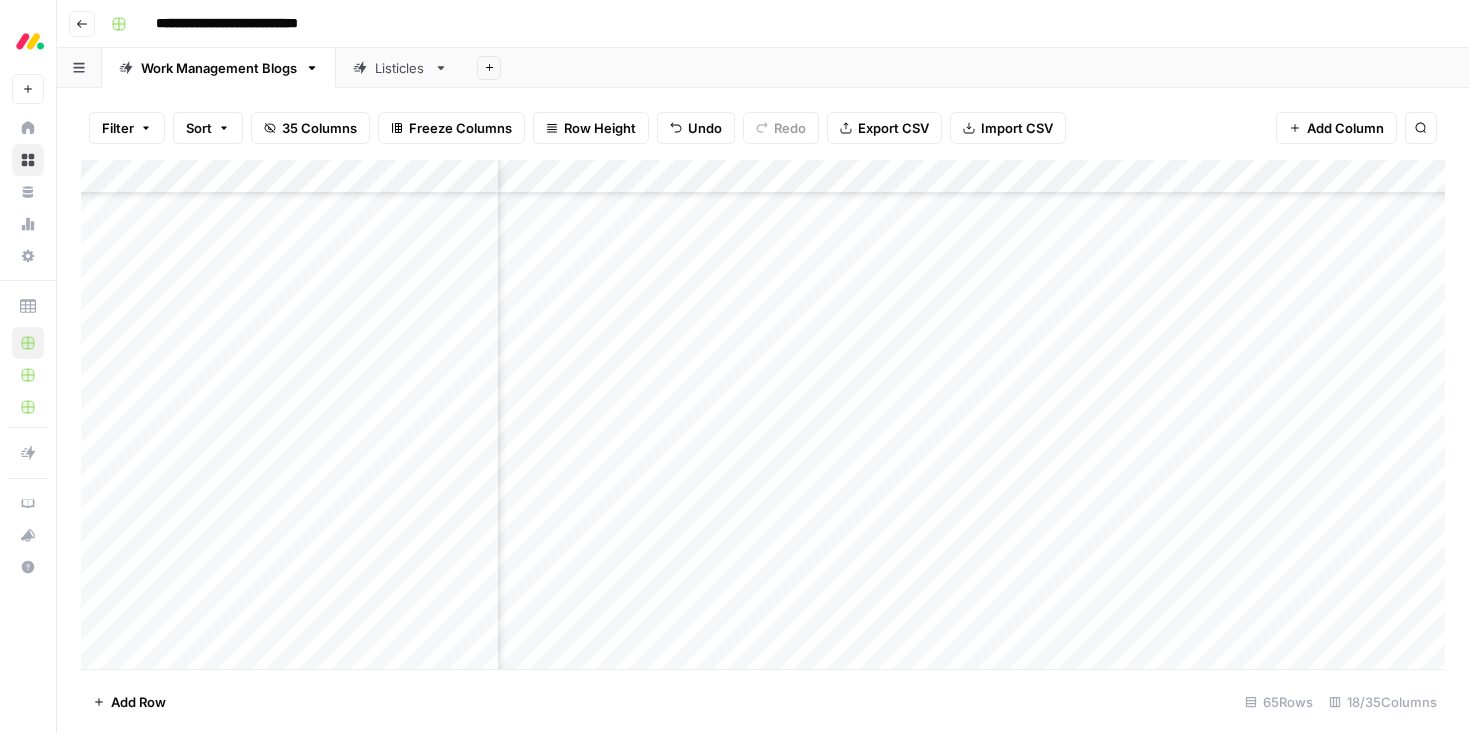 scroll, scrollTop: 1148, scrollLeft: 2261, axis: both 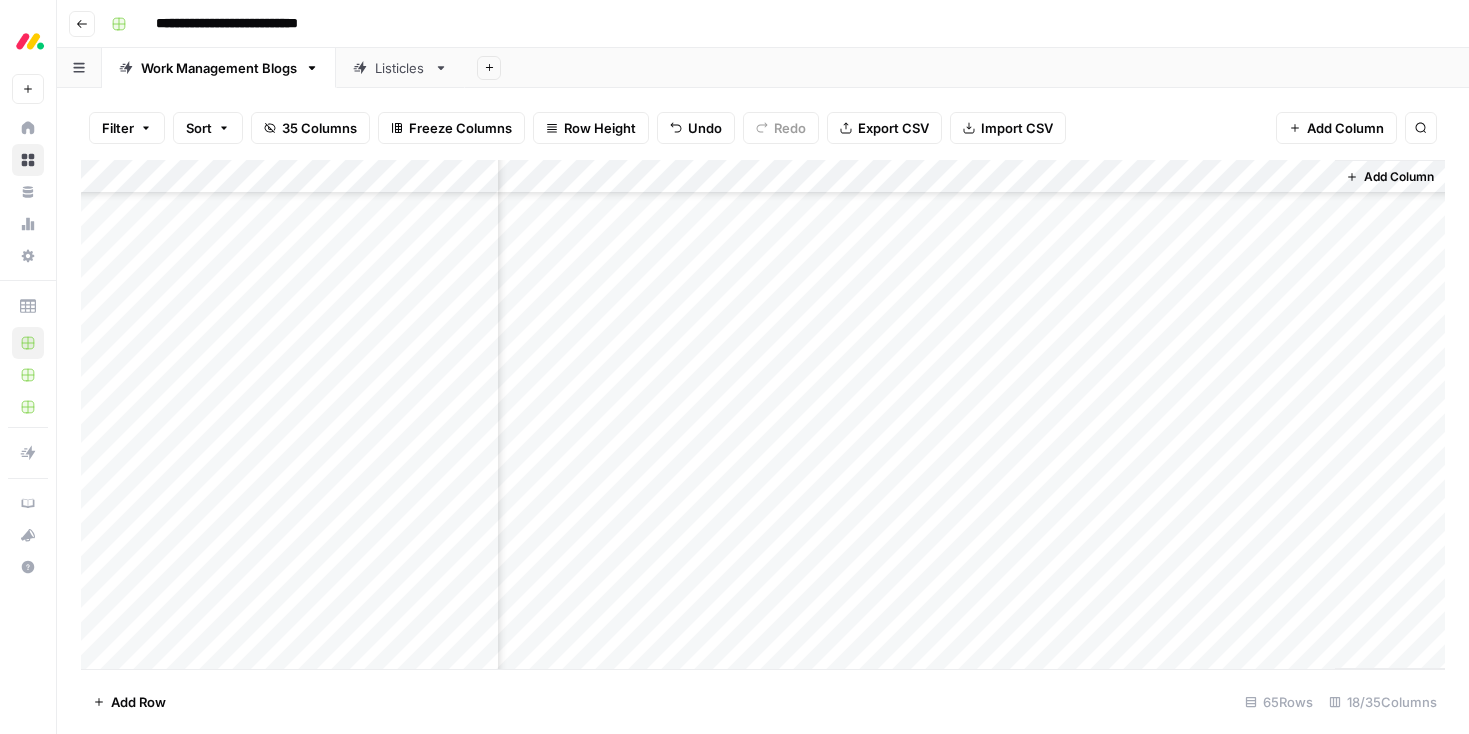 click on "Add Column" at bounding box center (763, 414) 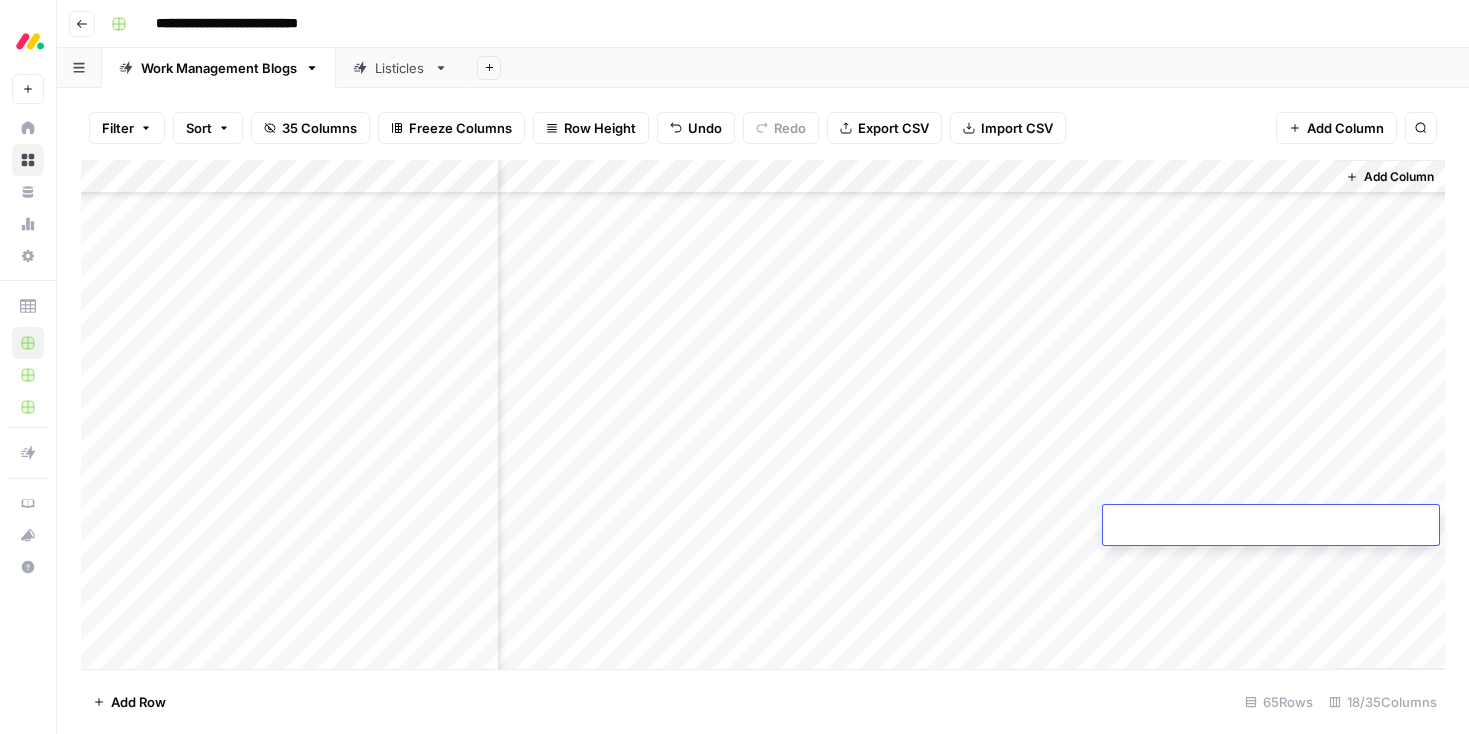 click at bounding box center [1271, 529] 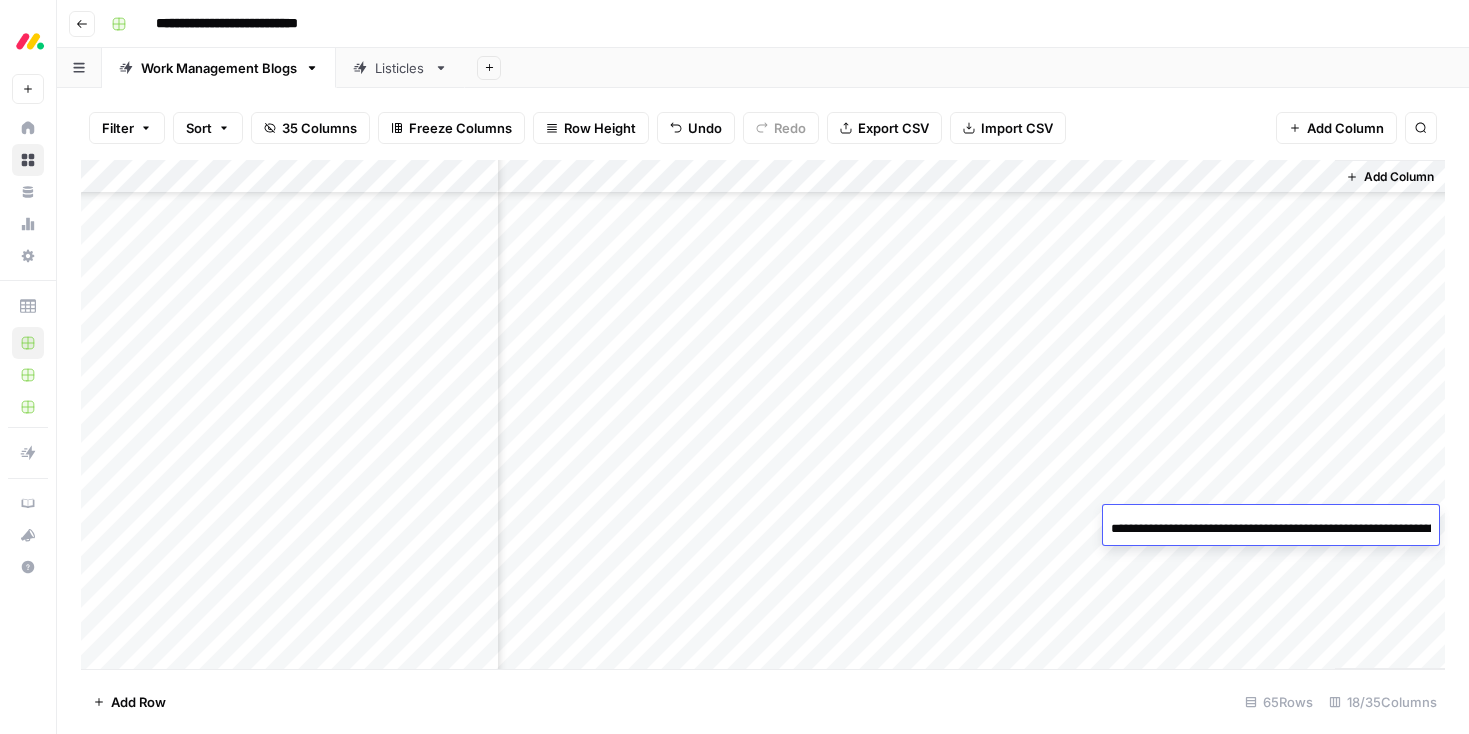 scroll, scrollTop: 0, scrollLeft: 178, axis: horizontal 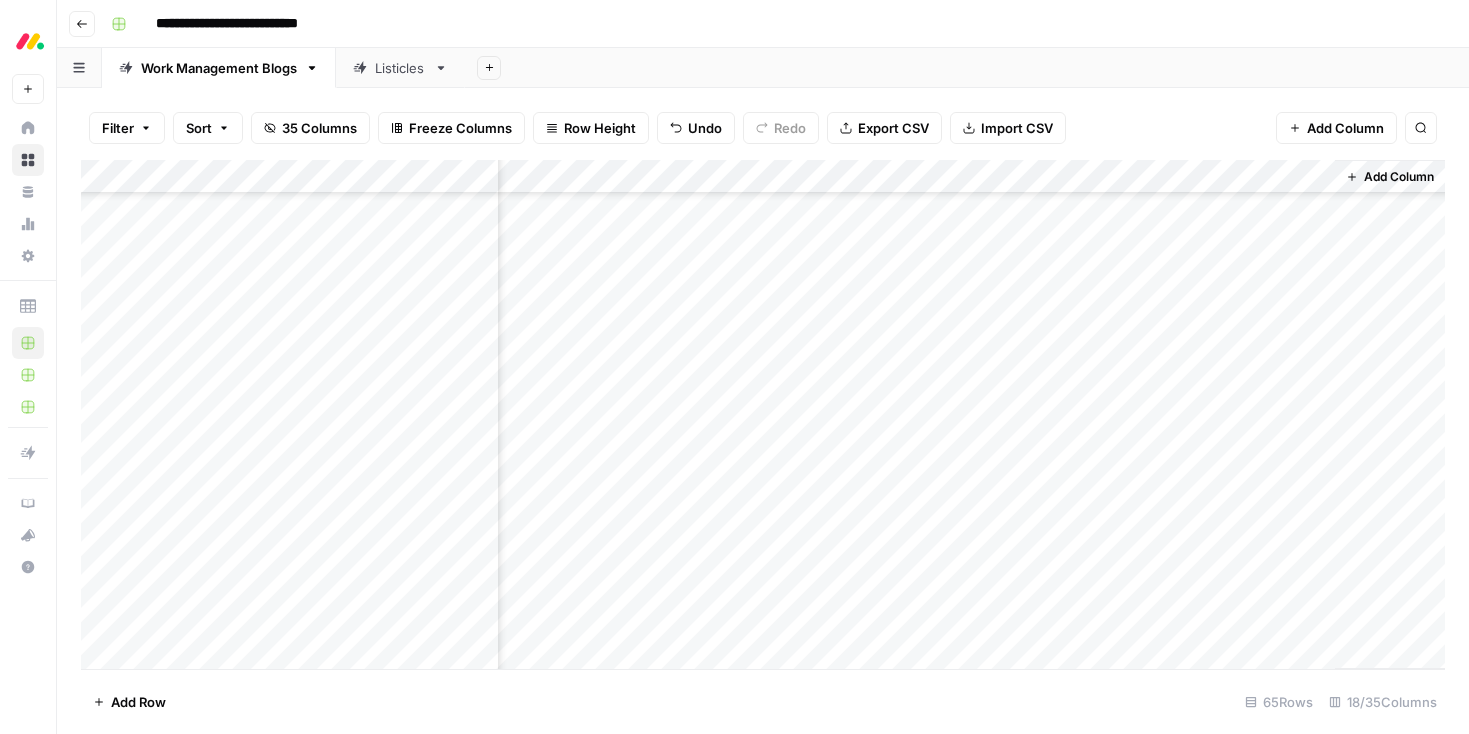 click on "Add Column" at bounding box center [763, 414] 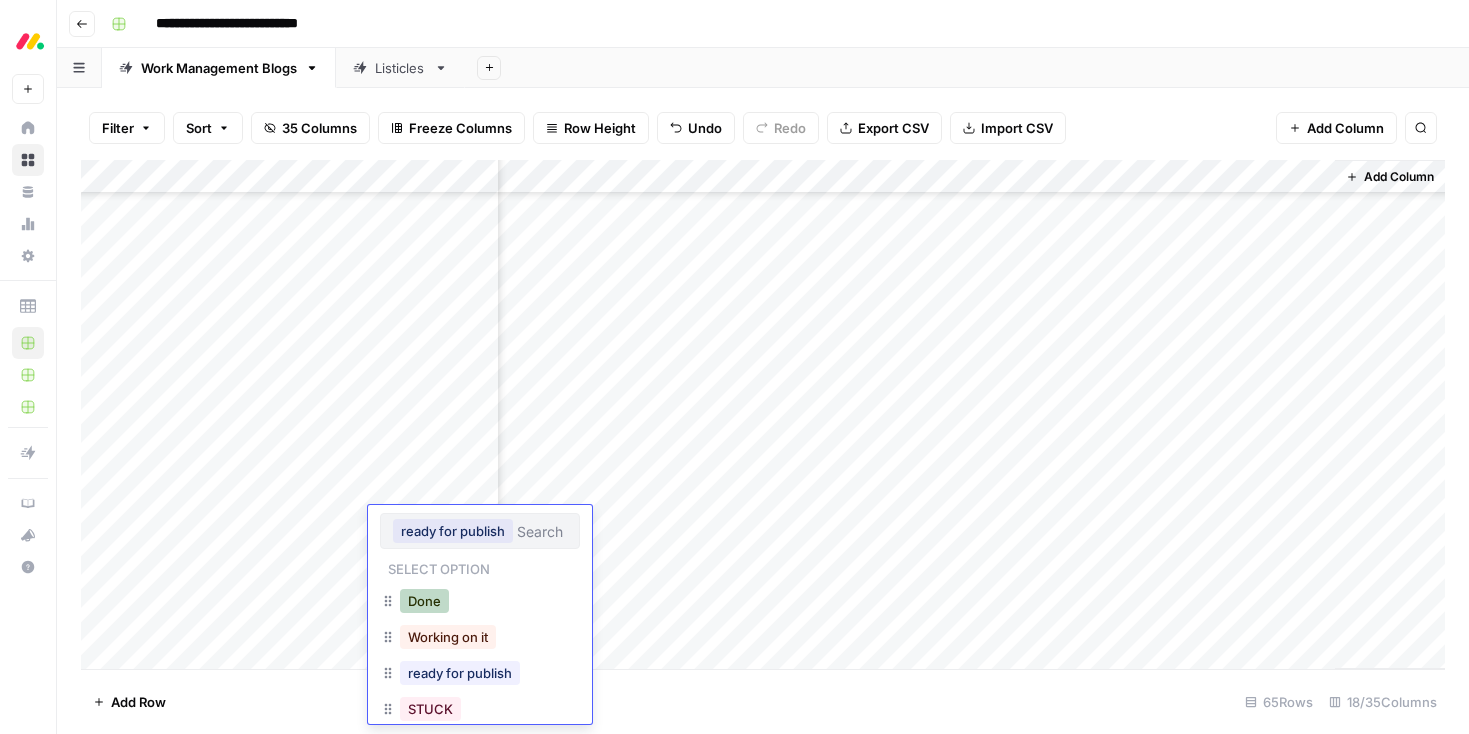 click on "Done" at bounding box center [424, 601] 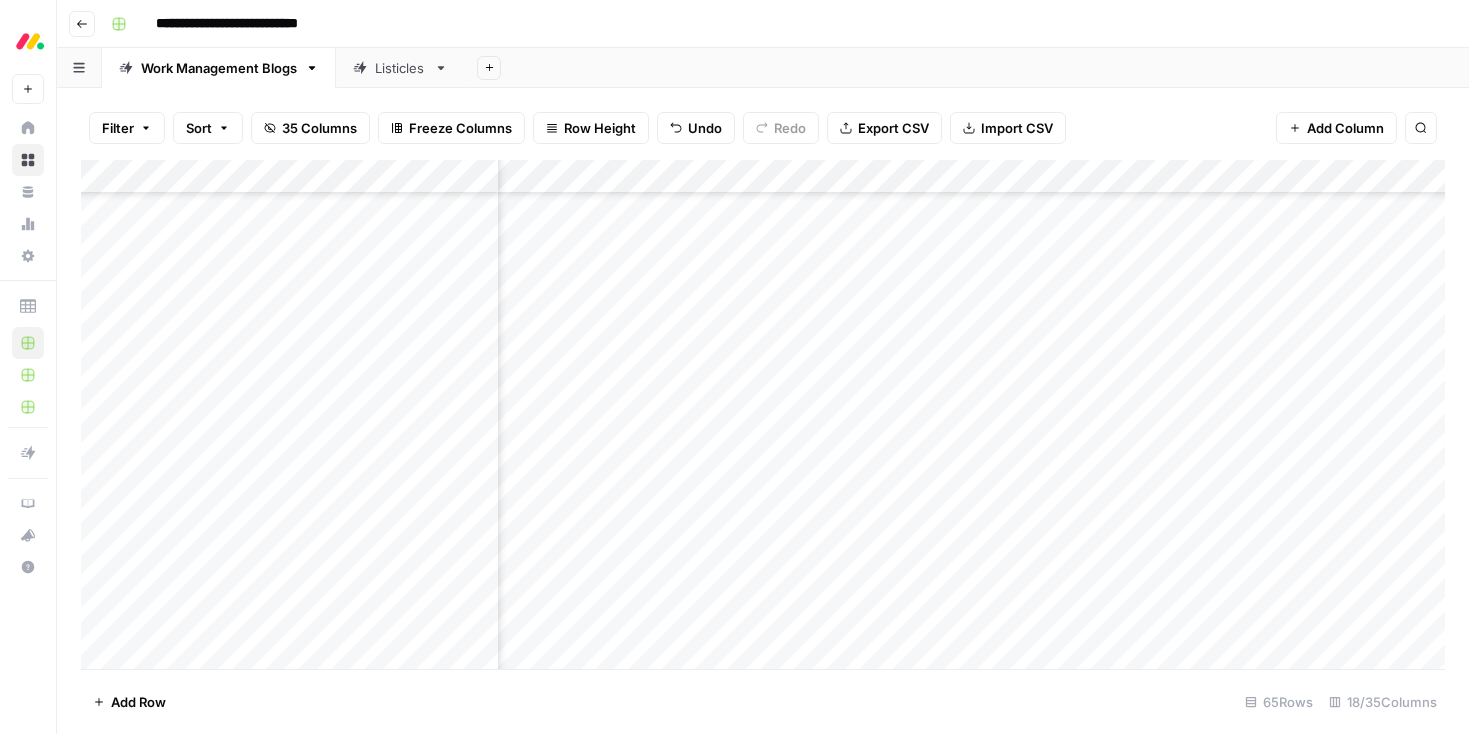 scroll, scrollTop: 1148, scrollLeft: 0, axis: vertical 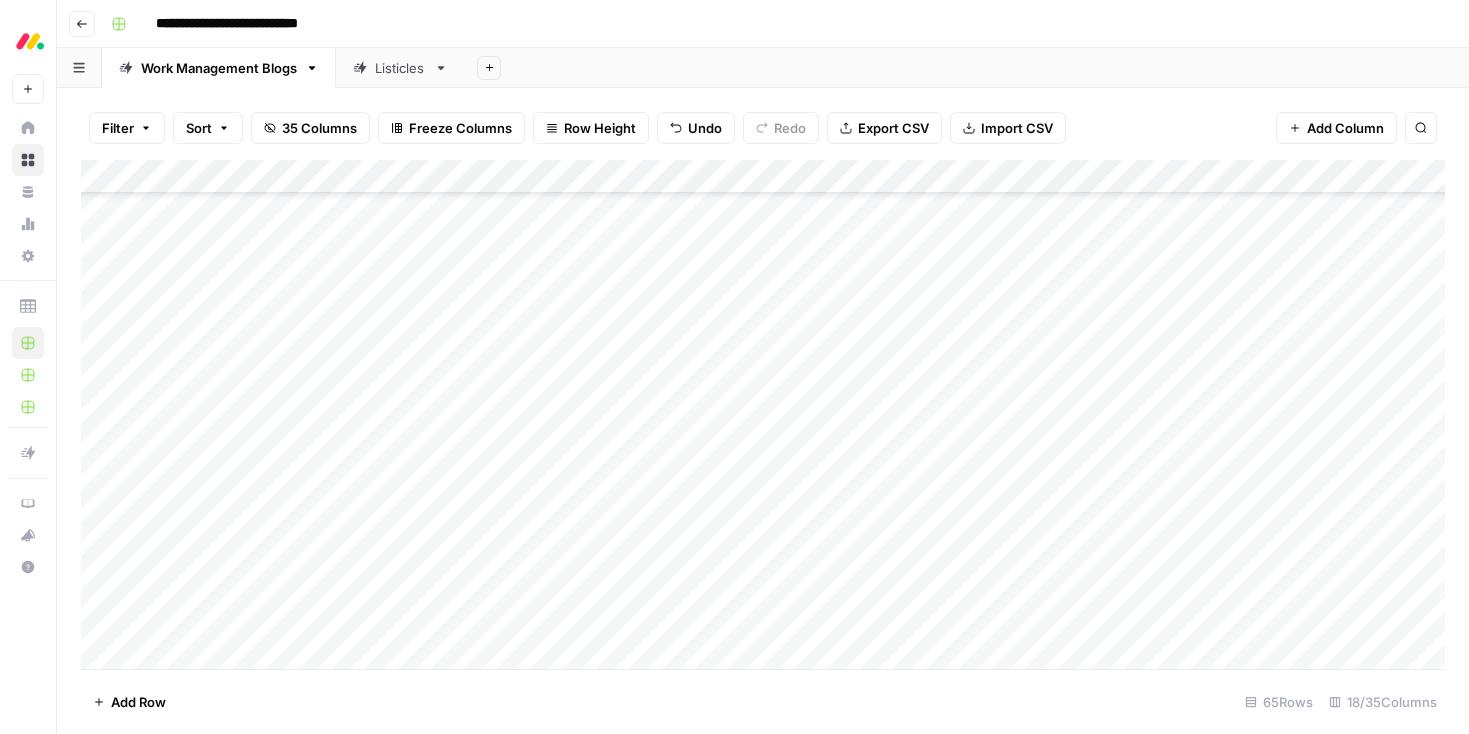 click on "Listicles" at bounding box center (400, 68) 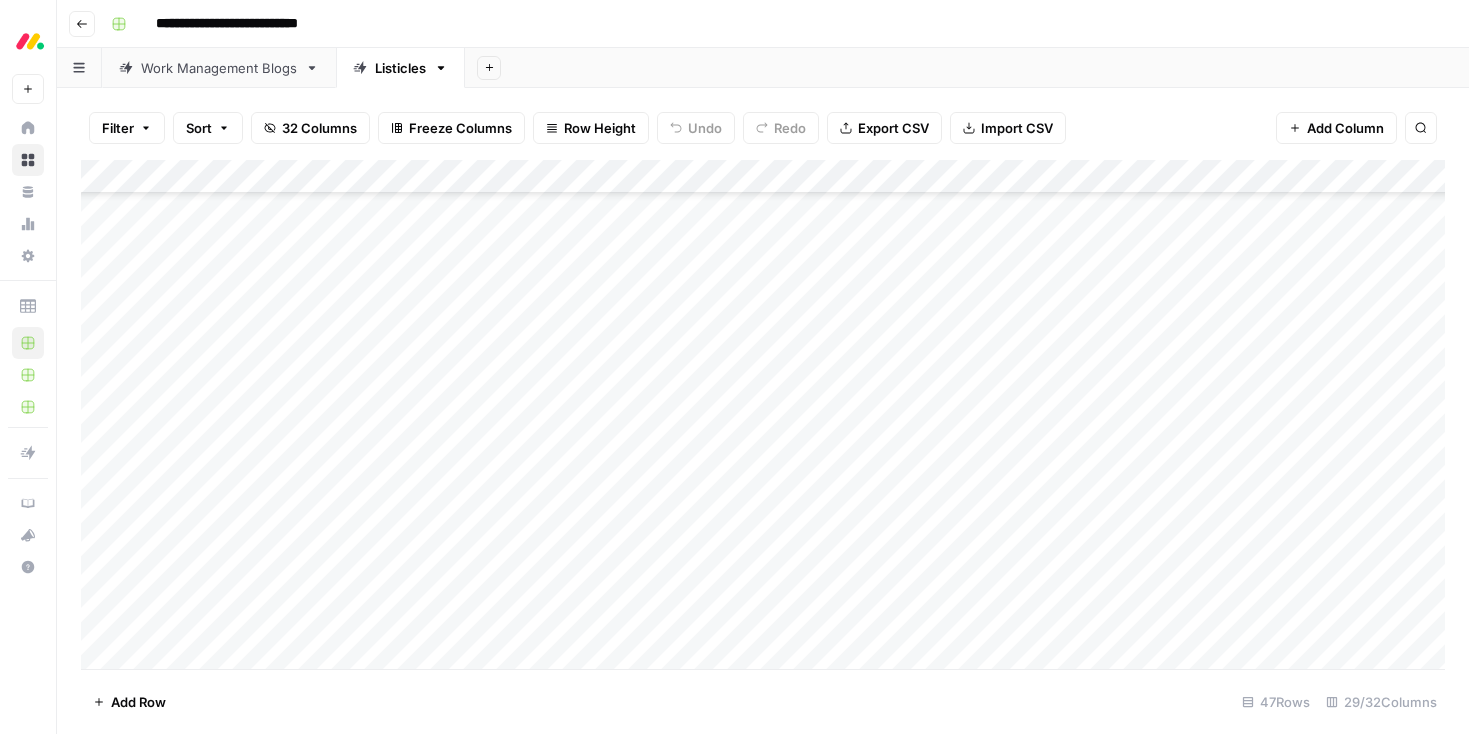 scroll, scrollTop: 0, scrollLeft: 0, axis: both 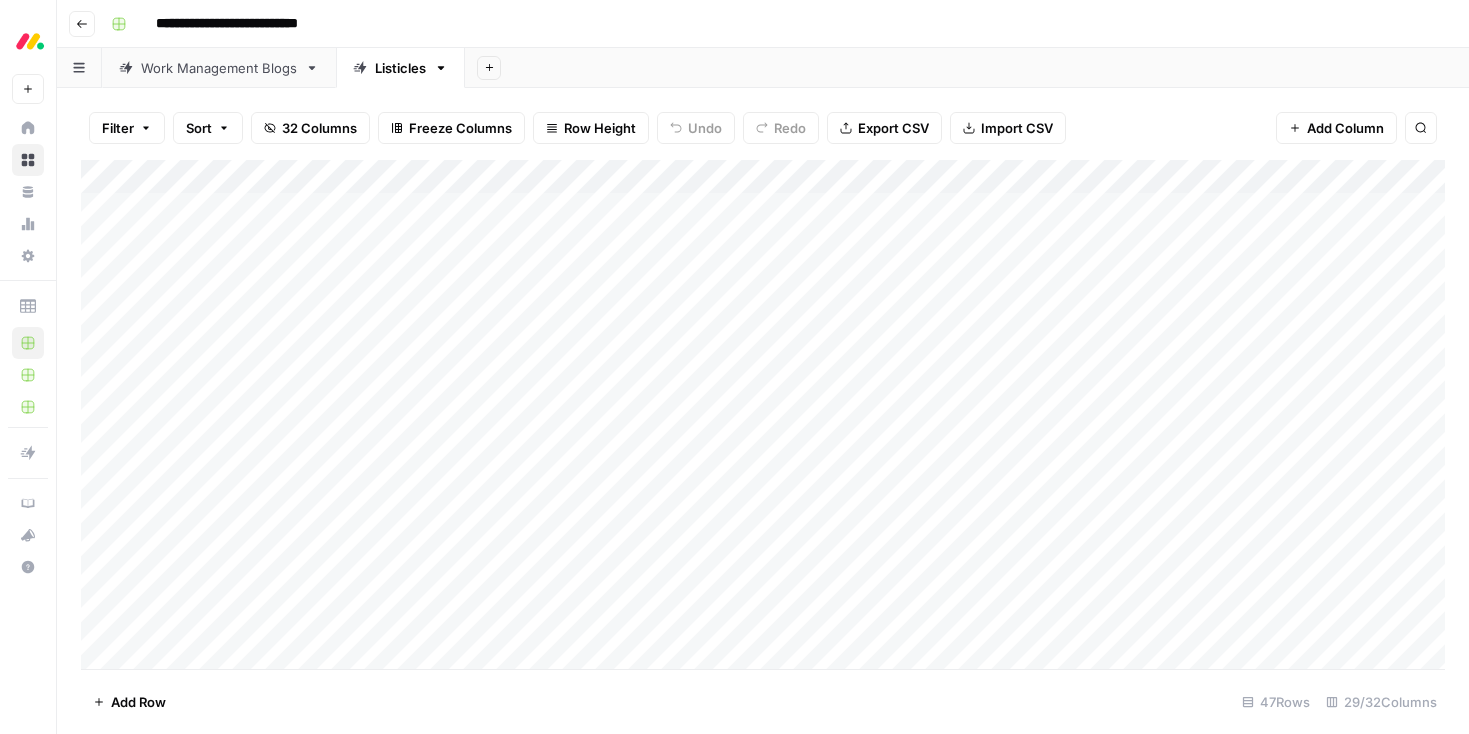 click on "Work Management Blogs" at bounding box center (219, 68) 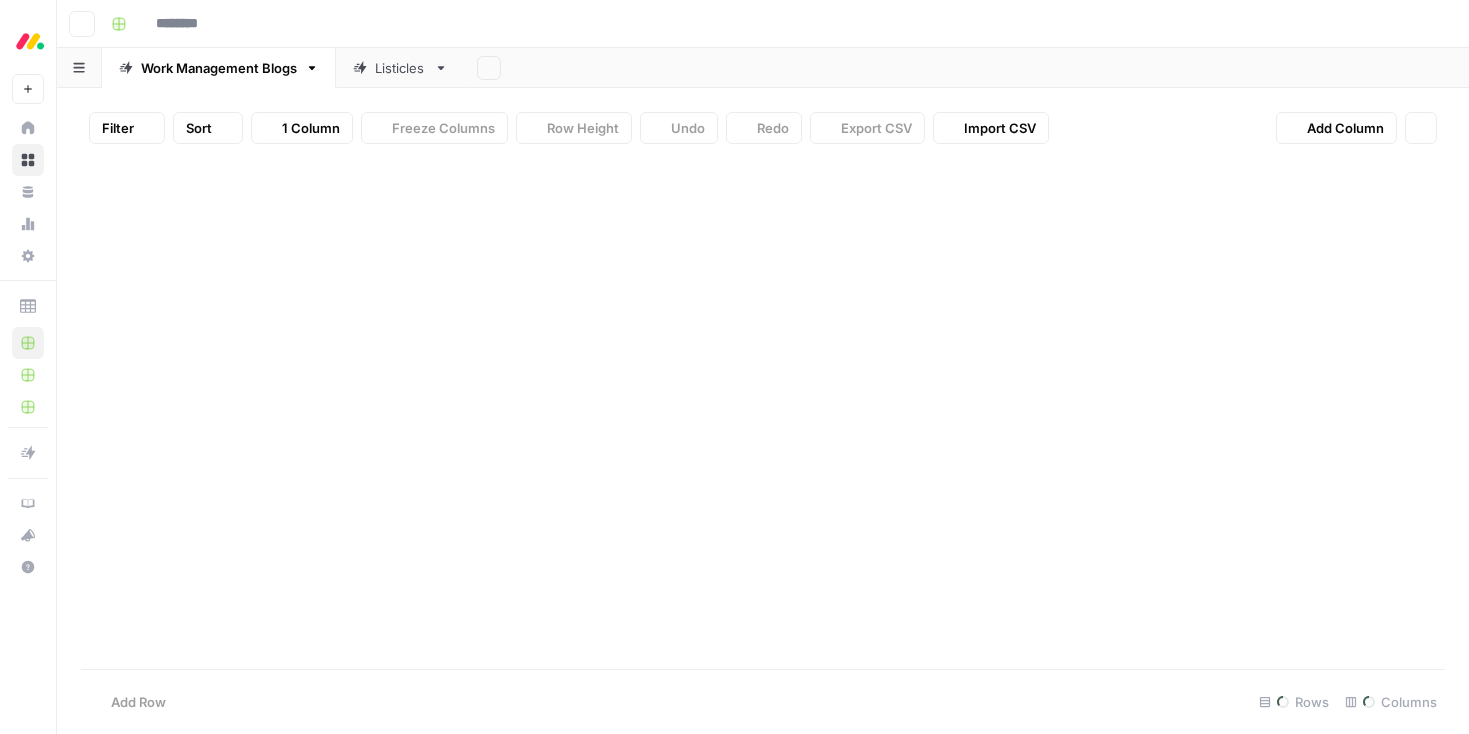 type on "**********" 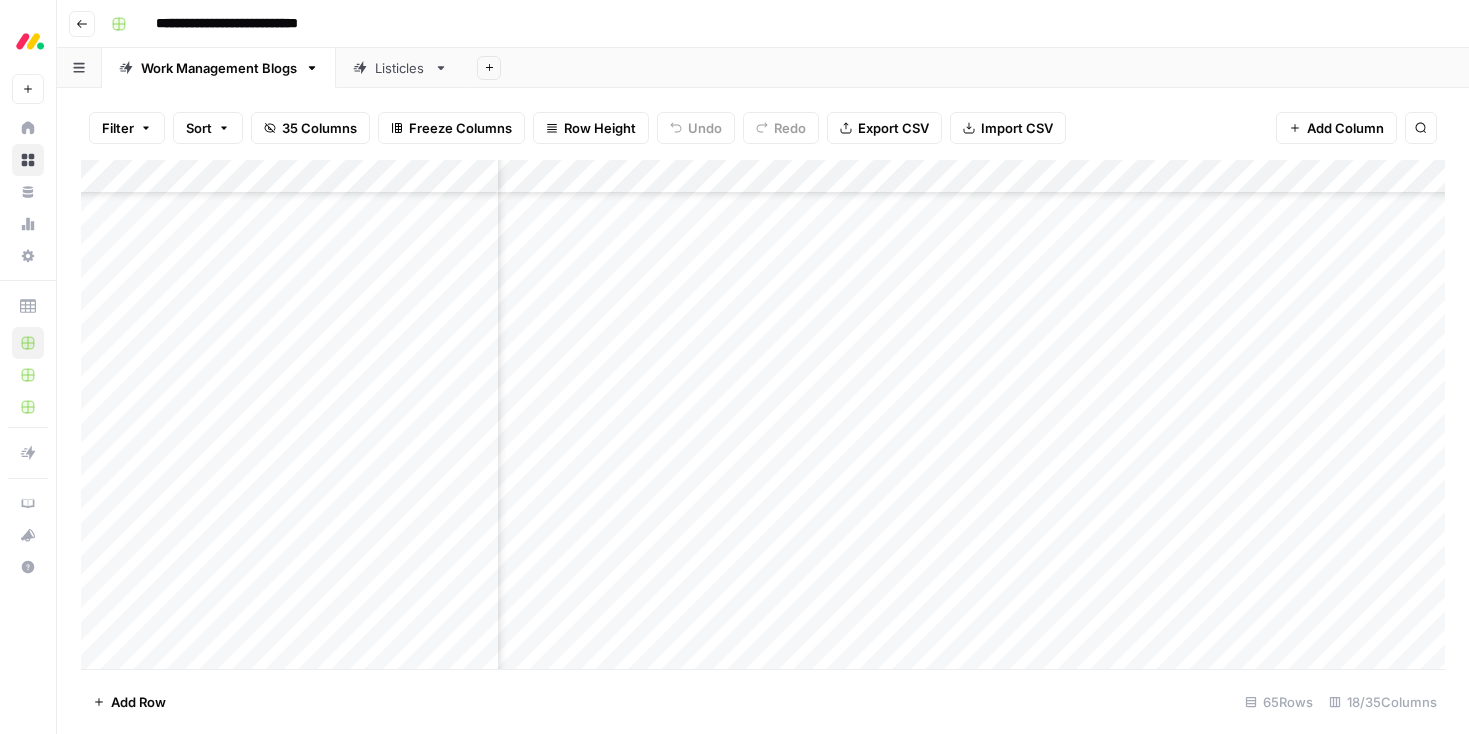 scroll, scrollTop: 1380, scrollLeft: 1682, axis: both 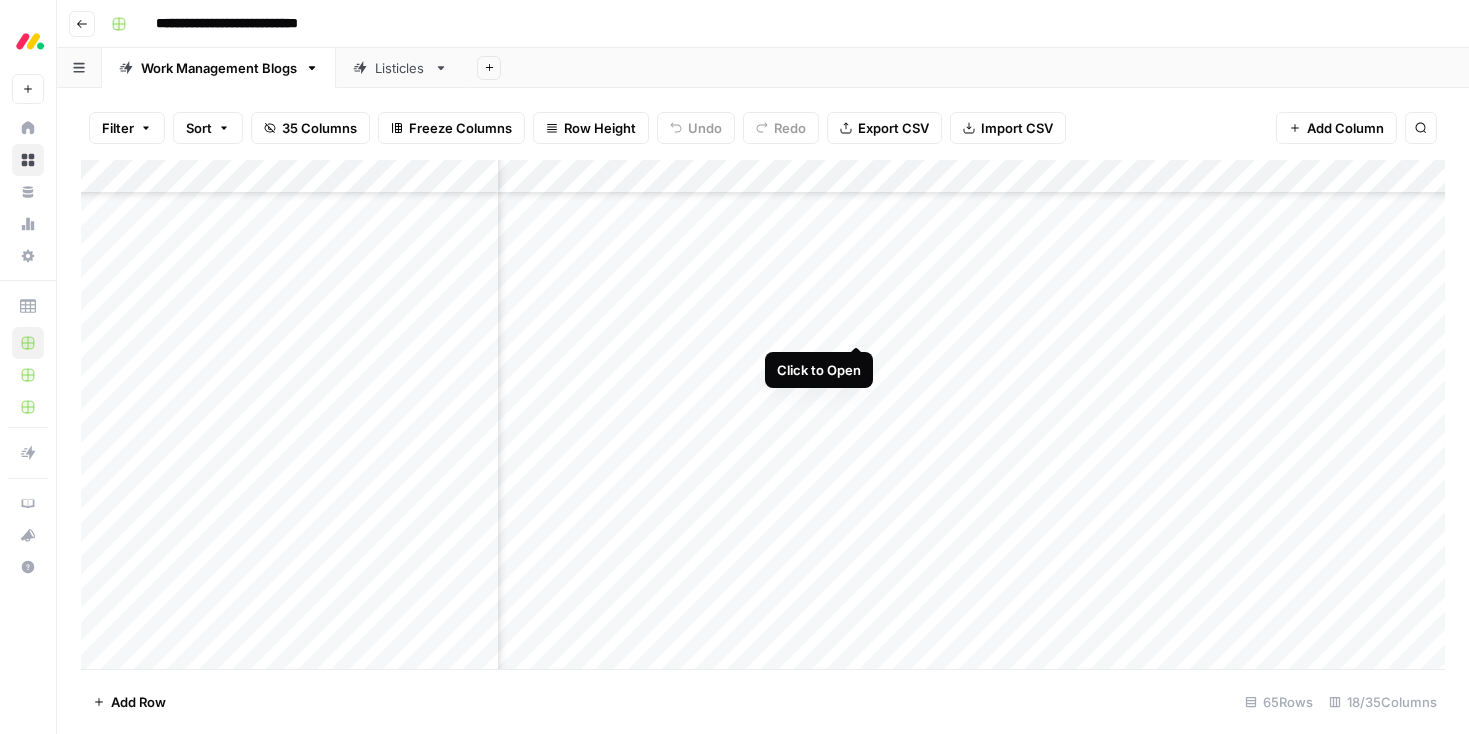 click on "Add Column" at bounding box center (763, 414) 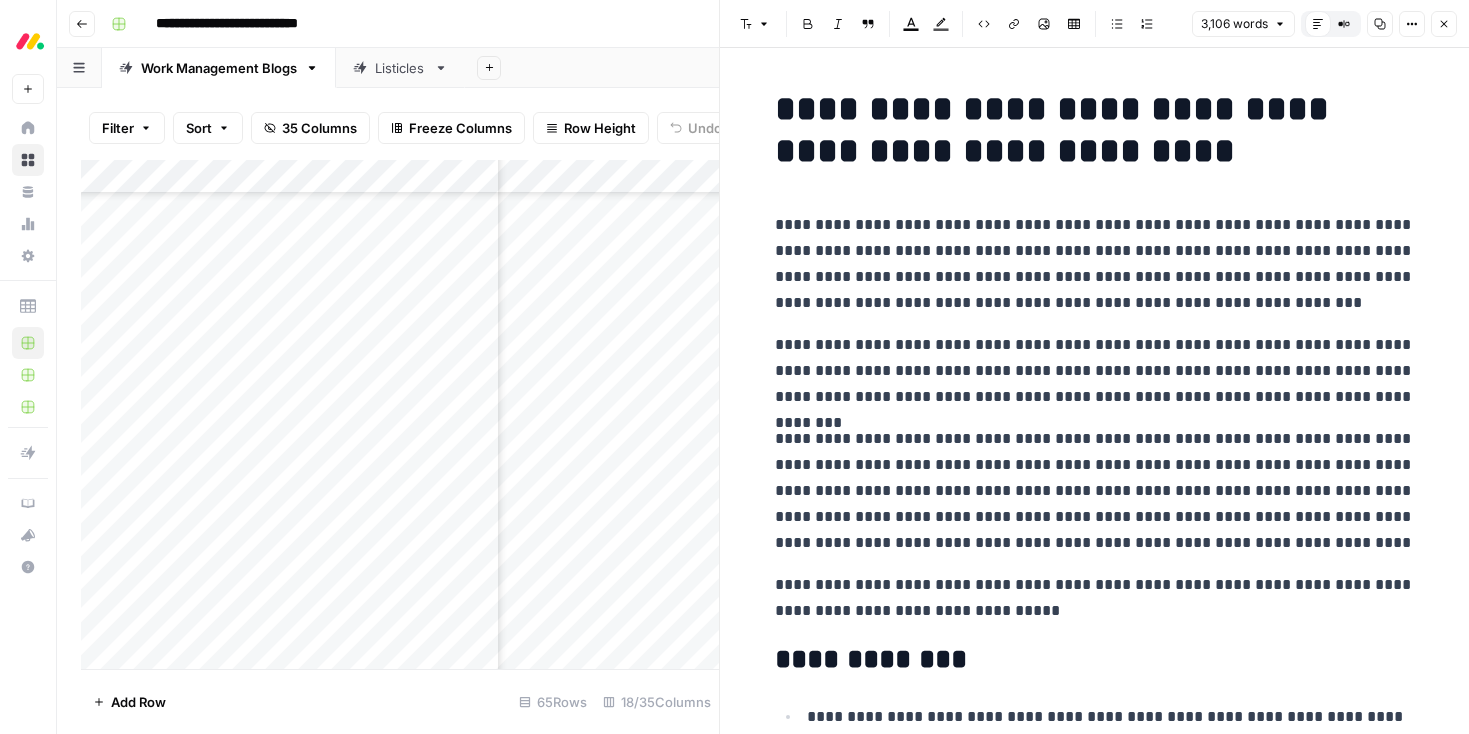 drag, startPoint x: 777, startPoint y: 221, endPoint x: 1013, endPoint y: 375, distance: 281.80136 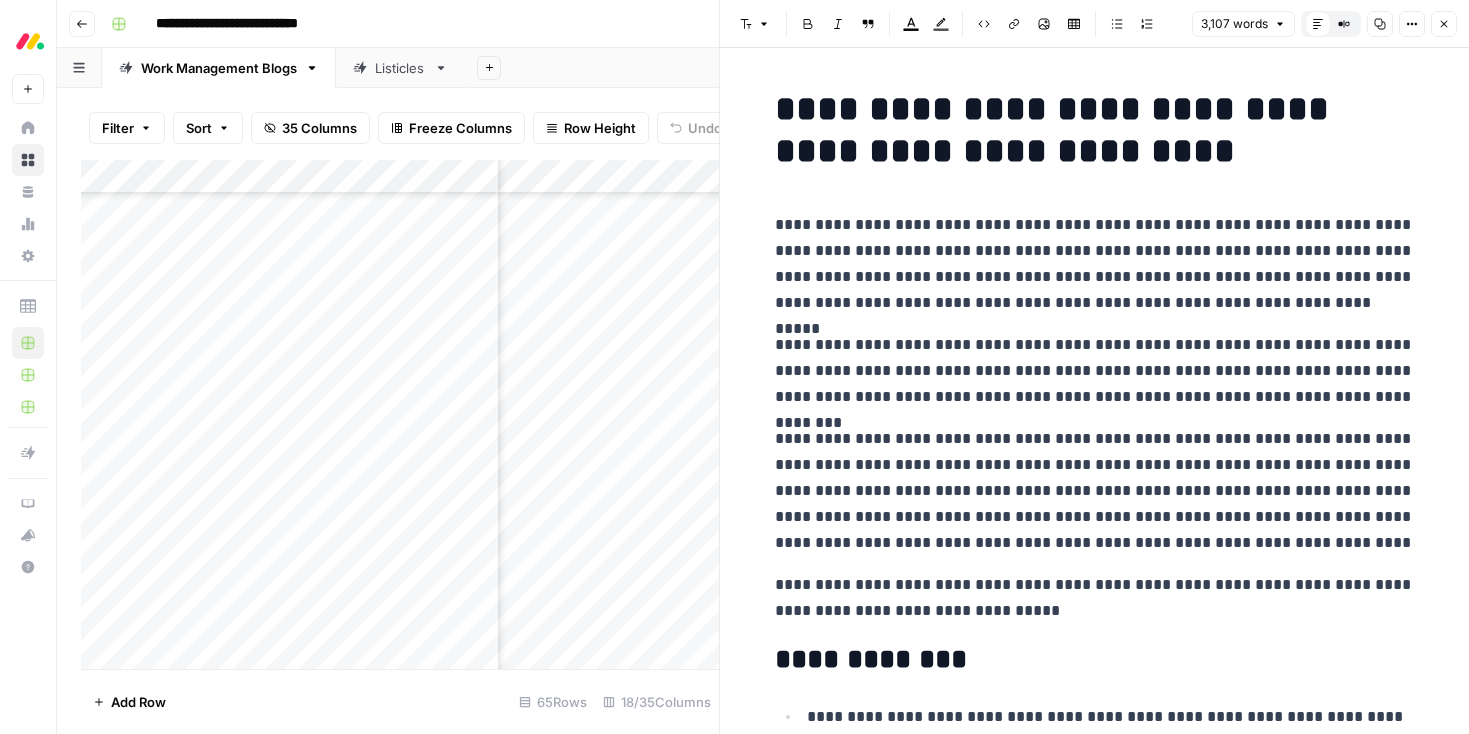 drag, startPoint x: 964, startPoint y: 221, endPoint x: 1116, endPoint y: 205, distance: 152.83978 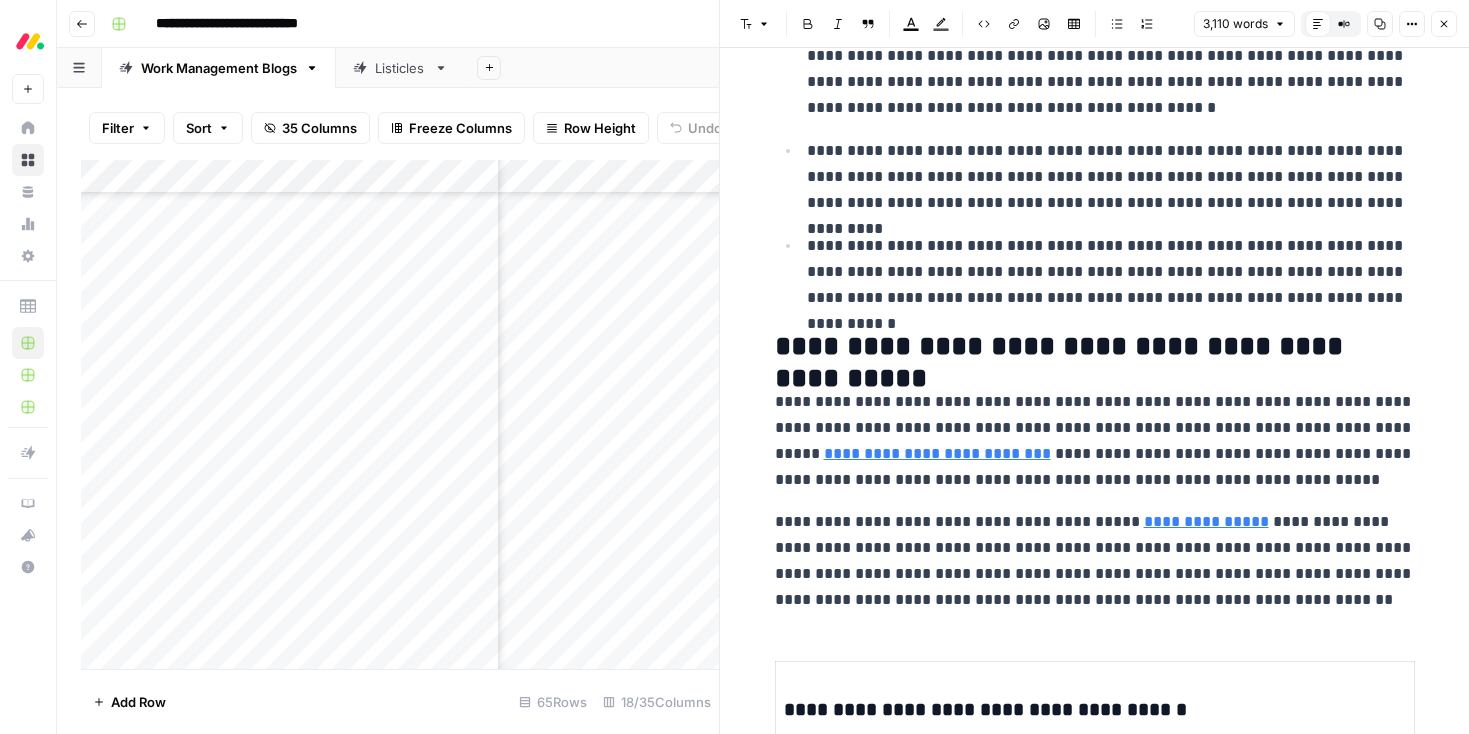 scroll, scrollTop: 944, scrollLeft: 0, axis: vertical 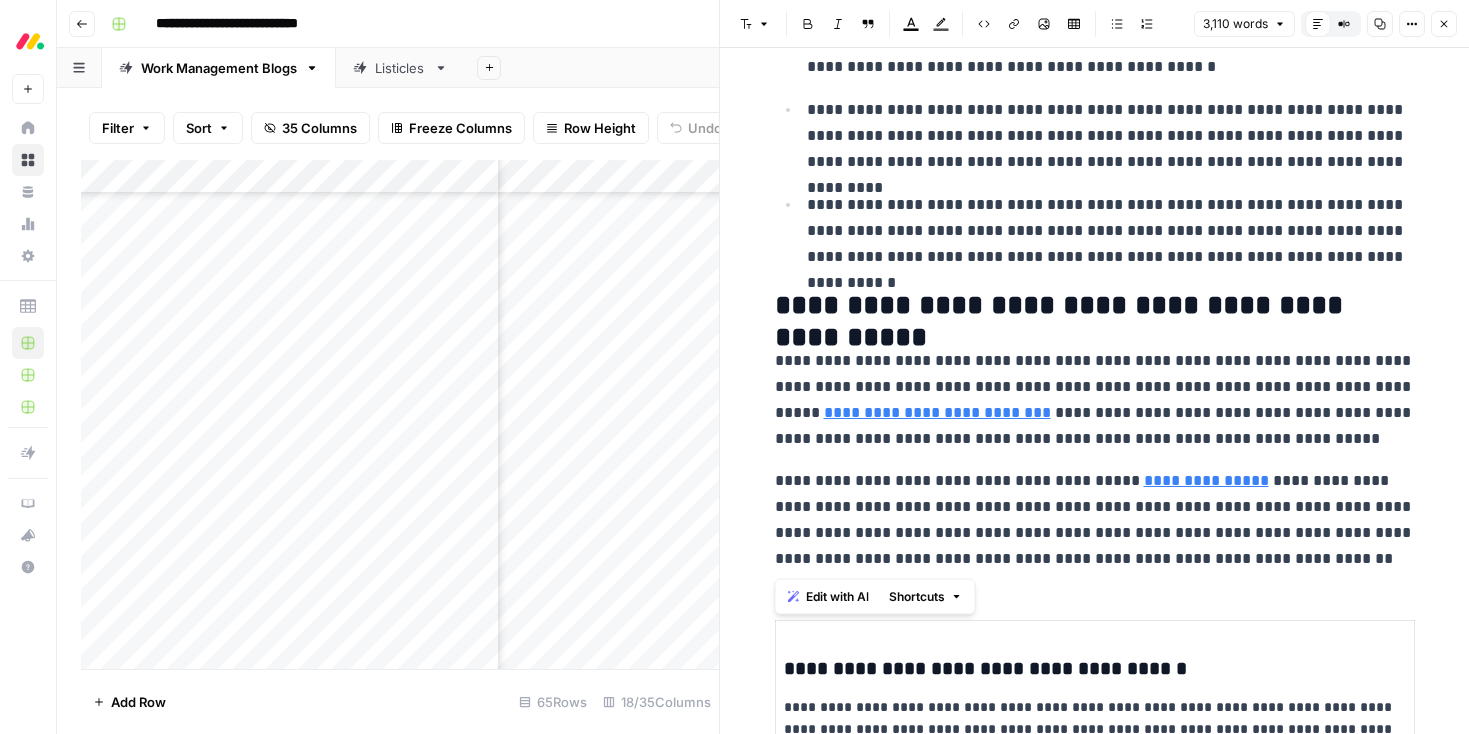 drag, startPoint x: 771, startPoint y: 358, endPoint x: 1374, endPoint y: 558, distance: 635.3023 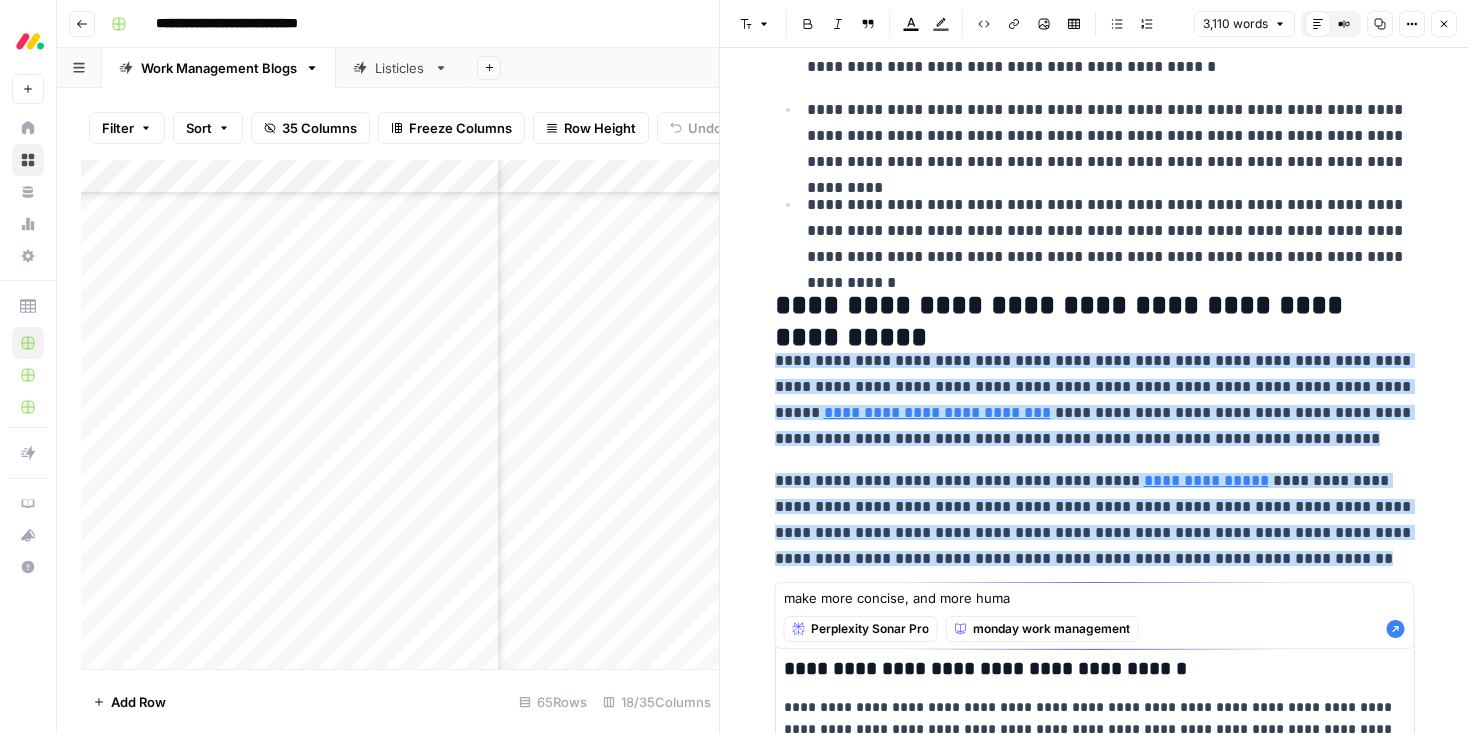 type on "make more concise, and more human" 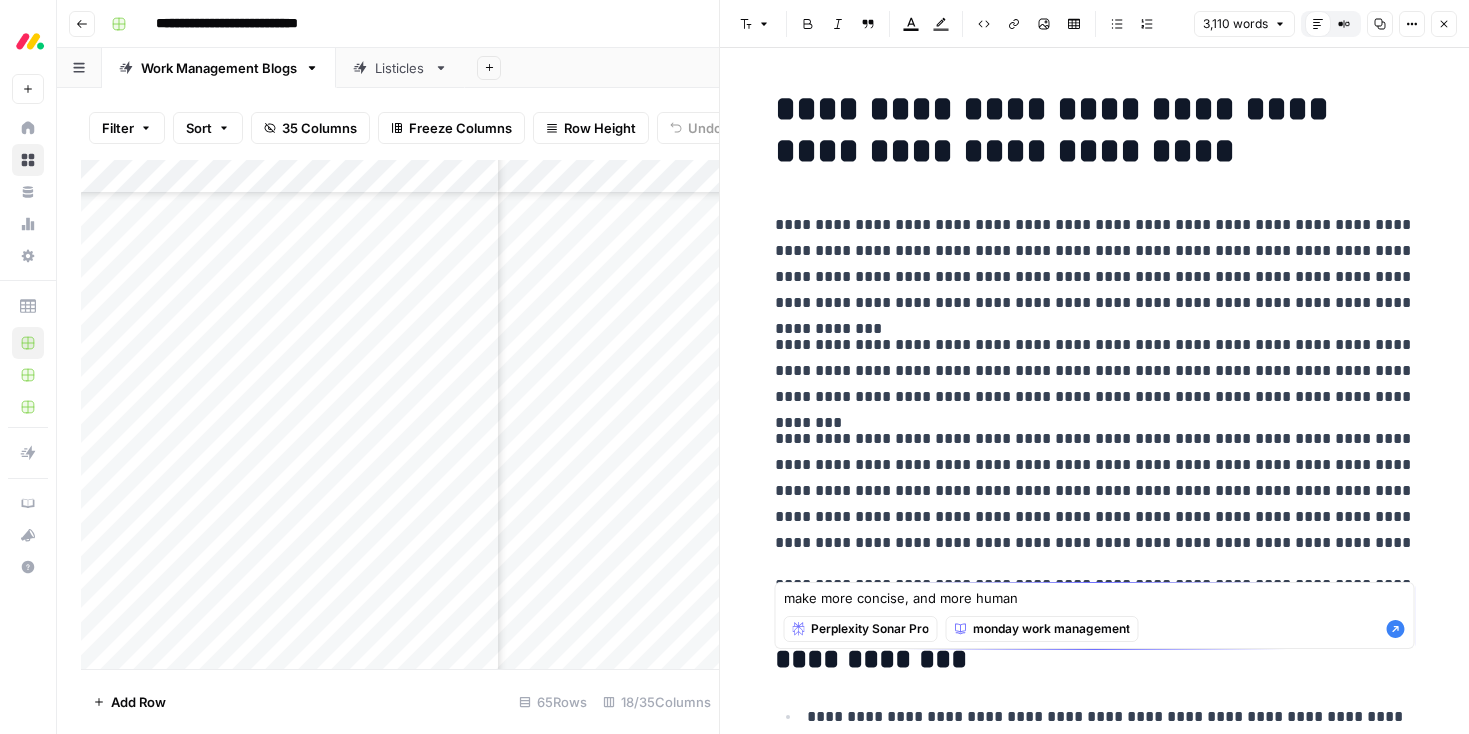 scroll, scrollTop: 0, scrollLeft: 0, axis: both 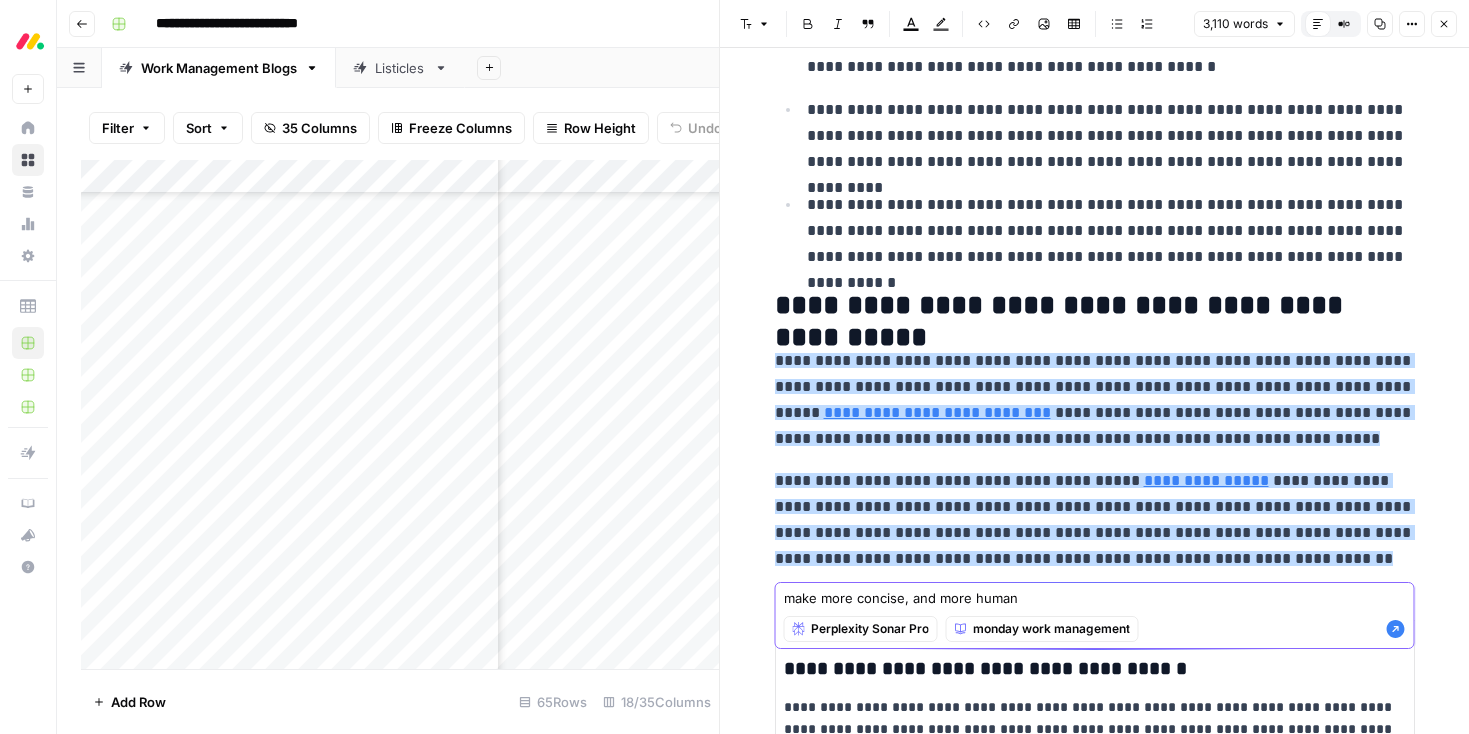 click 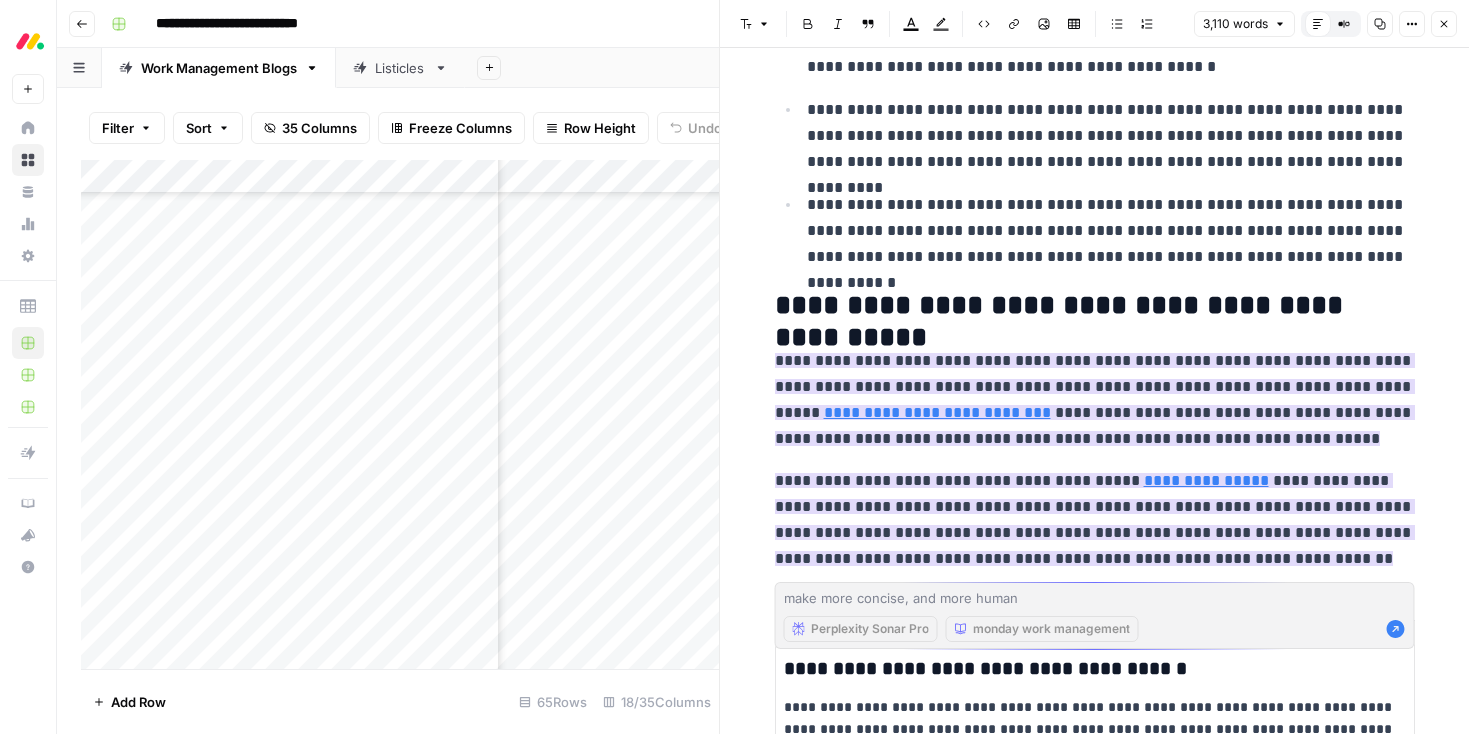 scroll, scrollTop: 991, scrollLeft: 0, axis: vertical 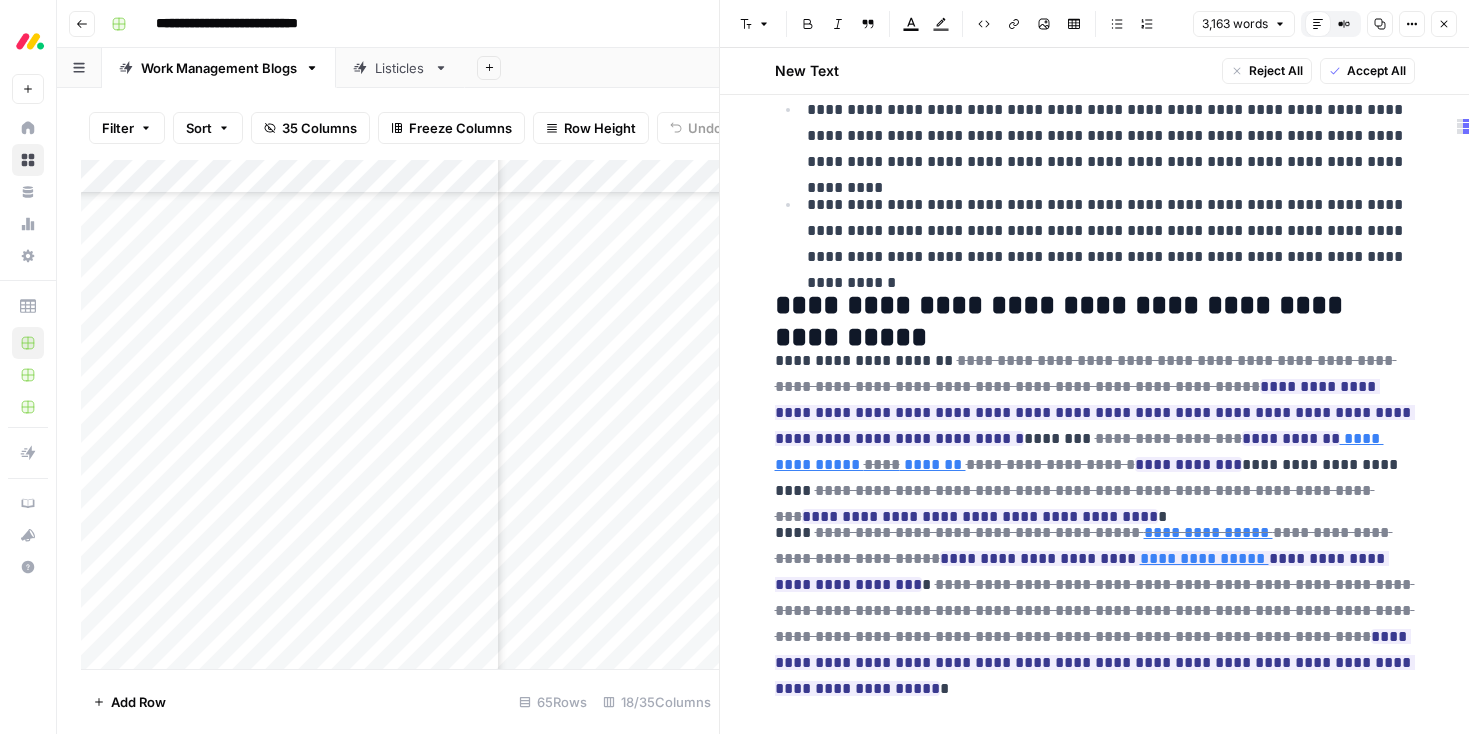 click on "Accept All" at bounding box center [1376, 71] 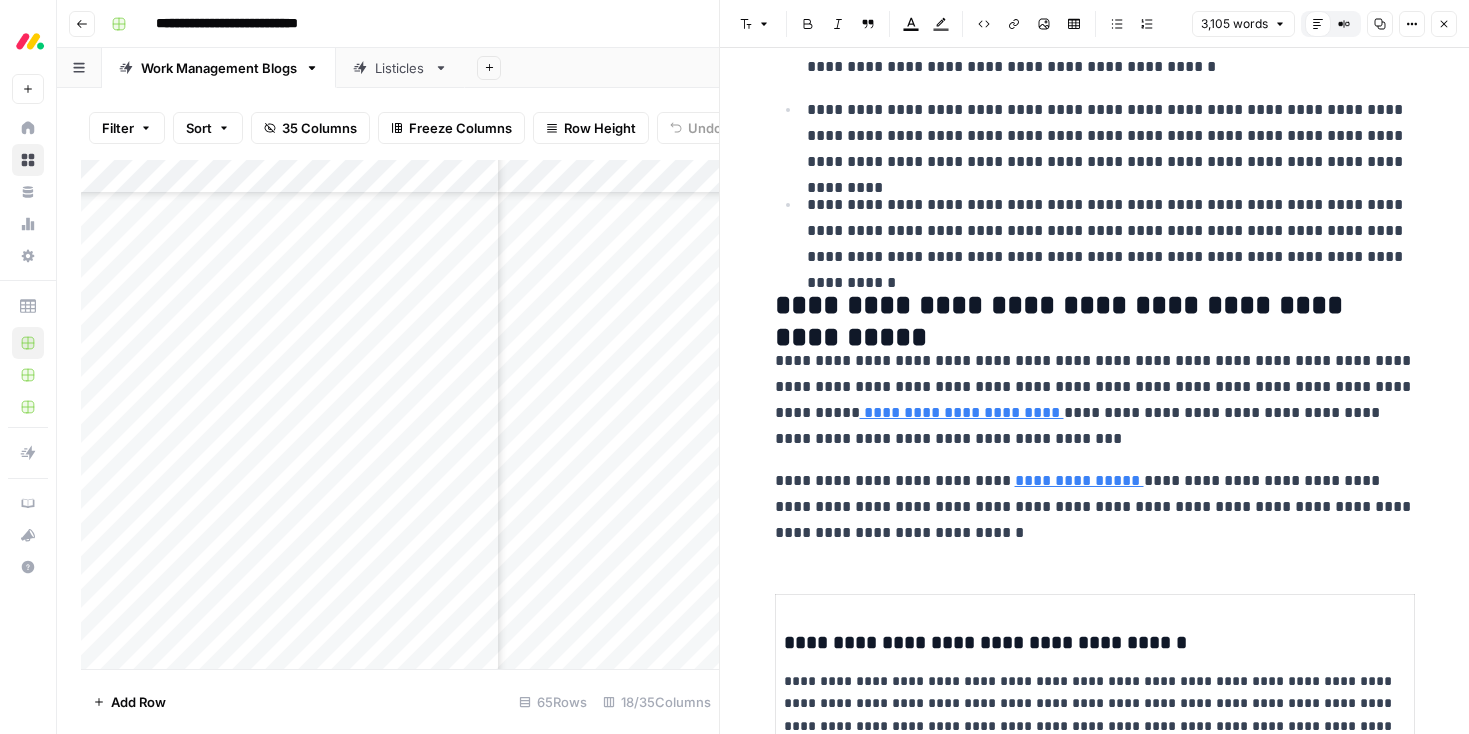click on "**********" at bounding box center (1095, 306) 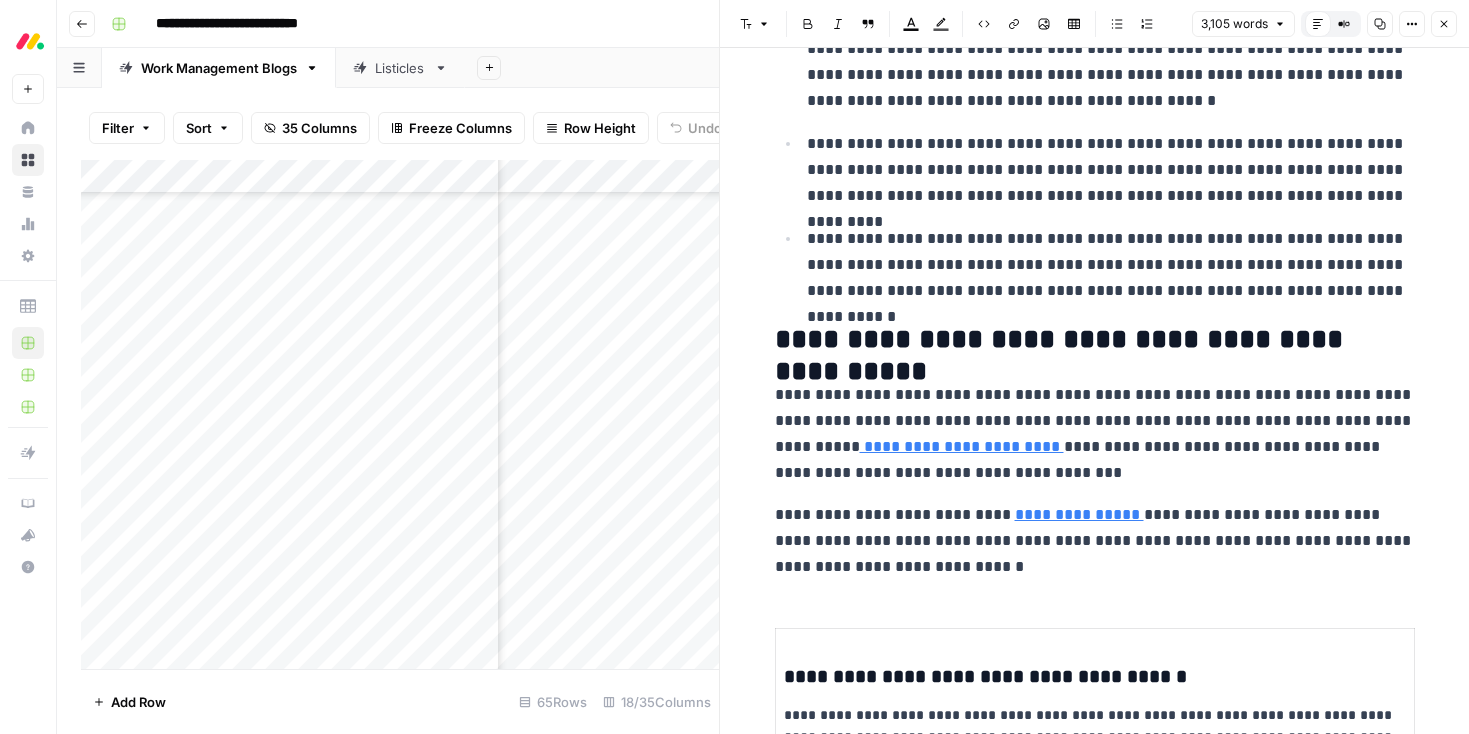 scroll, scrollTop: 911, scrollLeft: 0, axis: vertical 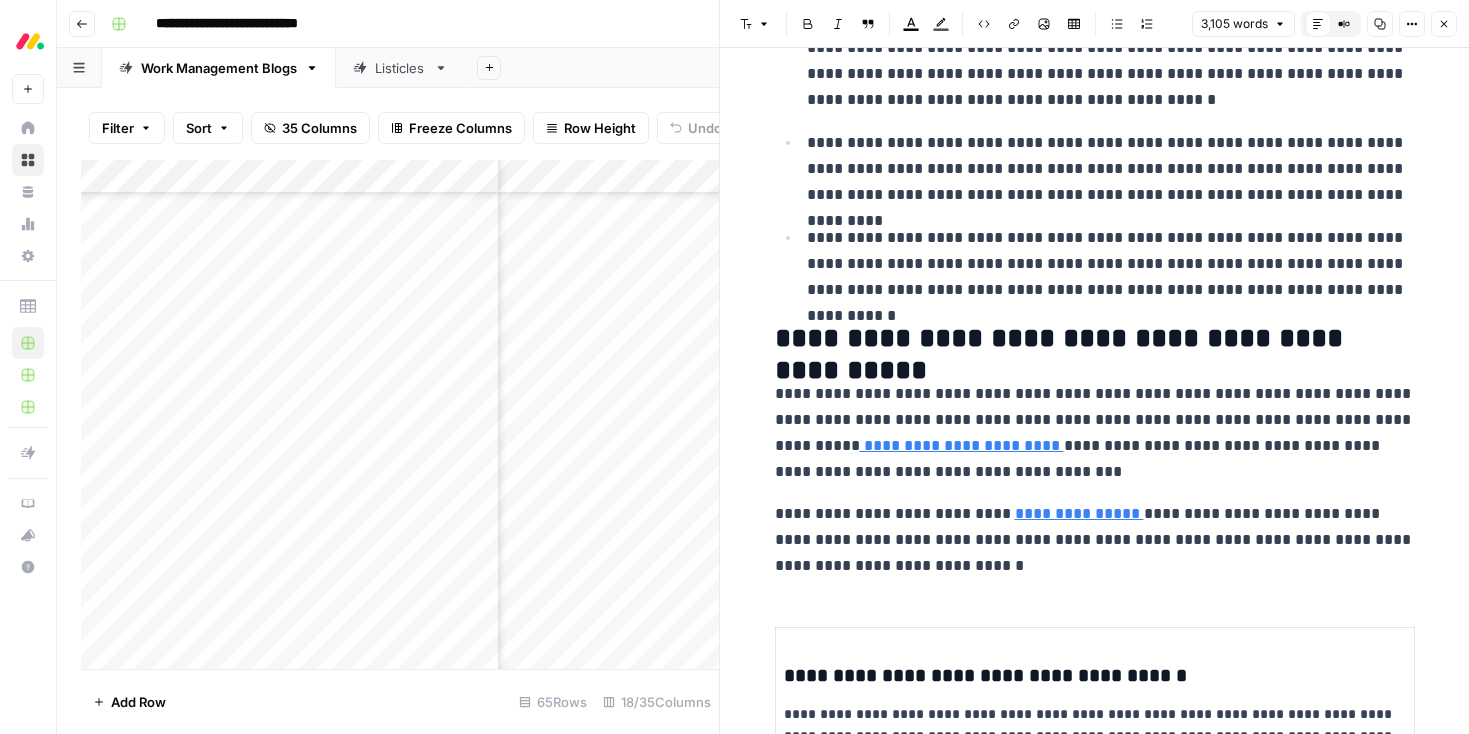 type 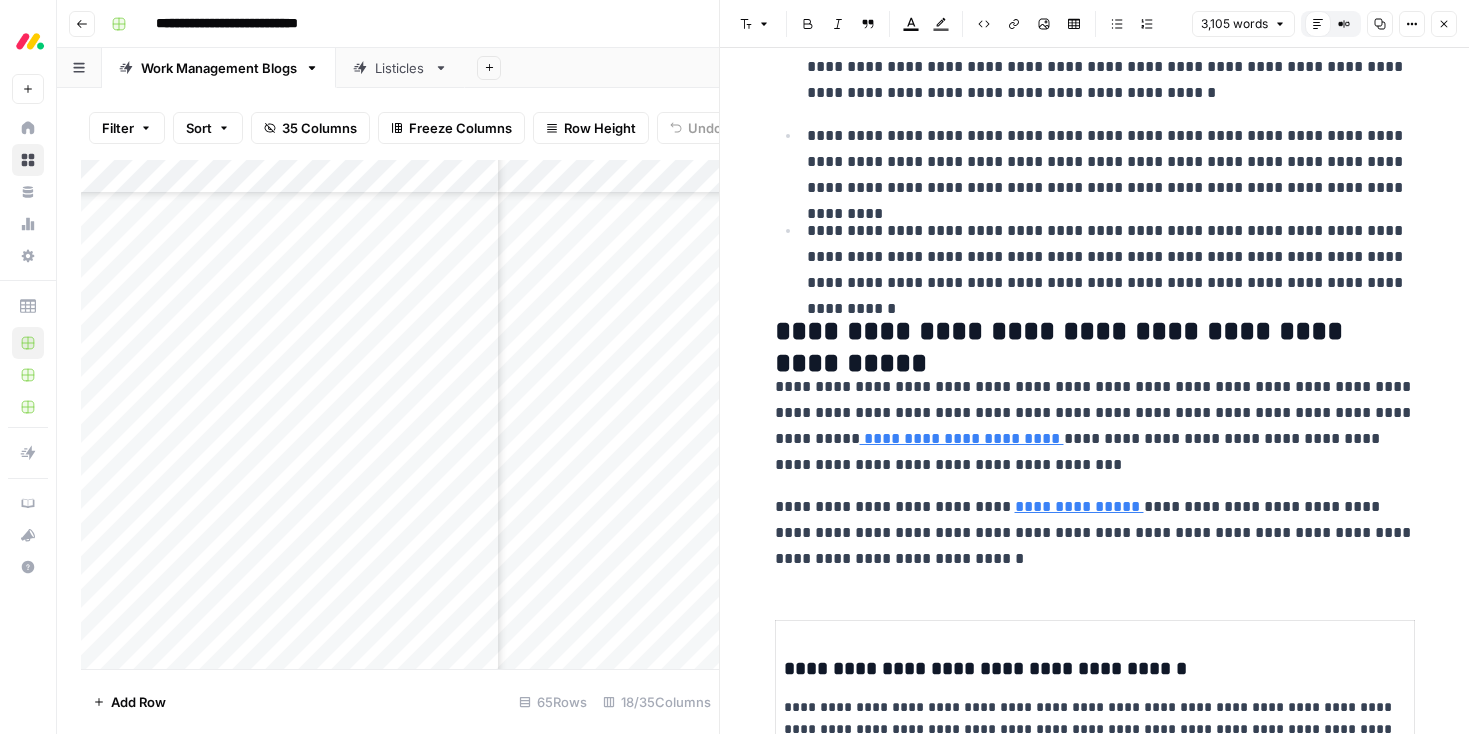 click on "**********" at bounding box center (1095, 332) 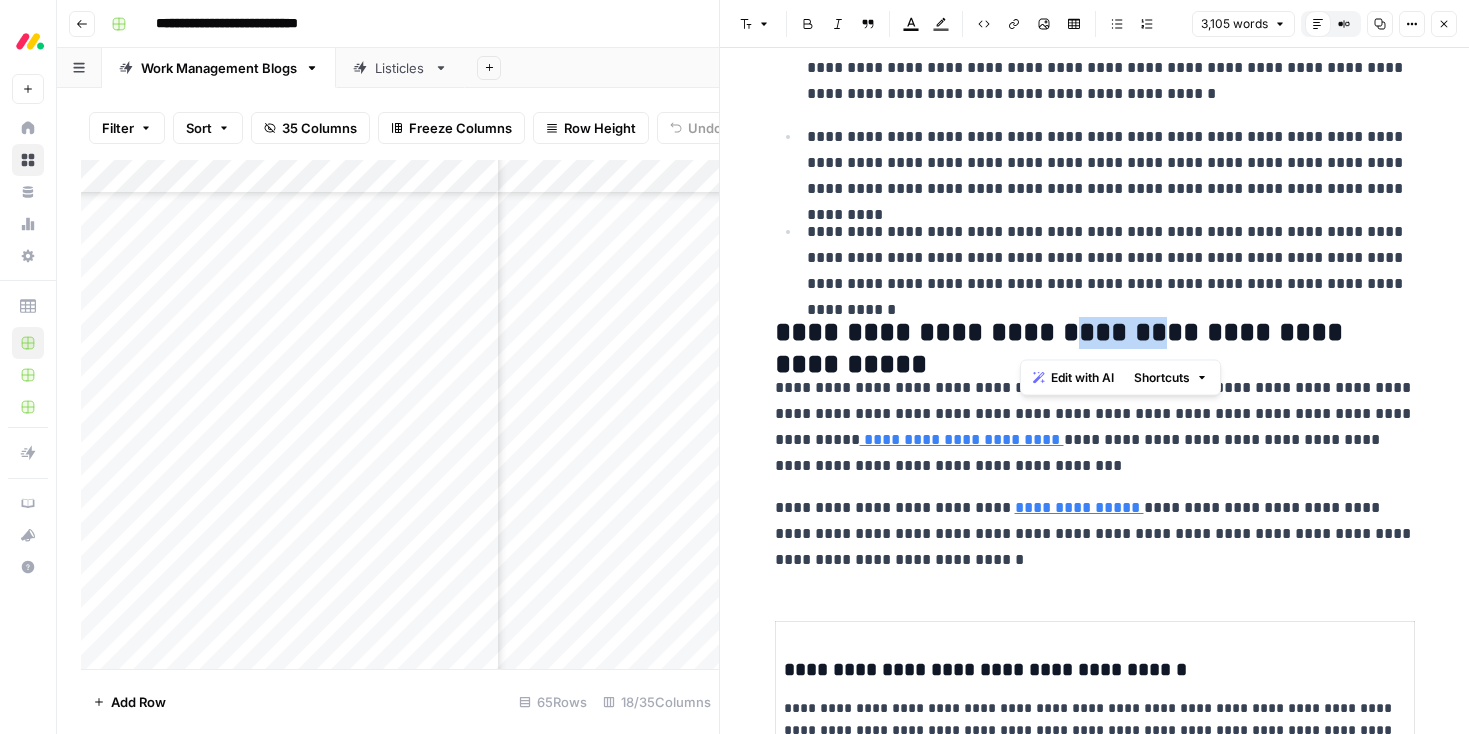 click on "**********" at bounding box center (1095, 333) 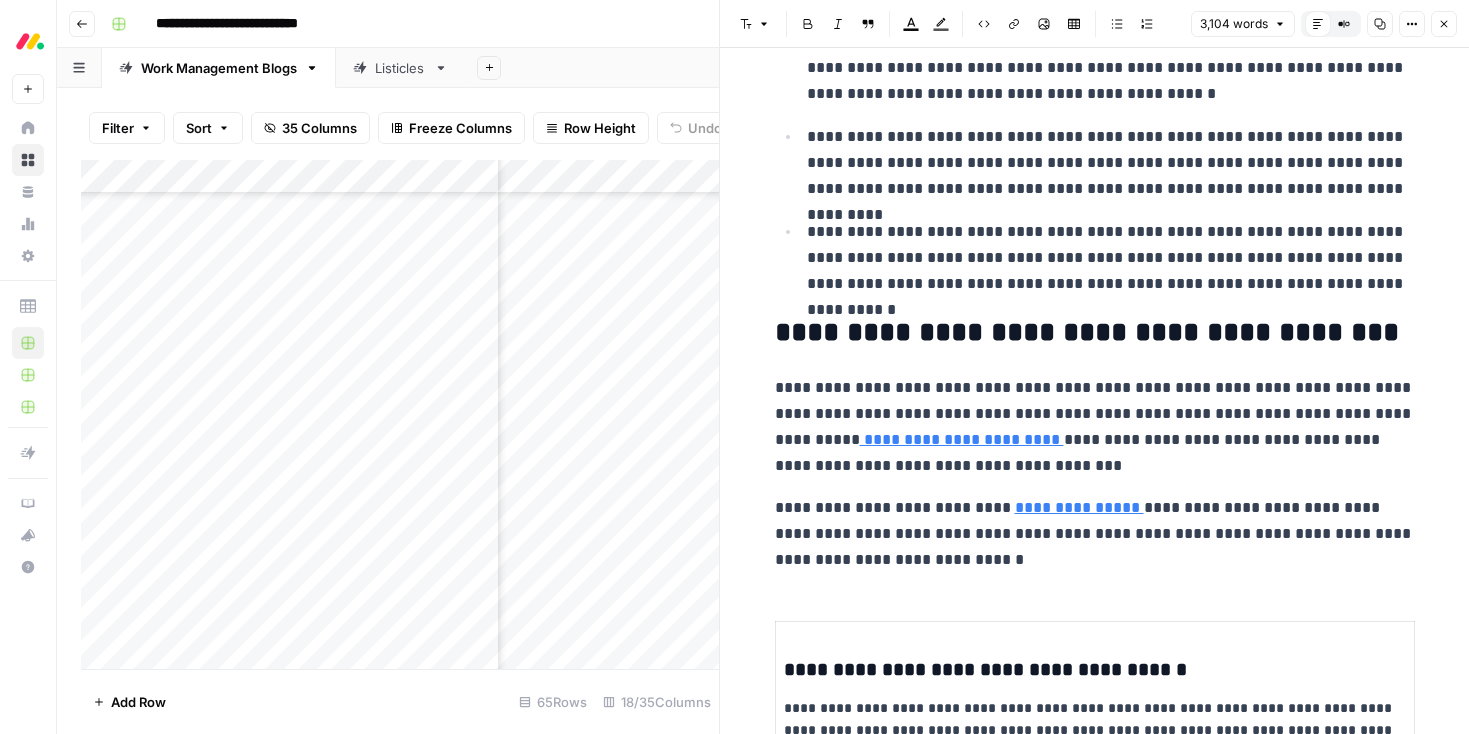 click on "**********" at bounding box center (1095, 427) 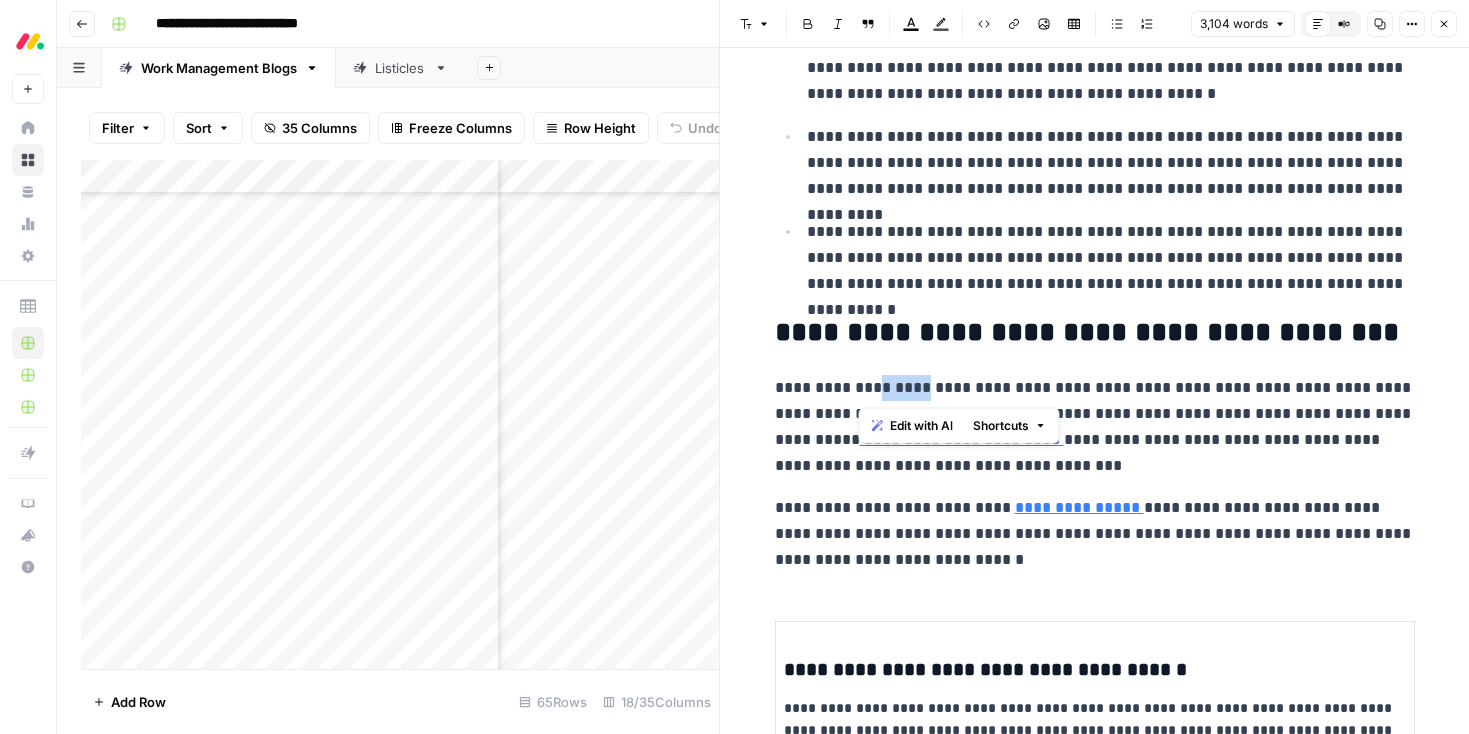 click on "**********" at bounding box center (1095, 427) 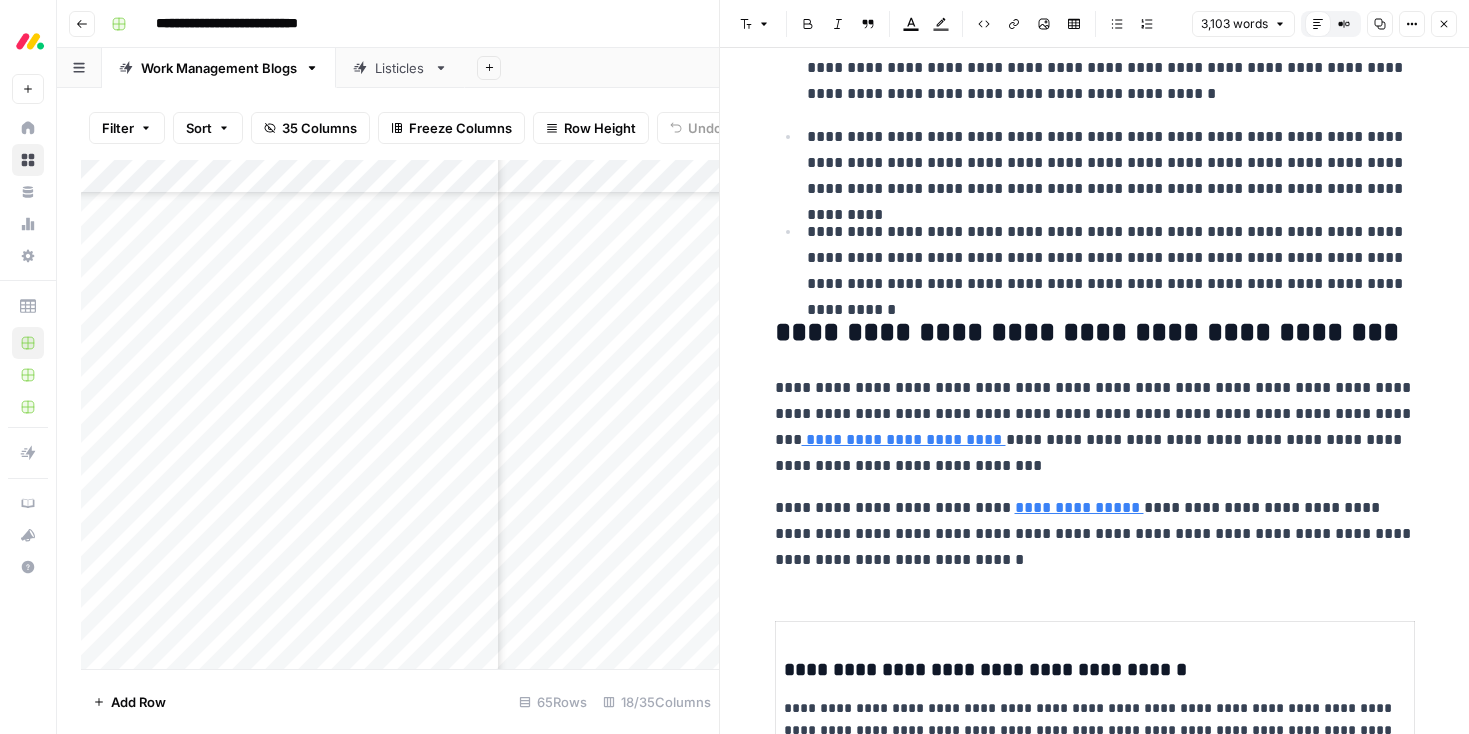 drag, startPoint x: 854, startPoint y: 332, endPoint x: 966, endPoint y: 419, distance: 141.82031 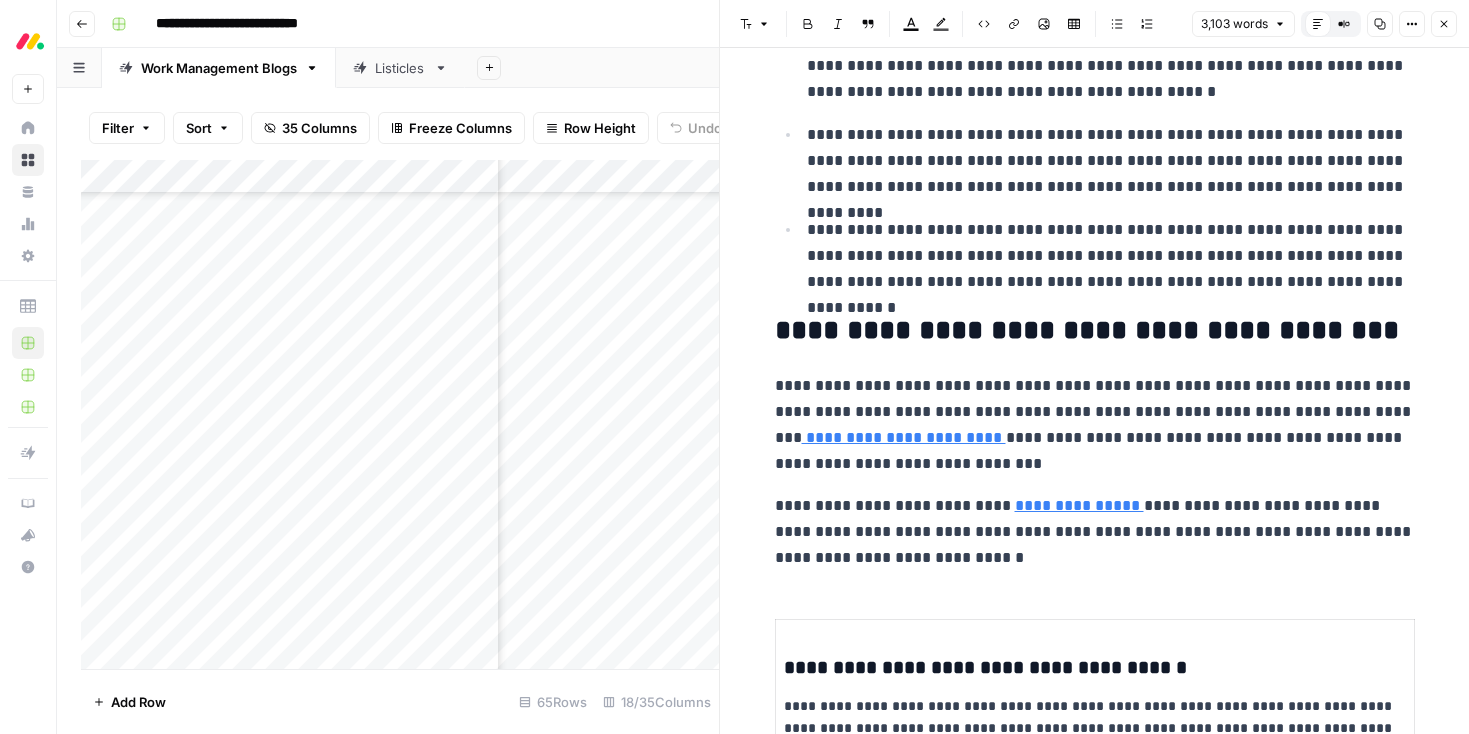 click on "**********" at bounding box center [1095, 425] 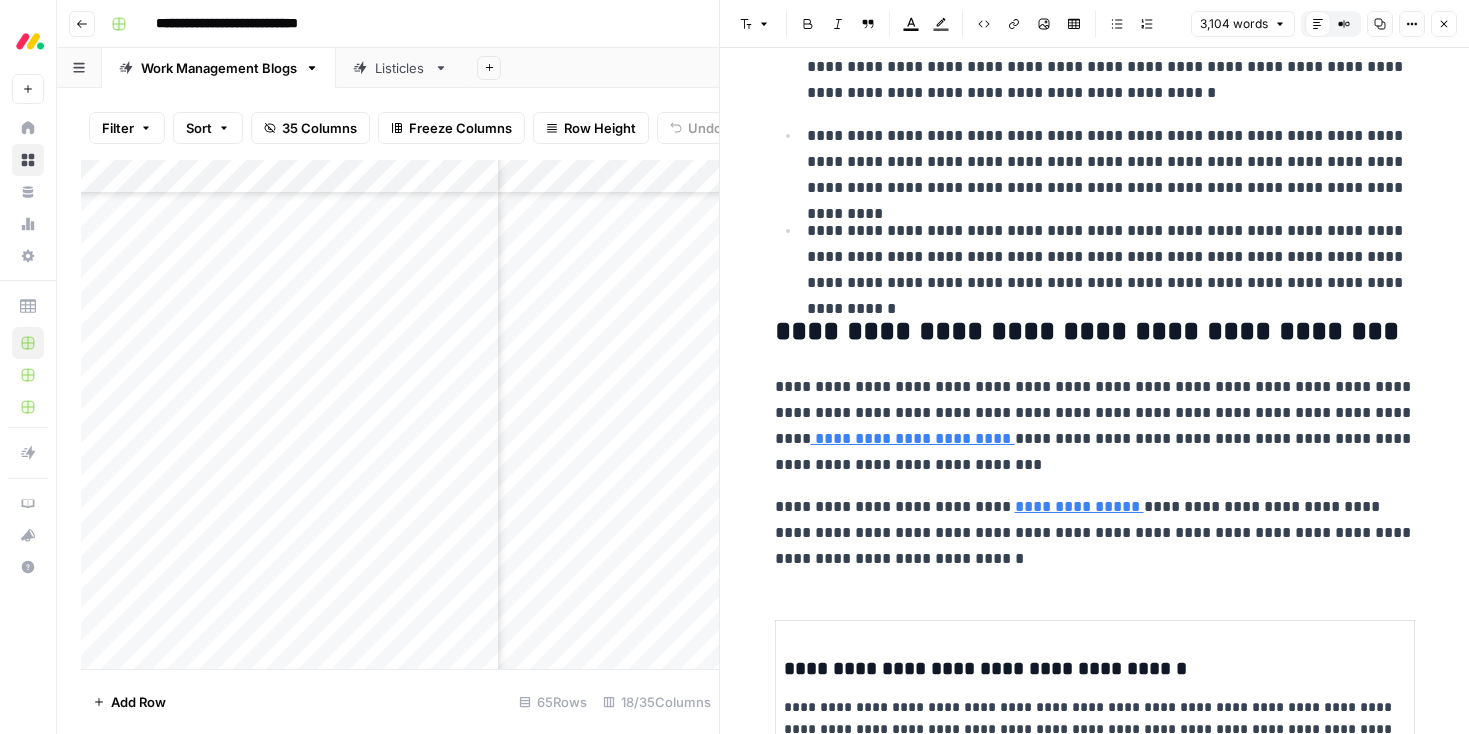 click on "**********" at bounding box center [1095, 426] 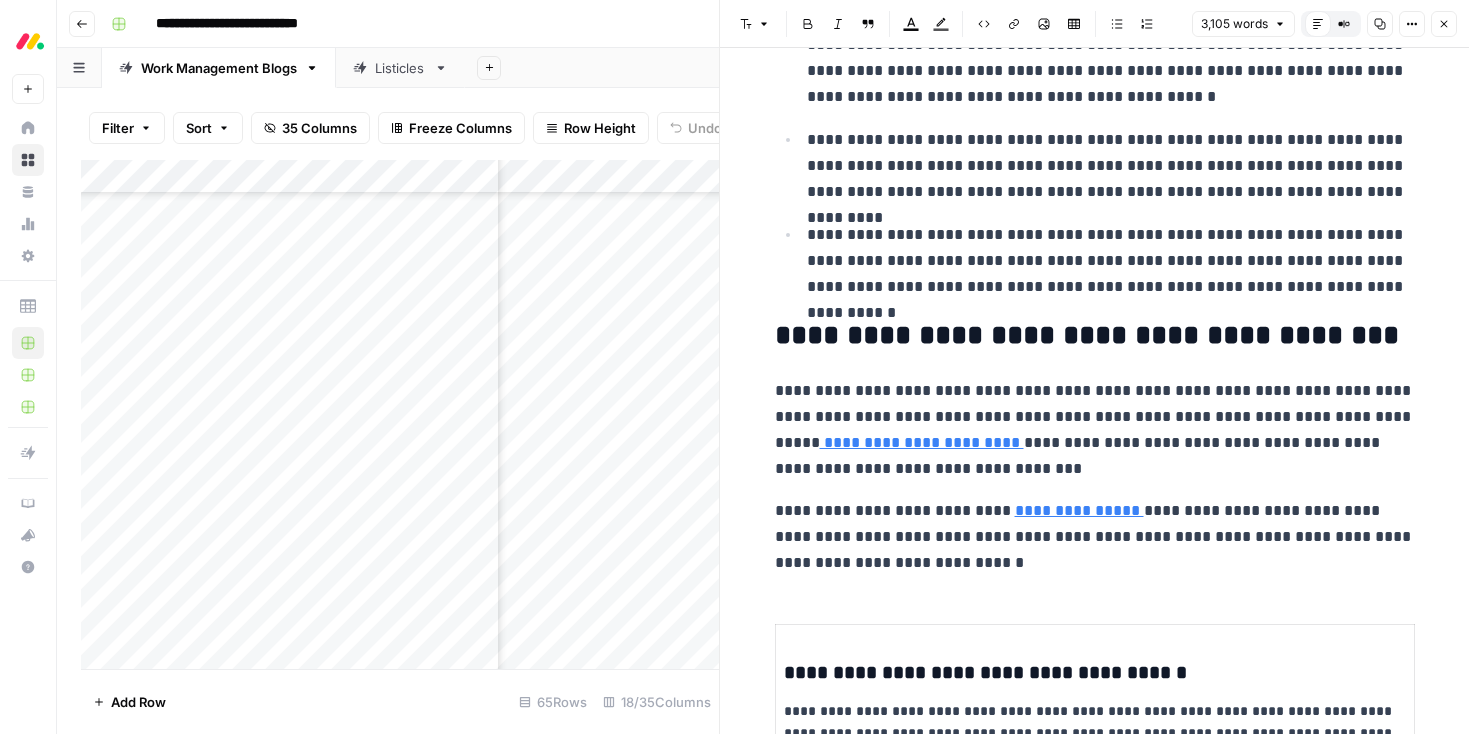 scroll, scrollTop: 913, scrollLeft: 0, axis: vertical 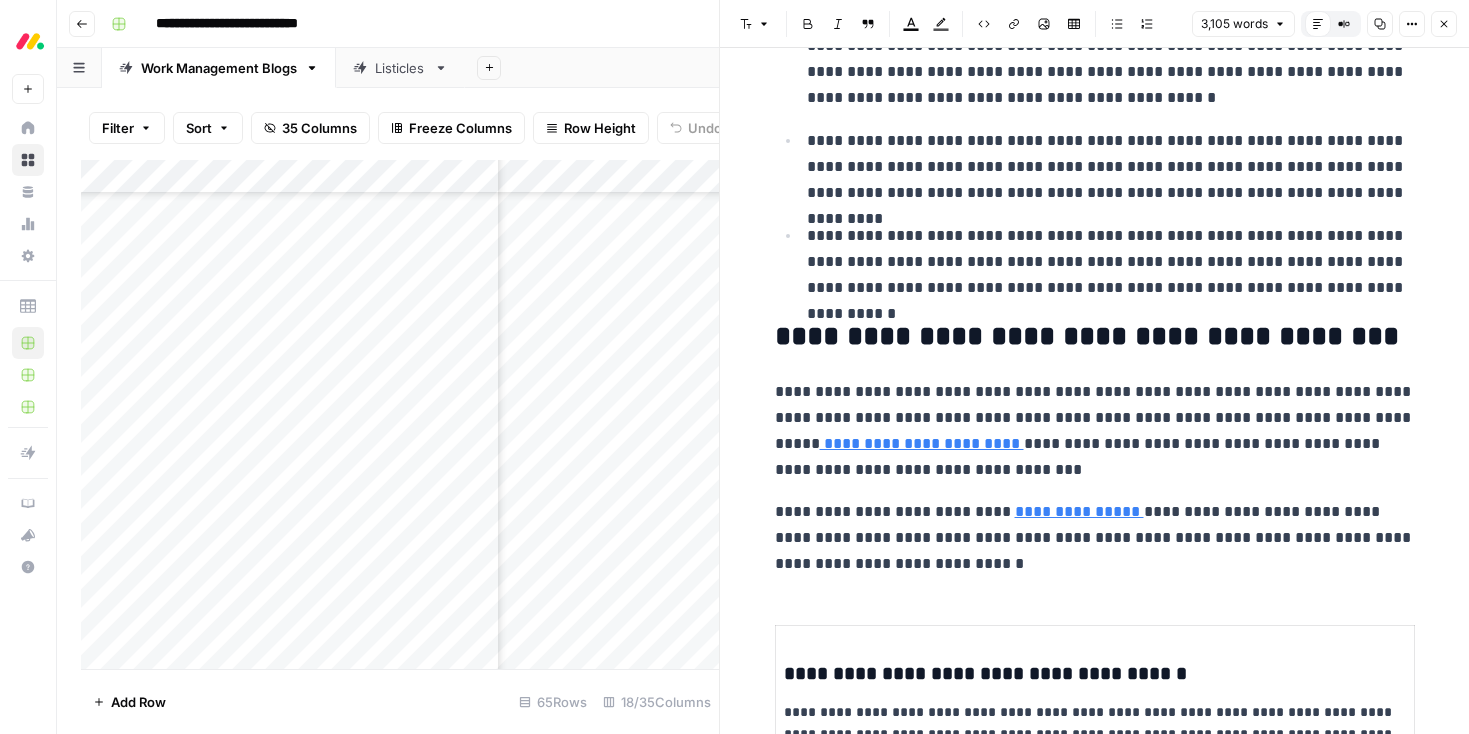 click on "**********" at bounding box center (1095, 337) 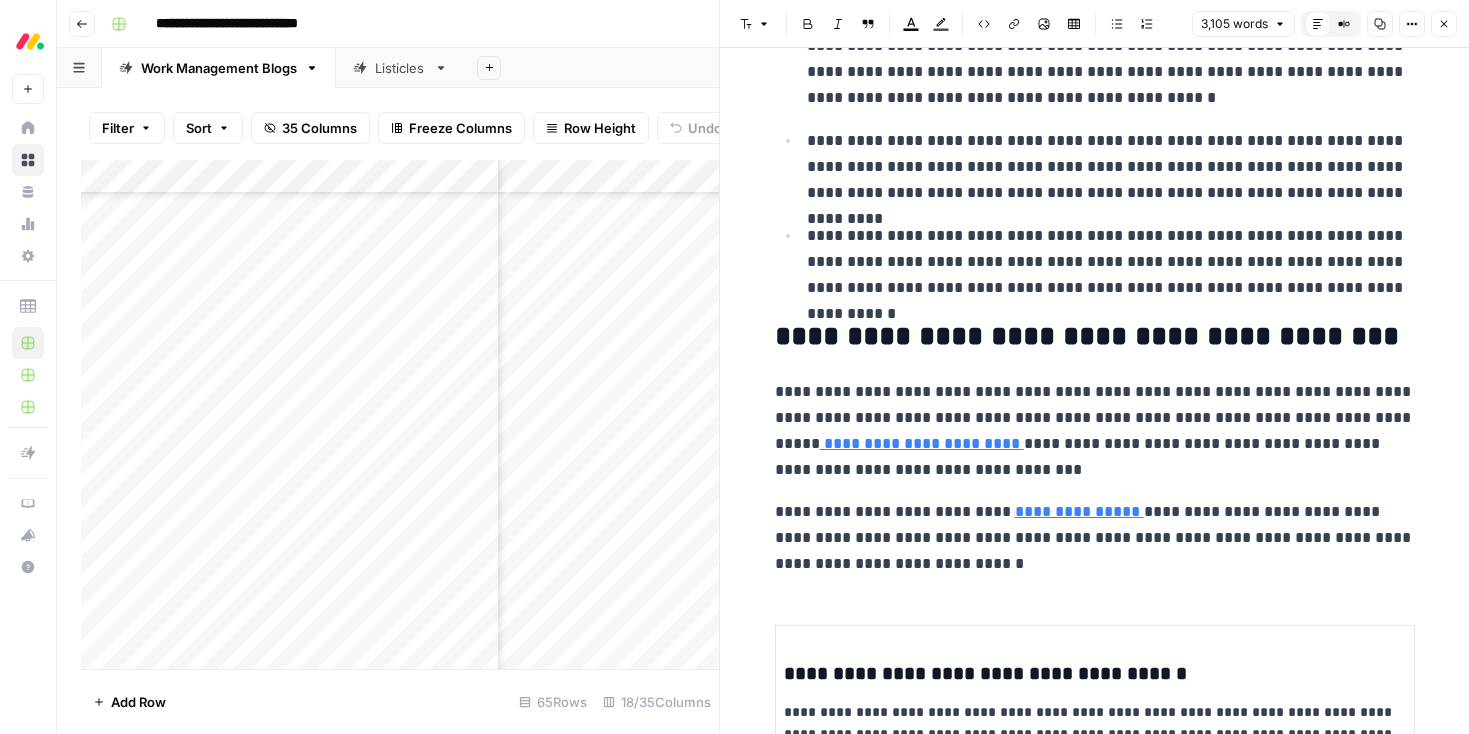 click on "**********" at bounding box center [1095, 337] 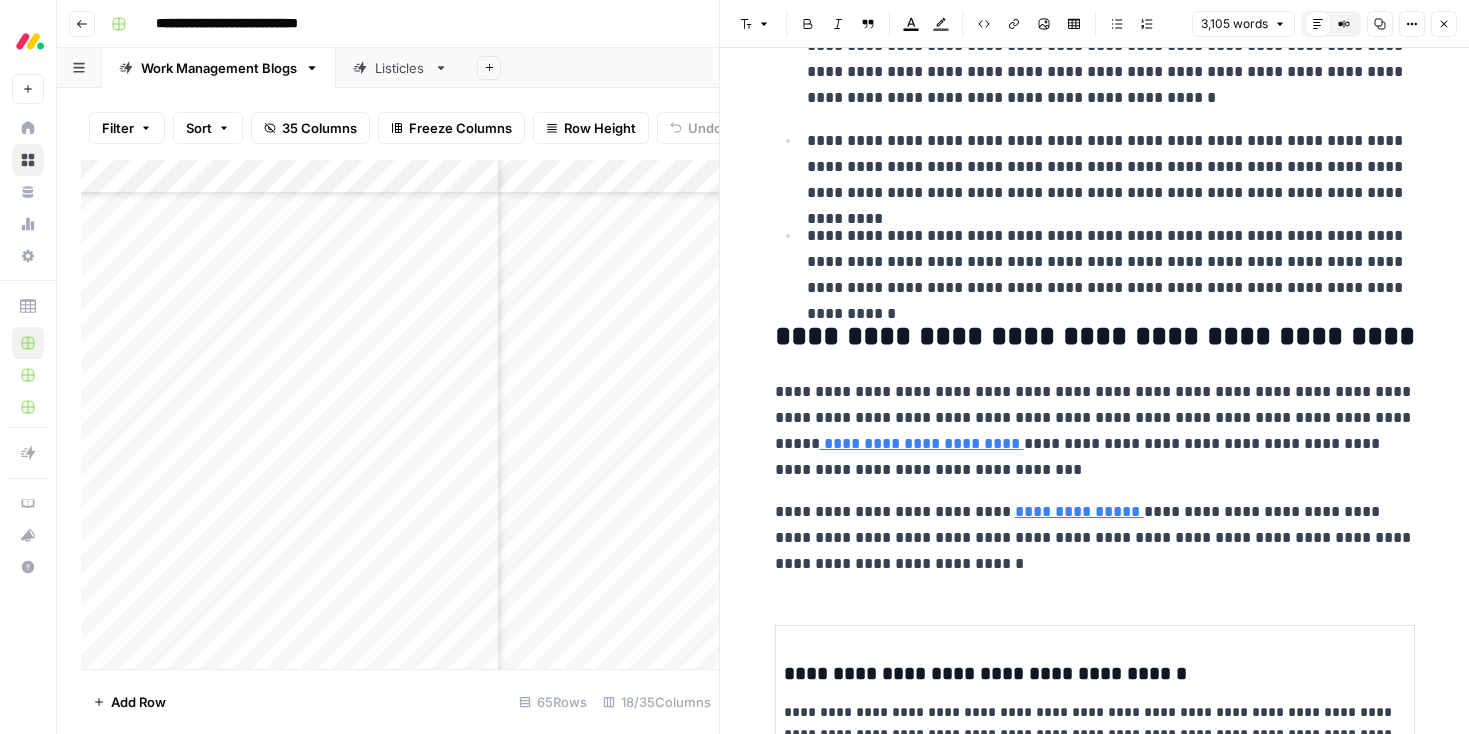 click on "**********" at bounding box center (1095, 431) 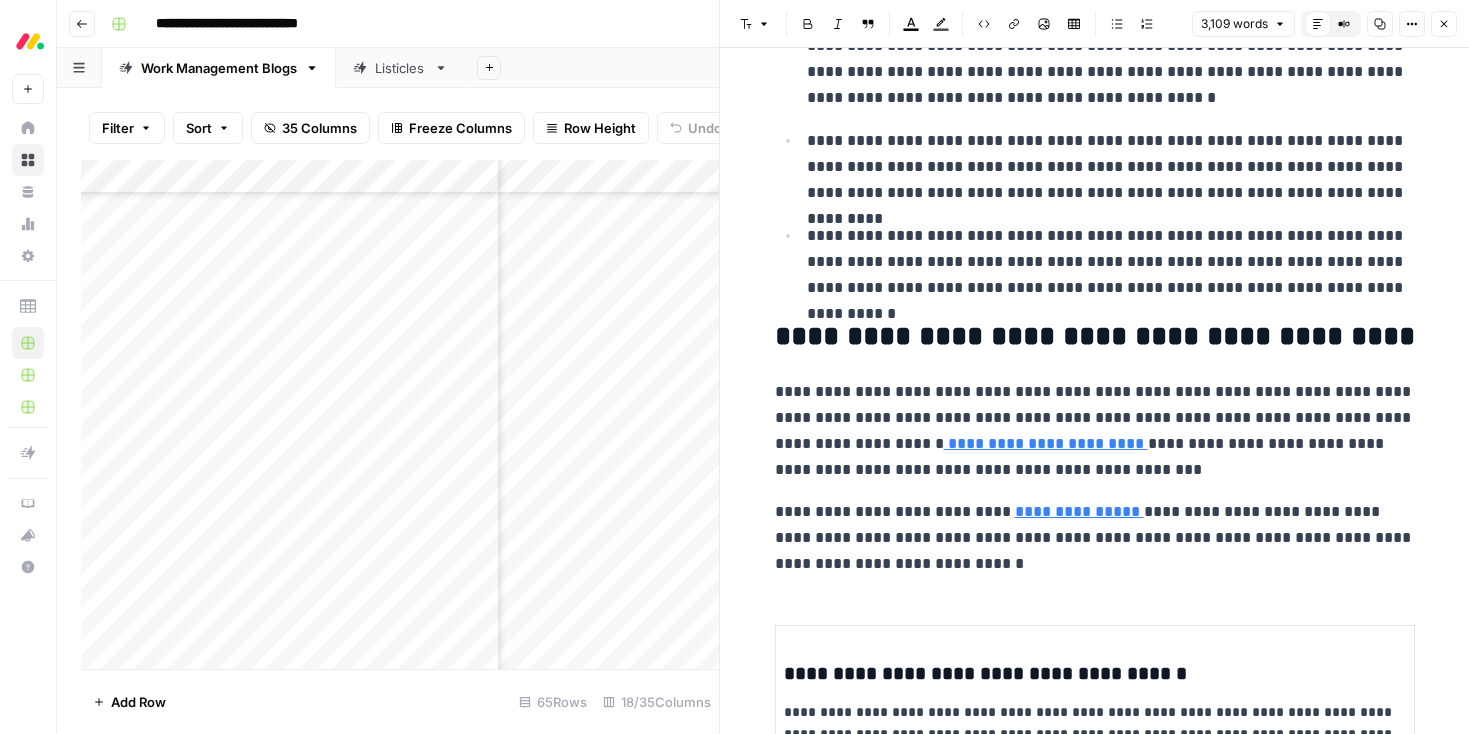 click on "**********" at bounding box center (1095, 431) 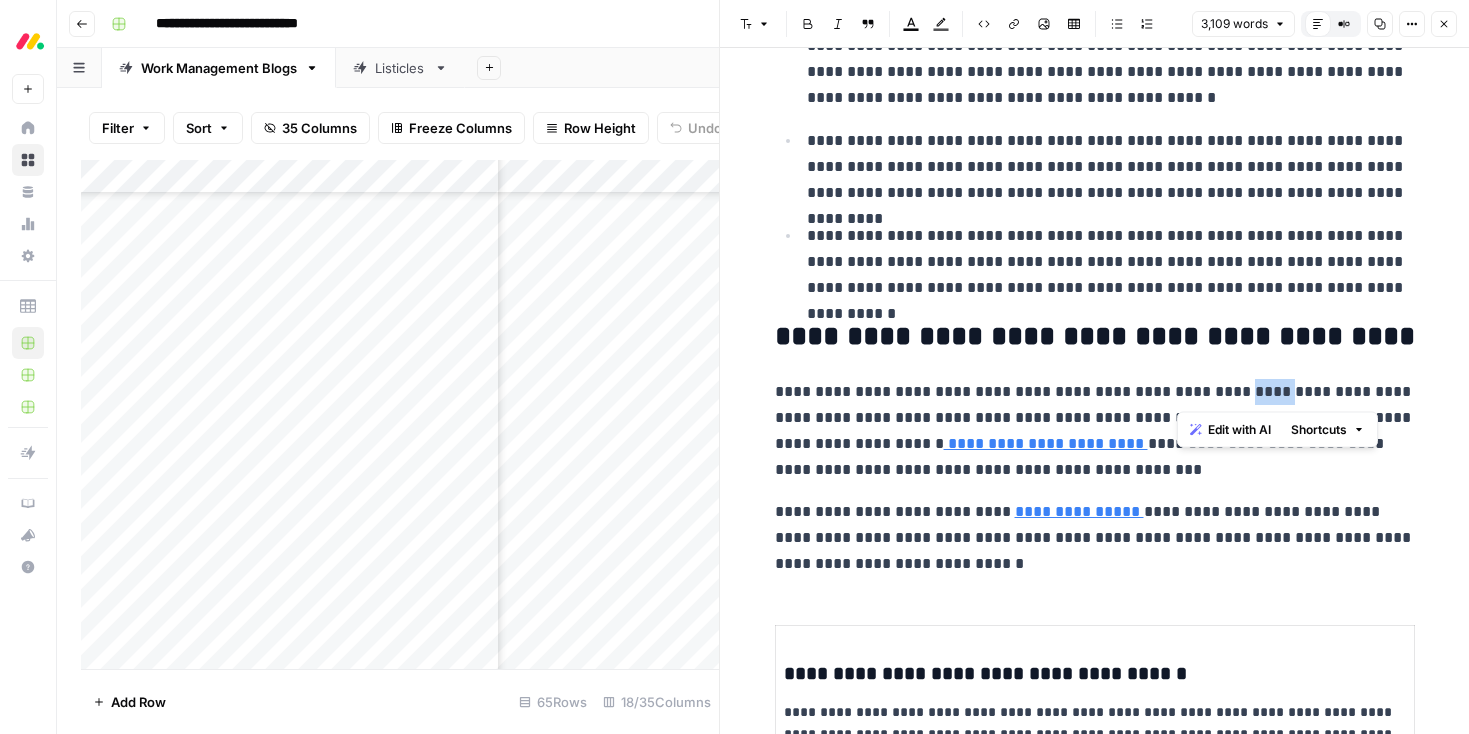click on "**********" at bounding box center (1095, 431) 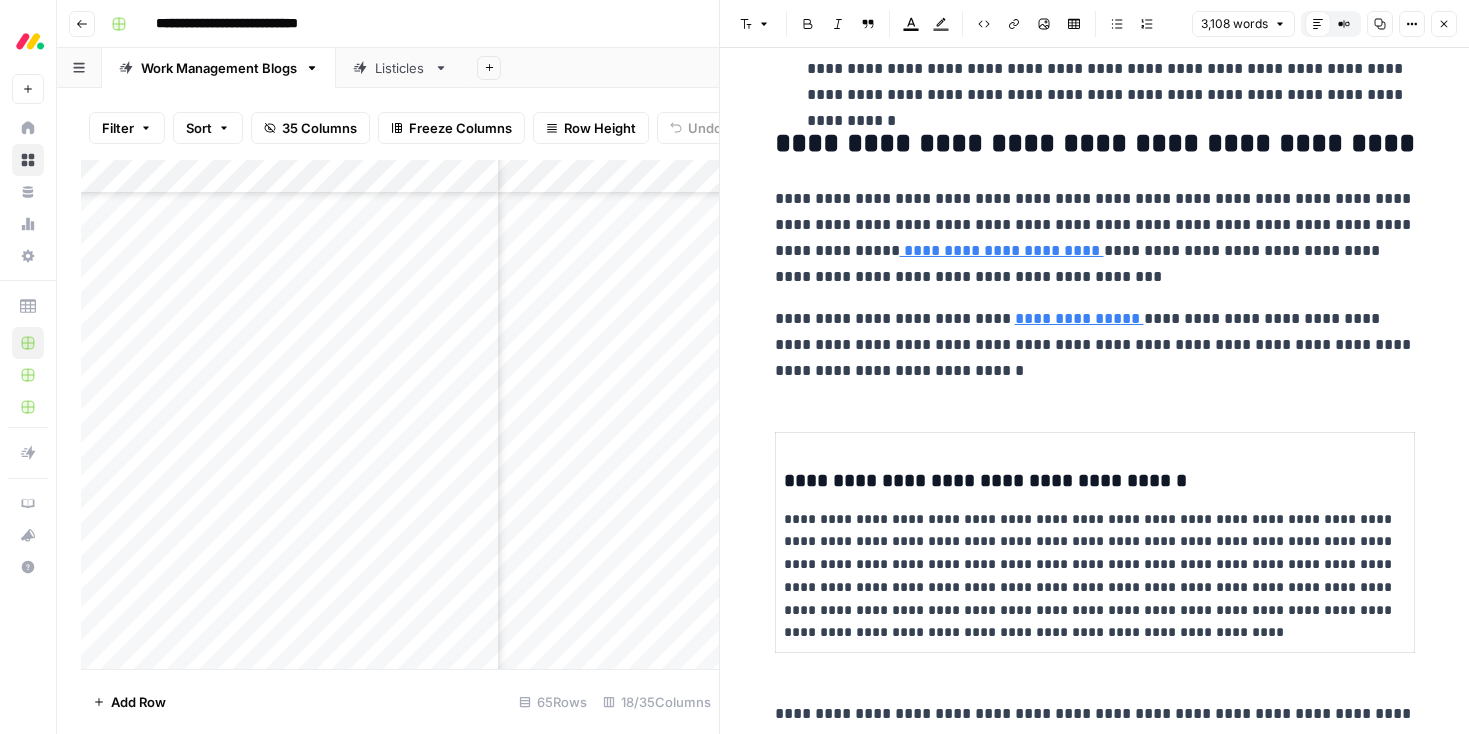 scroll, scrollTop: 1113, scrollLeft: 0, axis: vertical 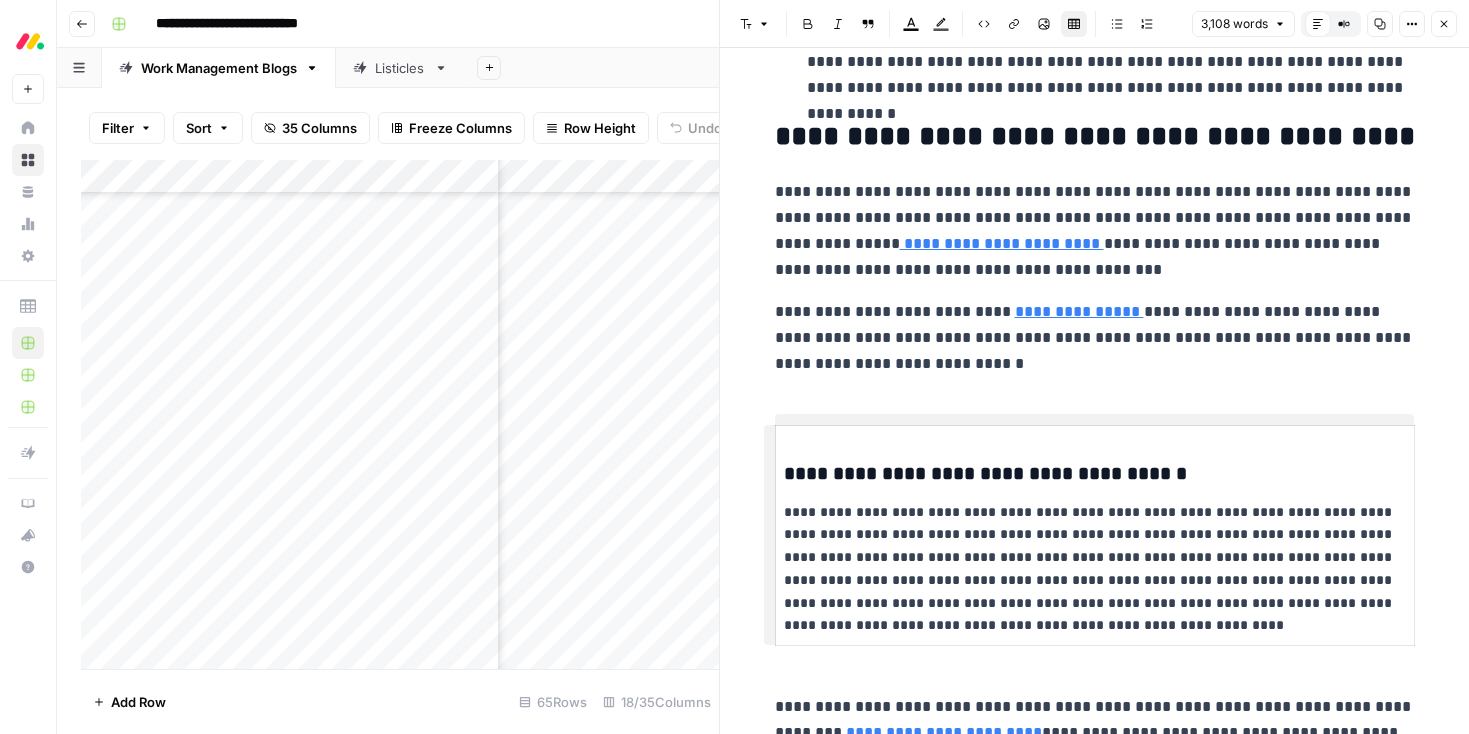 click on "**********" at bounding box center (1095, 5067) 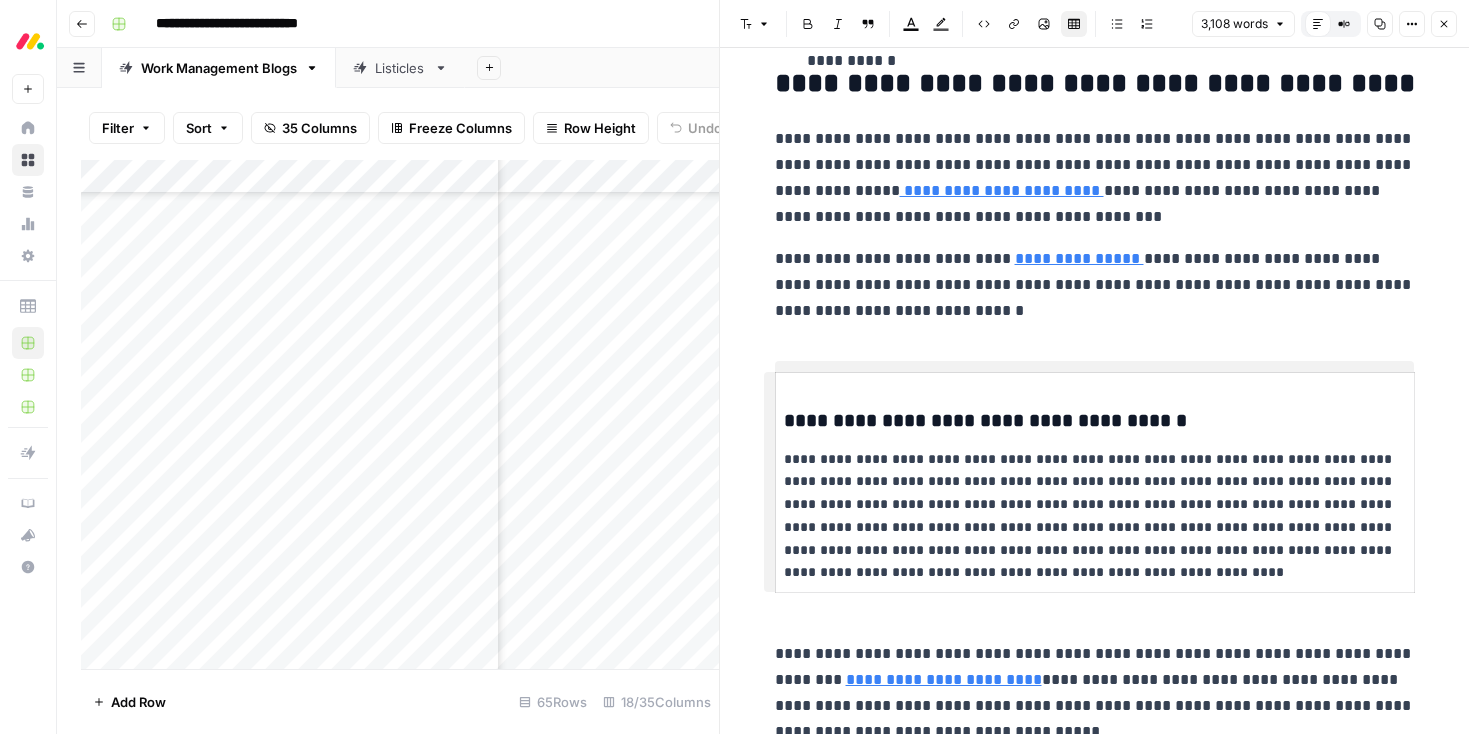 scroll, scrollTop: 1163, scrollLeft: 0, axis: vertical 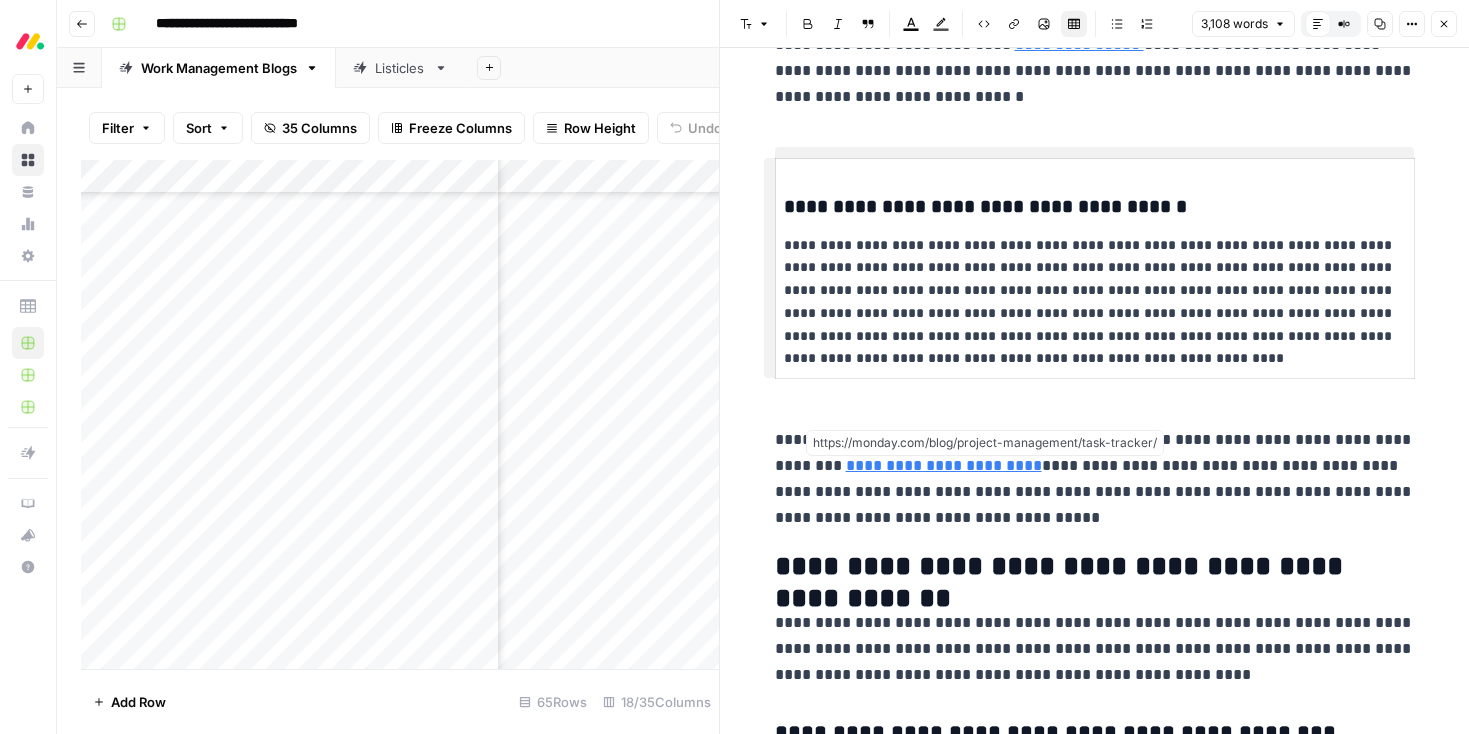 click on "**********" at bounding box center (944, 465) 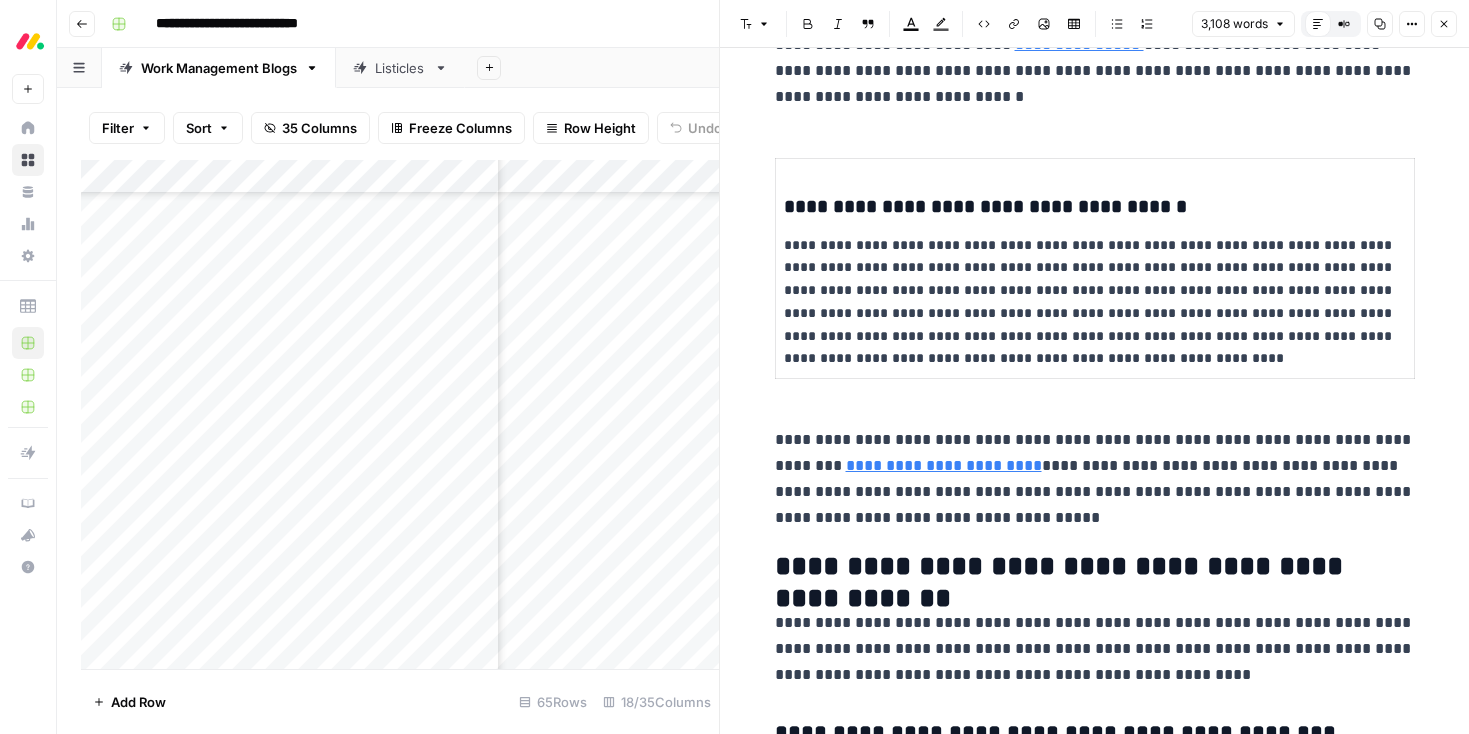 click on "**********" at bounding box center (1095, 479) 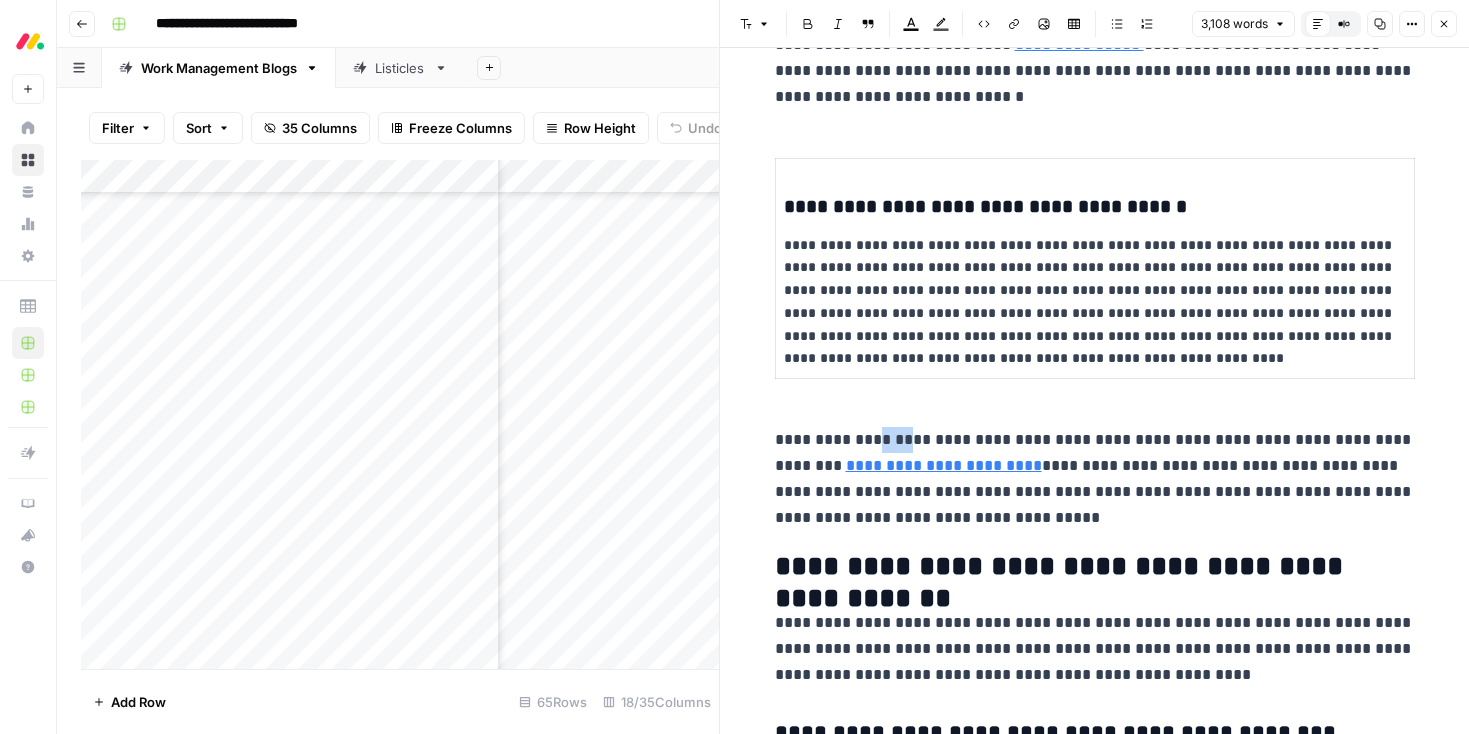 click on "**********" at bounding box center [1095, 479] 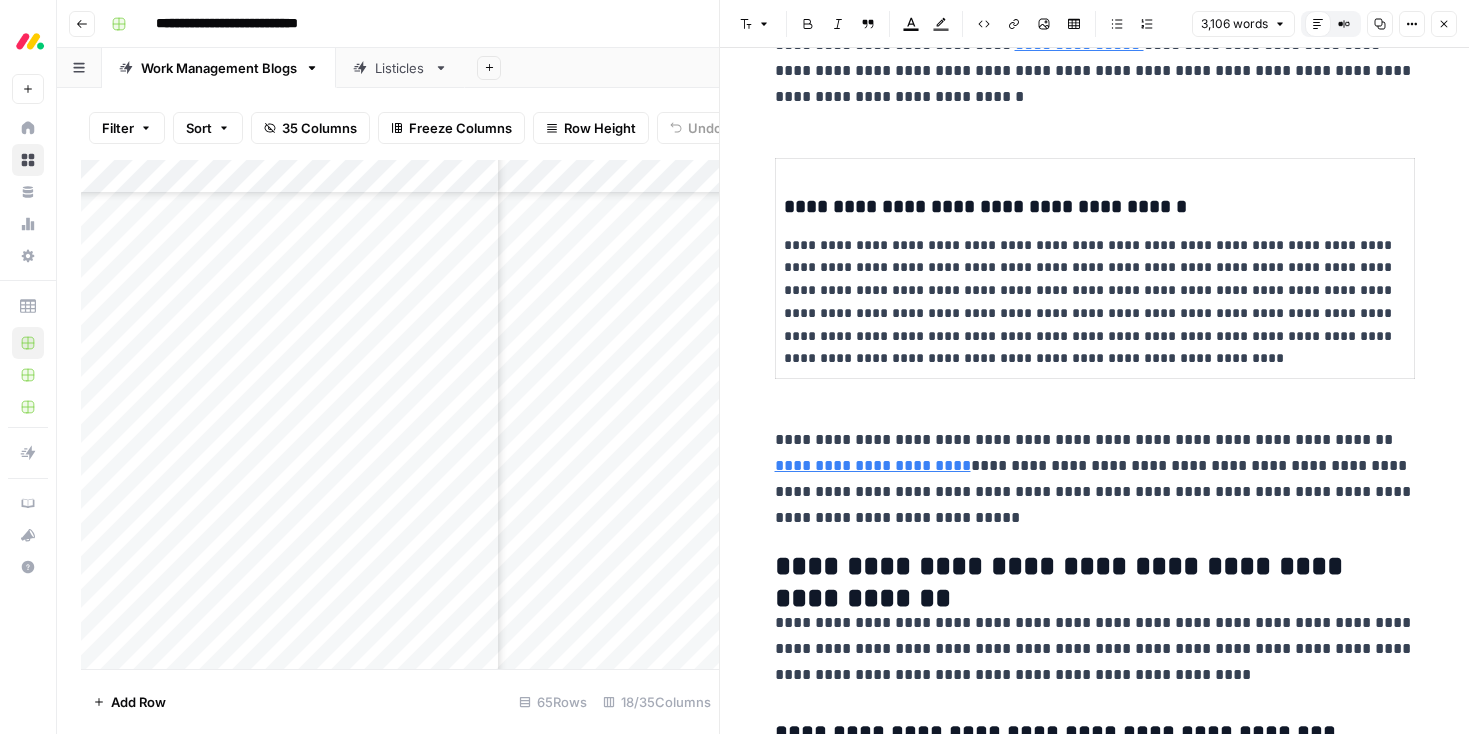 click on "**********" at bounding box center (1095, 479) 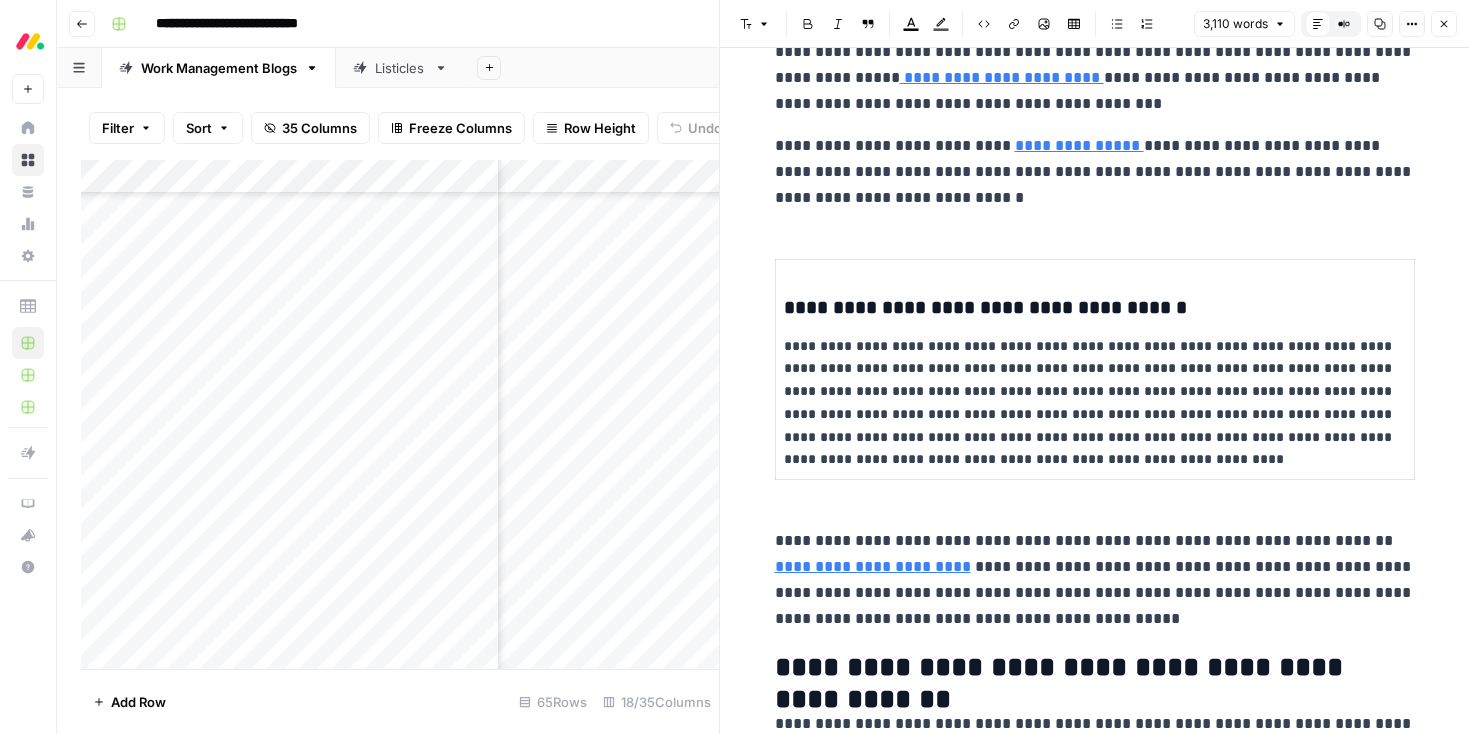 scroll, scrollTop: 1288, scrollLeft: 0, axis: vertical 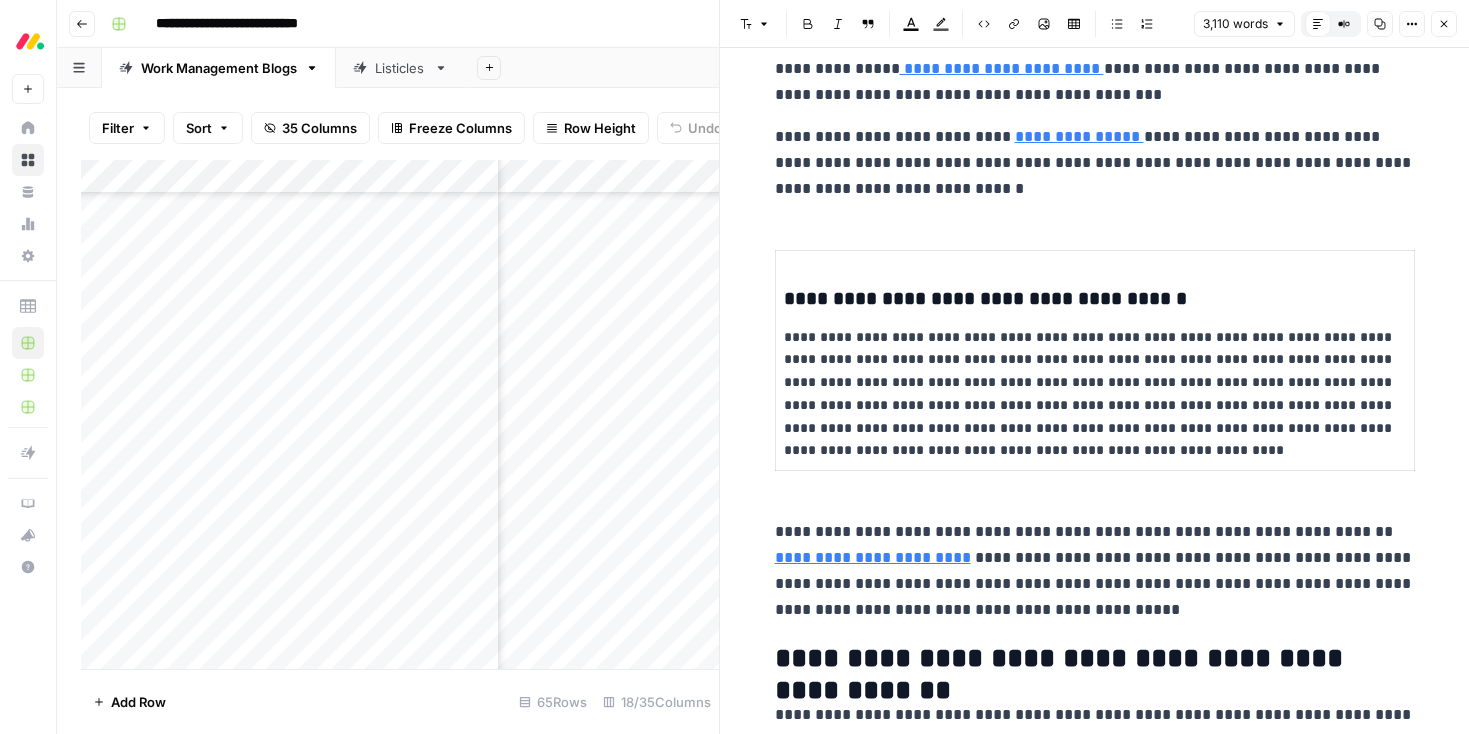 drag, startPoint x: 852, startPoint y: 522, endPoint x: 1199, endPoint y: 532, distance: 347.14407 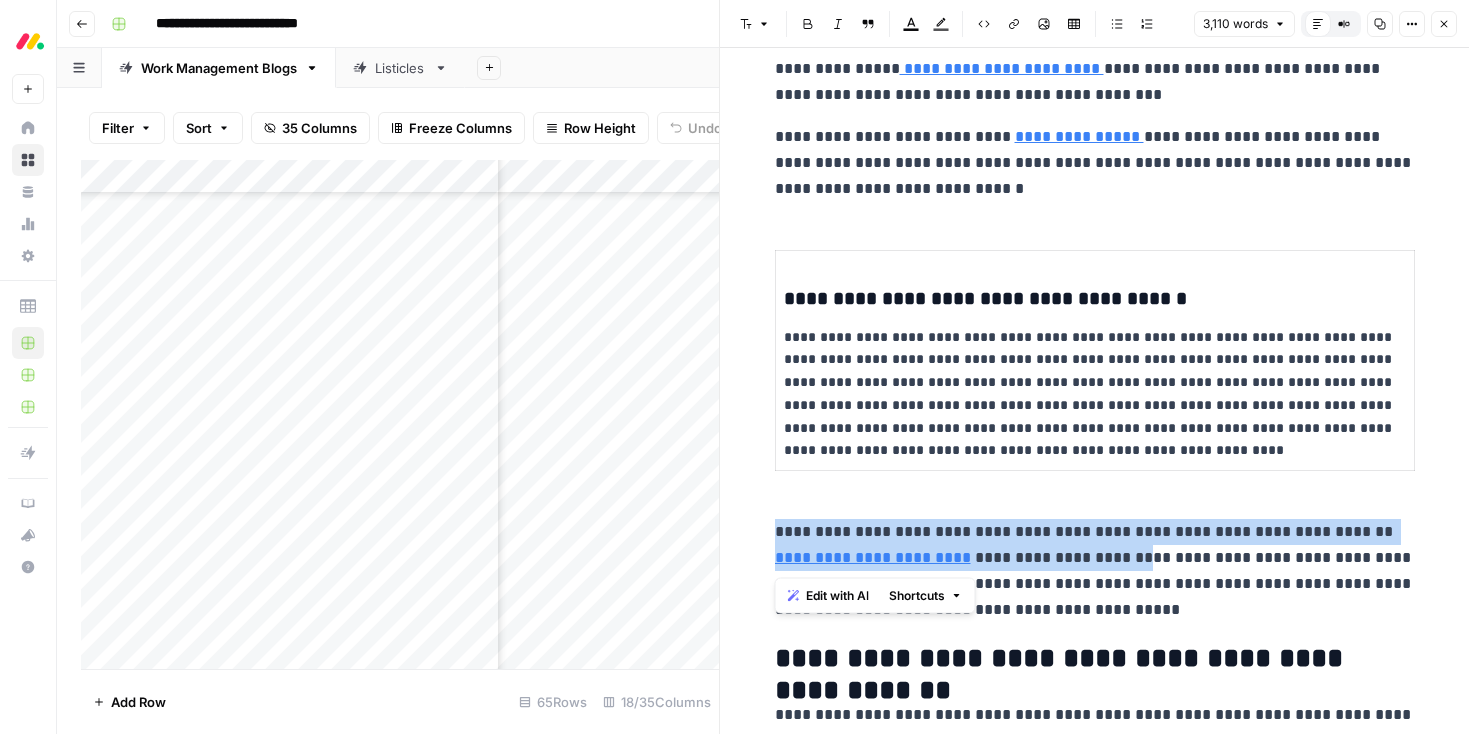 drag, startPoint x: 776, startPoint y: 532, endPoint x: 1049, endPoint y: 554, distance: 273.885 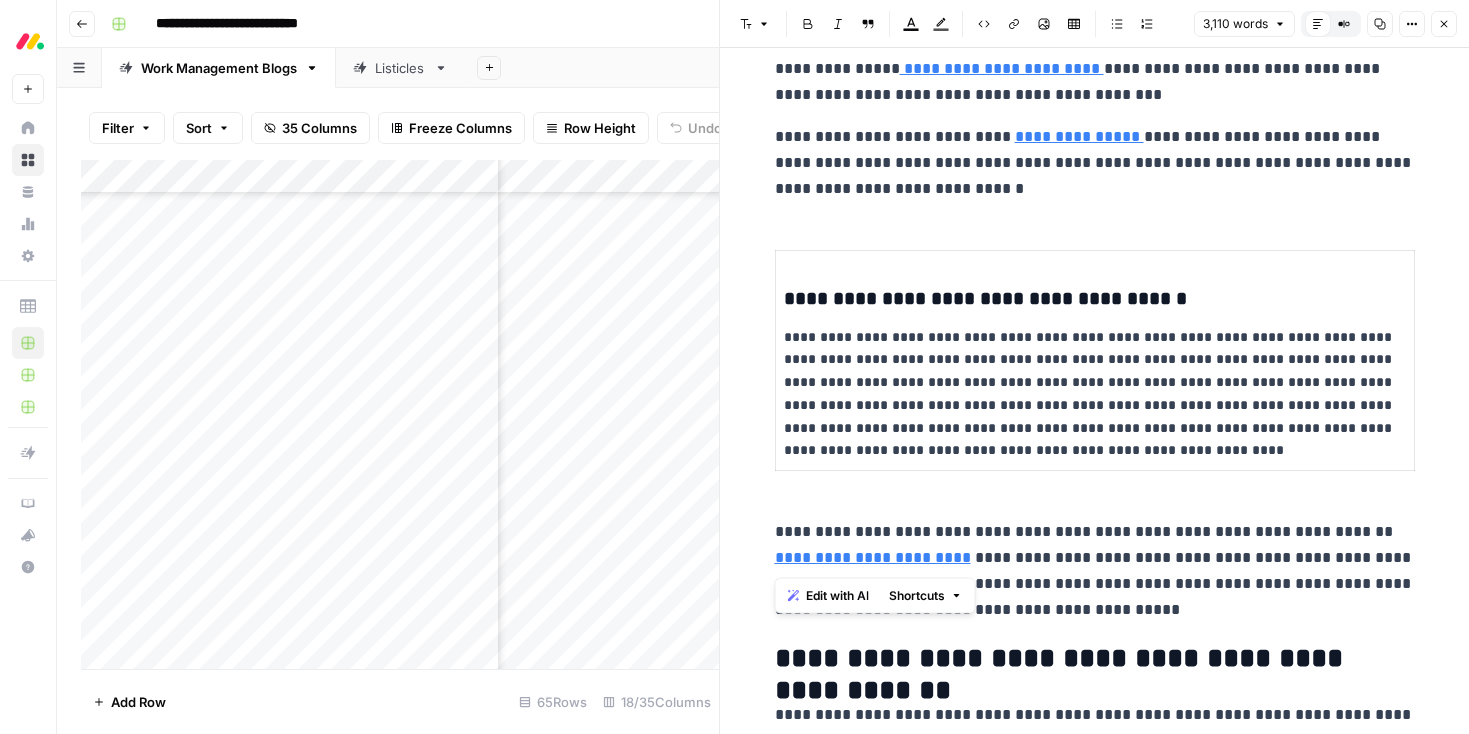click on "**********" at bounding box center (1095, 163) 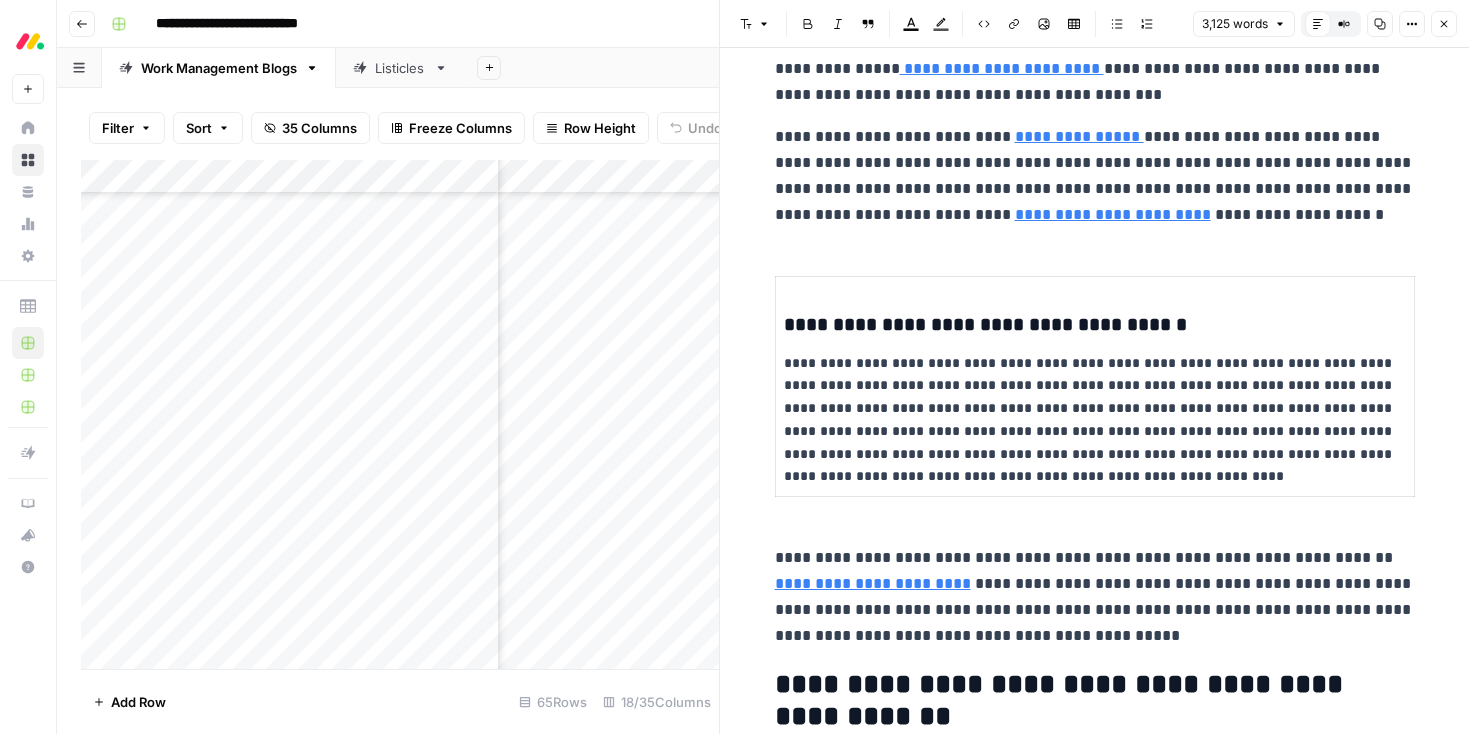 click on "**********" at bounding box center [1095, 176] 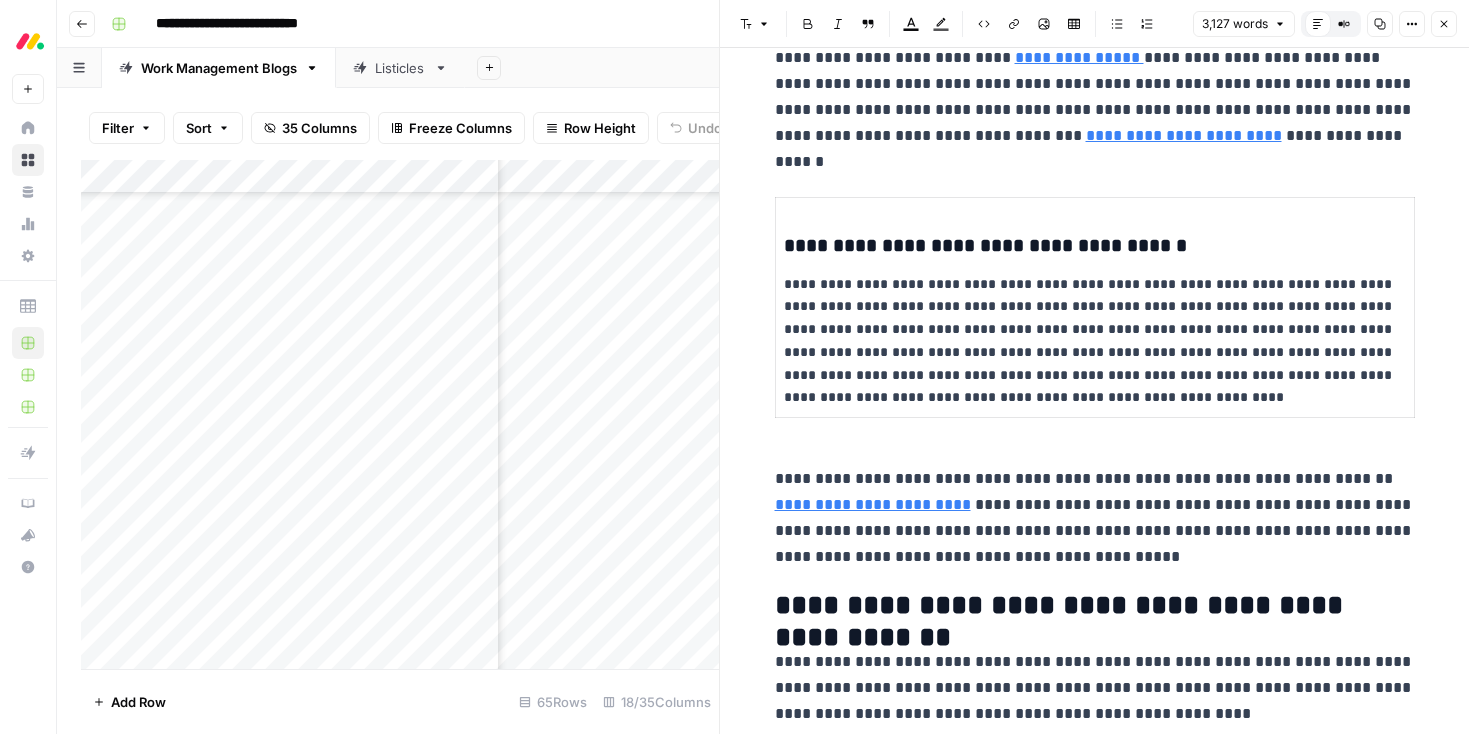 scroll, scrollTop: 1420, scrollLeft: 0, axis: vertical 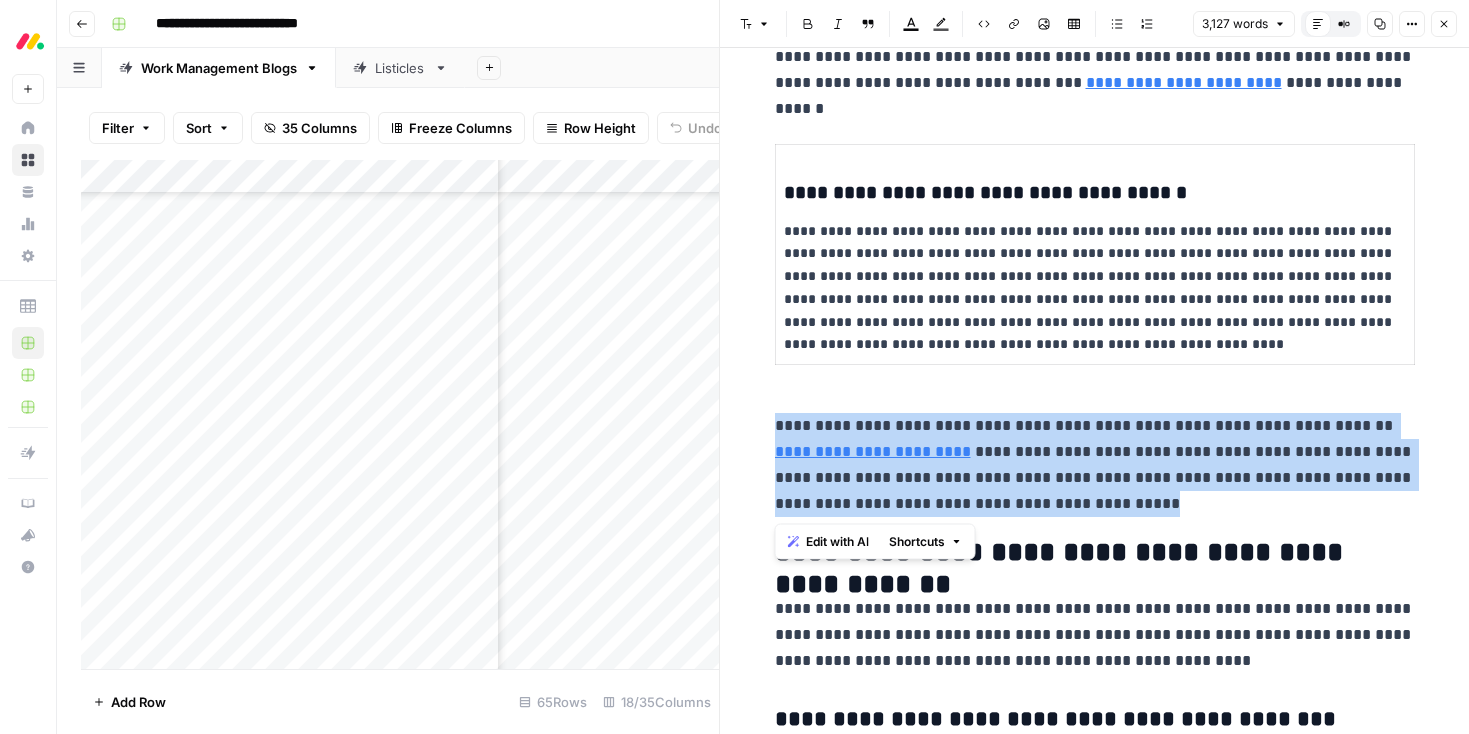 drag, startPoint x: 1133, startPoint y: 510, endPoint x: 721, endPoint y: 436, distance: 418.5929 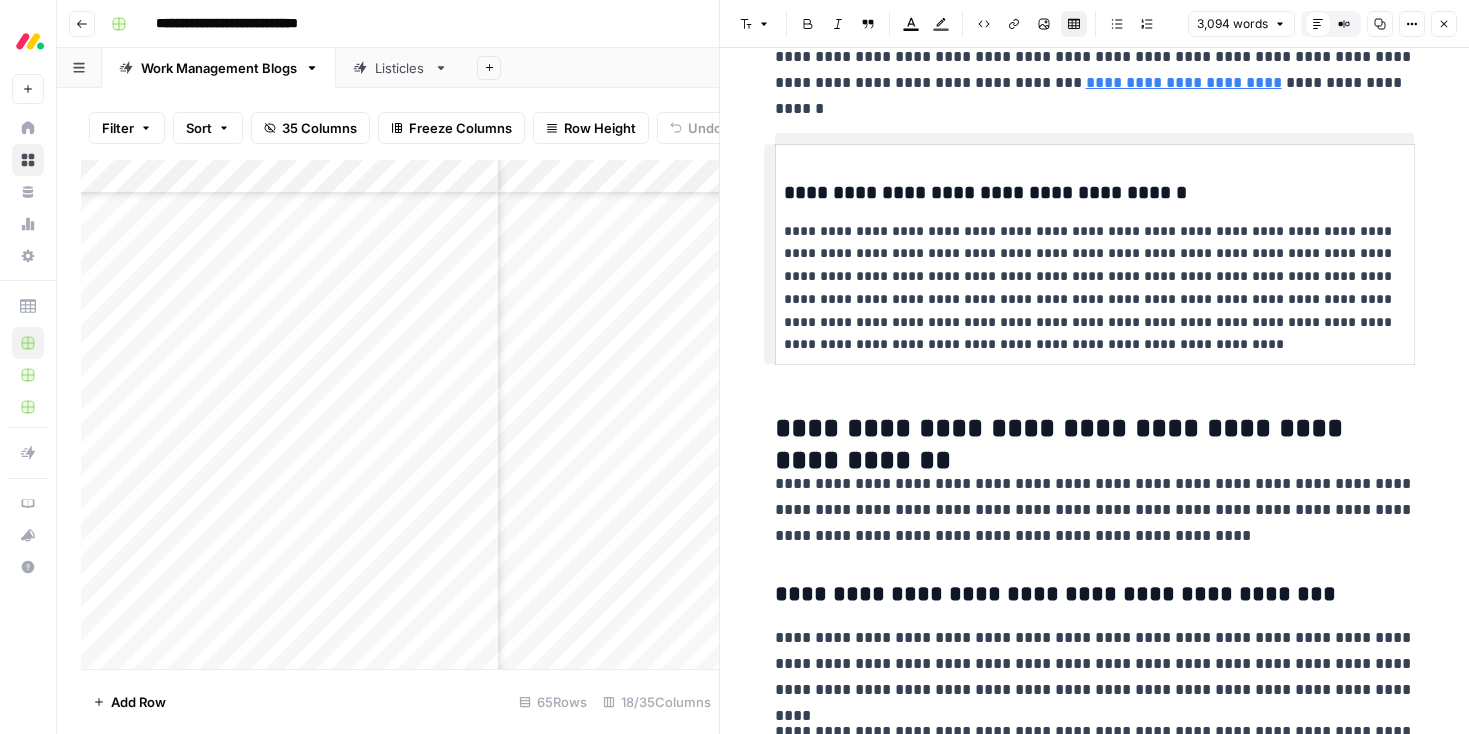 scroll, scrollTop: 1413, scrollLeft: 0, axis: vertical 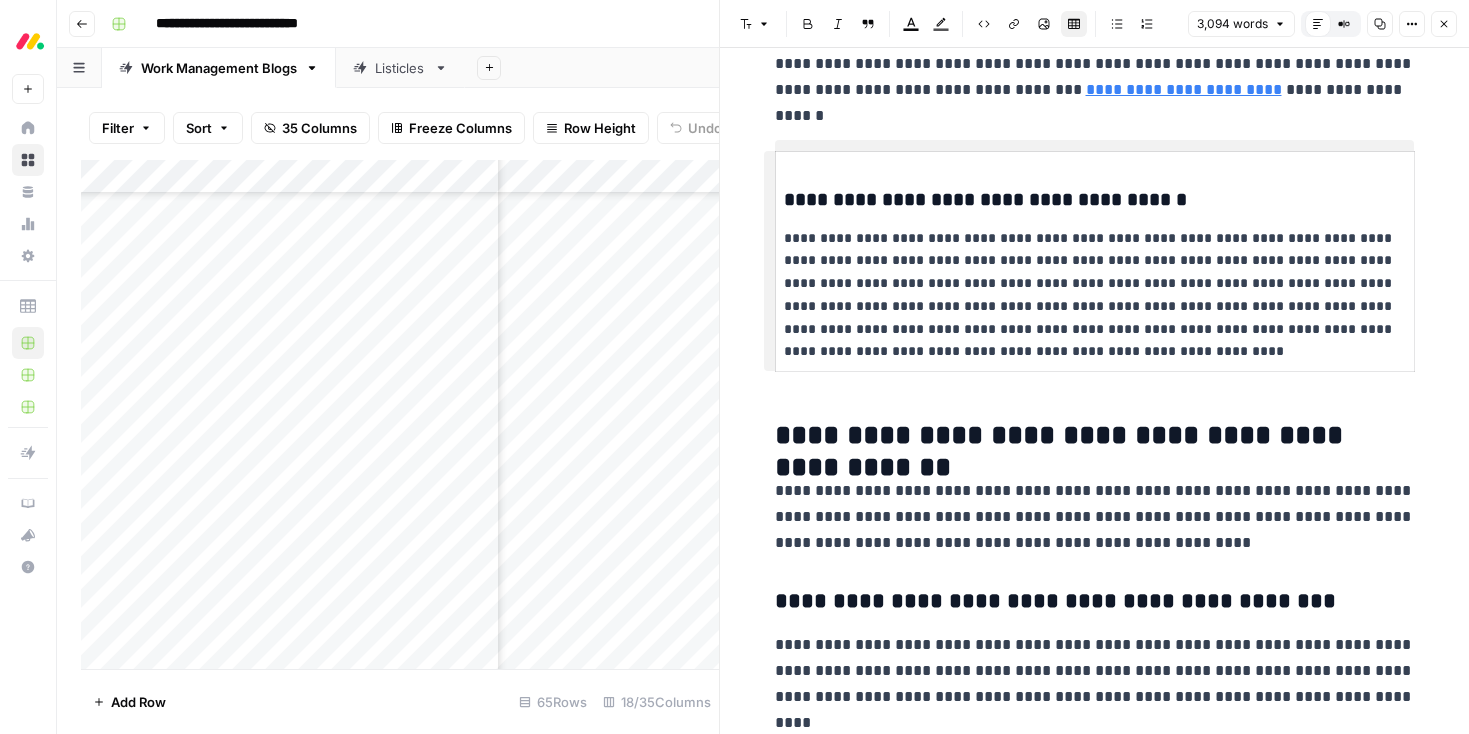 click on "**********" at bounding box center [1095, 436] 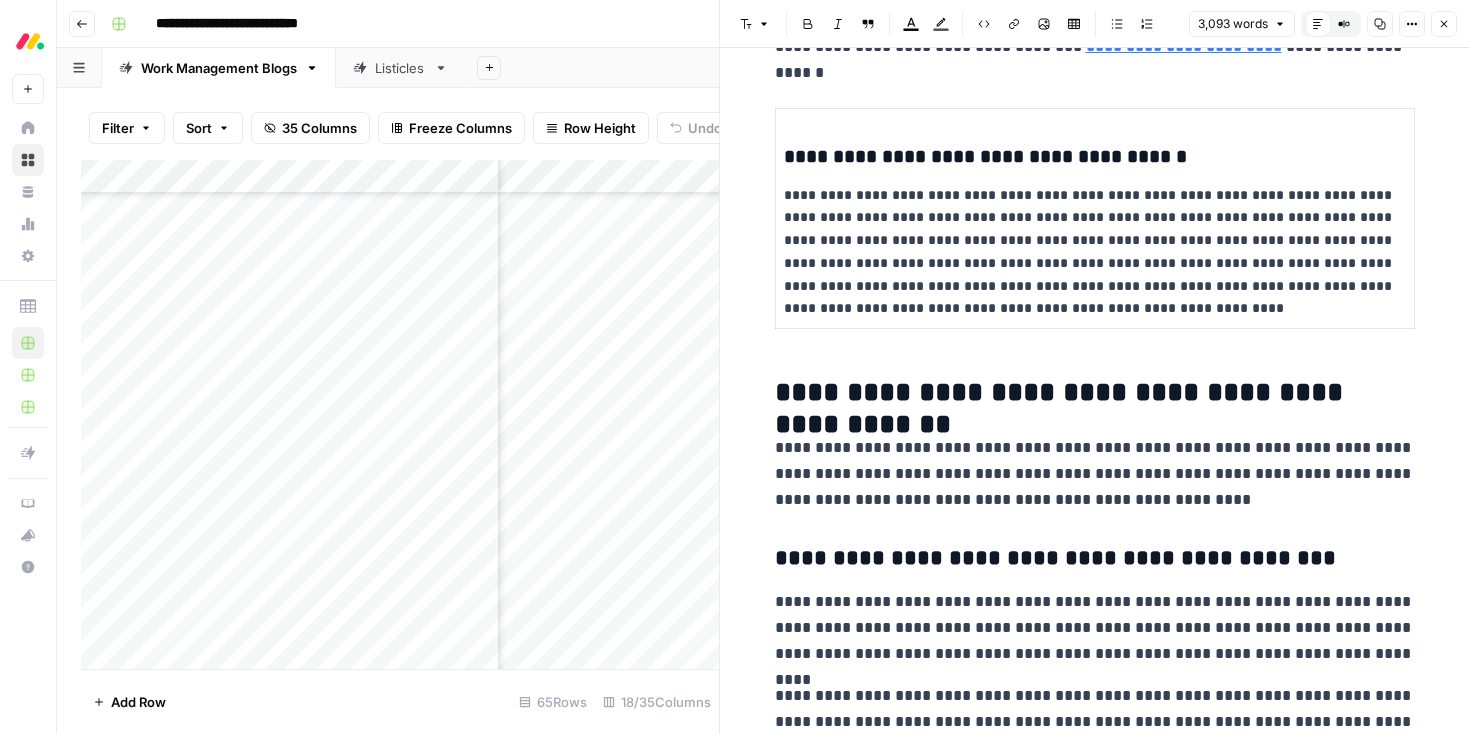 scroll, scrollTop: 1486, scrollLeft: 0, axis: vertical 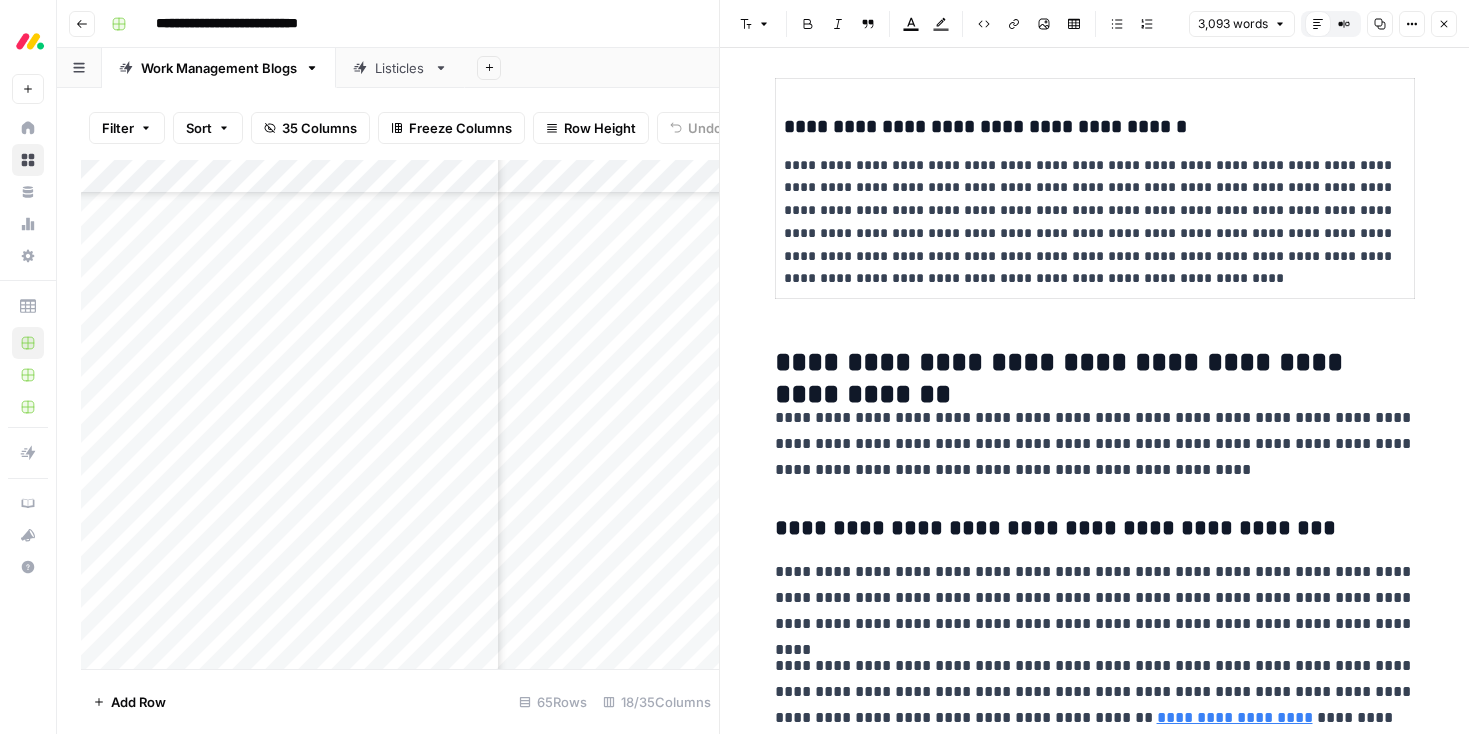 click on "**********" at bounding box center [1095, 363] 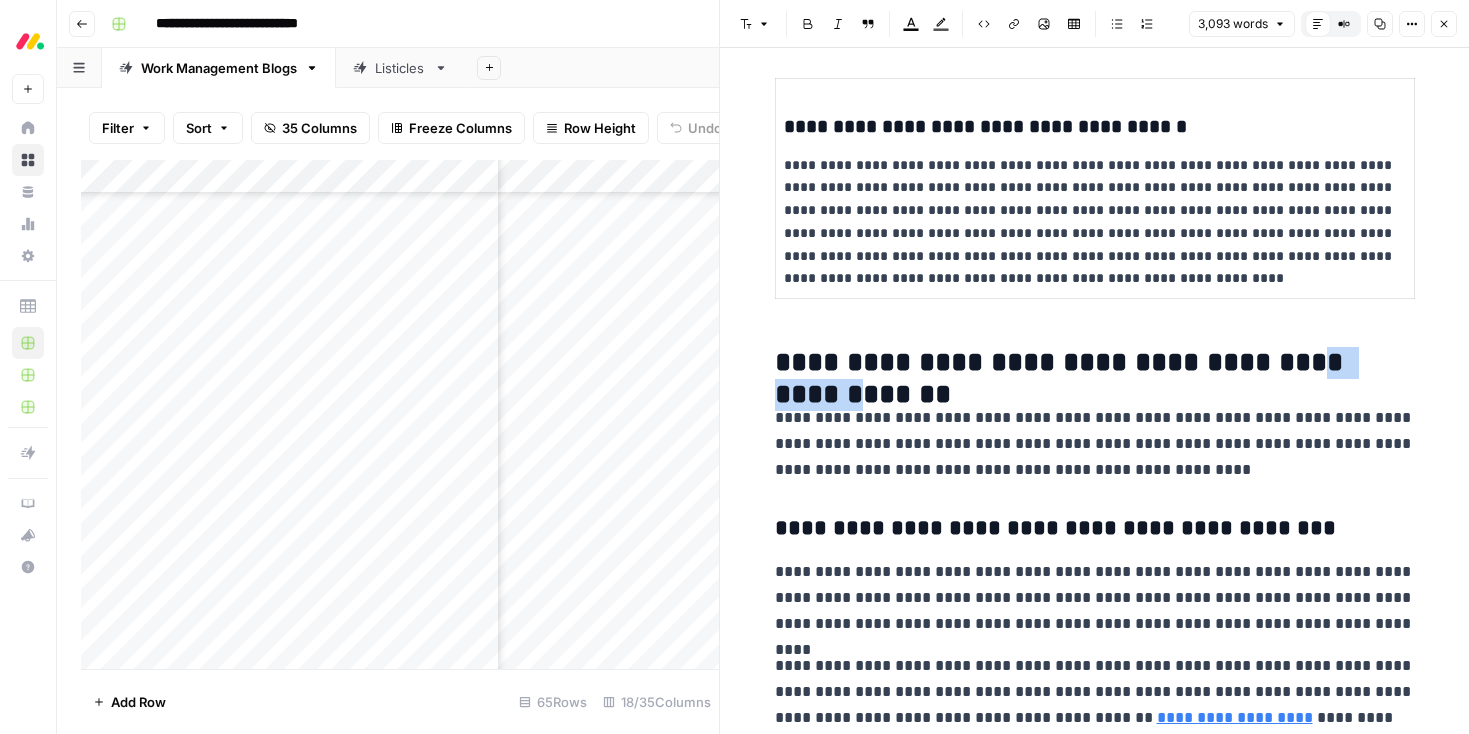 click on "**********" at bounding box center (1095, 363) 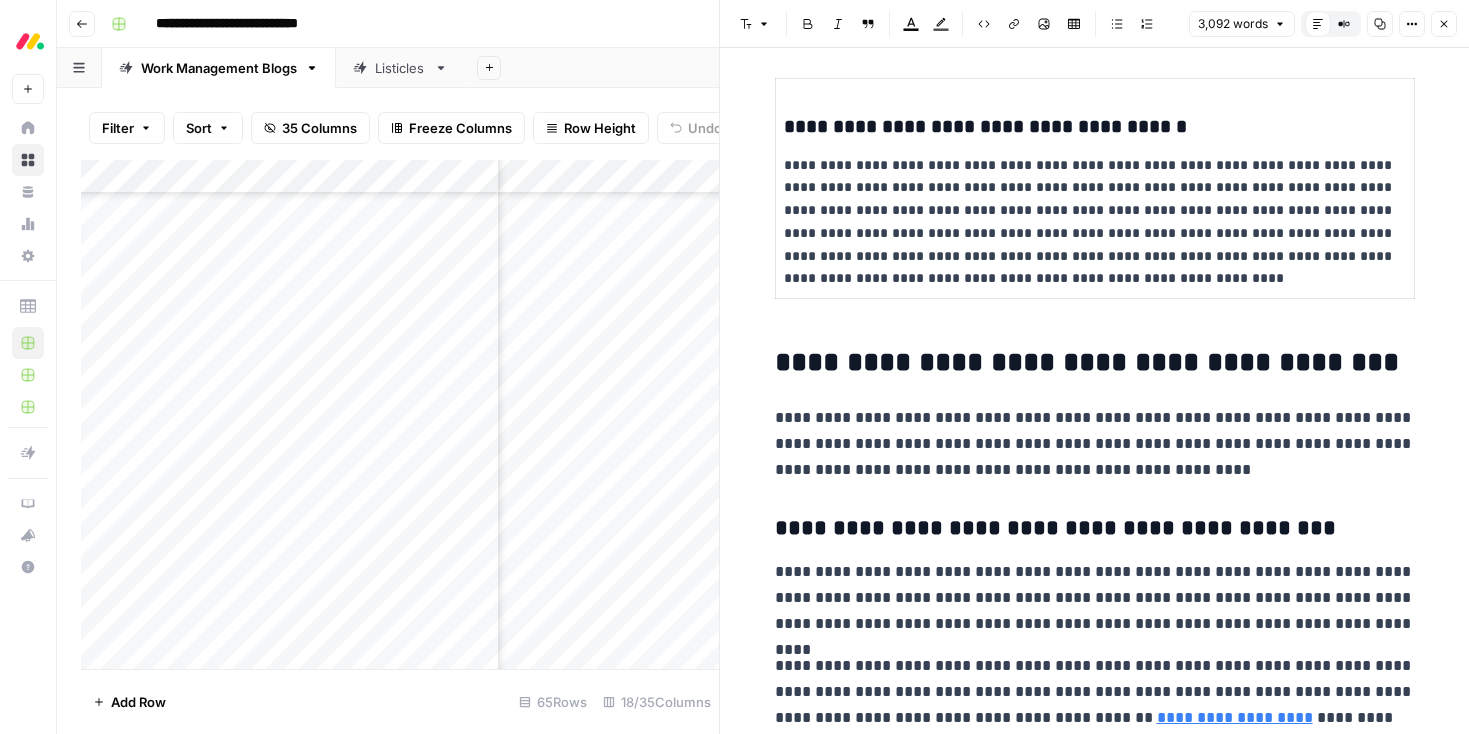 click on "**********" at bounding box center (1095, 363) 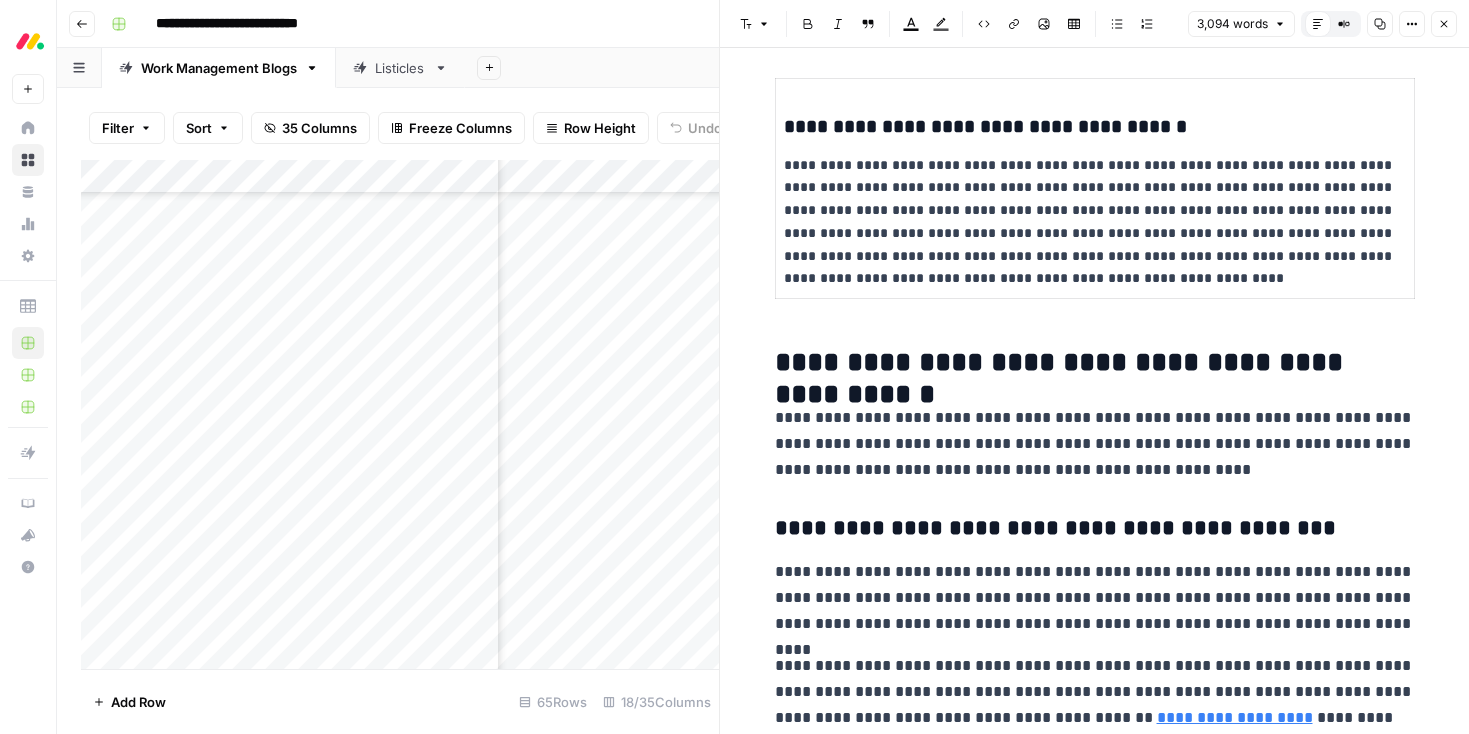 click on "**********" at bounding box center (1095, 444) 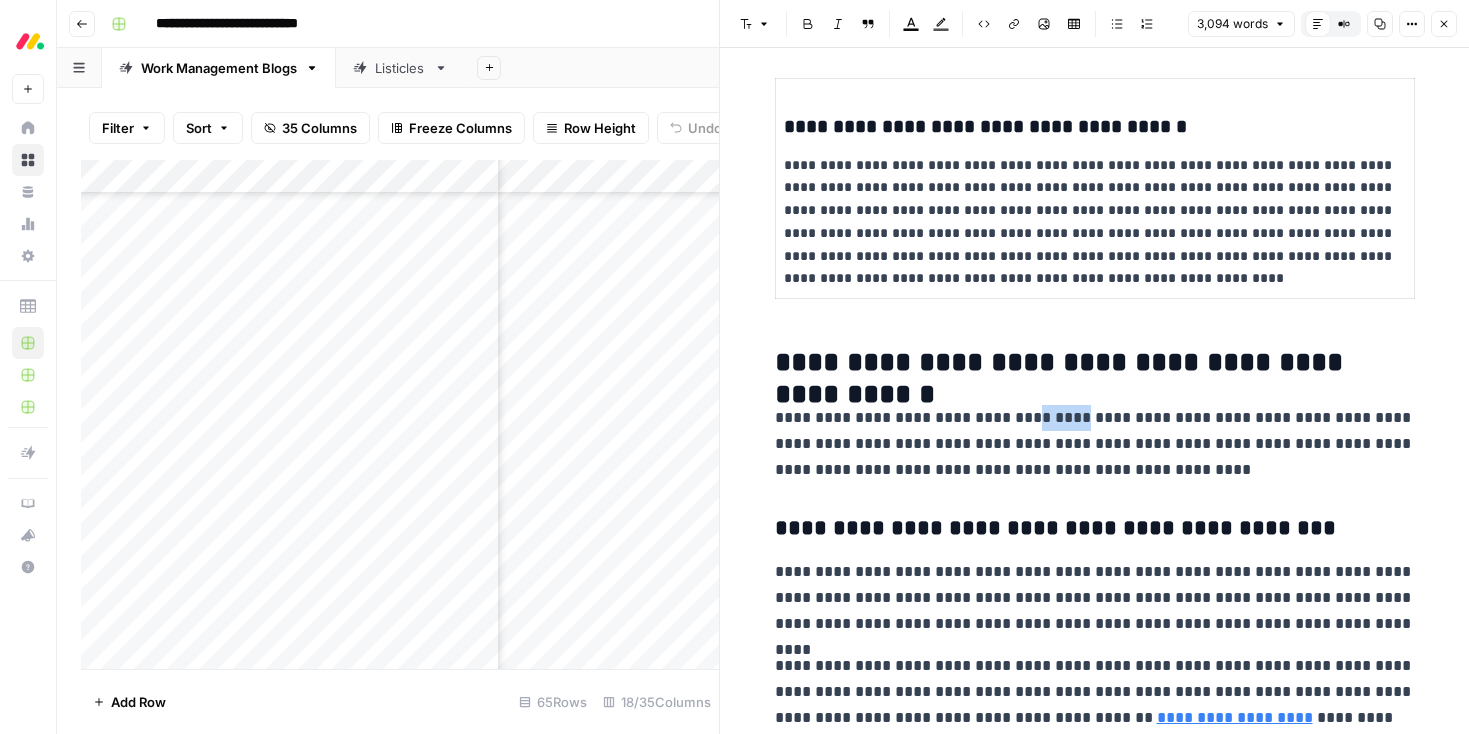 click on "**********" at bounding box center (1095, 444) 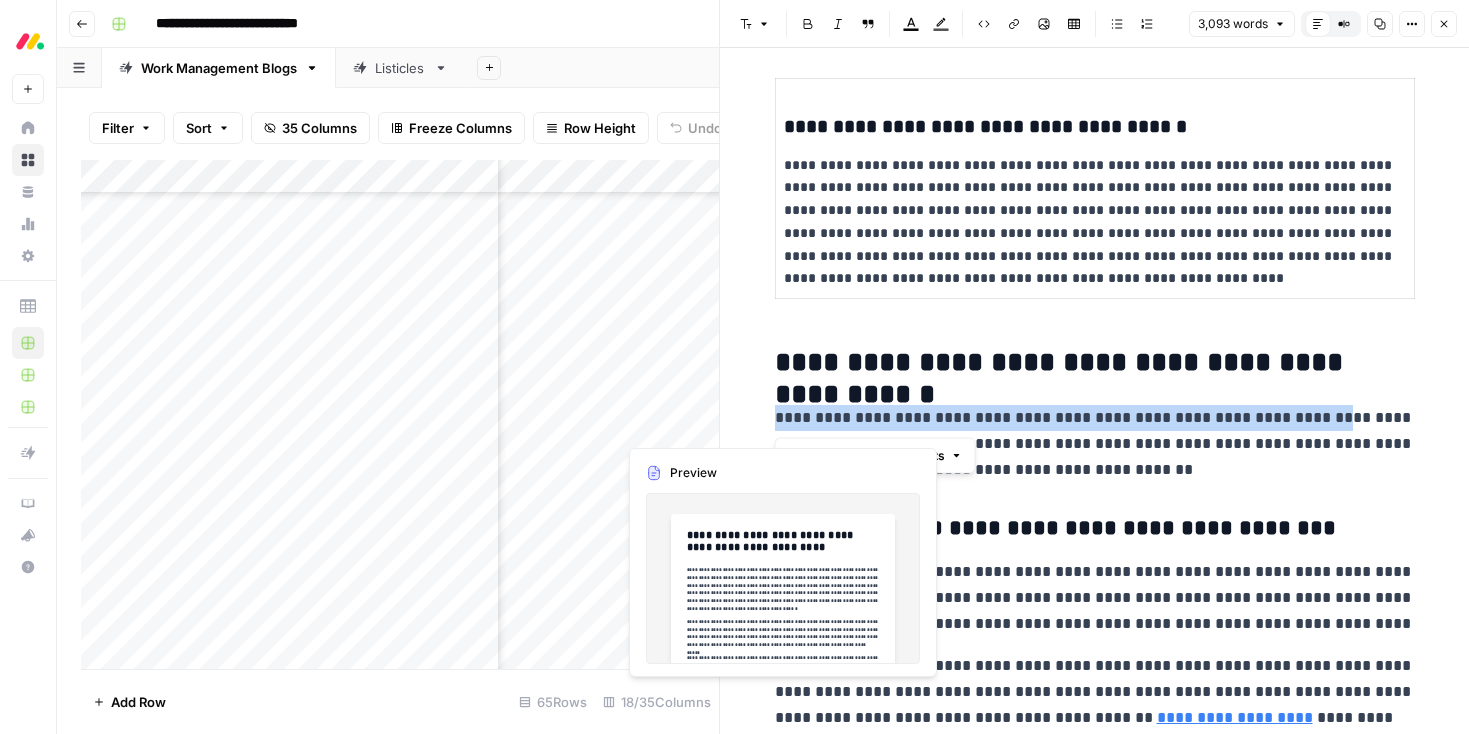 drag, startPoint x: 1285, startPoint y: 417, endPoint x: 777, endPoint y: 449, distance: 509.00687 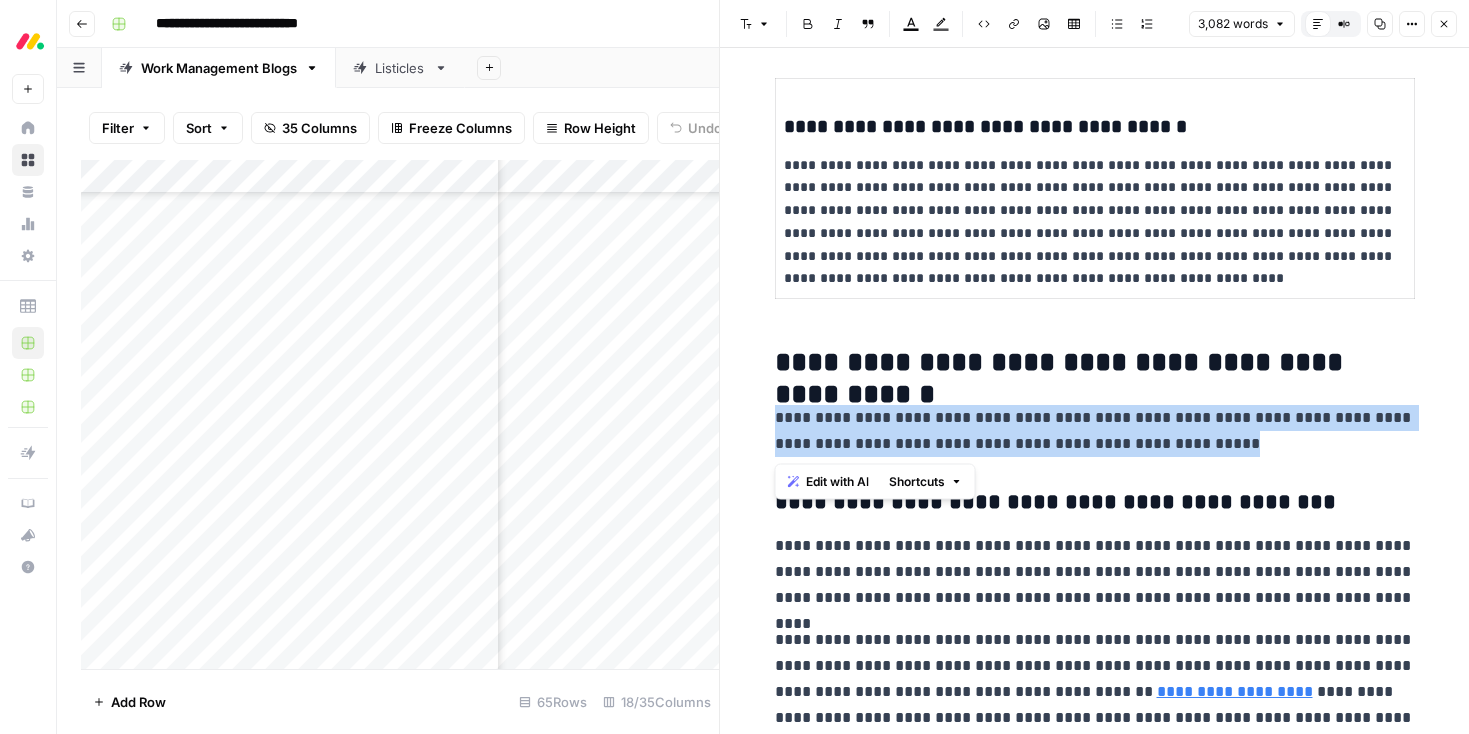drag, startPoint x: 1246, startPoint y: 449, endPoint x: 838, endPoint y: 447, distance: 408.0049 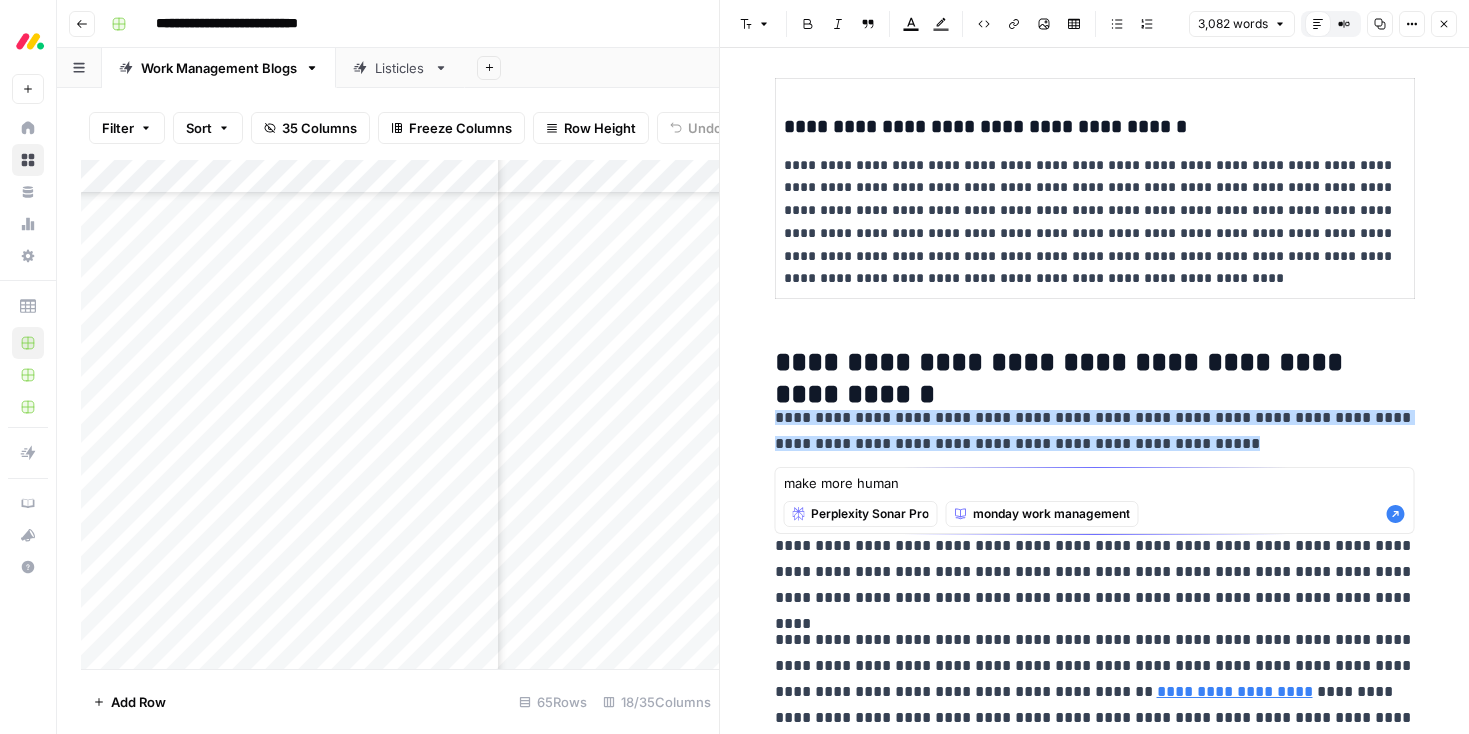 type on "make more human" 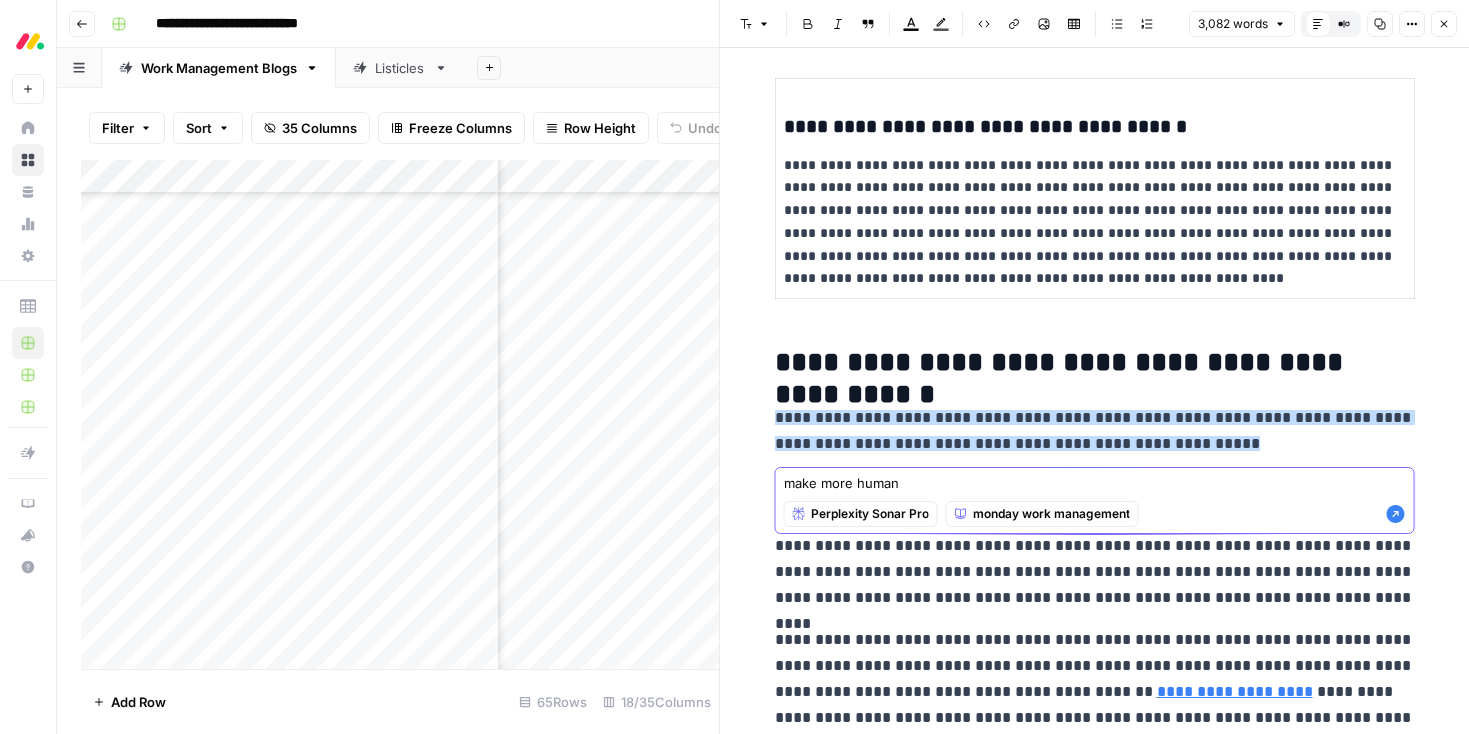 click 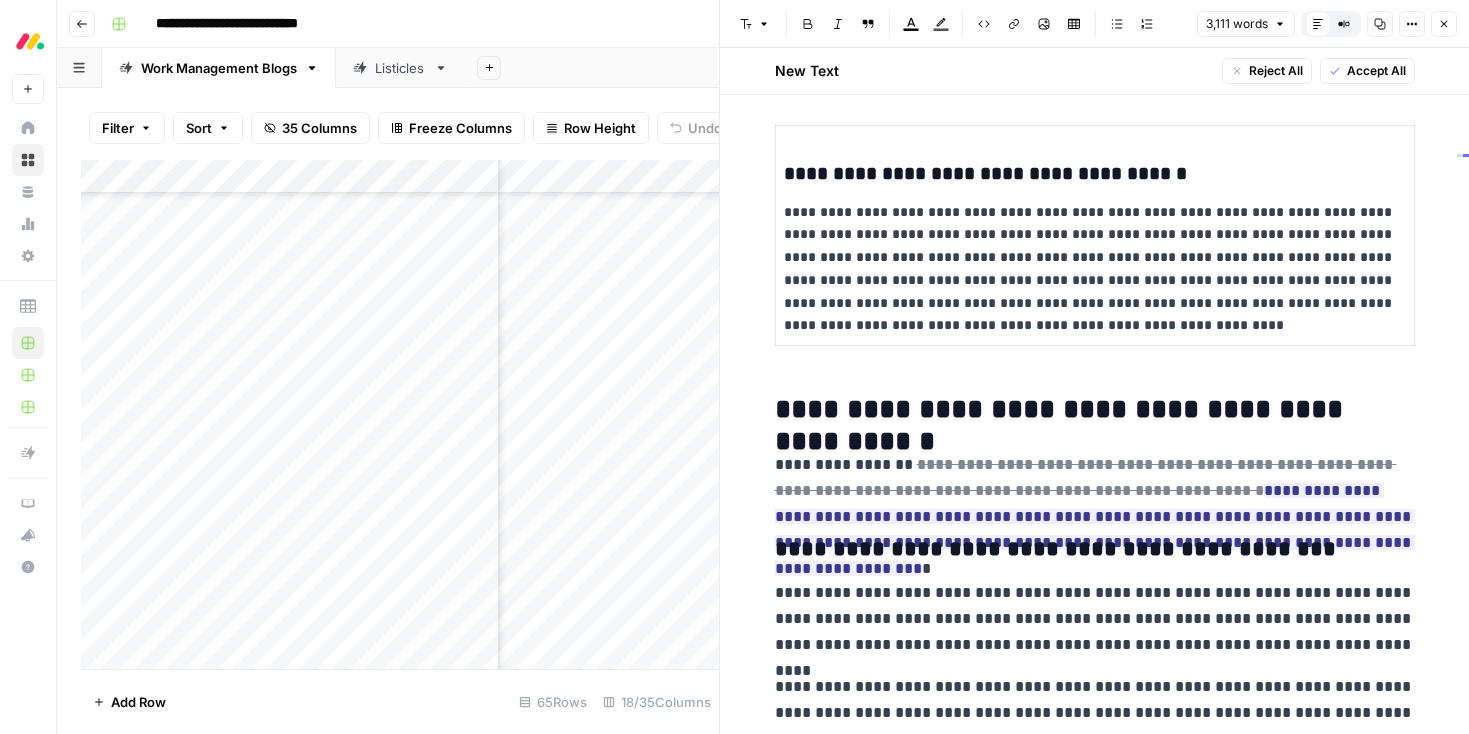scroll, scrollTop: 1533, scrollLeft: 0, axis: vertical 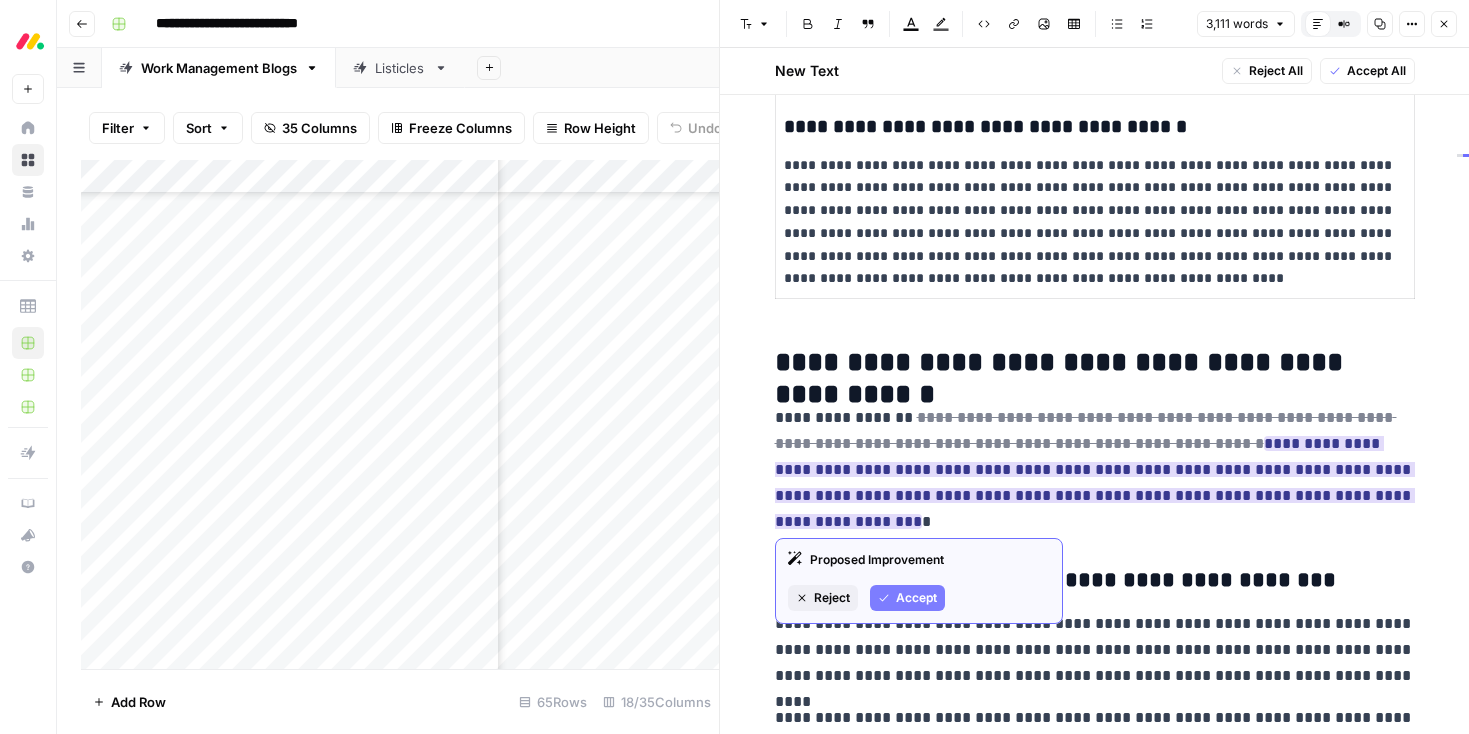 drag, startPoint x: 912, startPoint y: 596, endPoint x: 959, endPoint y: 592, distance: 47.169907 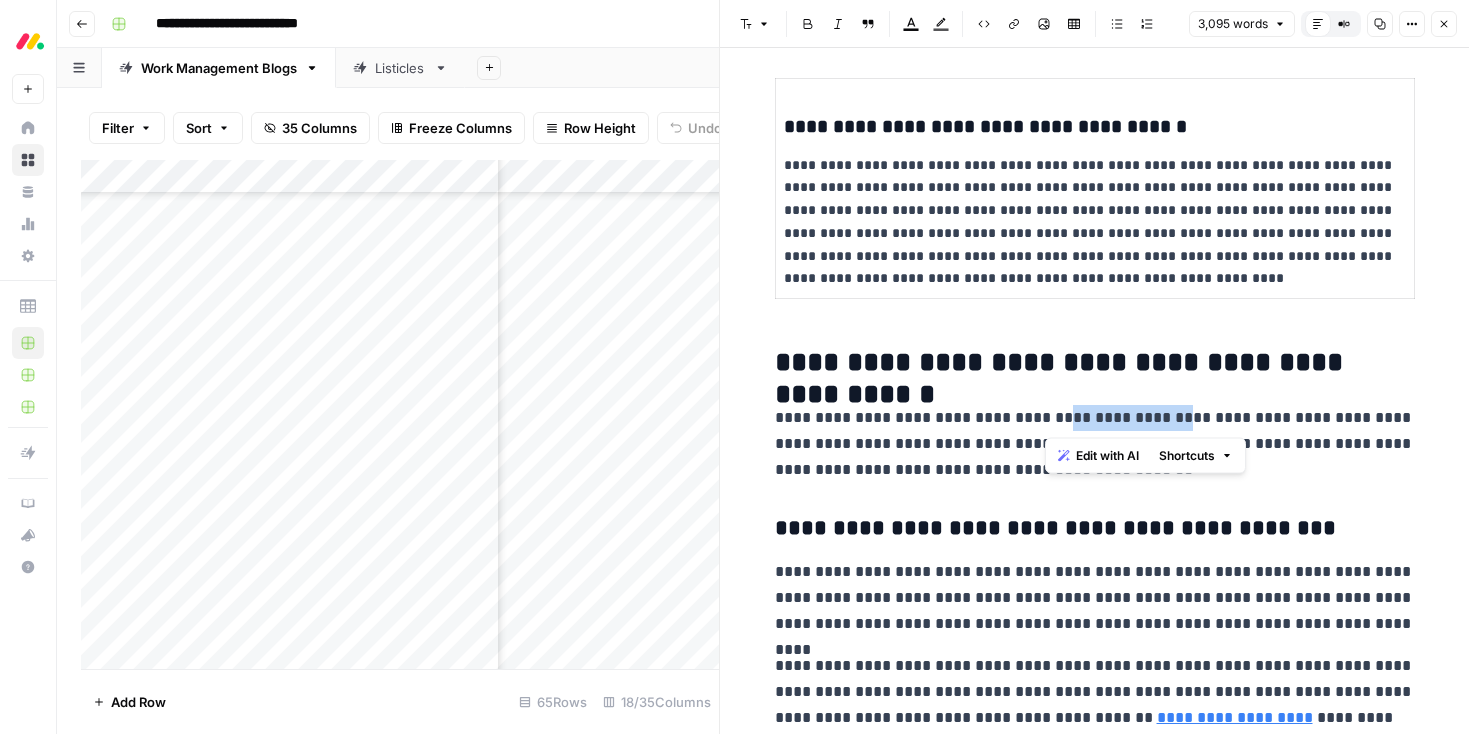 drag, startPoint x: 1115, startPoint y: 414, endPoint x: 1182, endPoint y: 487, distance: 99.08582 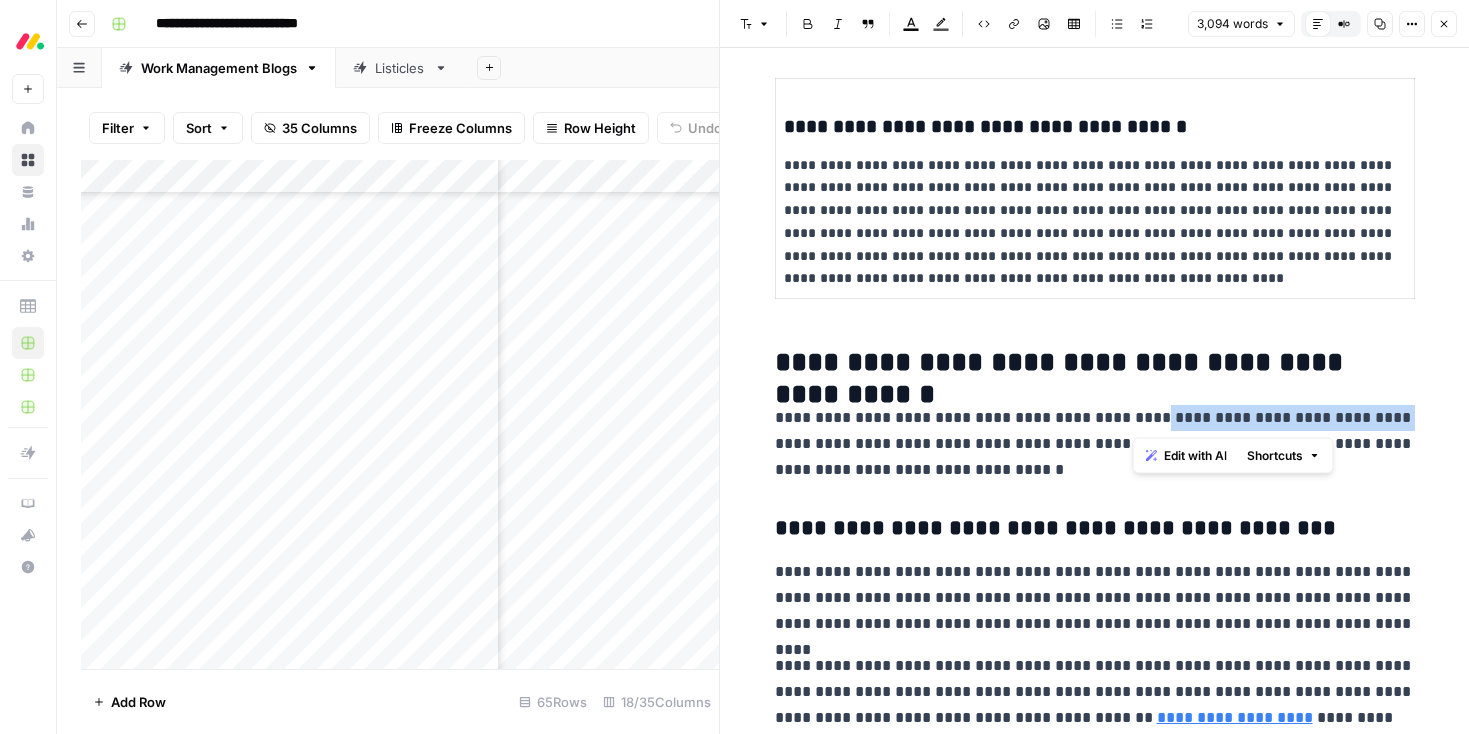 drag, startPoint x: 1192, startPoint y: 418, endPoint x: 1356, endPoint y: 413, distance: 164.0762 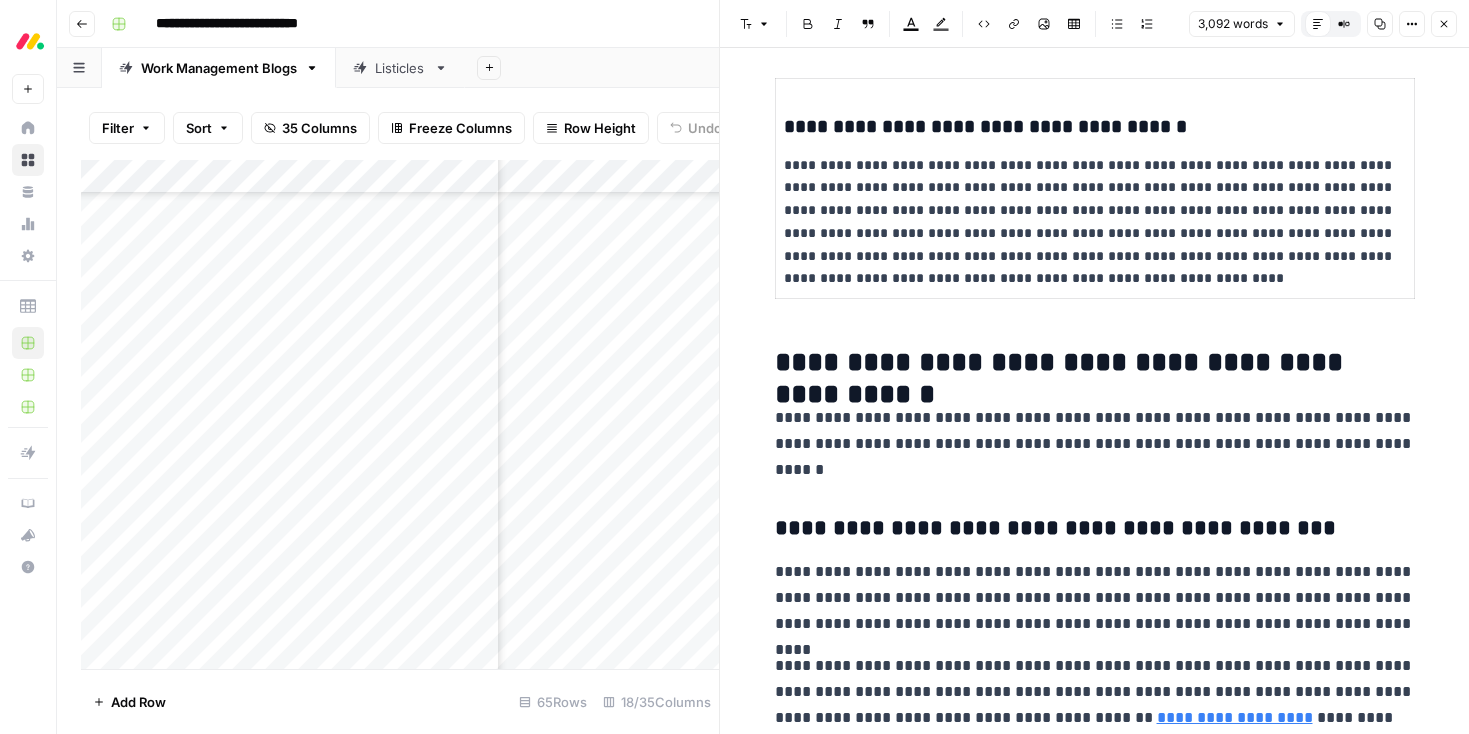 scroll, scrollTop: 1581, scrollLeft: 0, axis: vertical 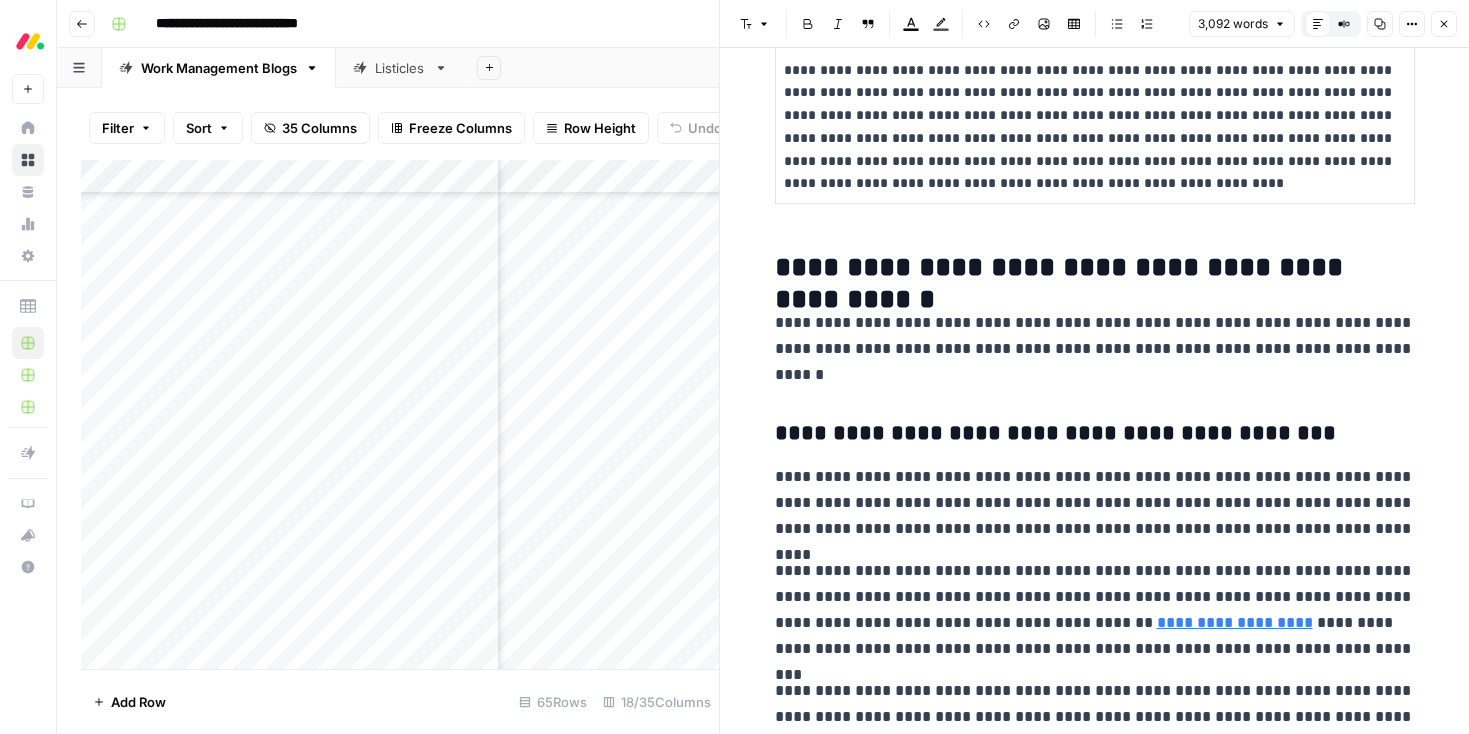 click on "**********" at bounding box center [1095, 434] 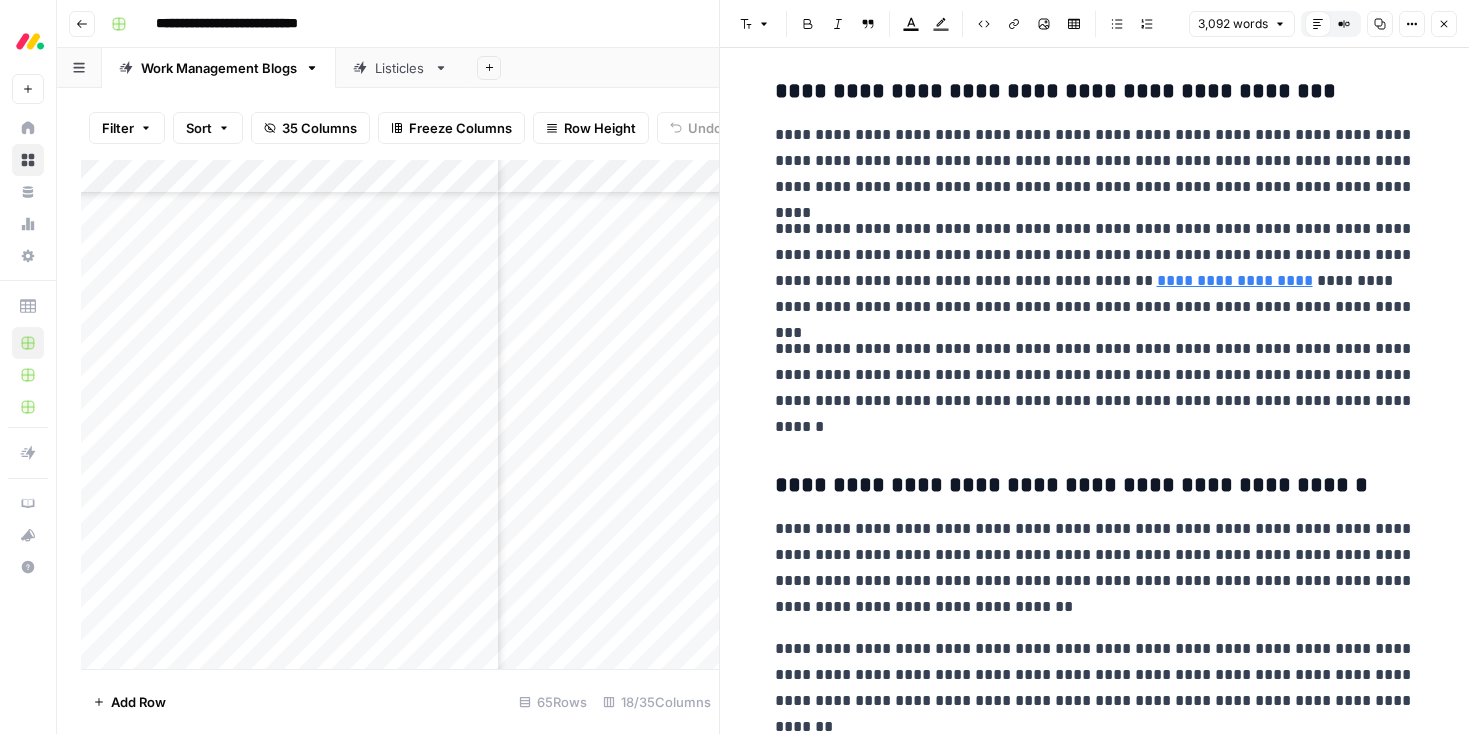 scroll, scrollTop: 2013, scrollLeft: 0, axis: vertical 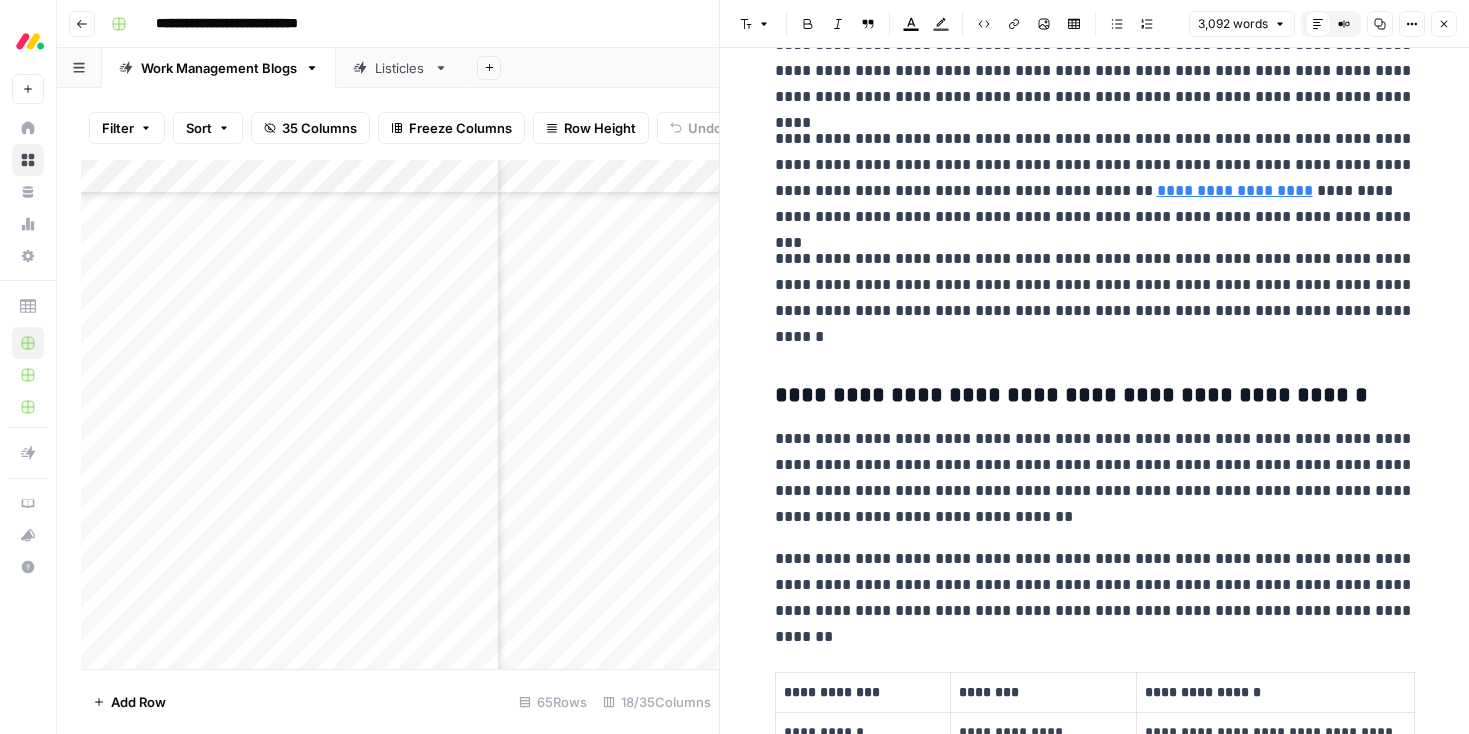 click on "**********" at bounding box center [1095, 396] 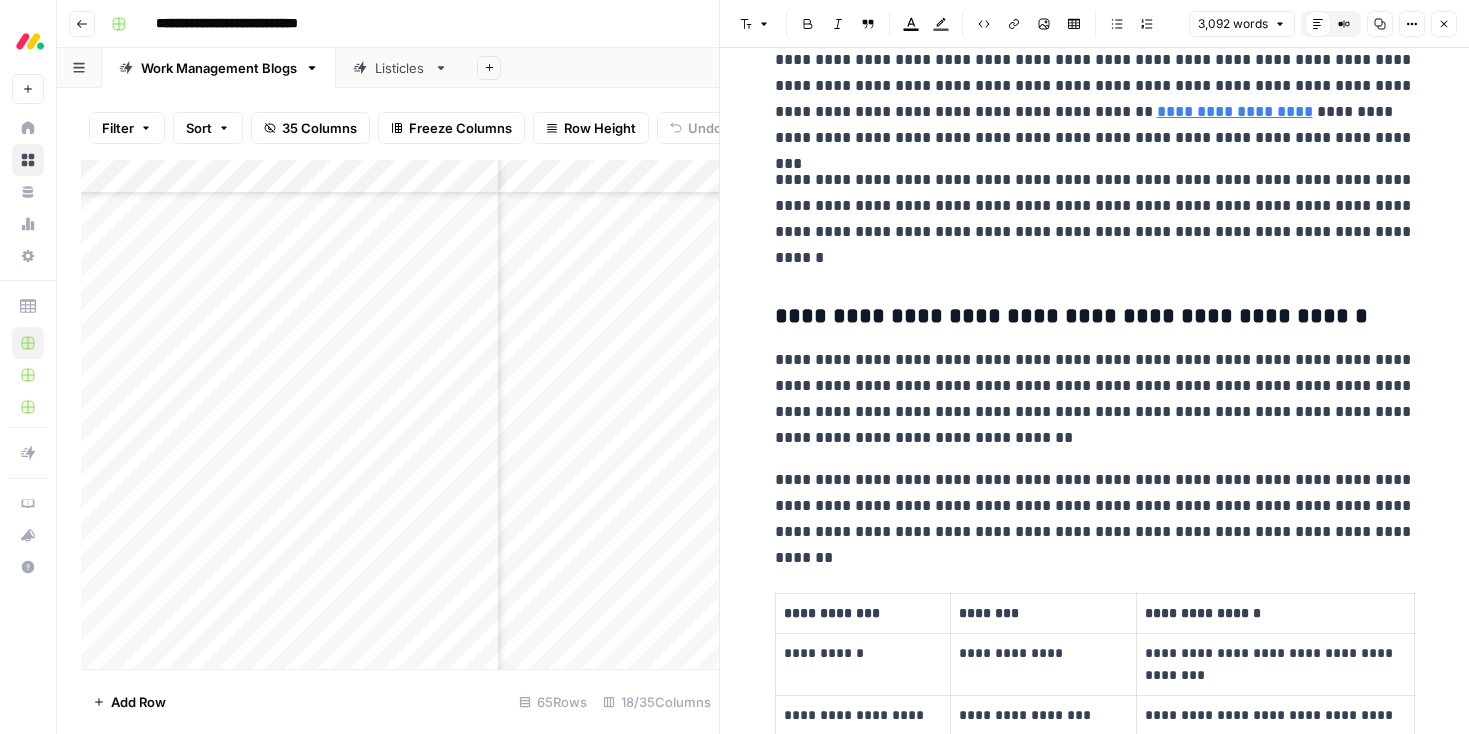 scroll, scrollTop: 2100, scrollLeft: 0, axis: vertical 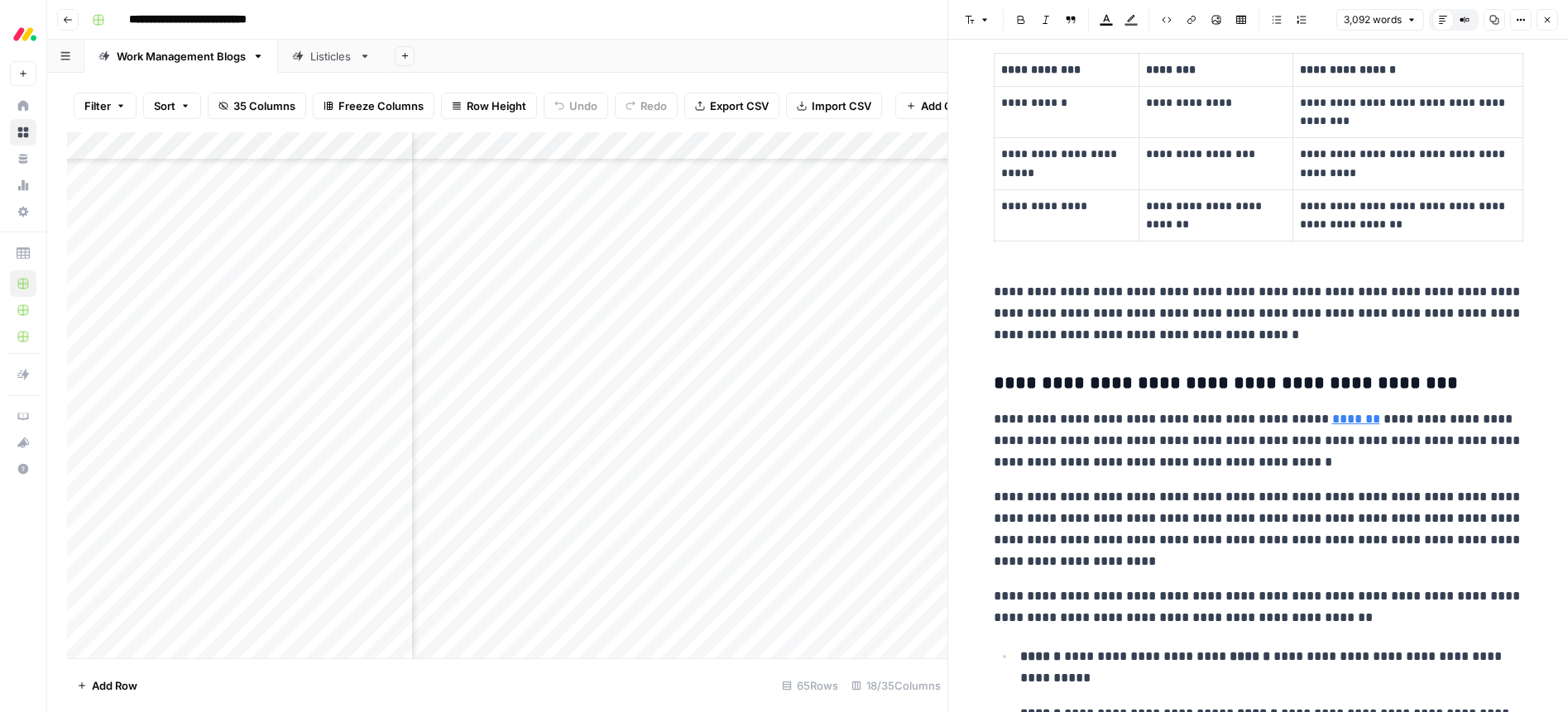 click on "**********" at bounding box center (1259, 384) 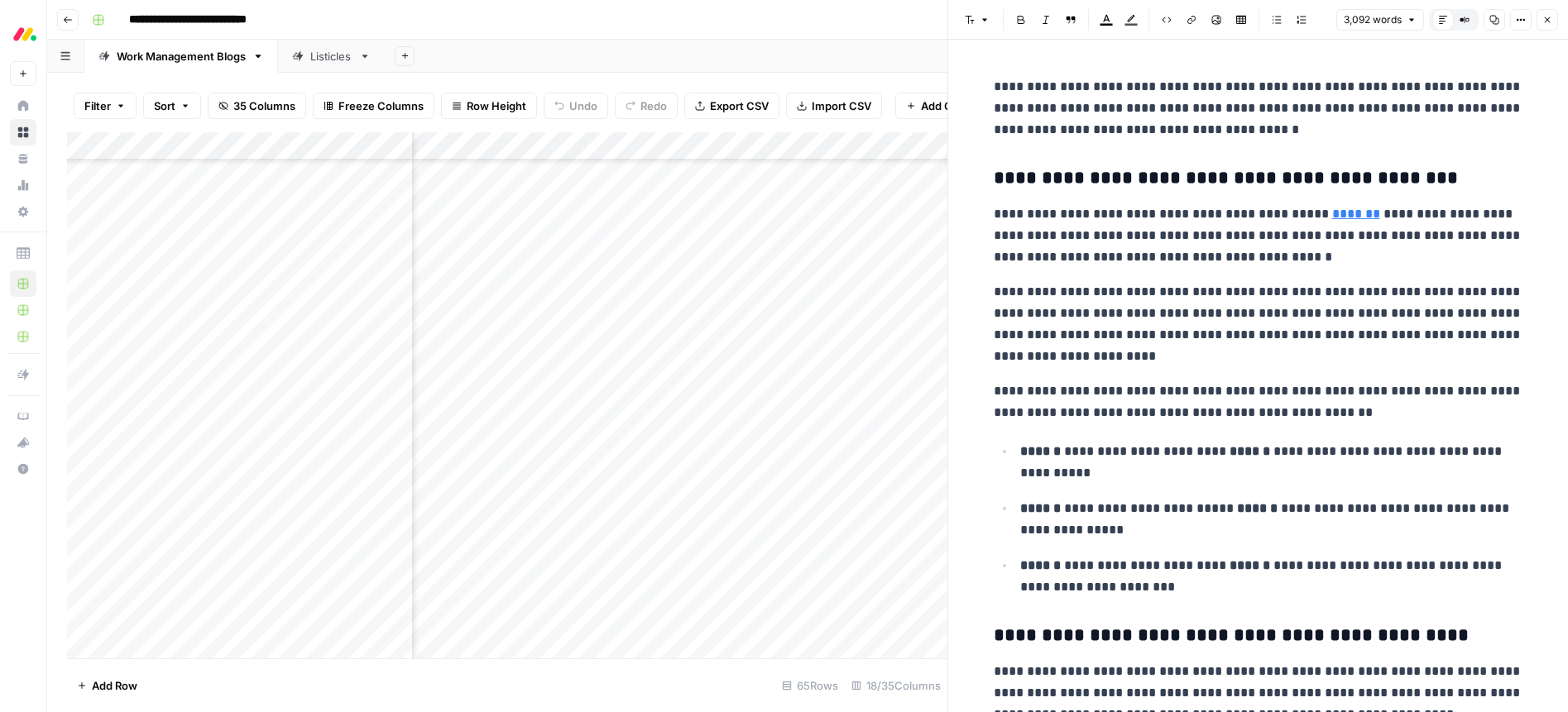 scroll, scrollTop: 2382, scrollLeft: 0, axis: vertical 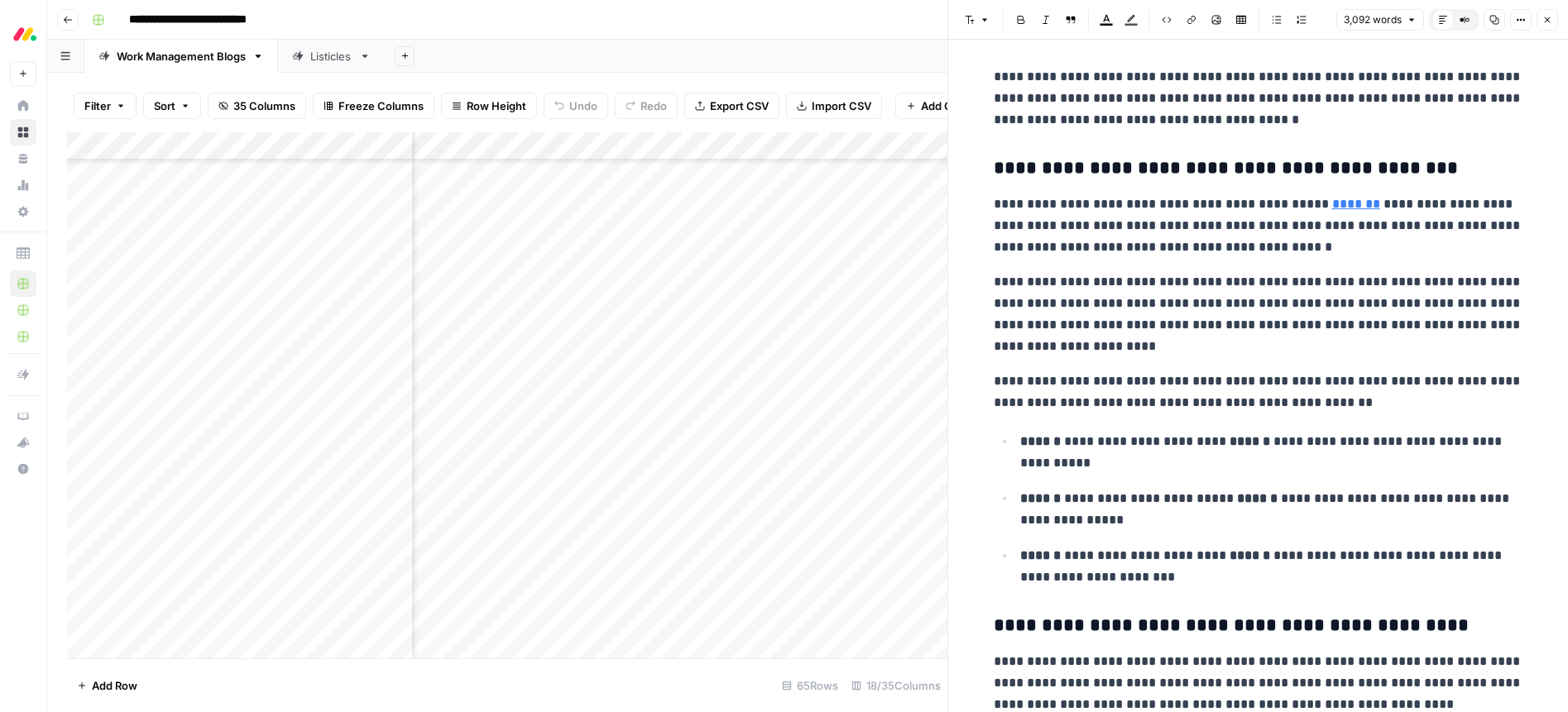 drag, startPoint x: 992, startPoint y: 400, endPoint x: 1062, endPoint y: 430, distance: 76.157731 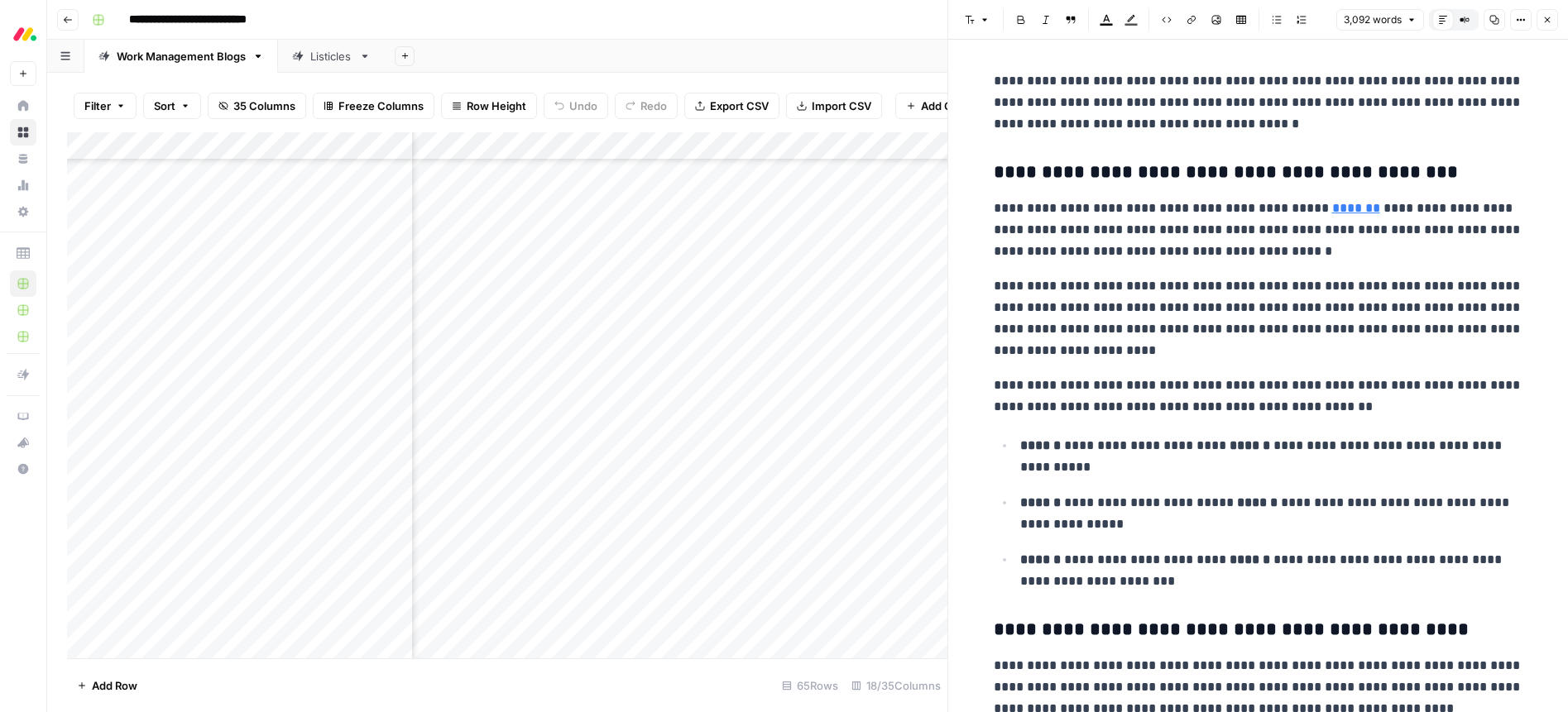 click on "**********" at bounding box center (1259, 396) 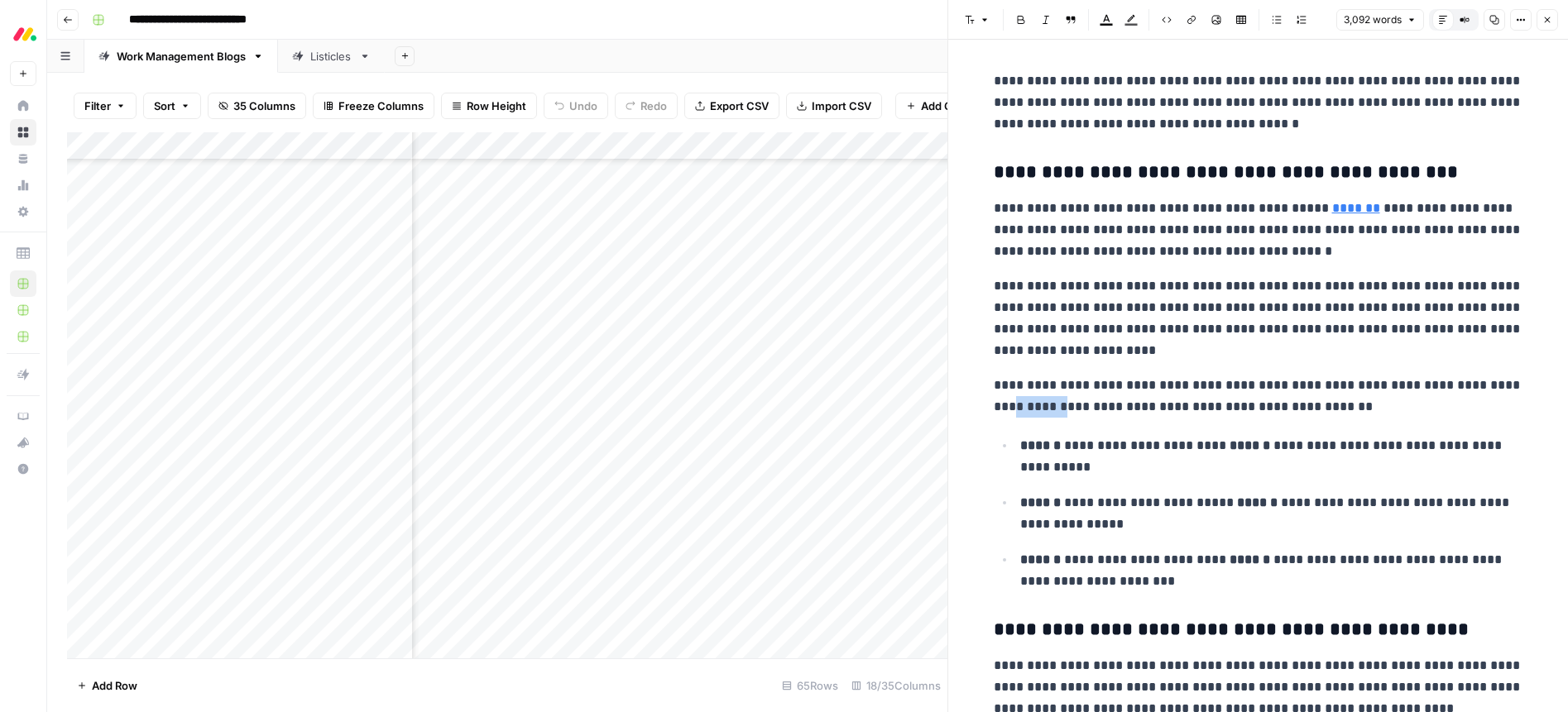 drag, startPoint x: 1029, startPoint y: 404, endPoint x: 998, endPoint y: 410, distance: 31.57531 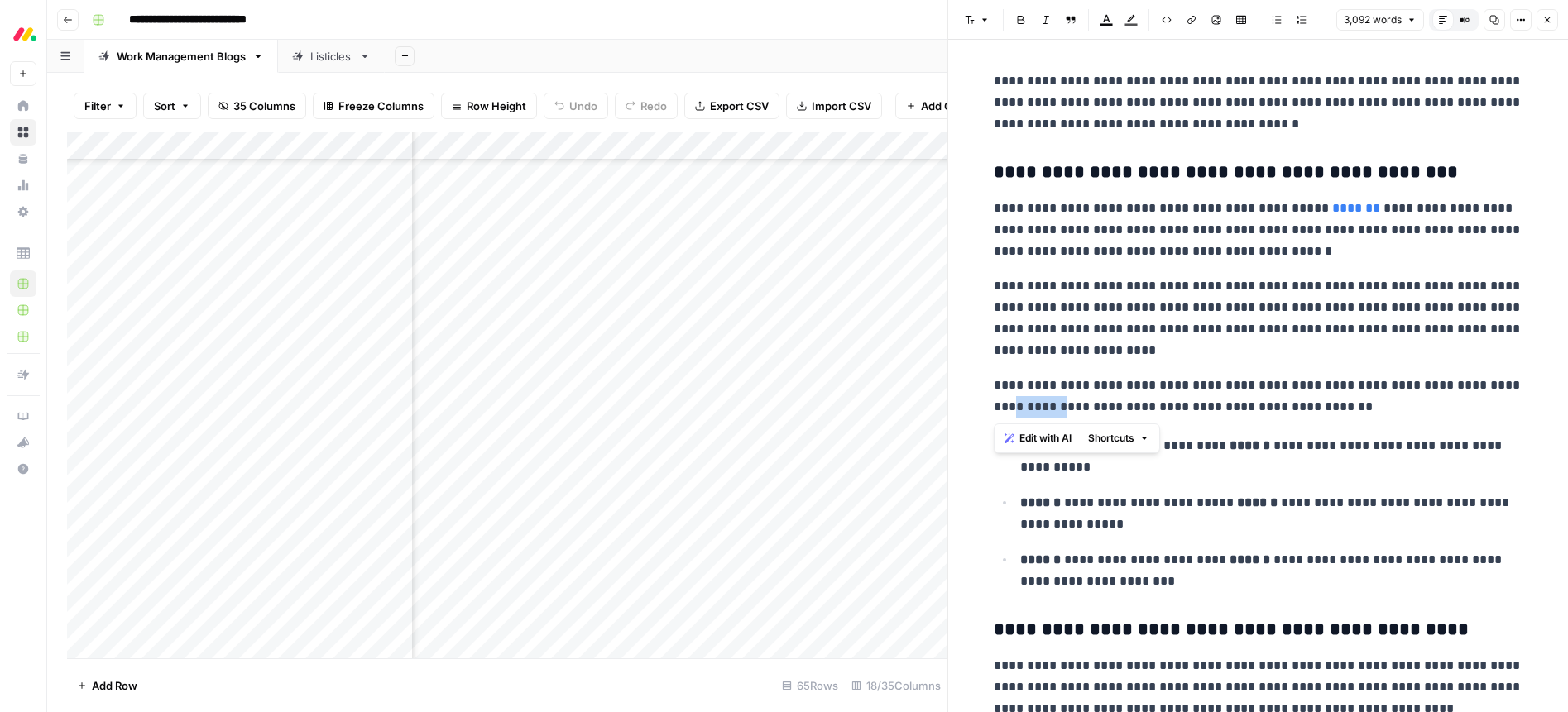 click on "**********" at bounding box center (1259, 396) 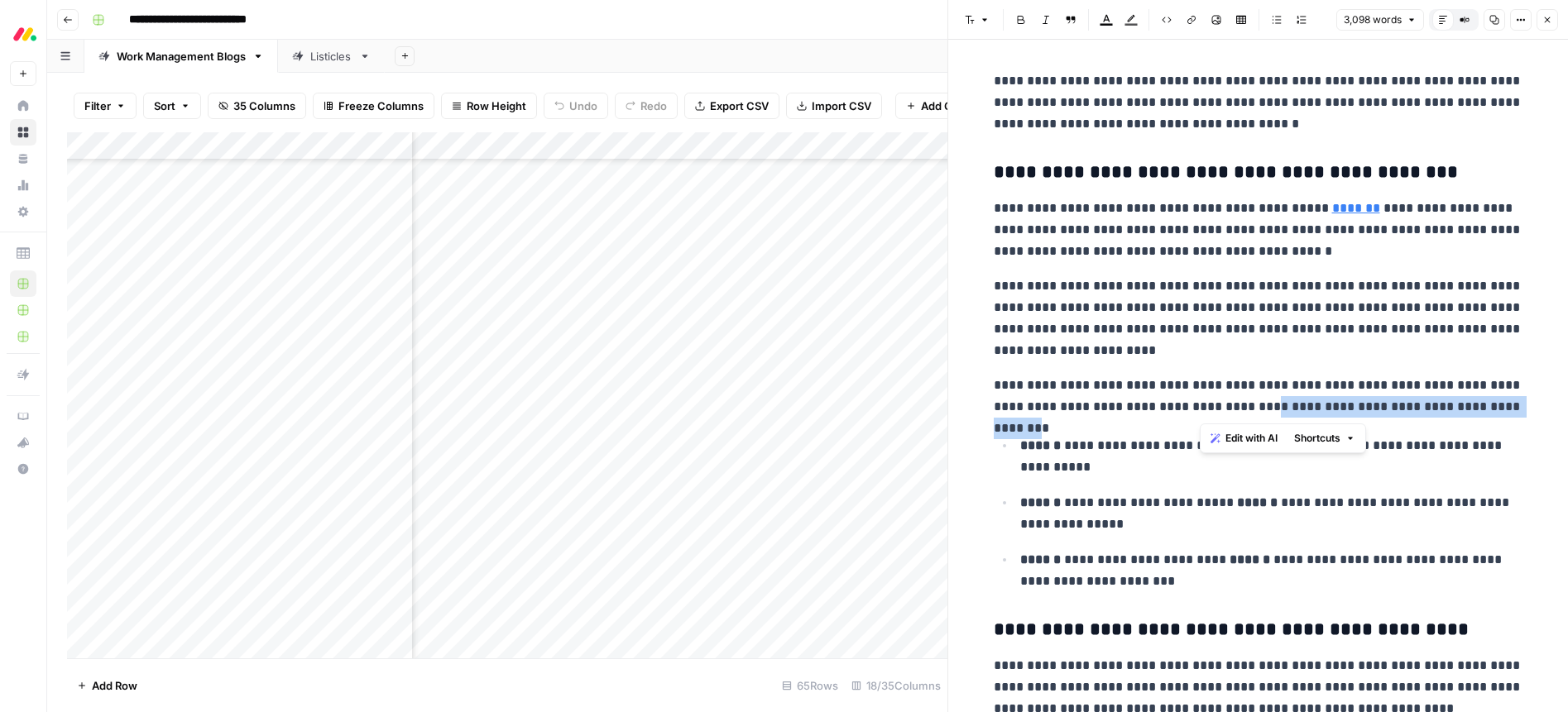 drag, startPoint x: 1200, startPoint y: 404, endPoint x: 1478, endPoint y: 406, distance: 278.0072 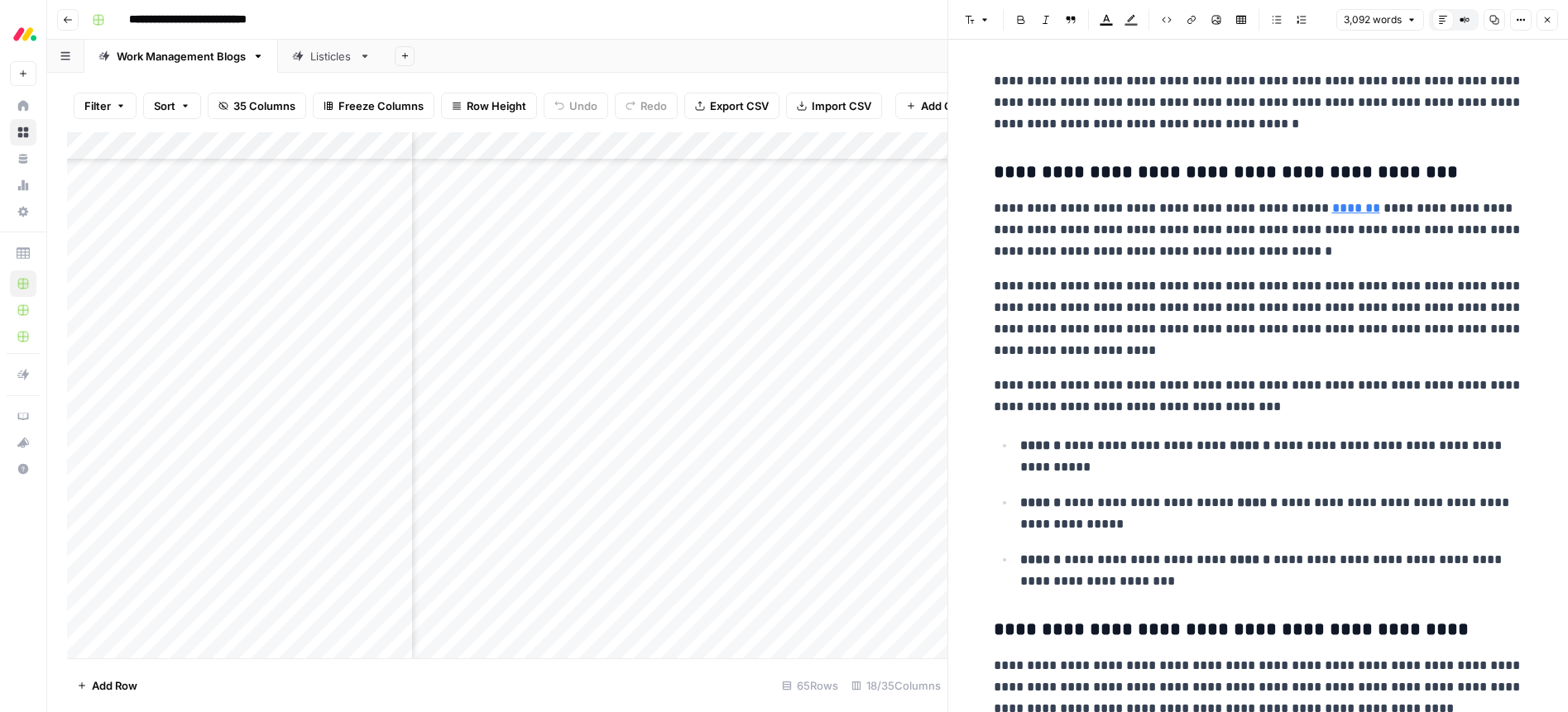 click on "**********" at bounding box center [1259, 396] 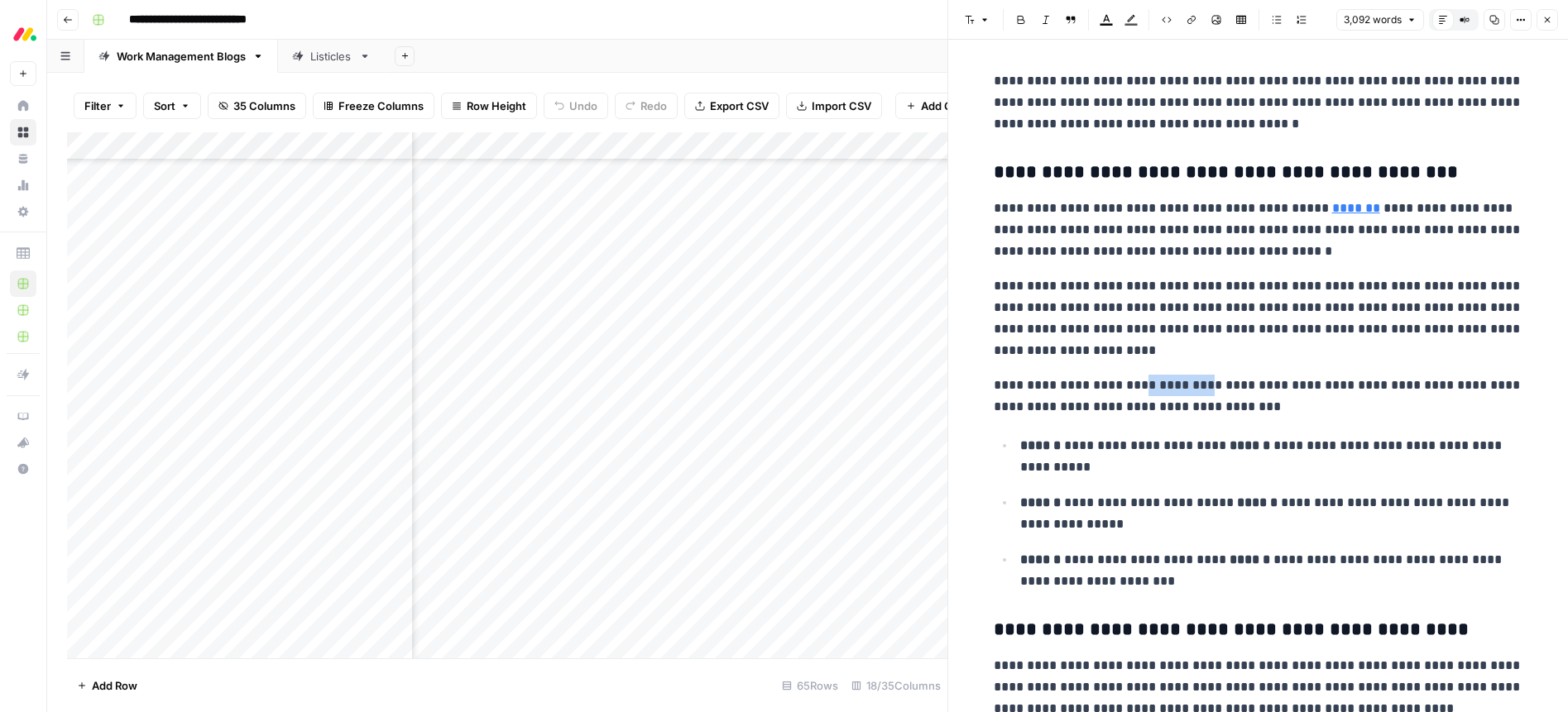 drag, startPoint x: 1151, startPoint y: 385, endPoint x: 1245, endPoint y: 566, distance: 203.95343 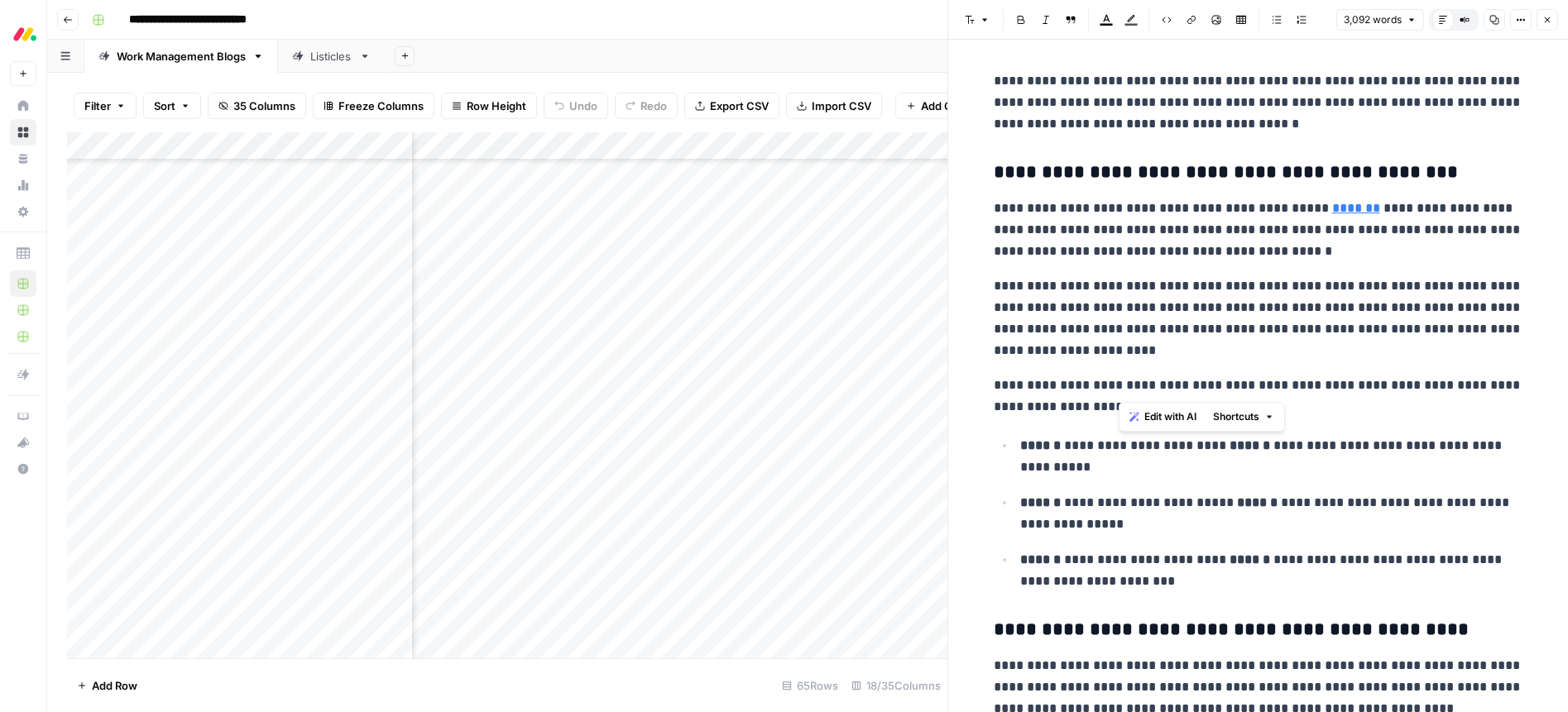 click on "**********" at bounding box center [1259, 2691] 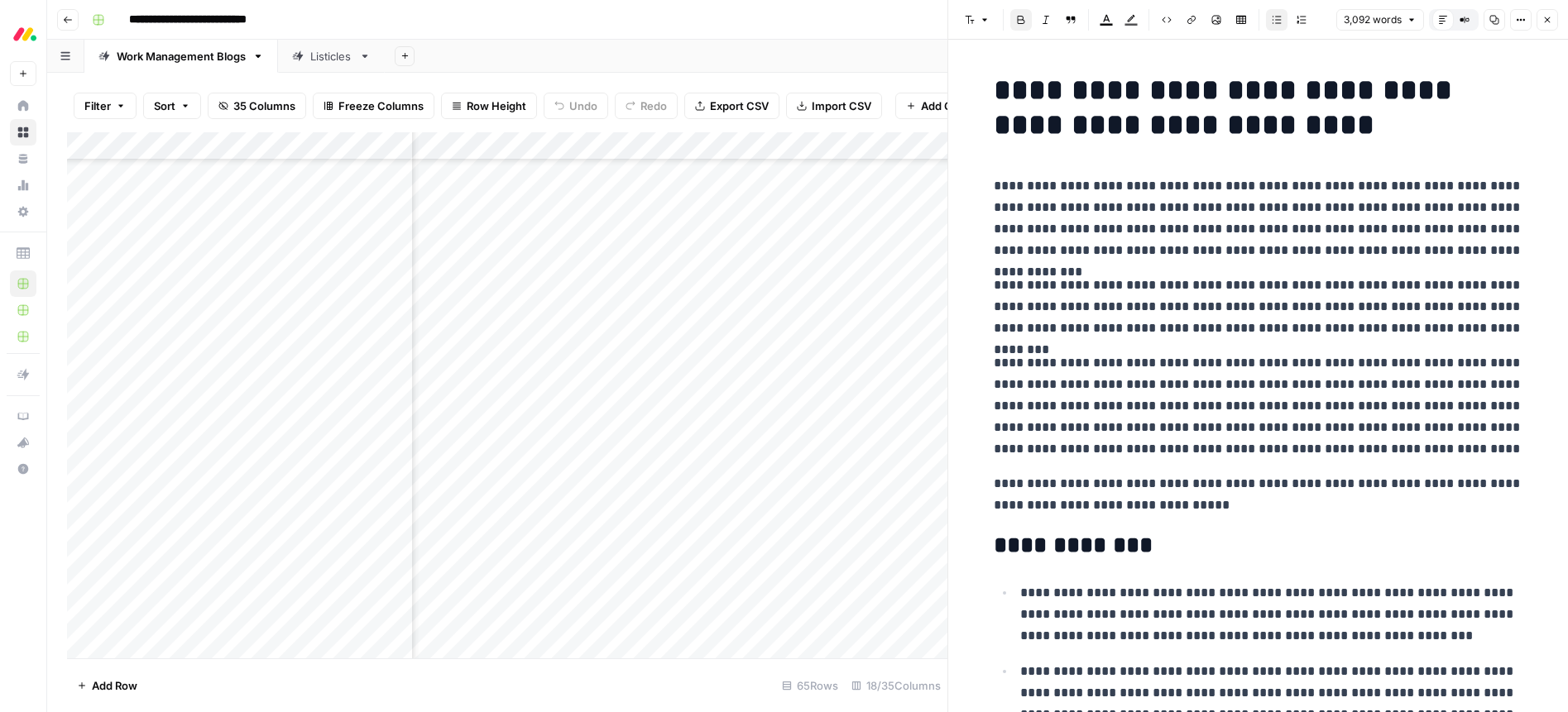 scroll, scrollTop: 0, scrollLeft: 0, axis: both 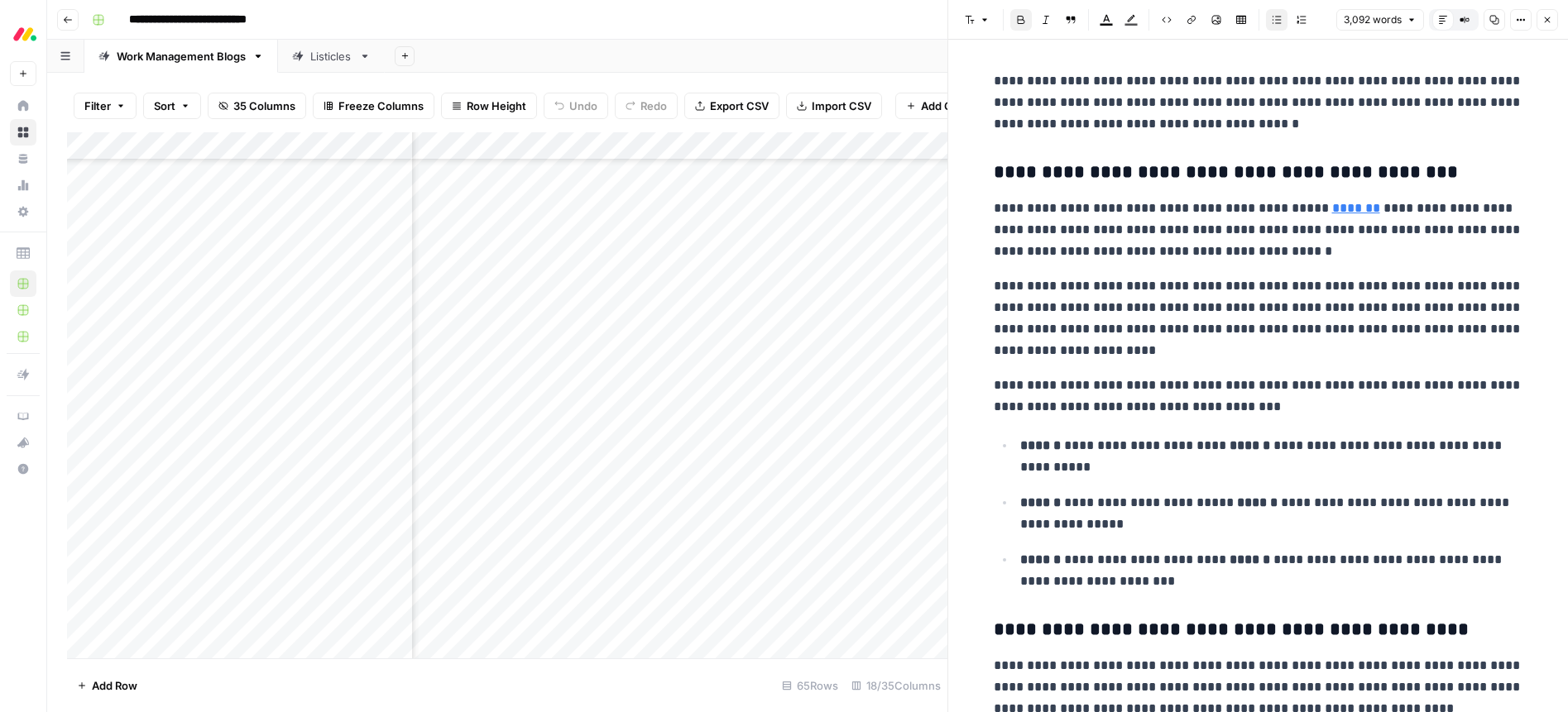click on "**********" at bounding box center (1259, 396) 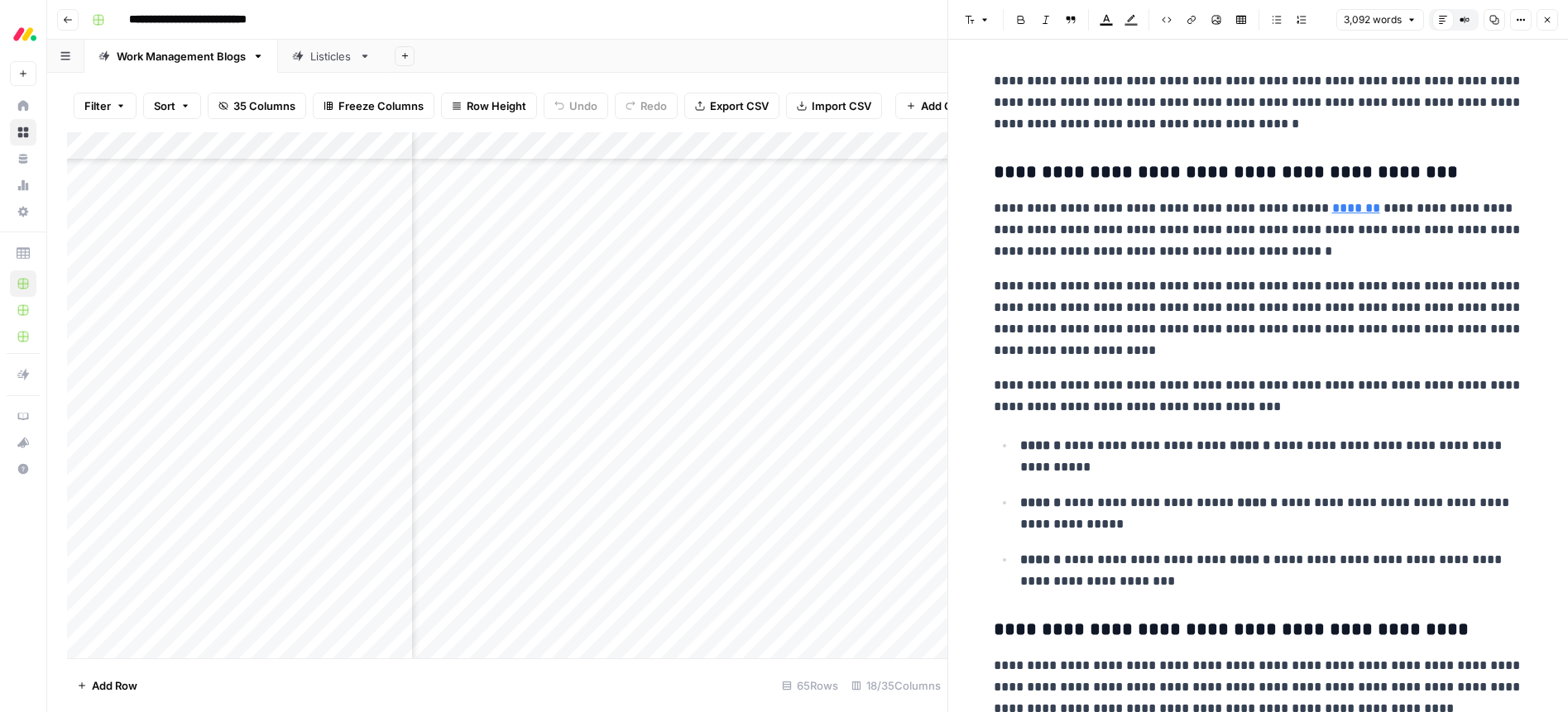 click on "**********" at bounding box center [1259, 396] 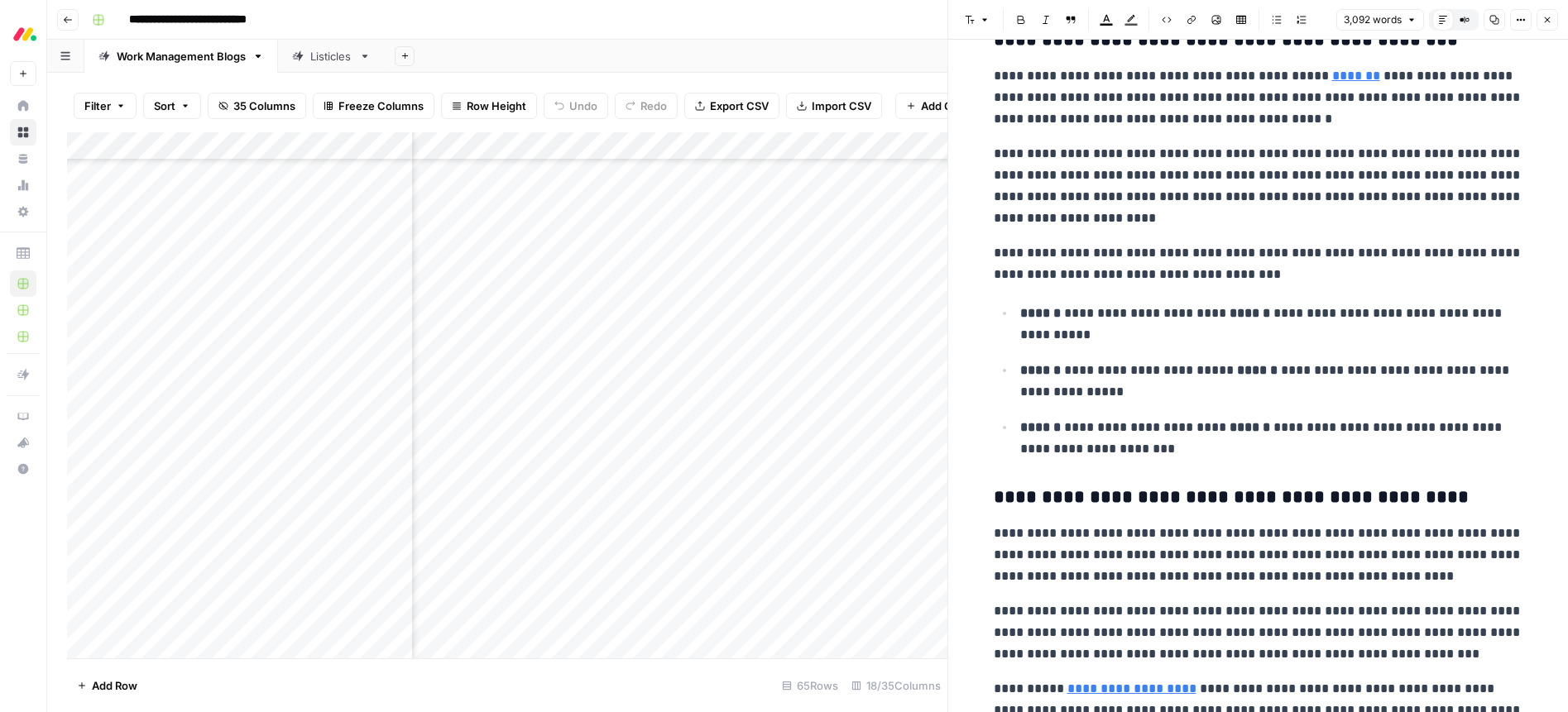 scroll, scrollTop: 2576, scrollLeft: 0, axis: vertical 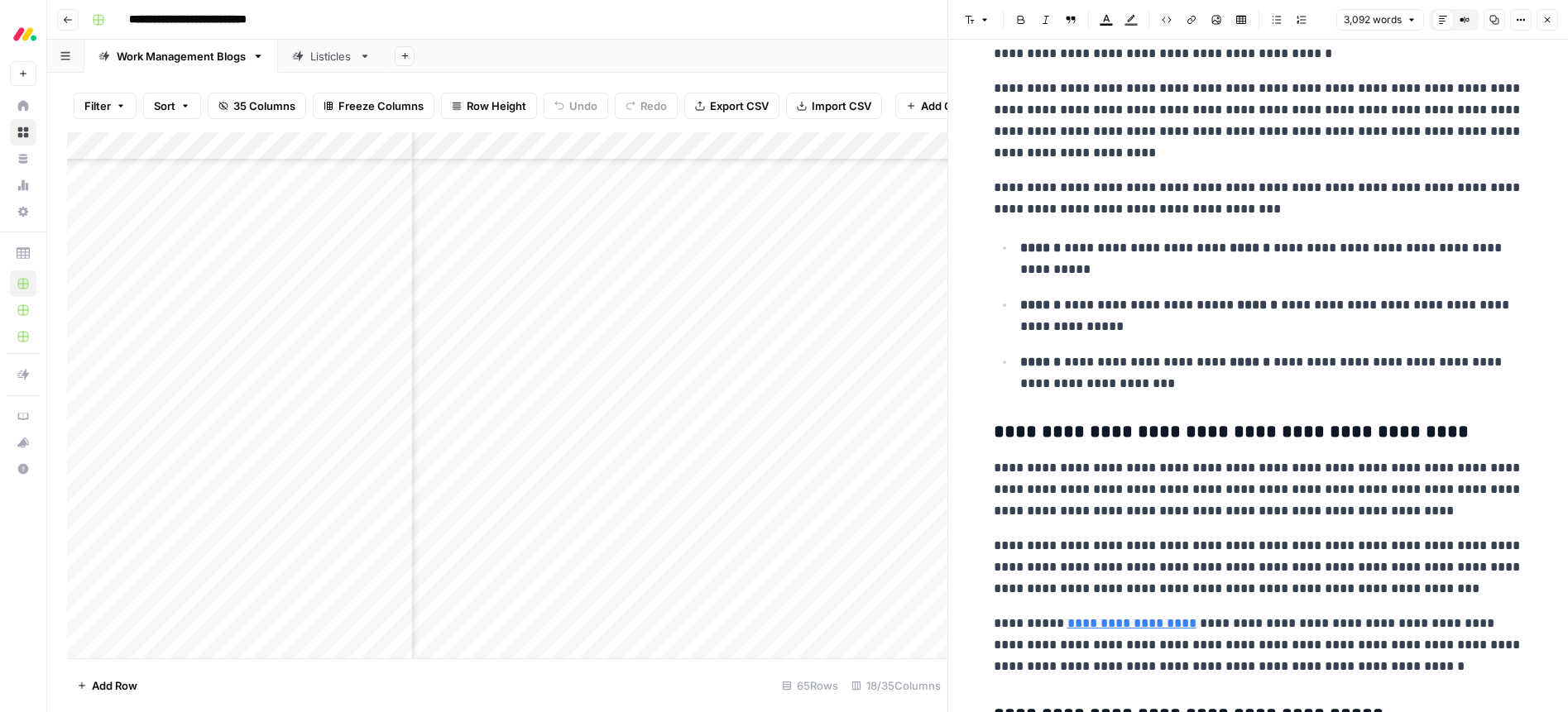 click on "**********" at bounding box center [1259, 432] 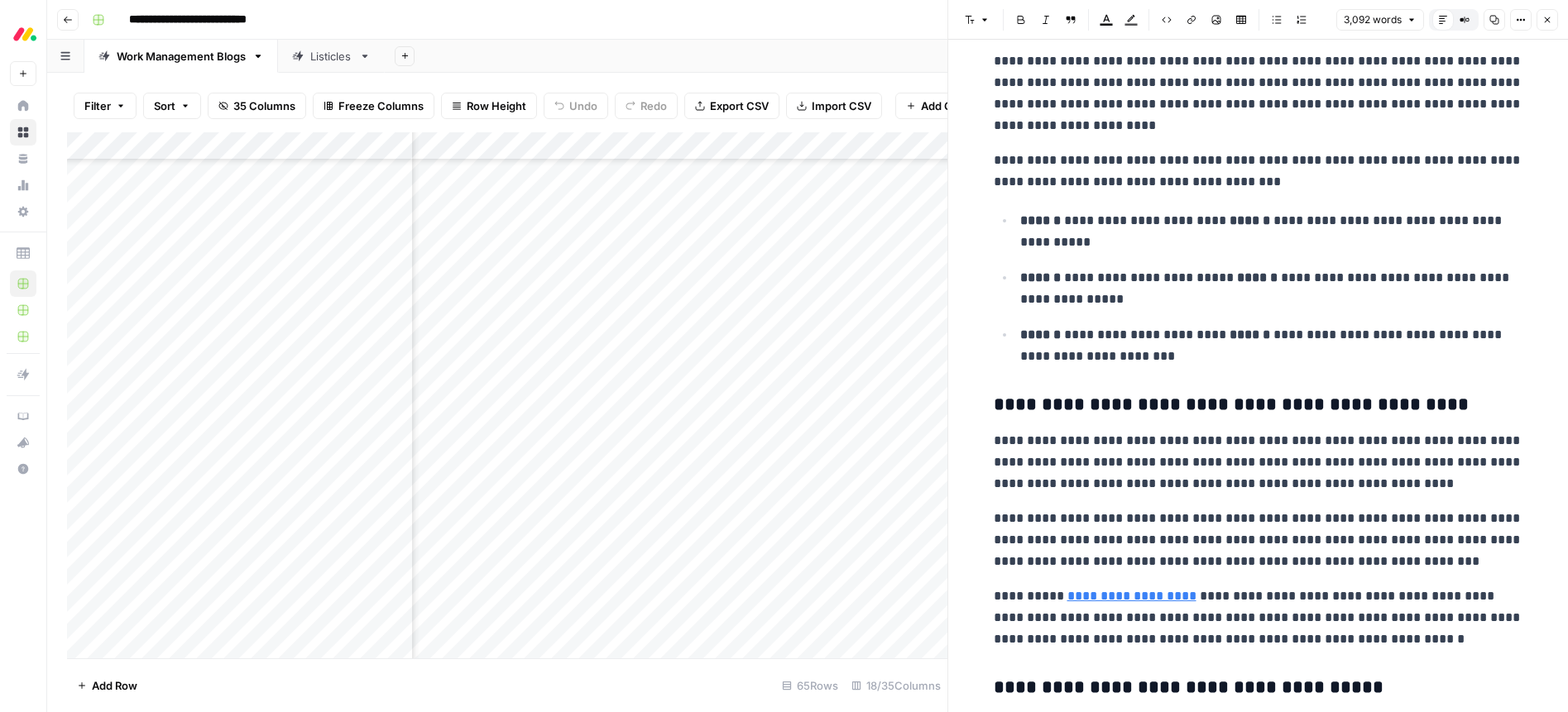 scroll, scrollTop: 2613, scrollLeft: 0, axis: vertical 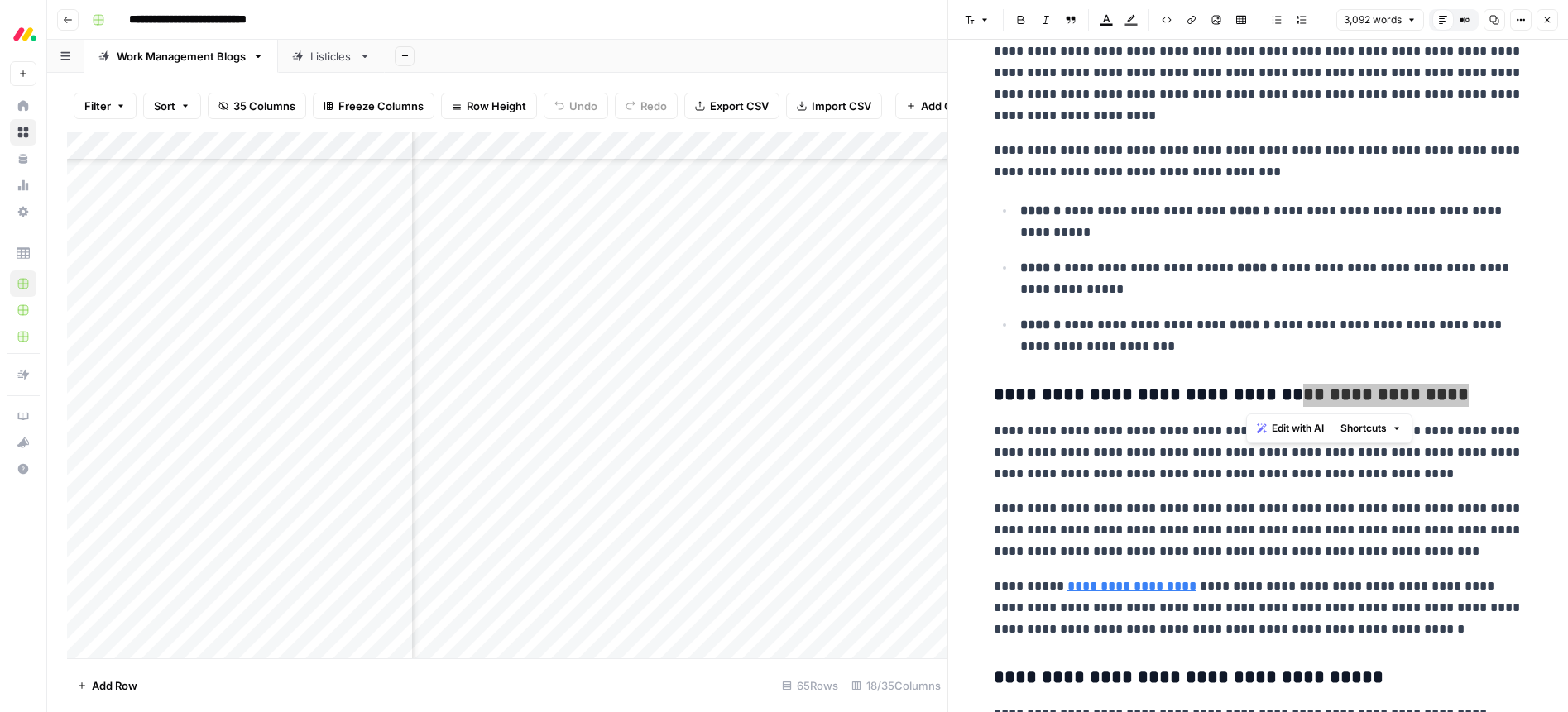 drag, startPoint x: 1246, startPoint y: 395, endPoint x: 1382, endPoint y: 394, distance: 136.00368 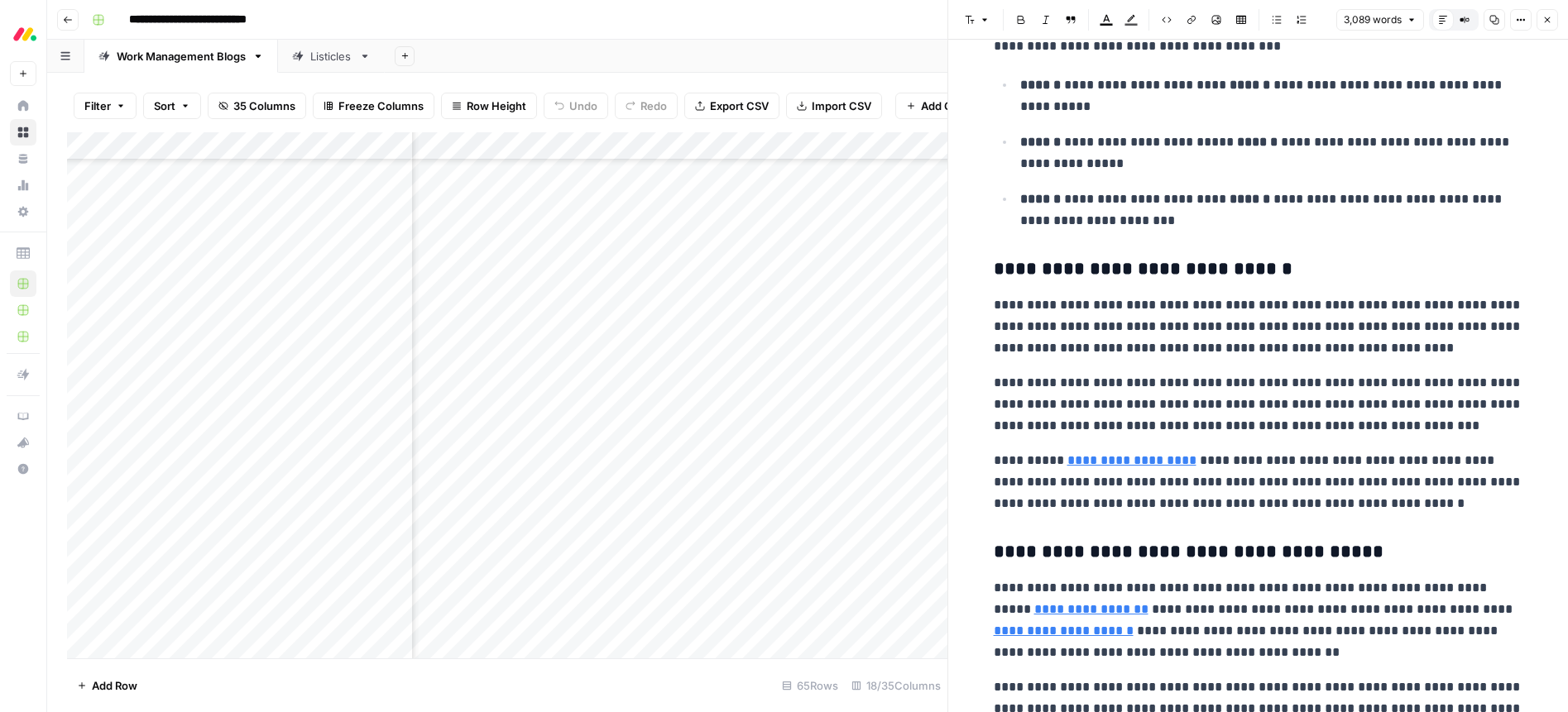 scroll, scrollTop: 2769, scrollLeft: 0, axis: vertical 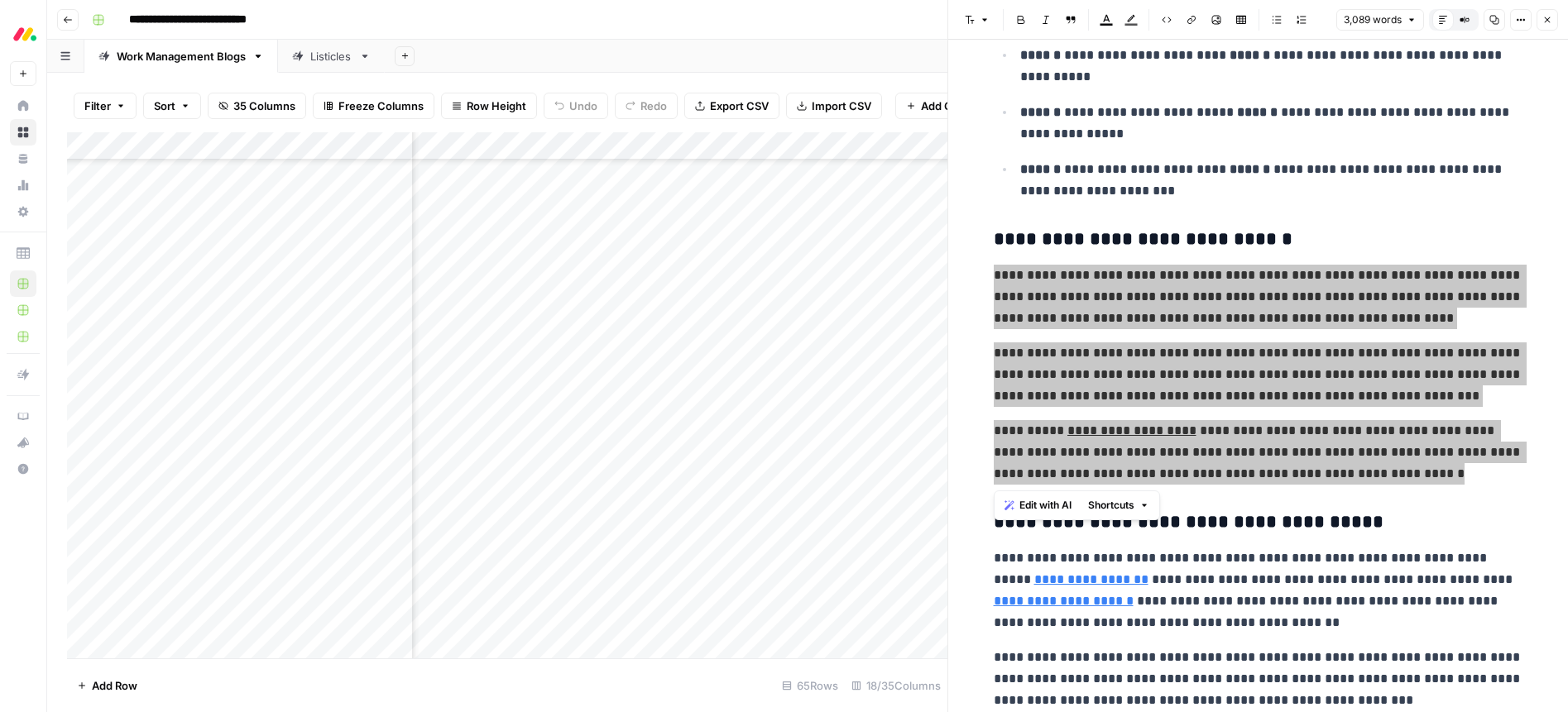 drag, startPoint x: 1449, startPoint y: 471, endPoint x: 1222, endPoint y: 439, distance: 229.24441 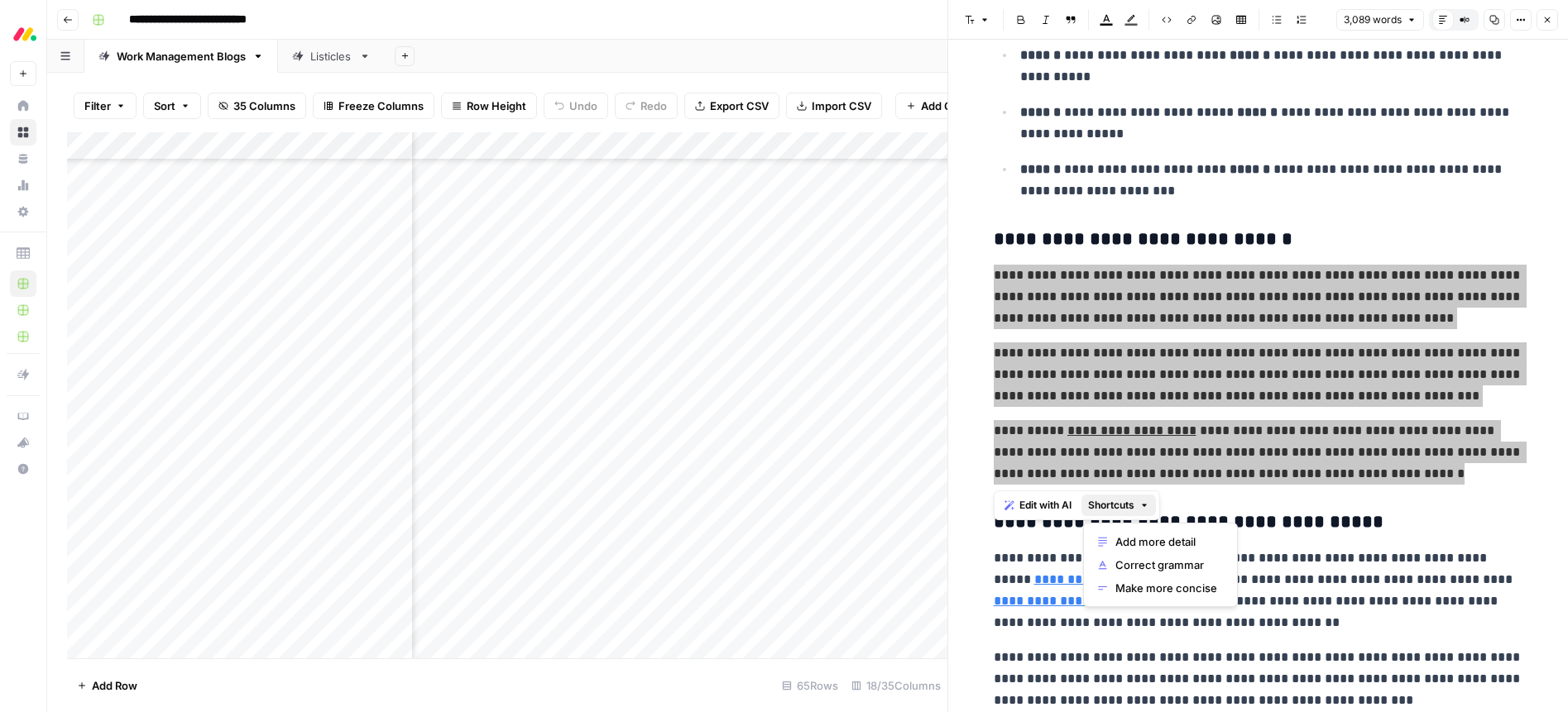 click on "Edit with AI" at bounding box center (1045, 505) 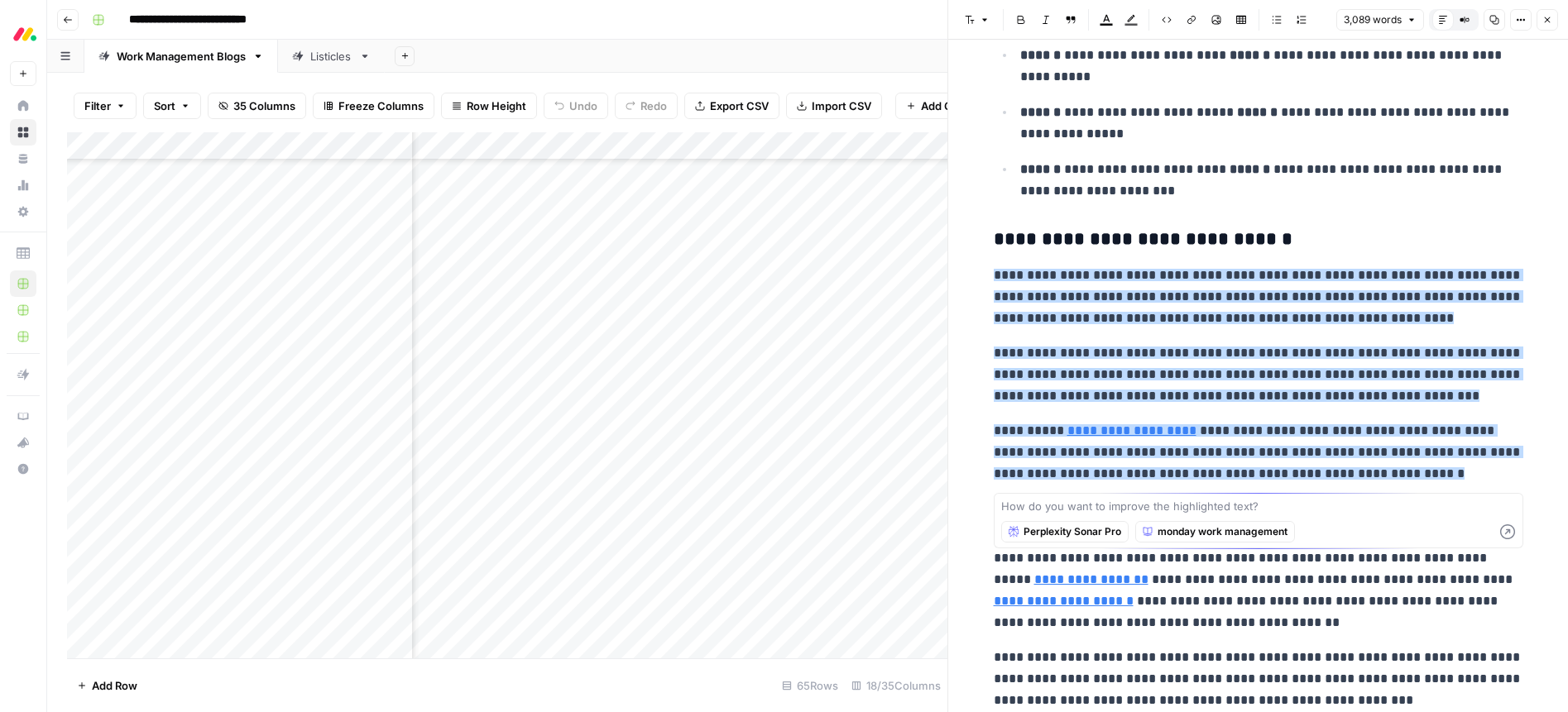 click at bounding box center [1259, 506] 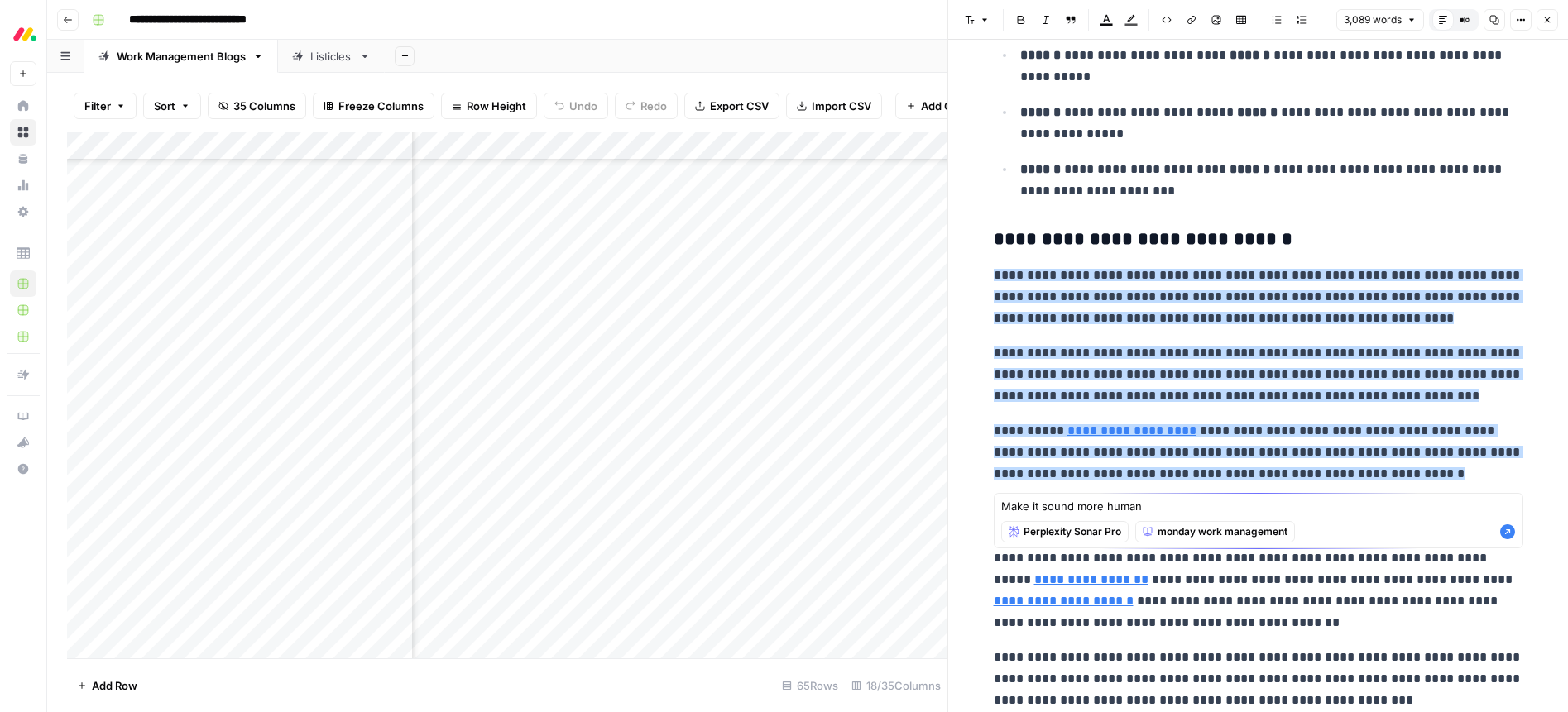 type on "Make it sound more human" 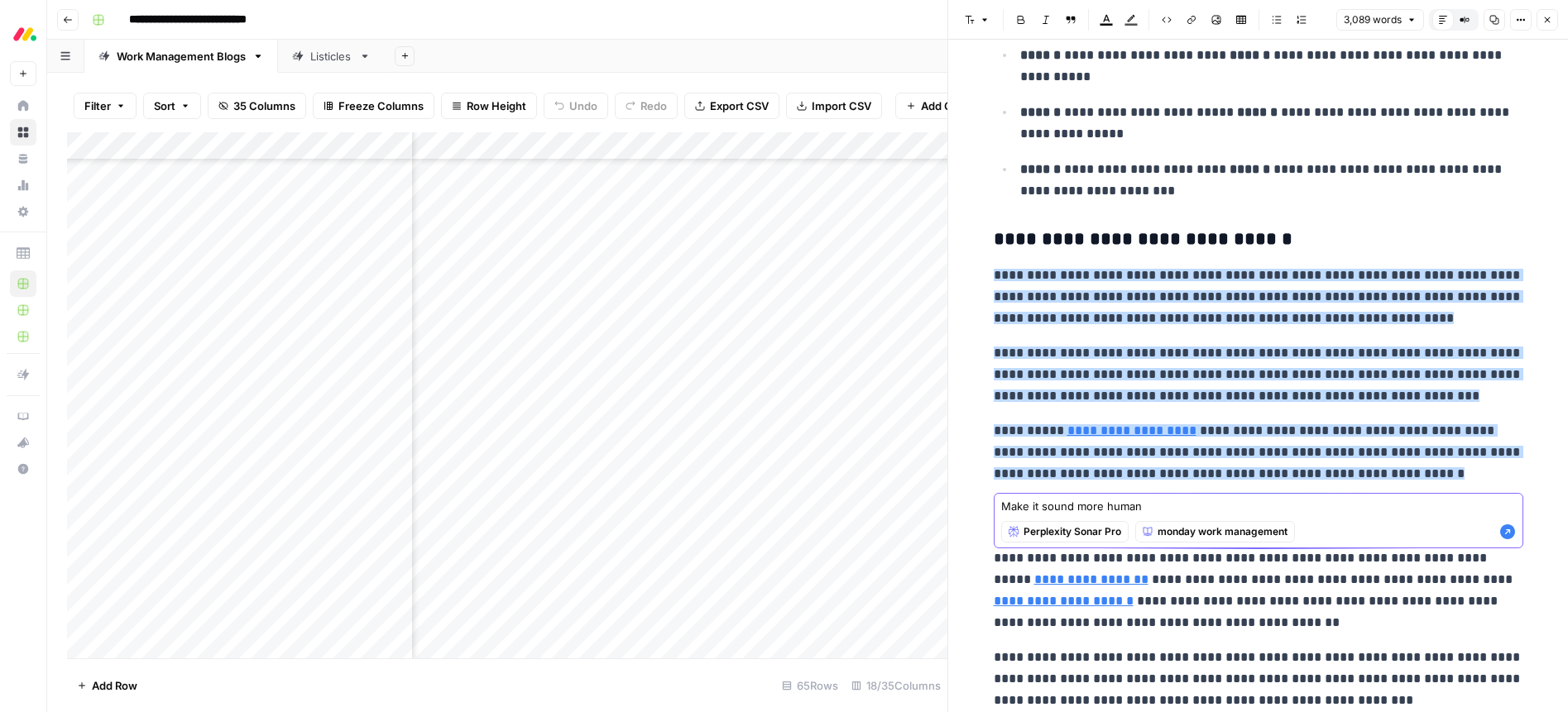 click 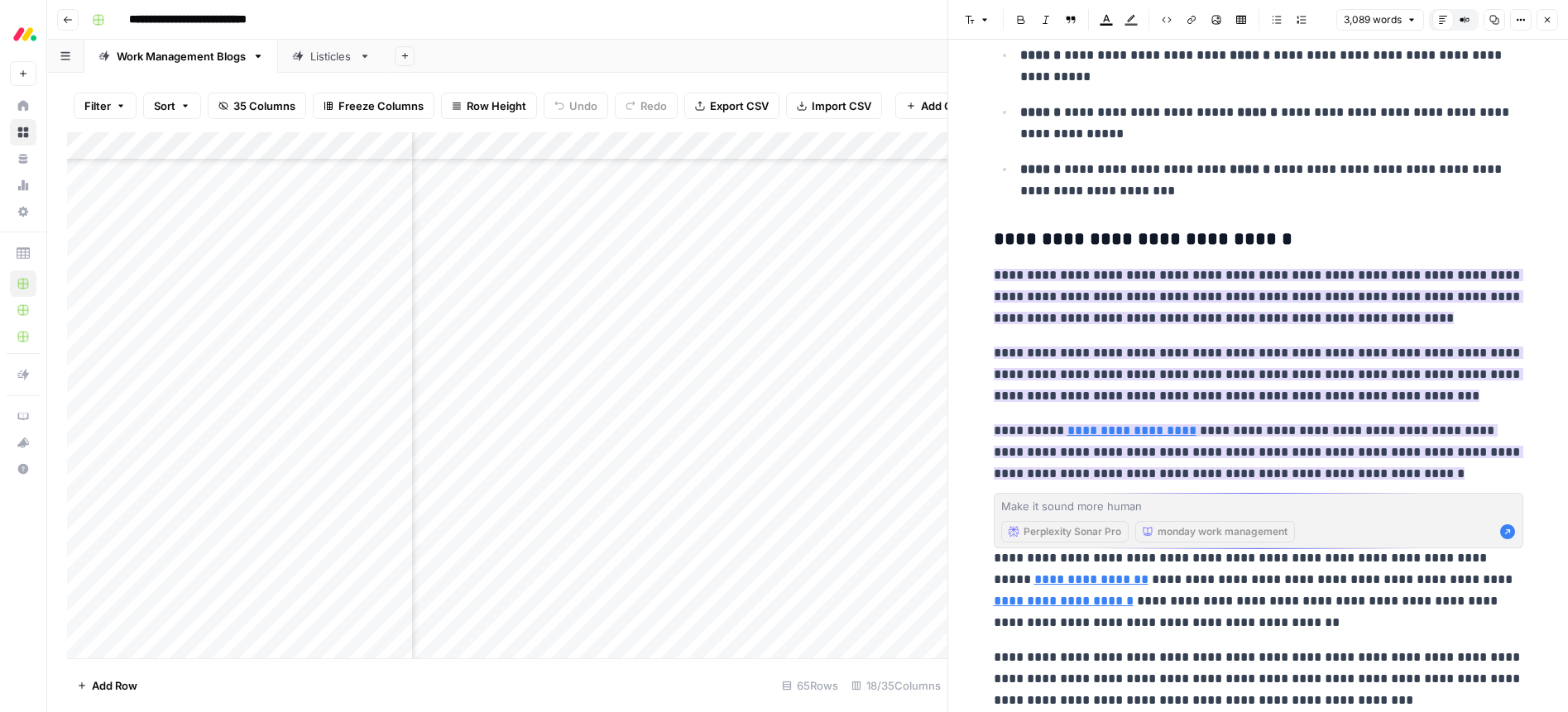 scroll, scrollTop: 2818, scrollLeft: 0, axis: vertical 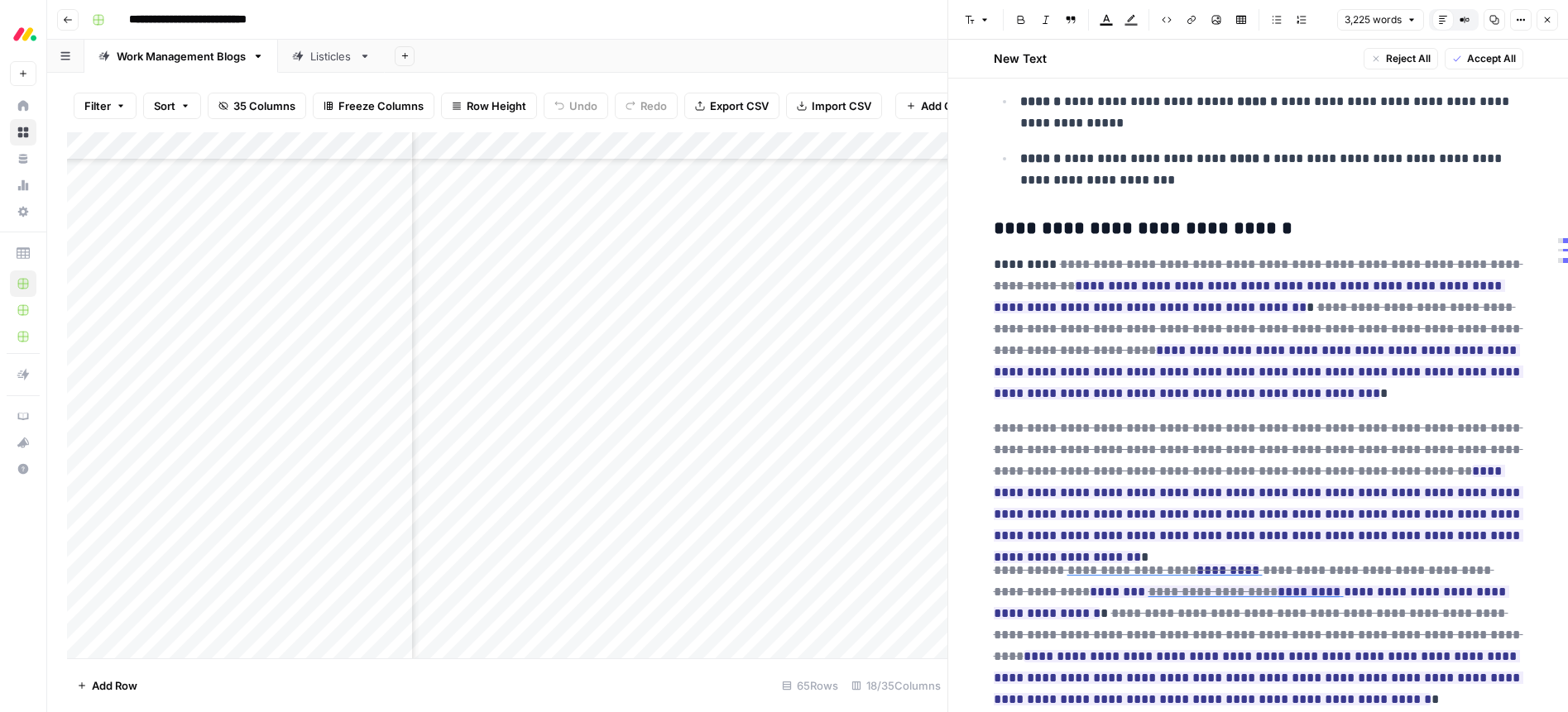 click on "Accept All" at bounding box center (1491, 59) 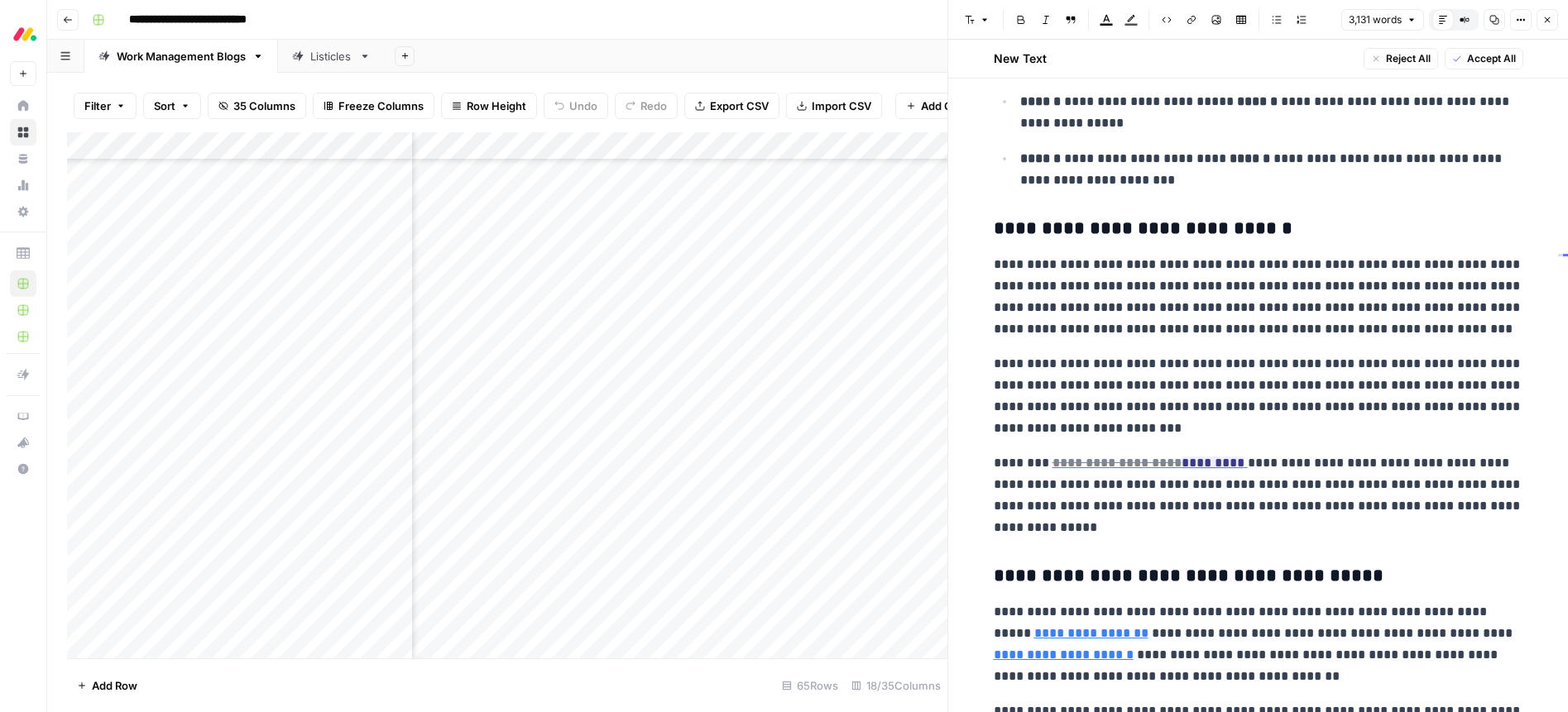 click on "**********" at bounding box center (1259, 297) 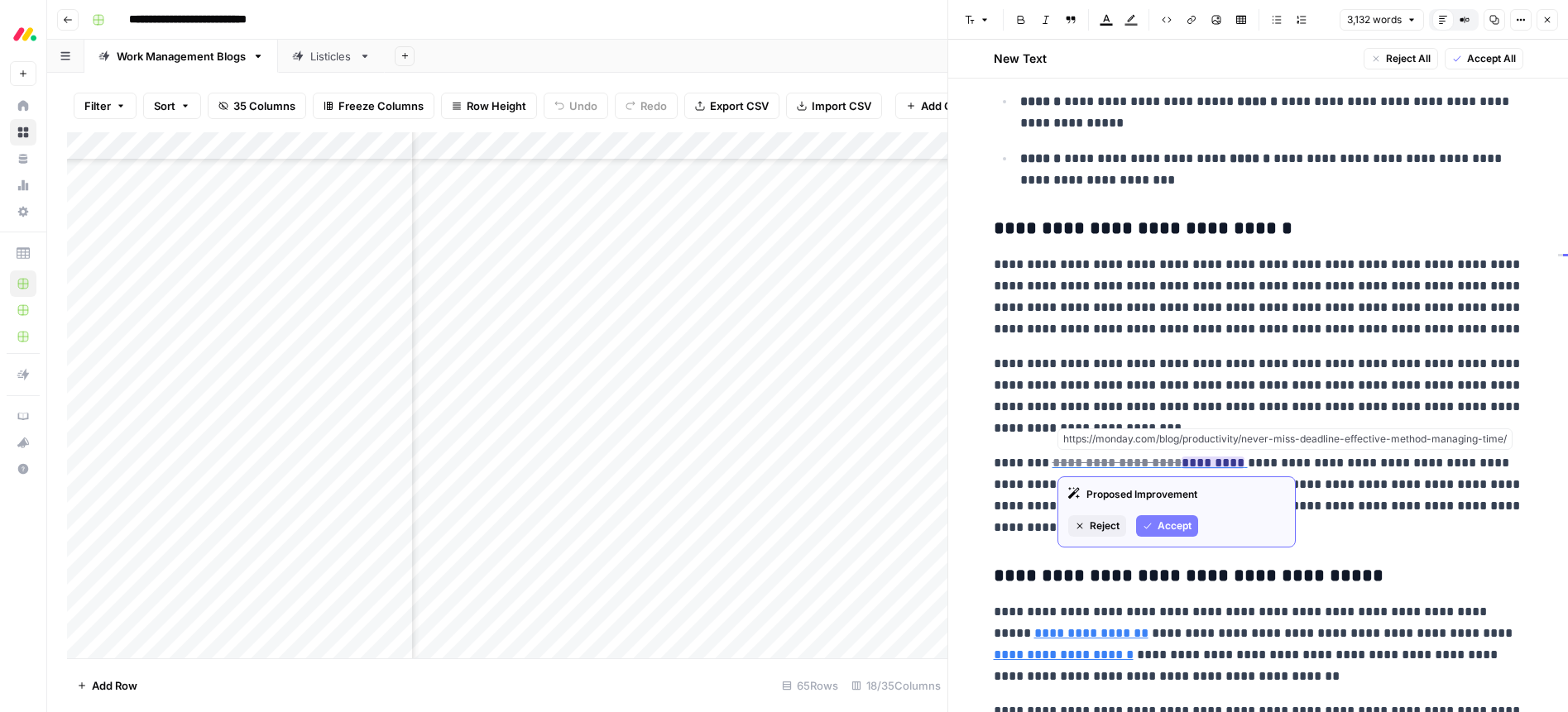 click on "Accept" at bounding box center (1174, 526) 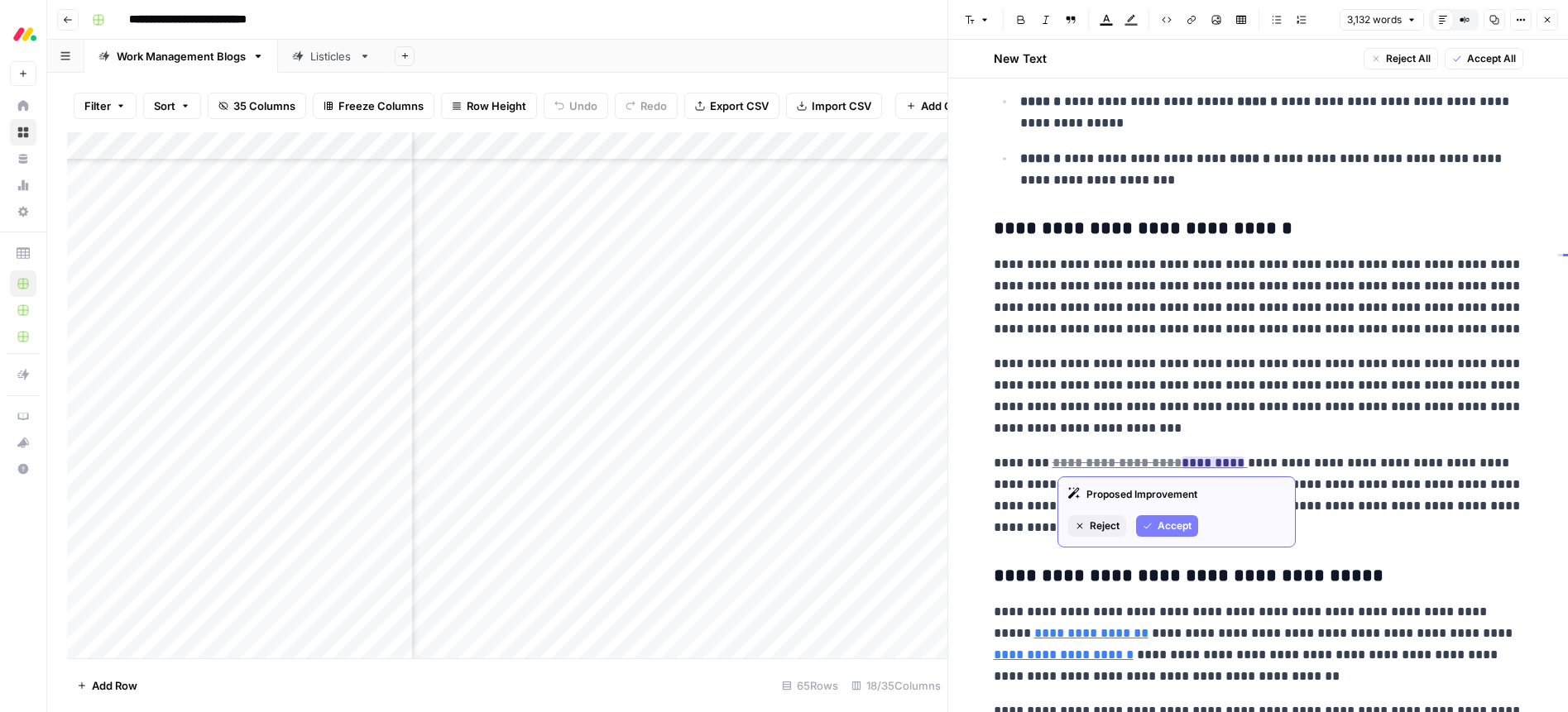 scroll, scrollTop: 2779, scrollLeft: 0, axis: vertical 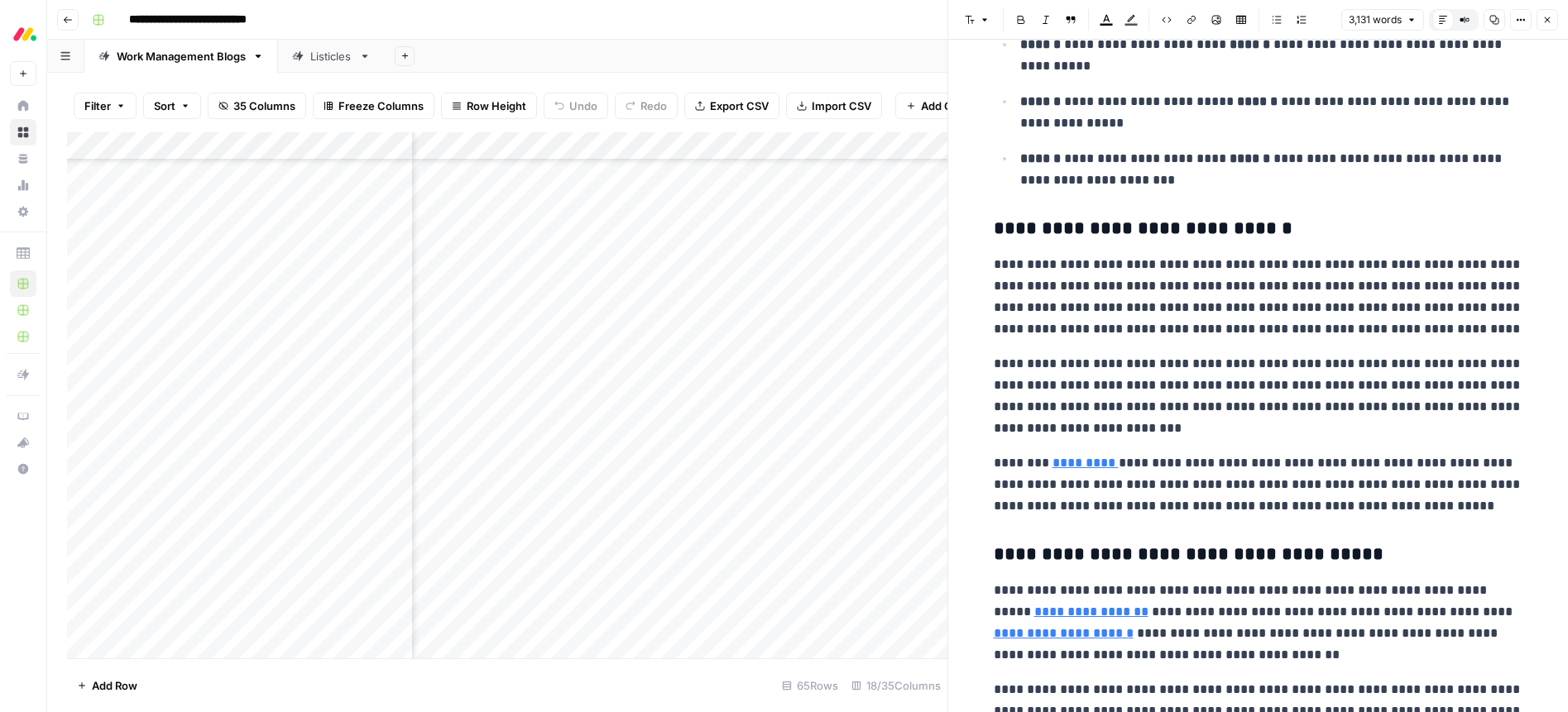 click on "**********" at bounding box center [1259, 485] 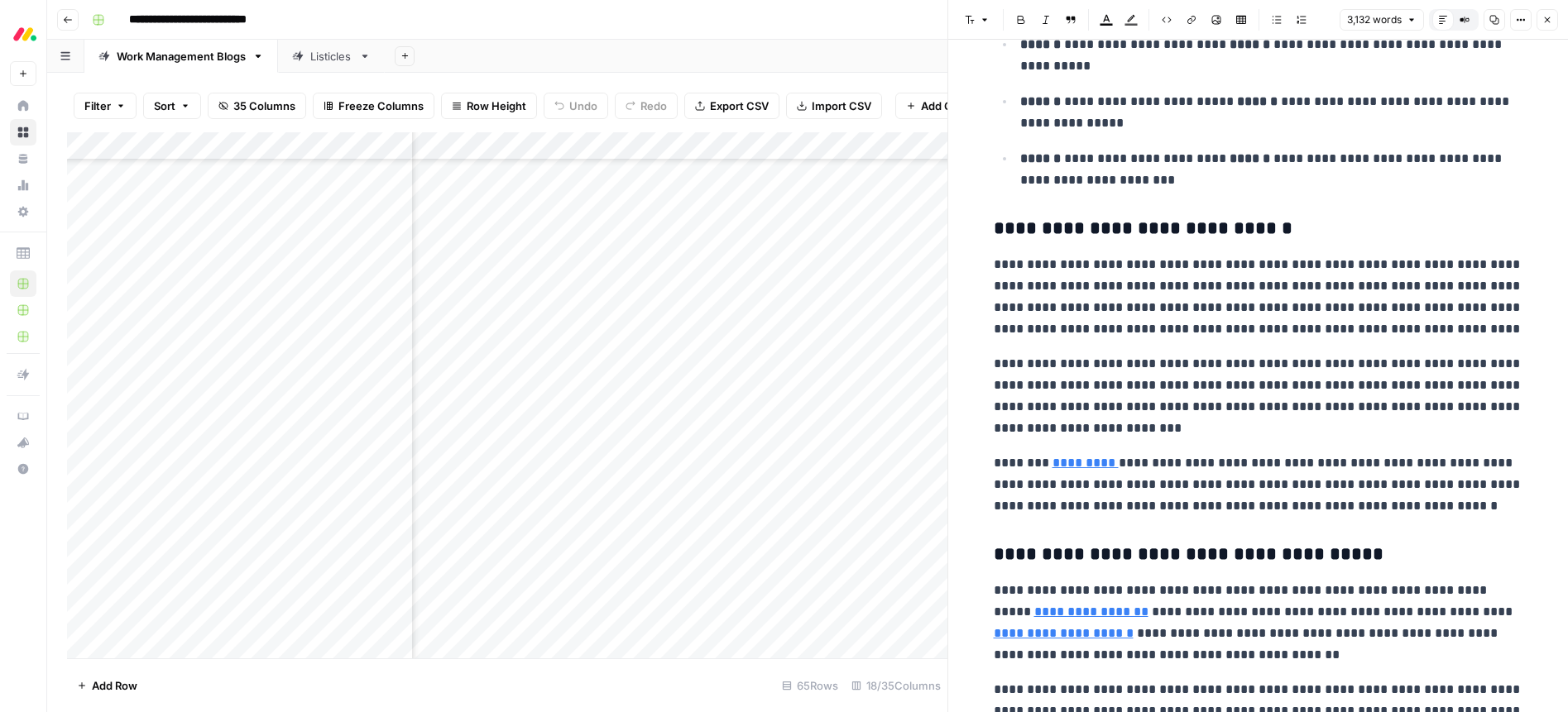 click on "**********" at bounding box center [1259, 485] 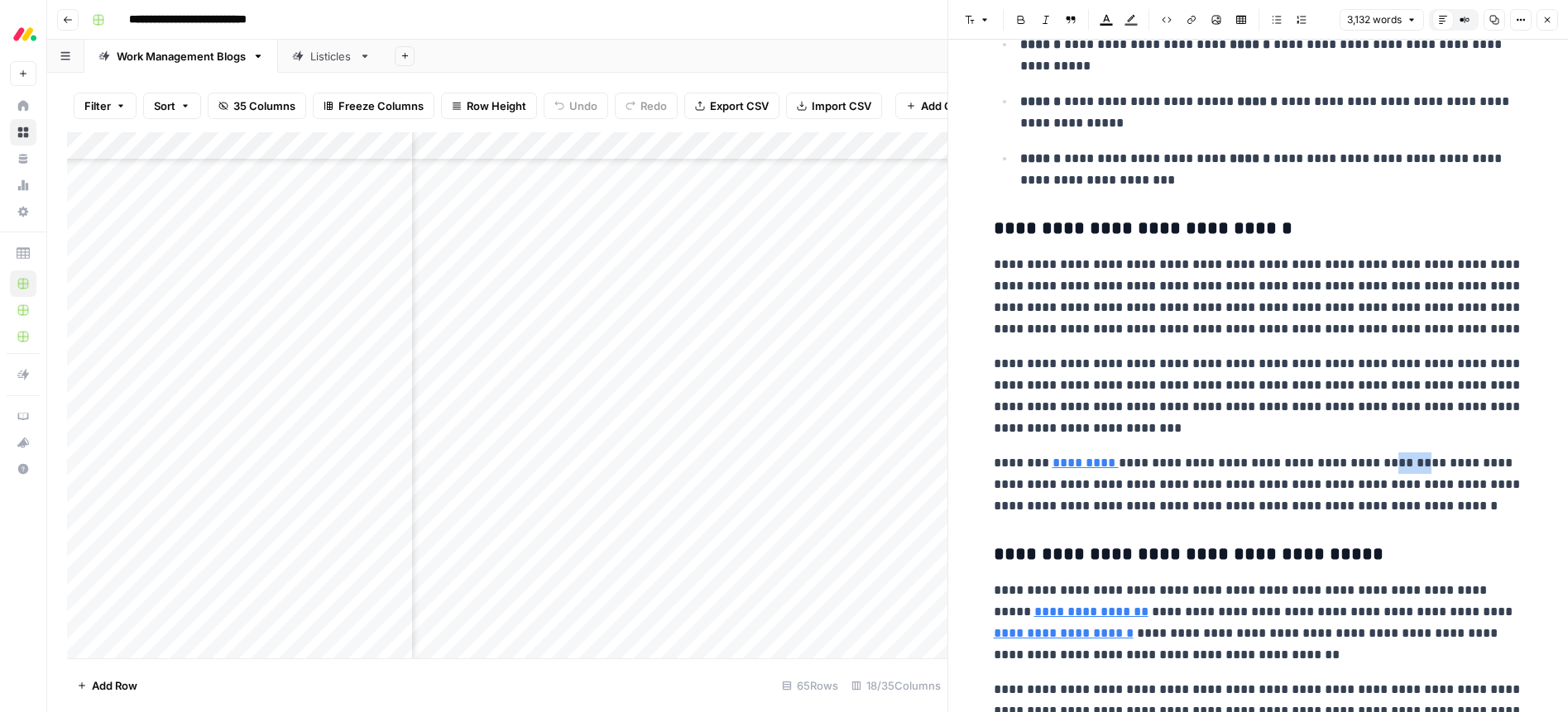 drag, startPoint x: 1388, startPoint y: 465, endPoint x: 1392, endPoint y: 475, distance: 11 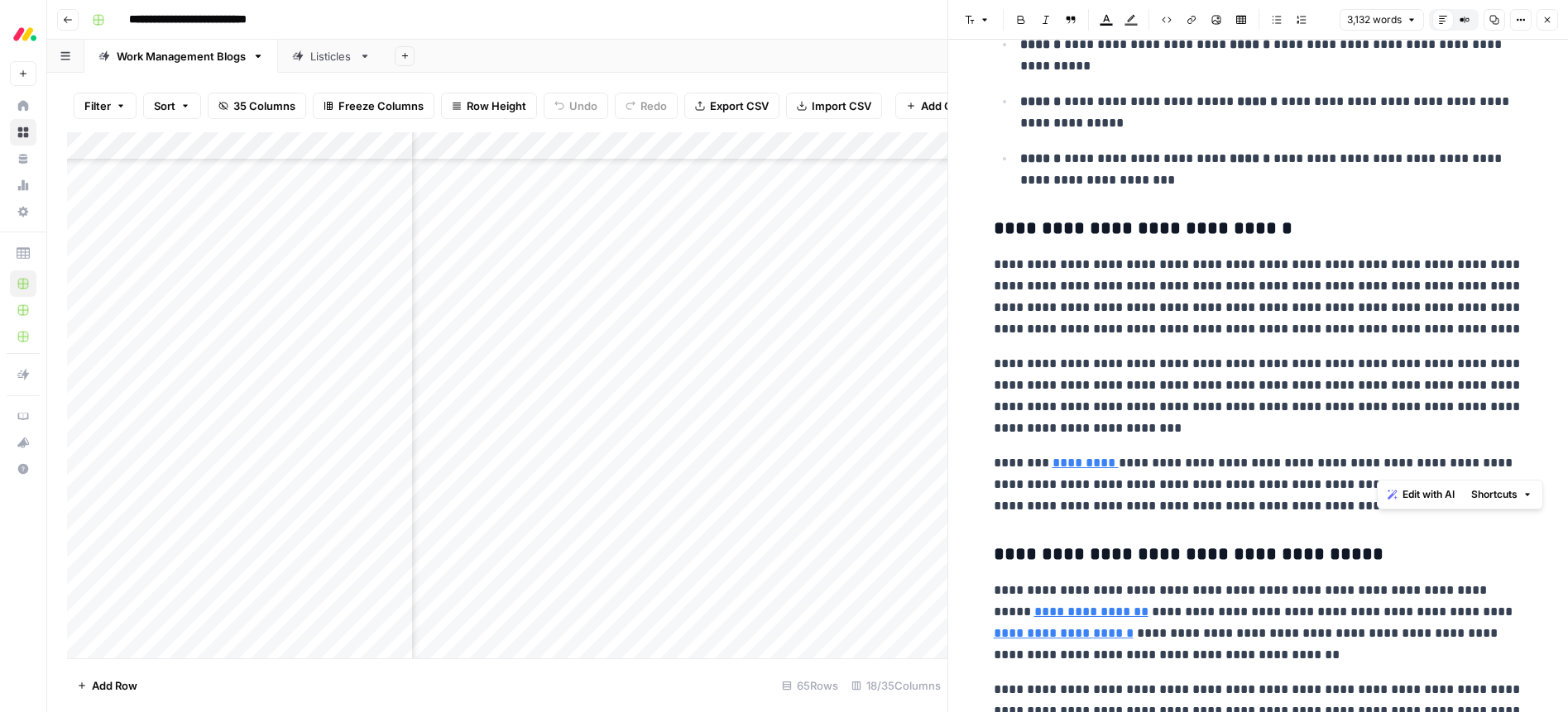 drag, startPoint x: 1248, startPoint y: 514, endPoint x: 1177, endPoint y: 542, distance: 76.32169 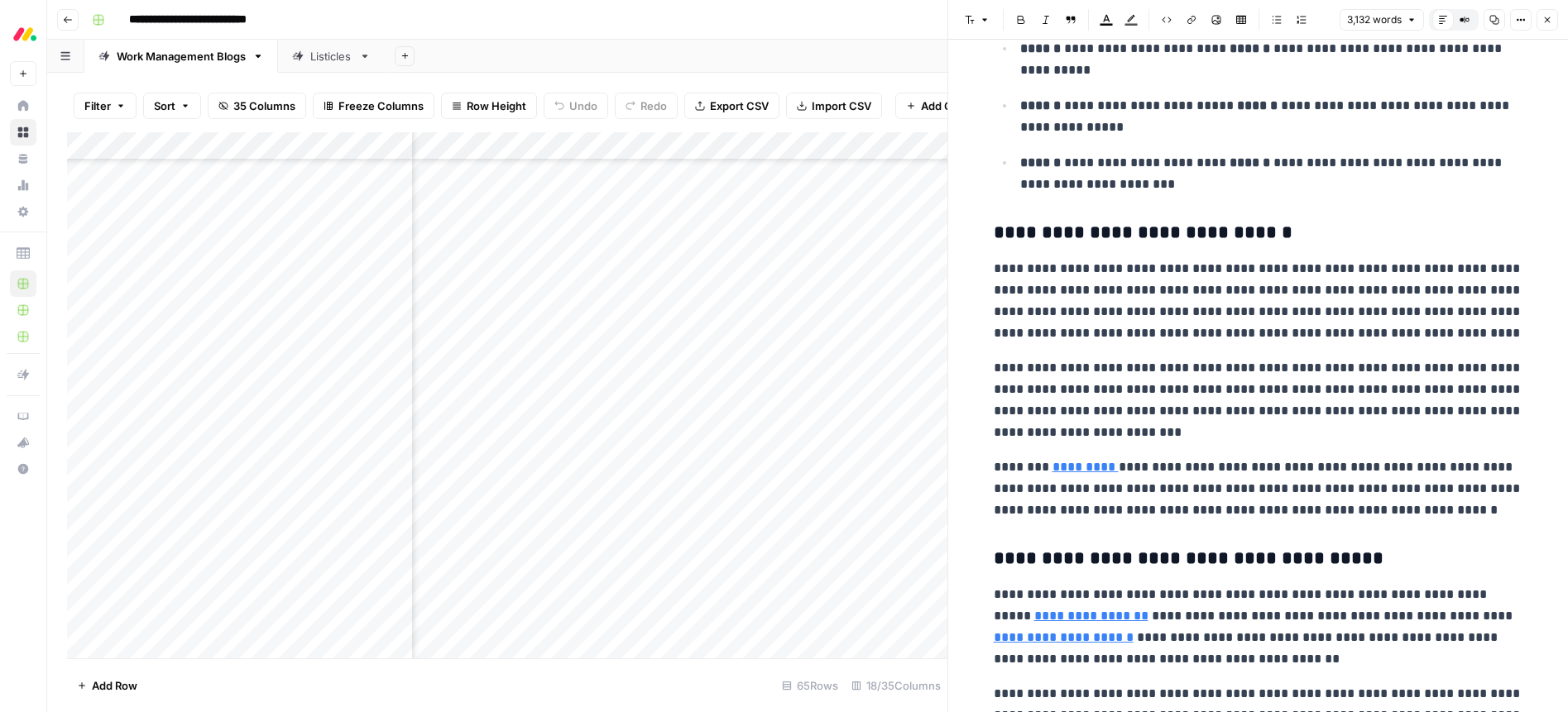 scroll, scrollTop: 2777, scrollLeft: 0, axis: vertical 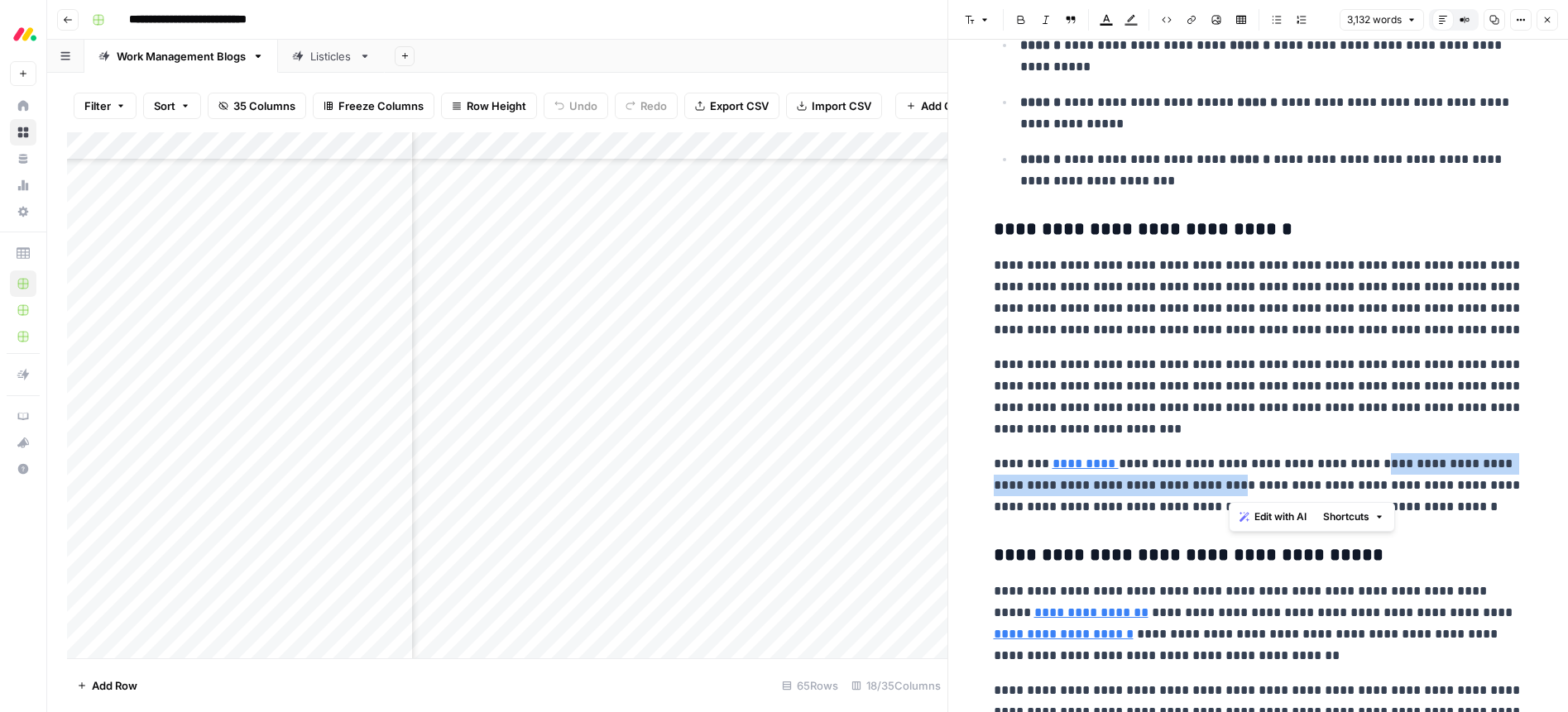 drag, startPoint x: 1230, startPoint y: 488, endPoint x: 1403, endPoint y: 481, distance: 173.14156 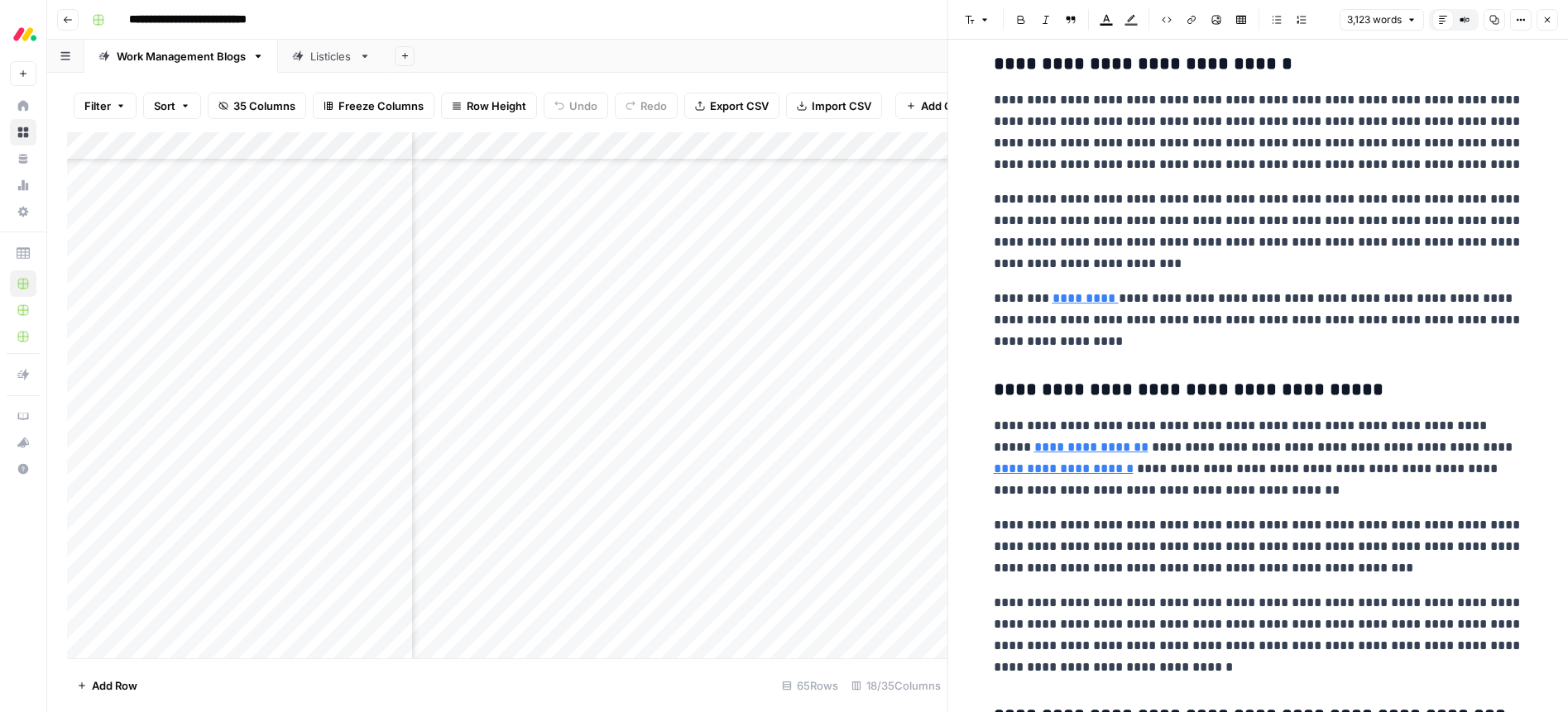 scroll, scrollTop: 2961, scrollLeft: 0, axis: vertical 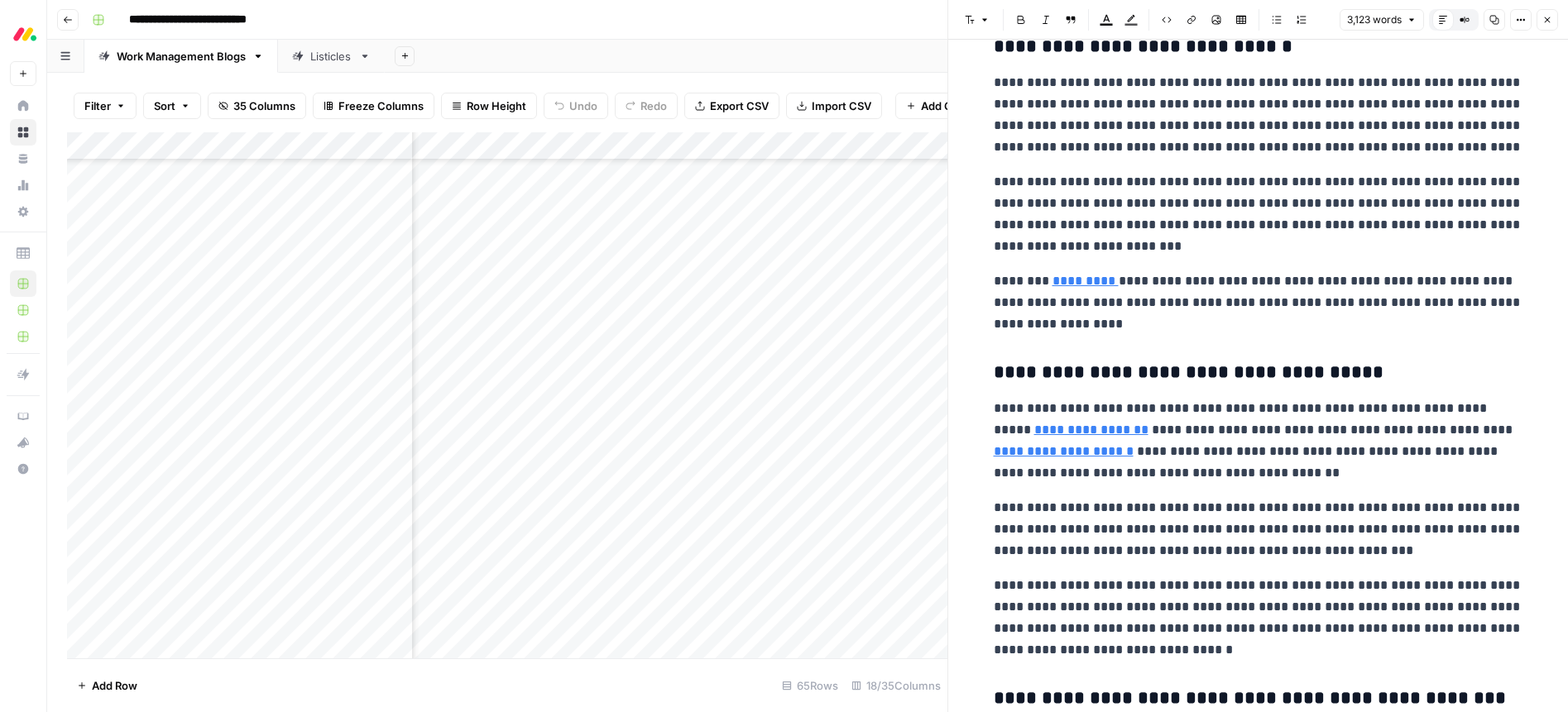 click on "**********" at bounding box center (1259, 373) 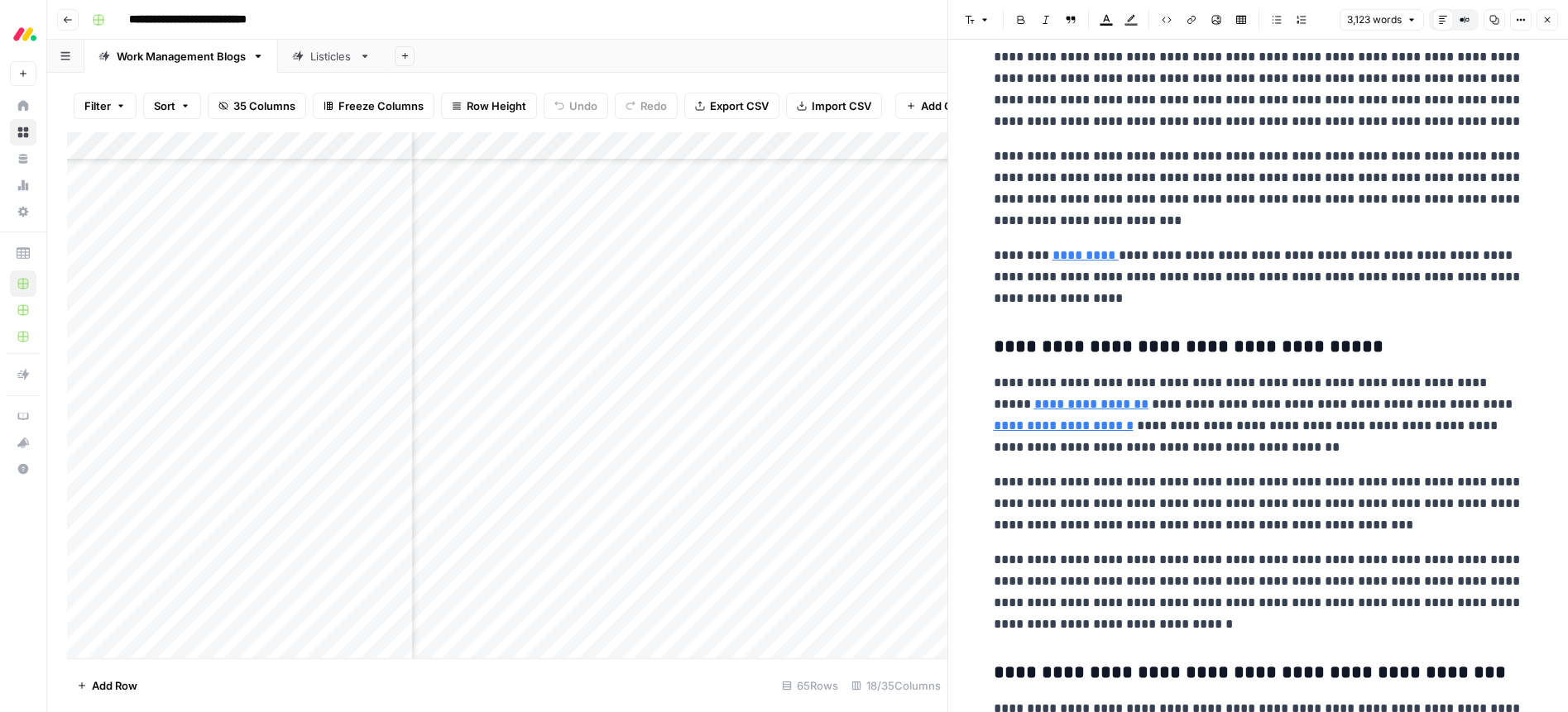 scroll, scrollTop: 2988, scrollLeft: 0, axis: vertical 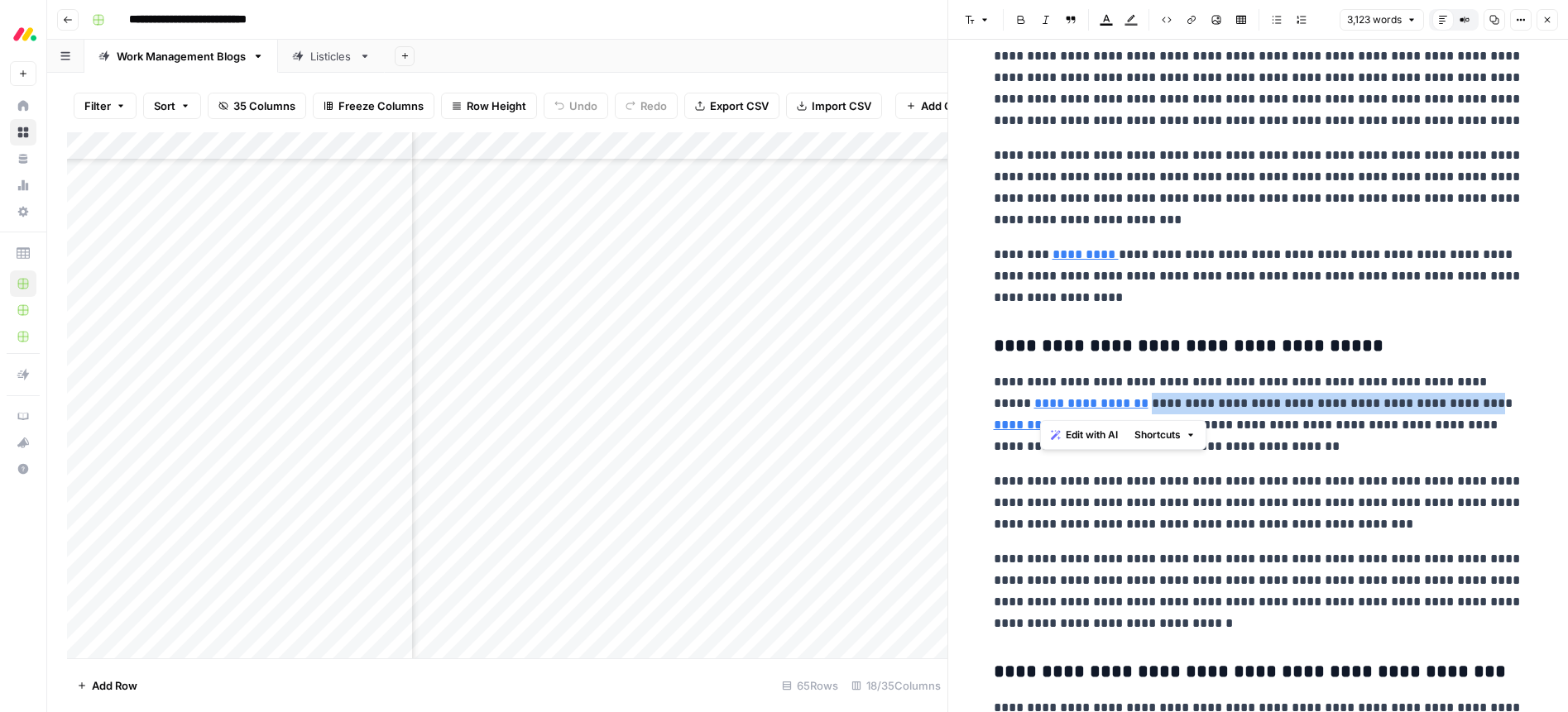 drag, startPoint x: 1042, startPoint y: 403, endPoint x: 1360, endPoint y: 413, distance: 318.15719 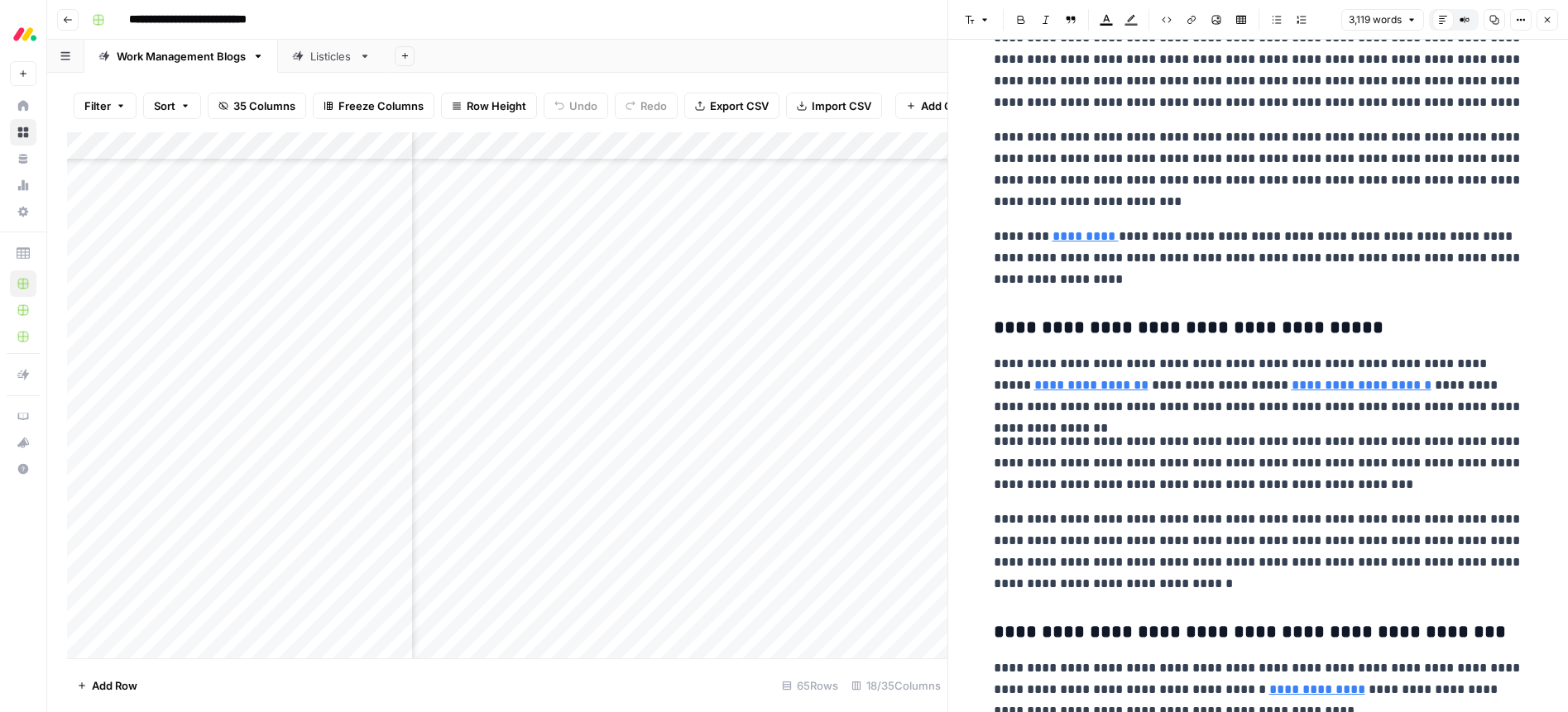 scroll, scrollTop: 3013, scrollLeft: 0, axis: vertical 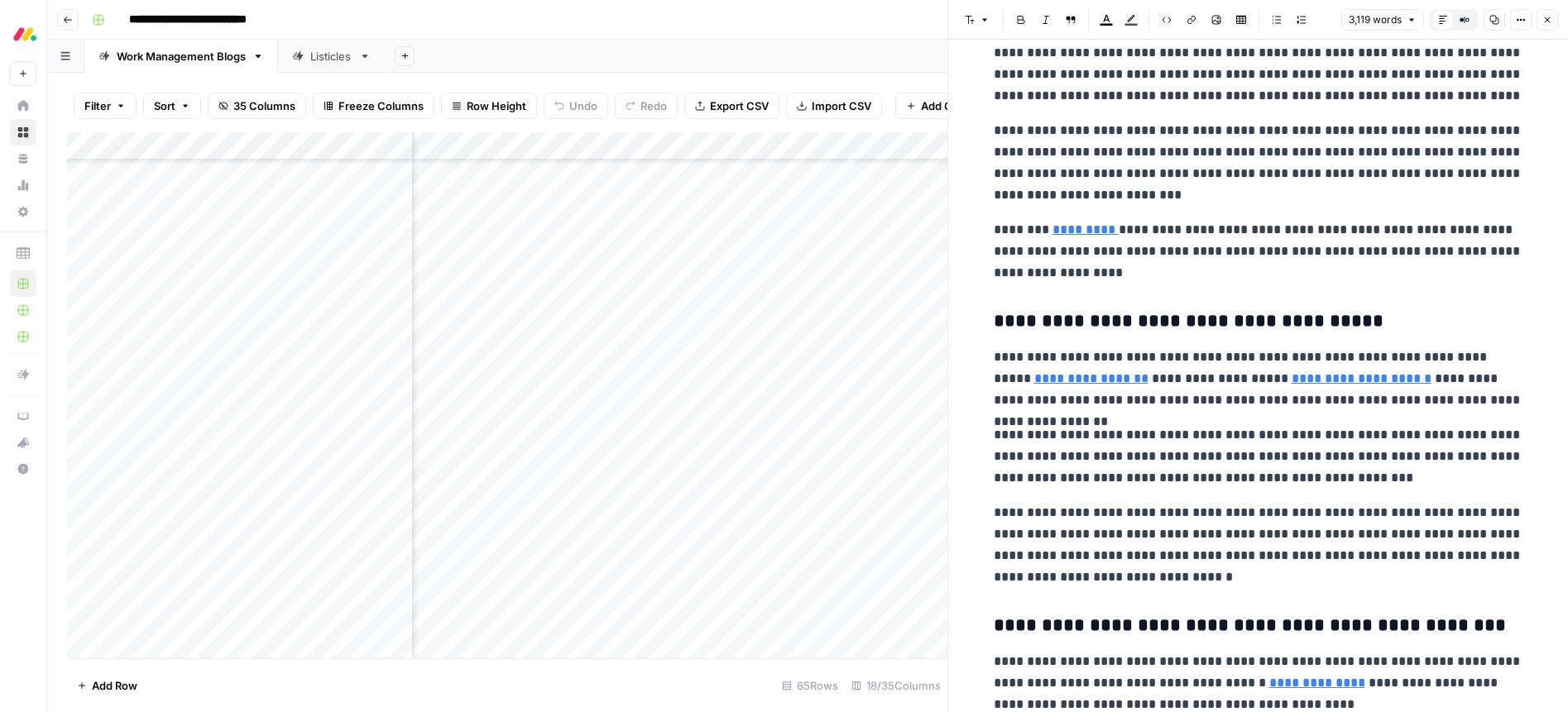 click on "**********" at bounding box center [1259, 379] 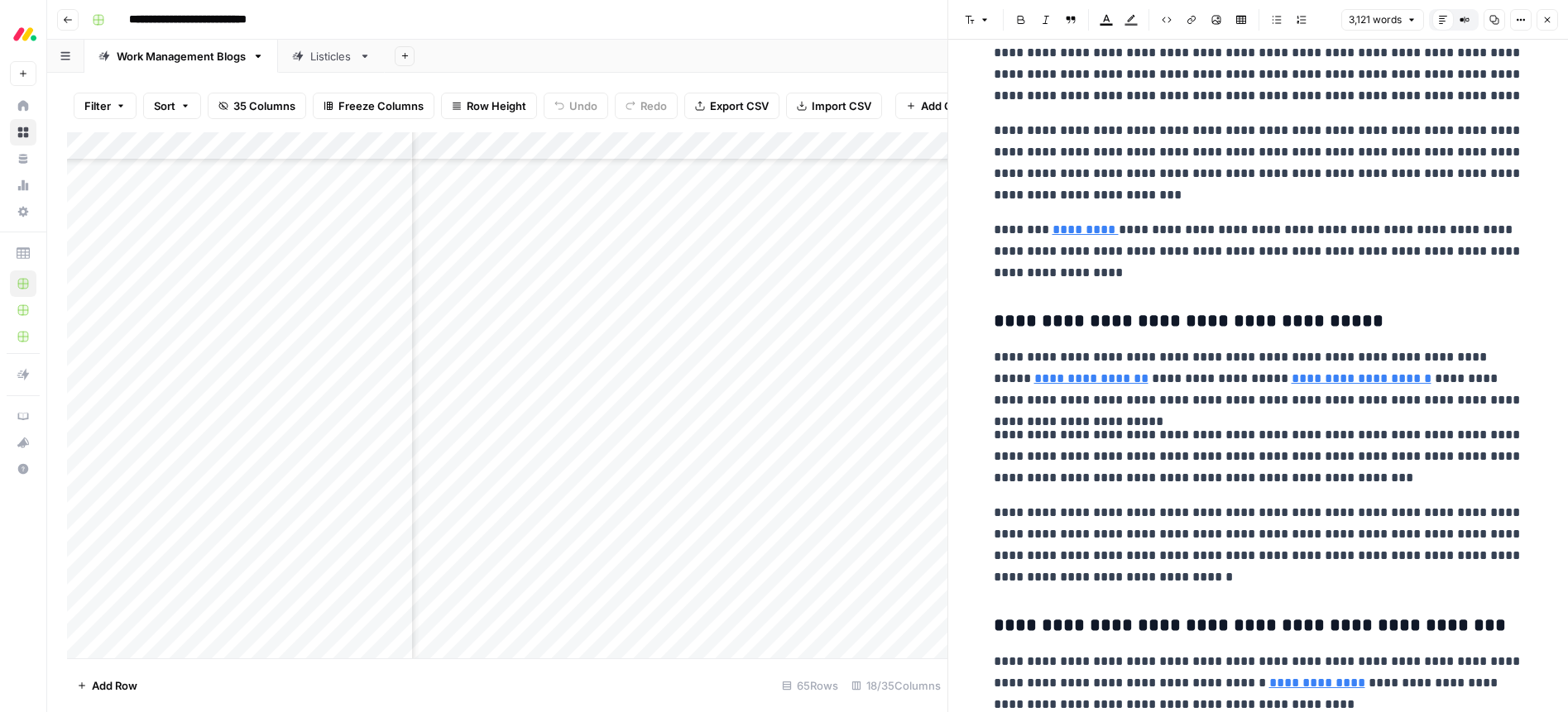 scroll, scrollTop: 3012, scrollLeft: 0, axis: vertical 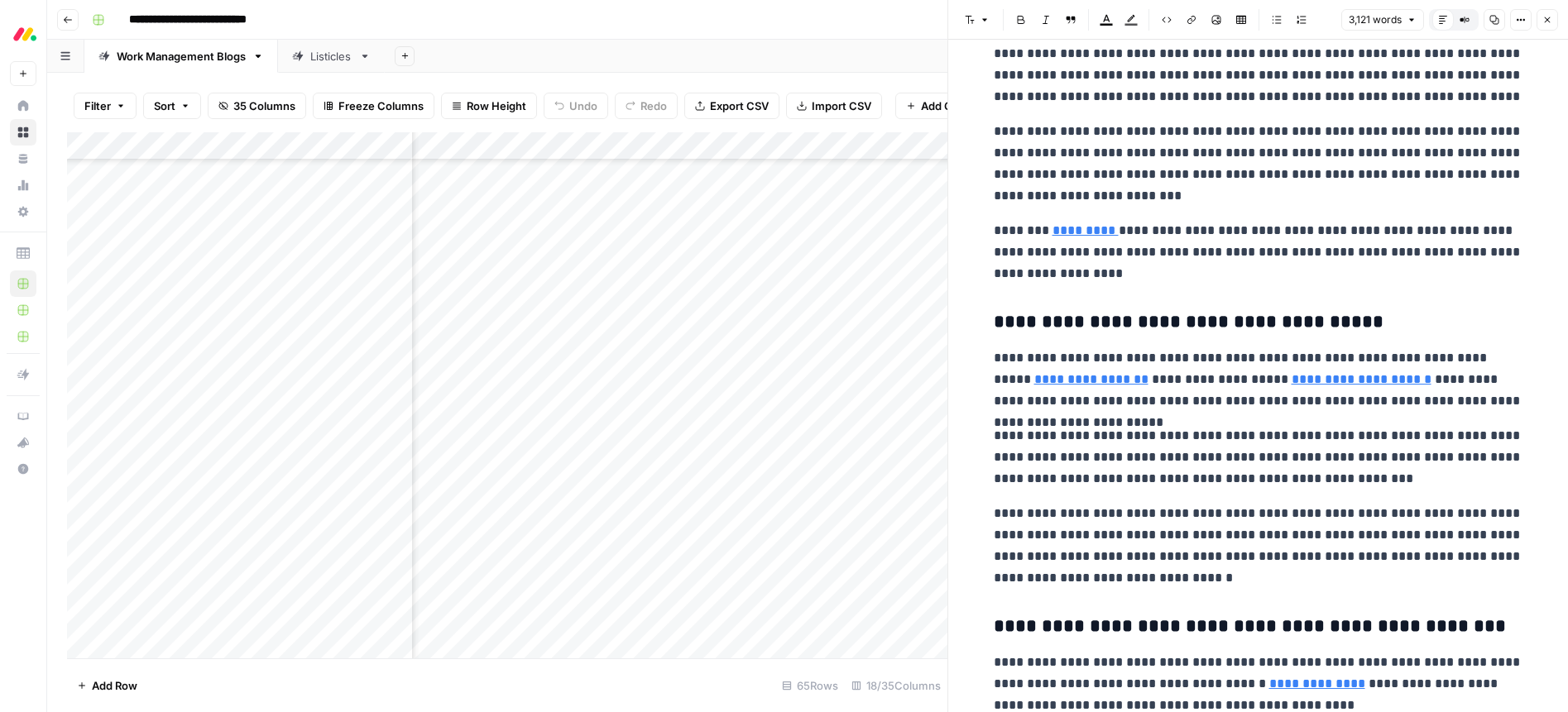 drag, startPoint x: 1354, startPoint y: 404, endPoint x: 1372, endPoint y: 404, distance: 18 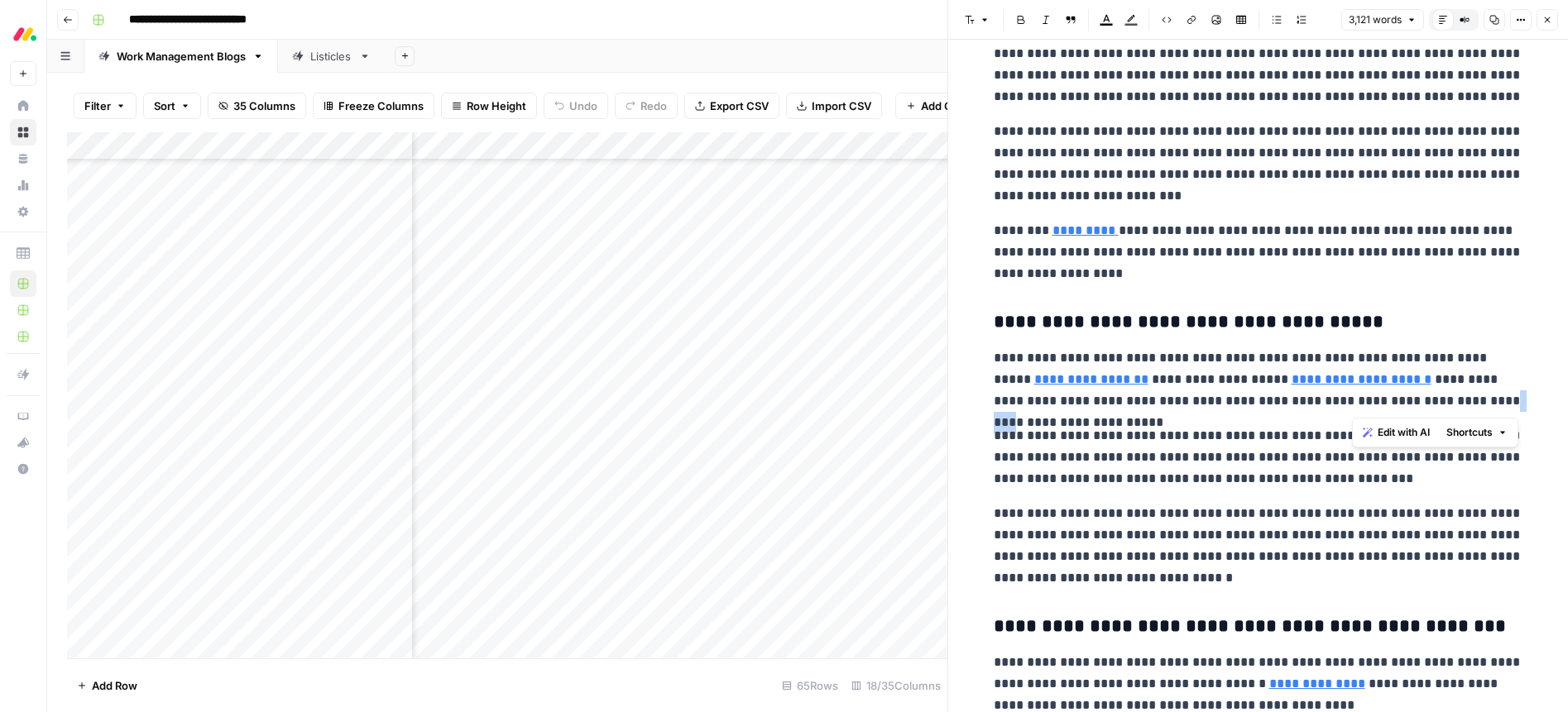drag, startPoint x: 1373, startPoint y: 402, endPoint x: 1345, endPoint y: 528, distance: 129.07362 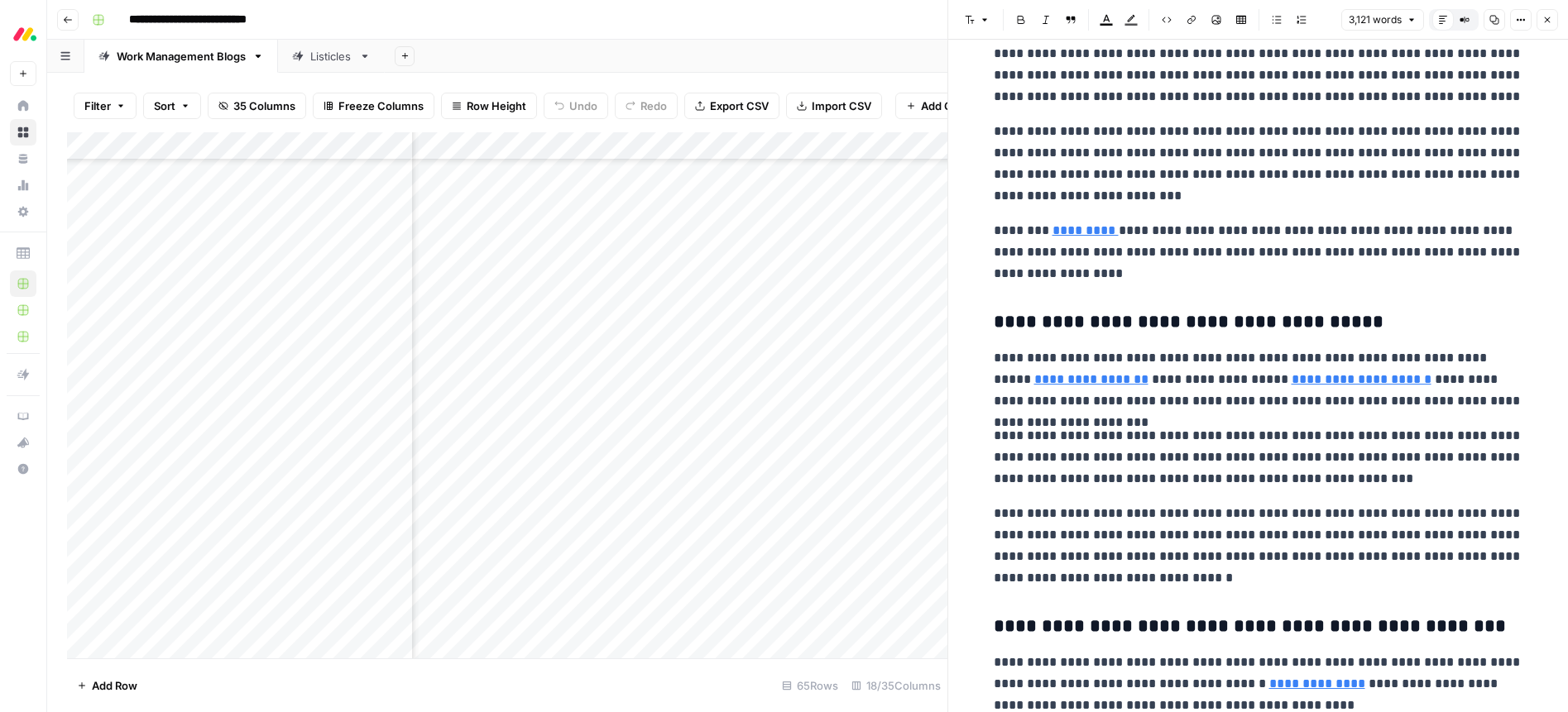 click on "**********" at bounding box center [1259, 380] 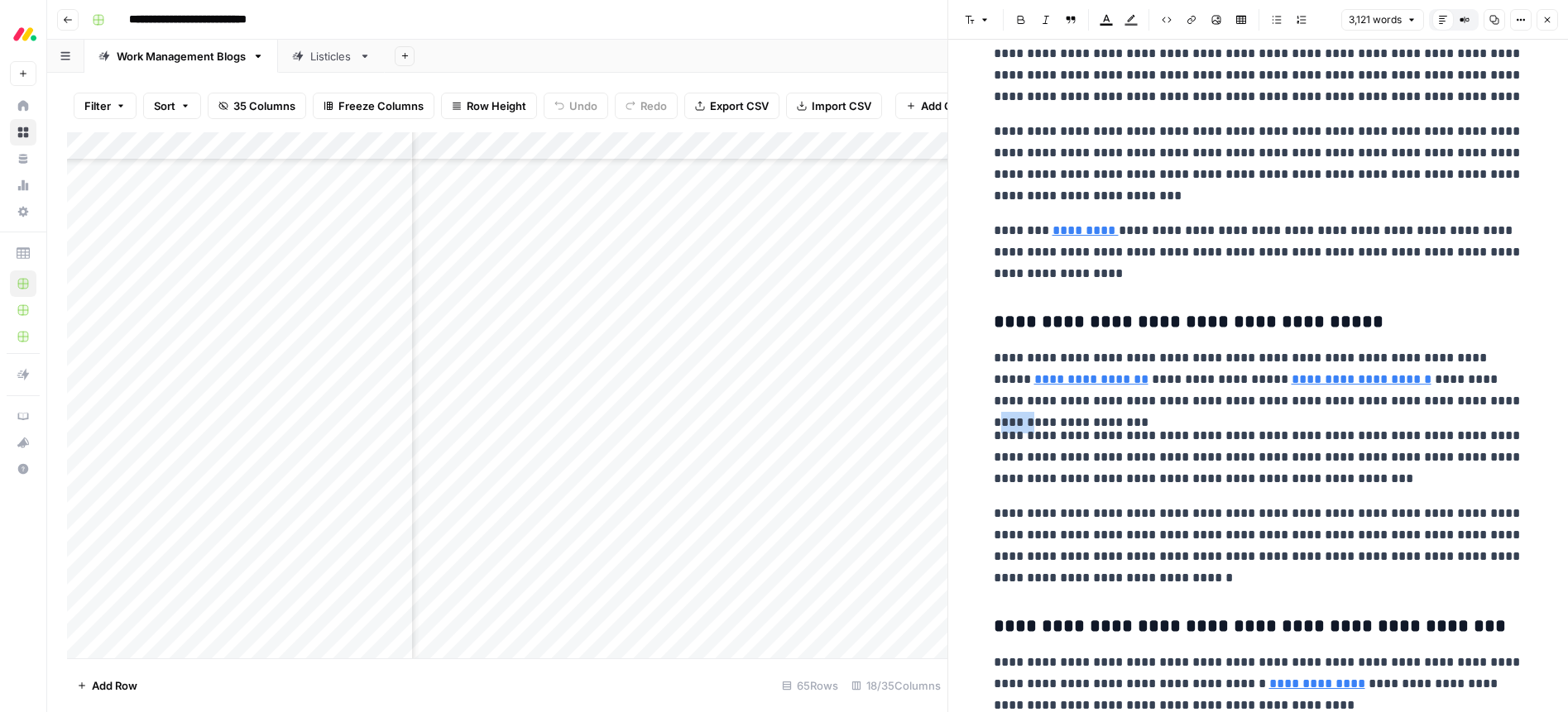 click on "**********" at bounding box center [1259, 380] 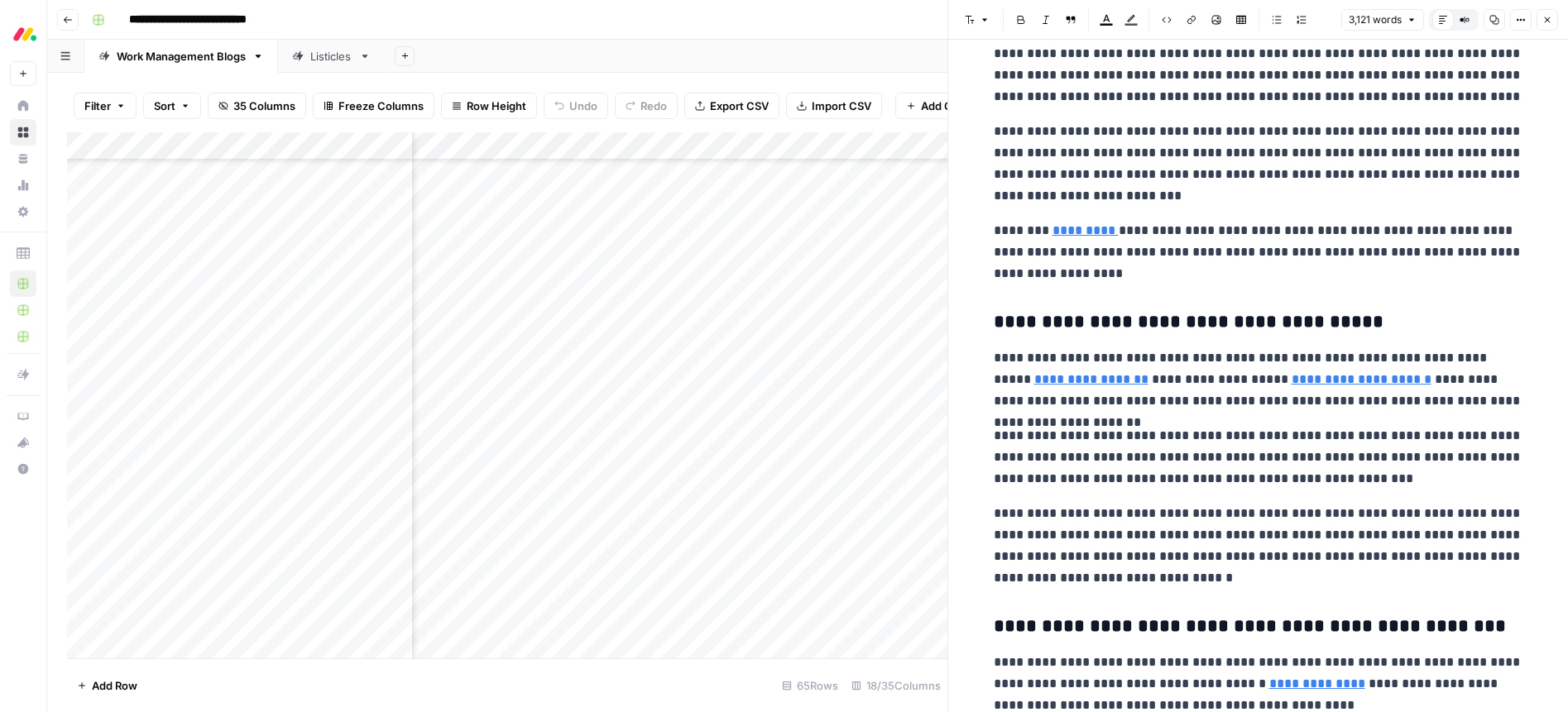 scroll, scrollTop: 3060, scrollLeft: 0, axis: vertical 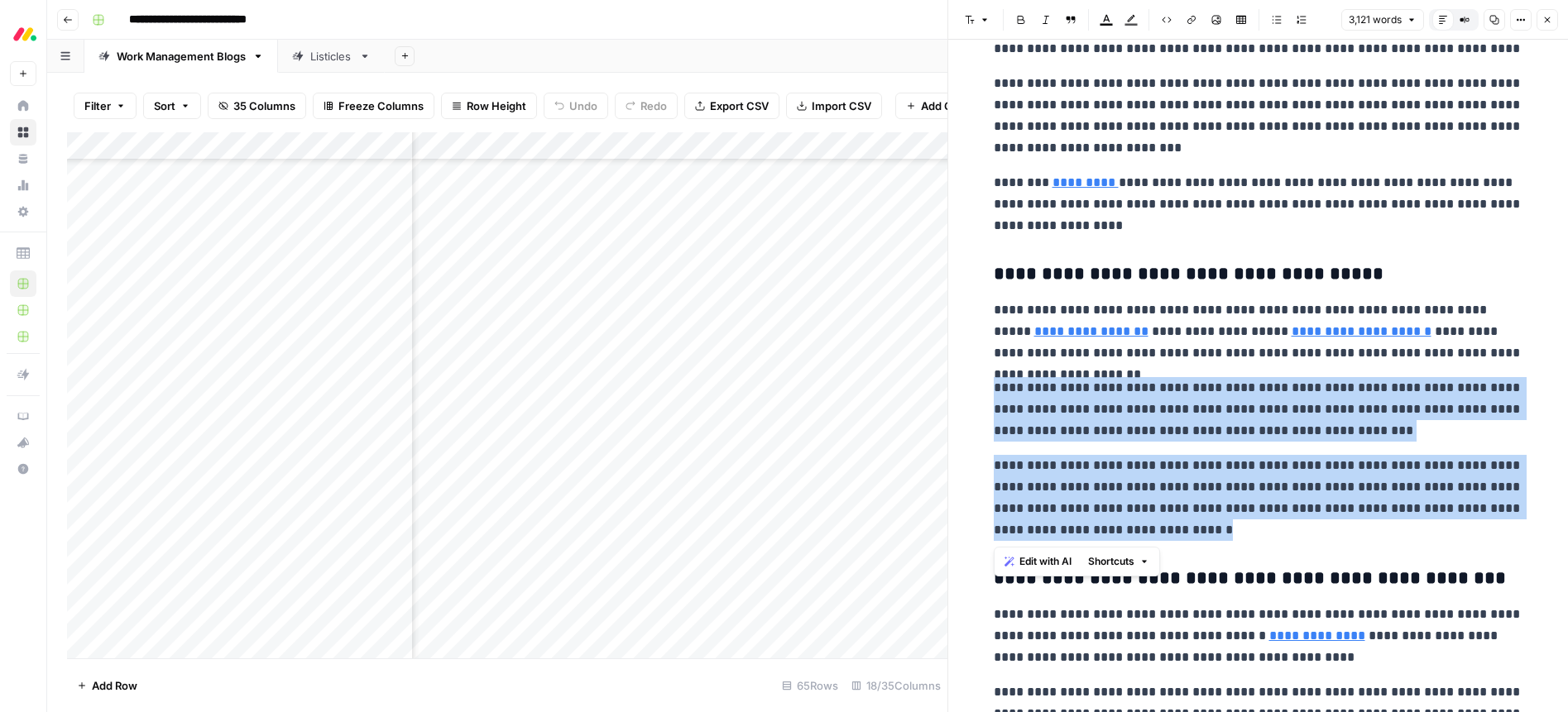 drag, startPoint x: 989, startPoint y: 385, endPoint x: 1137, endPoint y: 625, distance: 281.96454 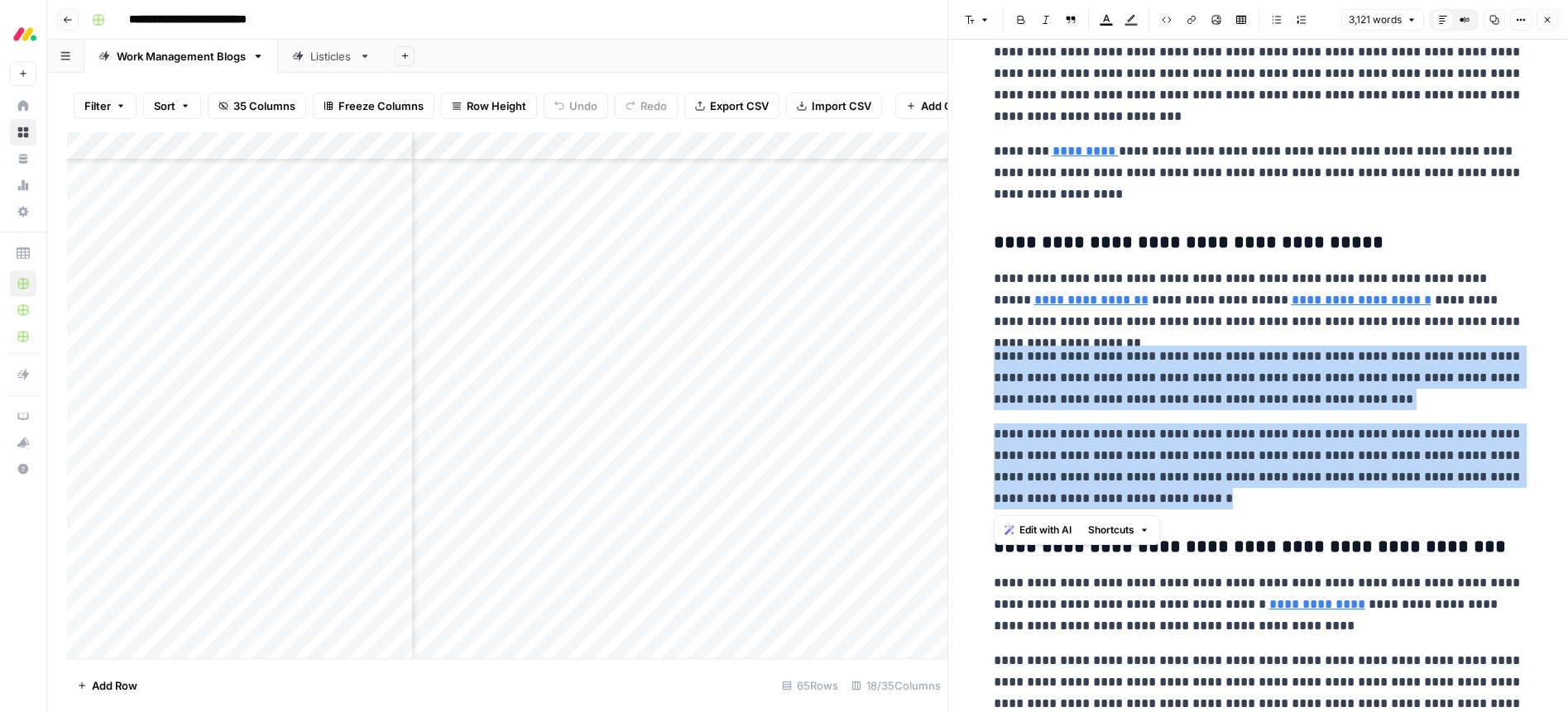 scroll, scrollTop: 3107, scrollLeft: 0, axis: vertical 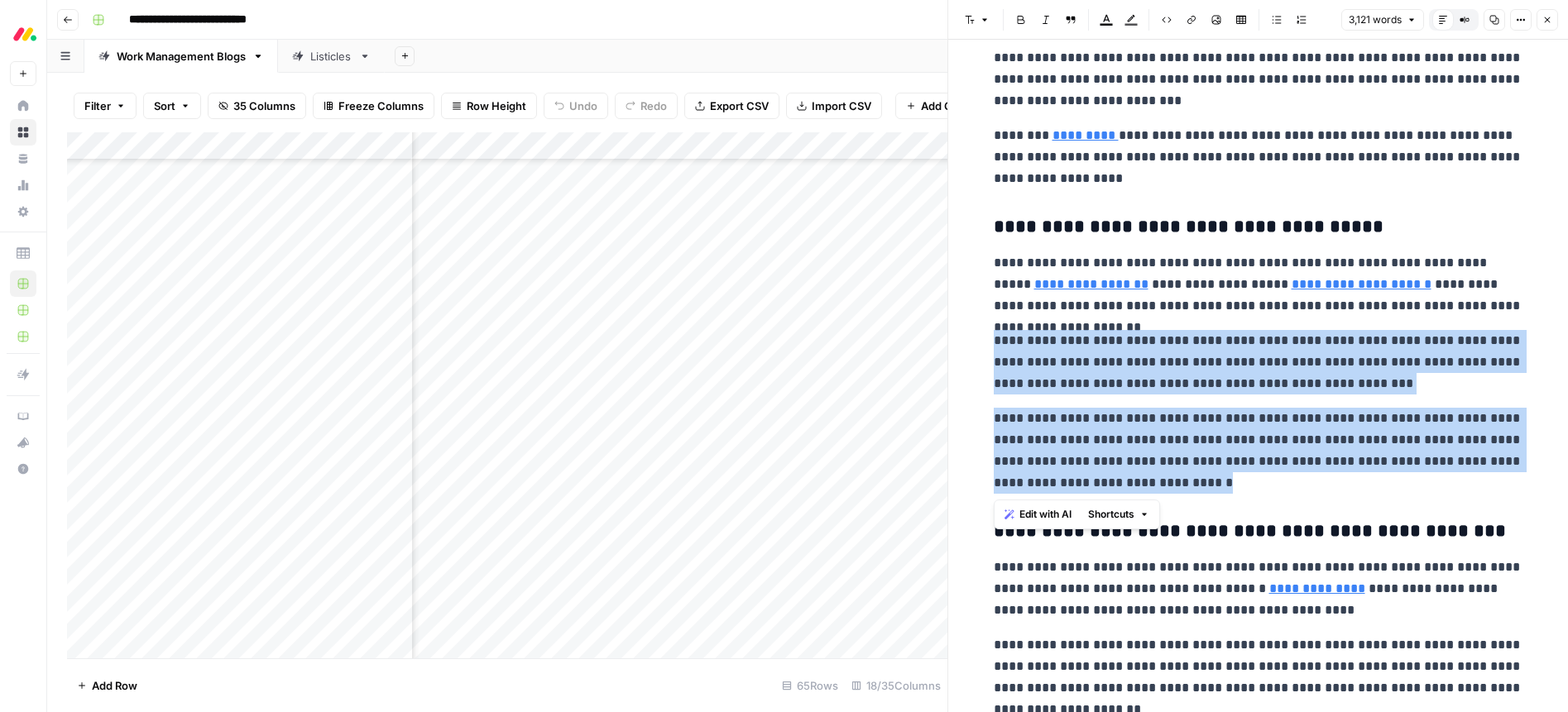 click on "**********" at bounding box center [1259, 451] 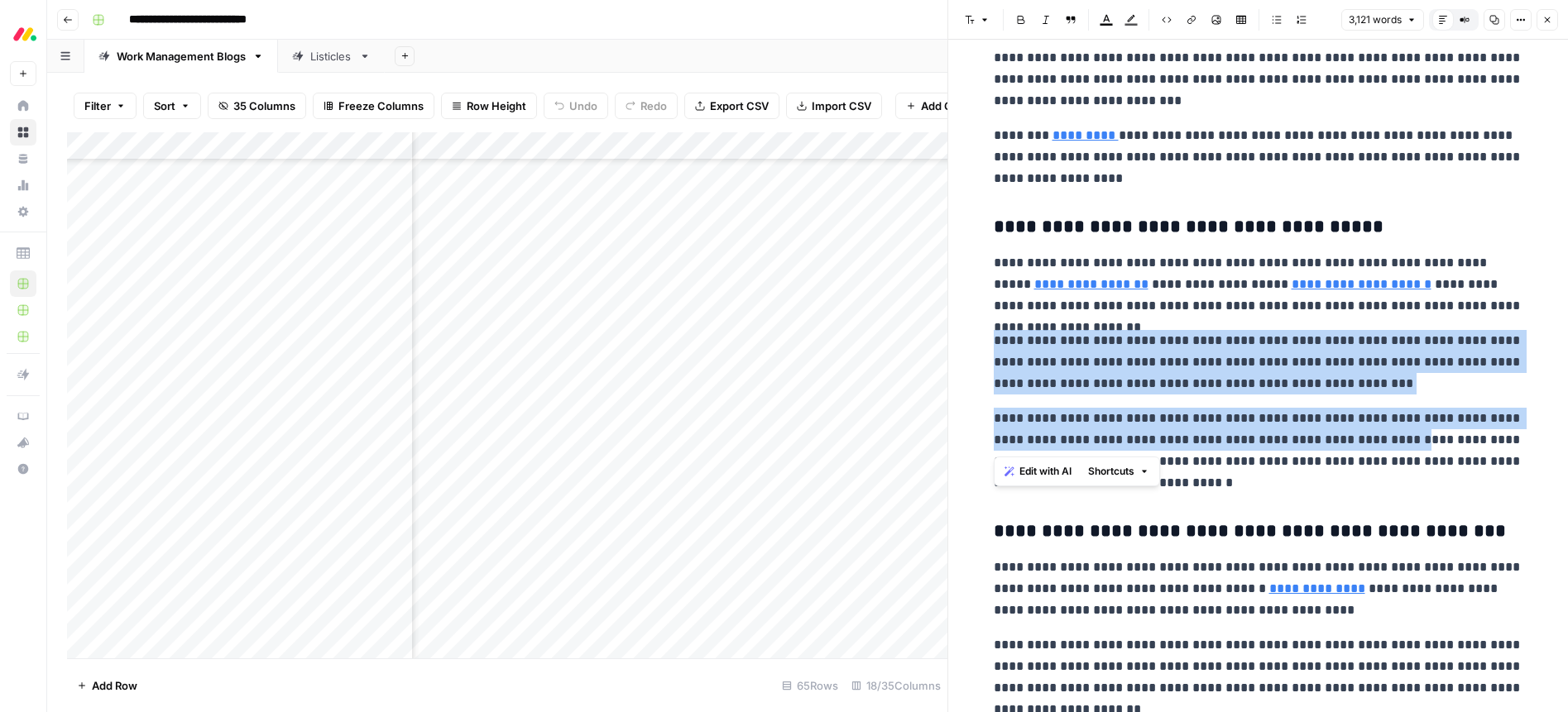drag, startPoint x: 1099, startPoint y: 348, endPoint x: 1331, endPoint y: 447, distance: 252.24 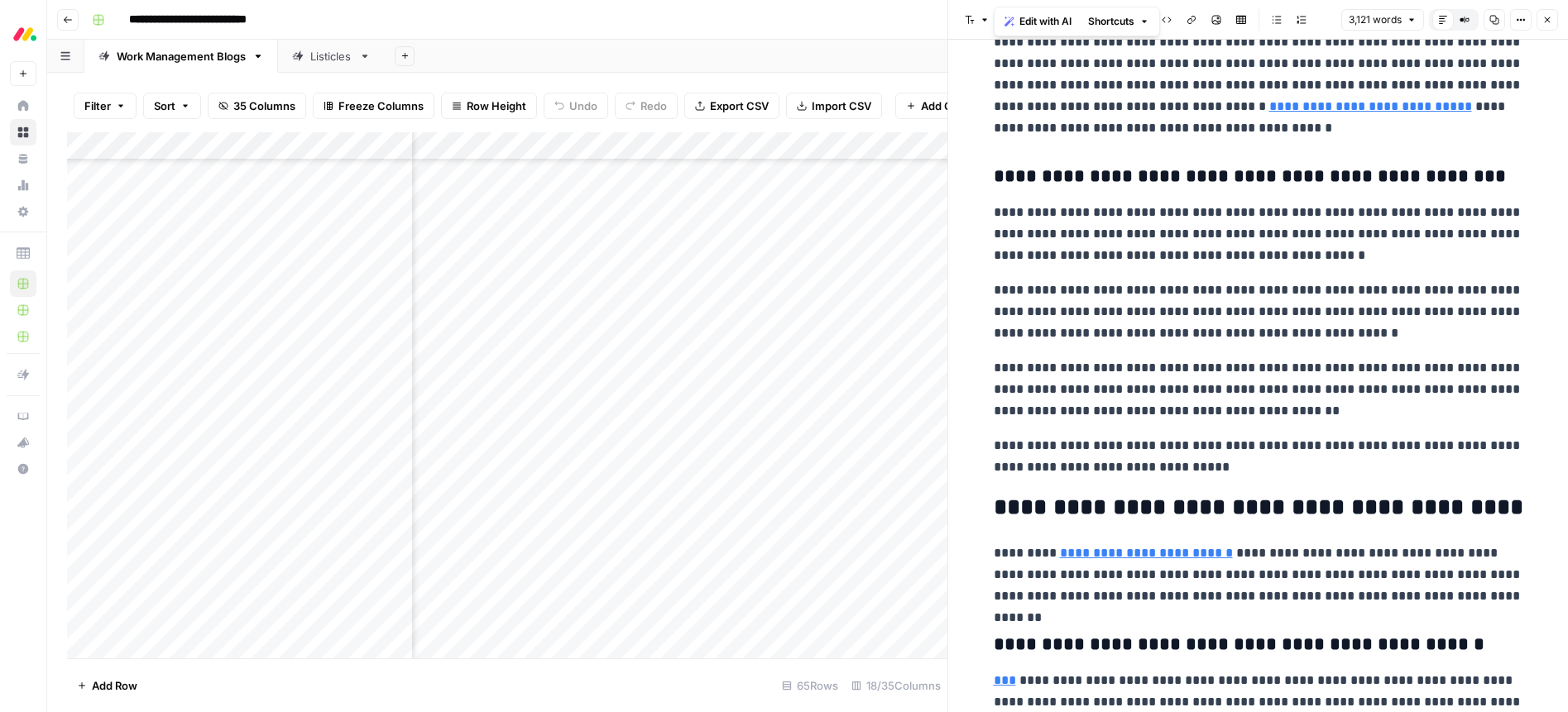 scroll, scrollTop: 3905, scrollLeft: 0, axis: vertical 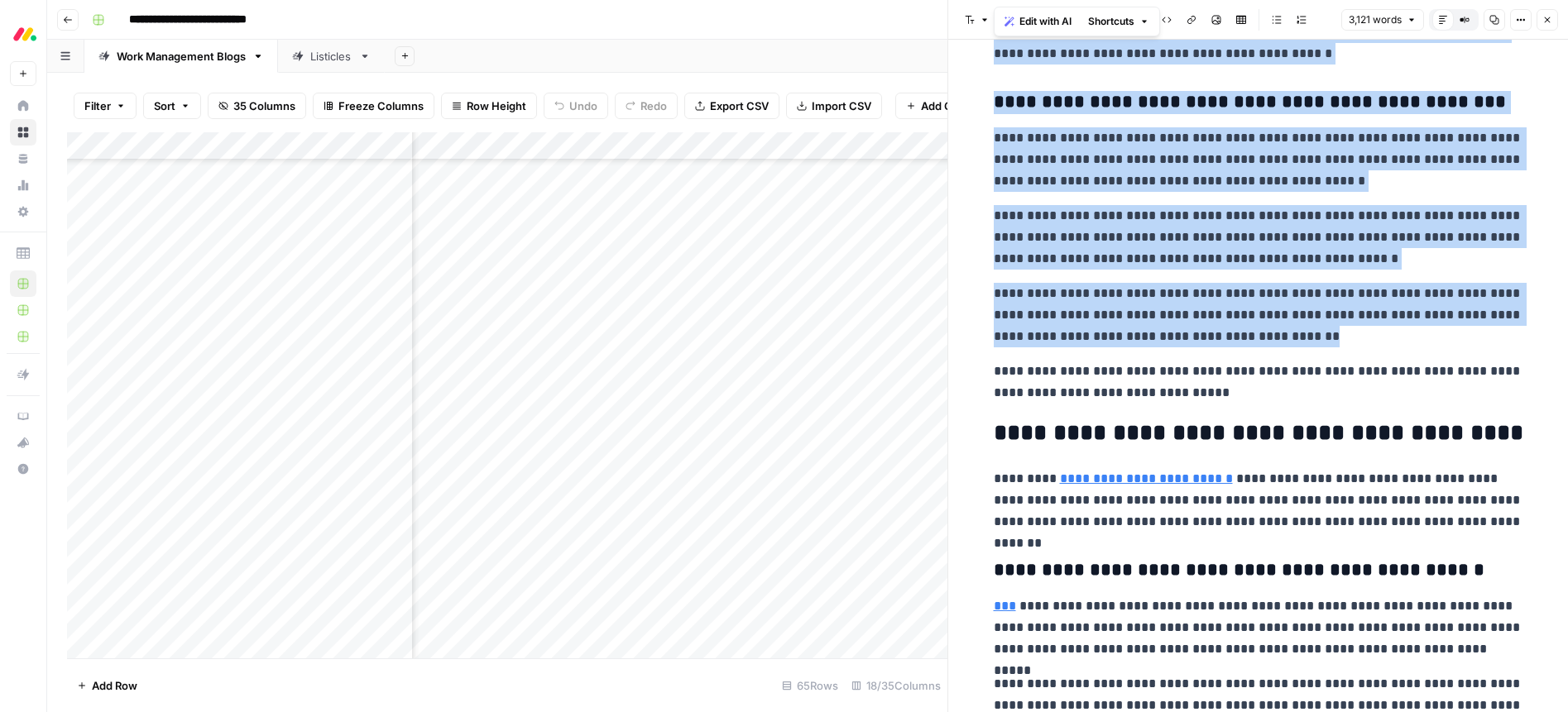 click on "**********" at bounding box center (1259, 315) 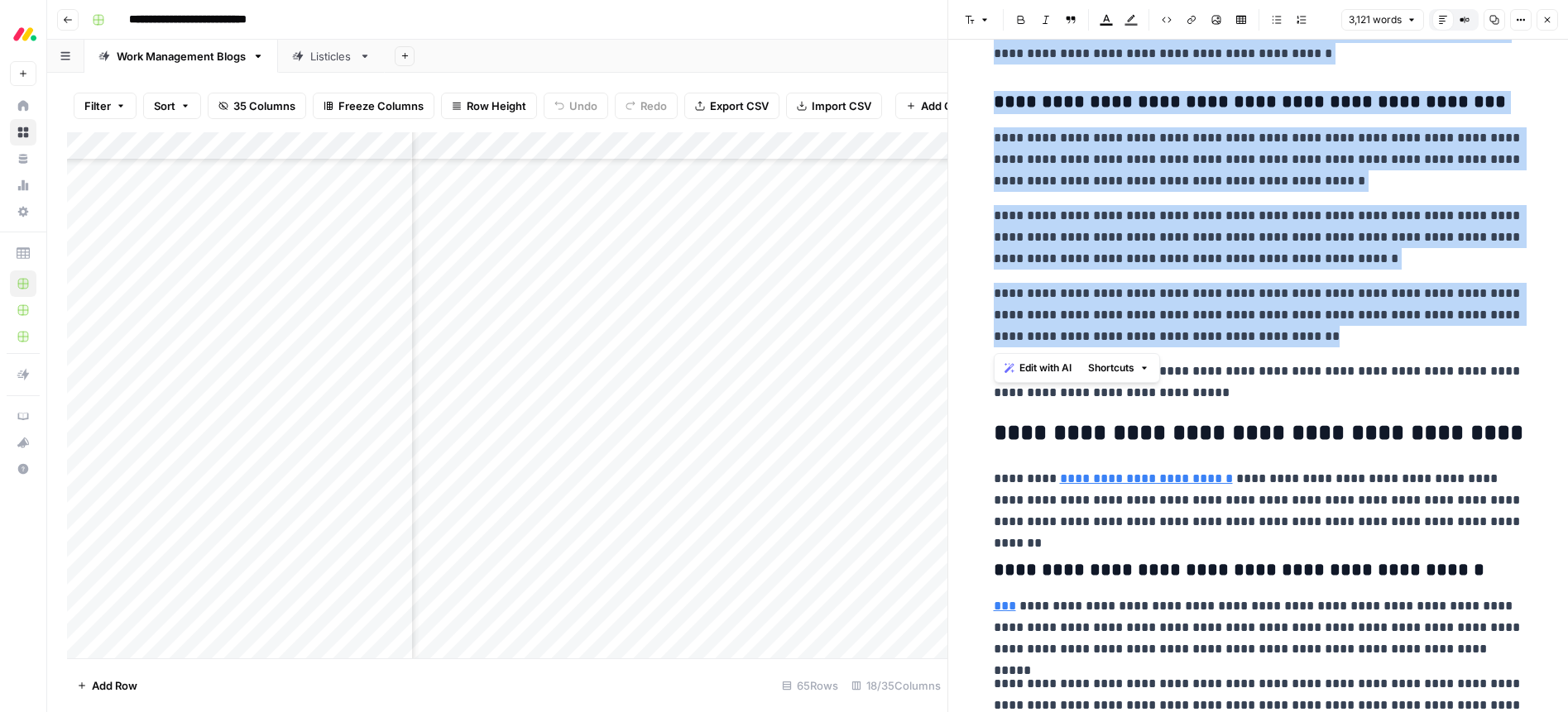 drag, startPoint x: 1048, startPoint y: 362, endPoint x: 1162, endPoint y: 534, distance: 206.3492 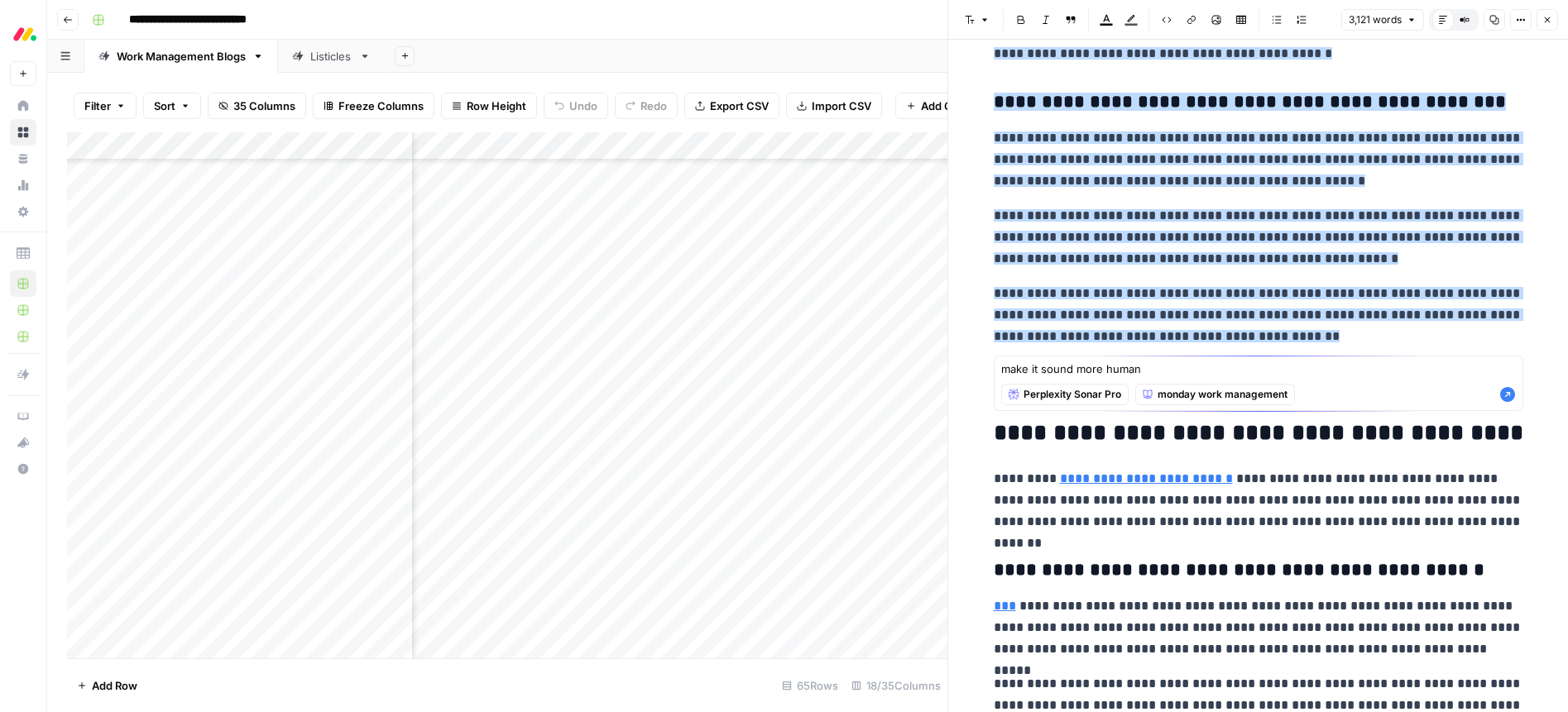 type on "make it sound more human" 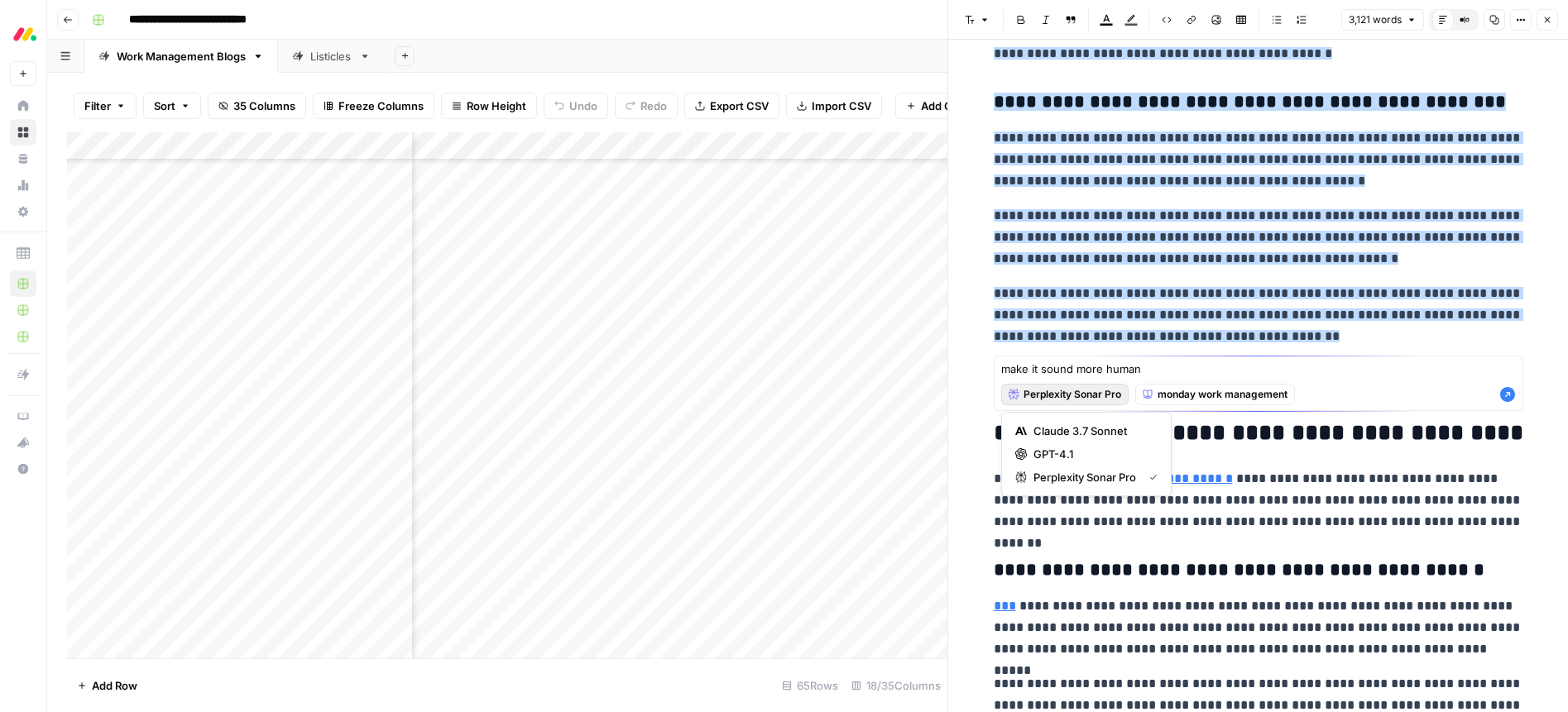 drag, startPoint x: 1100, startPoint y: 394, endPoint x: 1124, endPoint y: 417, distance: 33.24154 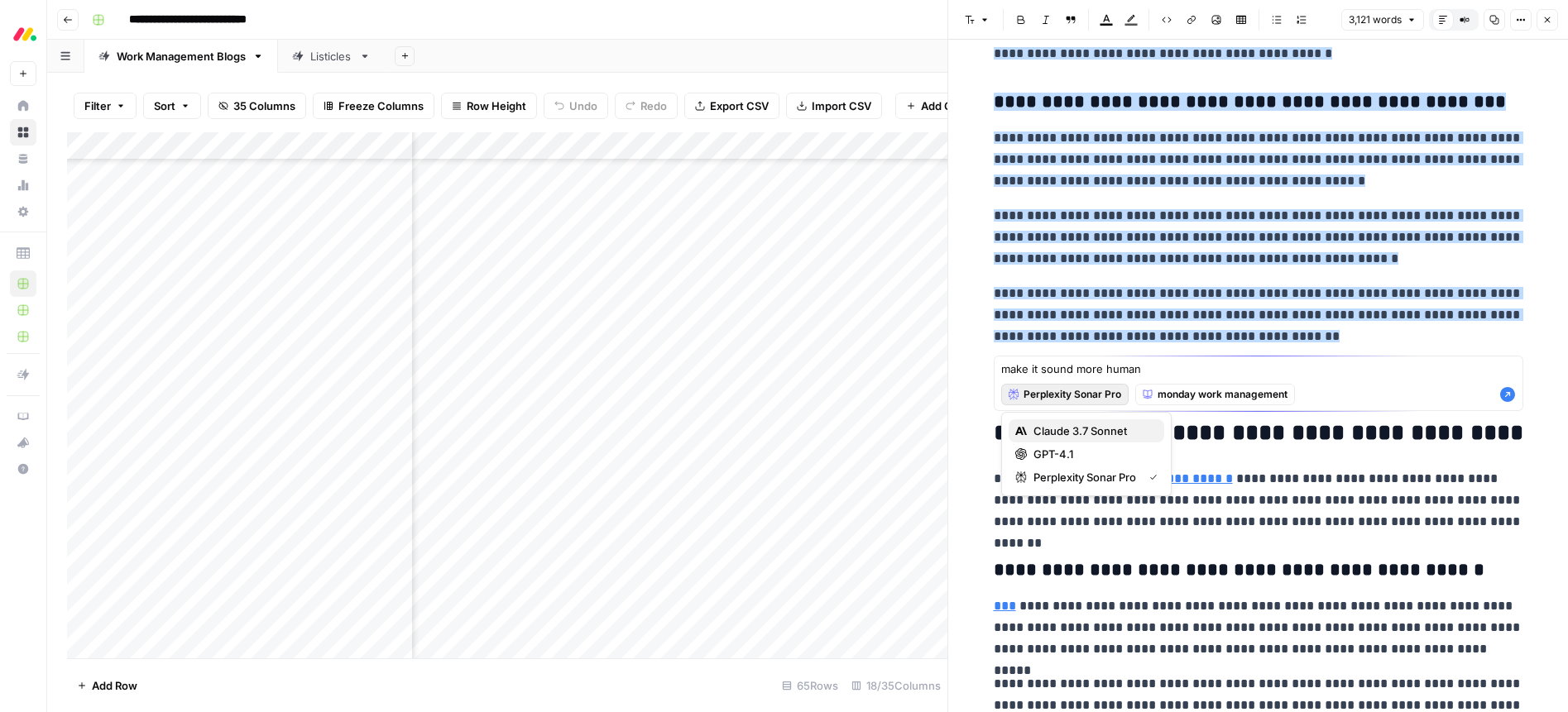 click on "Claude 3.7 Sonnet" at bounding box center [1086, 431] 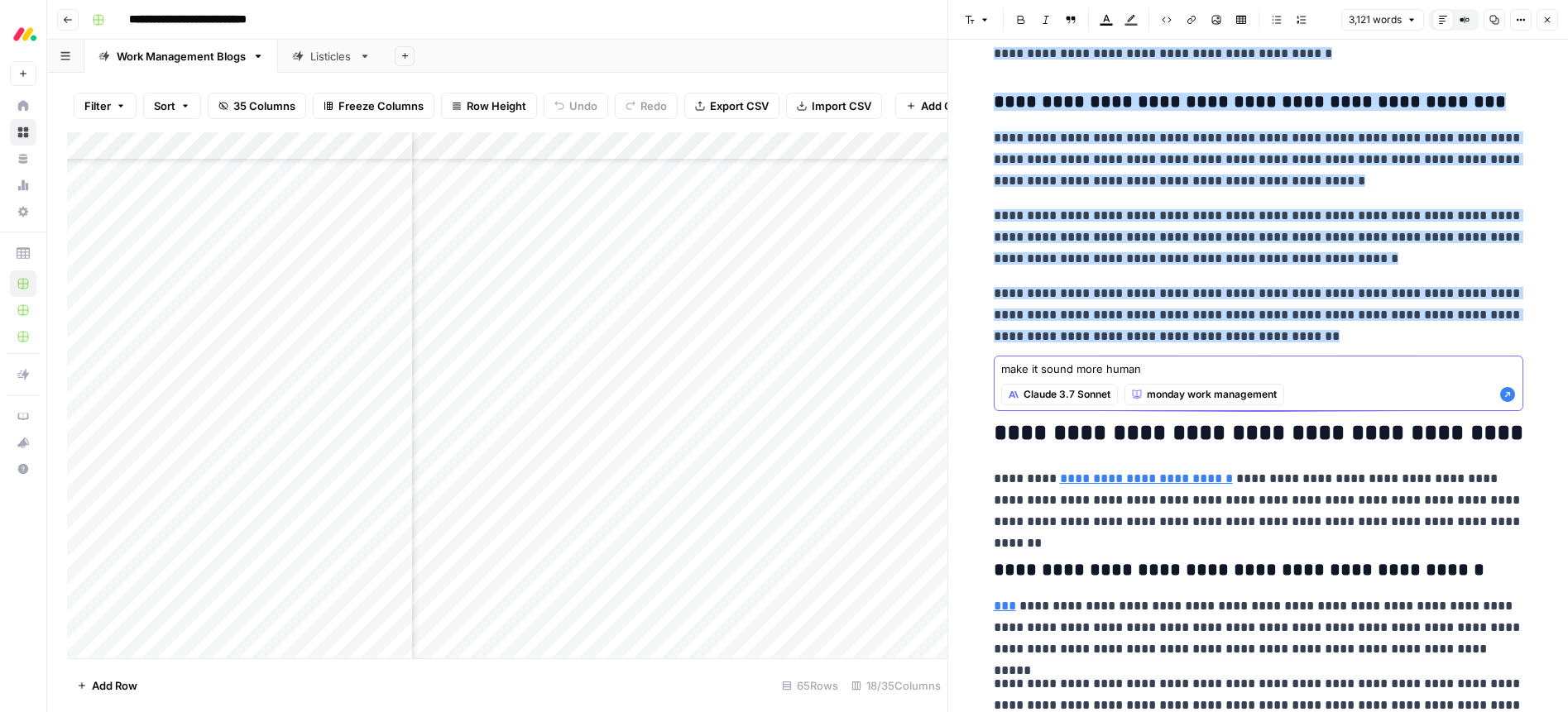 drag, startPoint x: 1505, startPoint y: 394, endPoint x: 1215, endPoint y: 417, distance: 290.91064 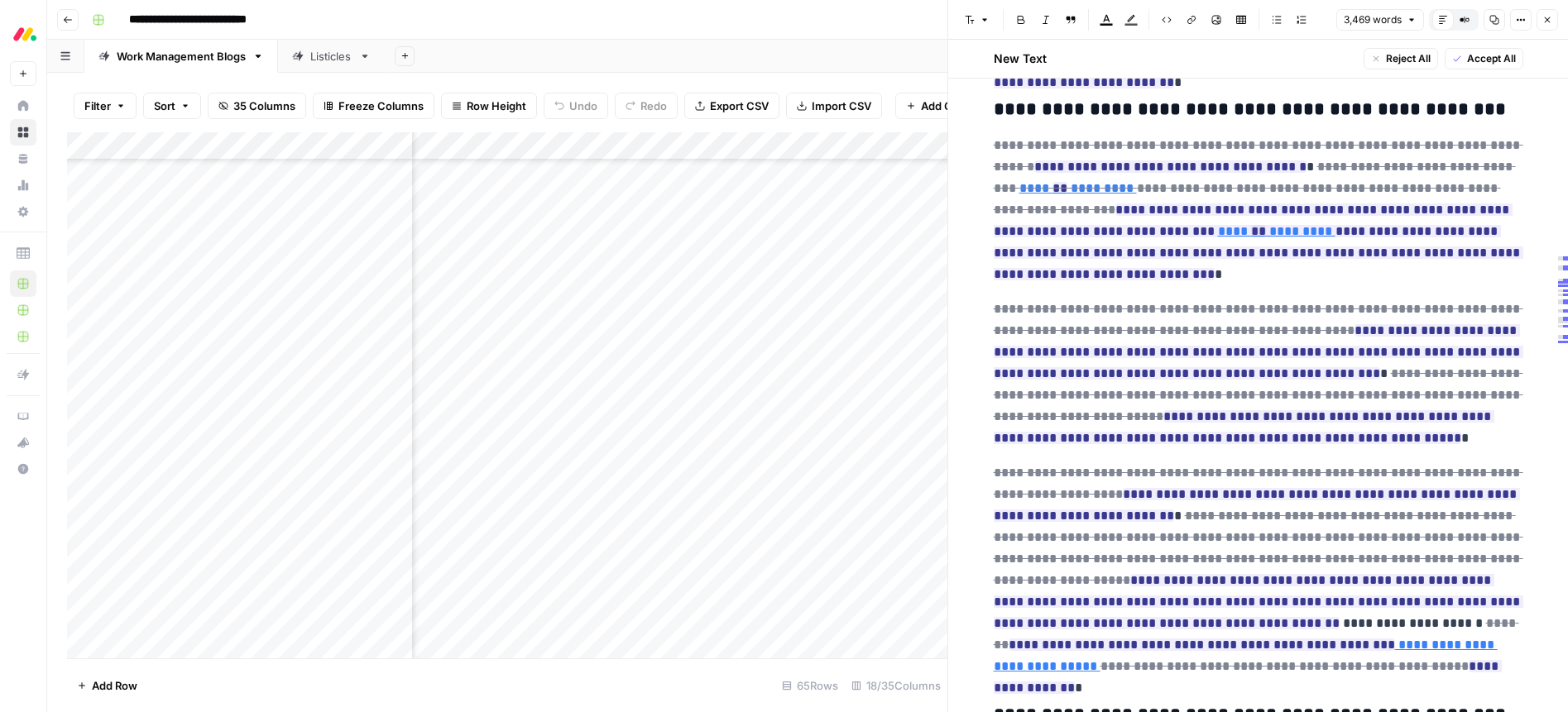 scroll, scrollTop: 3558, scrollLeft: 0, axis: vertical 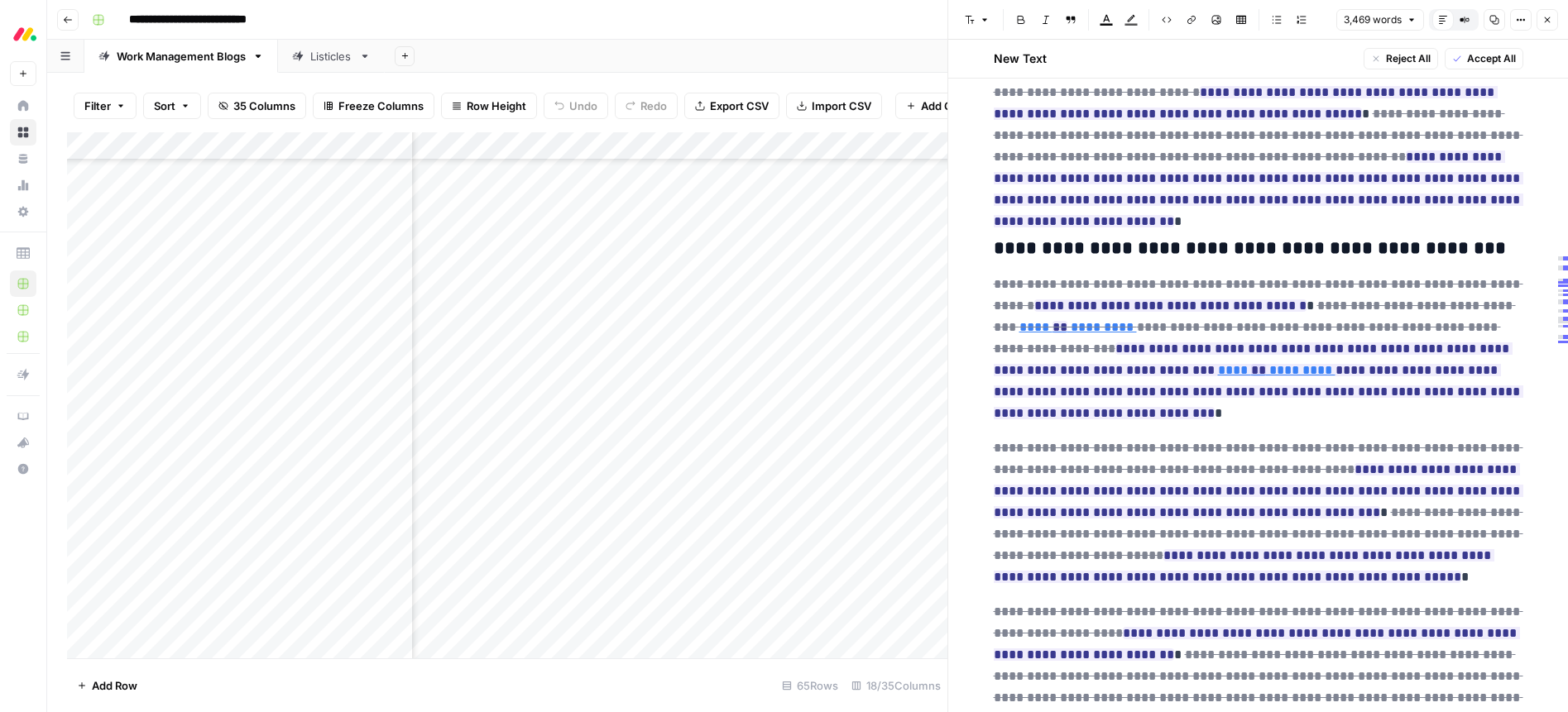 click on "Accept All" at bounding box center [1491, 59] 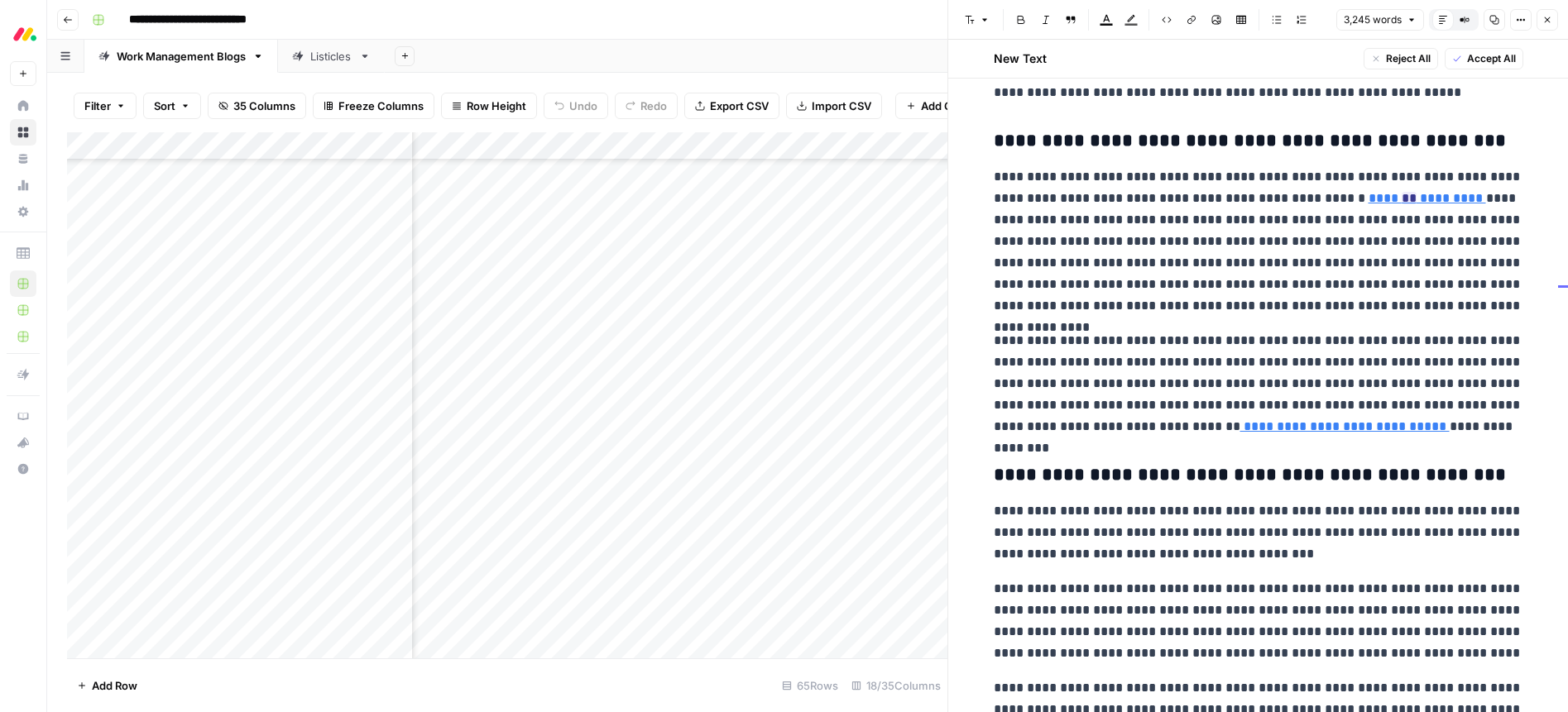 scroll, scrollTop: 3422, scrollLeft: 0, axis: vertical 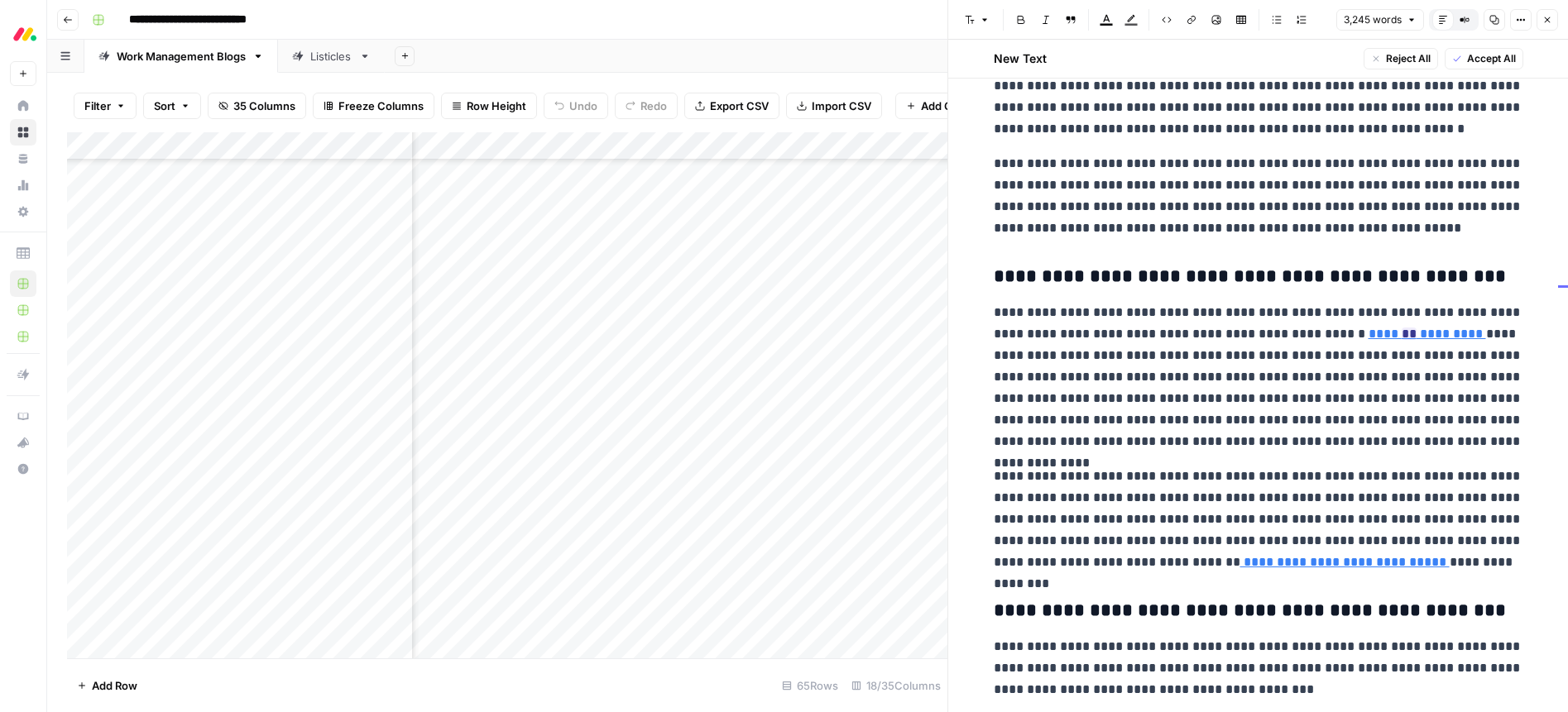 drag, startPoint x: 1066, startPoint y: 275, endPoint x: 1119, endPoint y: 282, distance: 53.460266 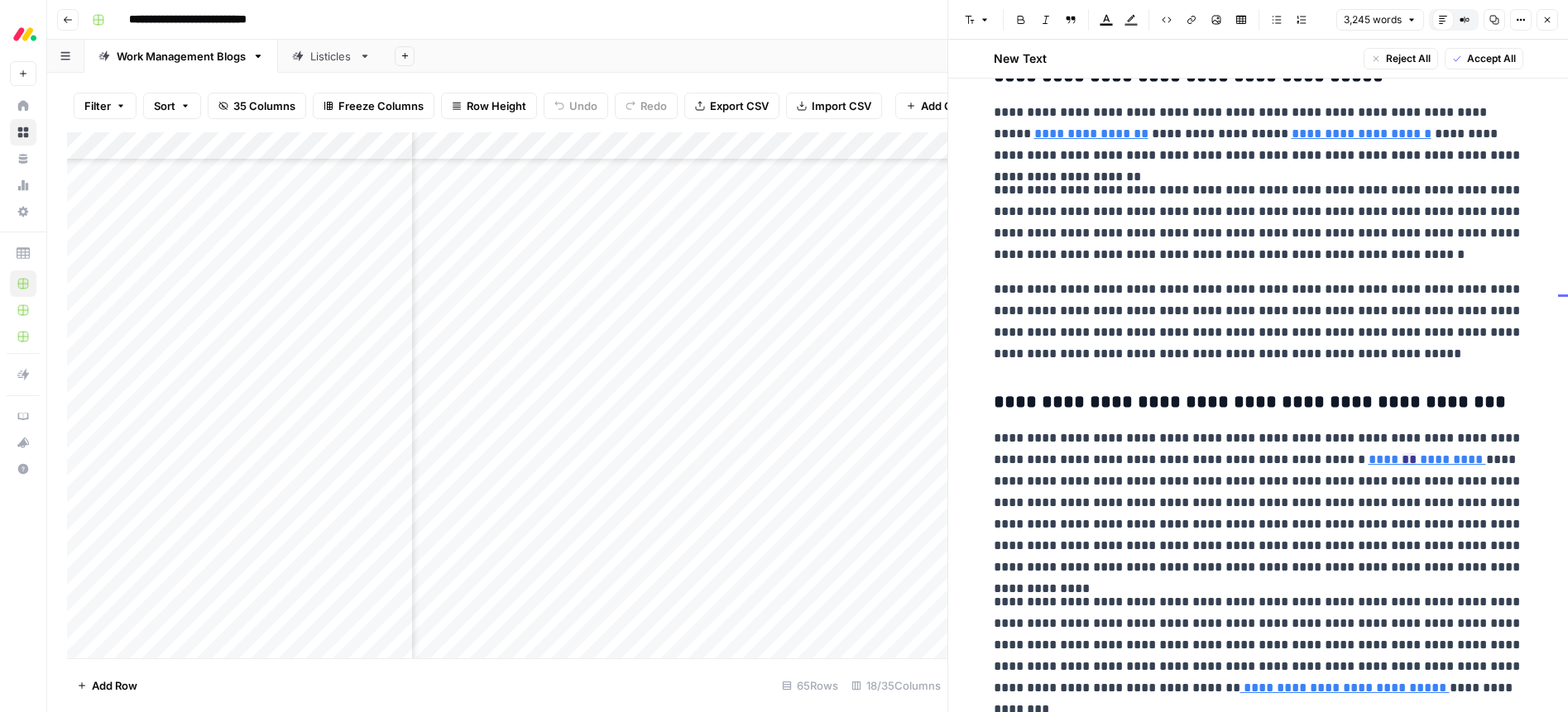 scroll, scrollTop: 3308, scrollLeft: 0, axis: vertical 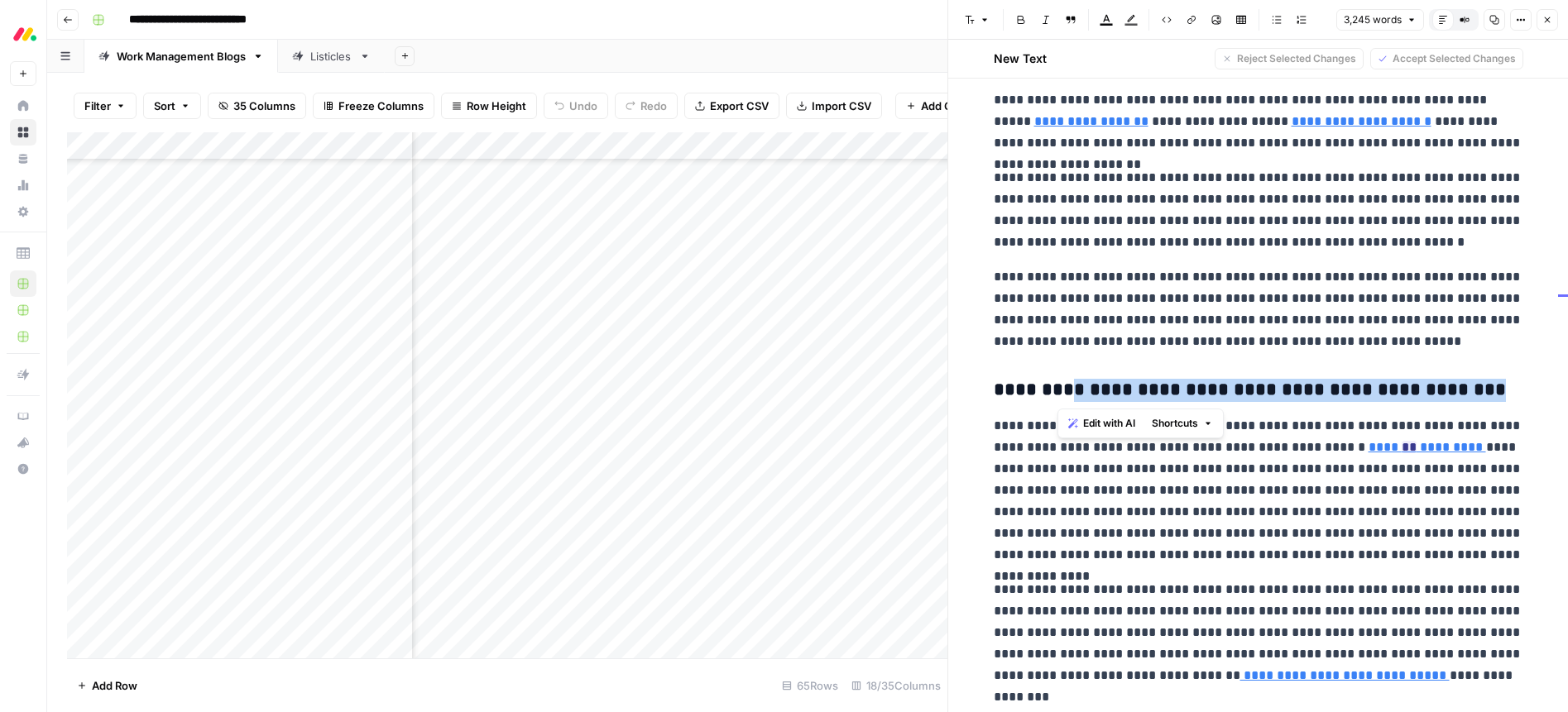 drag, startPoint x: 1057, startPoint y: 390, endPoint x: 1421, endPoint y: 396, distance: 364.04945 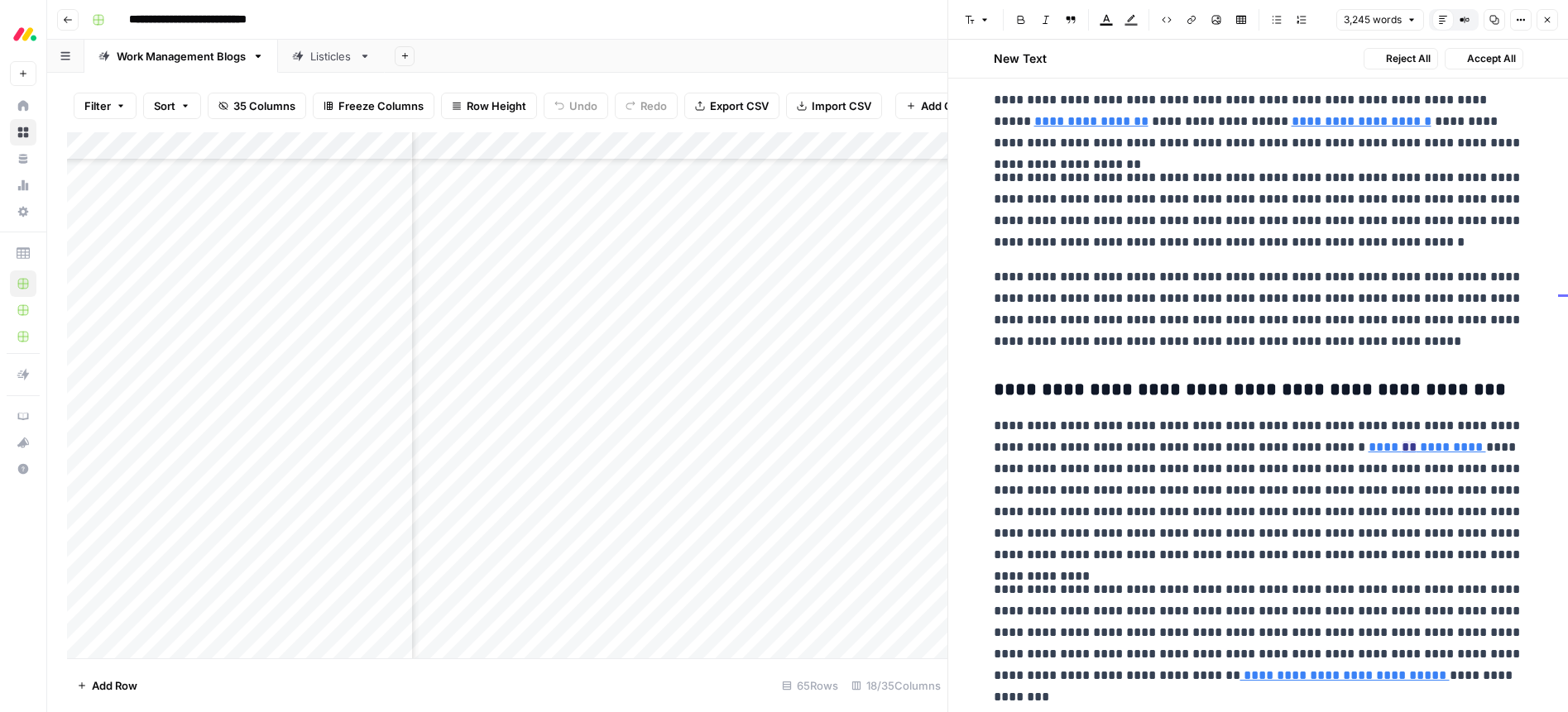 click on "**********" at bounding box center (1259, 490) 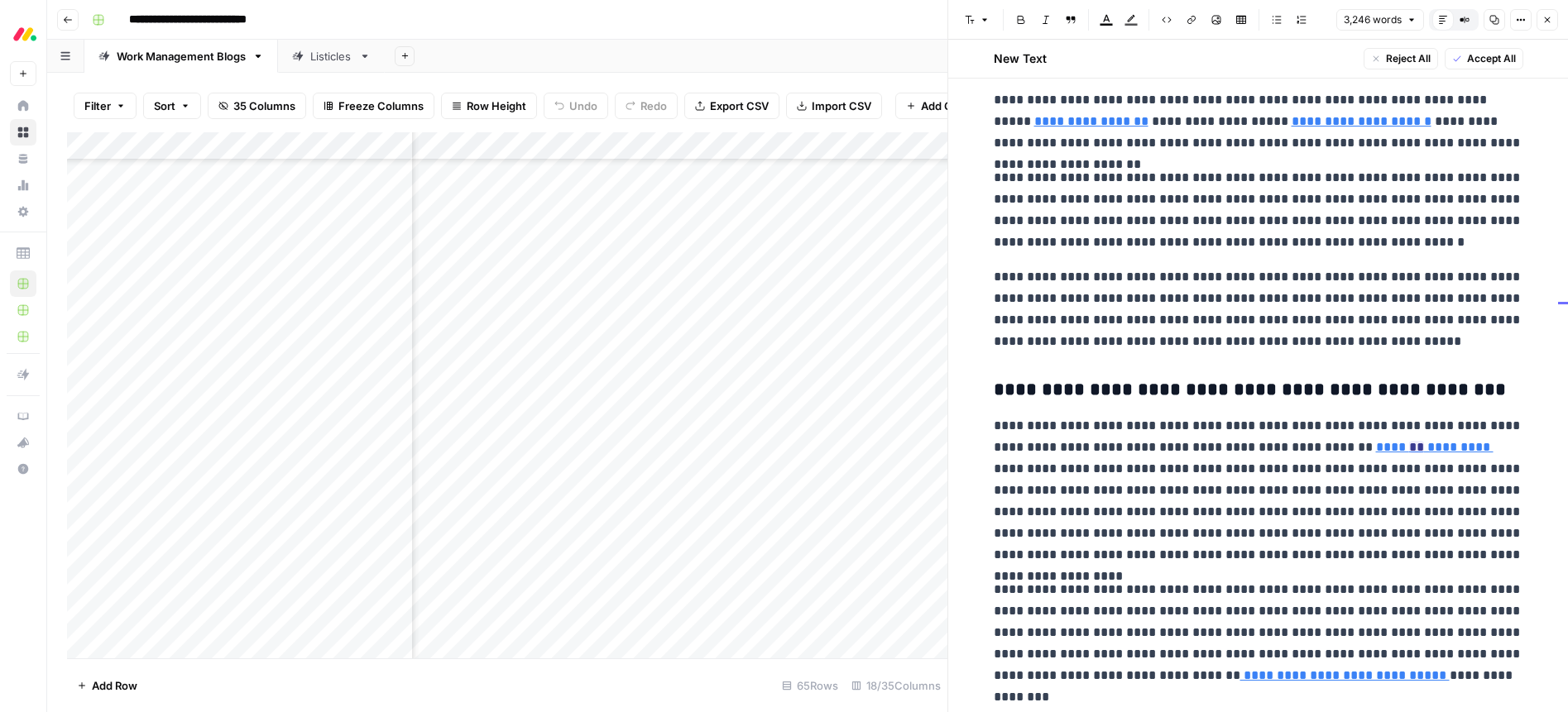 scroll, scrollTop: 3337, scrollLeft: 0, axis: vertical 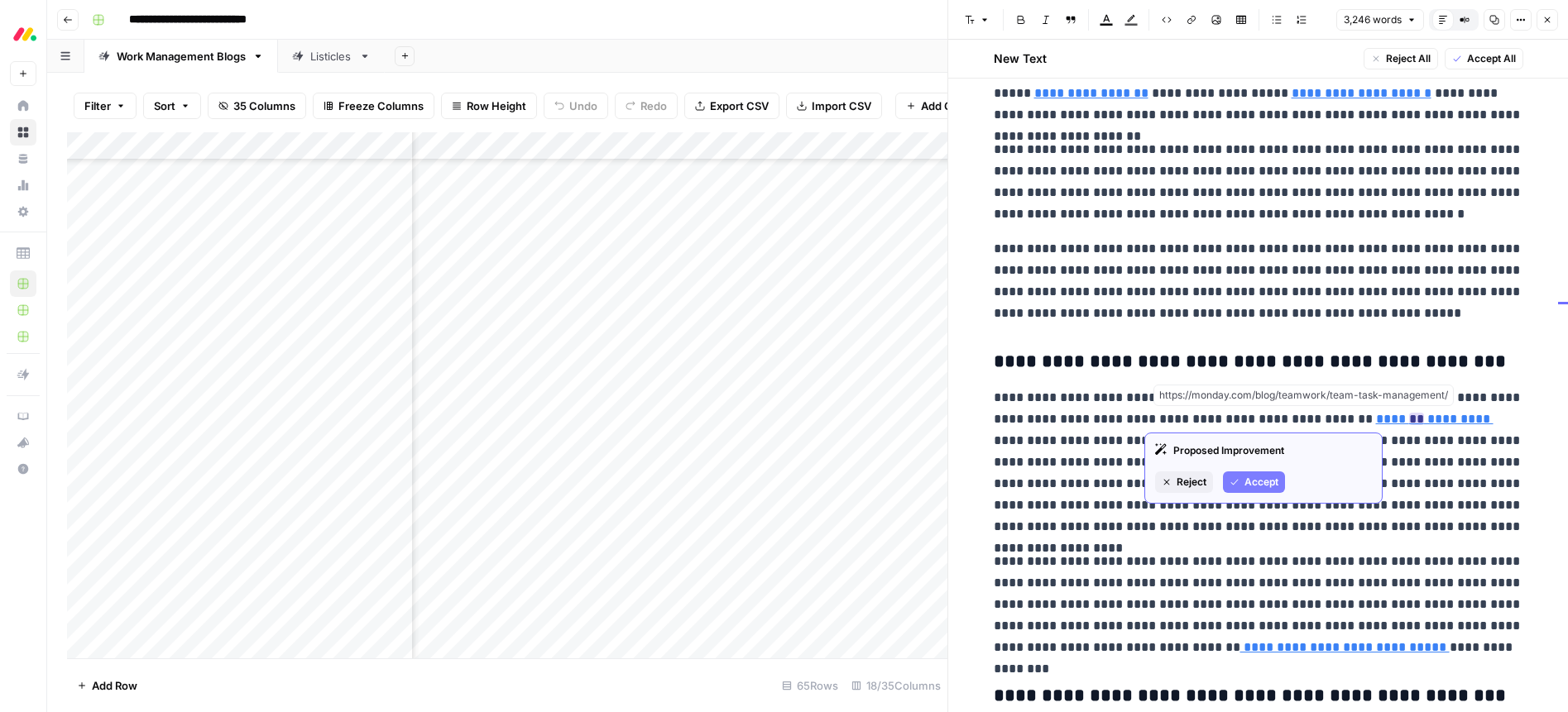 click on "Accept" at bounding box center [1261, 482] 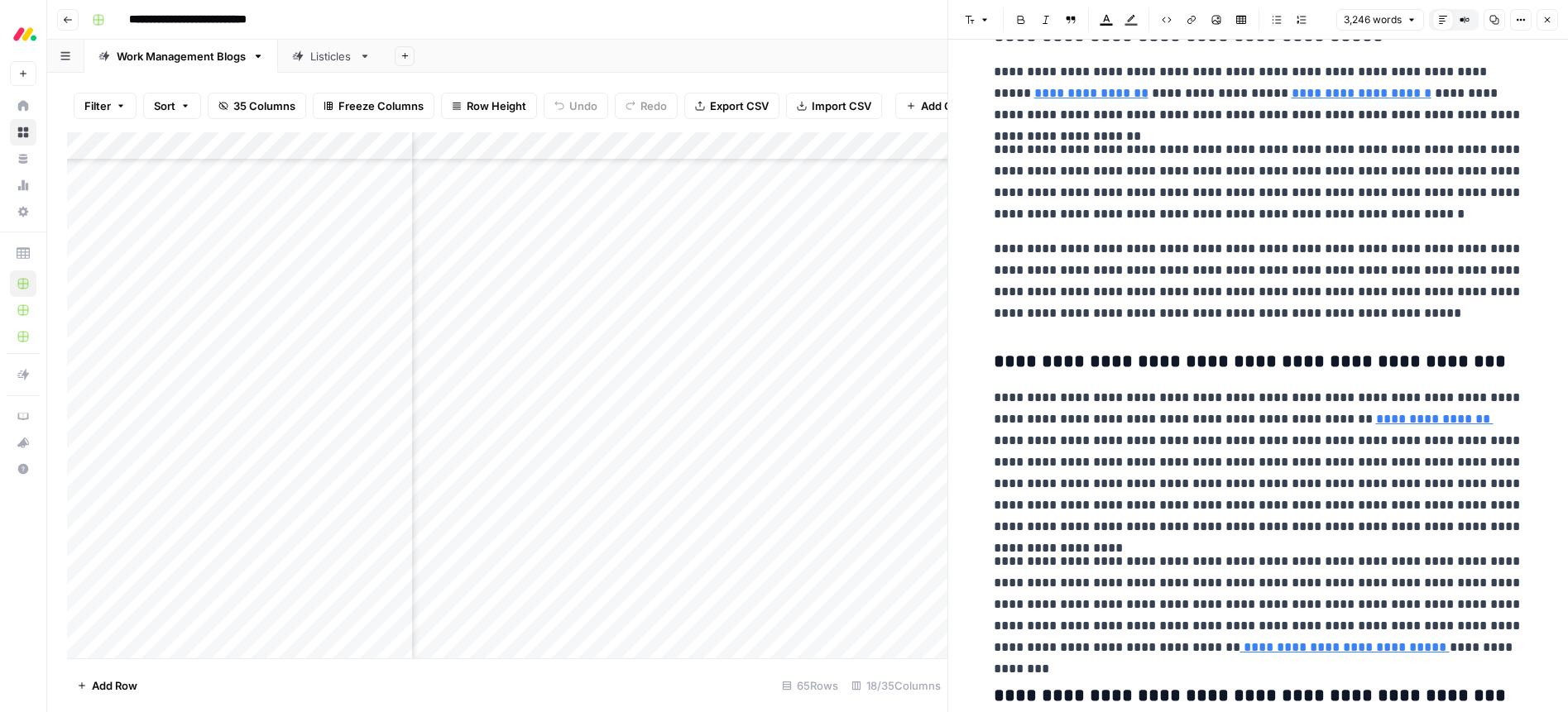 scroll, scrollTop: 3330, scrollLeft: 0, axis: vertical 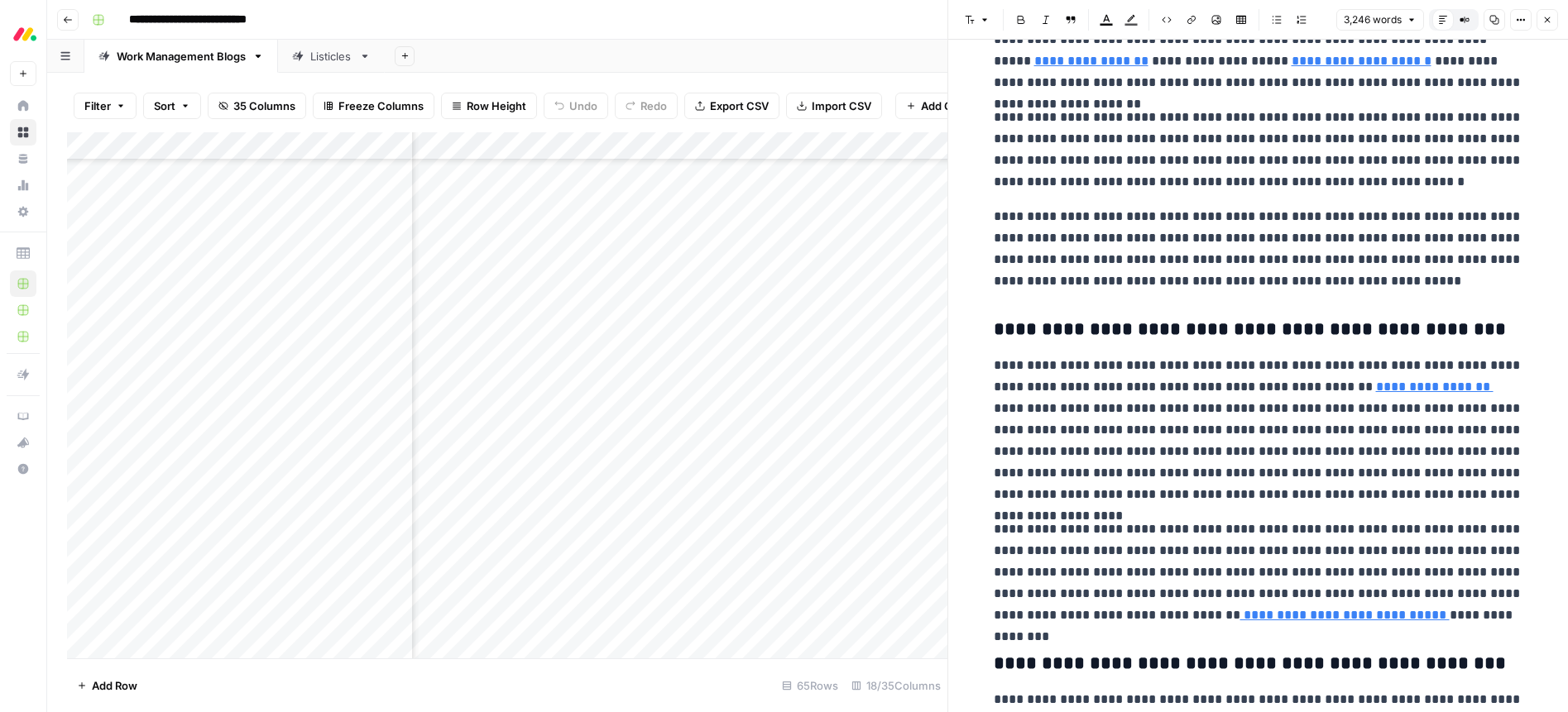 drag, startPoint x: 1236, startPoint y: 428, endPoint x: 1292, endPoint y: 433, distance: 56.22277 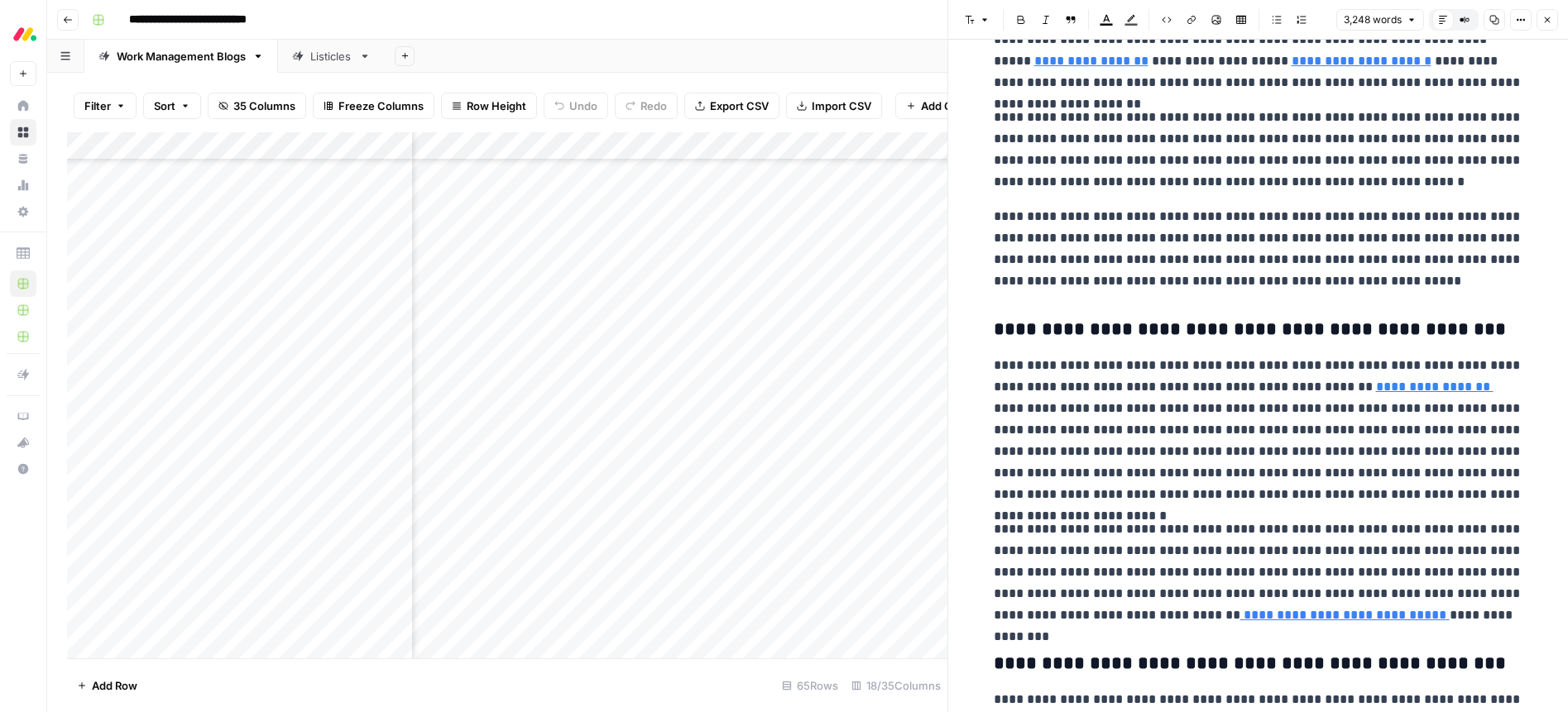 click on "**********" at bounding box center [1259, 430] 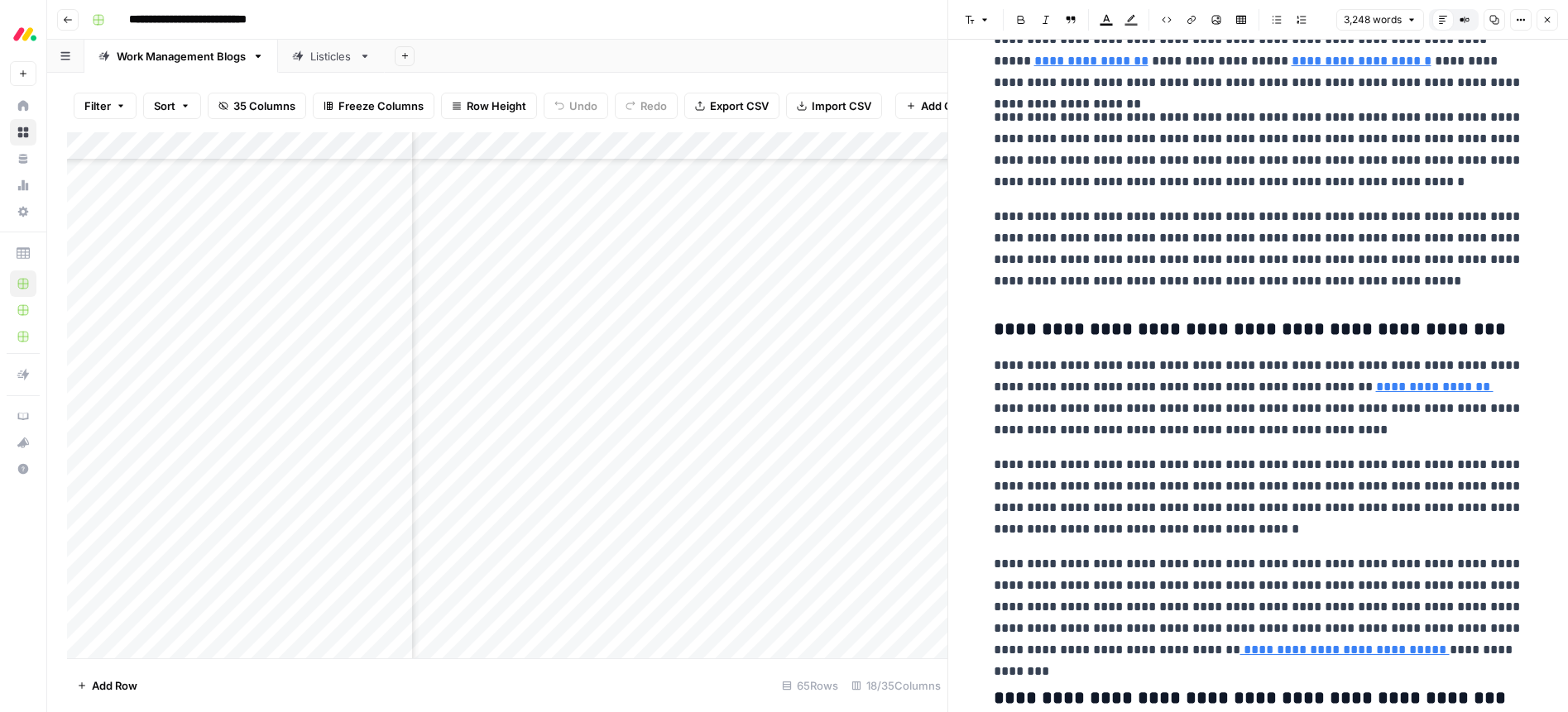 click on "**********" at bounding box center (1259, 497) 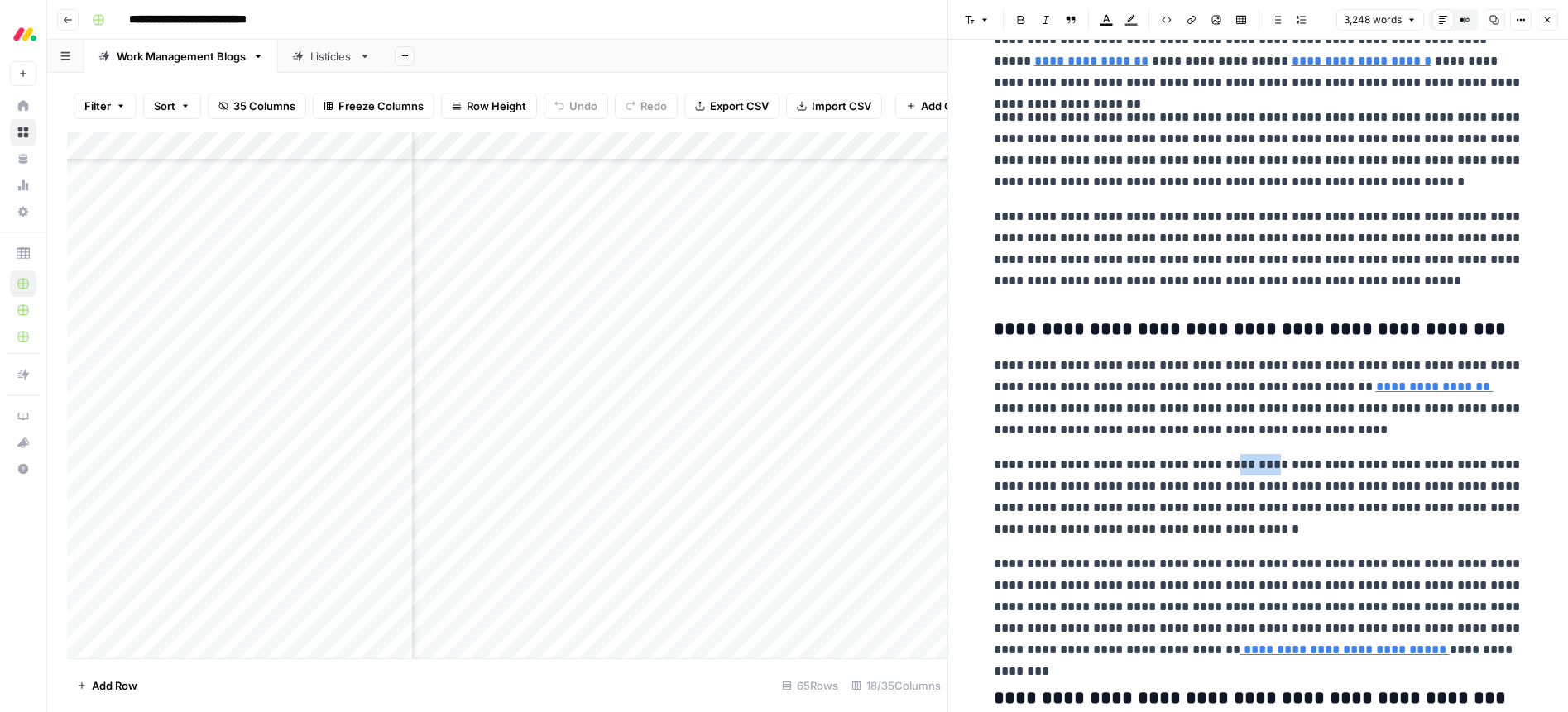 click on "**********" at bounding box center (1259, 497) 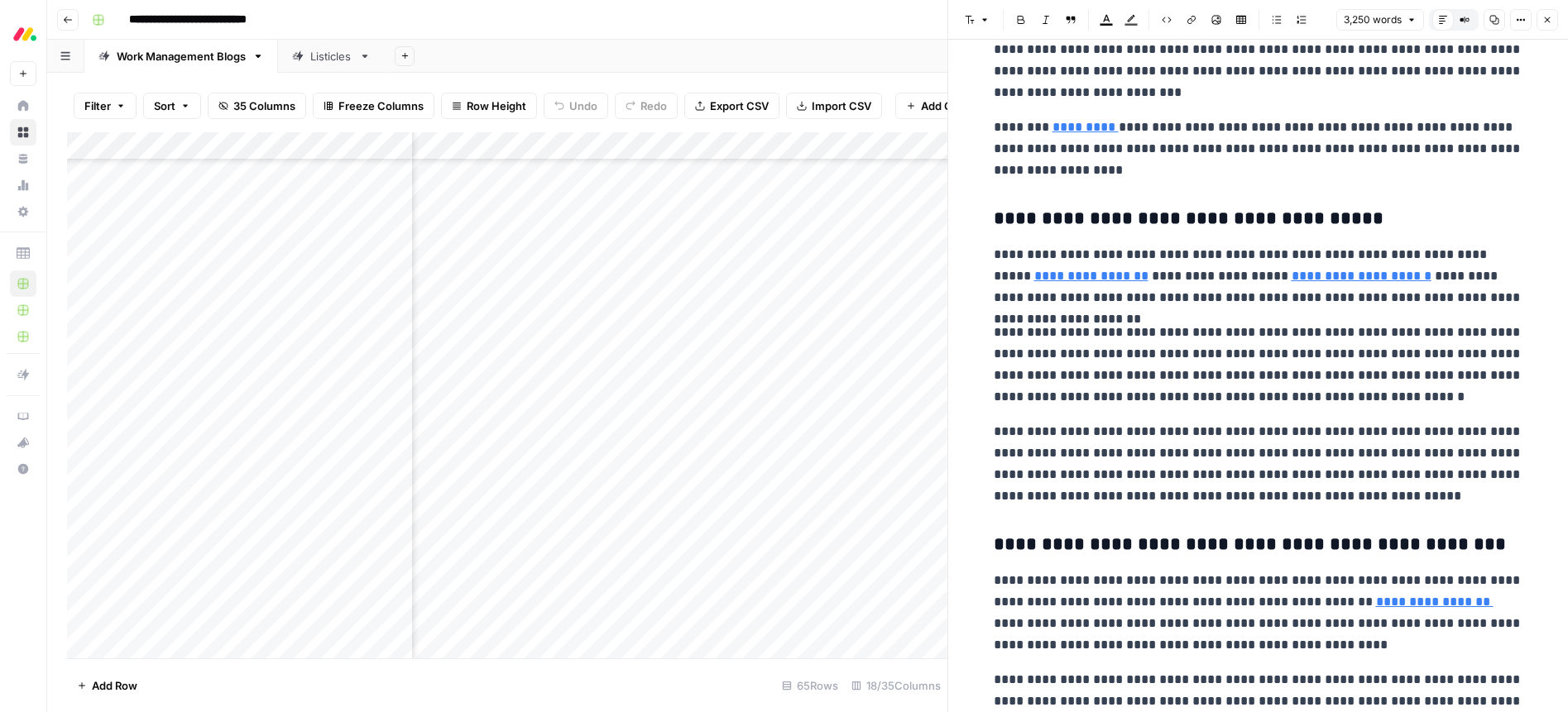 scroll, scrollTop: 3114, scrollLeft: 0, axis: vertical 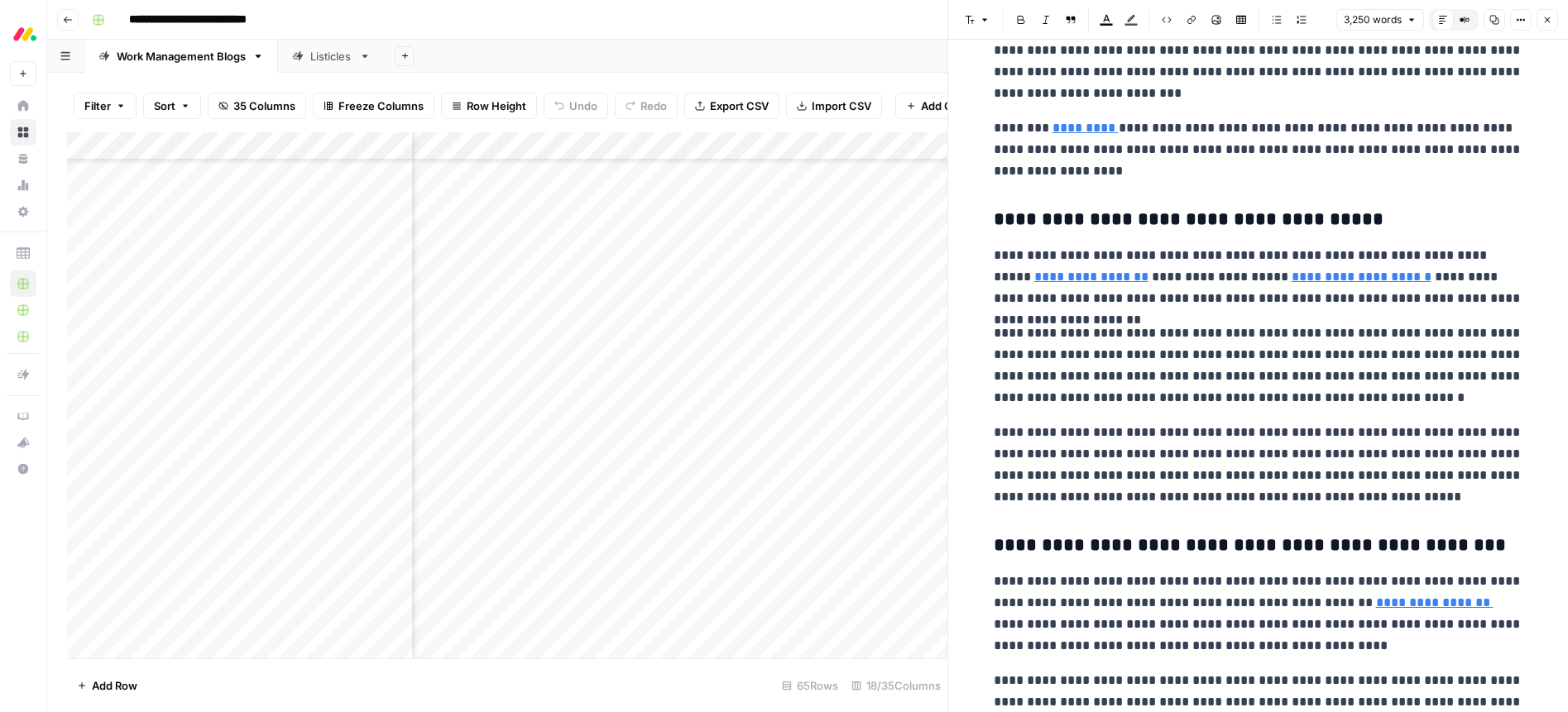 click on "**********" at bounding box center (1259, 366) 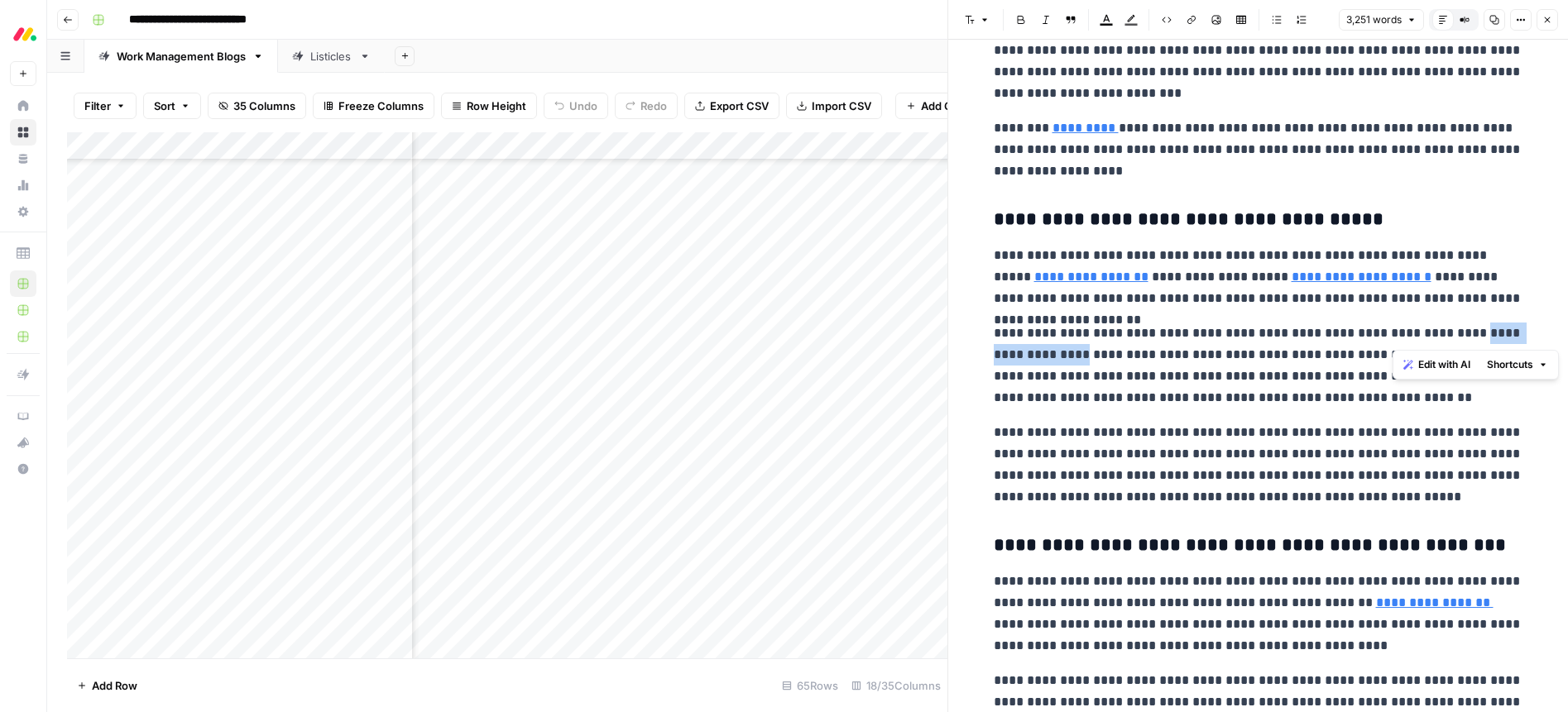 drag, startPoint x: 1407, startPoint y: 335, endPoint x: 1528, endPoint y: 337, distance: 121.0165 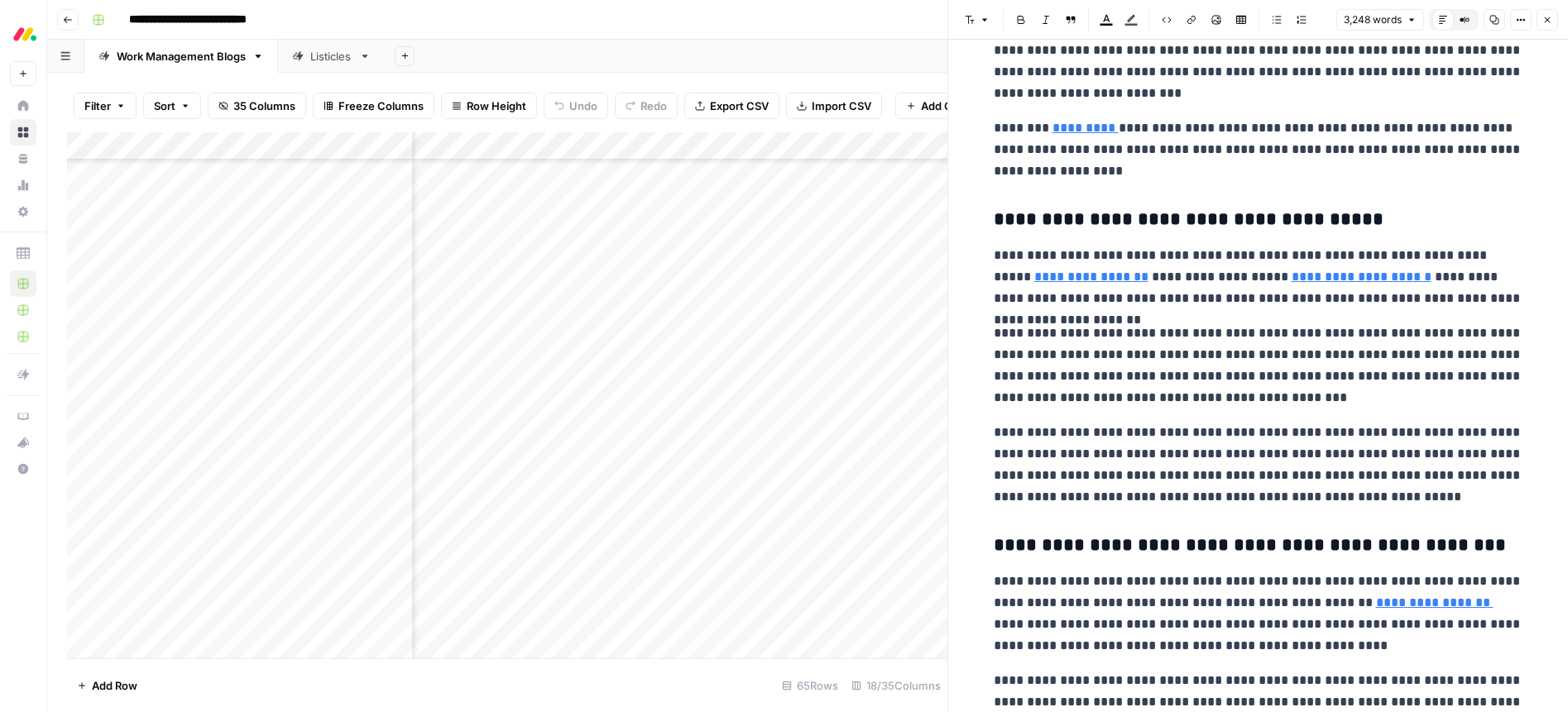 scroll, scrollTop: 3112, scrollLeft: 0, axis: vertical 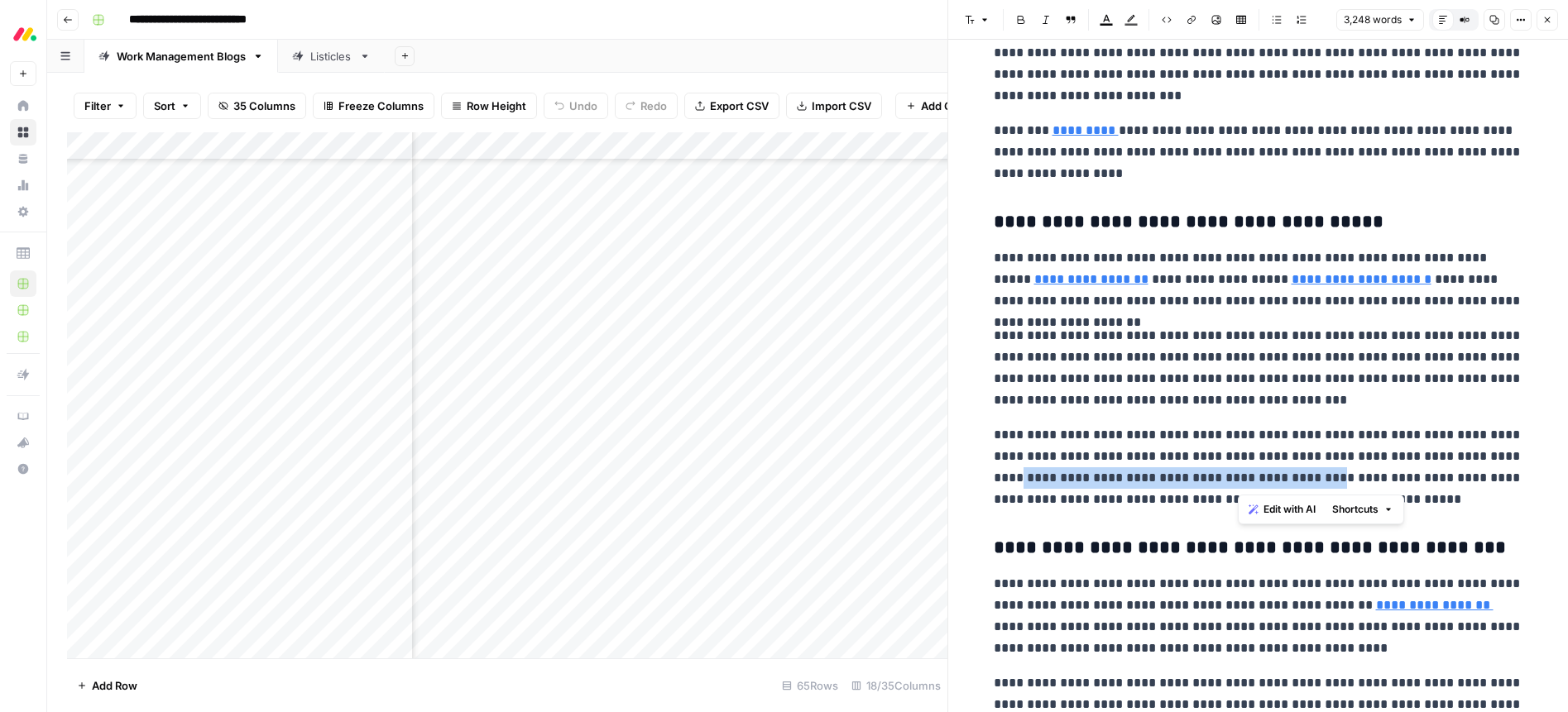 drag, startPoint x: 1440, startPoint y: 456, endPoint x: 1294, endPoint y: 700, distance: 284.34486 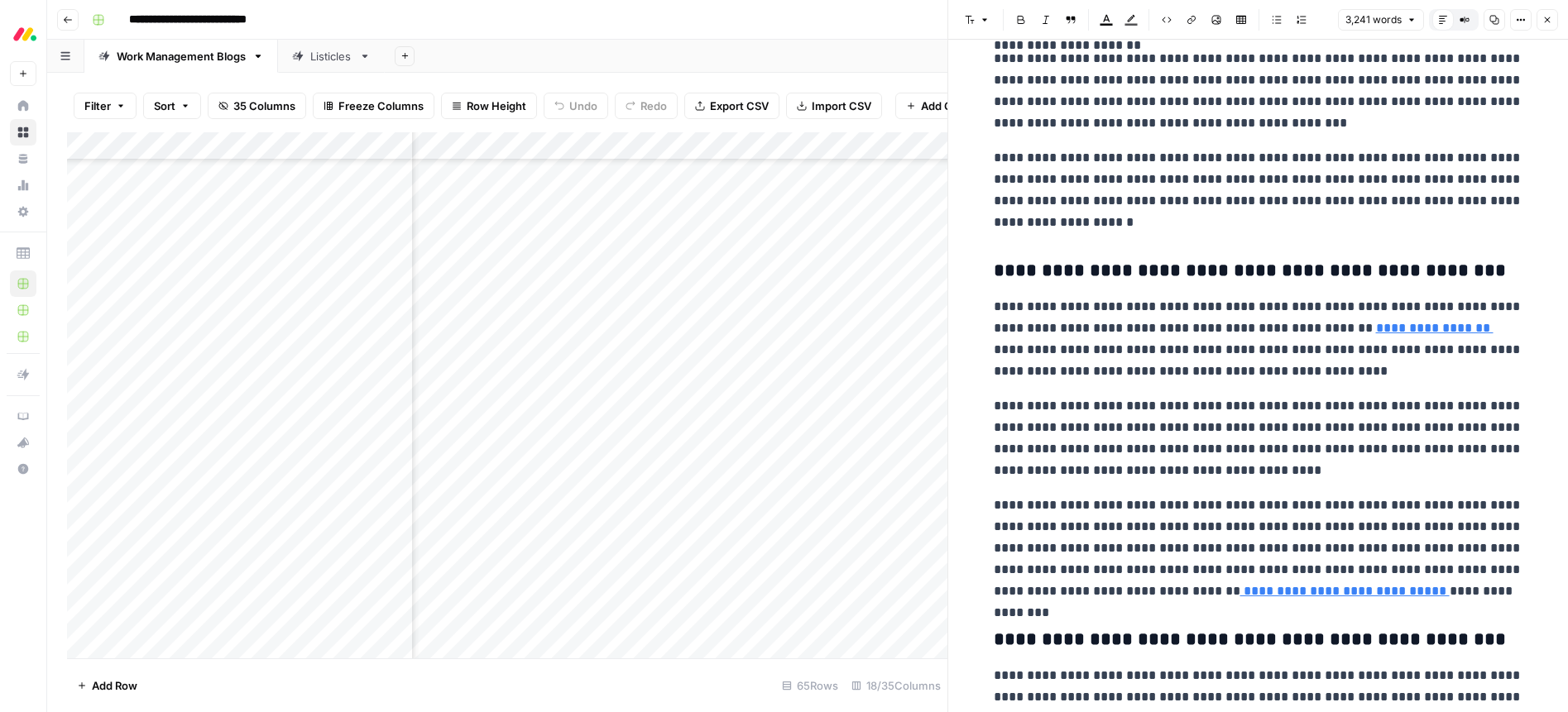 scroll, scrollTop: 3390, scrollLeft: 0, axis: vertical 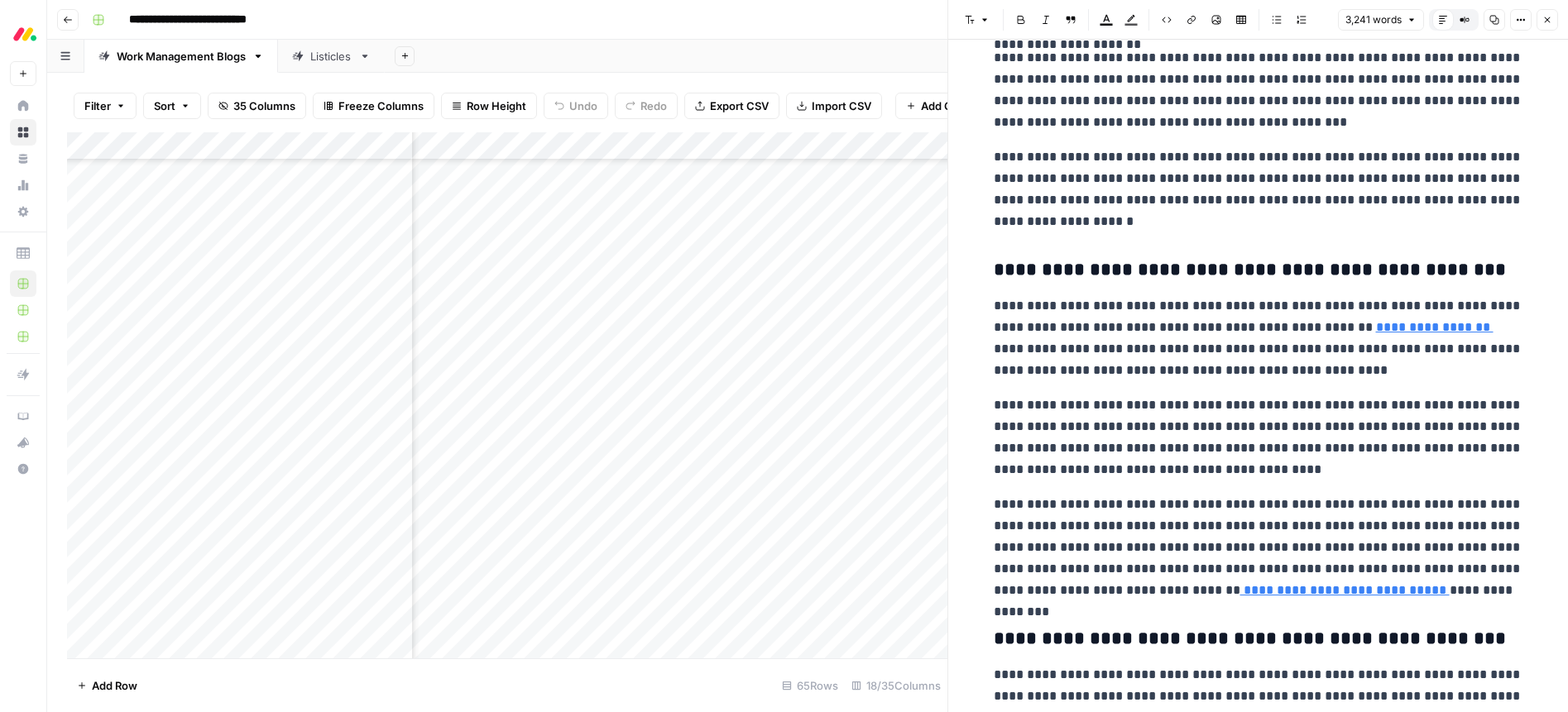 click on "**********" at bounding box center [1259, 437] 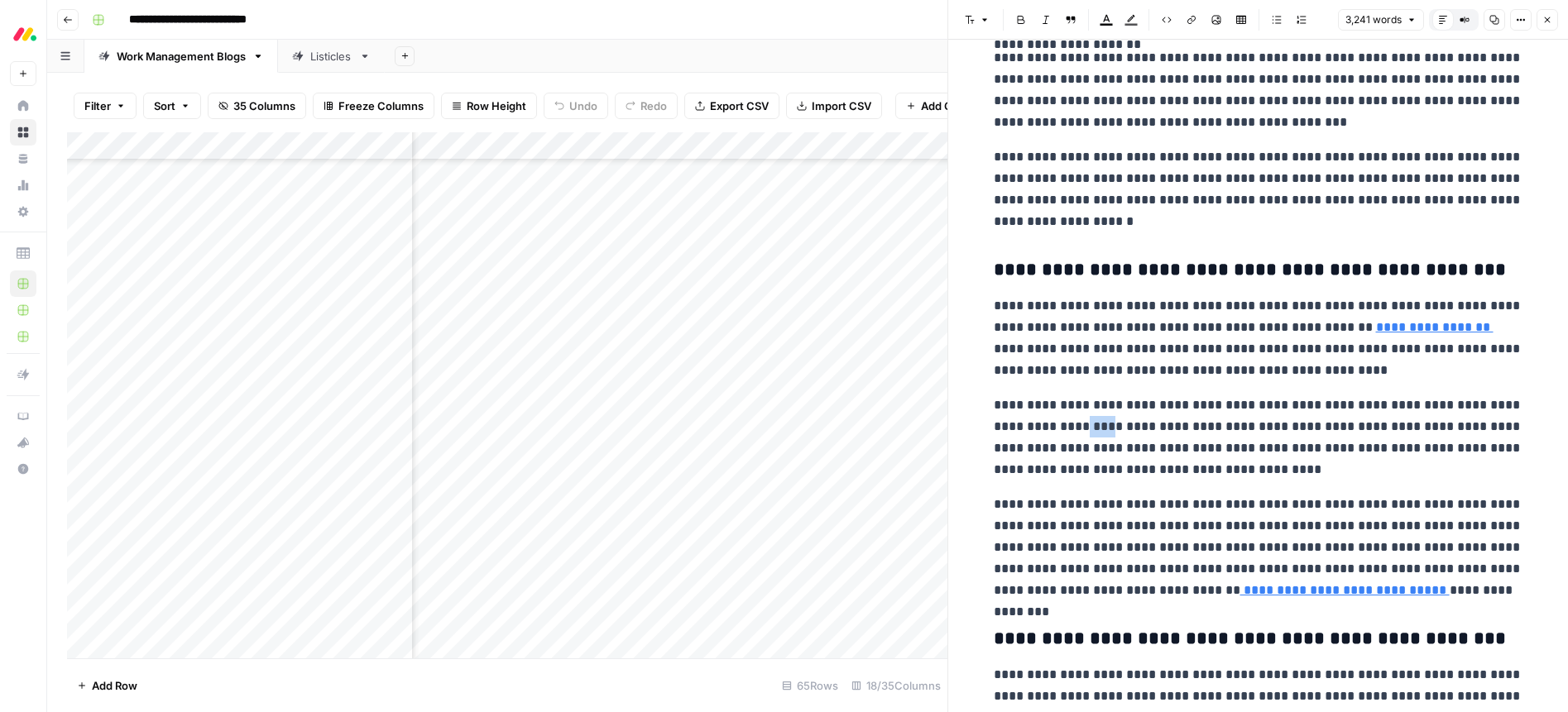 click on "**********" at bounding box center (1259, 437) 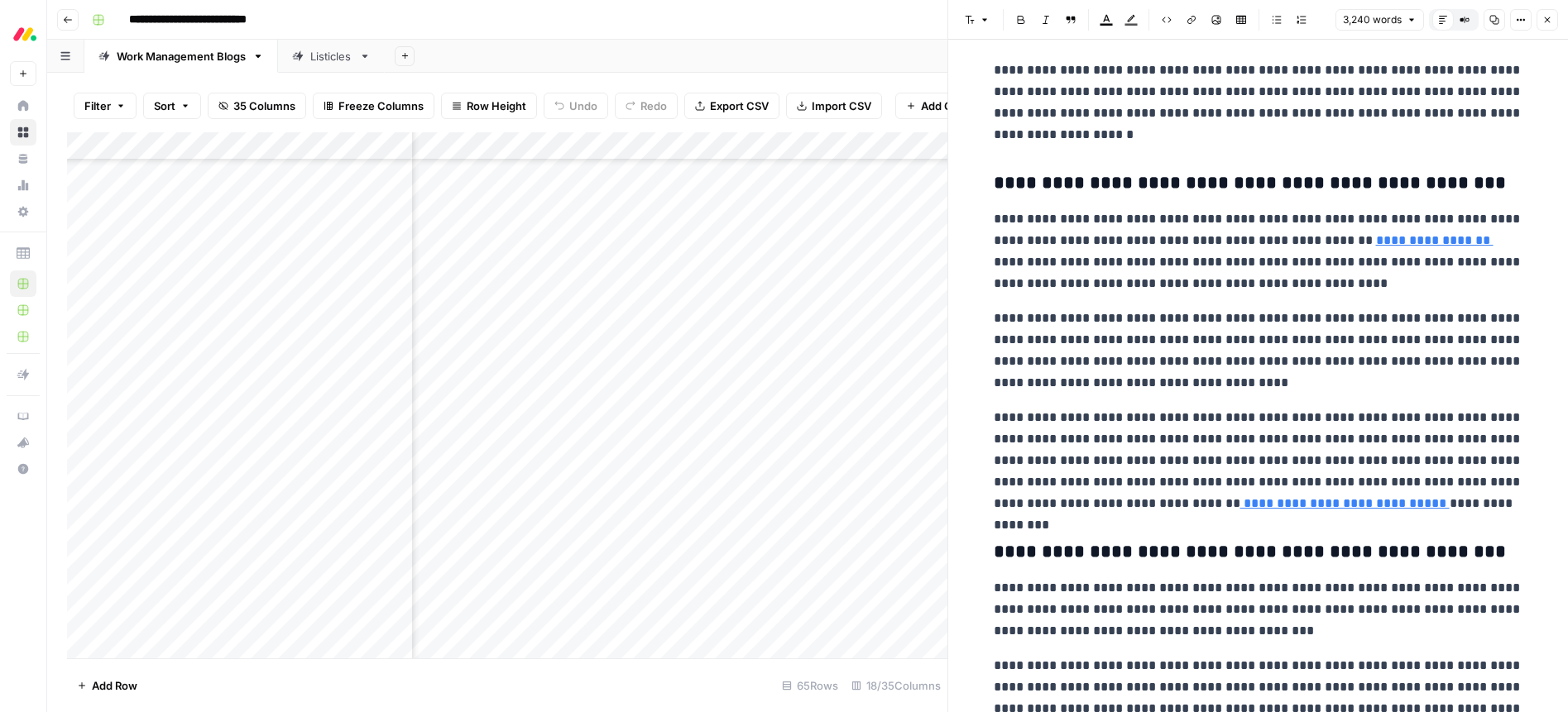 scroll, scrollTop: 3484, scrollLeft: 0, axis: vertical 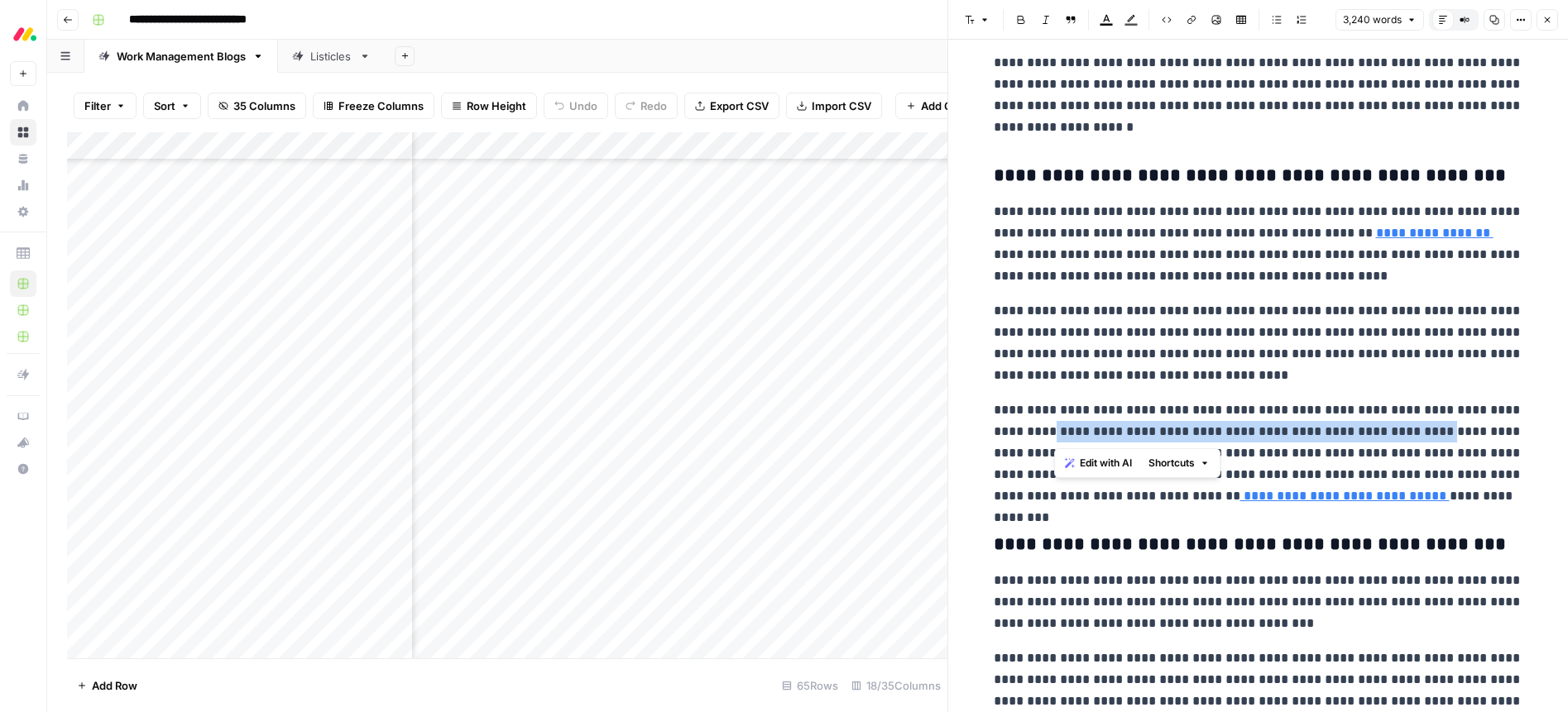 drag, startPoint x: 1054, startPoint y: 431, endPoint x: 1455, endPoint y: 441, distance: 401.12467 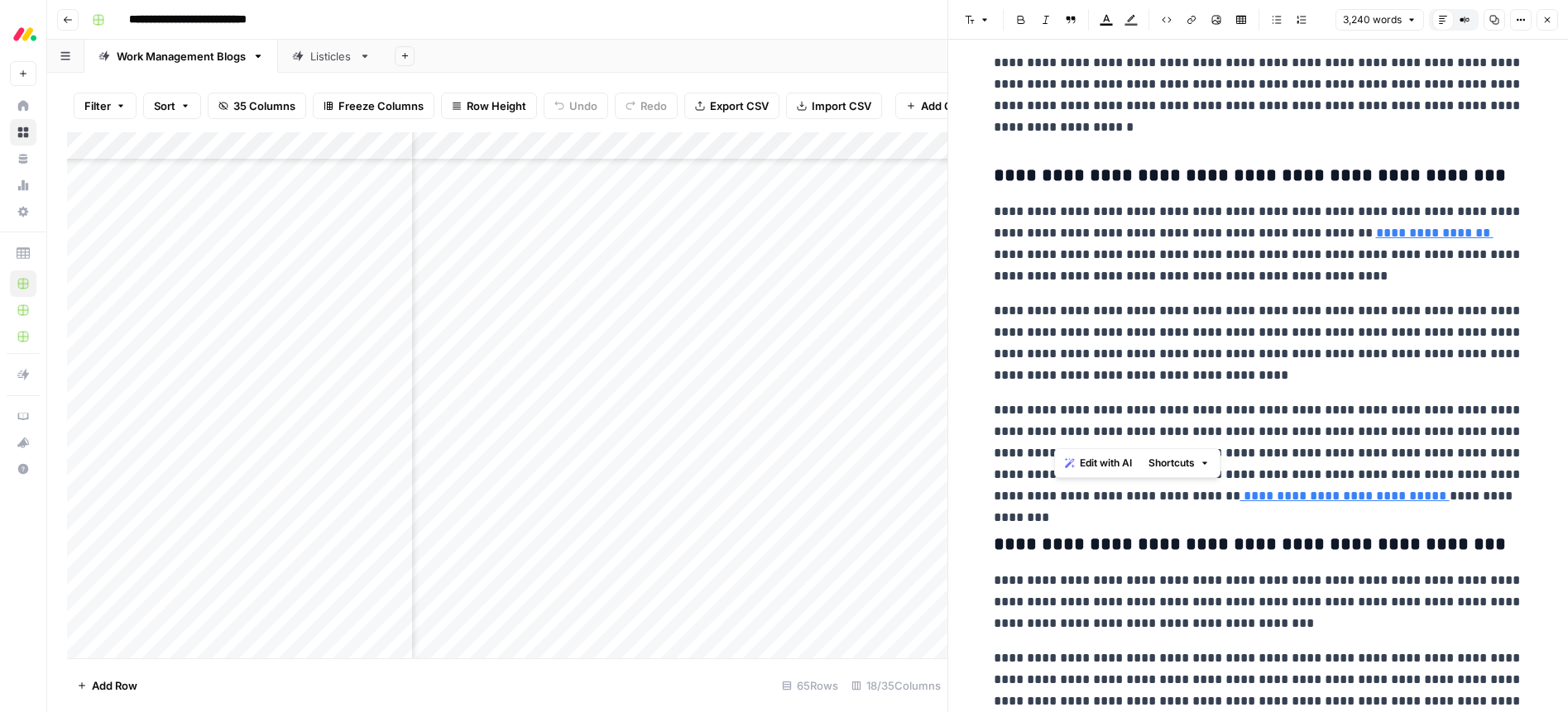 click on "**********" at bounding box center [1259, 453] 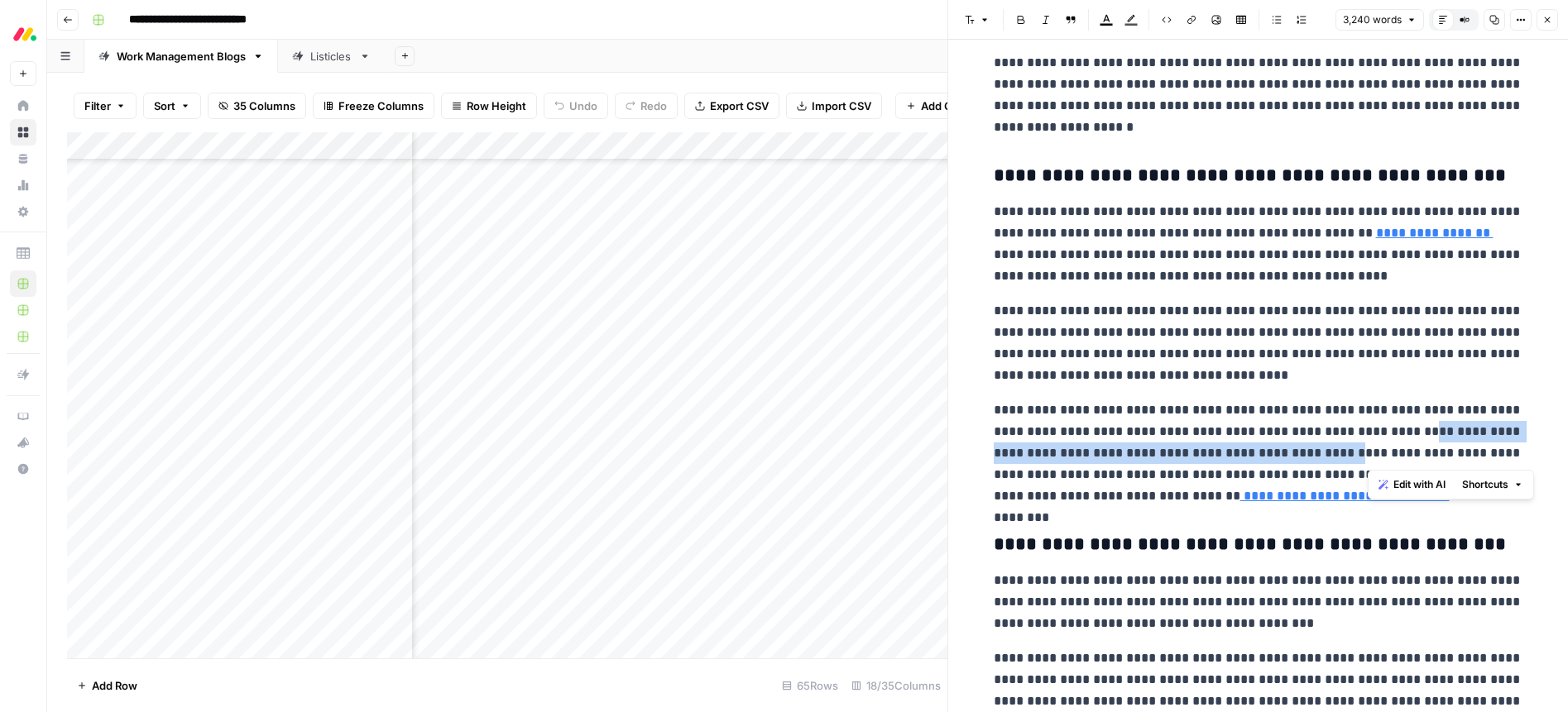 drag, startPoint x: 1428, startPoint y: 426, endPoint x: 1367, endPoint y: 442, distance: 63.06346 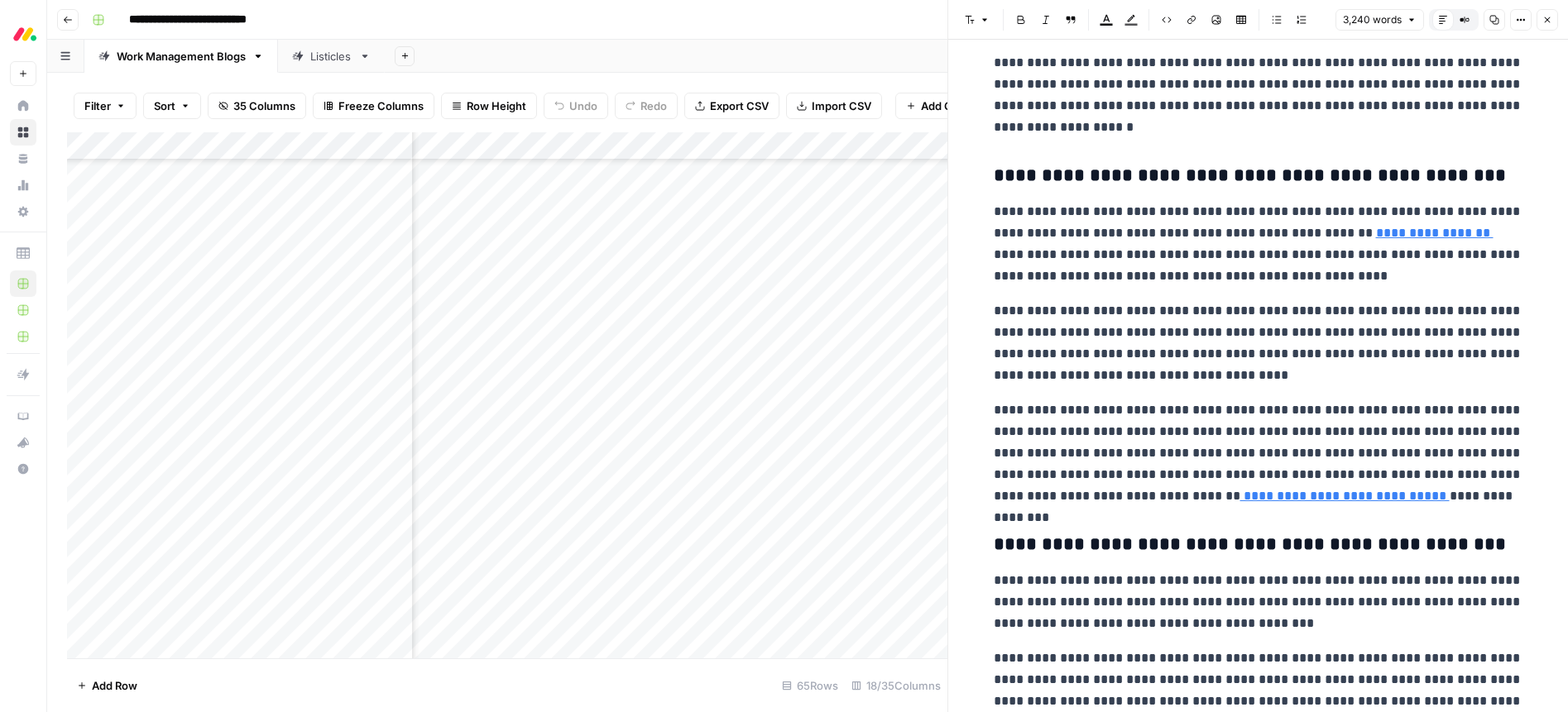 drag, startPoint x: 1382, startPoint y: 404, endPoint x: 1163, endPoint y: 418, distance: 219.447 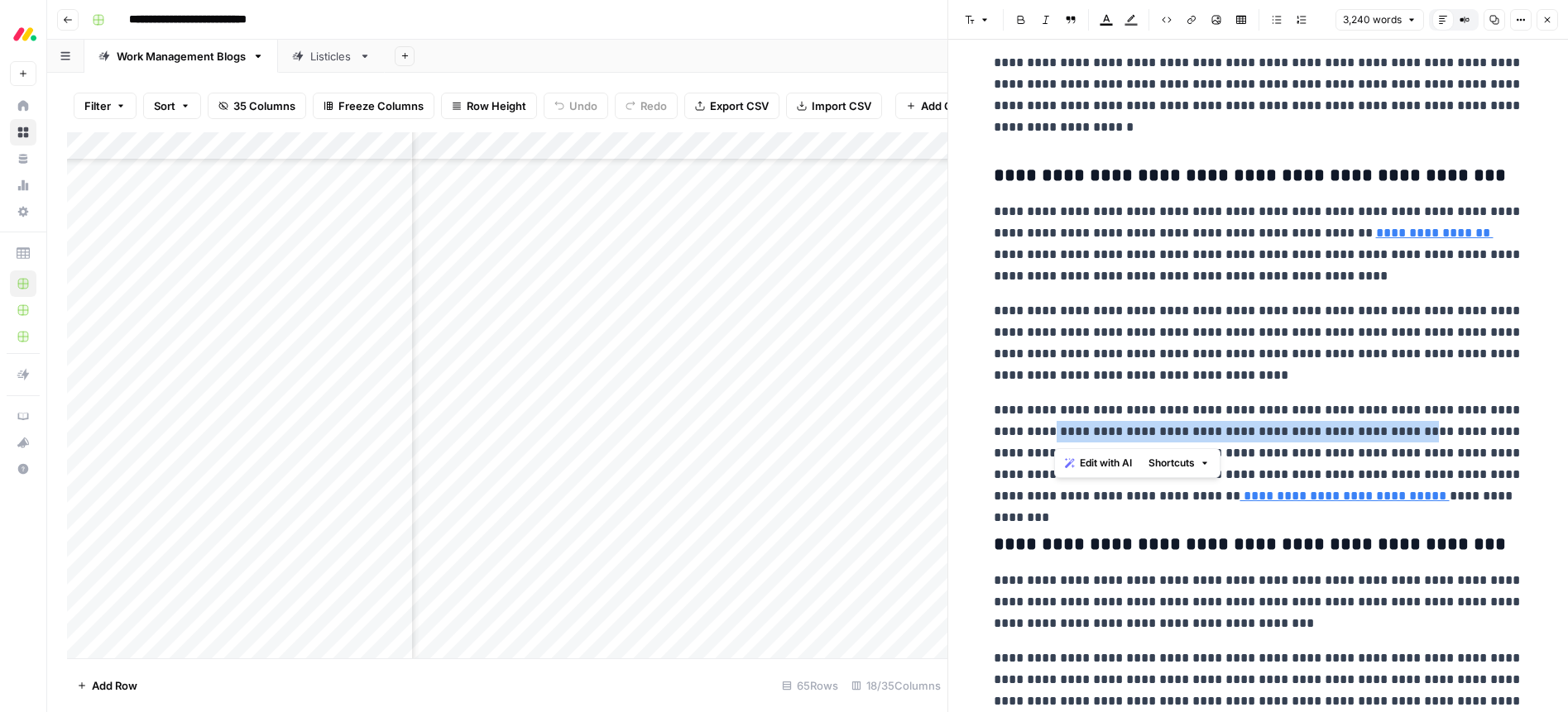 drag, startPoint x: 1059, startPoint y: 433, endPoint x: 1422, endPoint y: 431, distance: 363.00551 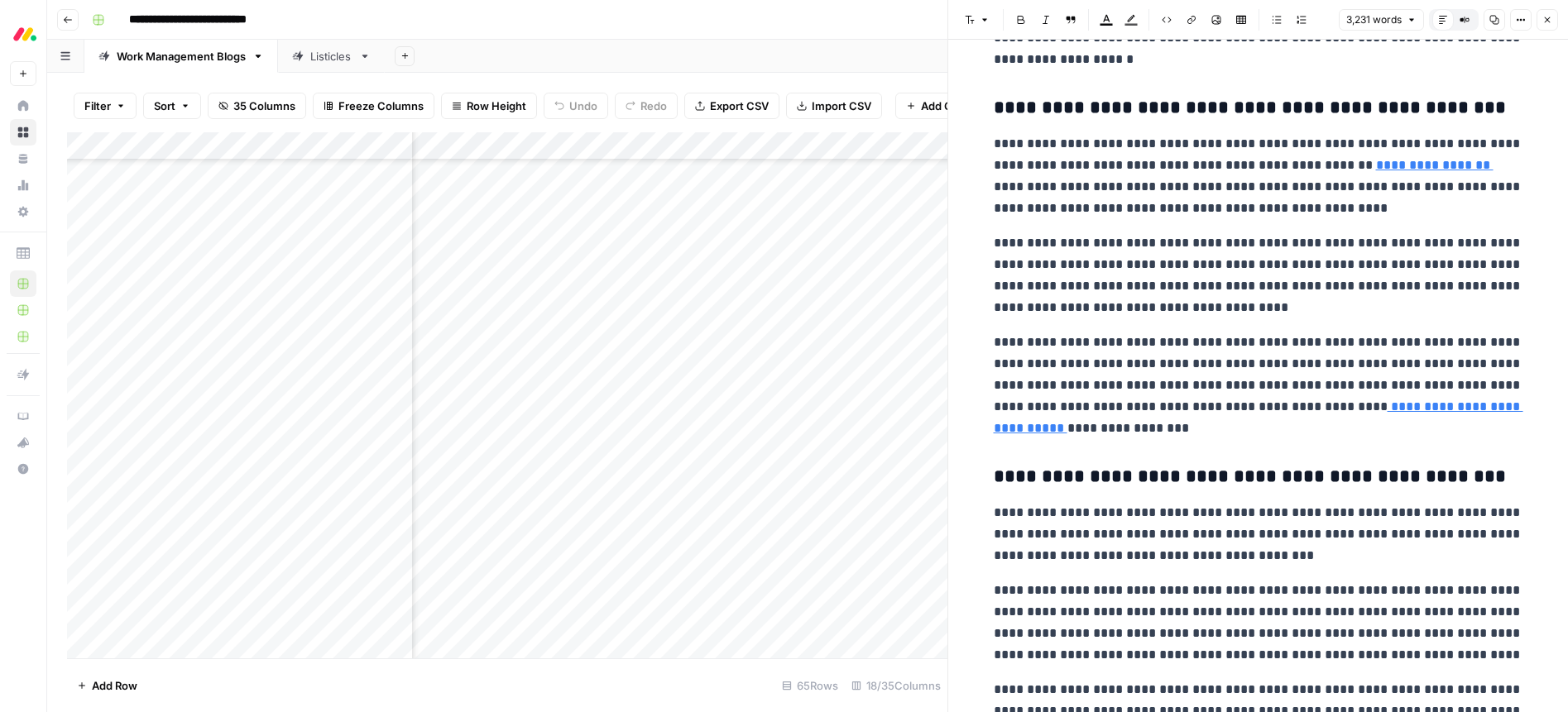 scroll, scrollTop: 3556, scrollLeft: 0, axis: vertical 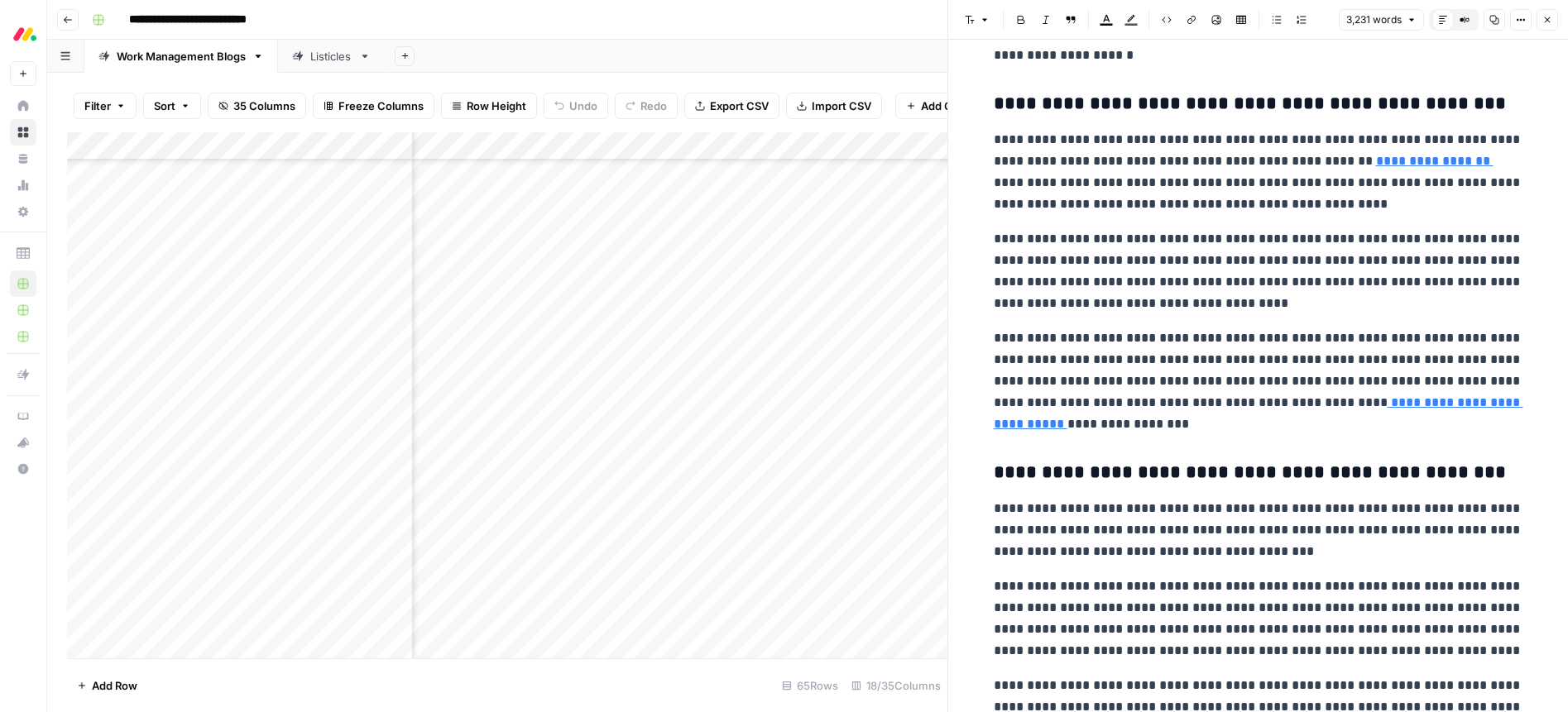 click on "**********" at bounding box center [1259, 381] 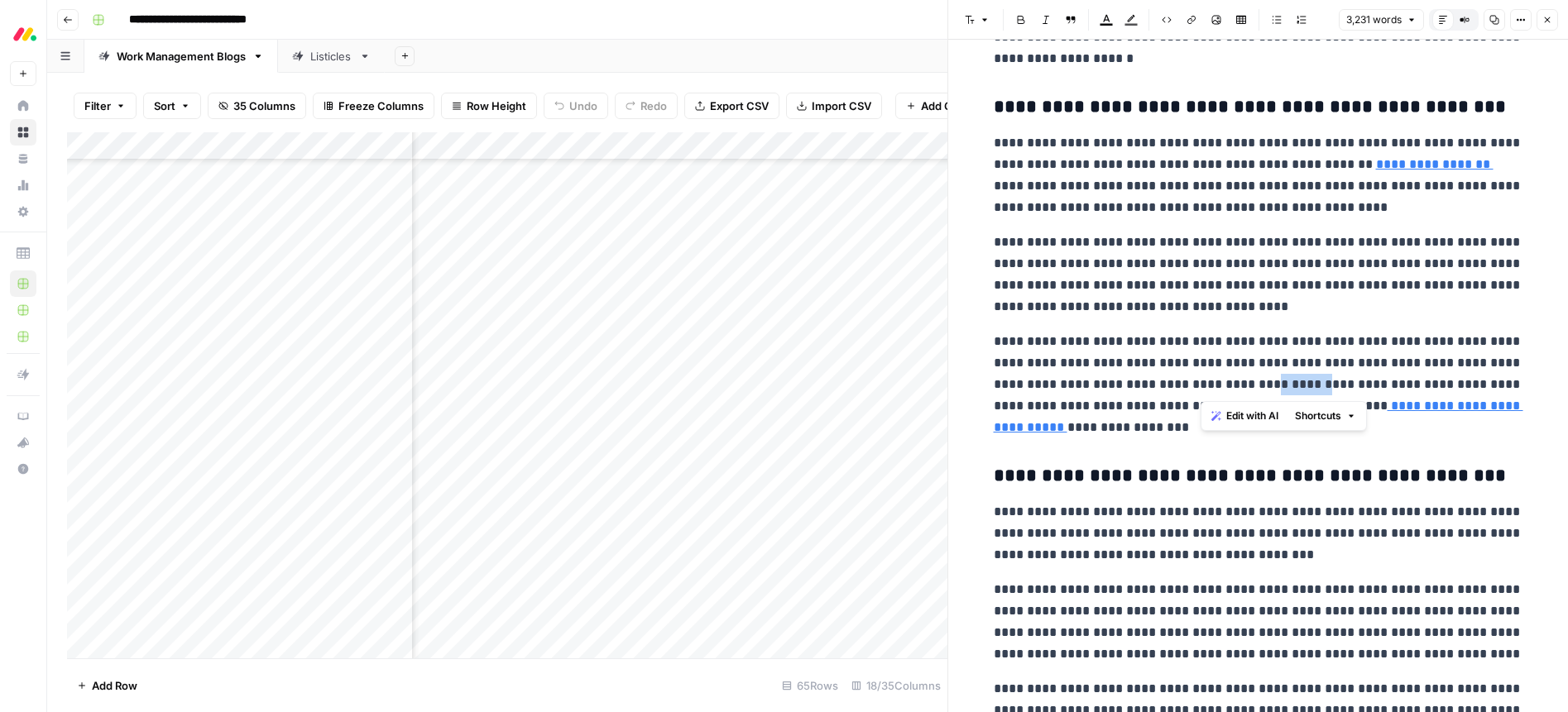 drag, startPoint x: 1211, startPoint y: 382, endPoint x: 1322, endPoint y: 573, distance: 220.91175 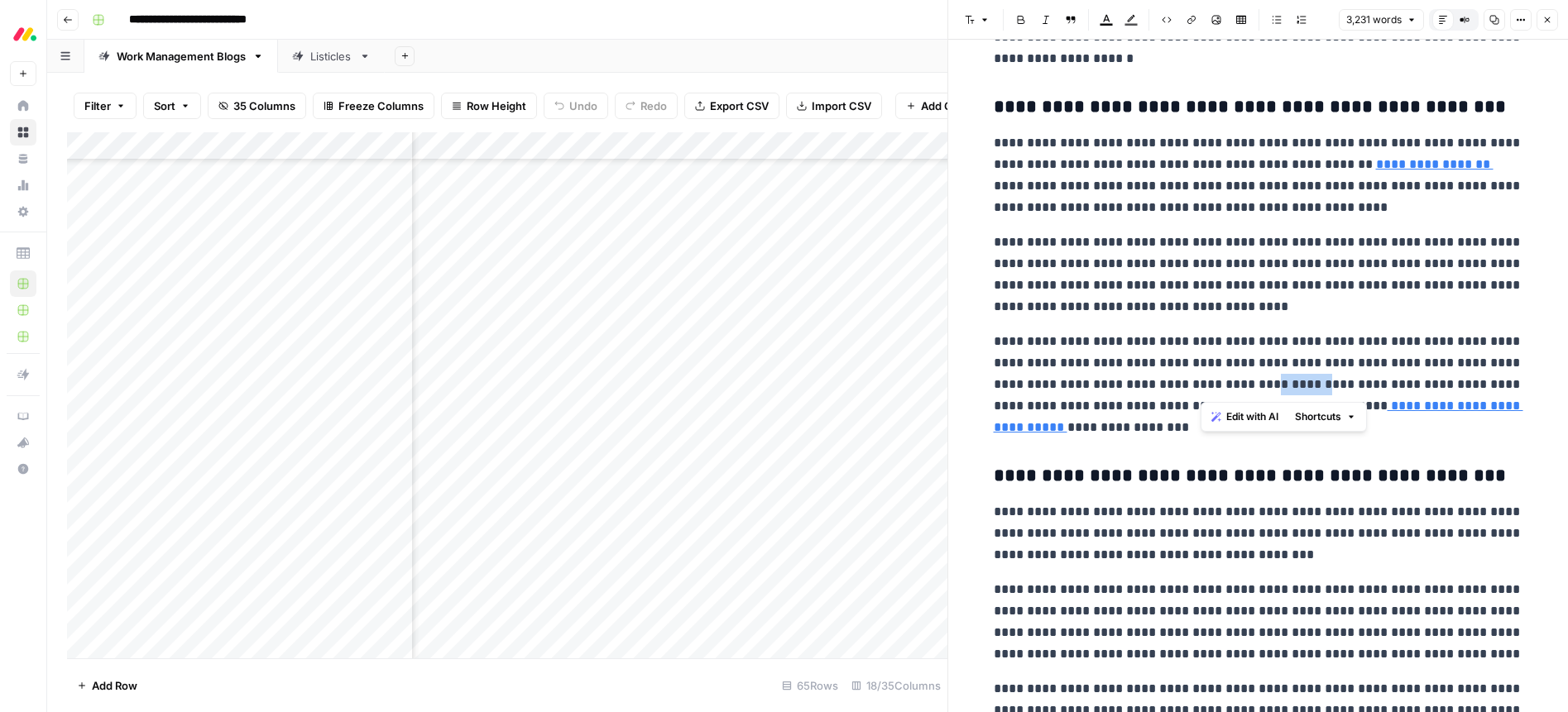 scroll, scrollTop: 3552, scrollLeft: 0, axis: vertical 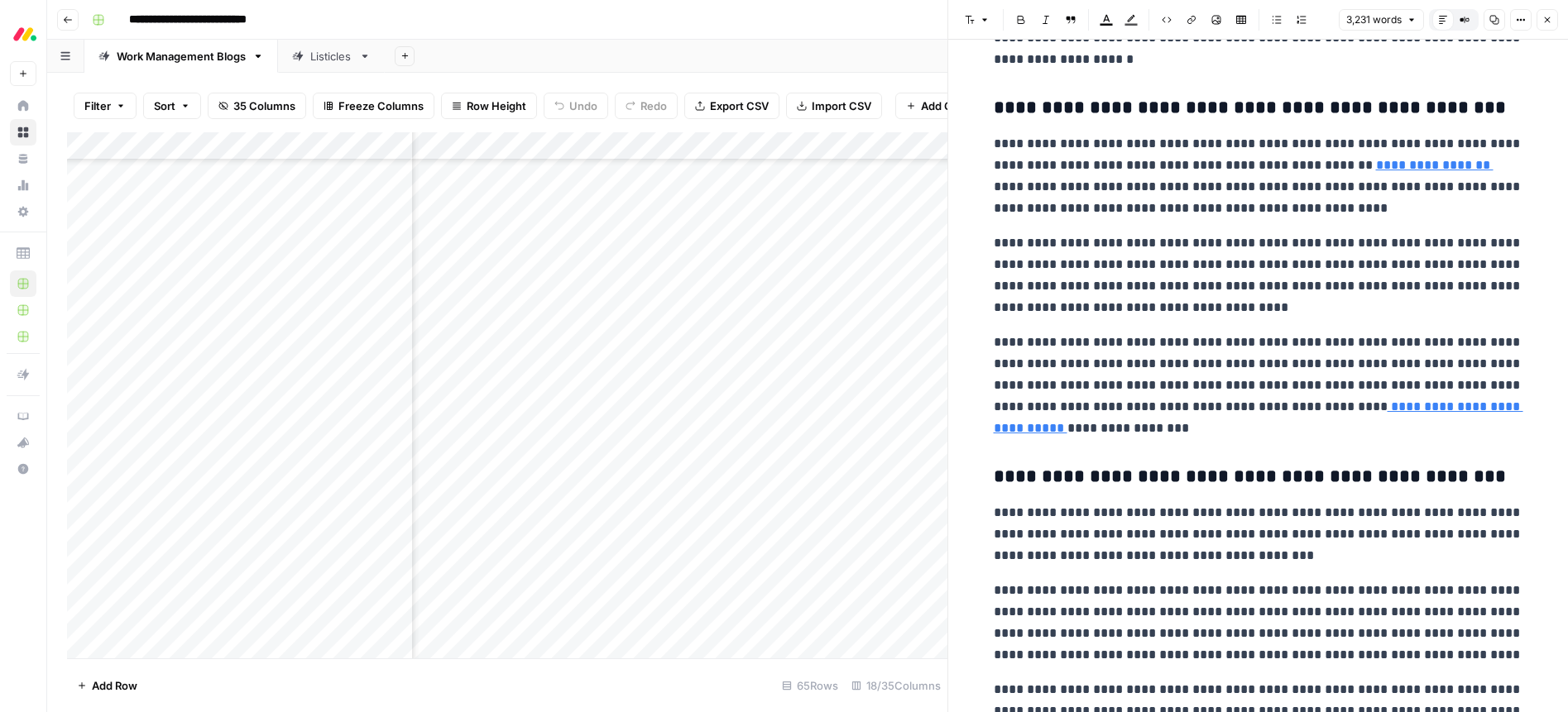 click on "**********" at bounding box center (1259, 385) 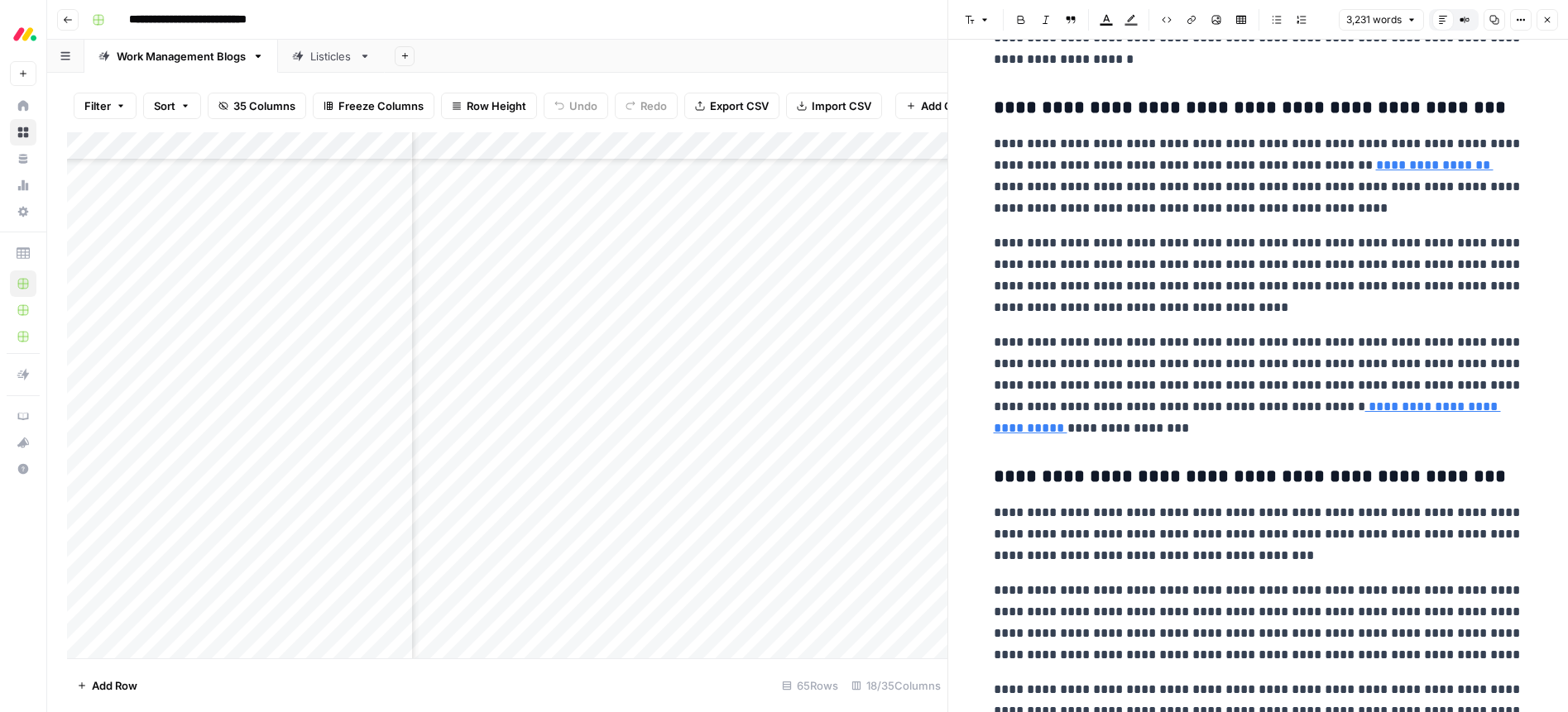 click on "**********" at bounding box center (1259, 385) 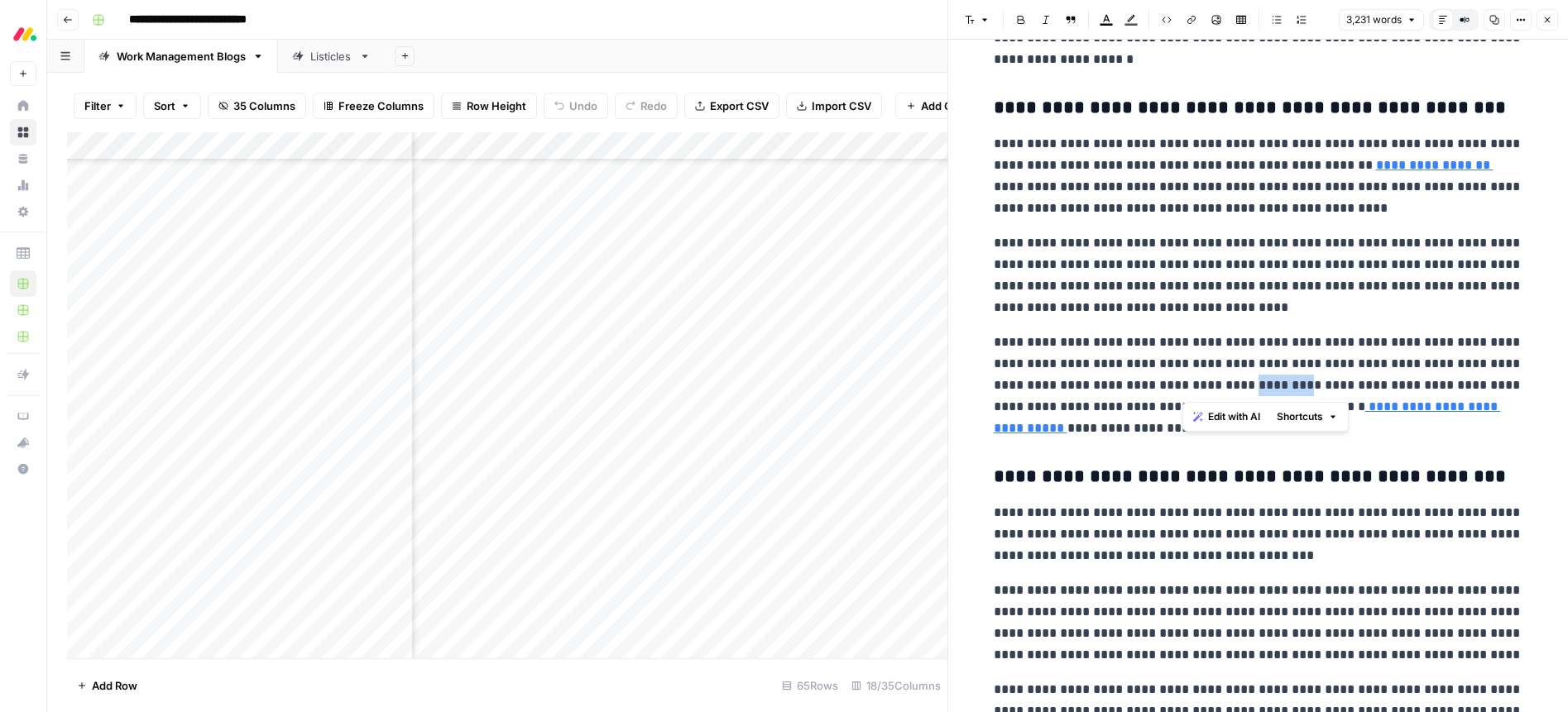 click on "**********" at bounding box center (1259, 385) 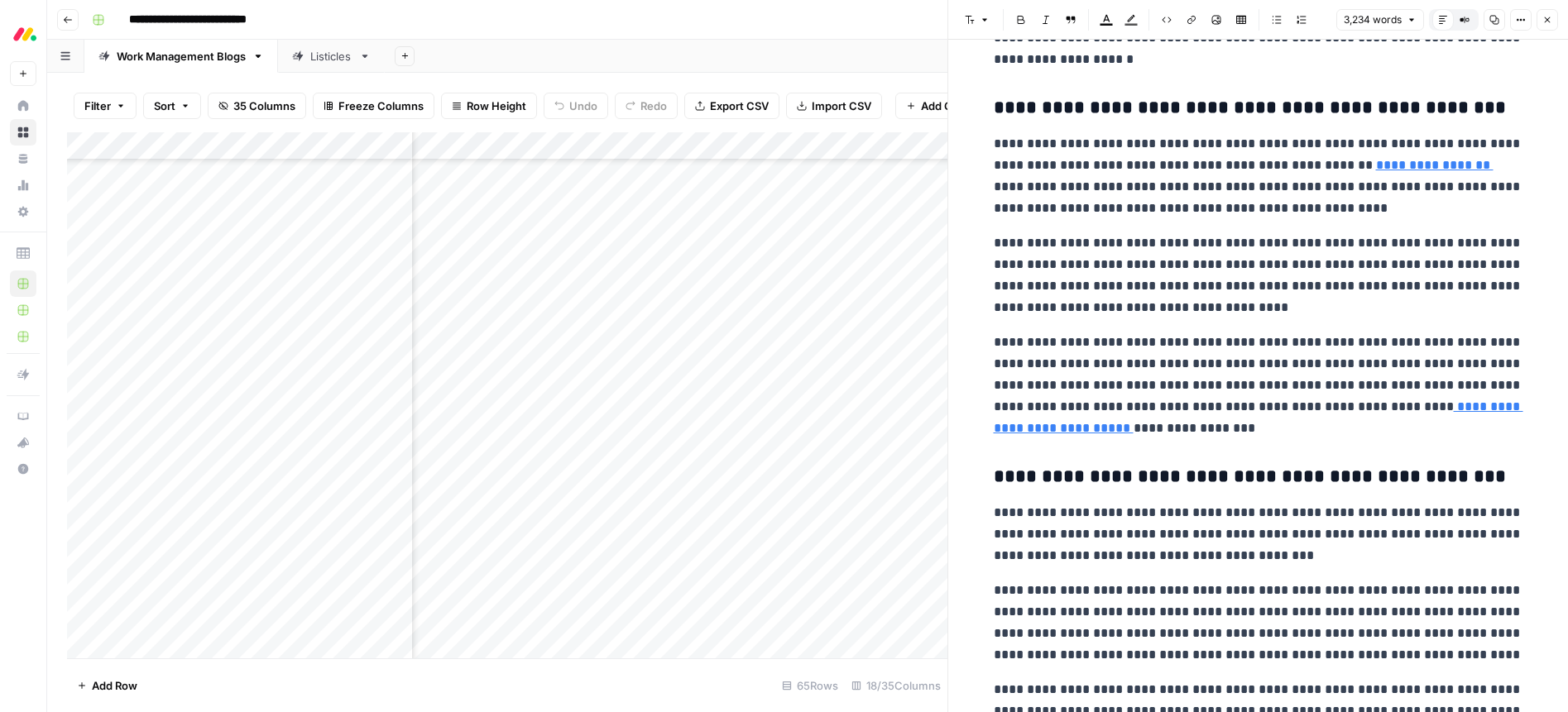 click on "**********" at bounding box center [1259, 385] 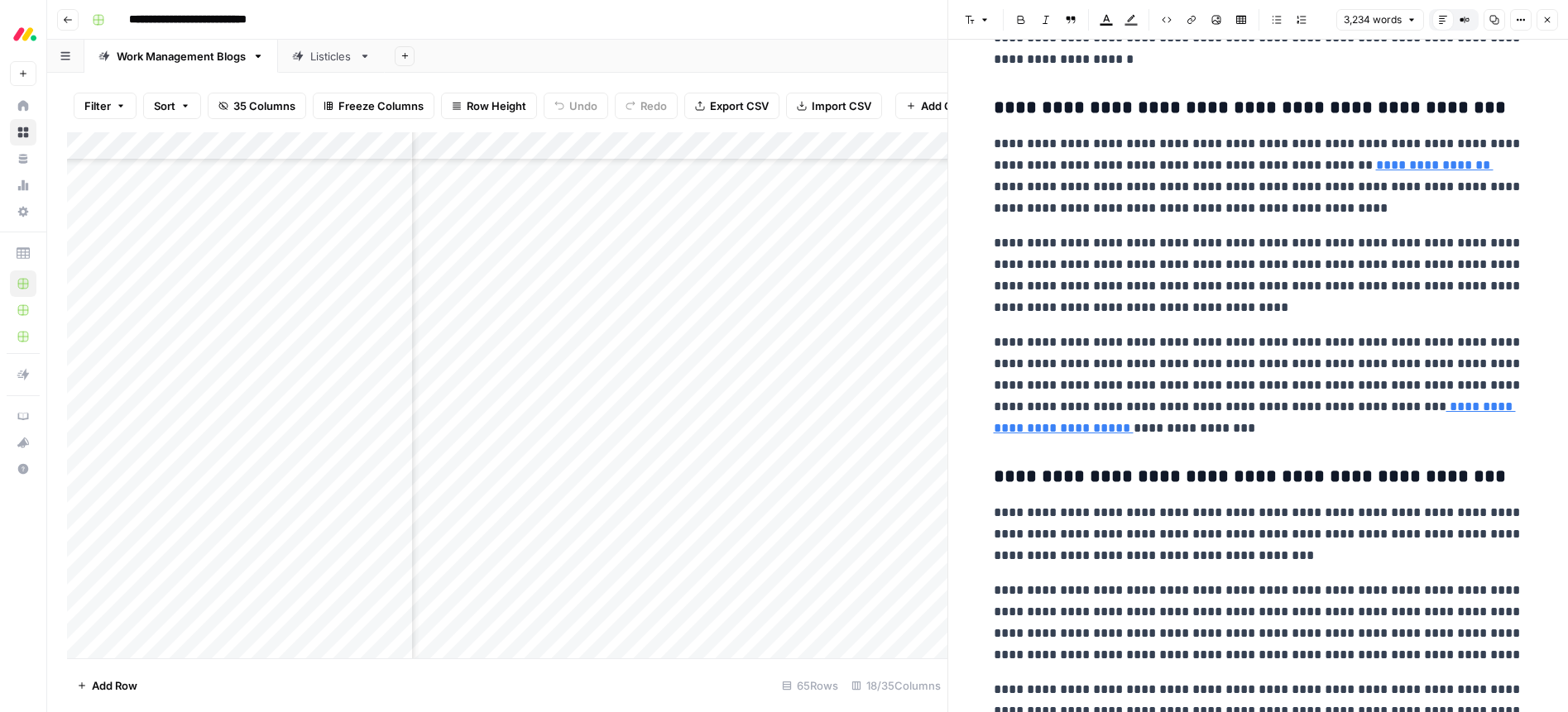 scroll, scrollTop: 3550, scrollLeft: 0, axis: vertical 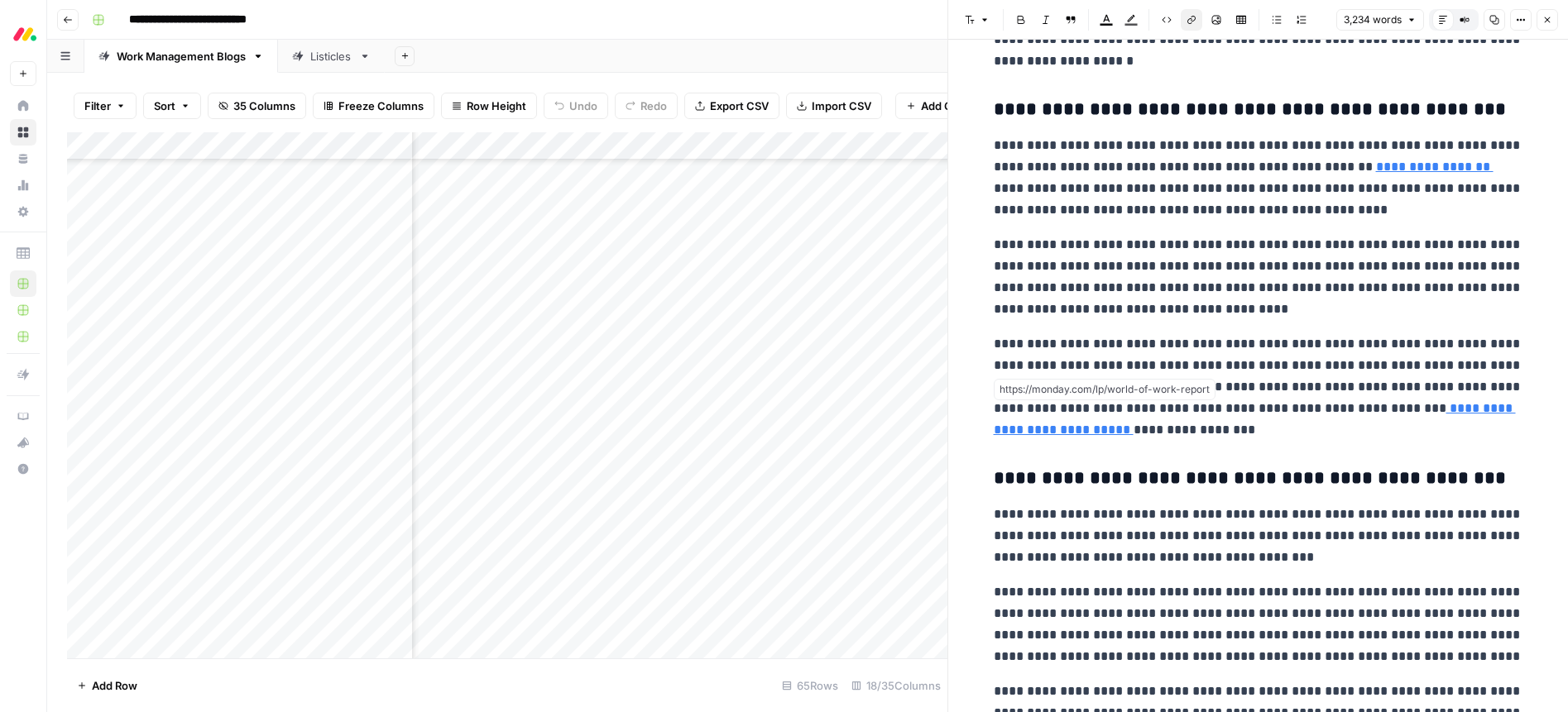 click on "**********" at bounding box center (1254, 418) 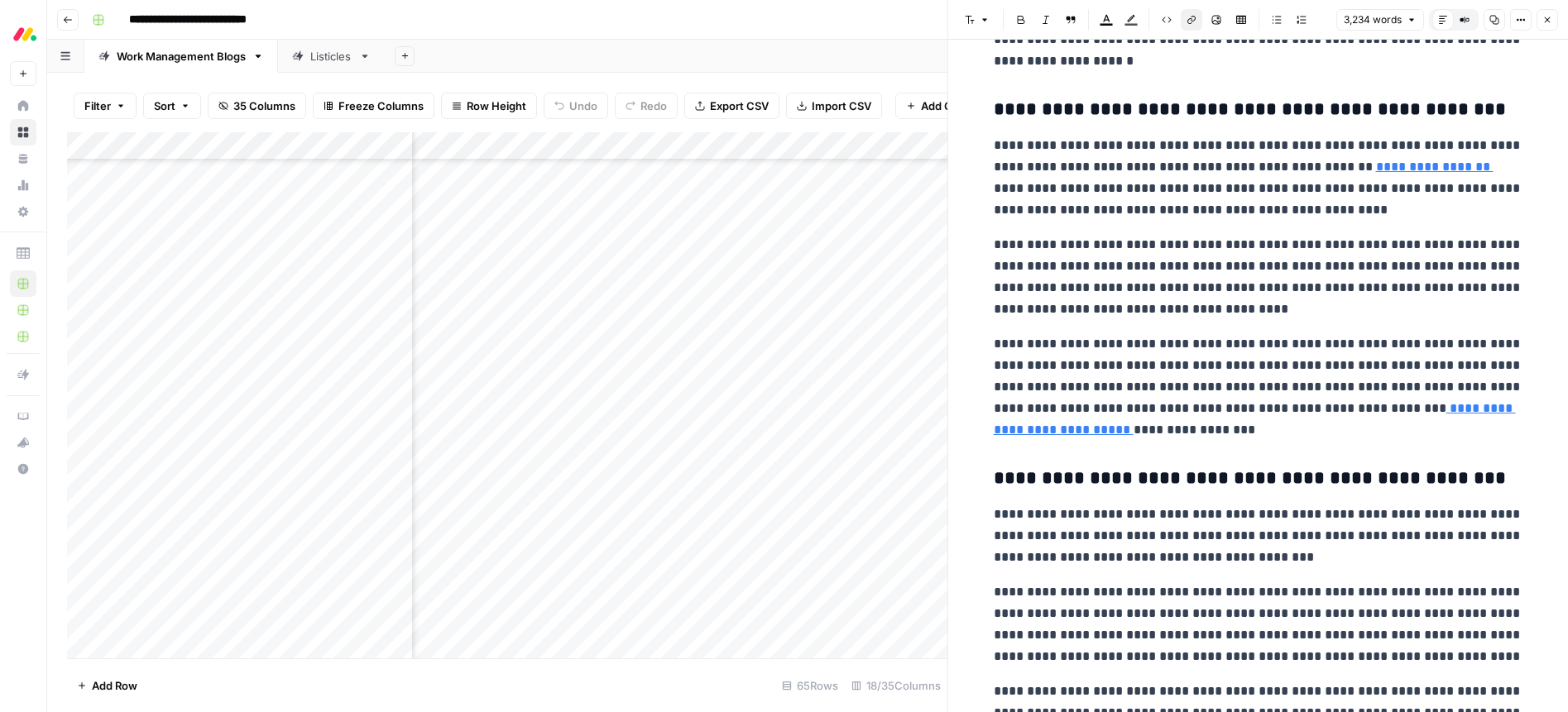 scroll, scrollTop: 3548, scrollLeft: 0, axis: vertical 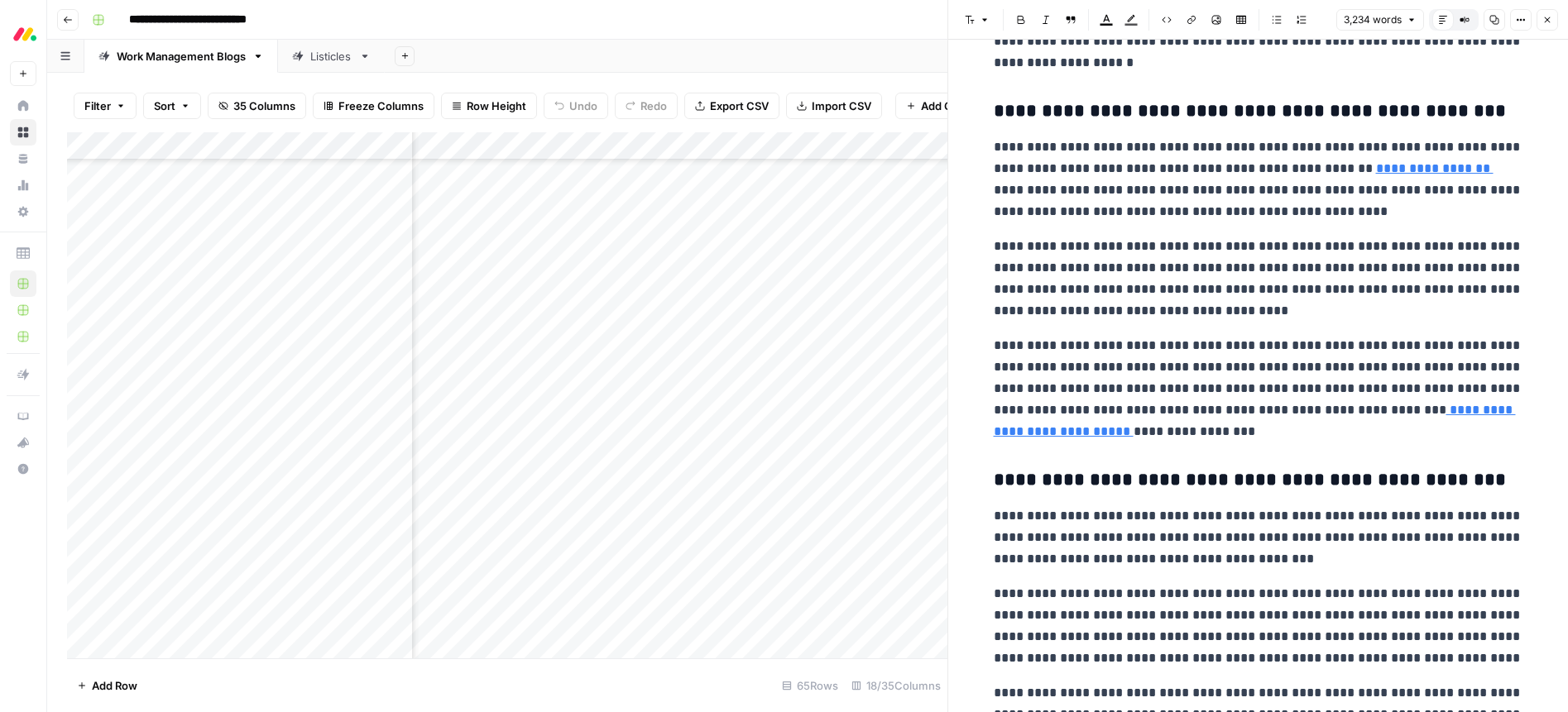 click on "**********" at bounding box center (1259, 480) 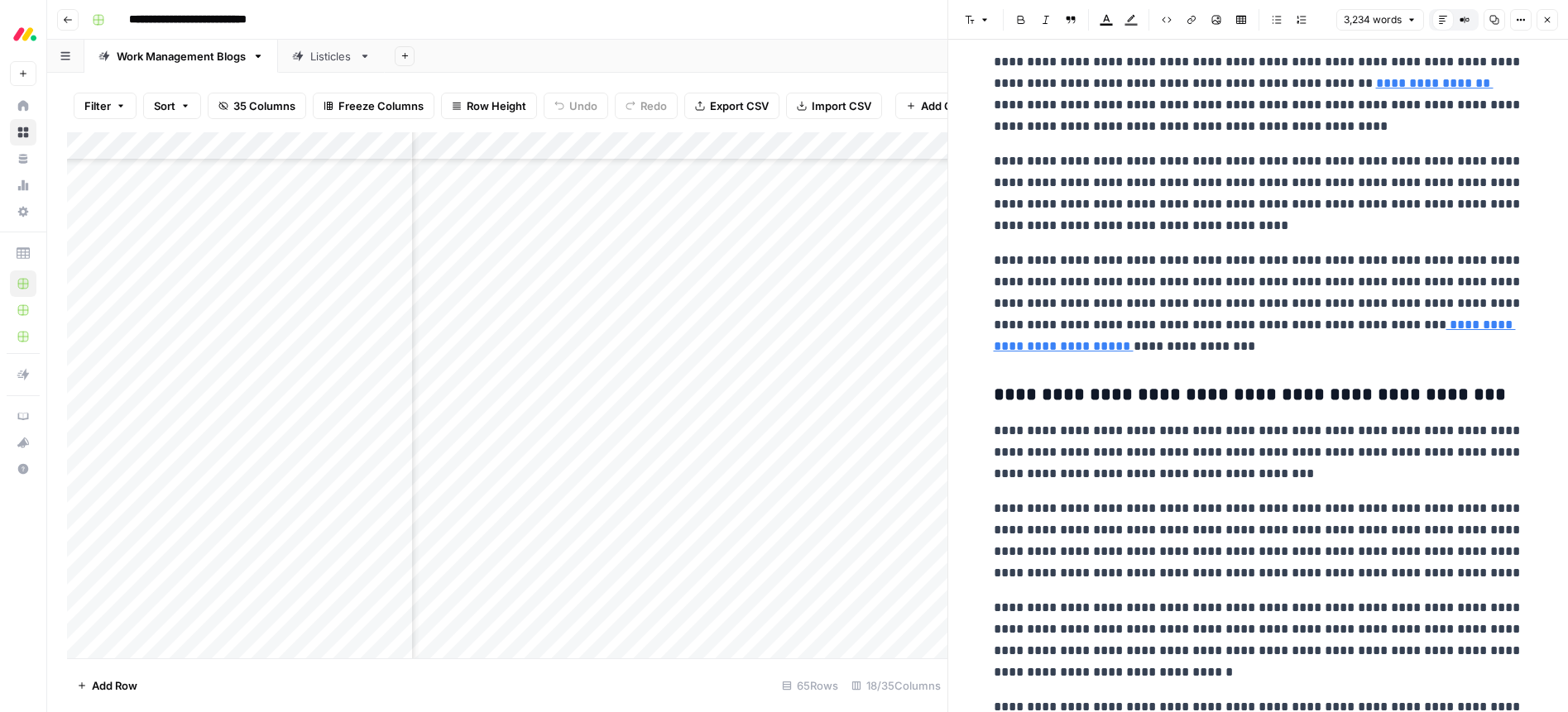scroll, scrollTop: 3677, scrollLeft: 0, axis: vertical 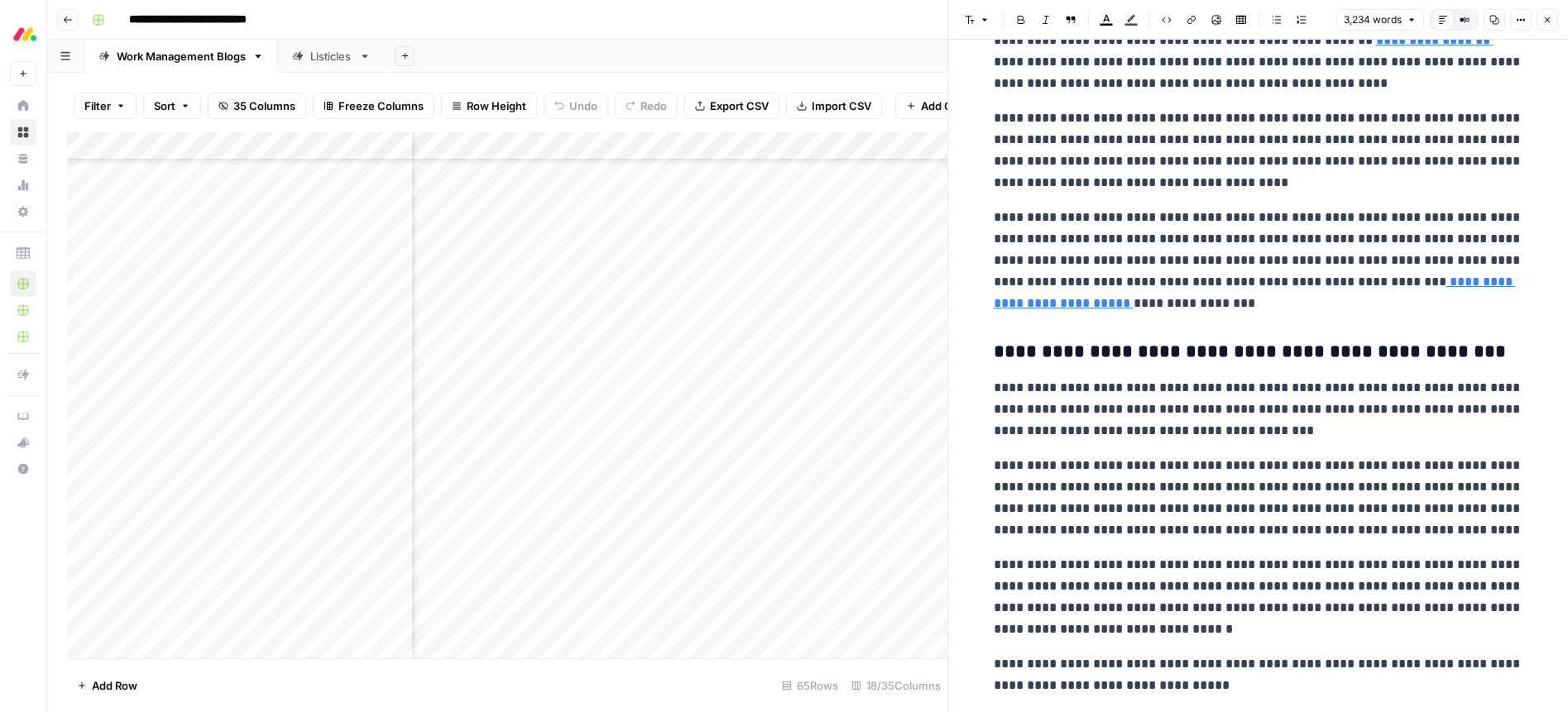 click on "**********" at bounding box center [1259, 409] 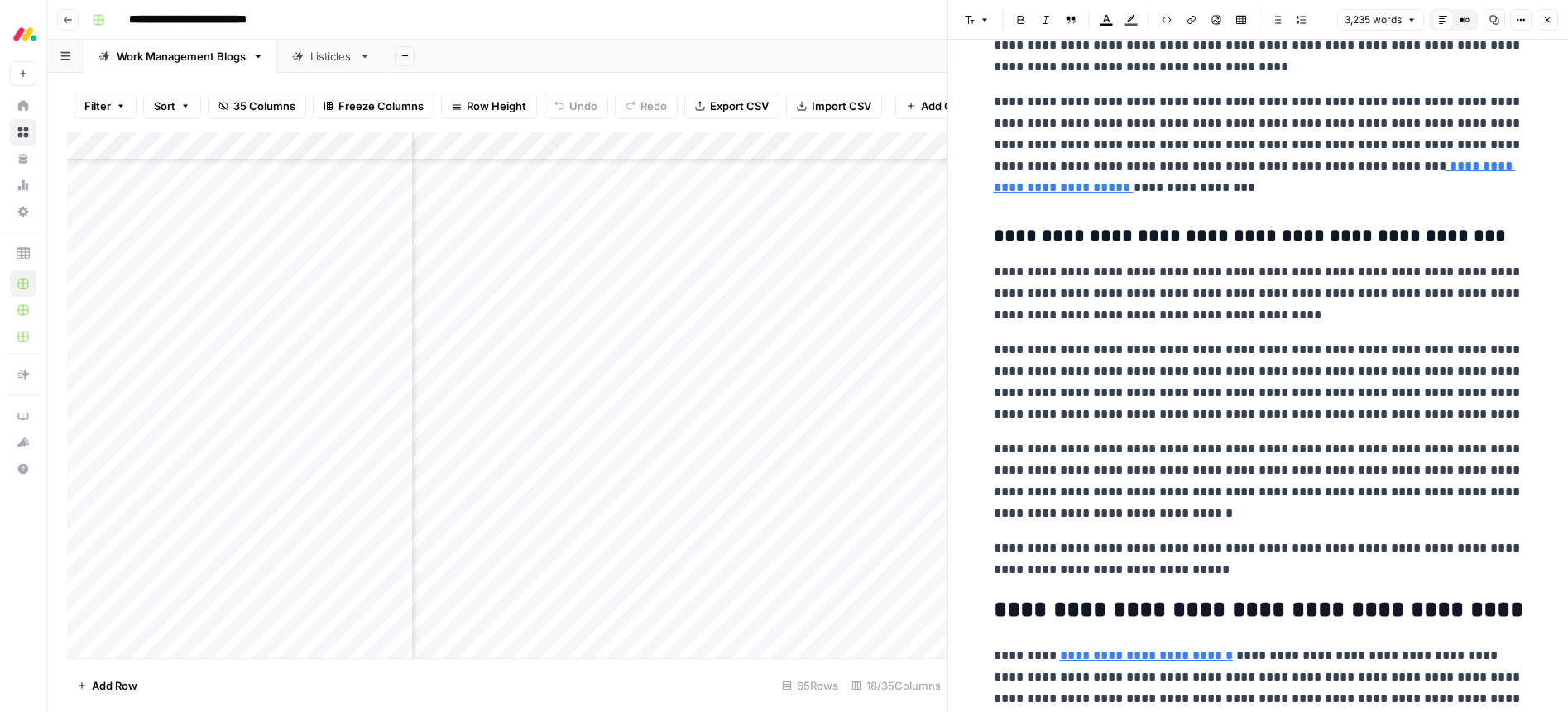 scroll, scrollTop: 3798, scrollLeft: 0, axis: vertical 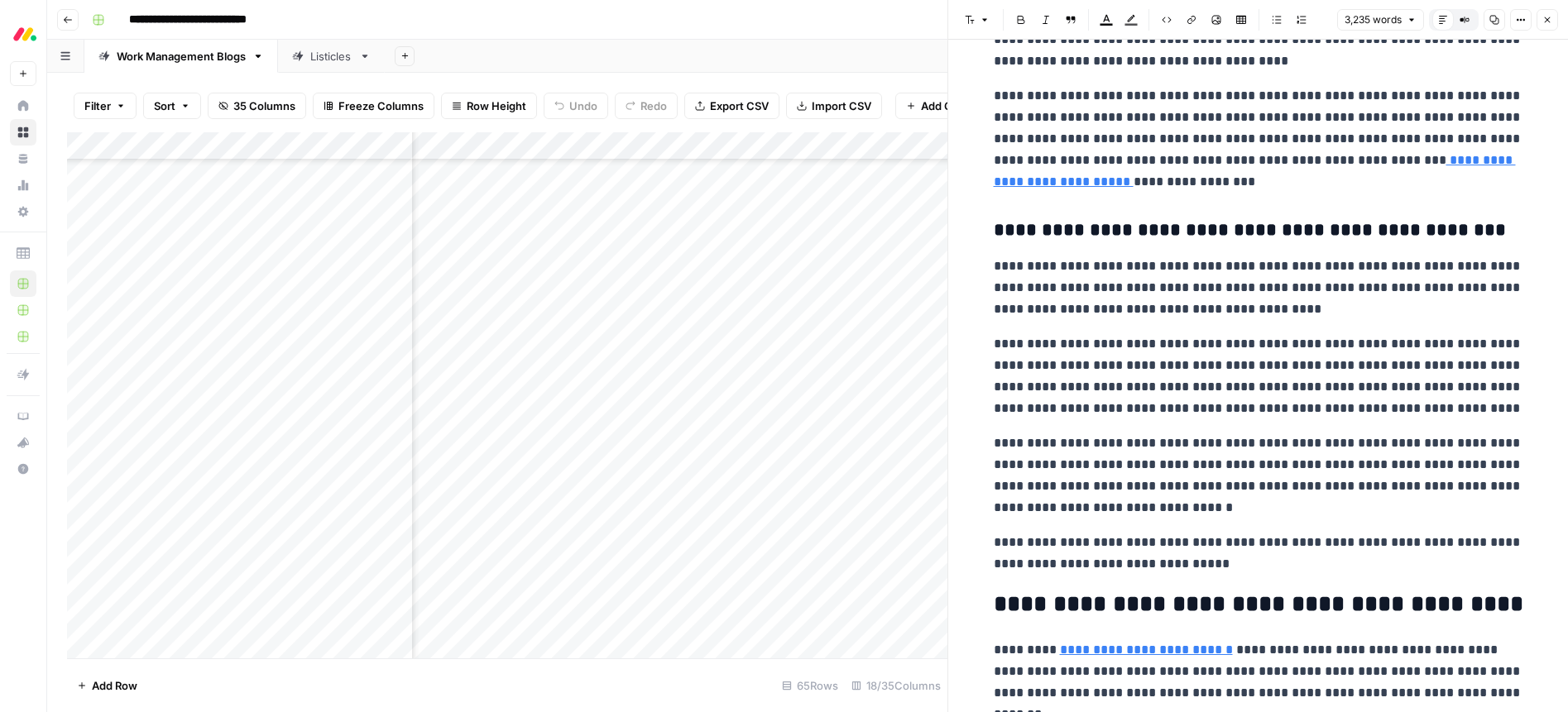 click on "**********" at bounding box center [1259, 475] 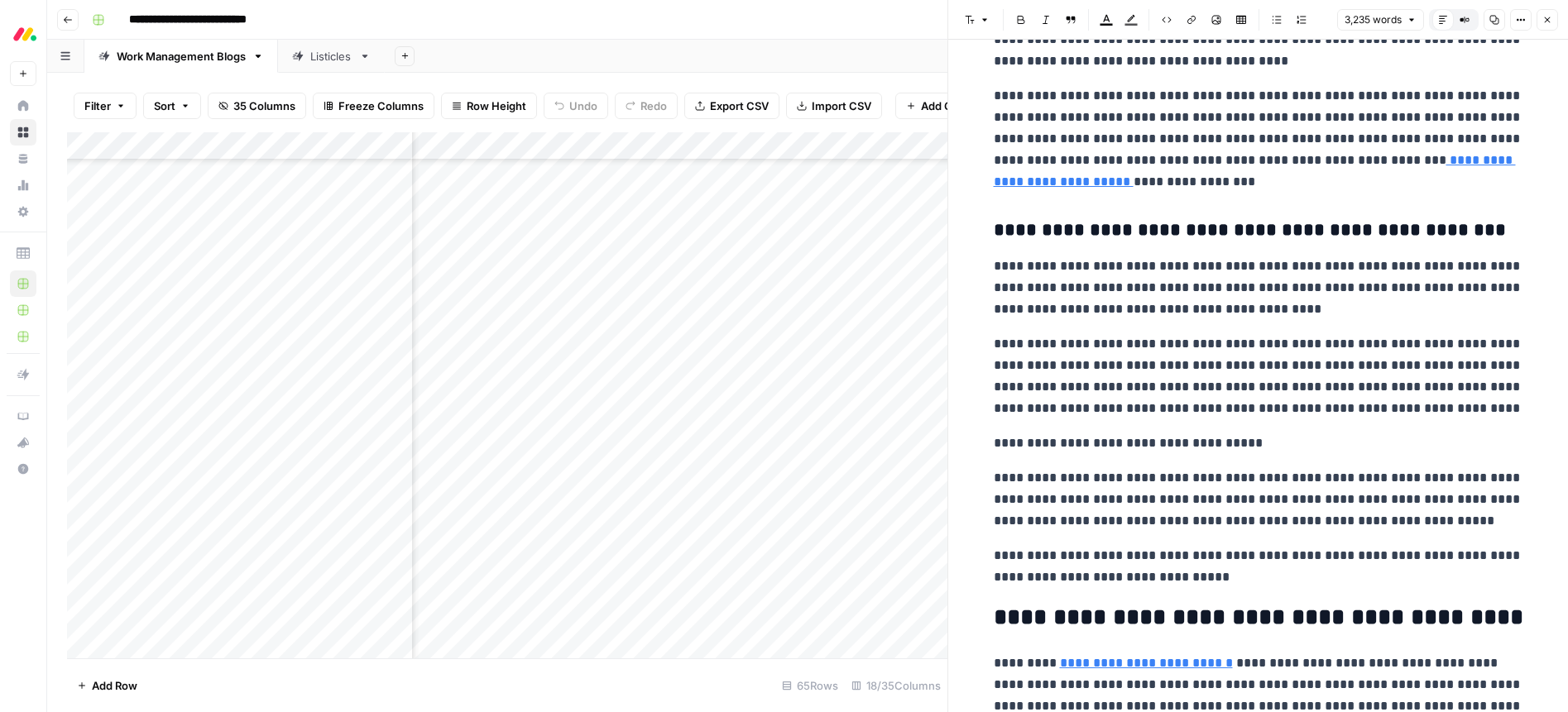 drag, startPoint x: 1028, startPoint y: 476, endPoint x: 1041, endPoint y: 469, distance: 14.76482 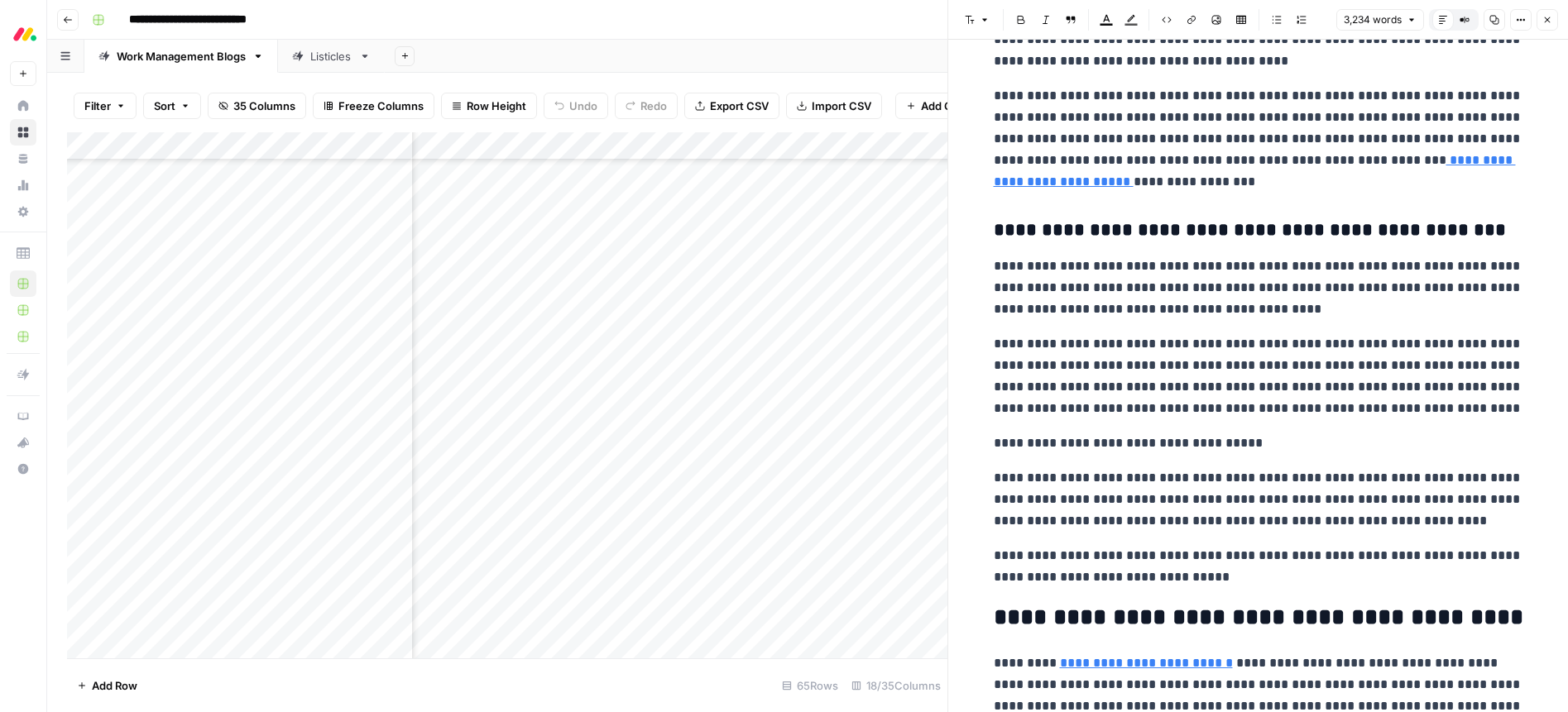 click on "**********" at bounding box center (1259, 499) 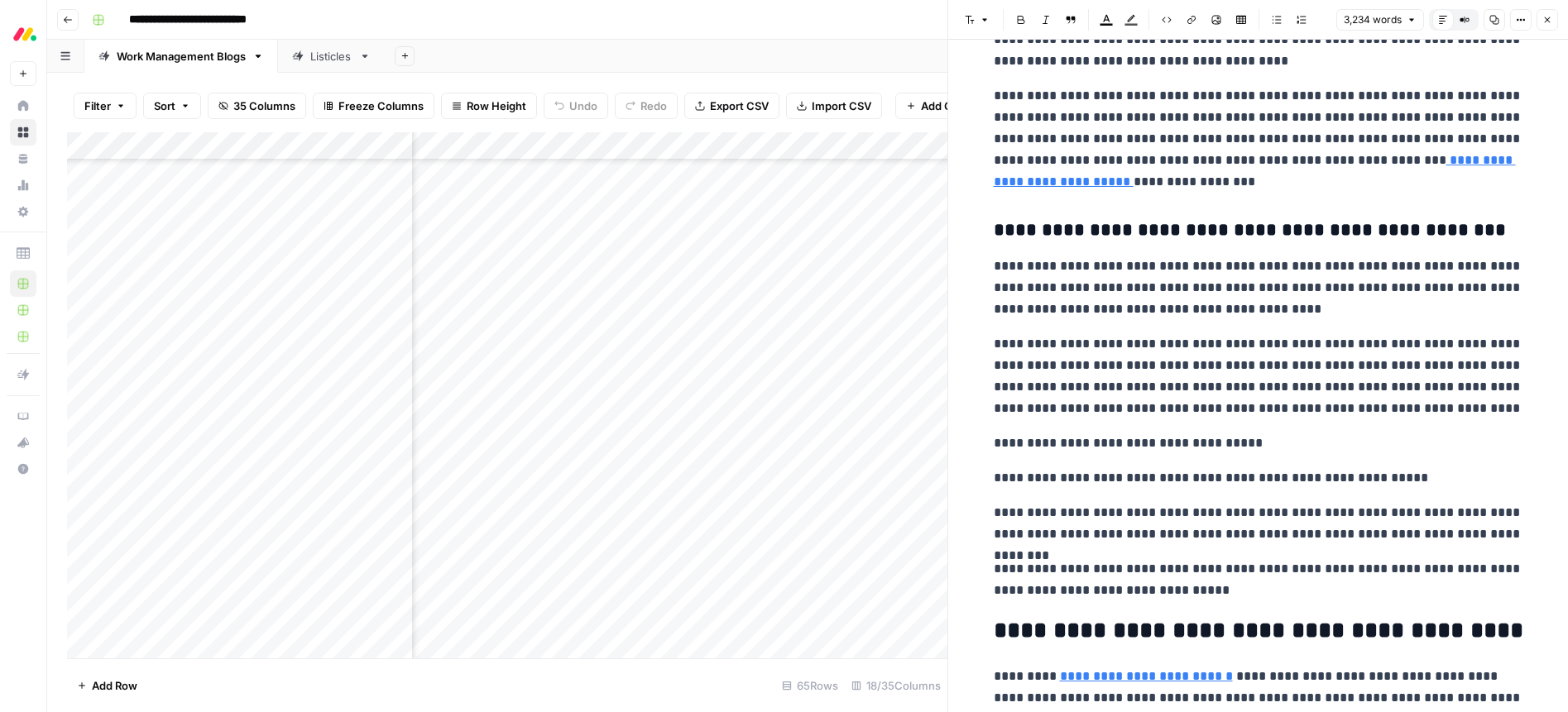 drag, startPoint x: 1043, startPoint y: 513, endPoint x: 1081, endPoint y: 502, distance: 39.560081 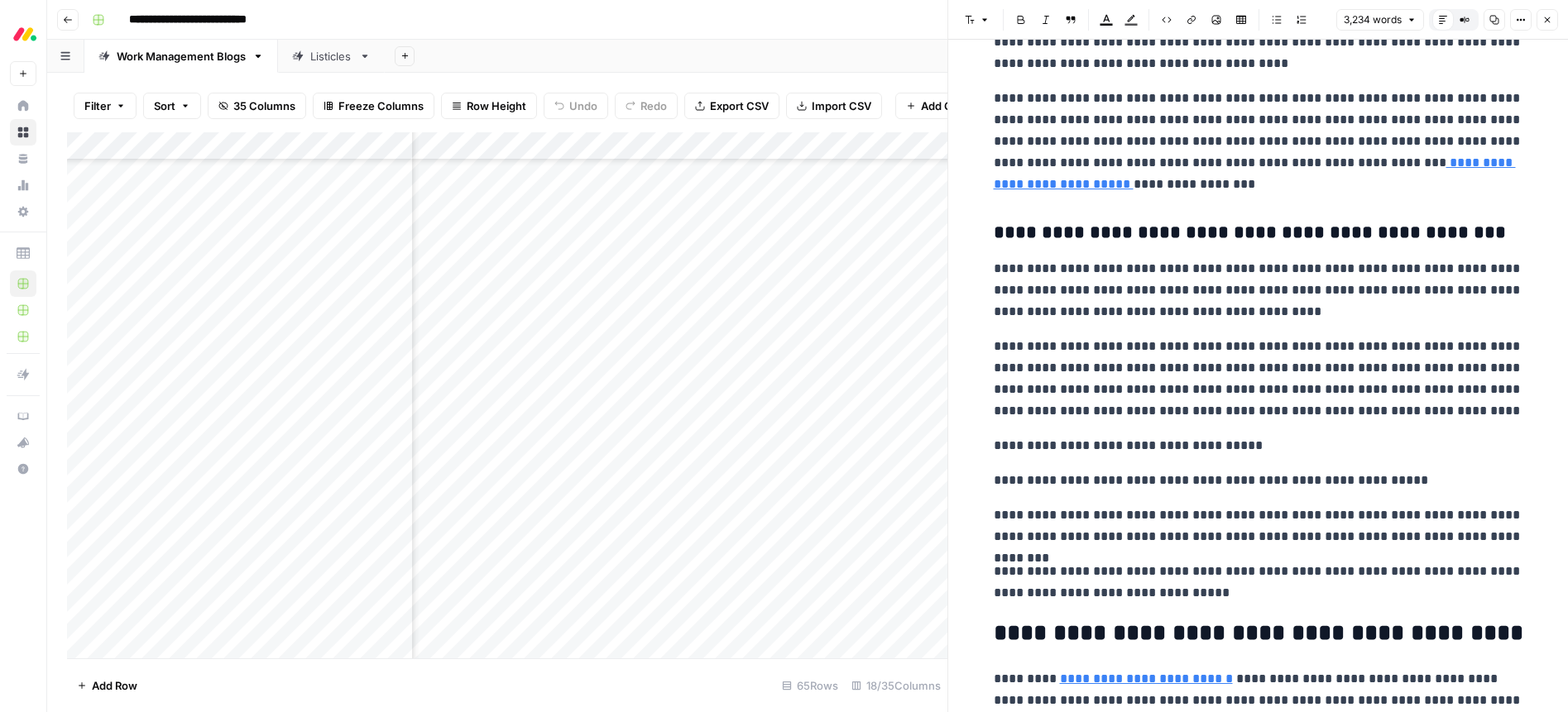 click on "**********" at bounding box center [1259, 1330] 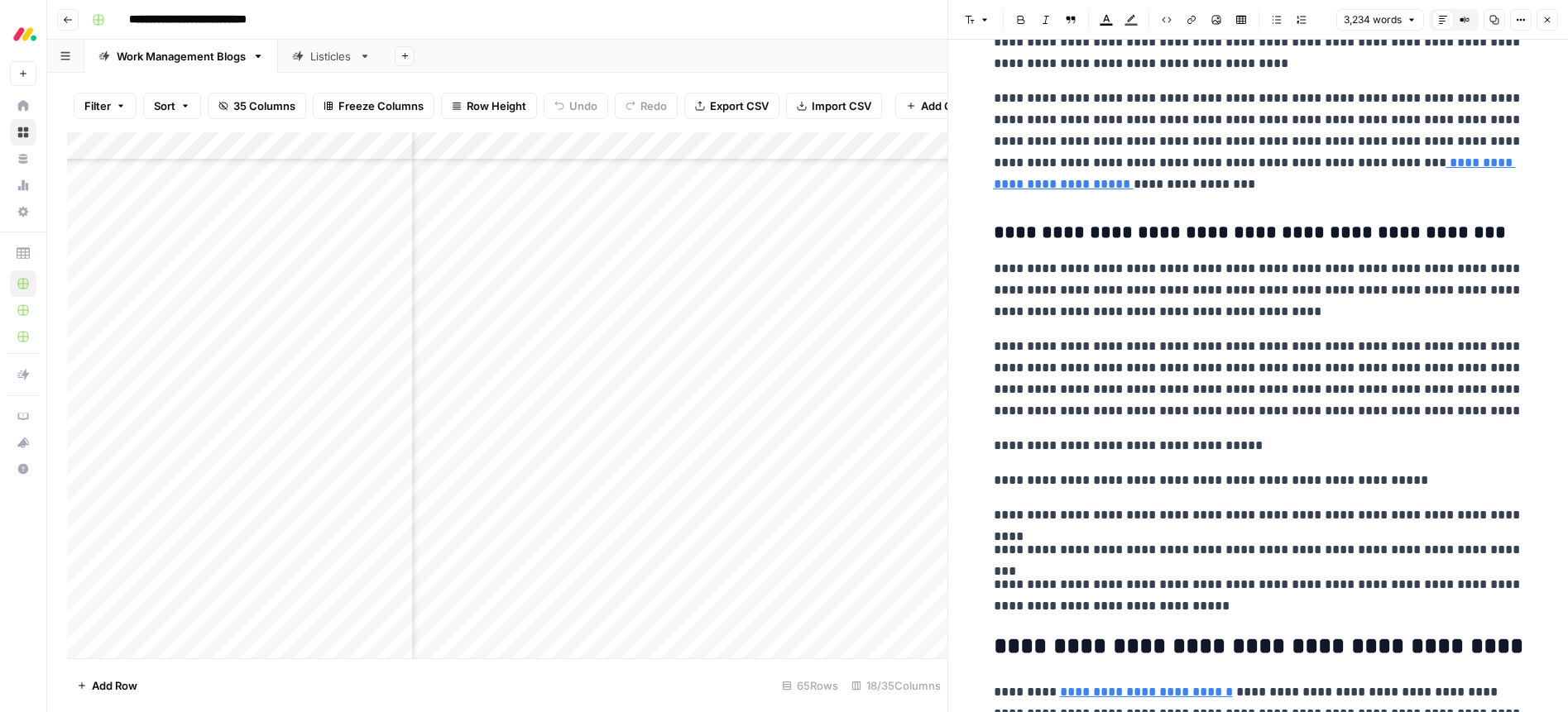 click on "**********" at bounding box center (1259, 480) 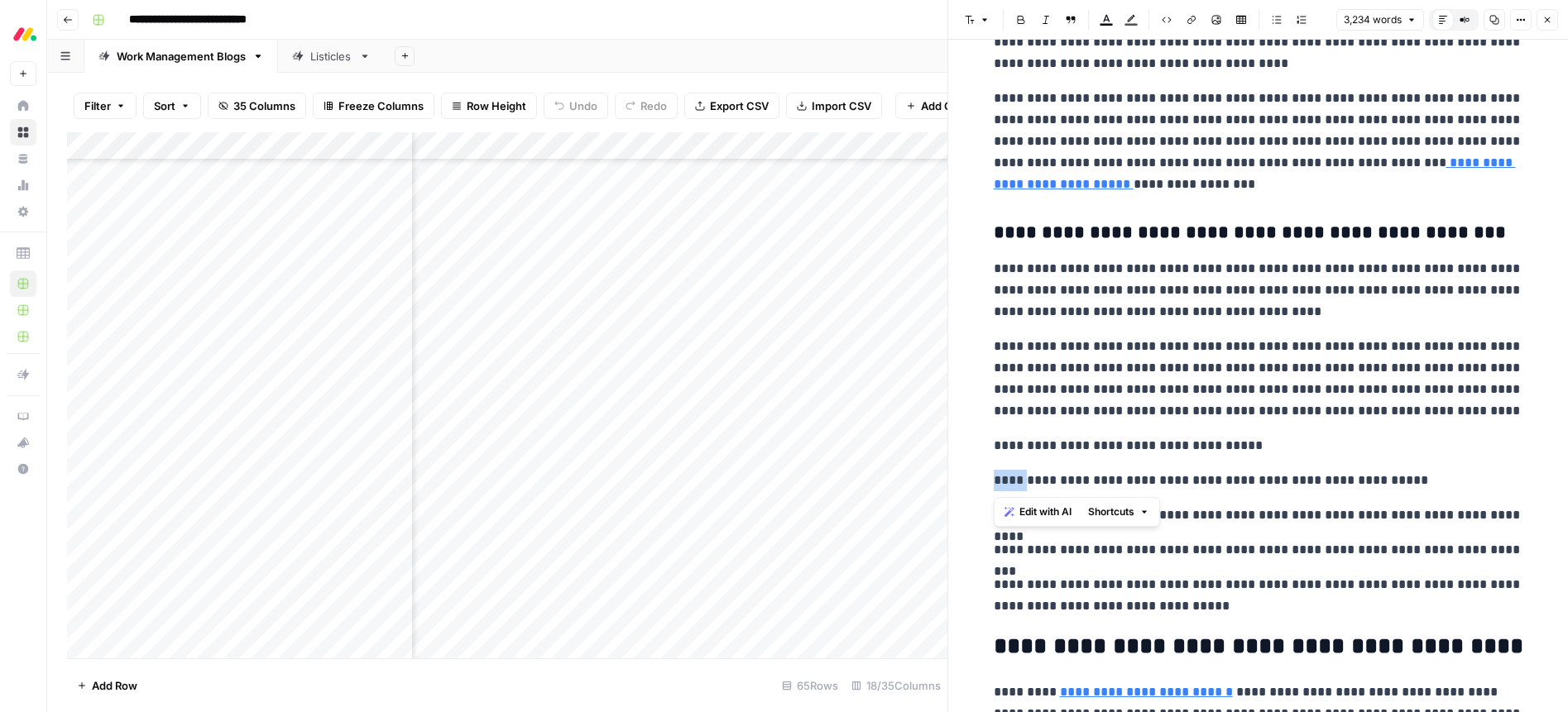 click on "**********" at bounding box center (1259, 480) 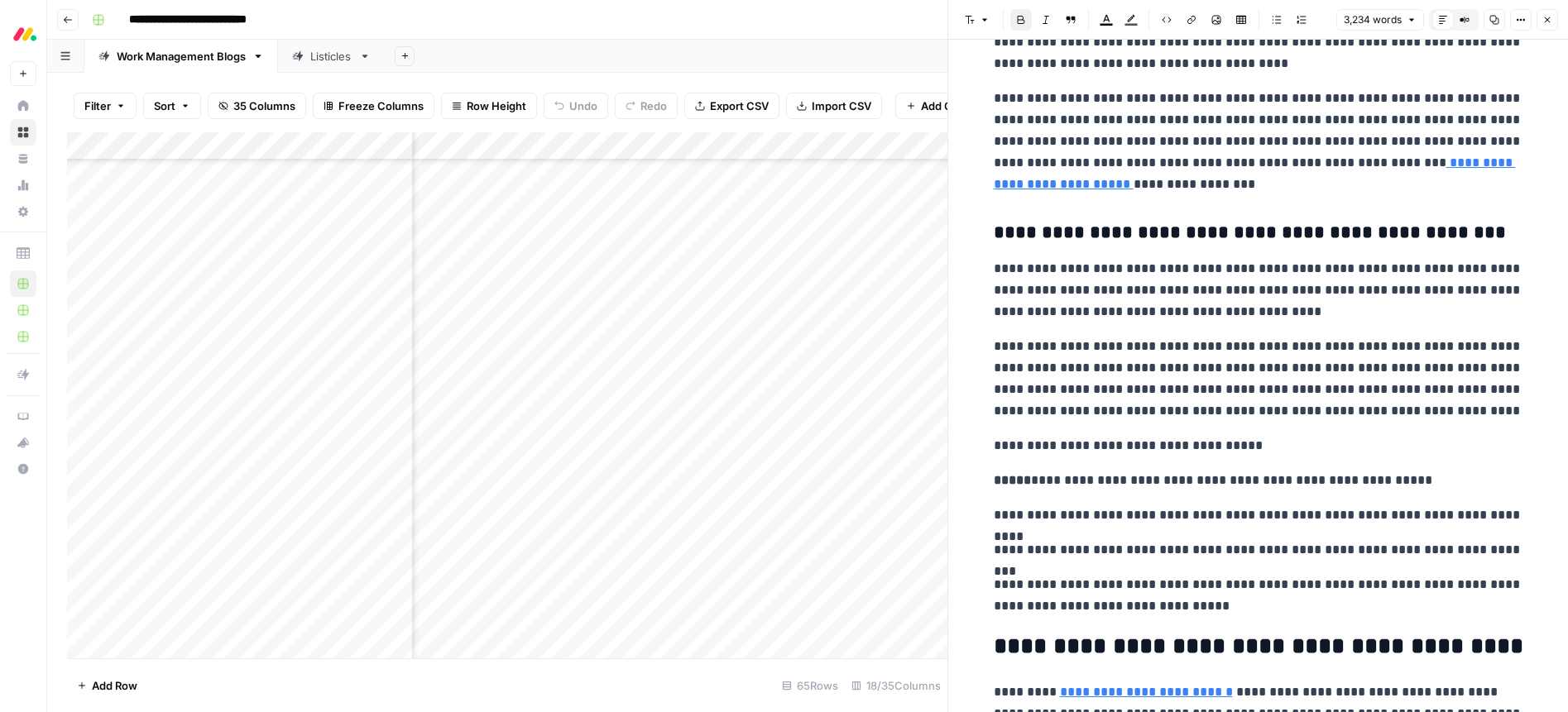 click on "**********" at bounding box center [1258, 1323] 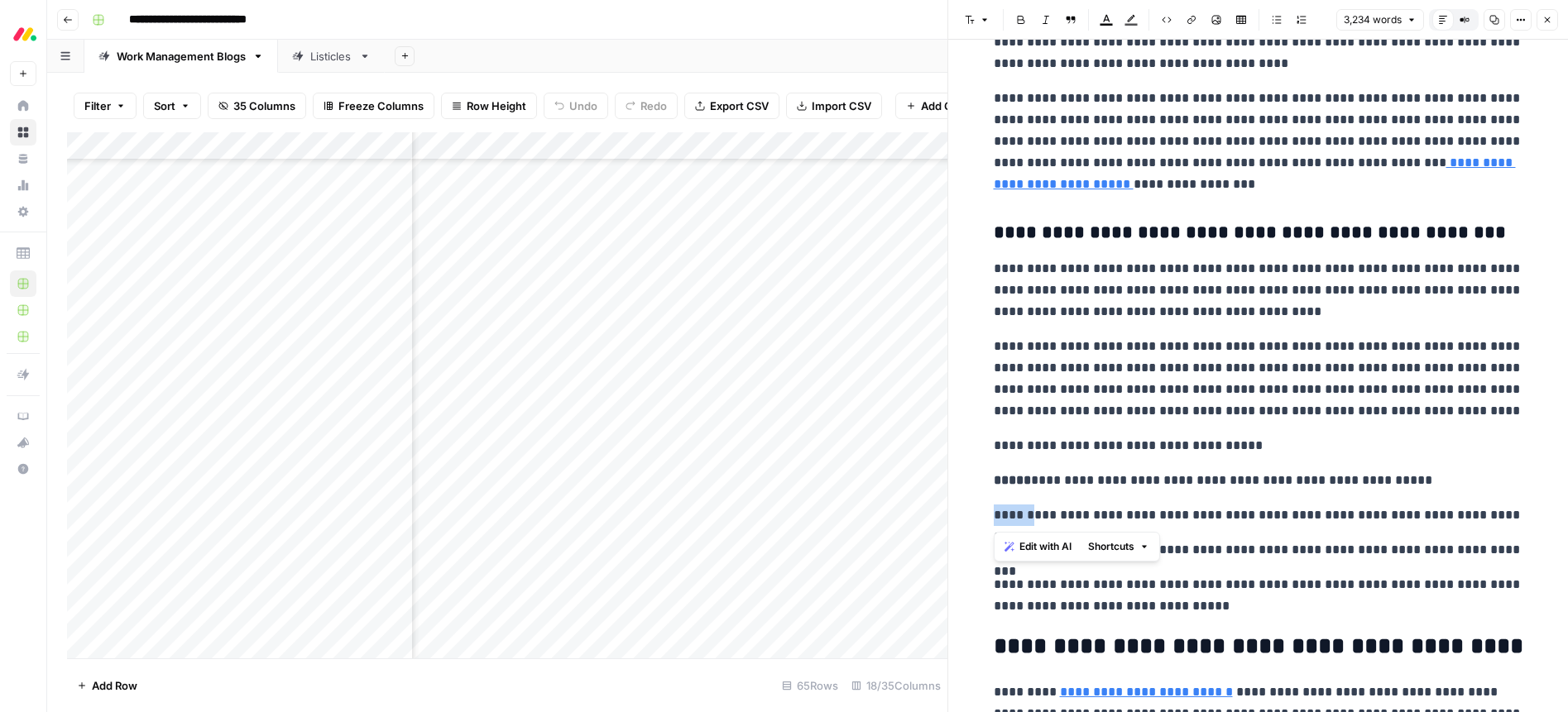 drag, startPoint x: 1016, startPoint y: 514, endPoint x: 1024, endPoint y: 520, distance: 10 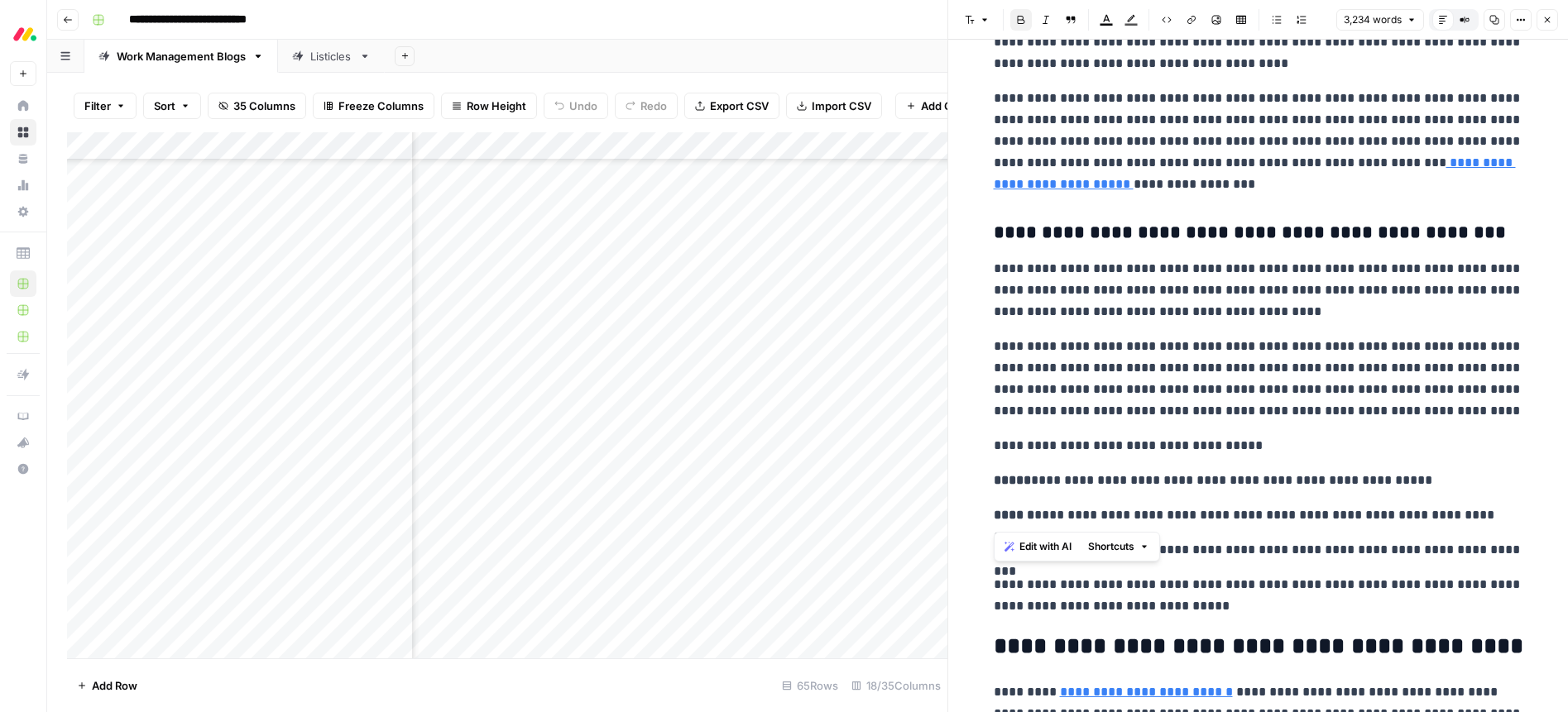 click on "**********" at bounding box center (1259, 480) 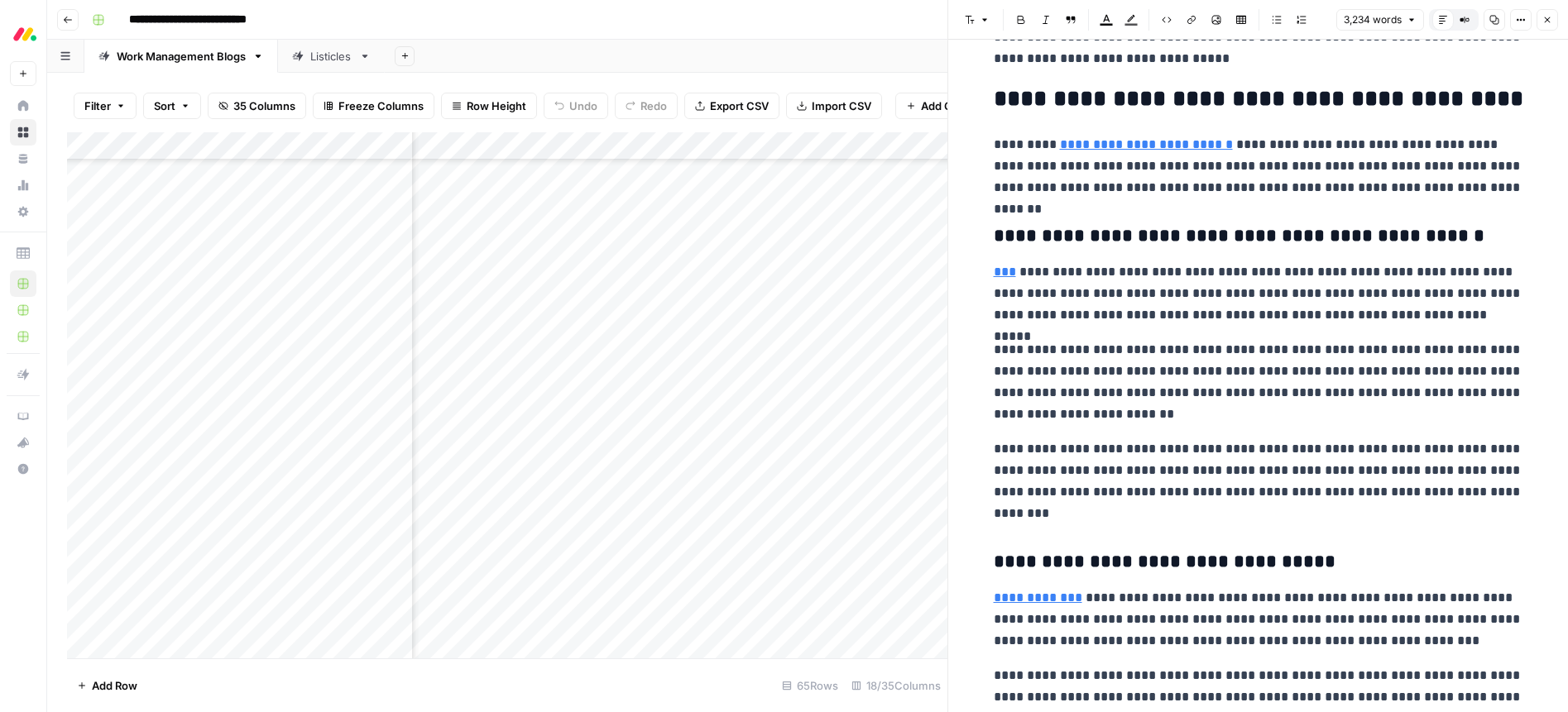 scroll, scrollTop: 4456, scrollLeft: 0, axis: vertical 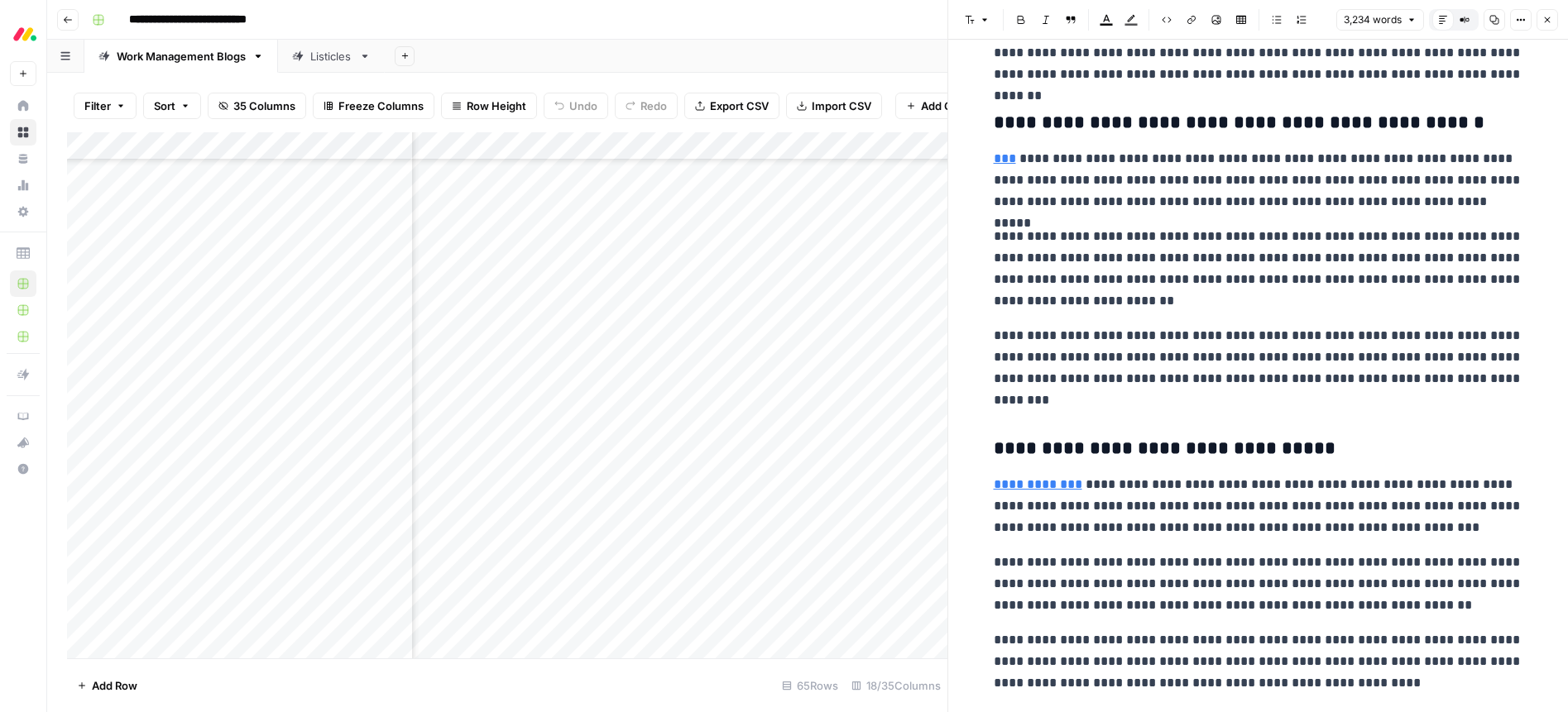 click on "**********" at bounding box center [1259, 368] 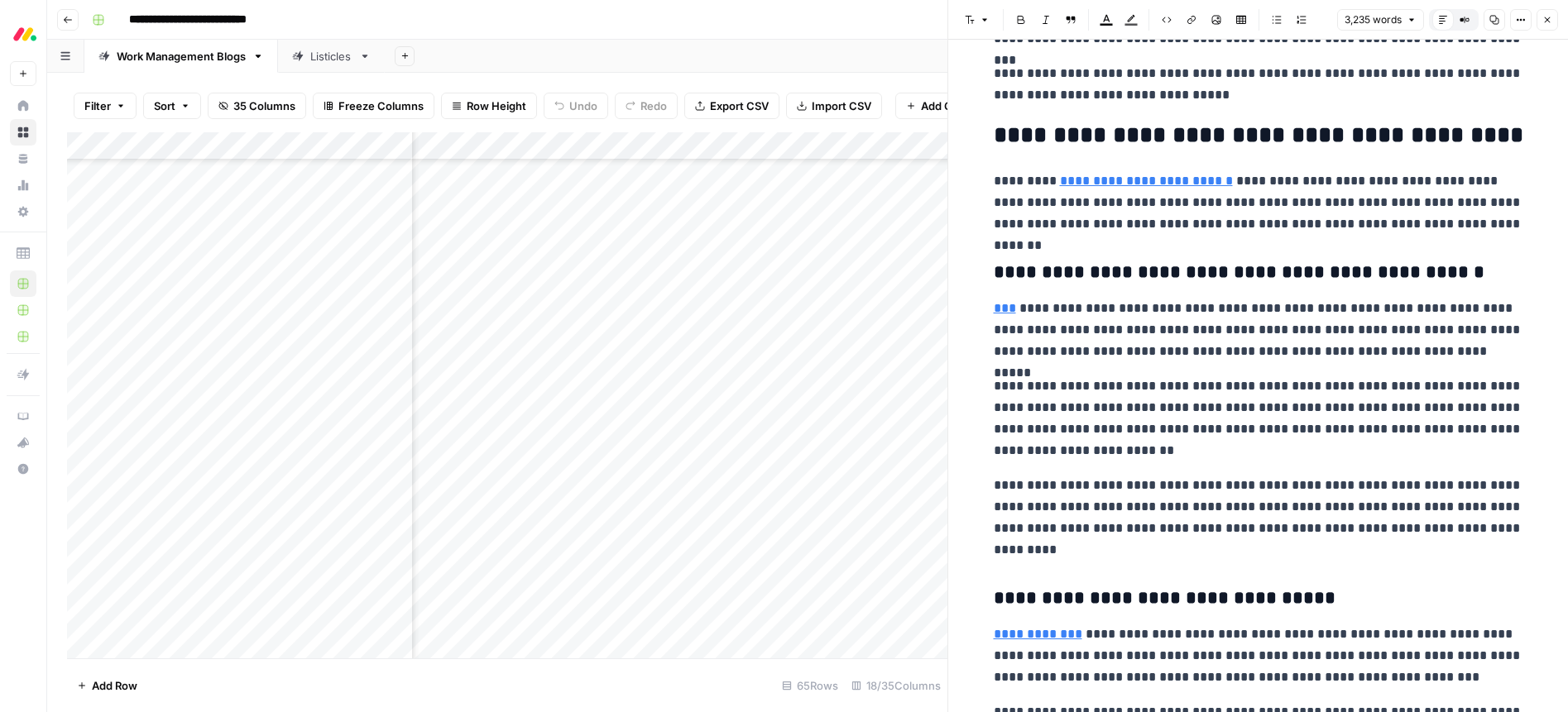 scroll, scrollTop: 4391, scrollLeft: 0, axis: vertical 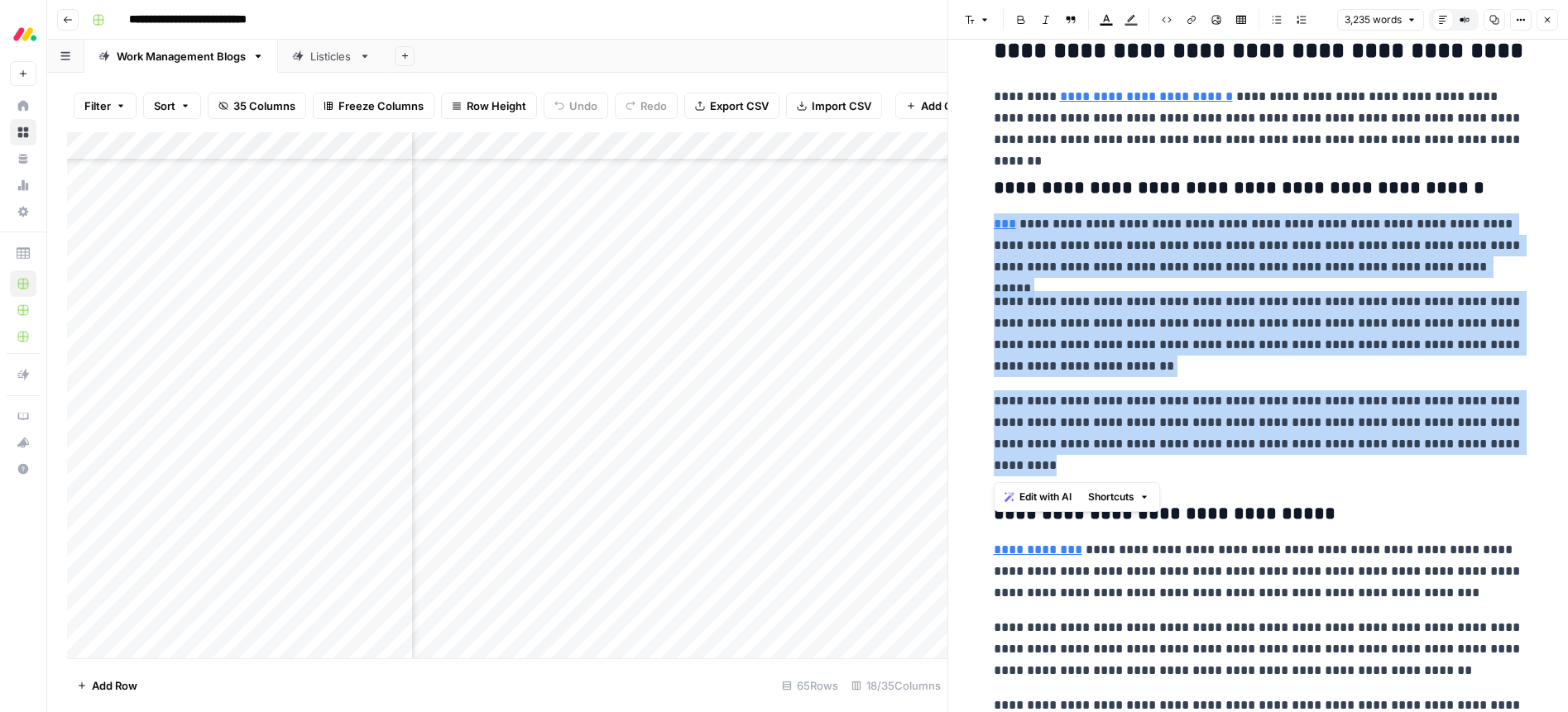 drag, startPoint x: 1067, startPoint y: 472, endPoint x: 978, endPoint y: 226, distance: 261.6047 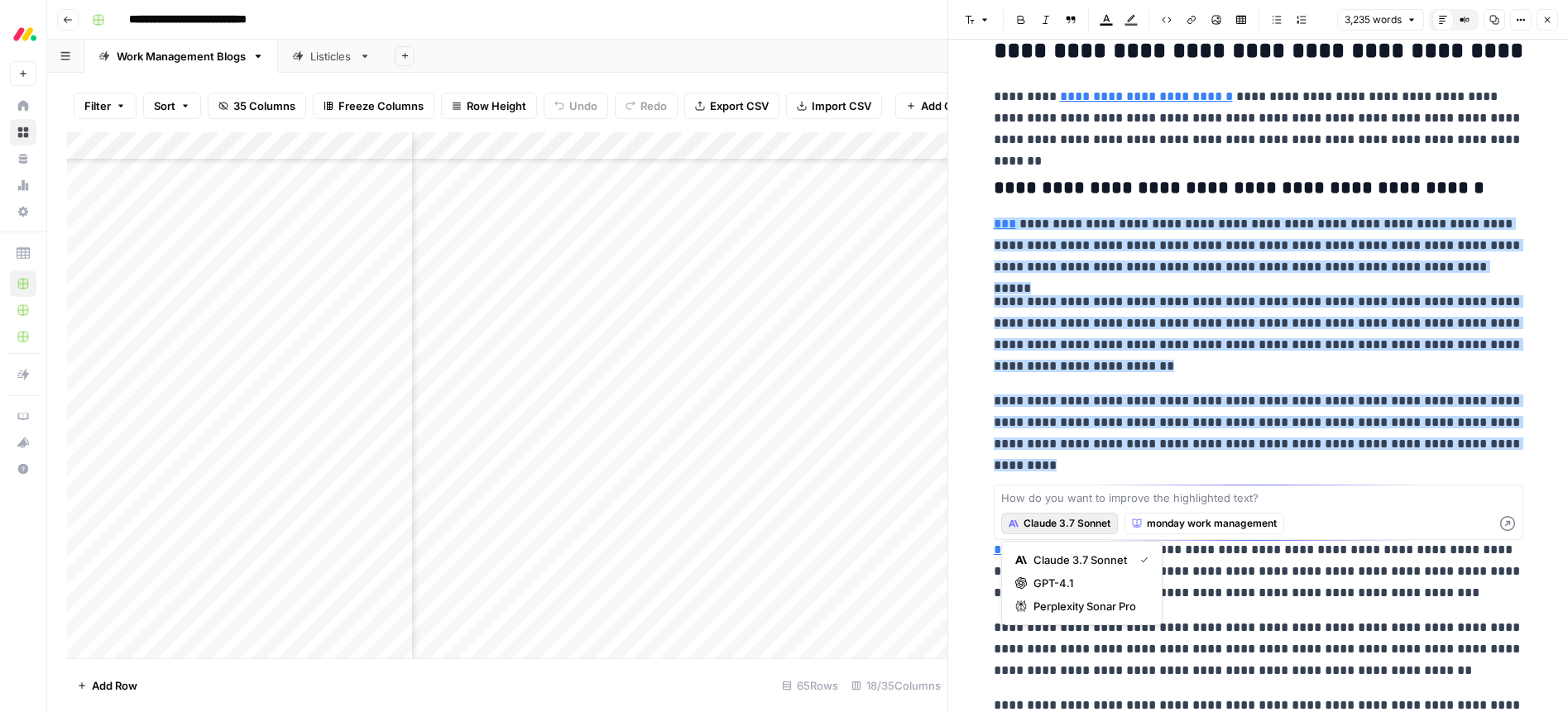 drag, startPoint x: 1070, startPoint y: 518, endPoint x: 1081, endPoint y: 527, distance: 14.21267 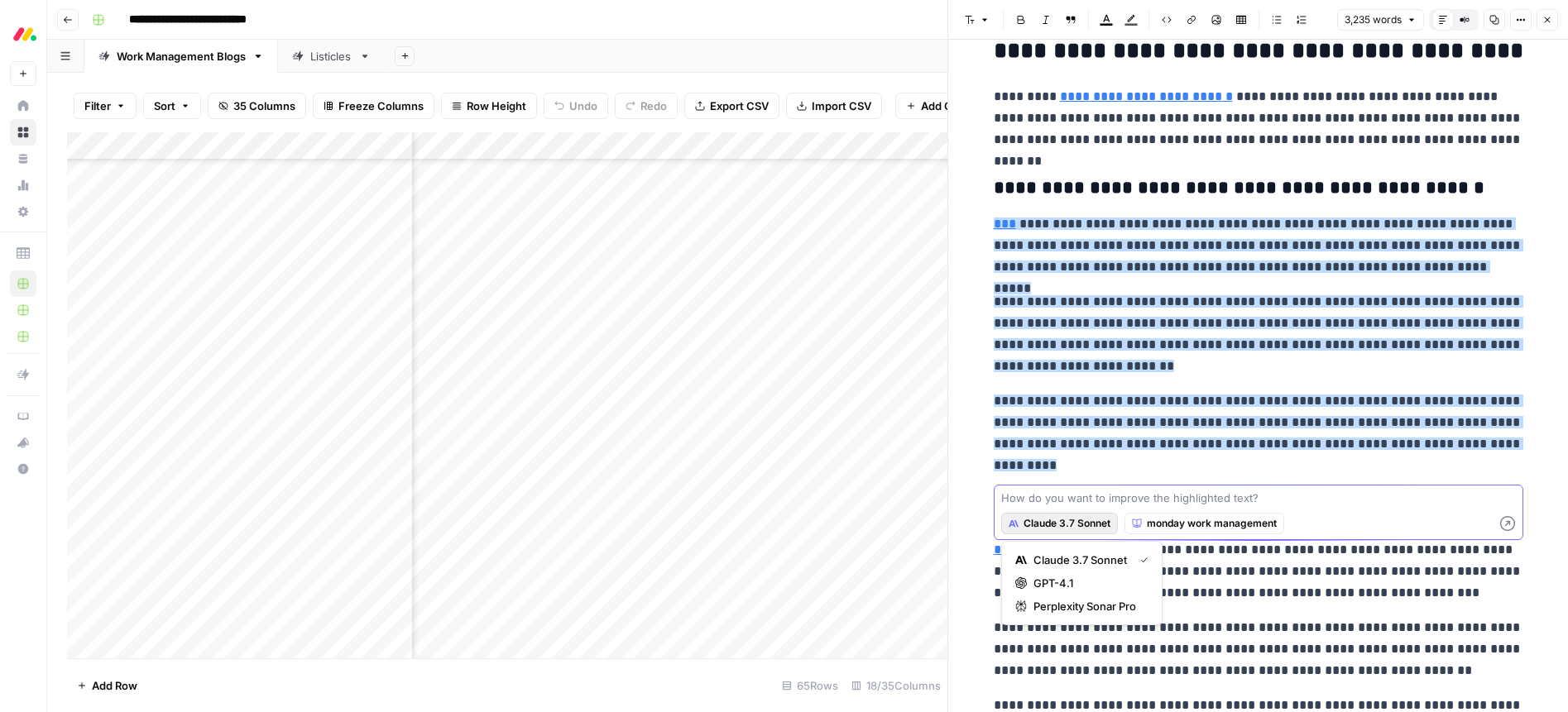 click at bounding box center (1259, 498) 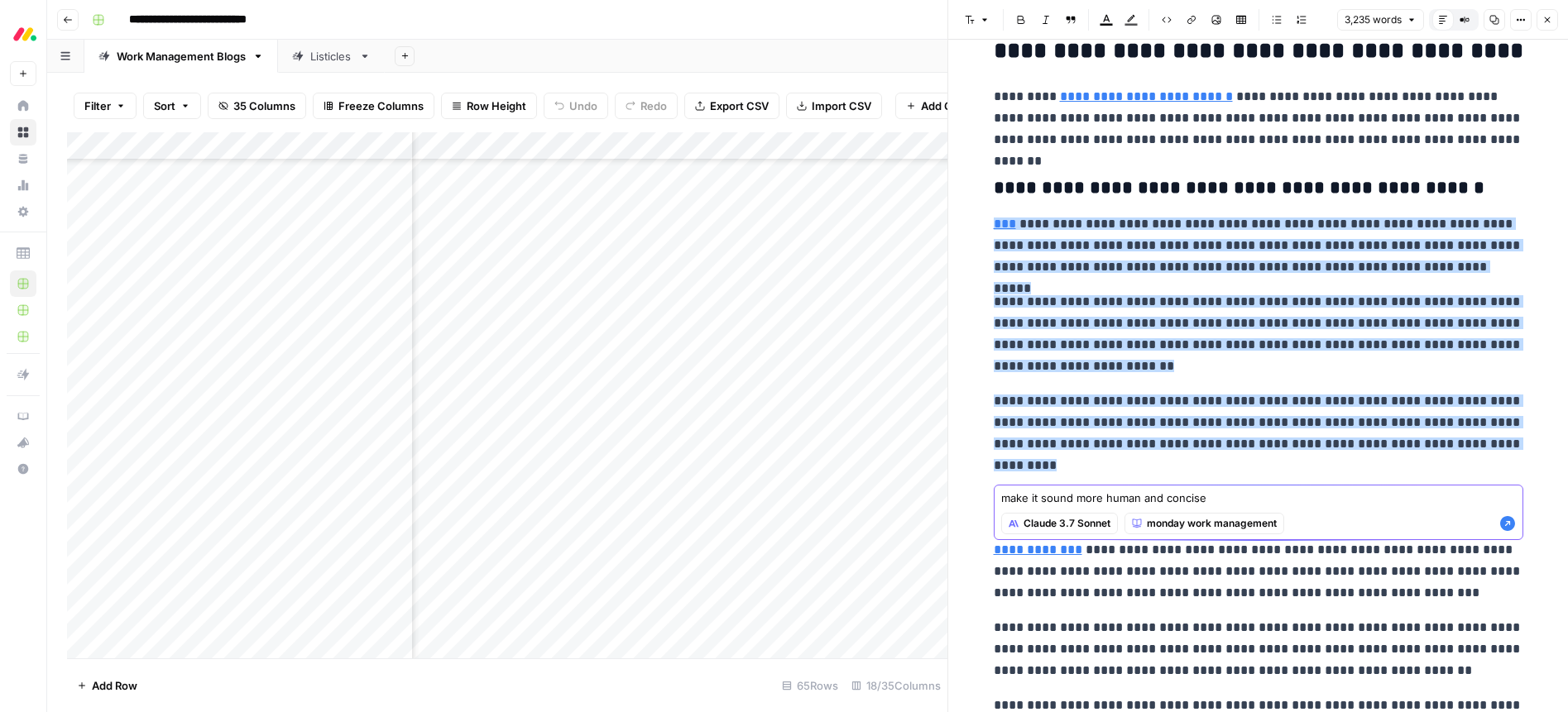 drag, startPoint x: 1224, startPoint y: 497, endPoint x: 969, endPoint y: 488, distance: 255.15877 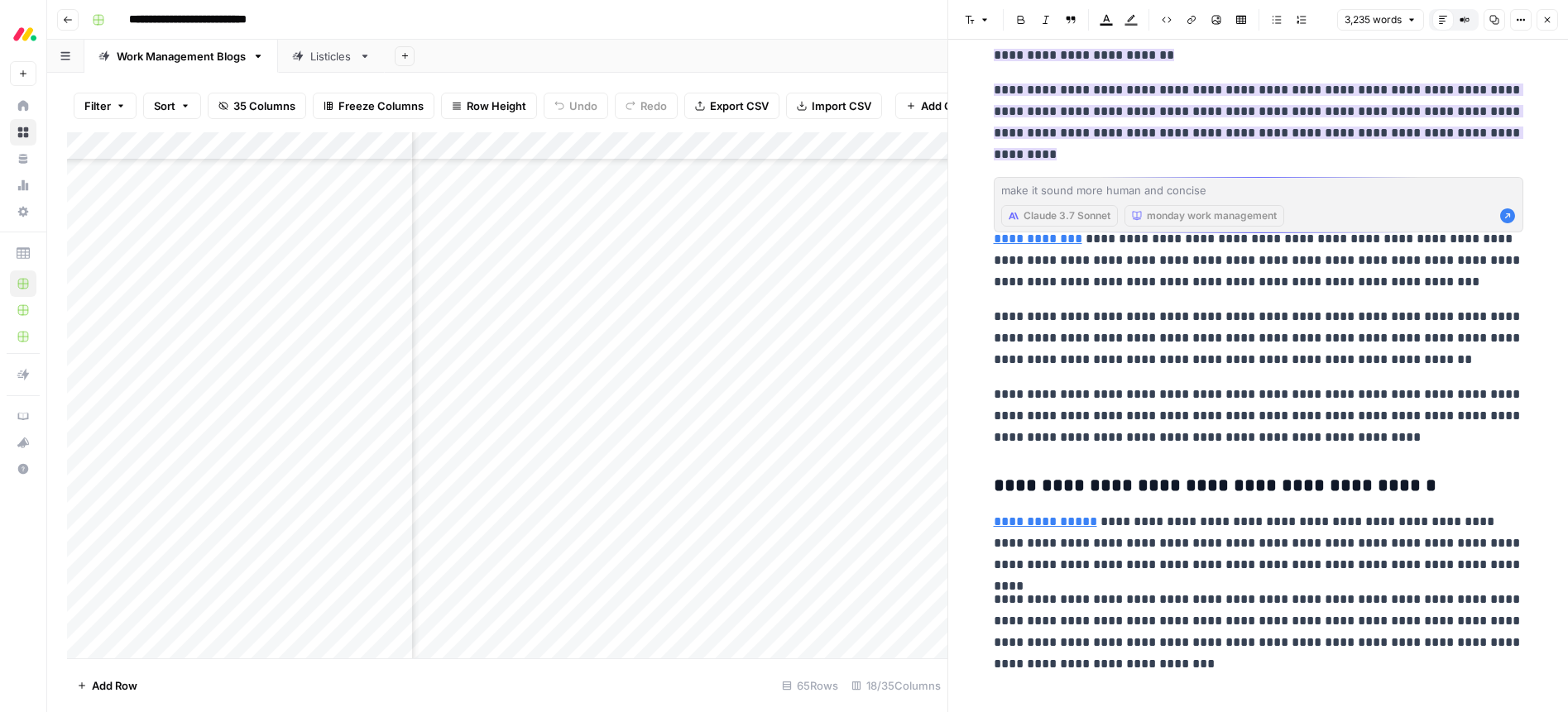 scroll, scrollTop: 4718, scrollLeft: 0, axis: vertical 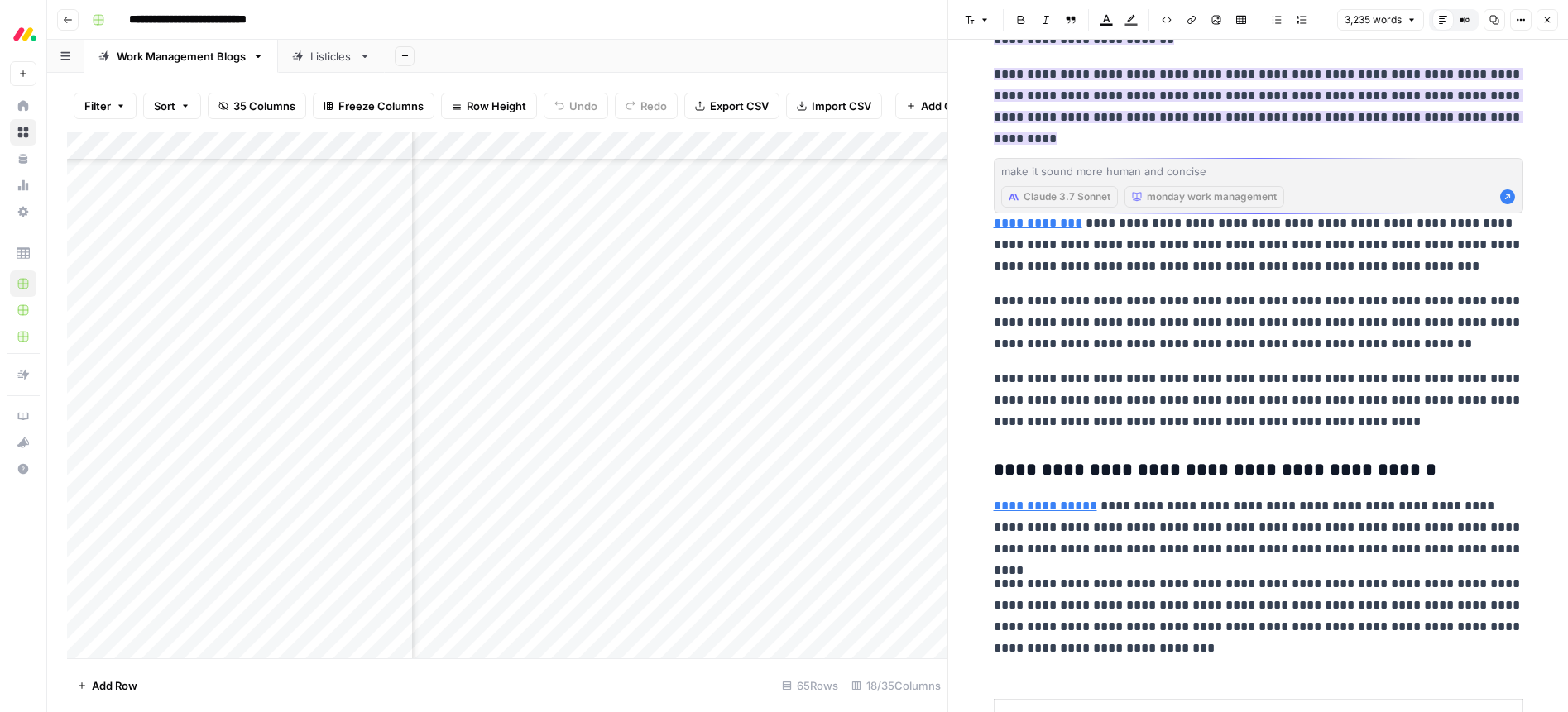 click on "**********" at bounding box center [1259, 323] 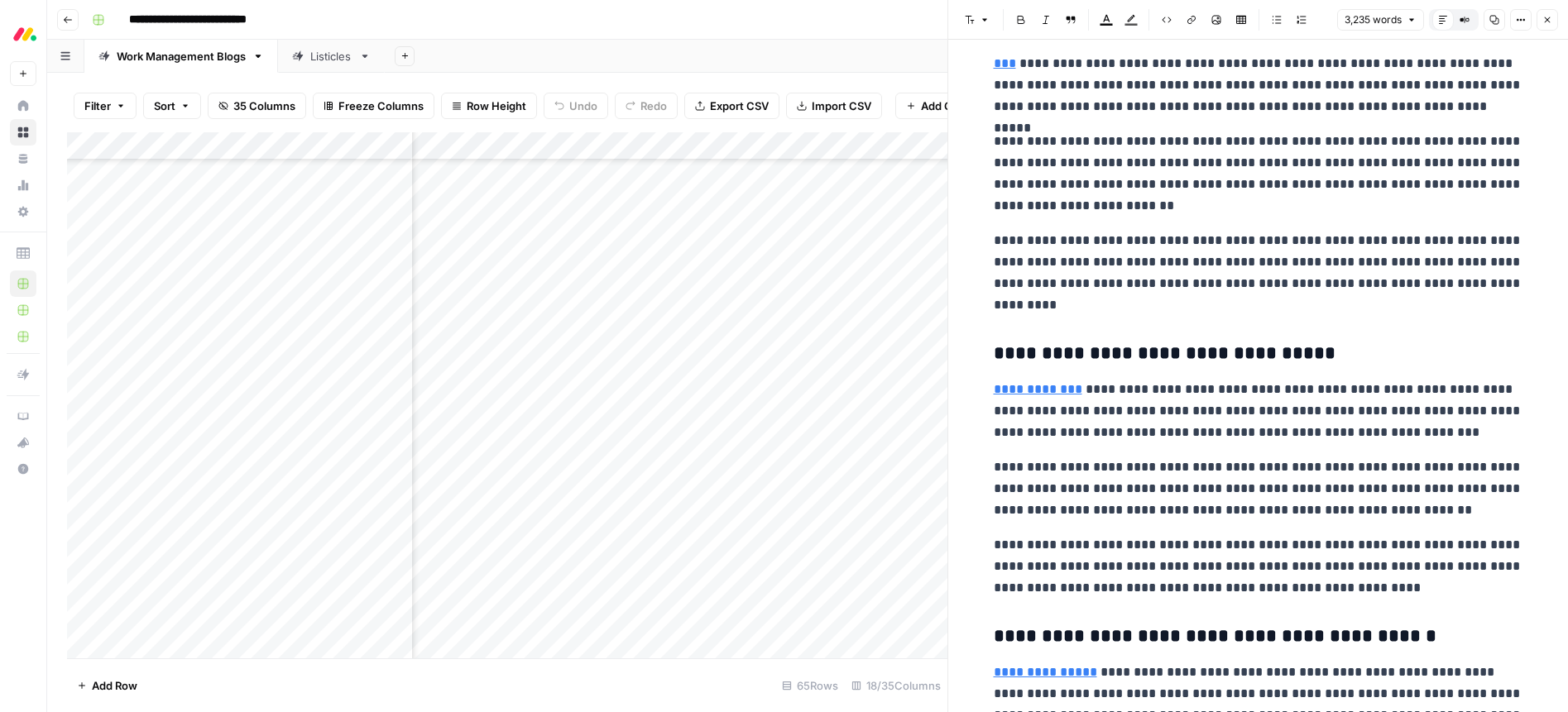 scroll, scrollTop: 4376, scrollLeft: 0, axis: vertical 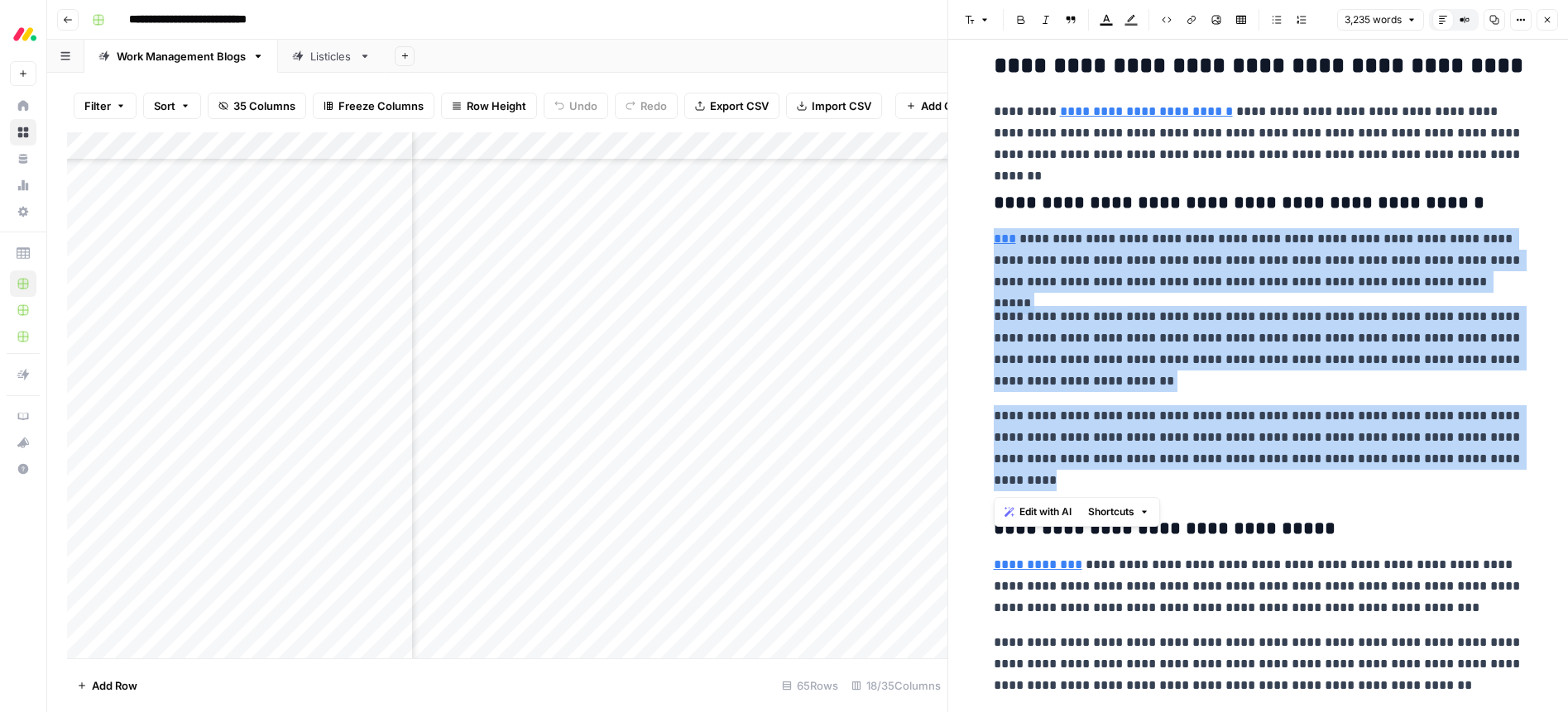 drag, startPoint x: 1076, startPoint y: 479, endPoint x: 954, endPoint y: 240, distance: 268.33747 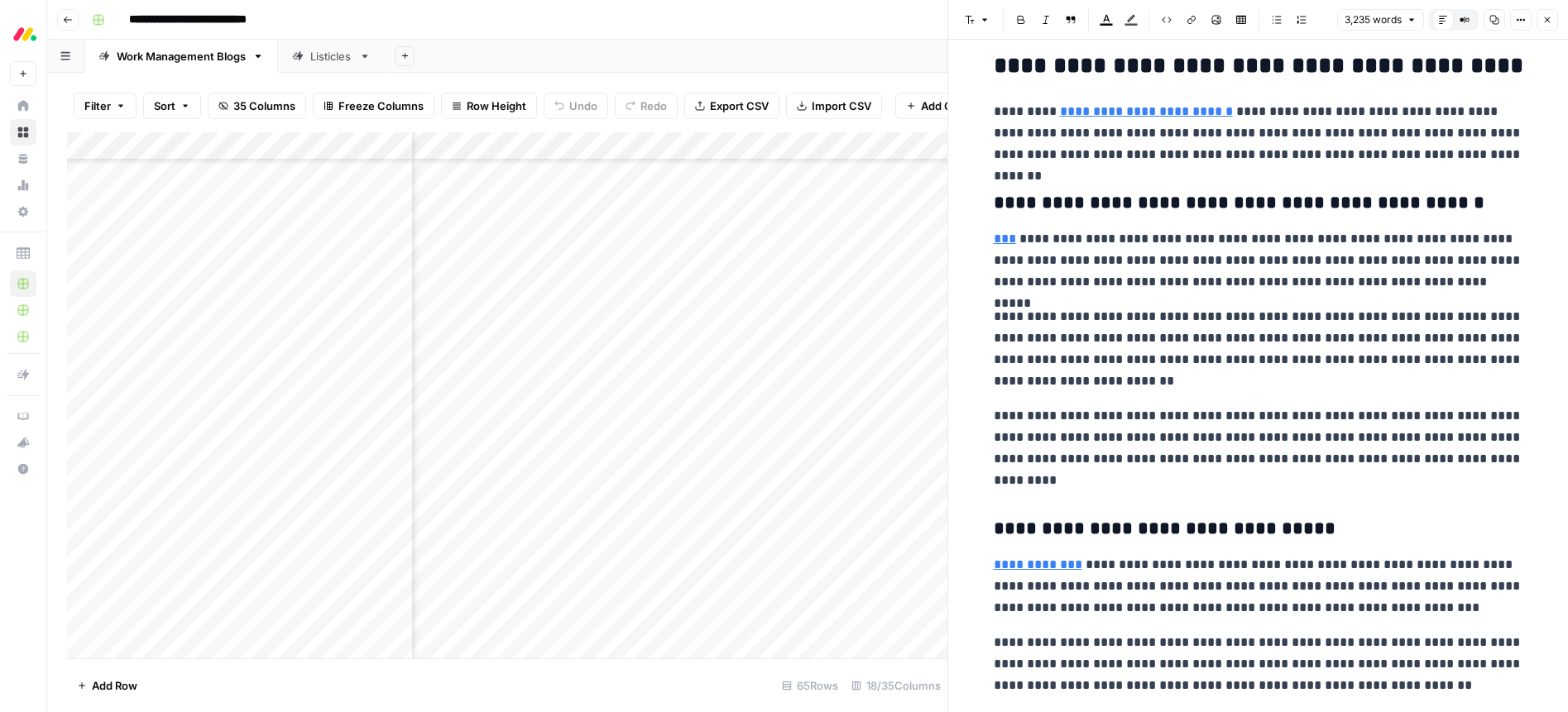 click on "**********" at bounding box center (1259, 756) 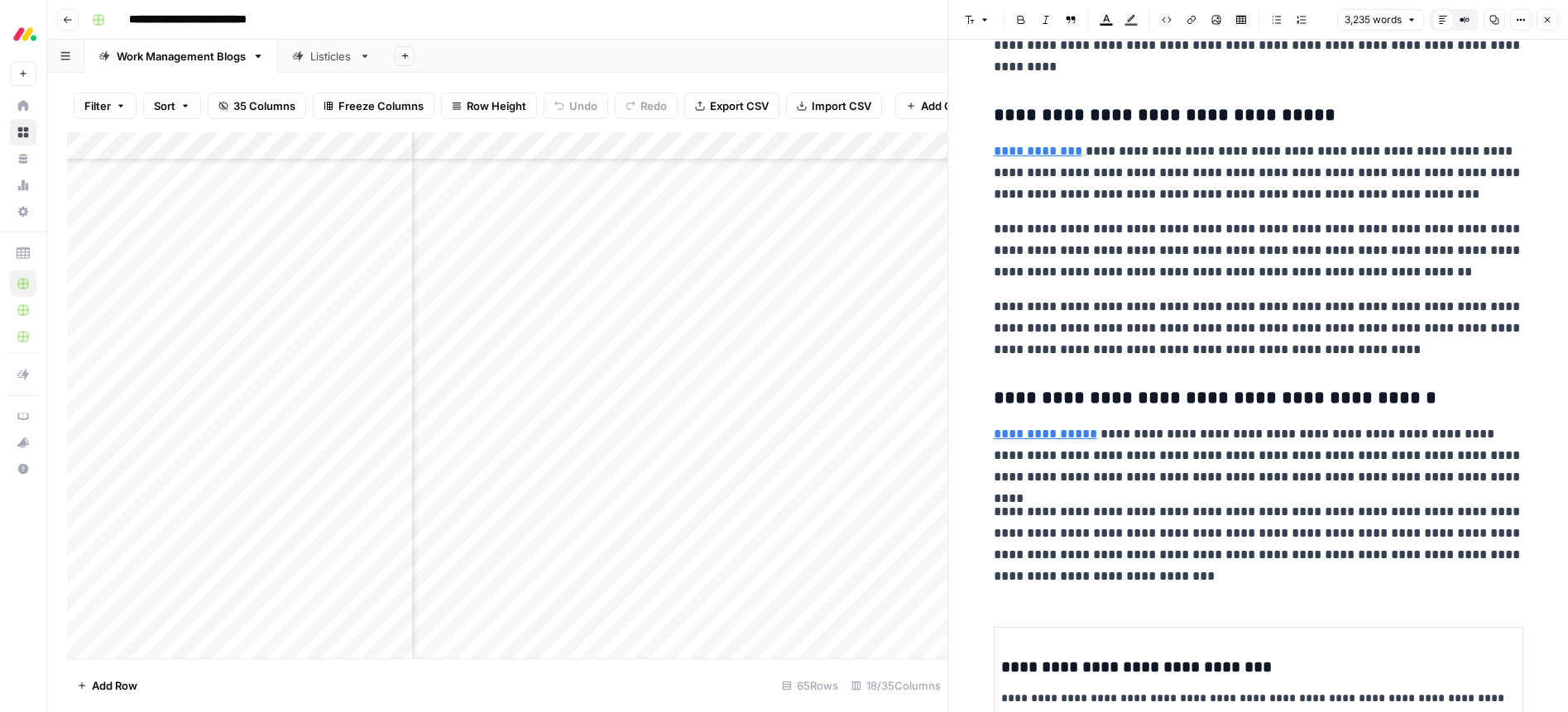scroll, scrollTop: 4791, scrollLeft: 0, axis: vertical 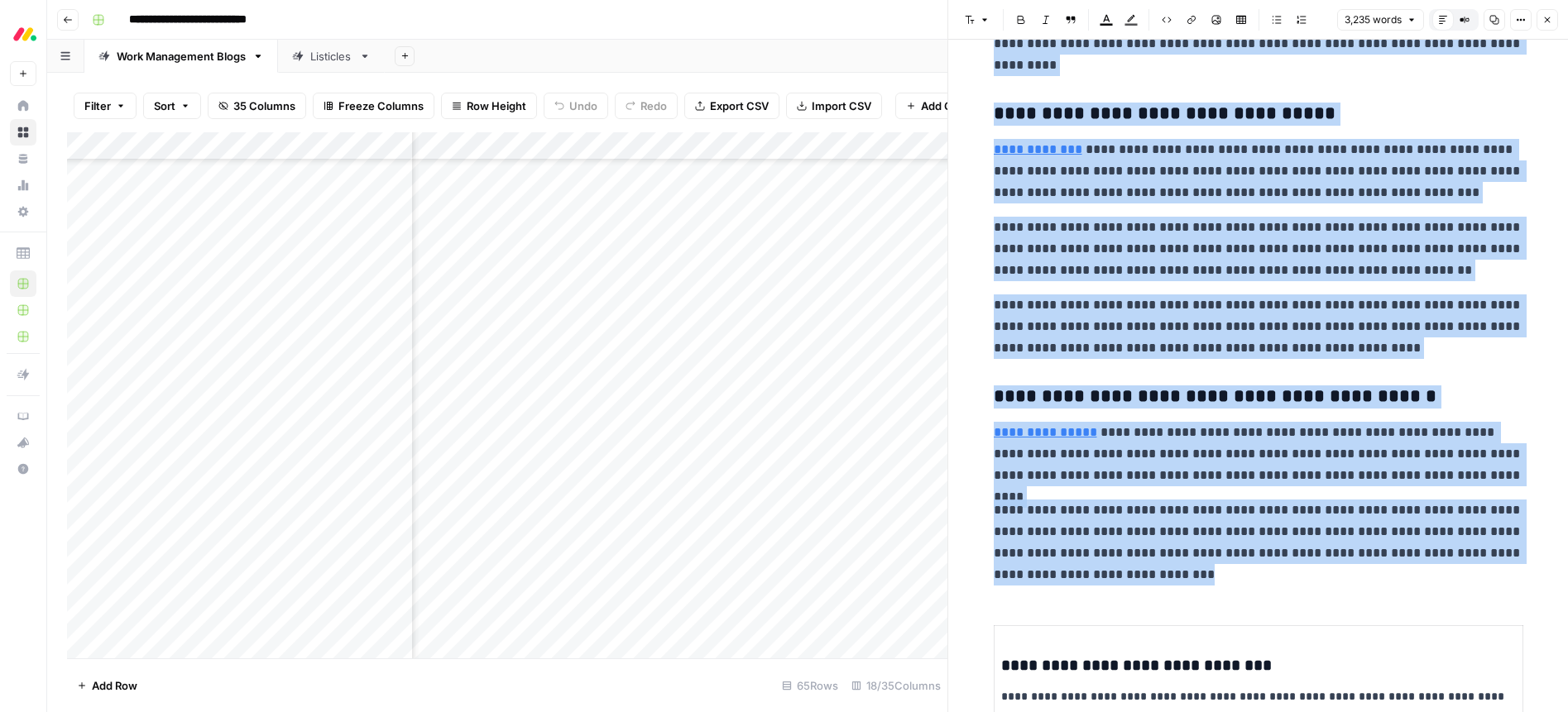 click on "**********" at bounding box center (1259, 542) 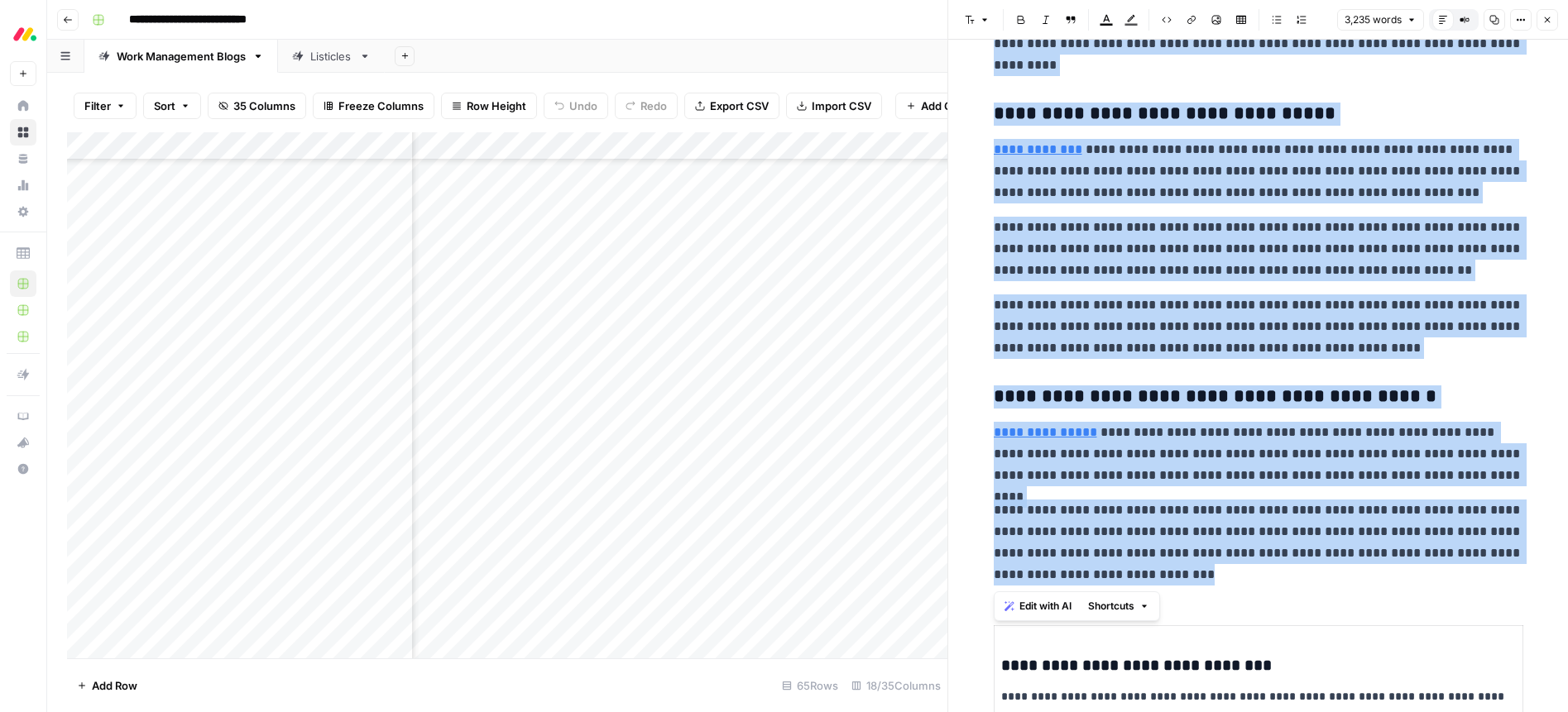 click on "Edit with AI" at bounding box center [1038, 606] 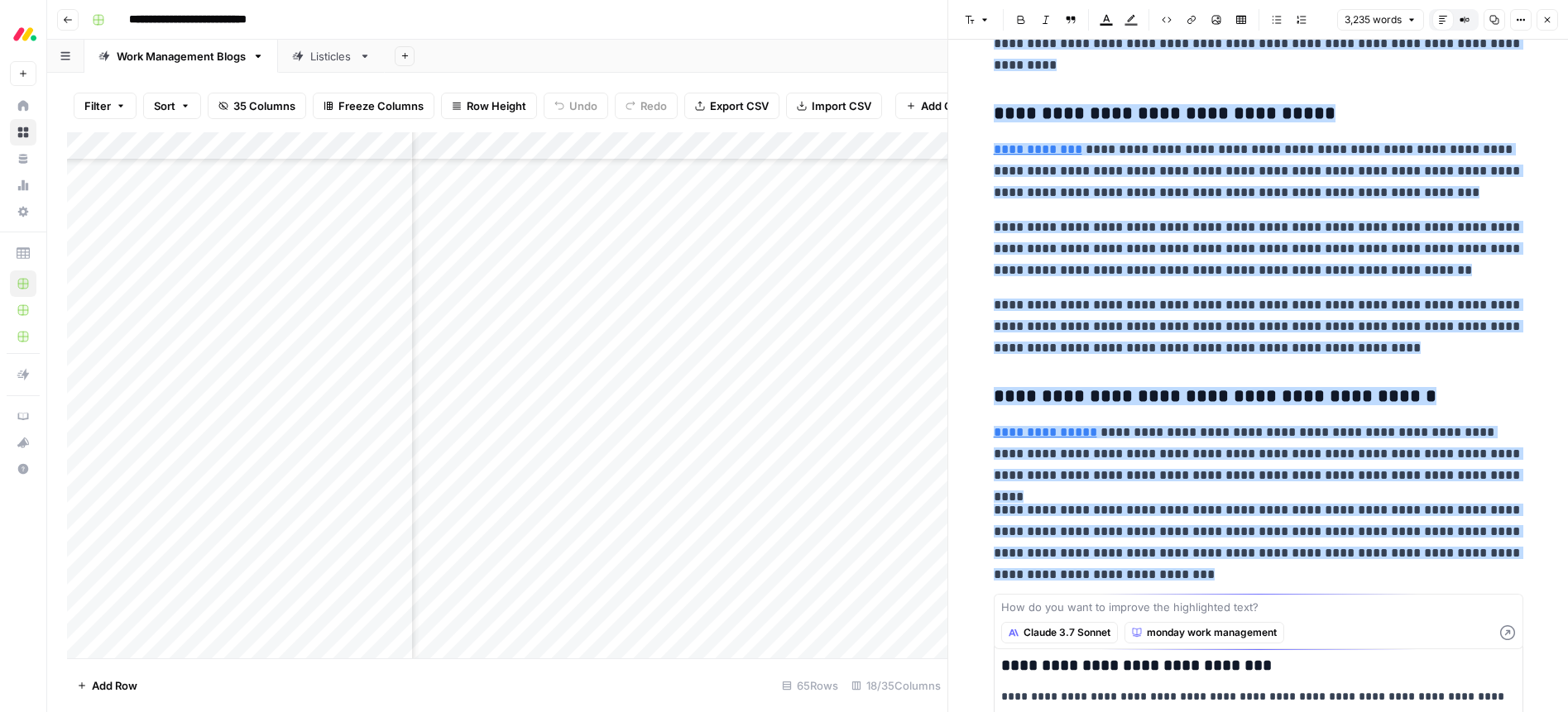 click at bounding box center (1259, 607) 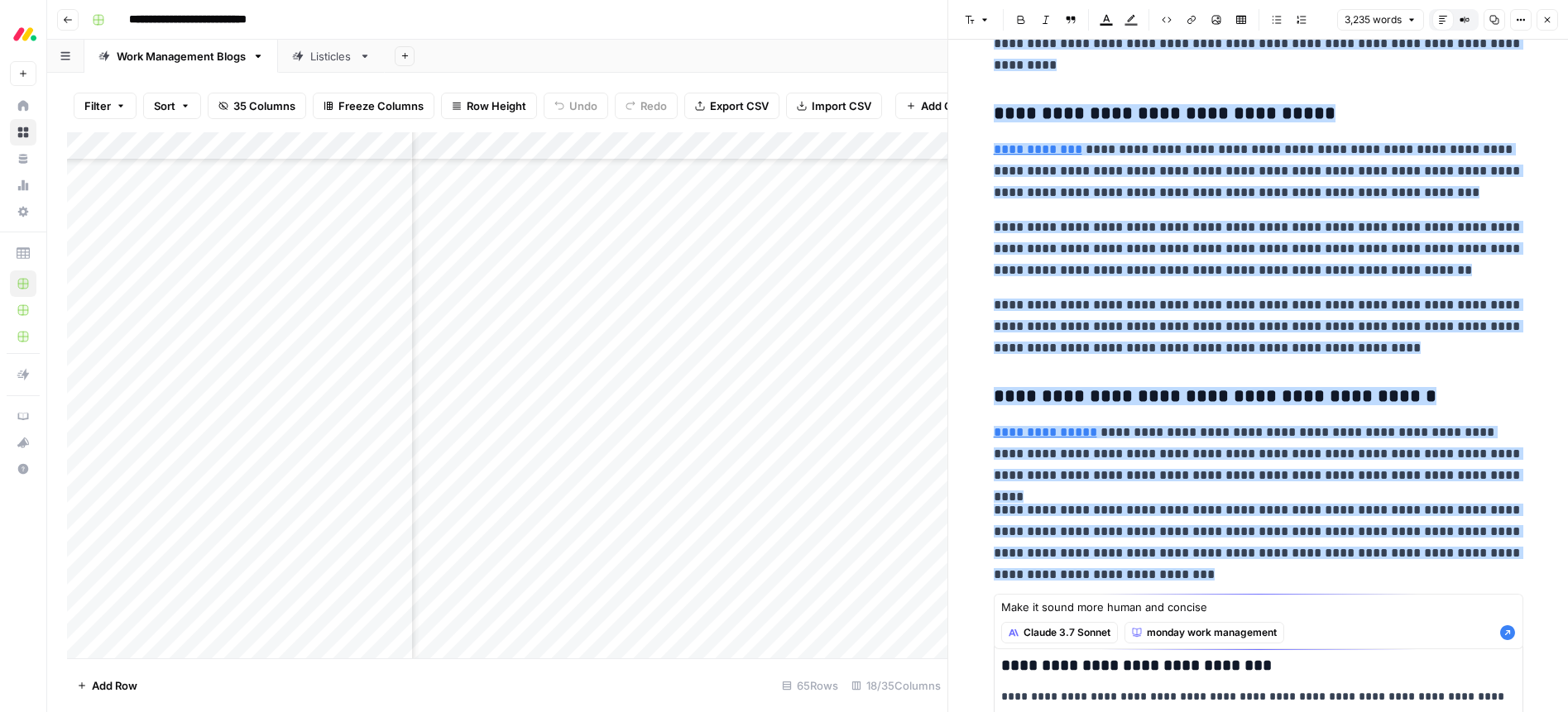 type on "Make it sound more human and concise" 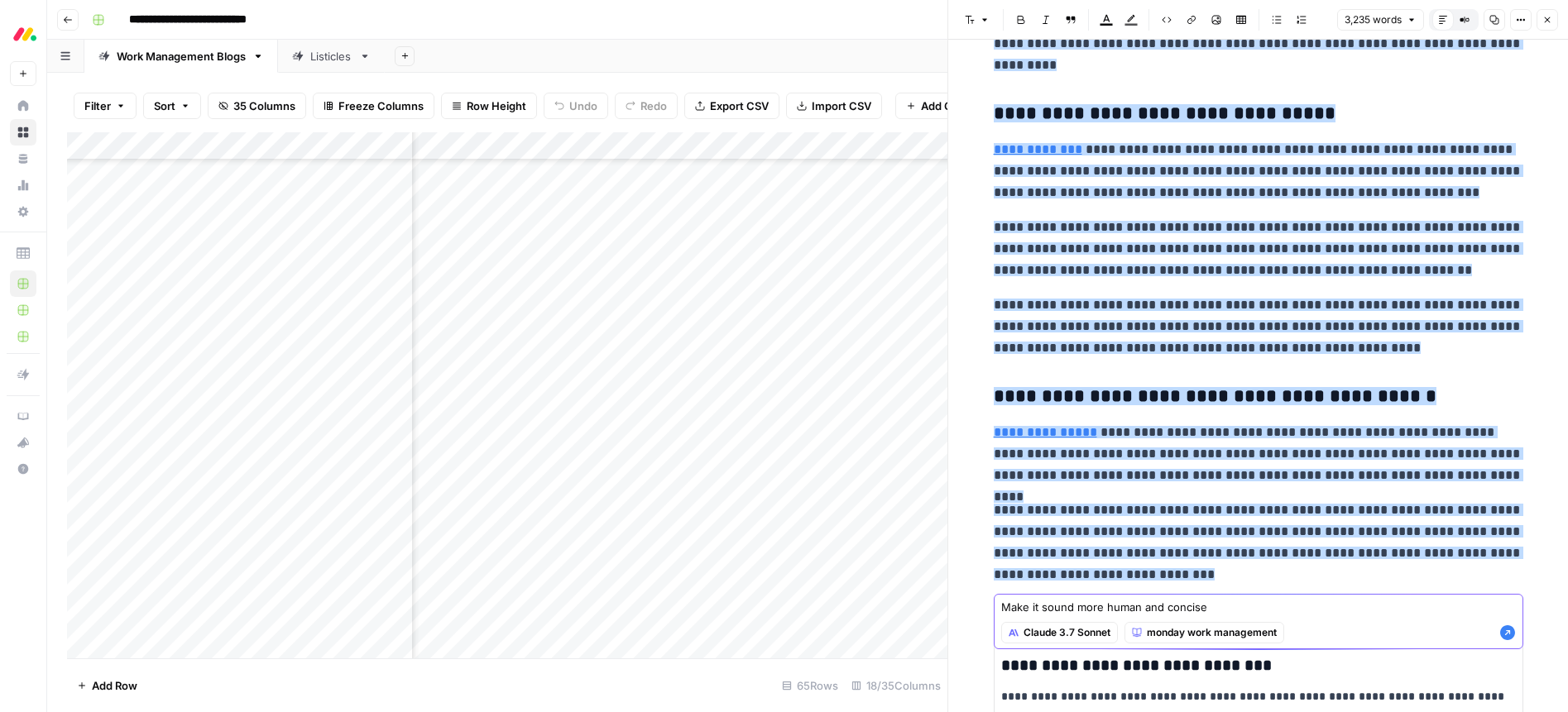 click 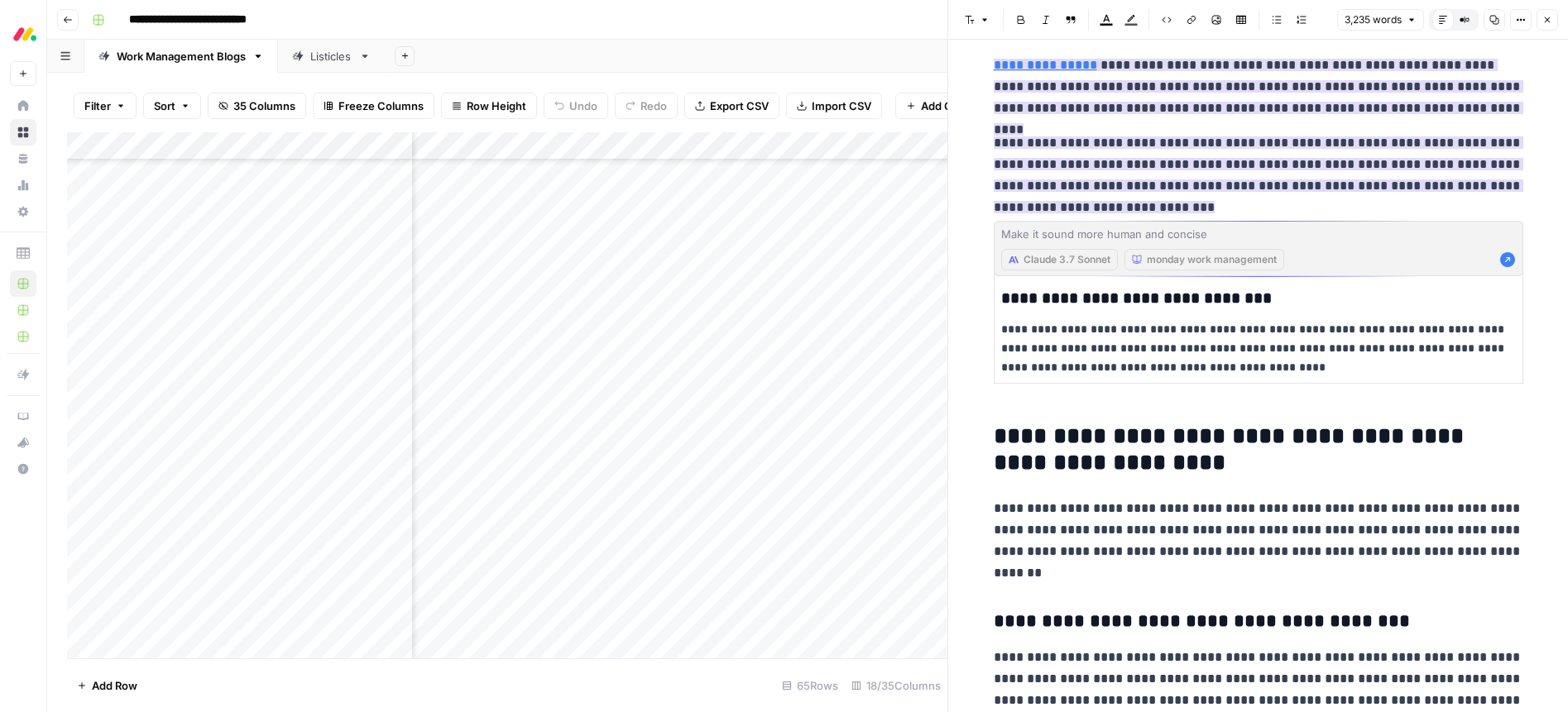 scroll, scrollTop: 5206, scrollLeft: 0, axis: vertical 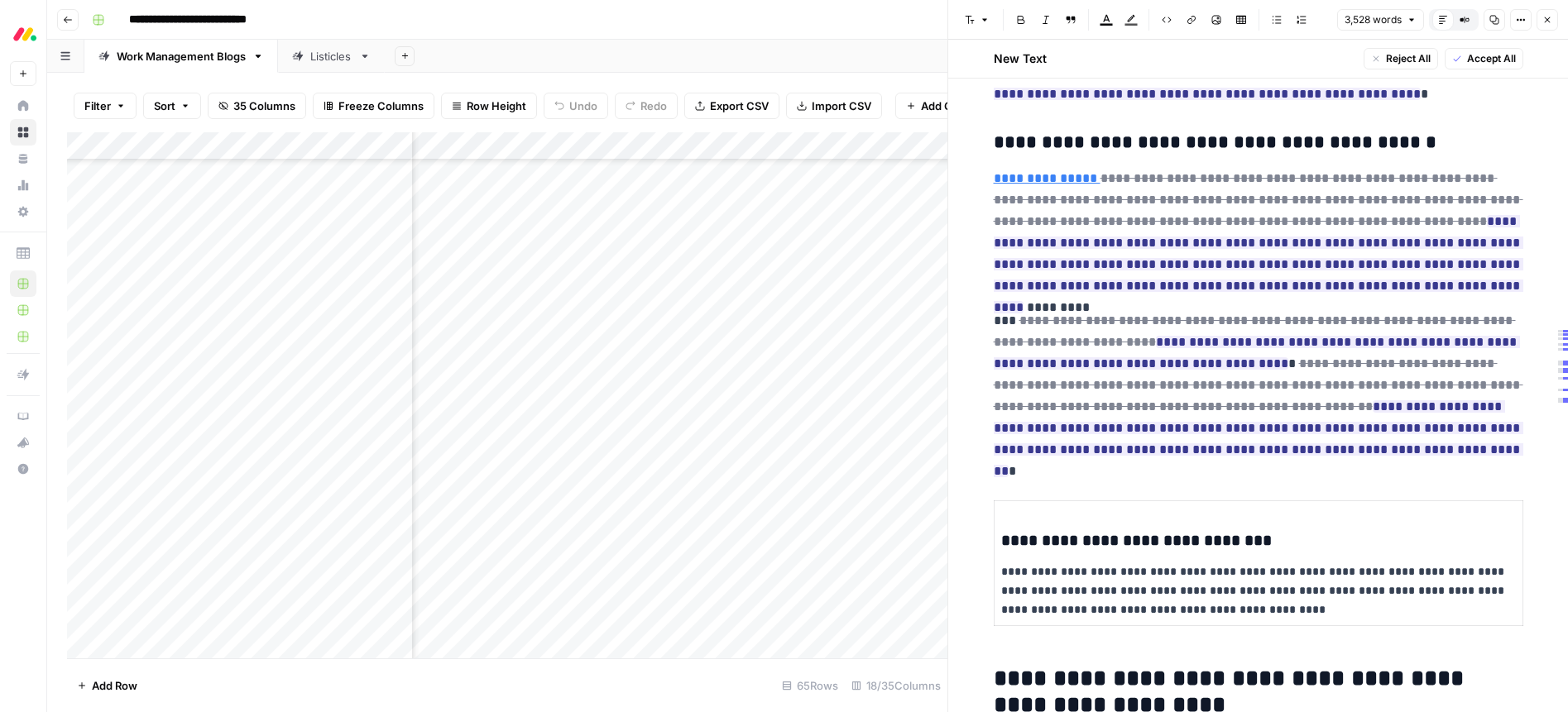 click on "Accept All" at bounding box center (1491, 59) 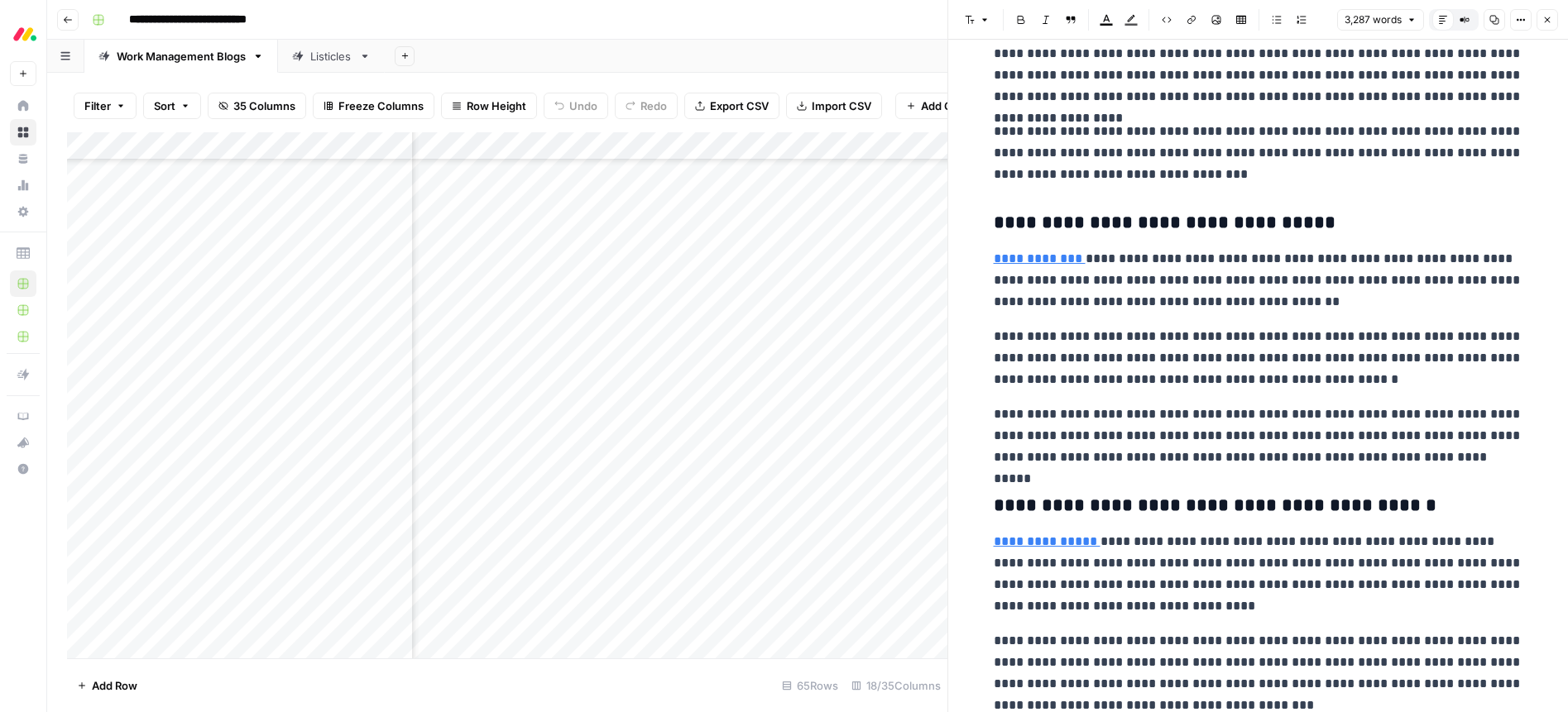 scroll, scrollTop: 4369, scrollLeft: 0, axis: vertical 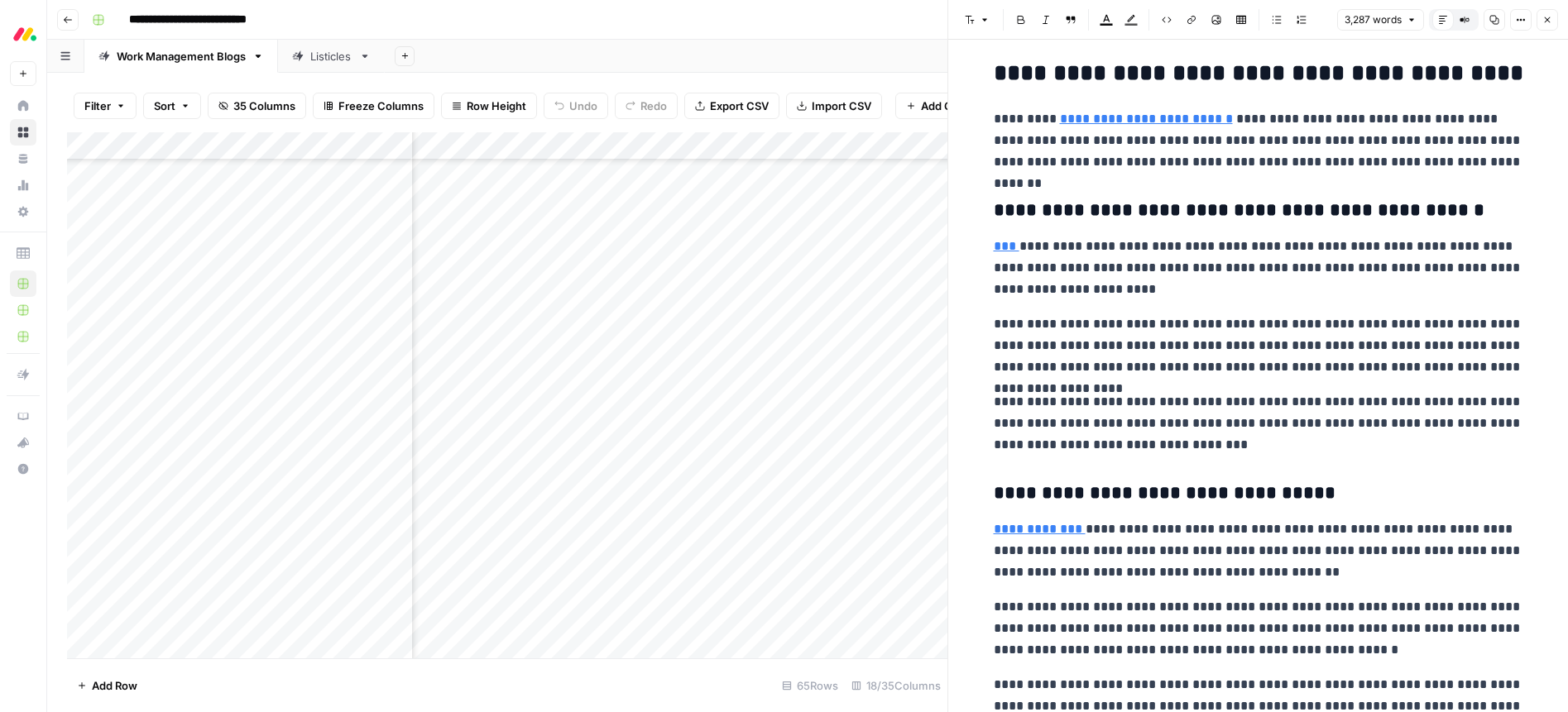 click on "**********" at bounding box center [1259, 346] 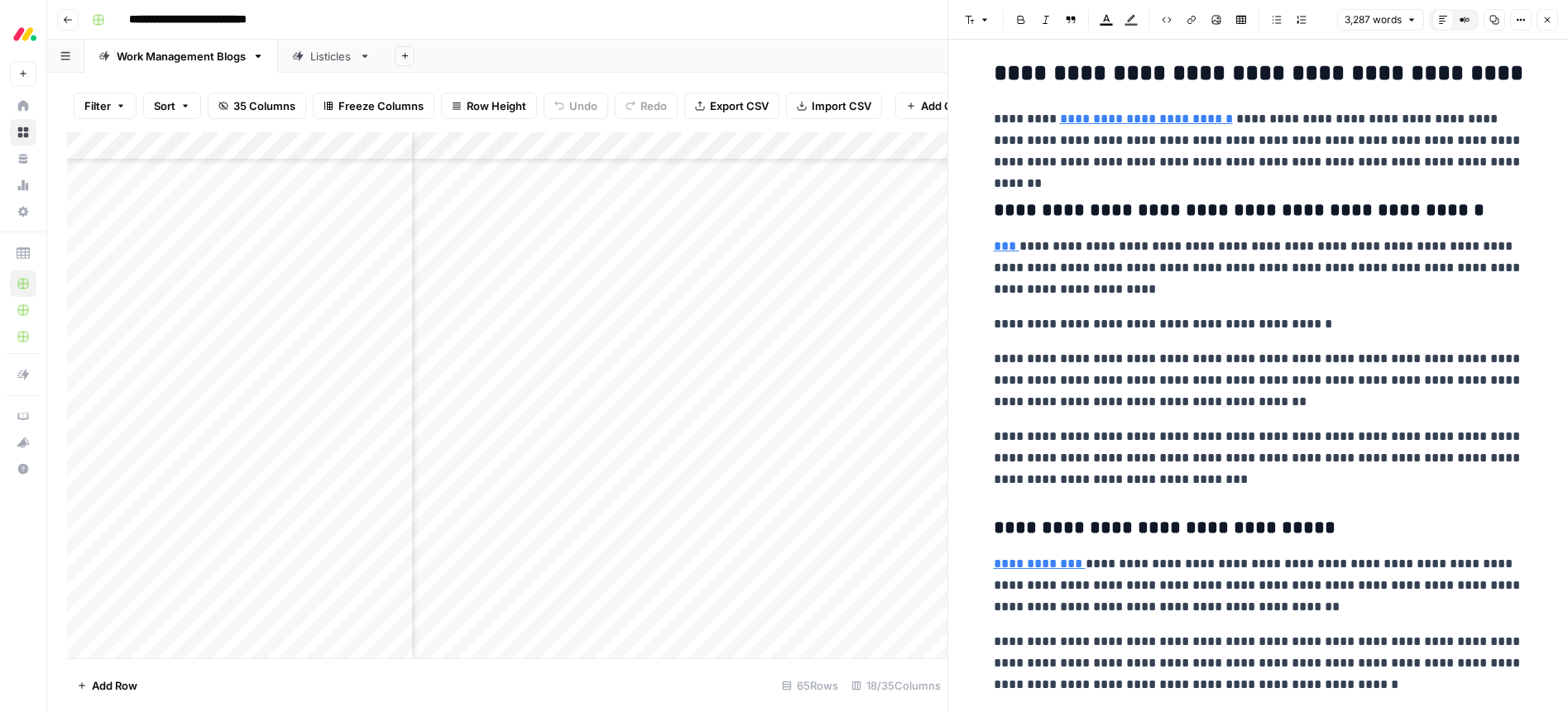 scroll, scrollTop: 4368, scrollLeft: 0, axis: vertical 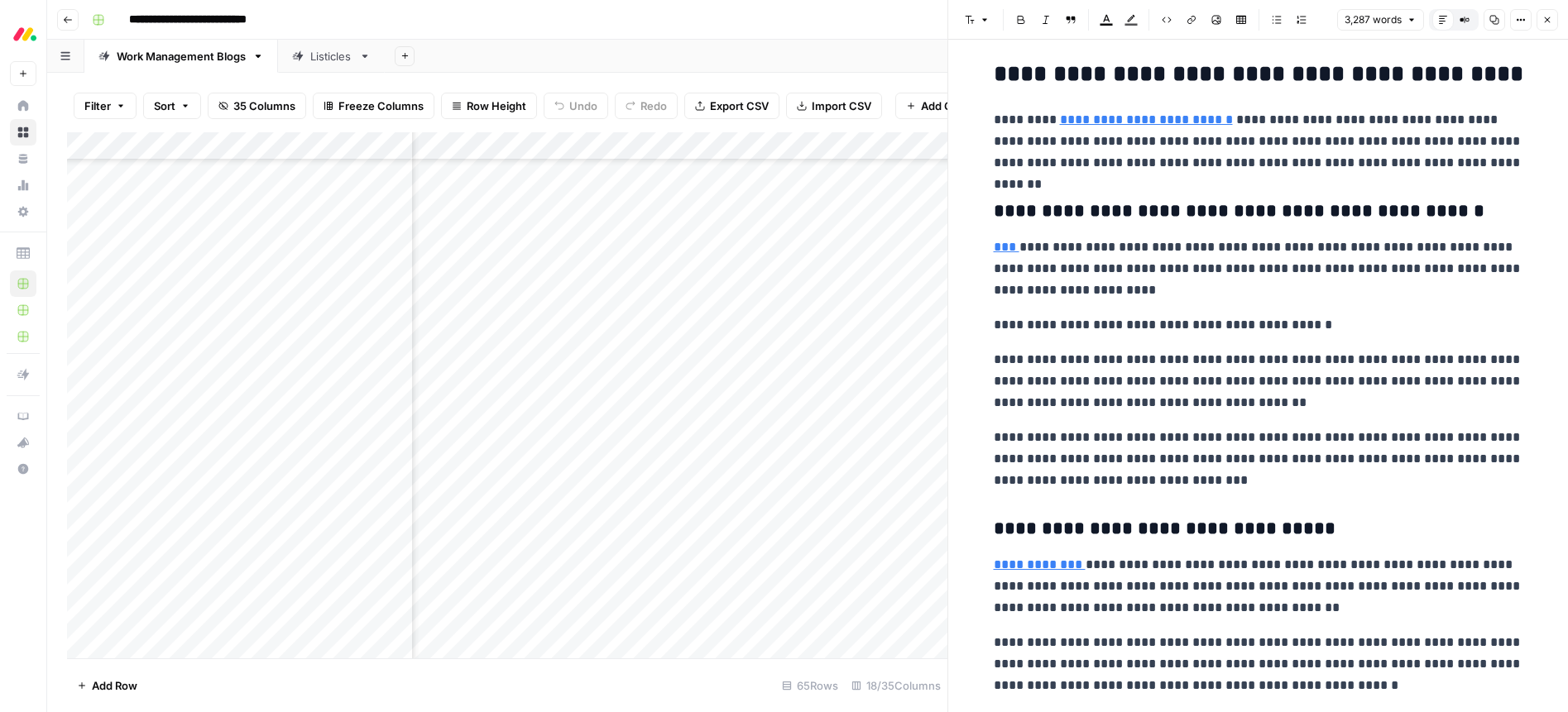 click on "**********" at bounding box center [1259, 381] 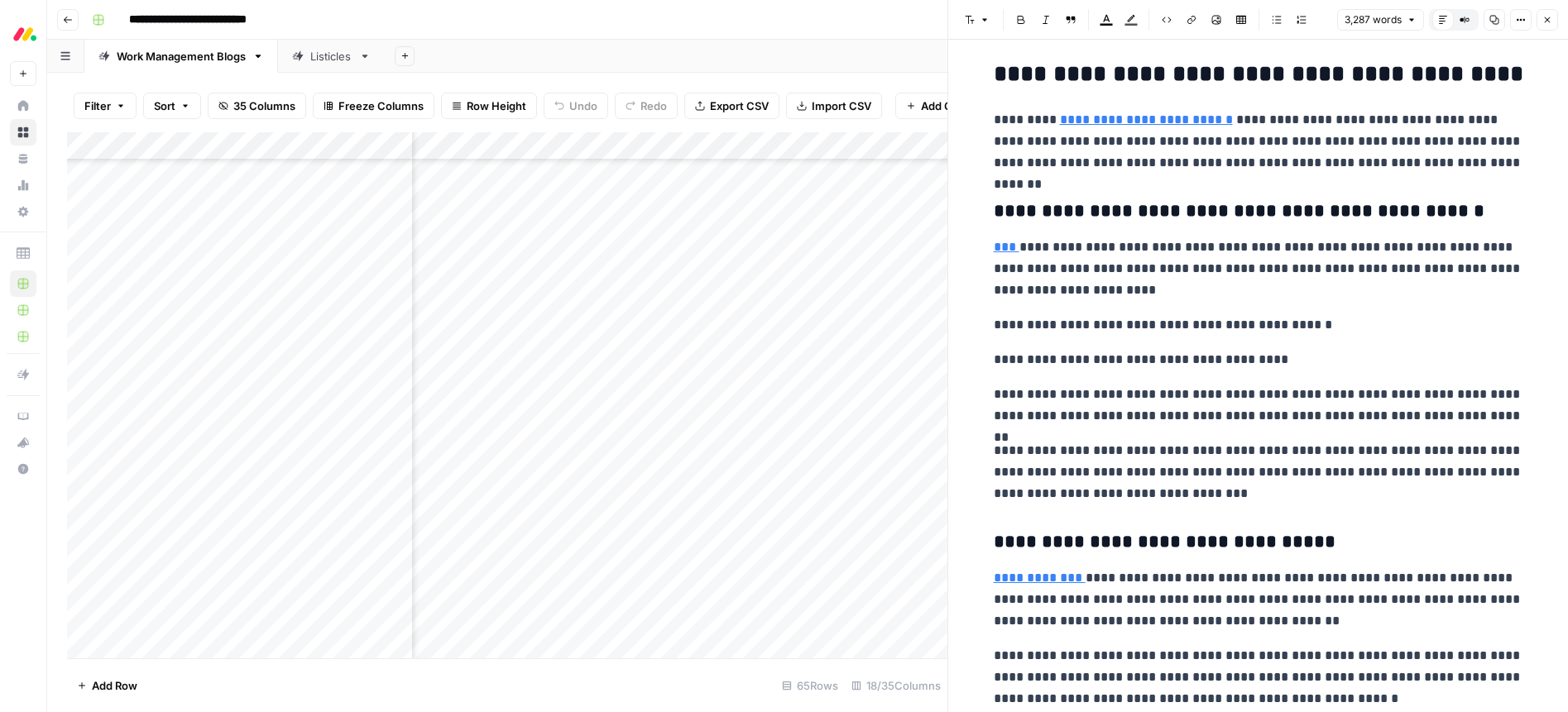 drag, startPoint x: 1246, startPoint y: 391, endPoint x: 1259, endPoint y: 428, distance: 39.217343 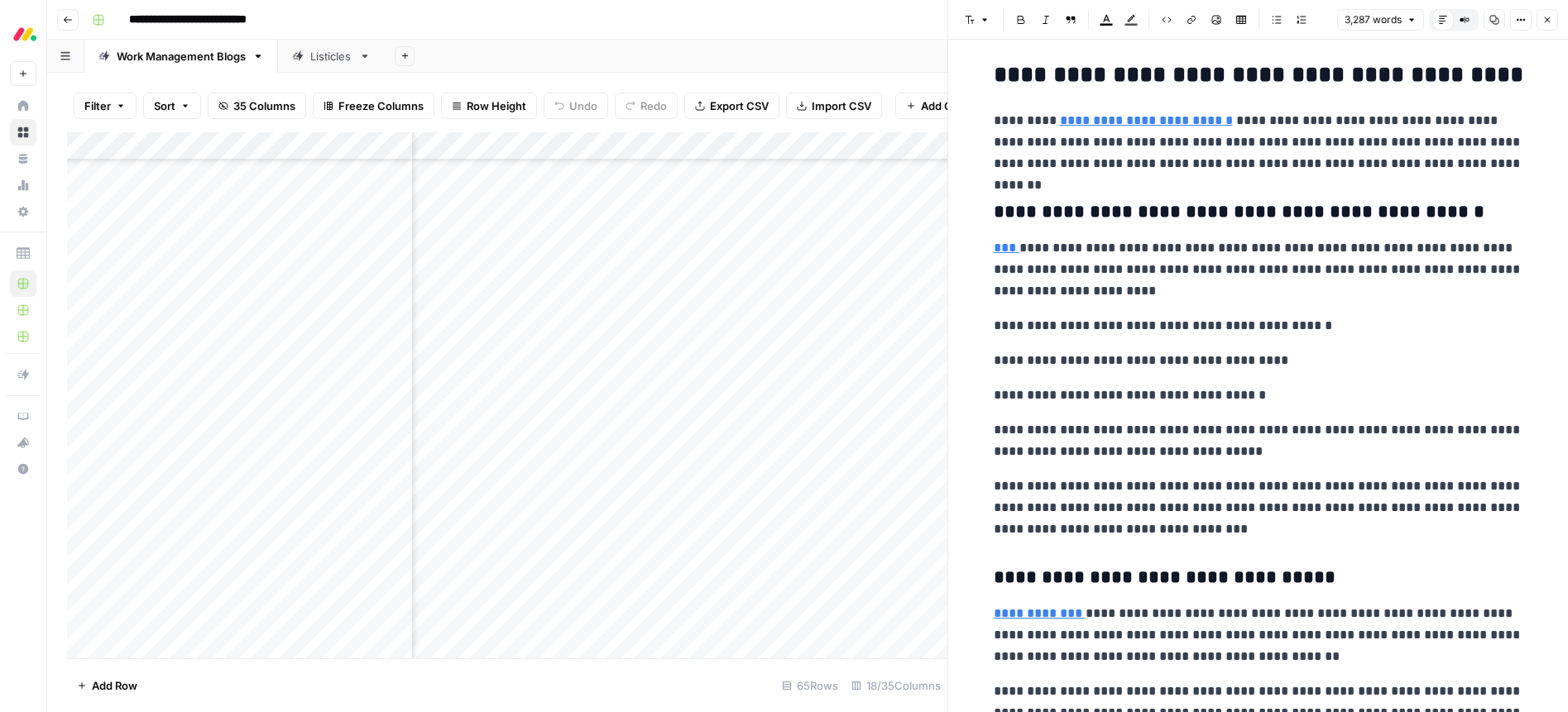 click on "**********" at bounding box center [1259, 441] 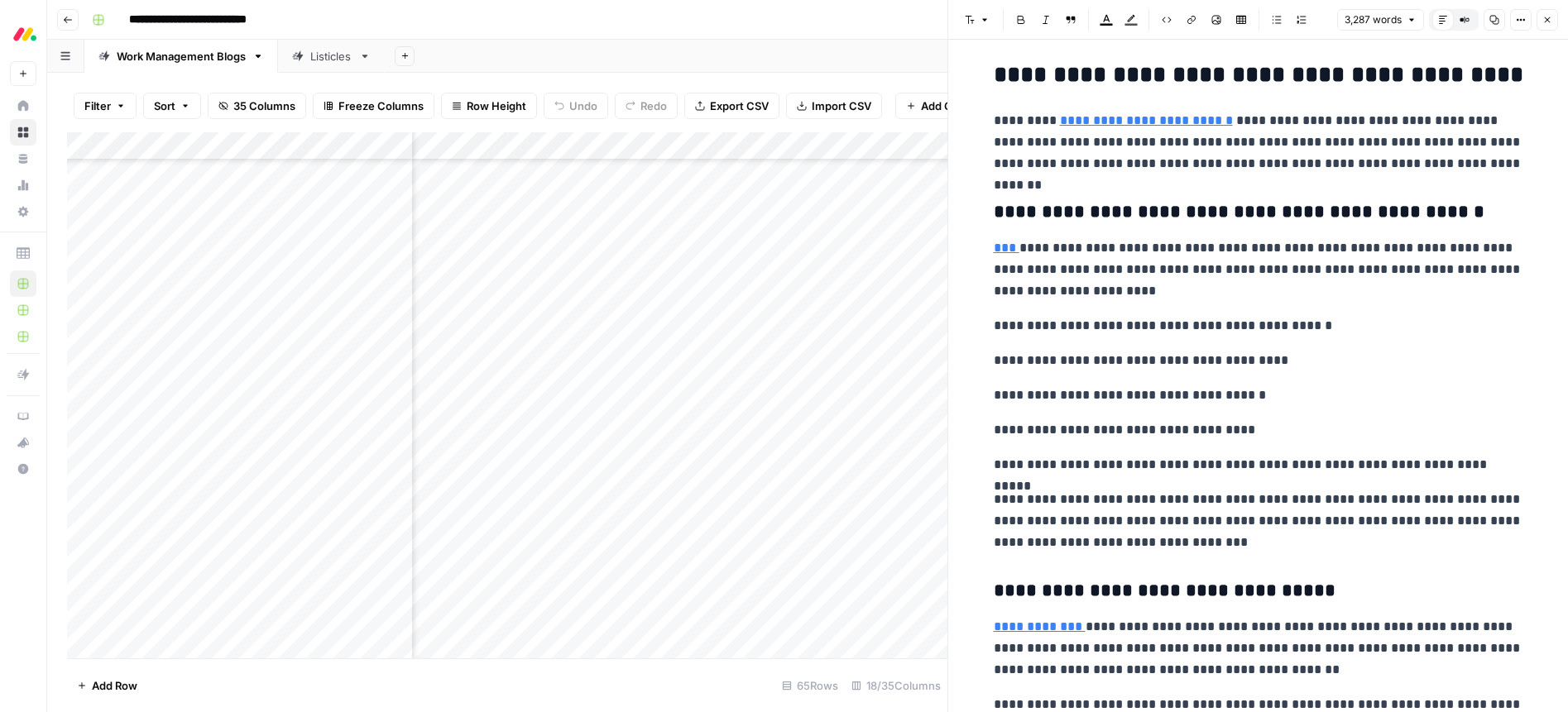 click on "**********" at bounding box center (1259, 465) 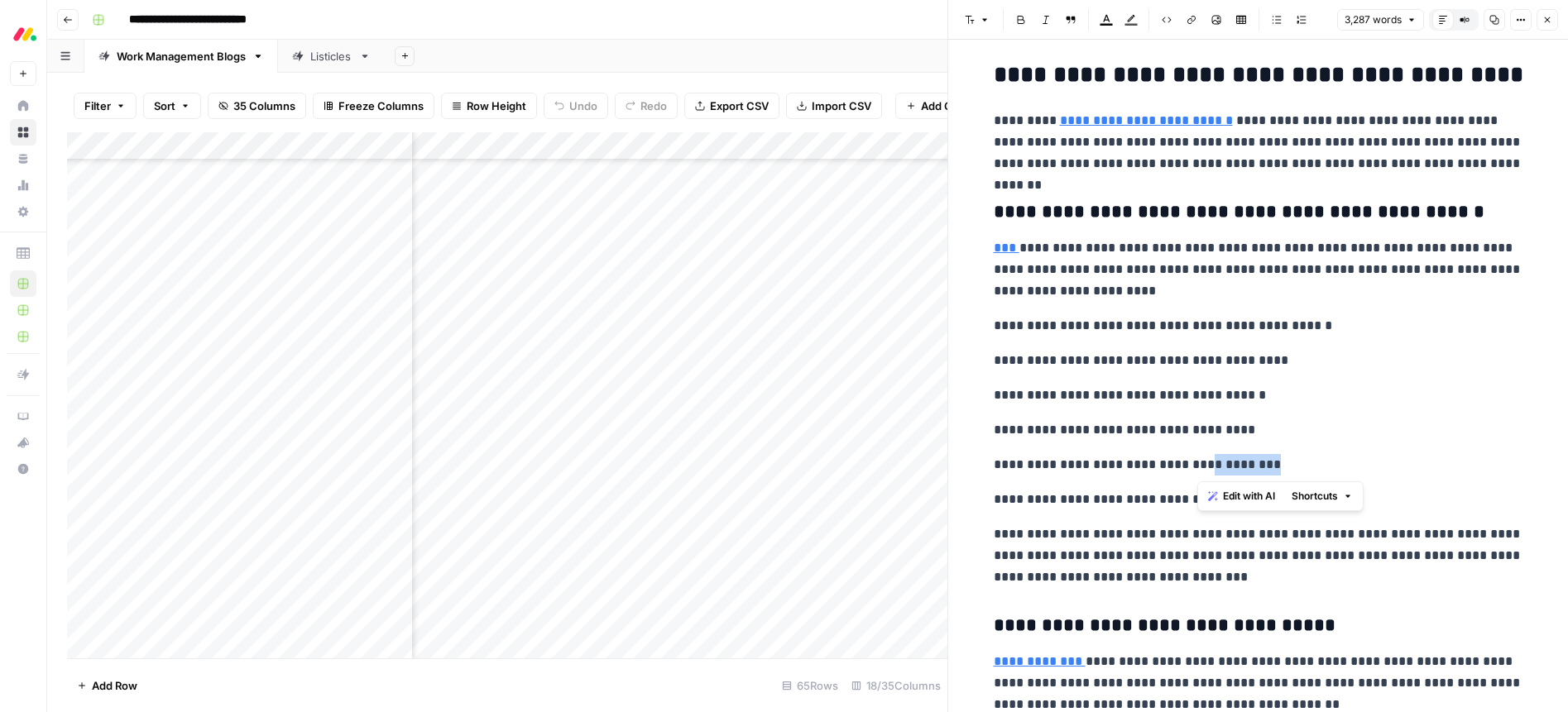 drag, startPoint x: 1197, startPoint y: 463, endPoint x: 1257, endPoint y: 465, distance: 60.03332 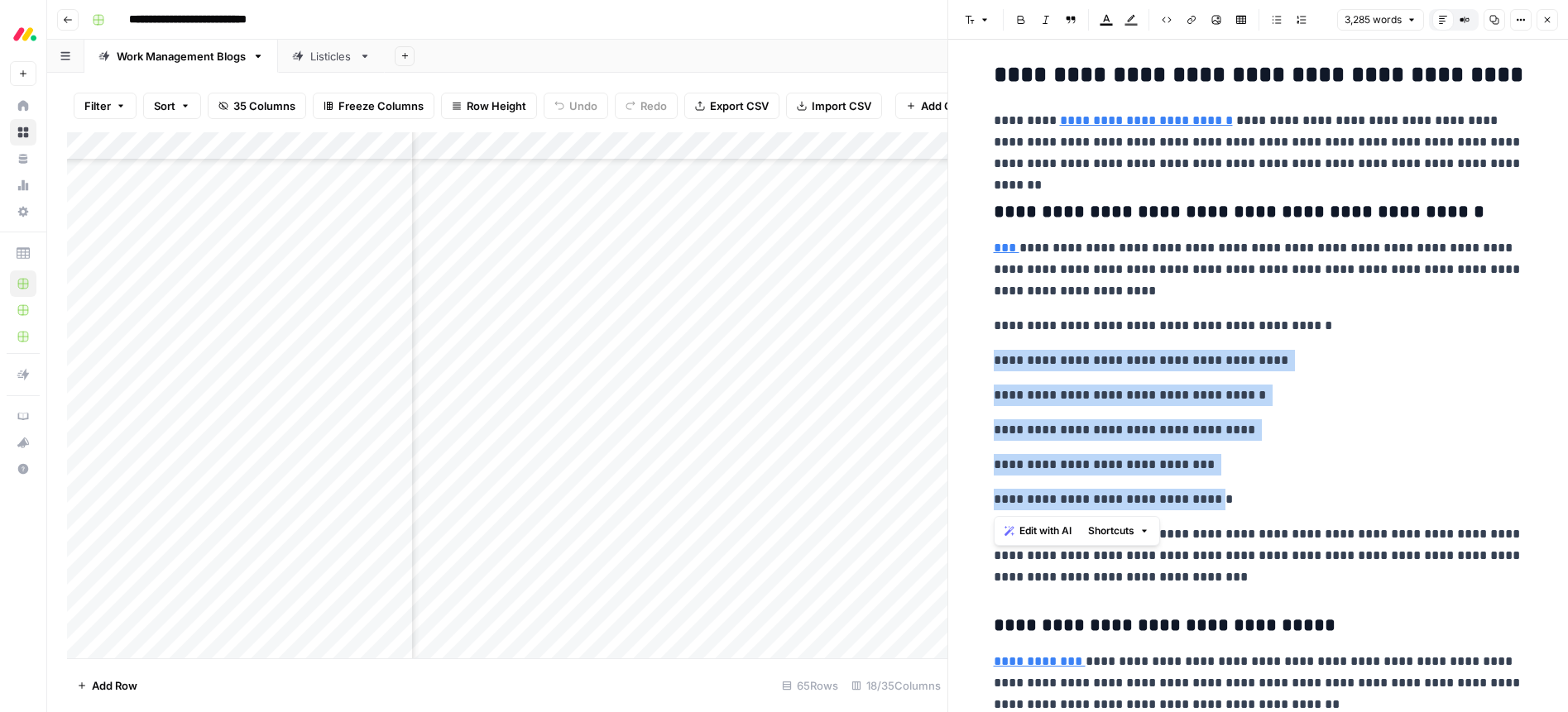 drag, startPoint x: 1197, startPoint y: 494, endPoint x: 1038, endPoint y: 301, distance: 250.05999 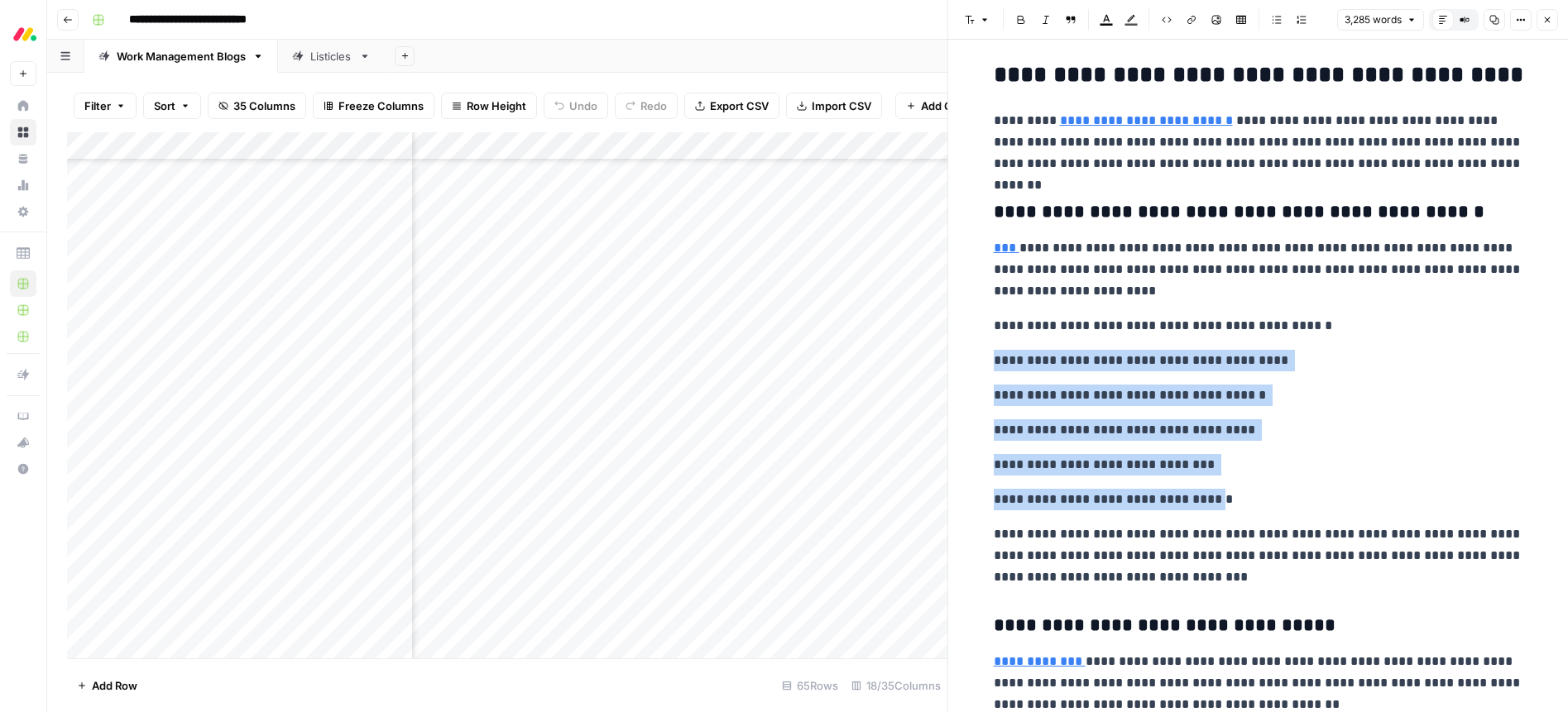 click 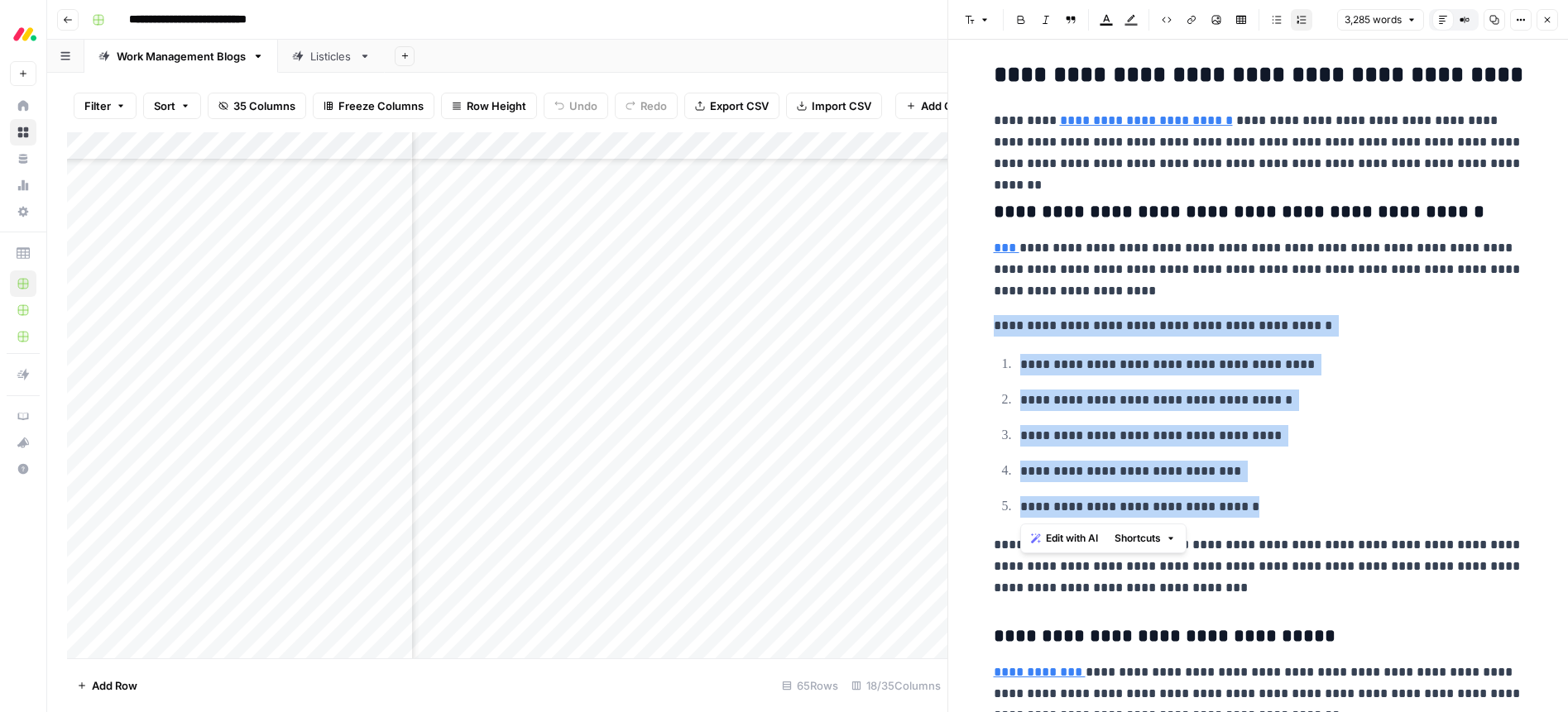 click on "**********" at bounding box center (1272, 365) 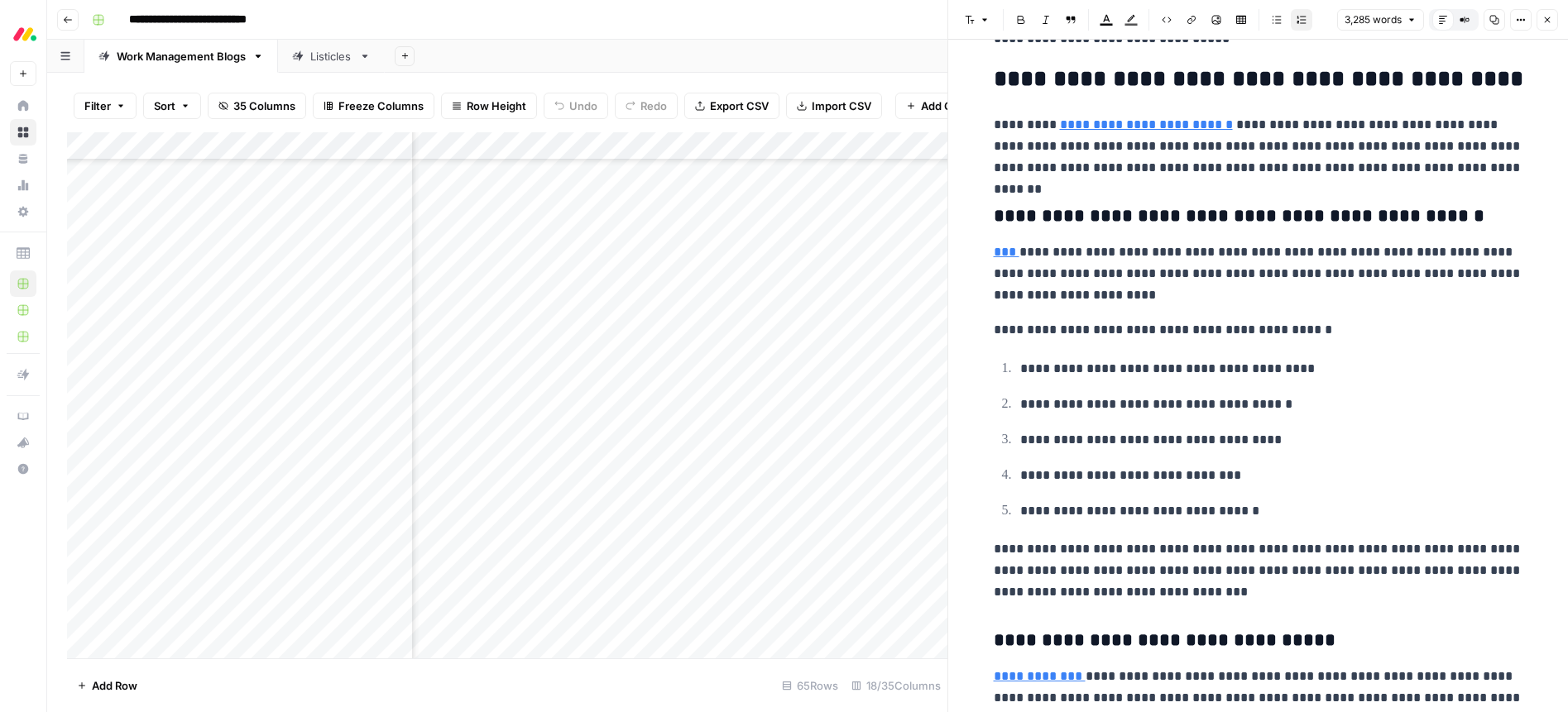 click on "**********" at bounding box center [1259, 829] 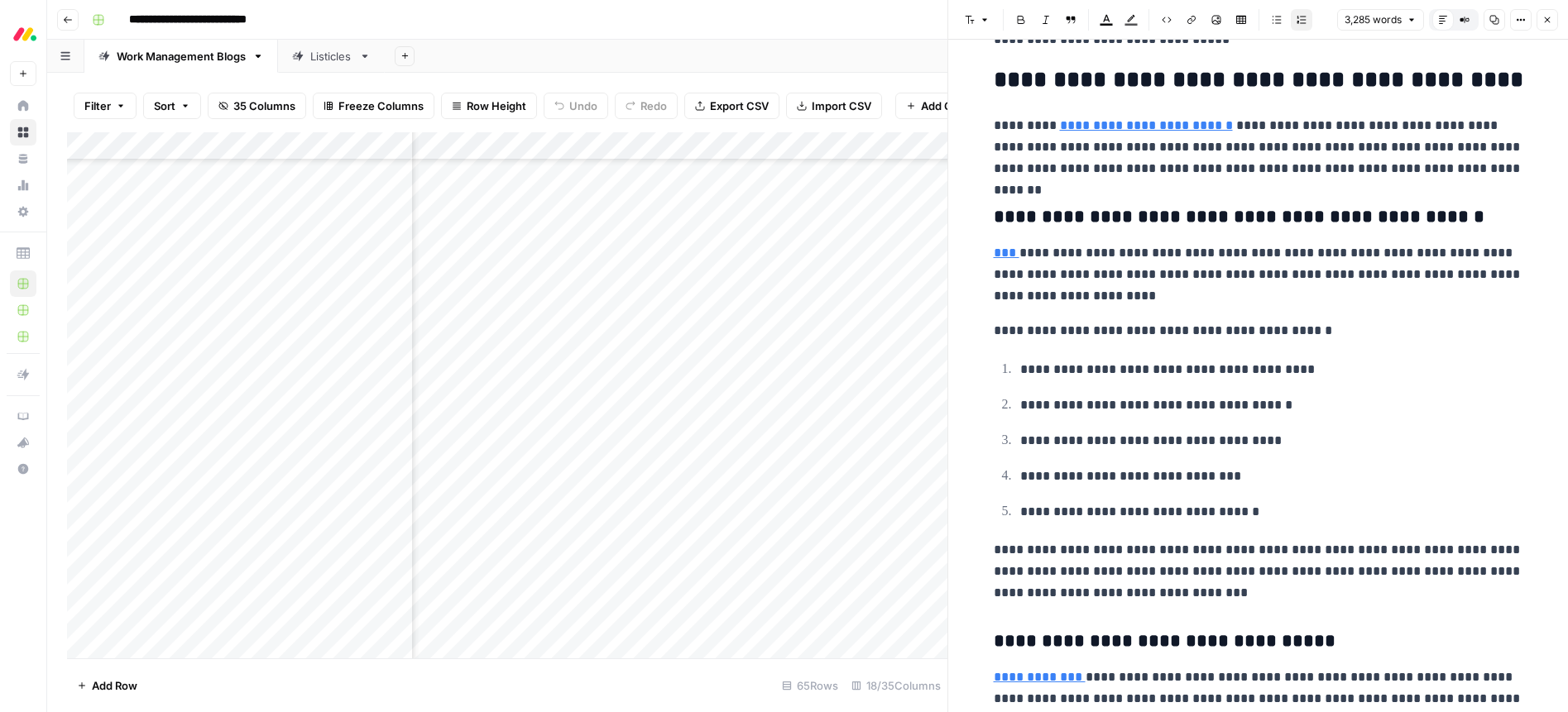 drag, startPoint x: 1279, startPoint y: 375, endPoint x: 1310, endPoint y: 384, distance: 32.280025 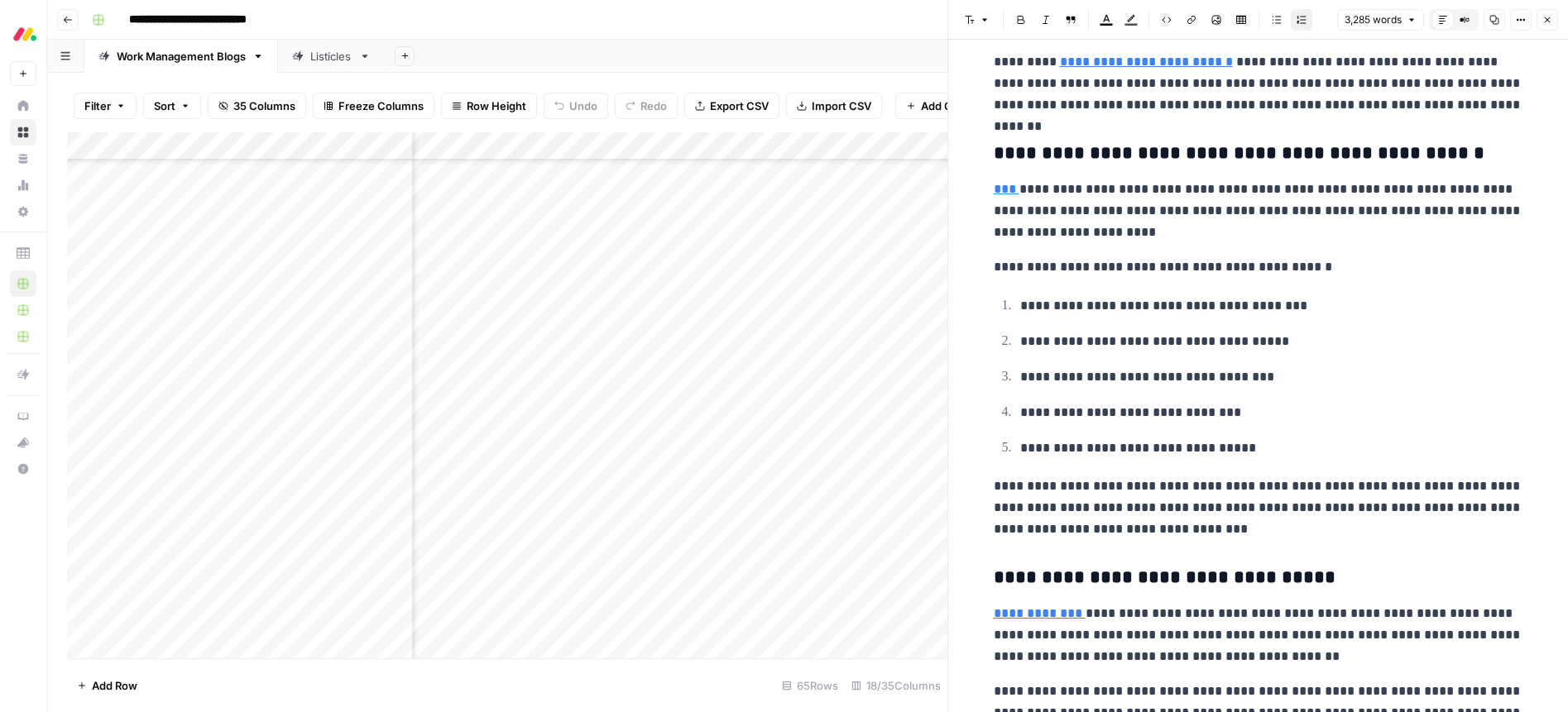 scroll, scrollTop: 4427, scrollLeft: 0, axis: vertical 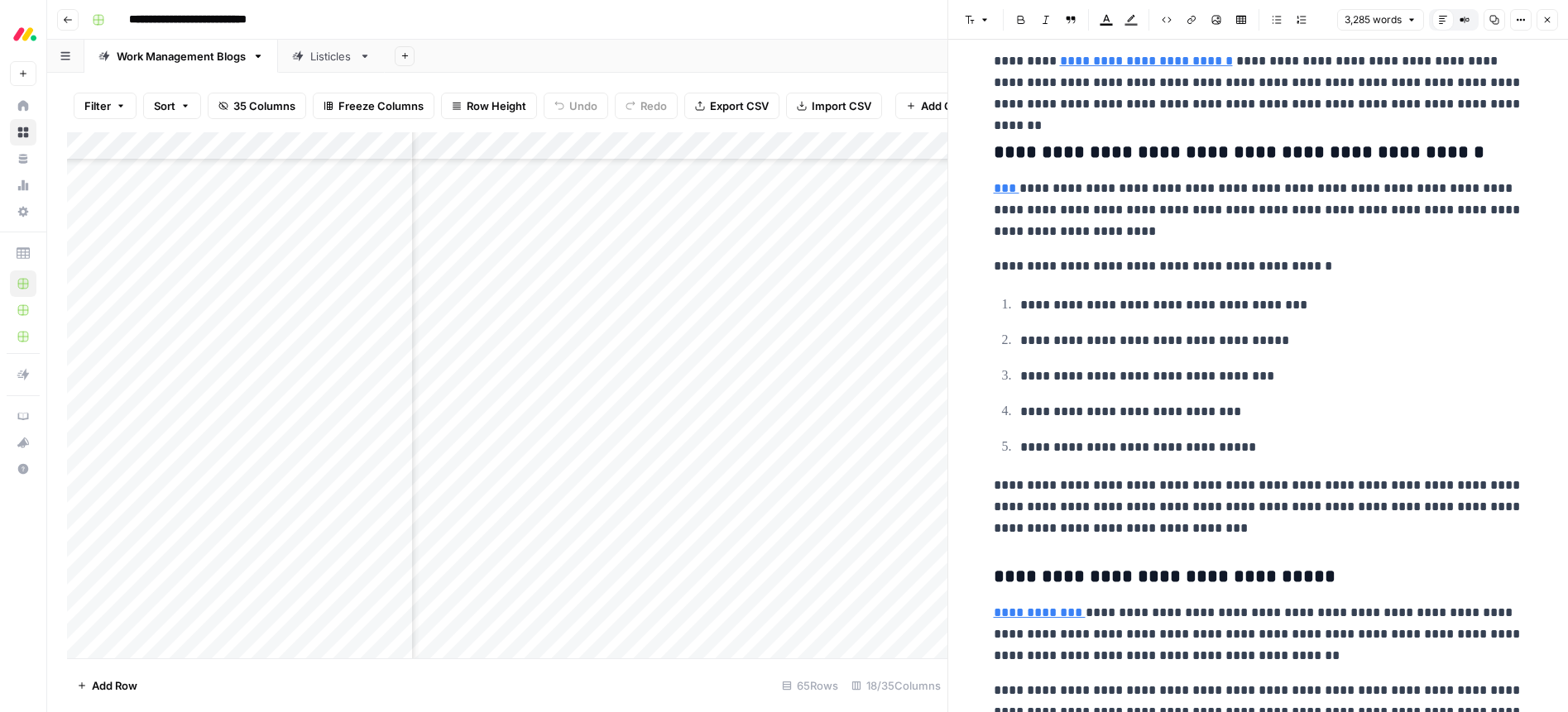 click on "**********" at bounding box center (1259, 507) 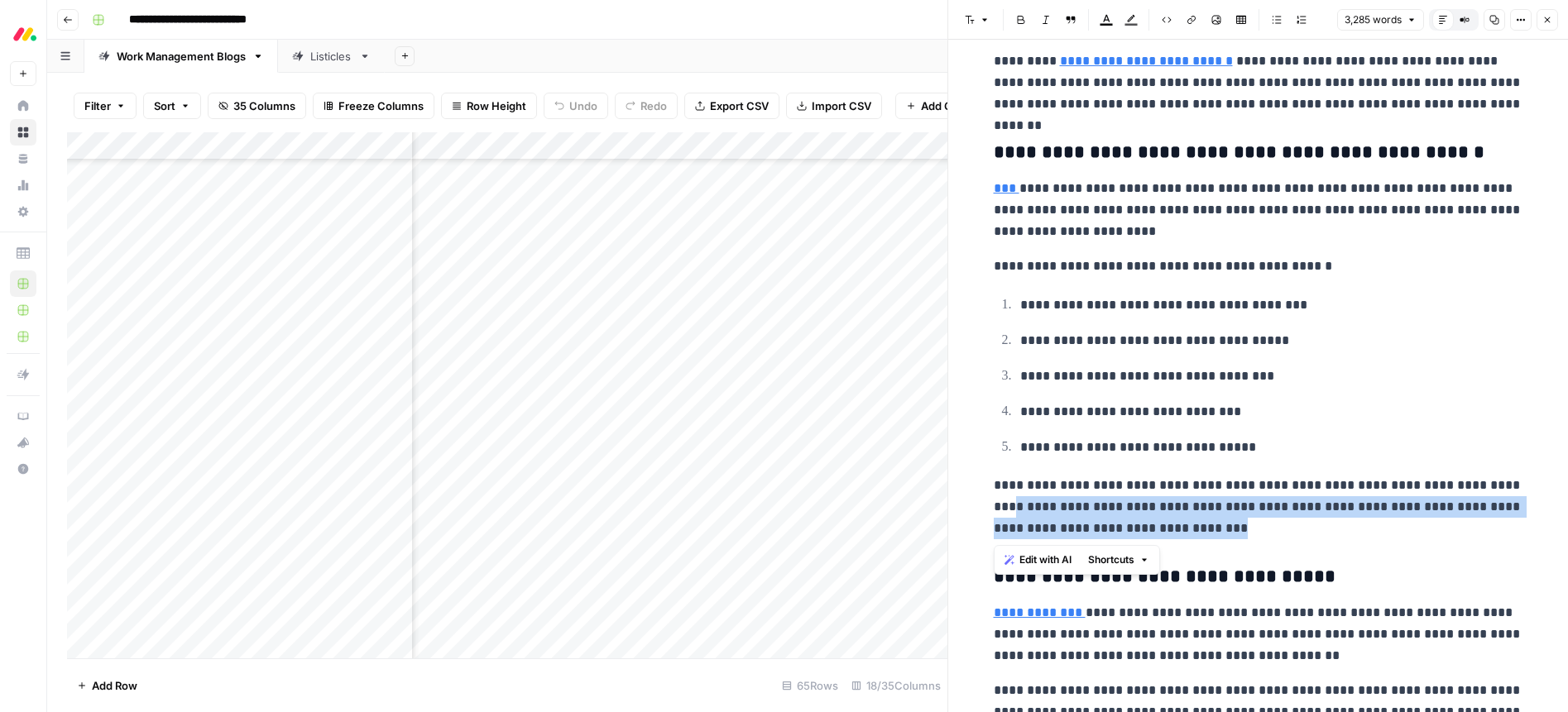 drag, startPoint x: 1203, startPoint y: 525, endPoint x: 939, endPoint y: 495, distance: 265.69908 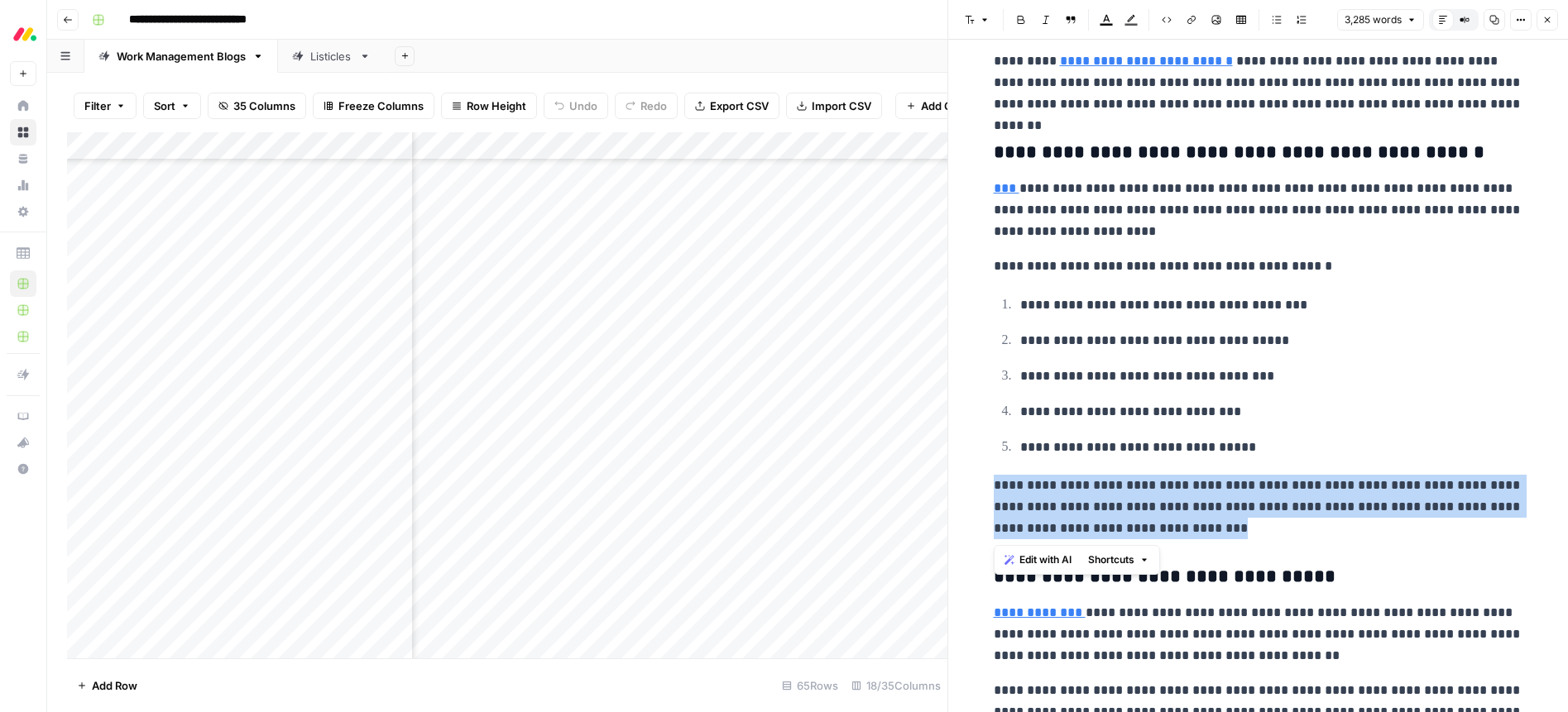 drag, startPoint x: 1190, startPoint y: 528, endPoint x: 989, endPoint y: 485, distance: 205.54805 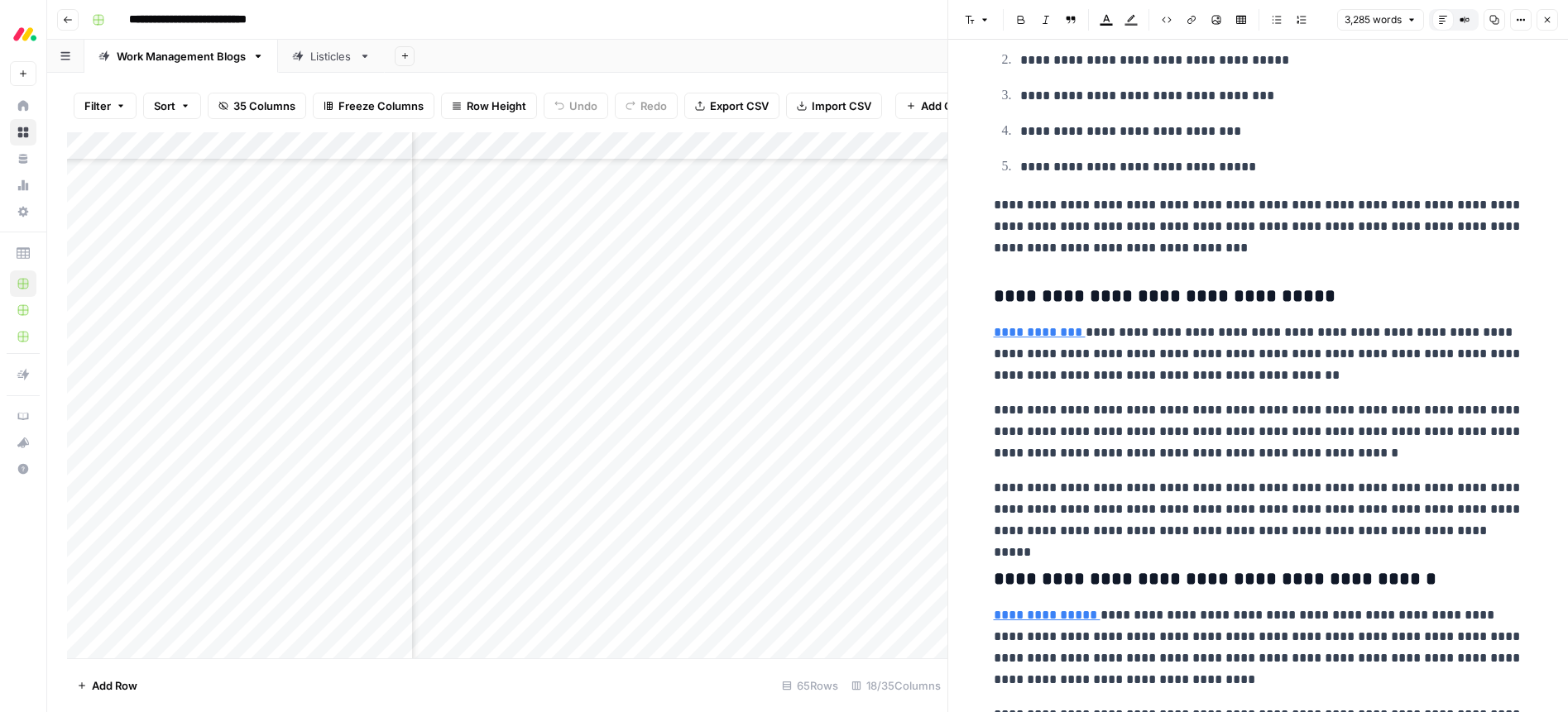 scroll, scrollTop: 4735, scrollLeft: 0, axis: vertical 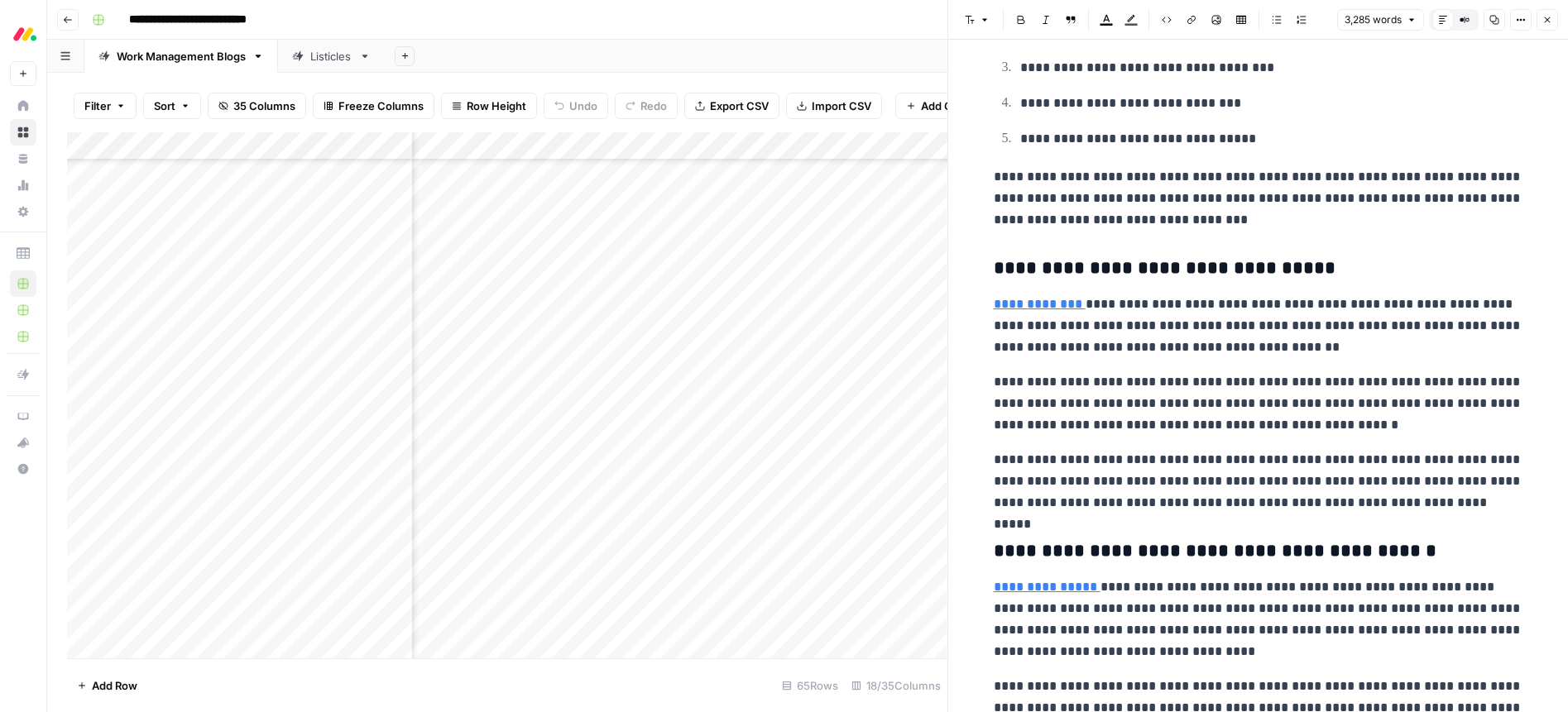 click on "**********" at bounding box center [1259, 404] 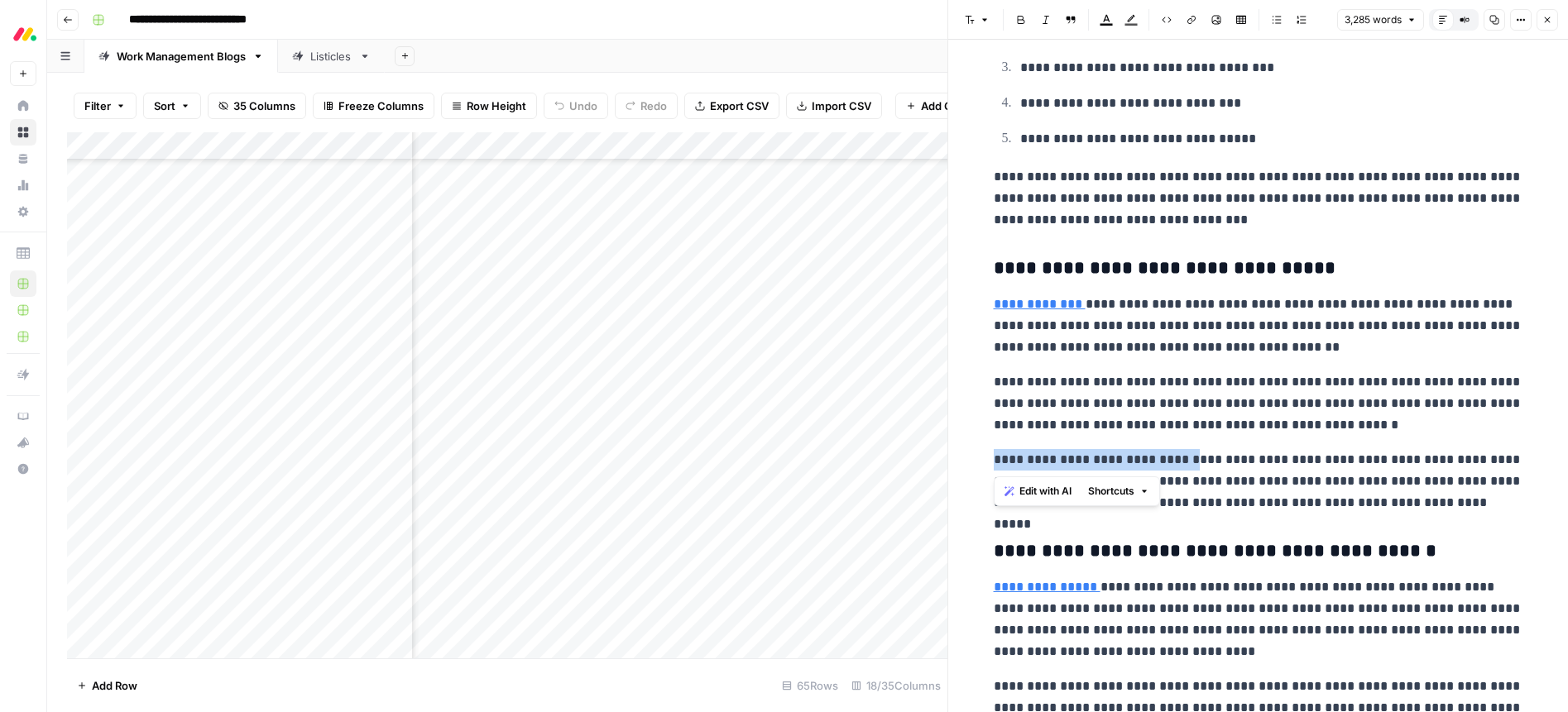 drag, startPoint x: 1172, startPoint y: 463, endPoint x: 969, endPoint y: 465, distance: 203.00985 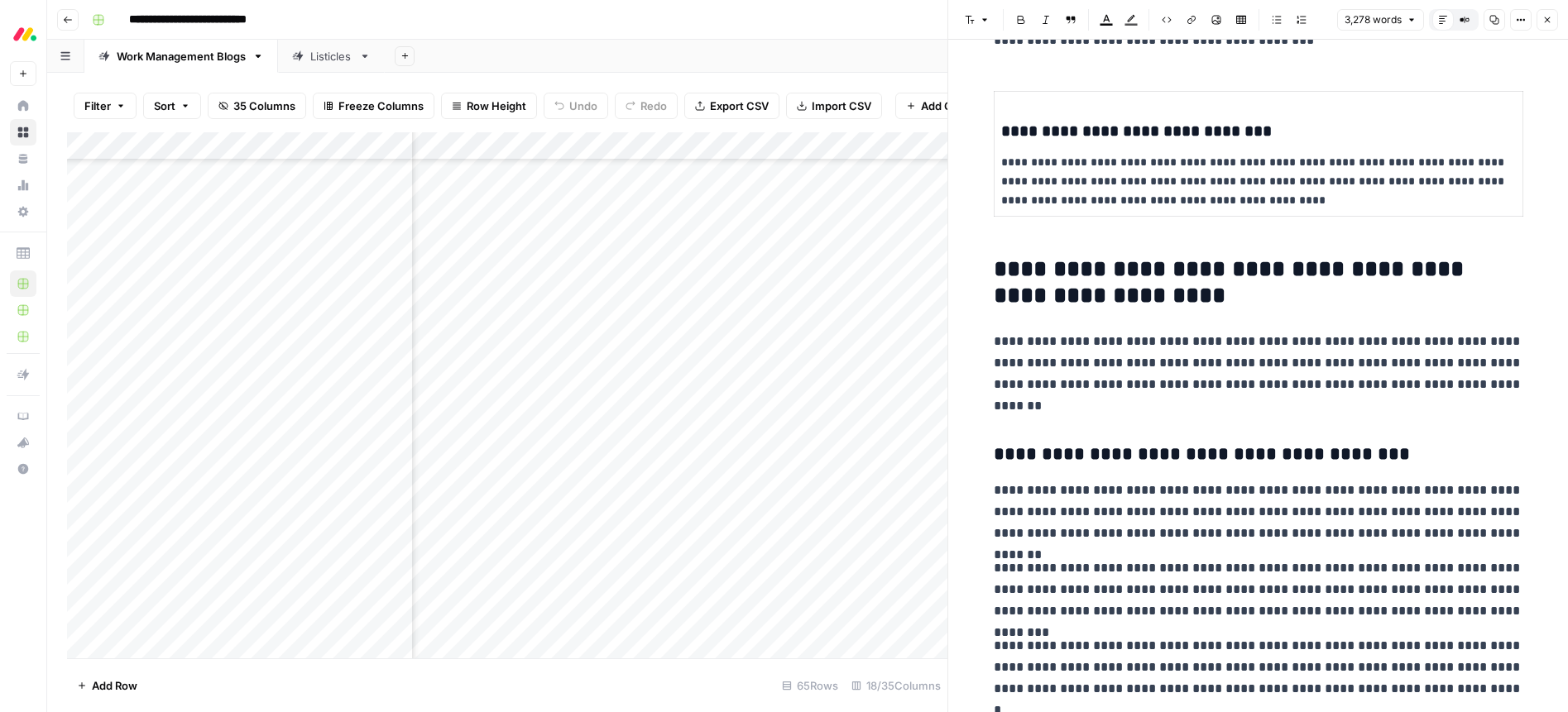 scroll, scrollTop: 5447, scrollLeft: 0, axis: vertical 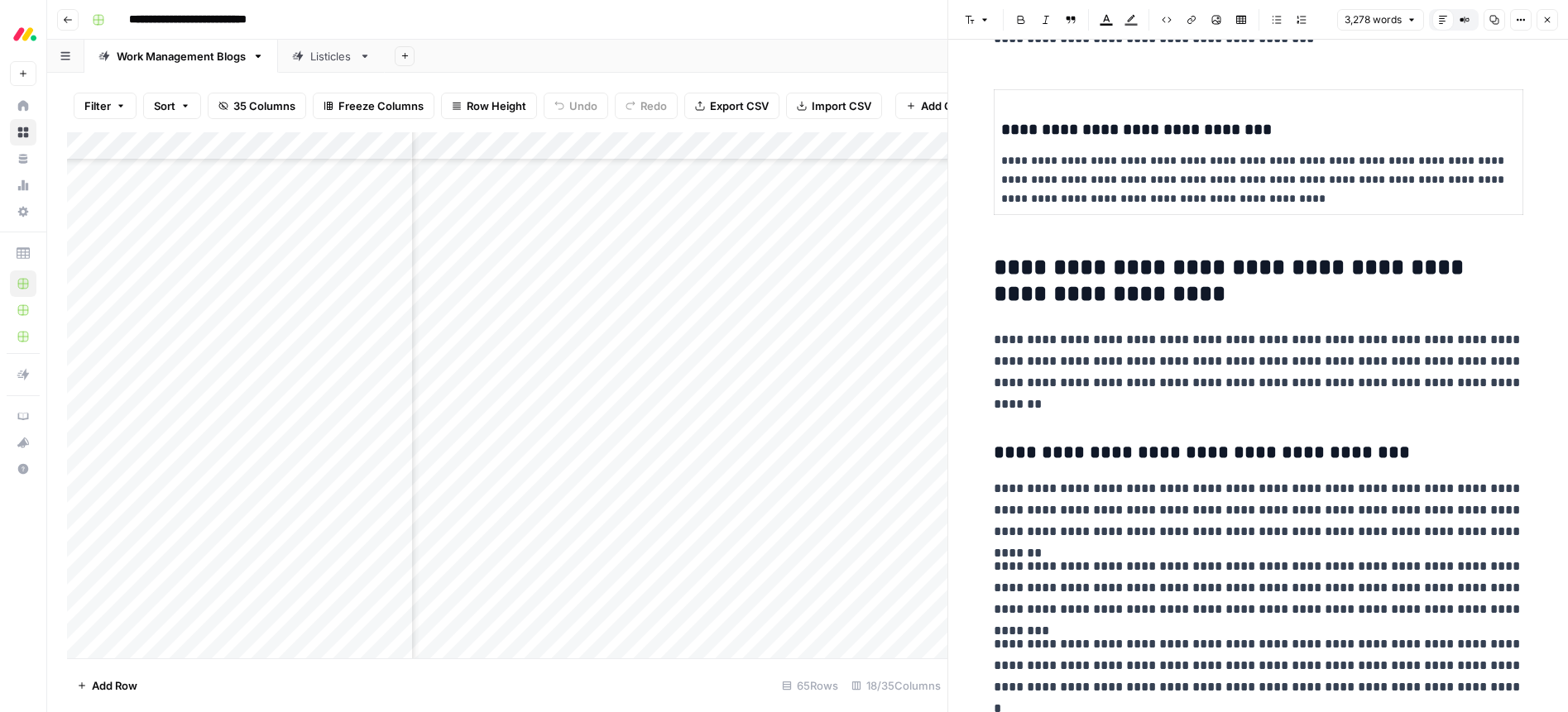 click on "**********" at bounding box center [1259, 281] 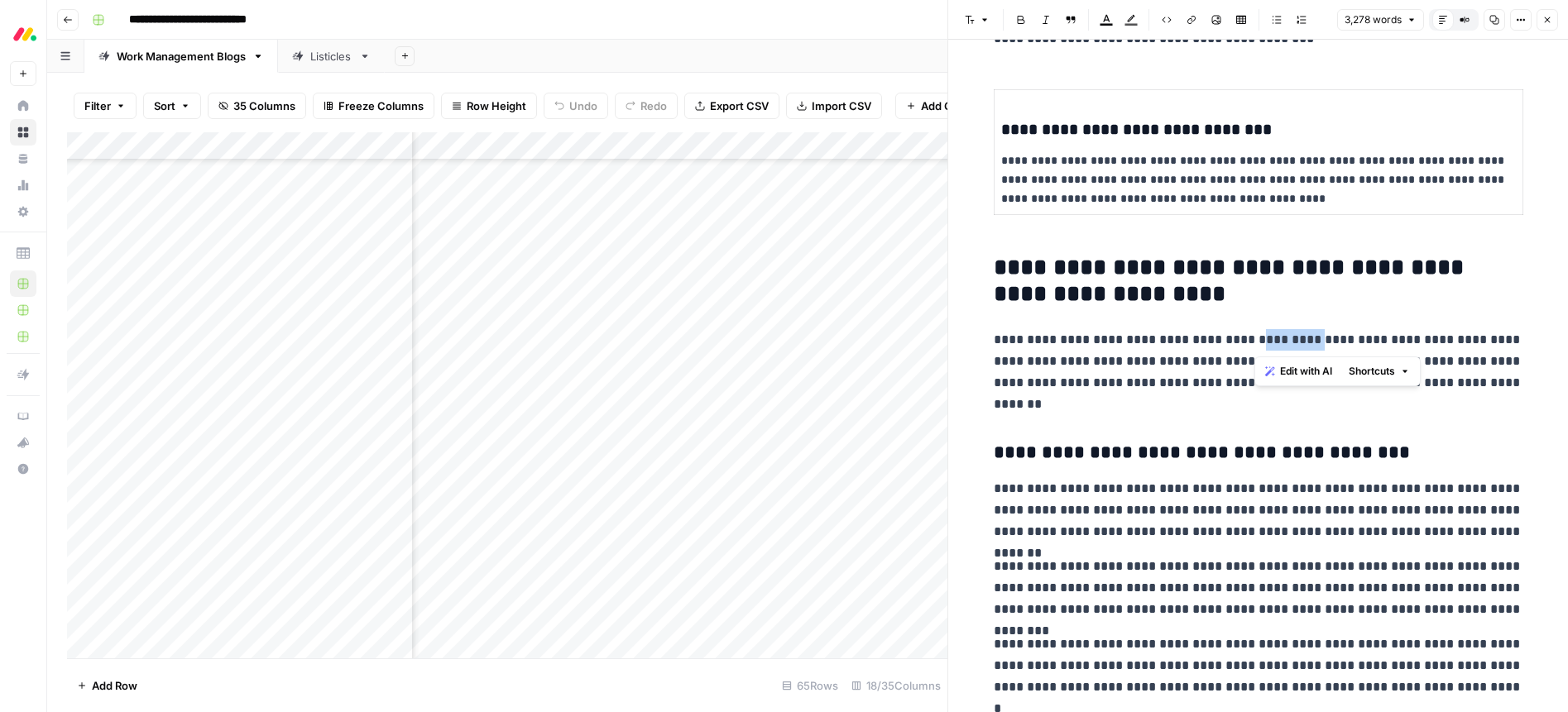 click on "**********" at bounding box center (1259, 372) 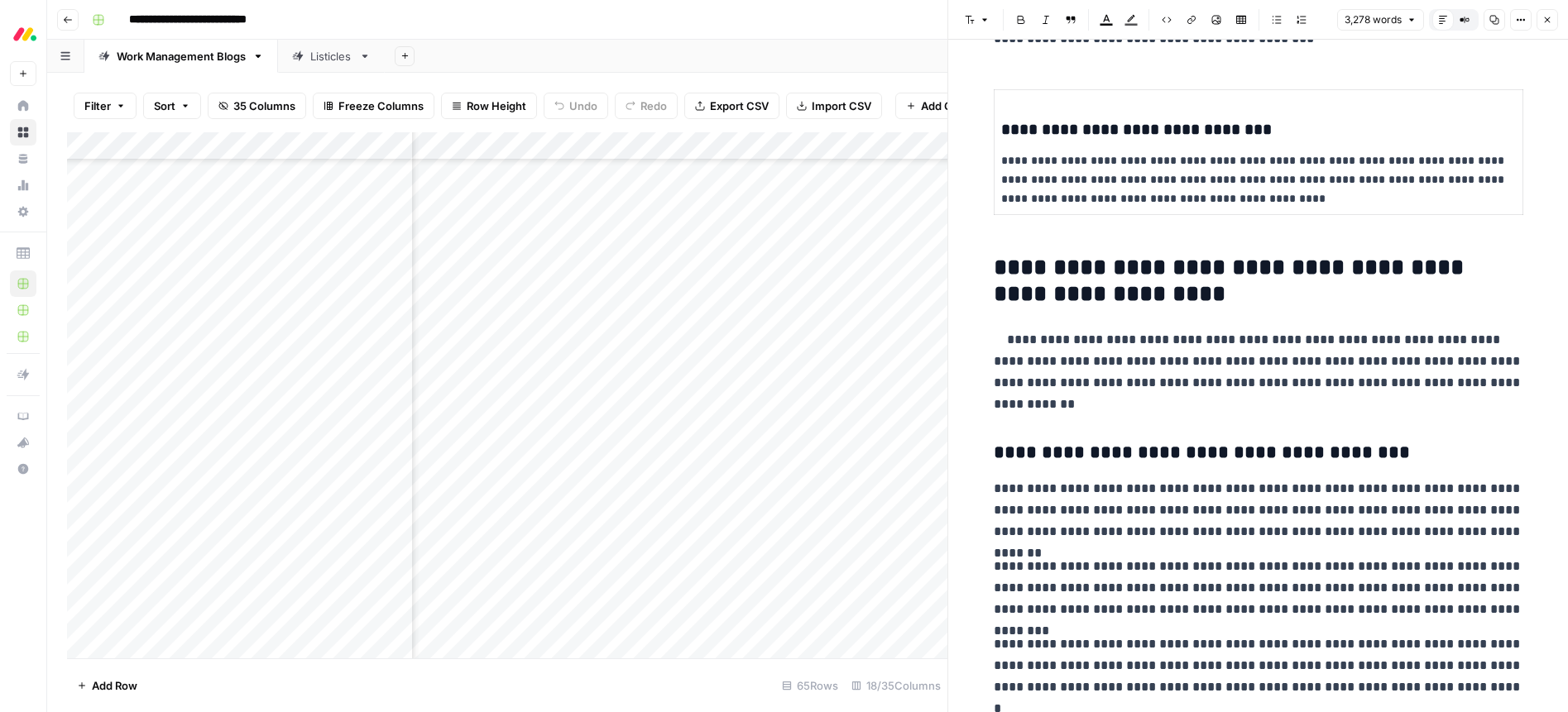 click on "**********" at bounding box center [1259, 372] 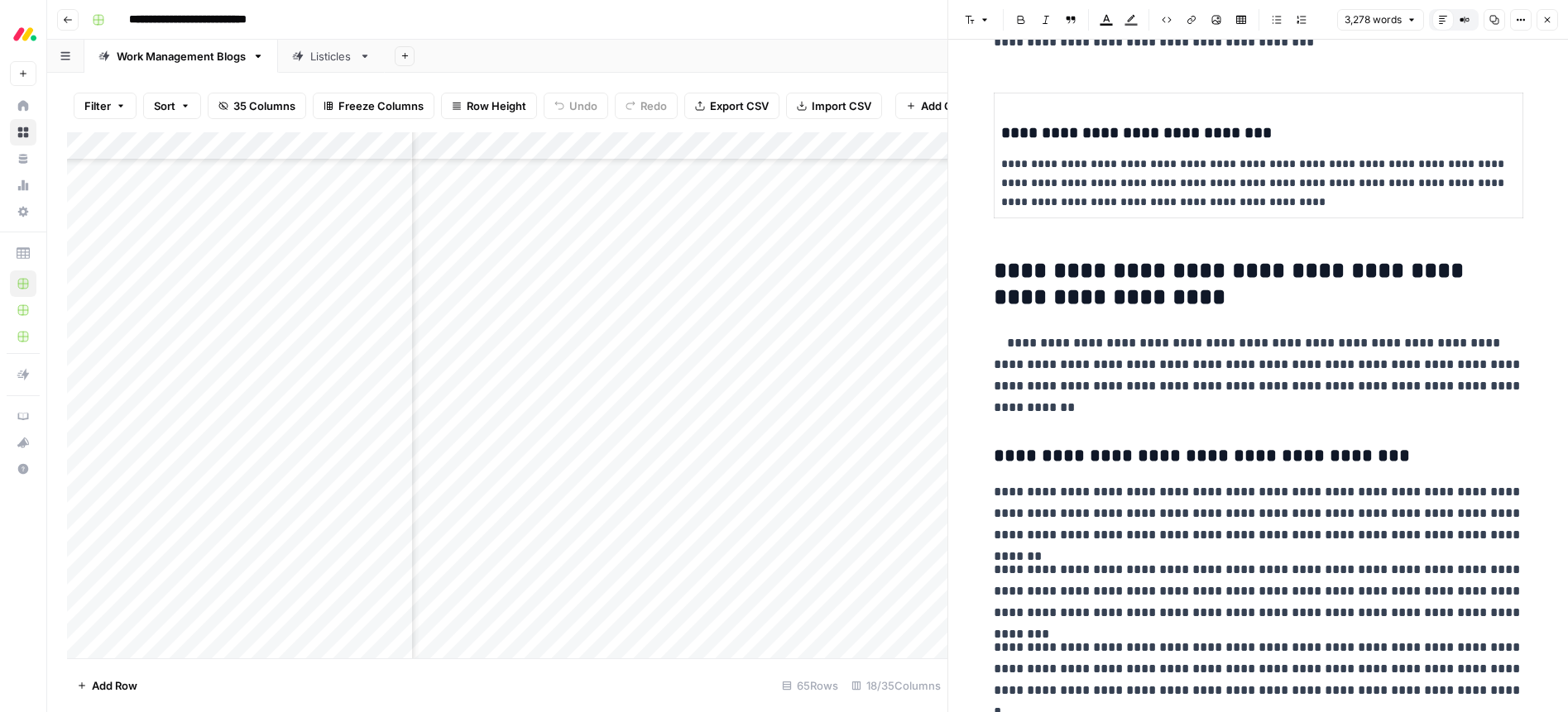 click on "**********" at bounding box center [1259, 375] 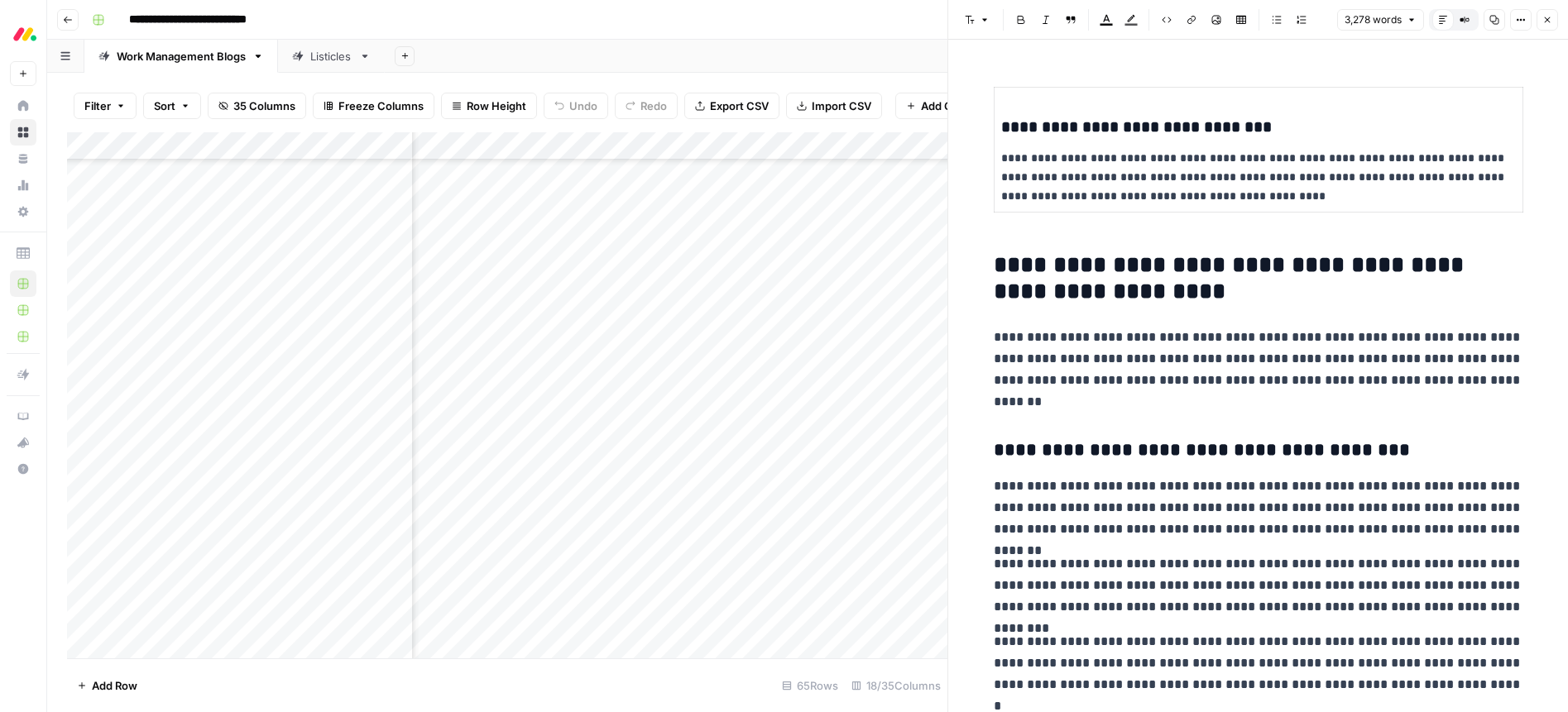 scroll, scrollTop: 5469, scrollLeft: 0, axis: vertical 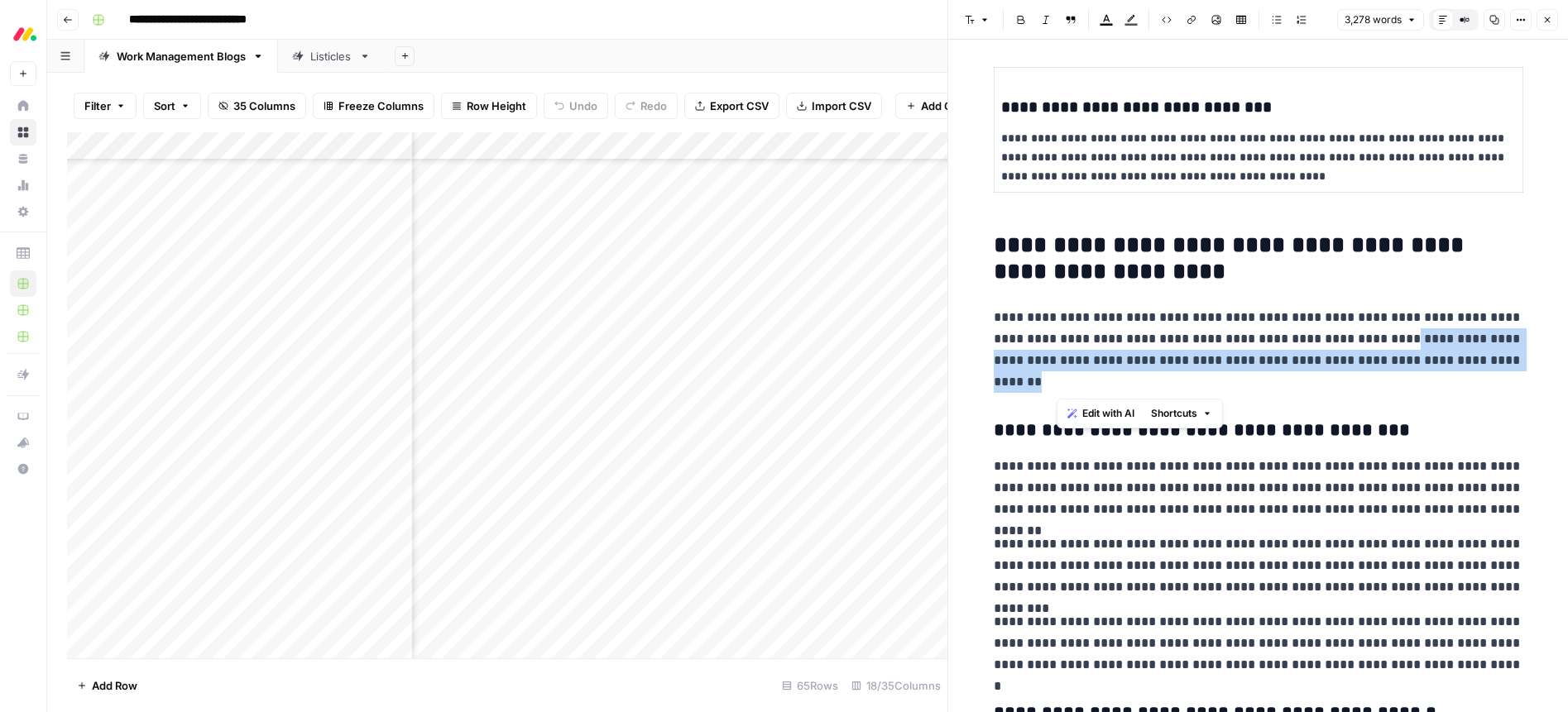 drag, startPoint x: 1381, startPoint y: 342, endPoint x: 1383, endPoint y: 374, distance: 32.062439 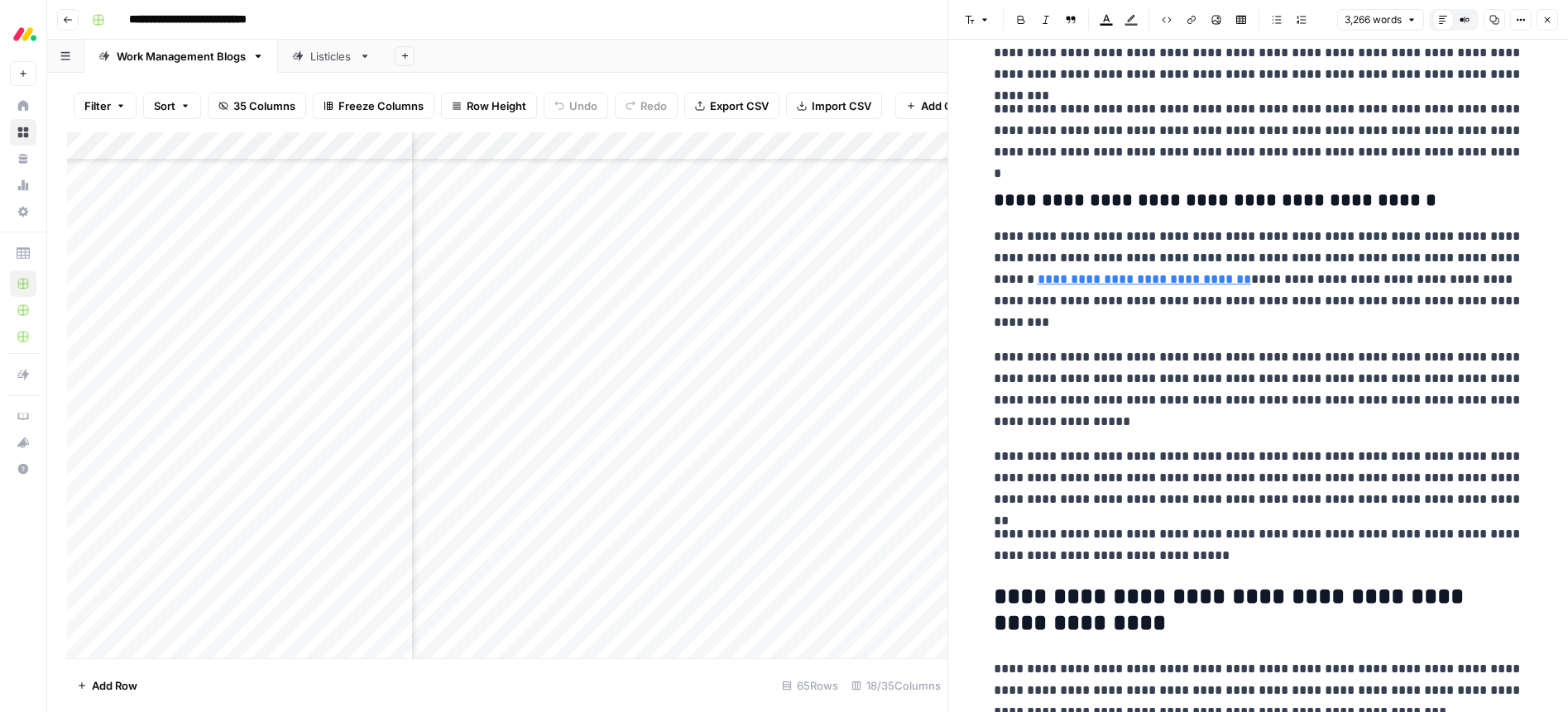 scroll, scrollTop: 5938, scrollLeft: 0, axis: vertical 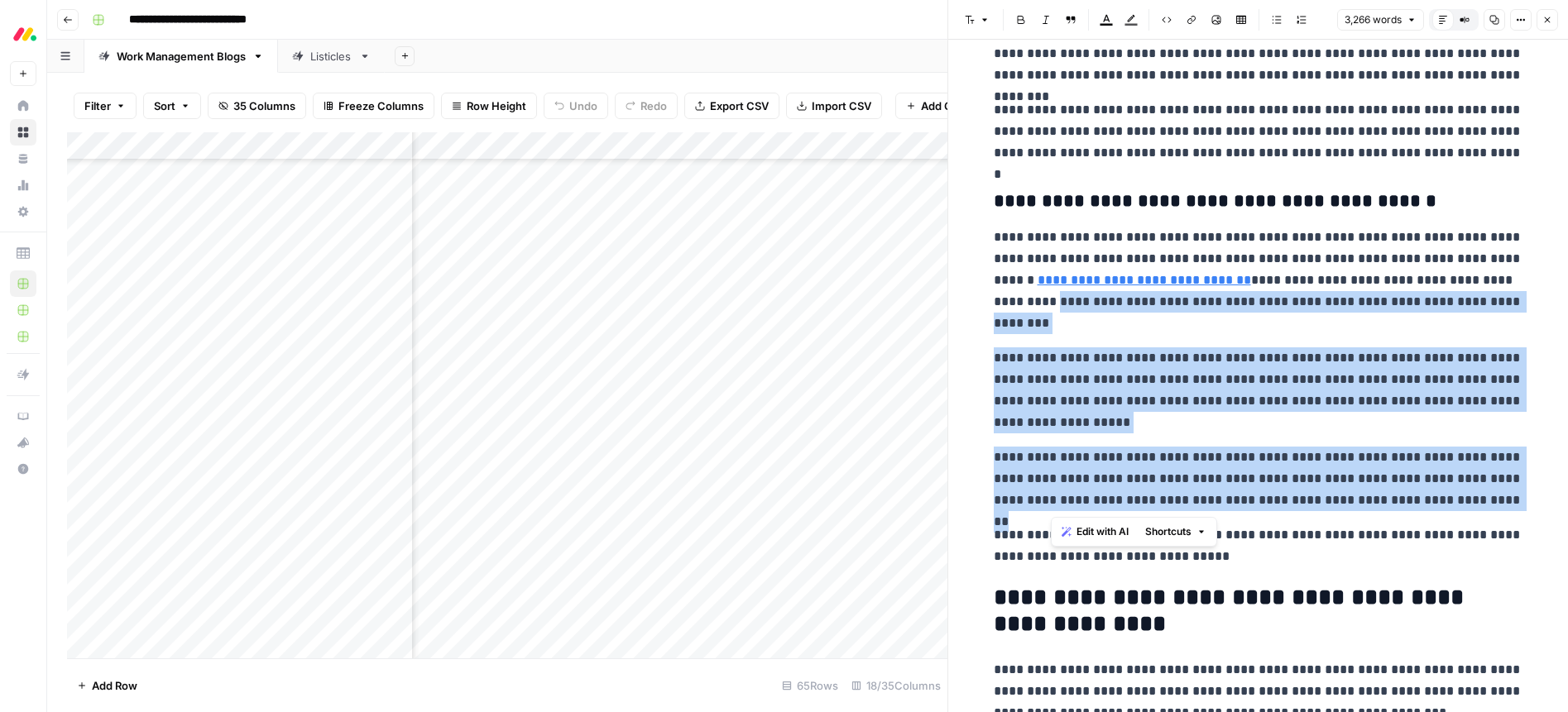 drag, startPoint x: 1521, startPoint y: 499, endPoint x: 1048, endPoint y: 308, distance: 510.10783 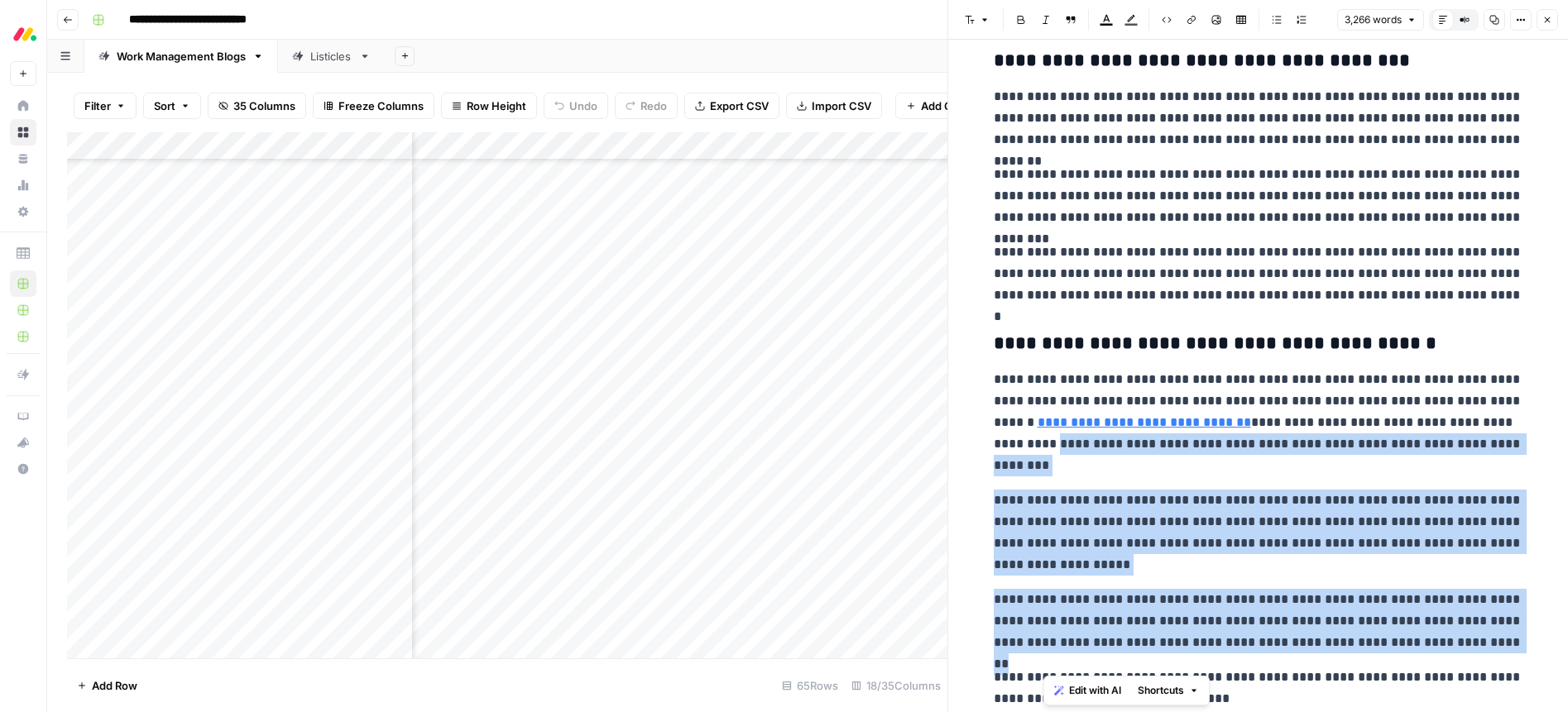 scroll, scrollTop: 5631, scrollLeft: 0, axis: vertical 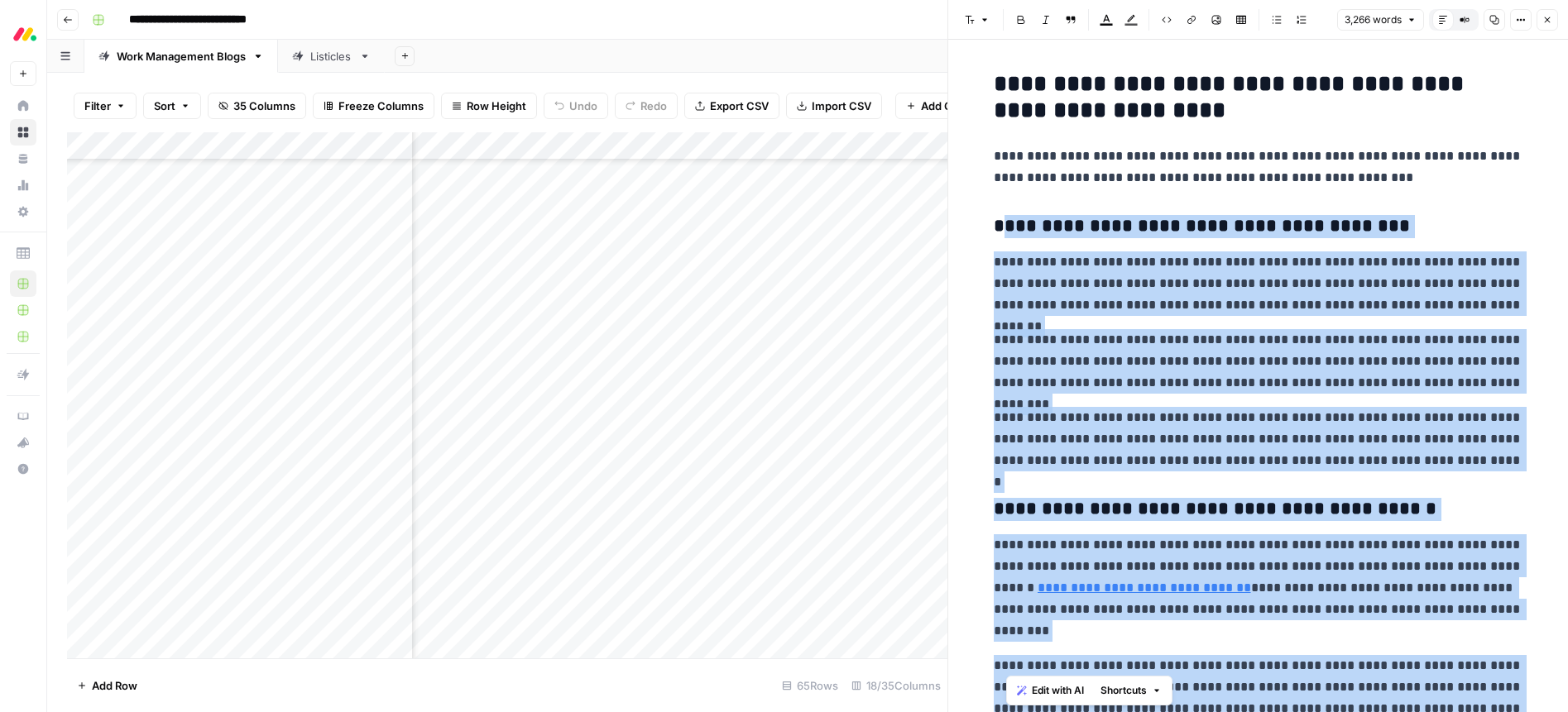 click on "**********" at bounding box center [1259, 227] 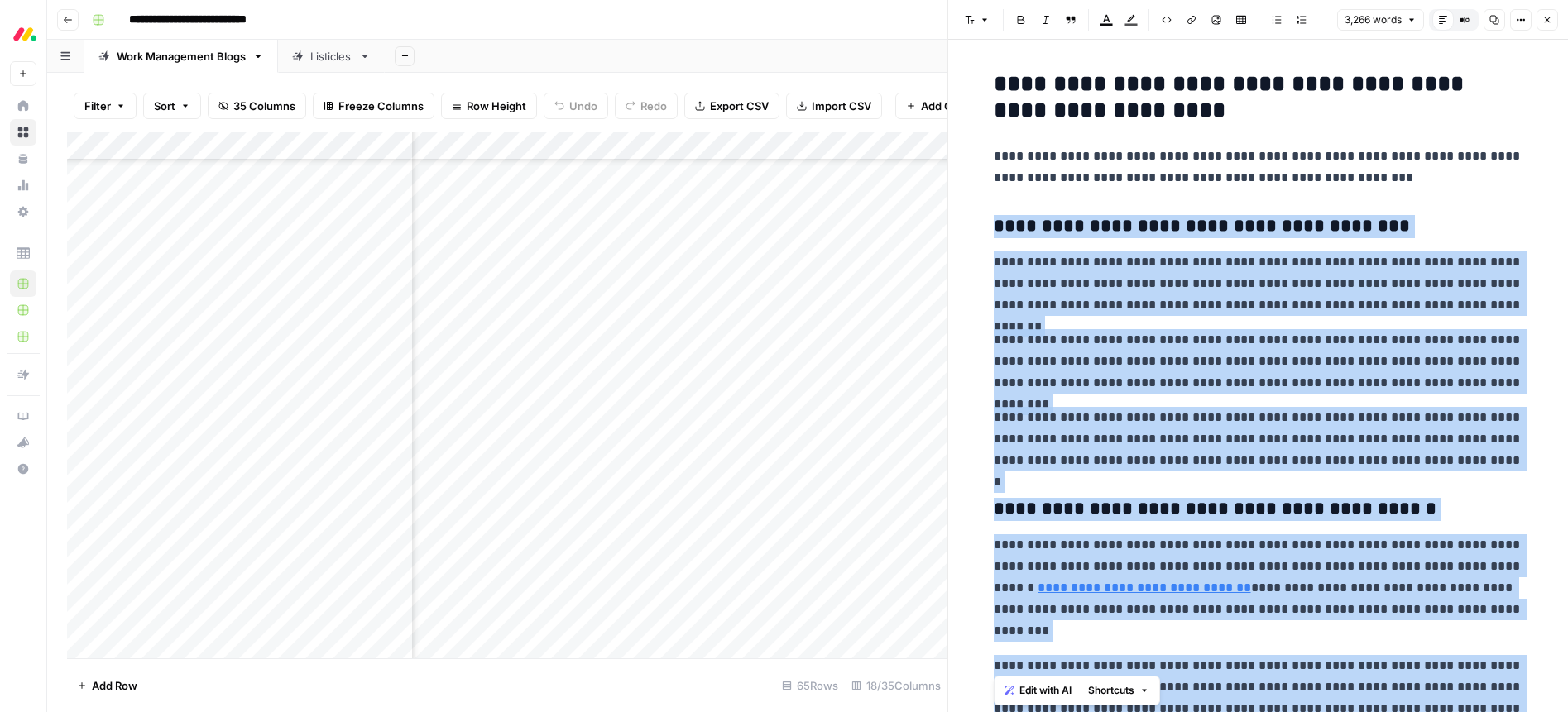 click on "**********" at bounding box center (1259, -460) 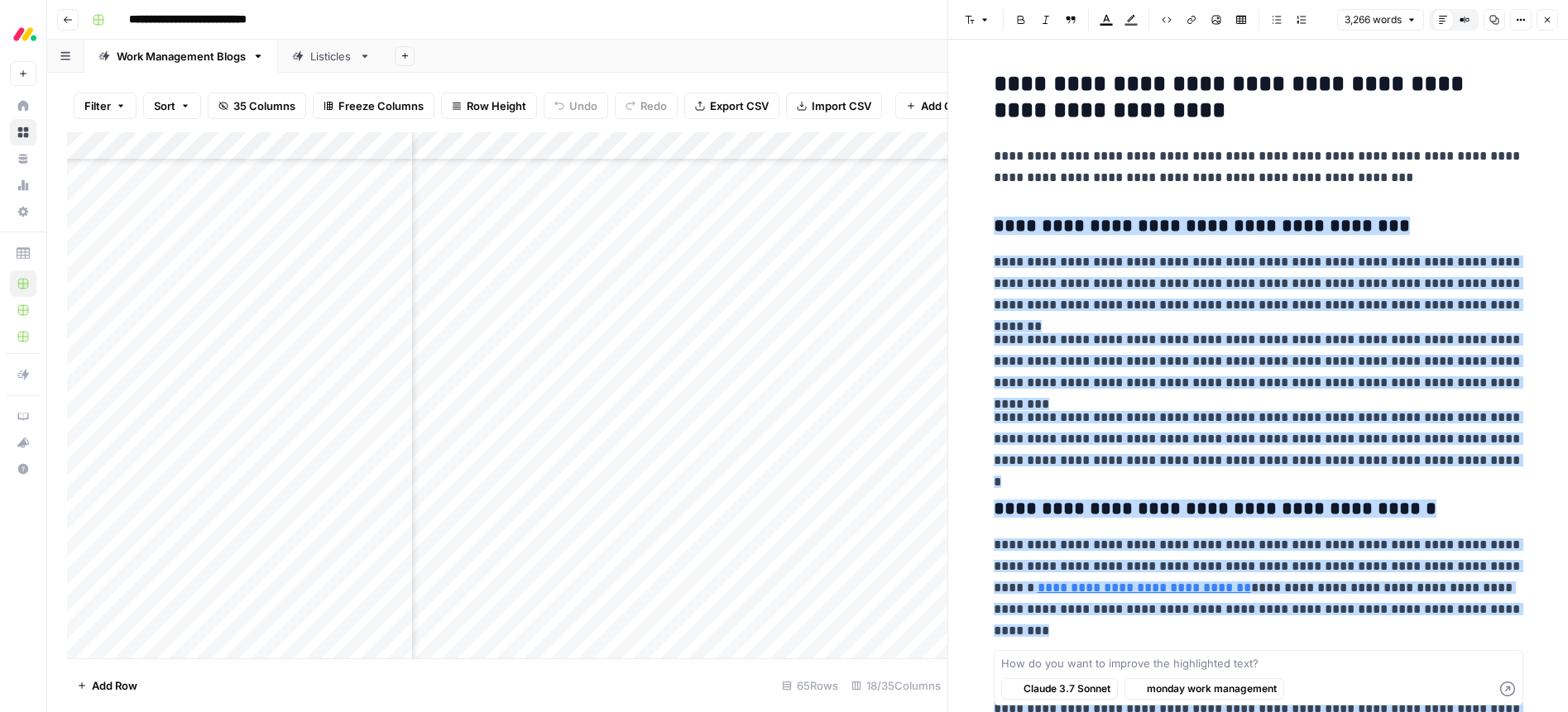 scroll, scrollTop: 5755, scrollLeft: 0, axis: vertical 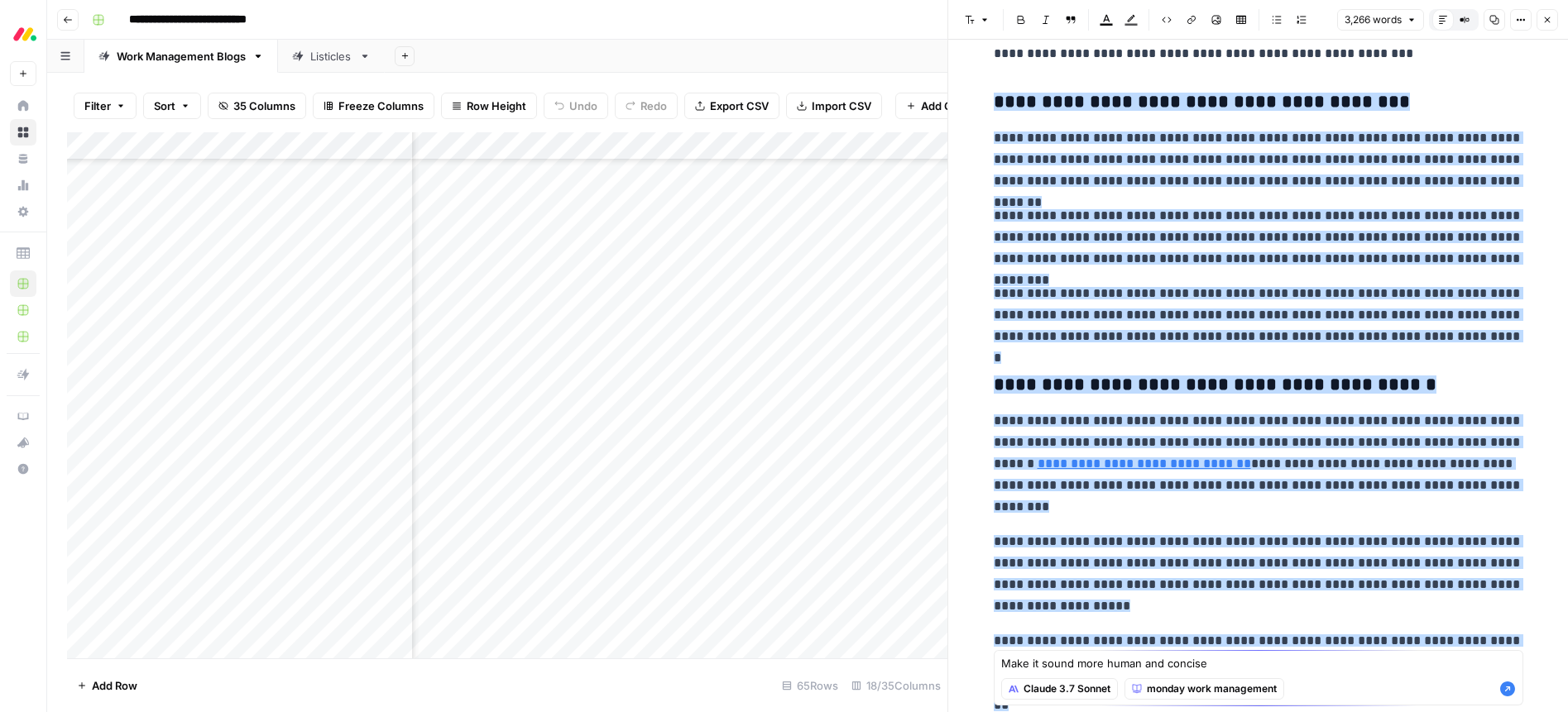 type on "Make it sound more human and concise" 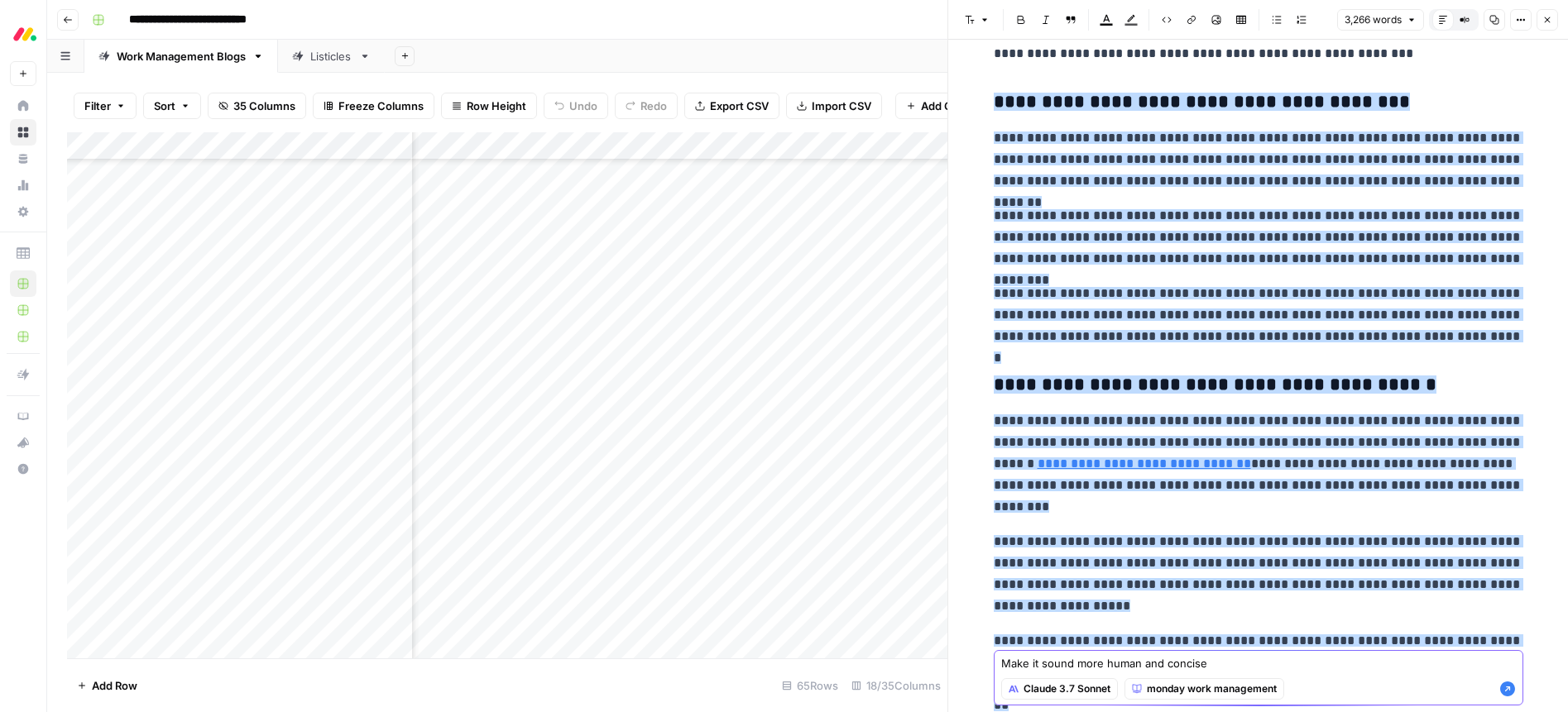 click 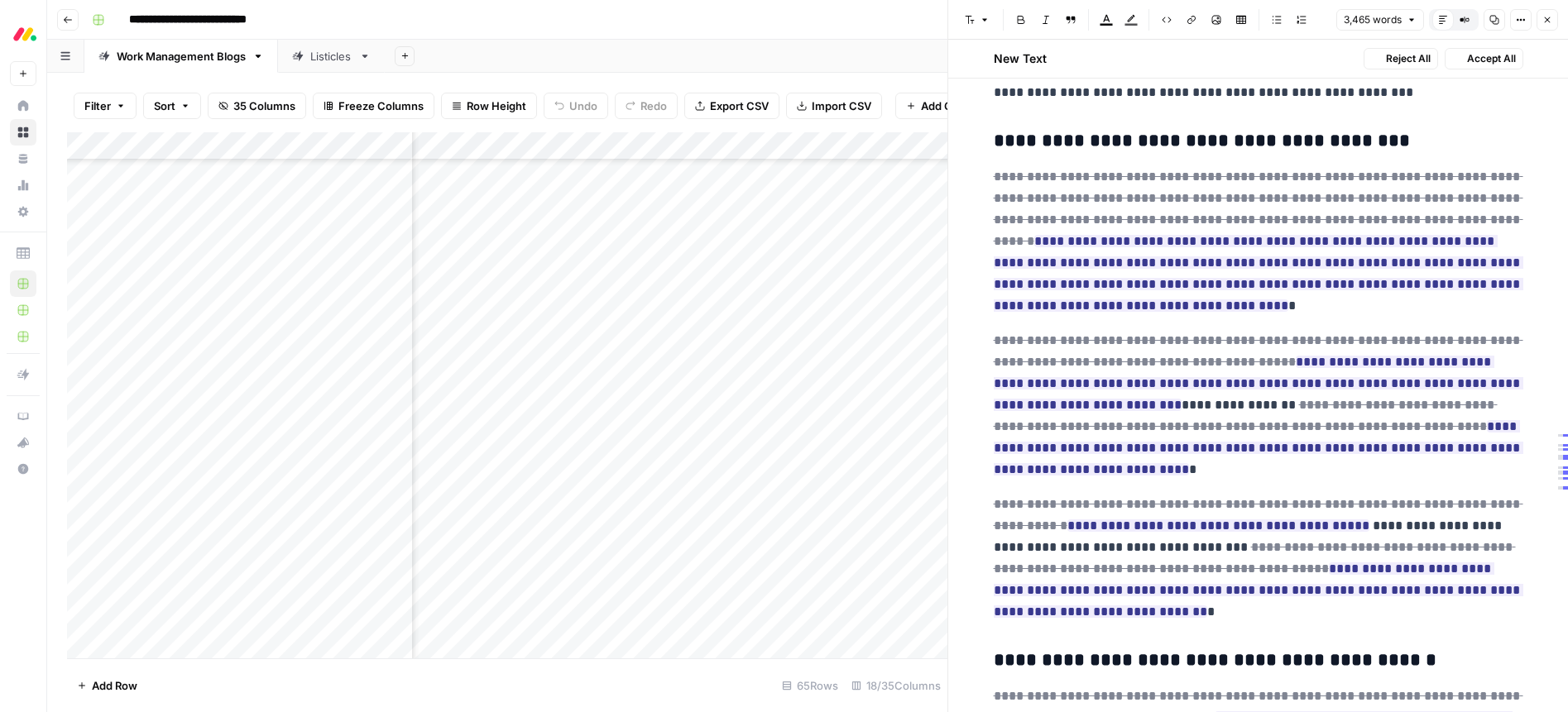 scroll, scrollTop: 6165, scrollLeft: 0, axis: vertical 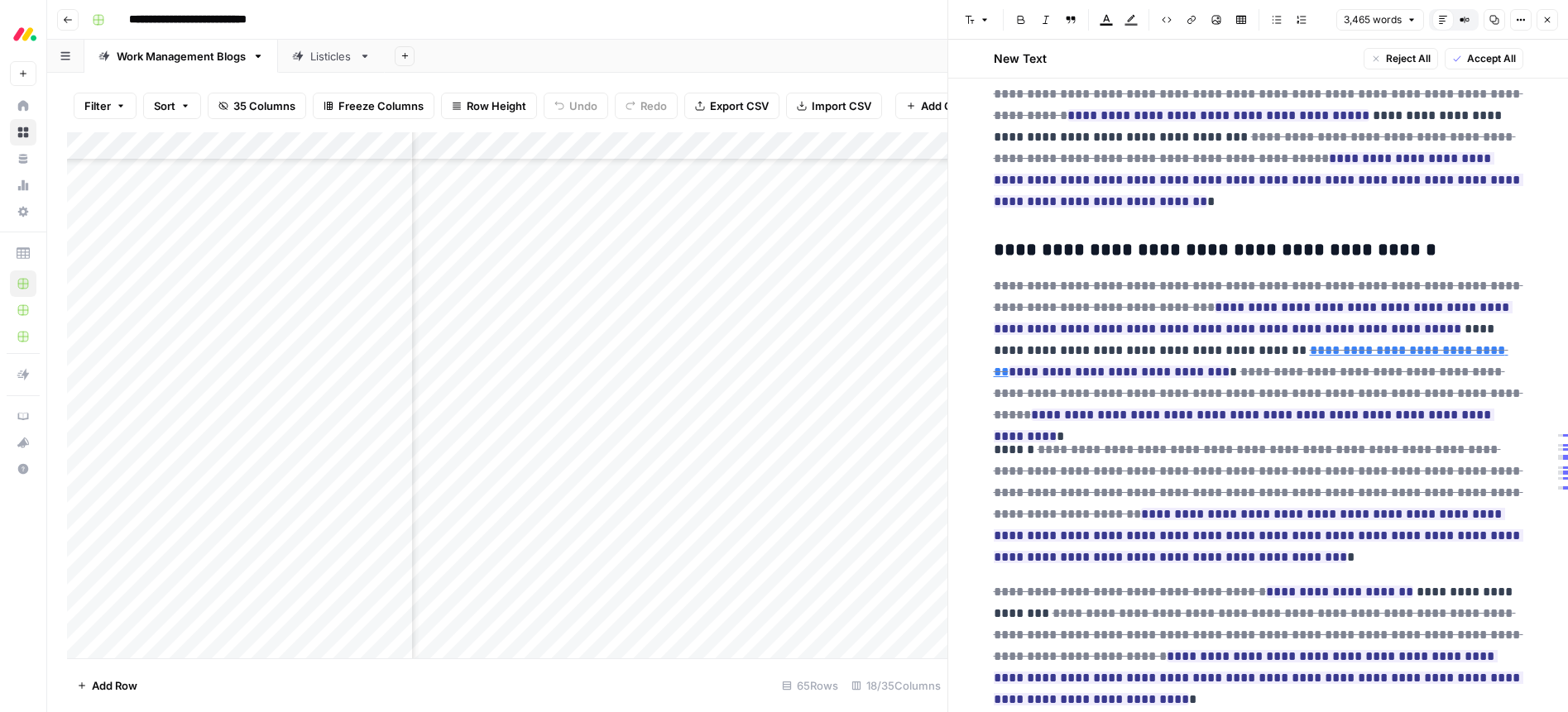 click on "Accept All" at bounding box center [1491, 59] 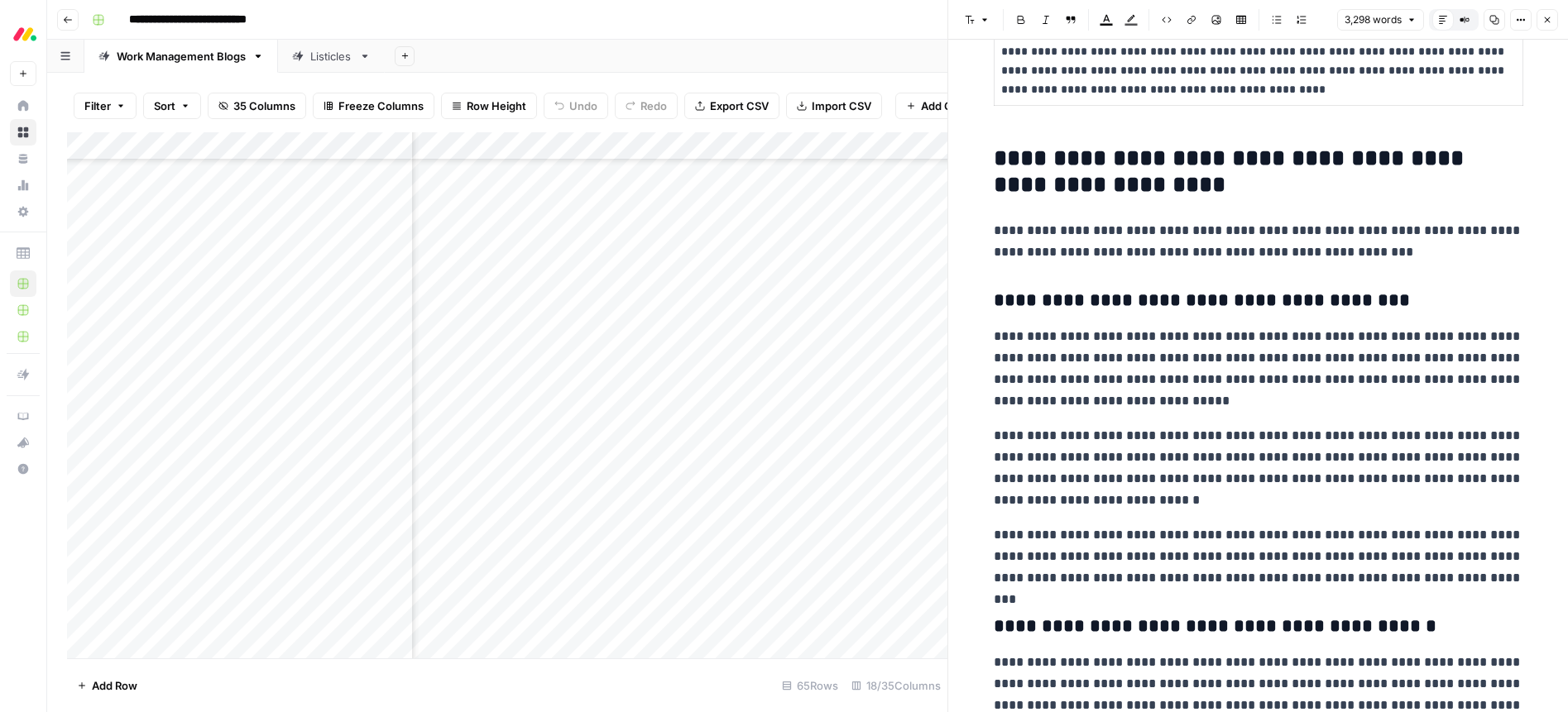scroll, scrollTop: 5565, scrollLeft: 0, axis: vertical 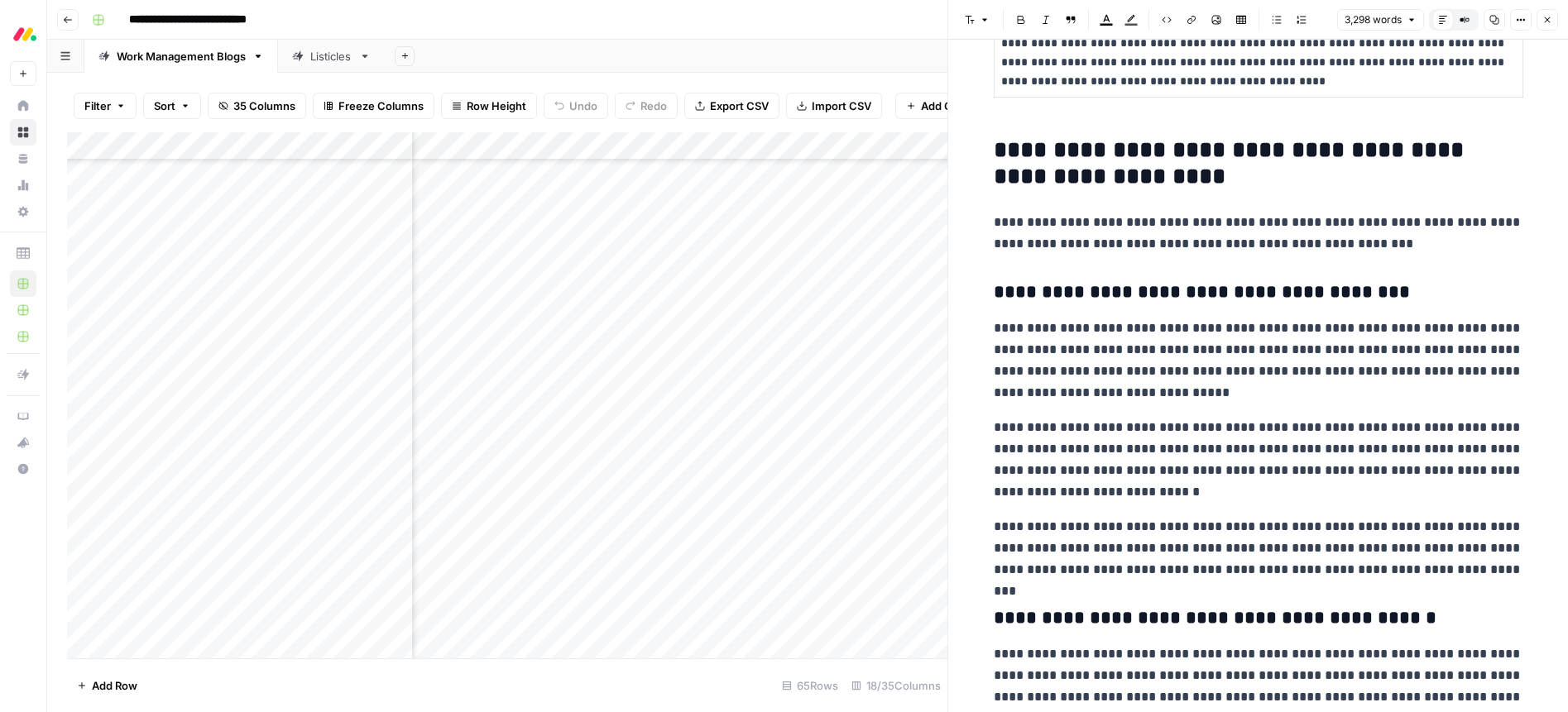 click on "**********" at bounding box center [1259, 361] 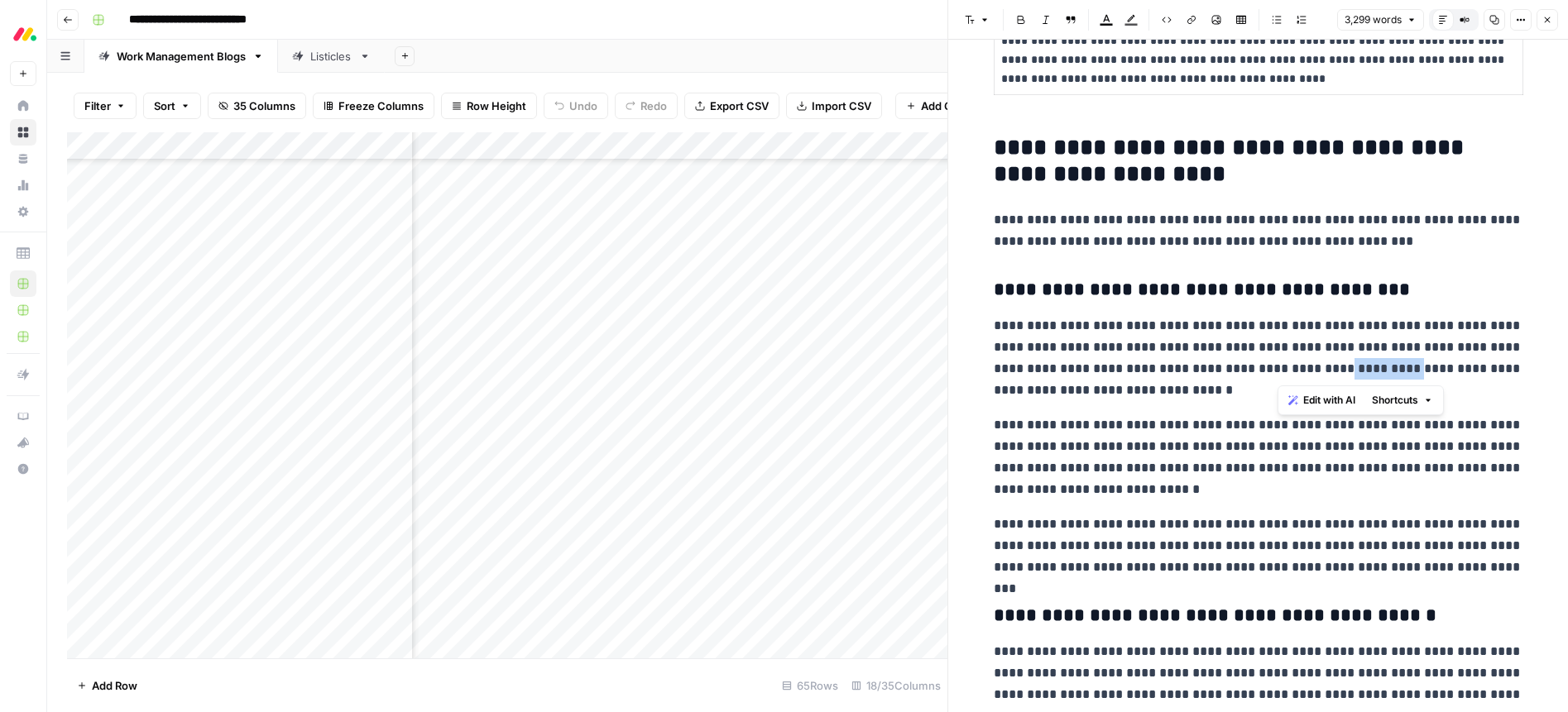 scroll, scrollTop: 5569, scrollLeft: 0, axis: vertical 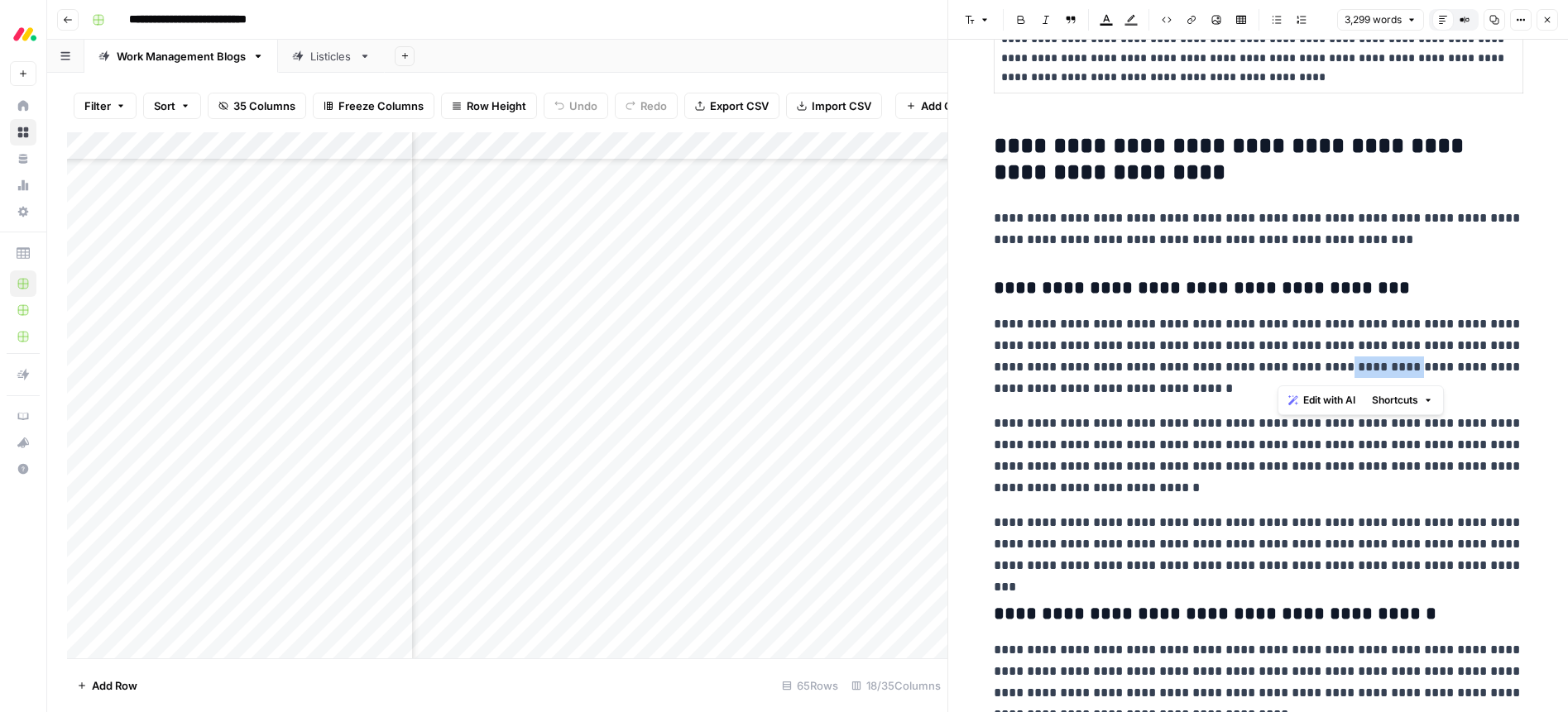 drag, startPoint x: 1353, startPoint y: 373, endPoint x: 1279, endPoint y: 375, distance: 74.027022 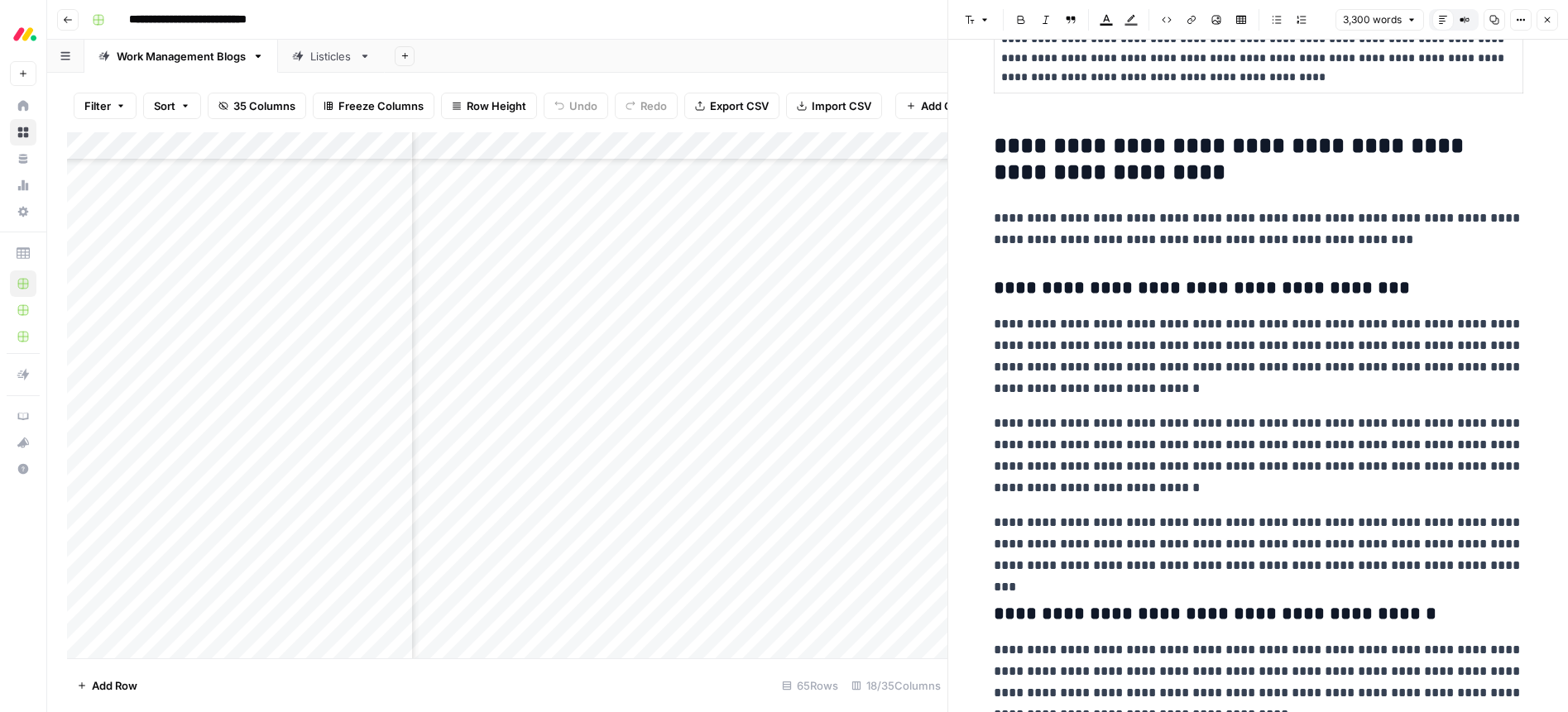 scroll, scrollTop: 5633, scrollLeft: 0, axis: vertical 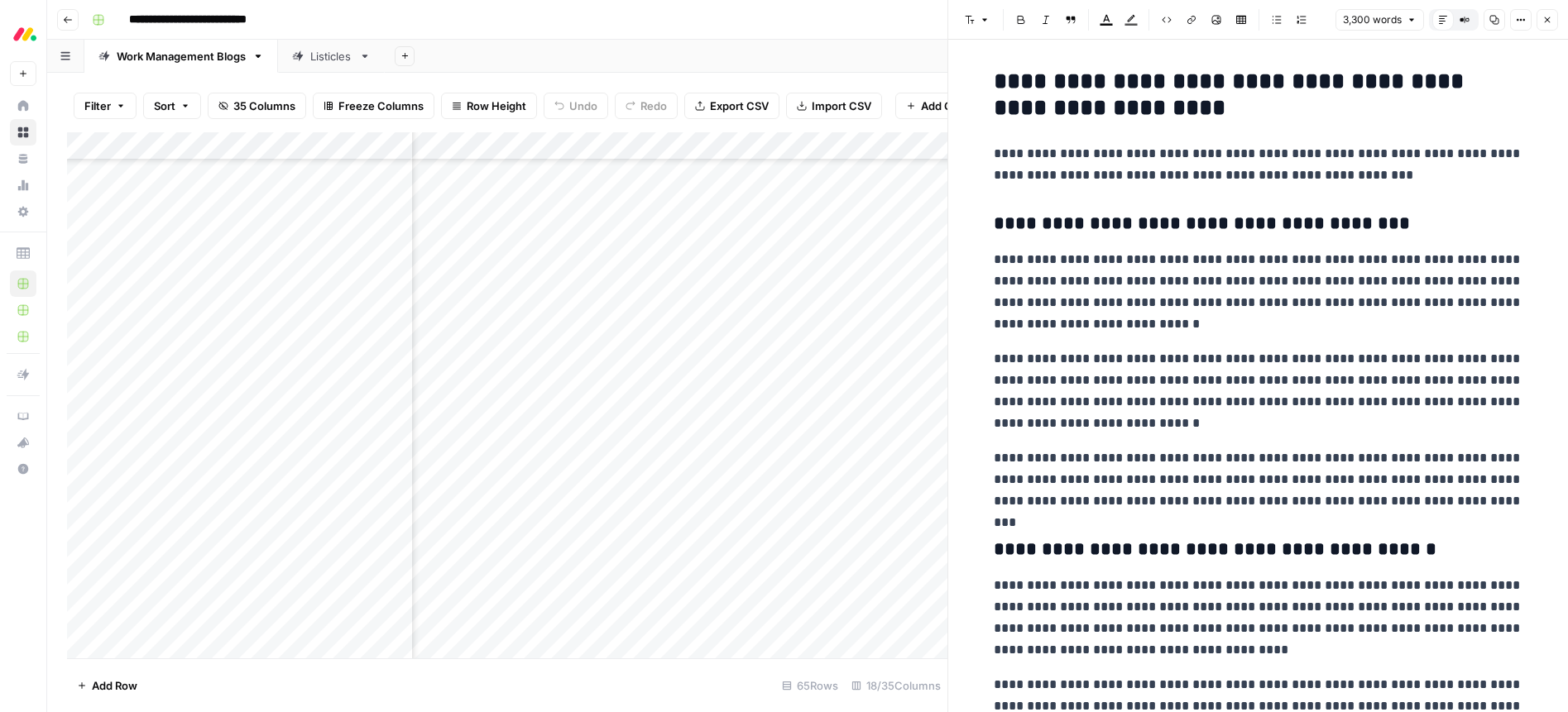 click on "**********" at bounding box center (1259, 480) 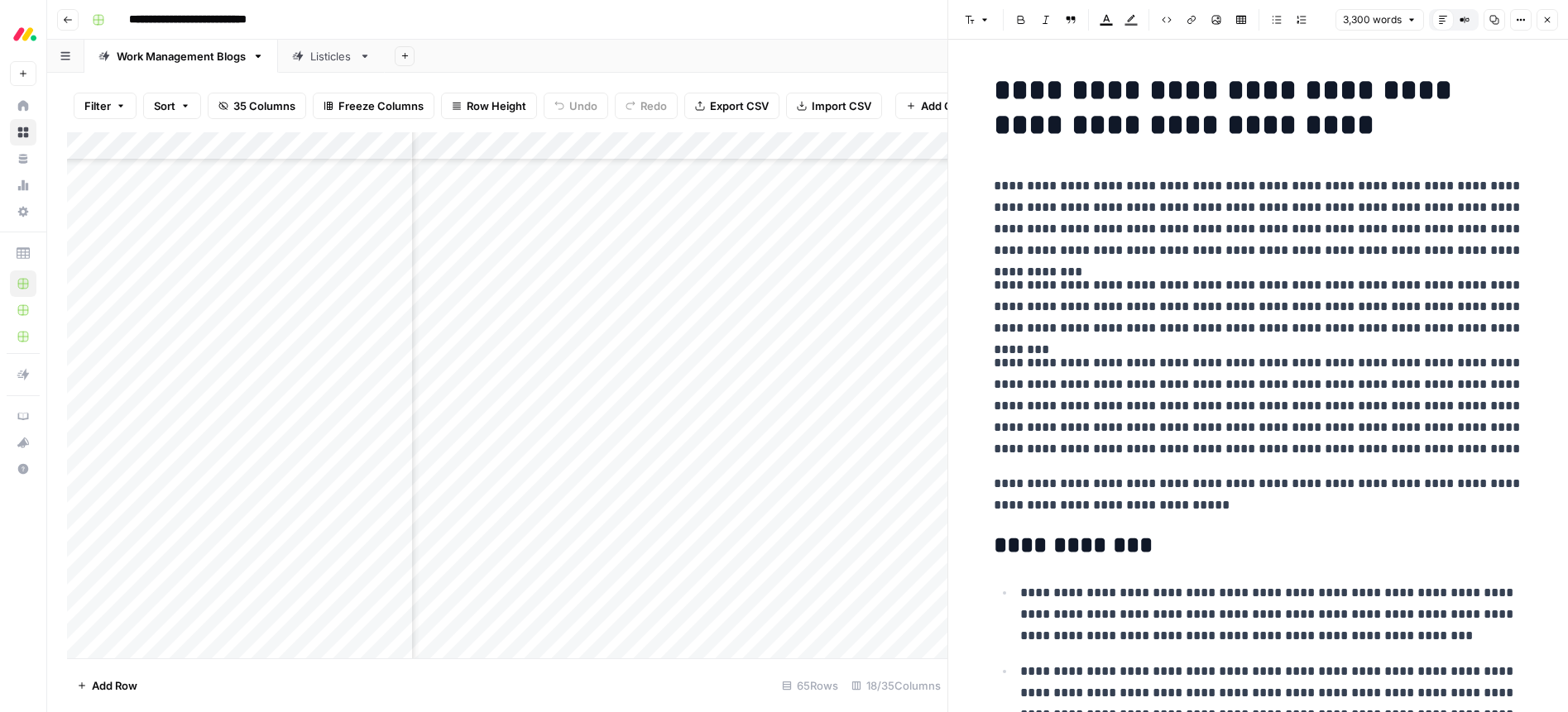 scroll, scrollTop: 0, scrollLeft: 0, axis: both 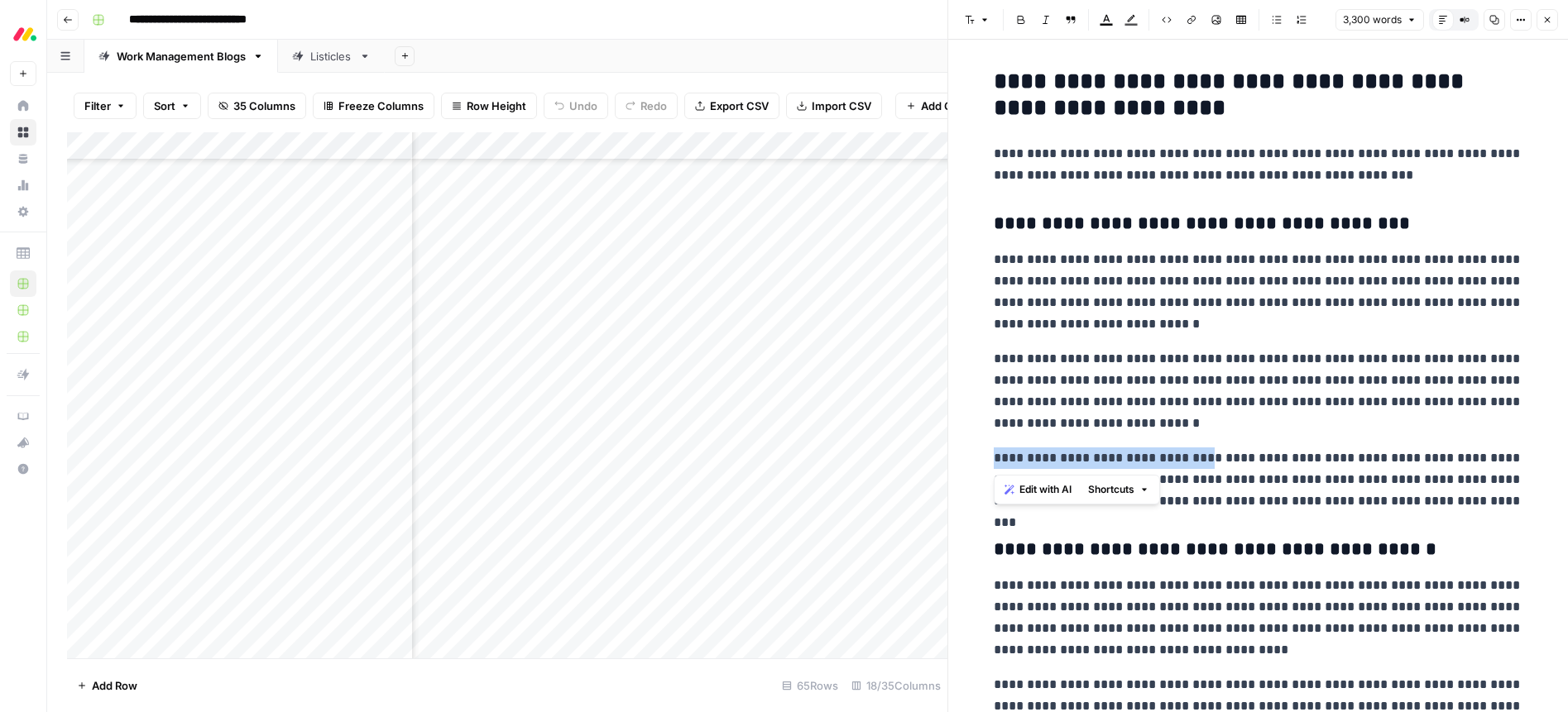 drag, startPoint x: 1099, startPoint y: 456, endPoint x: 1193, endPoint y: 458, distance: 94.02127 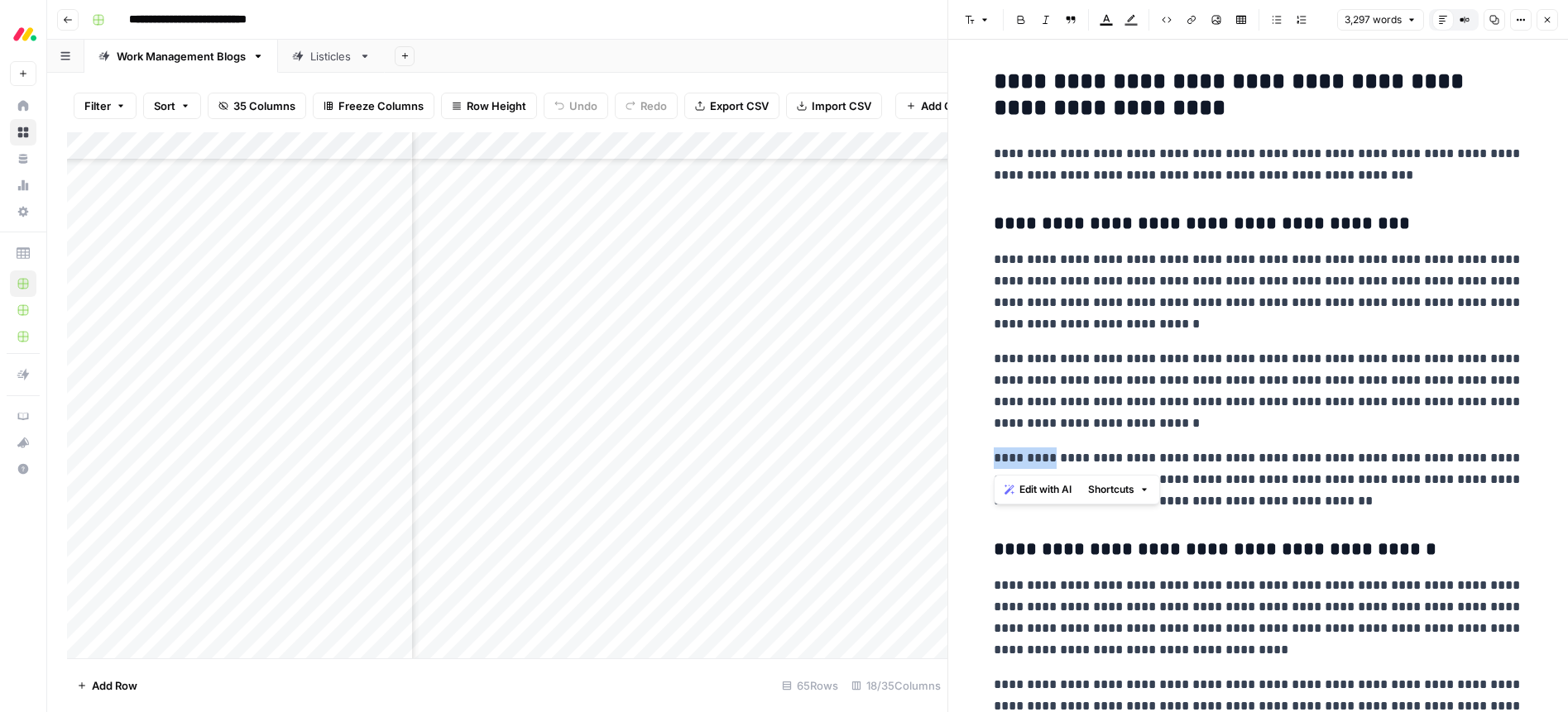 drag, startPoint x: 995, startPoint y: 459, endPoint x: 1043, endPoint y: 459, distance: 48 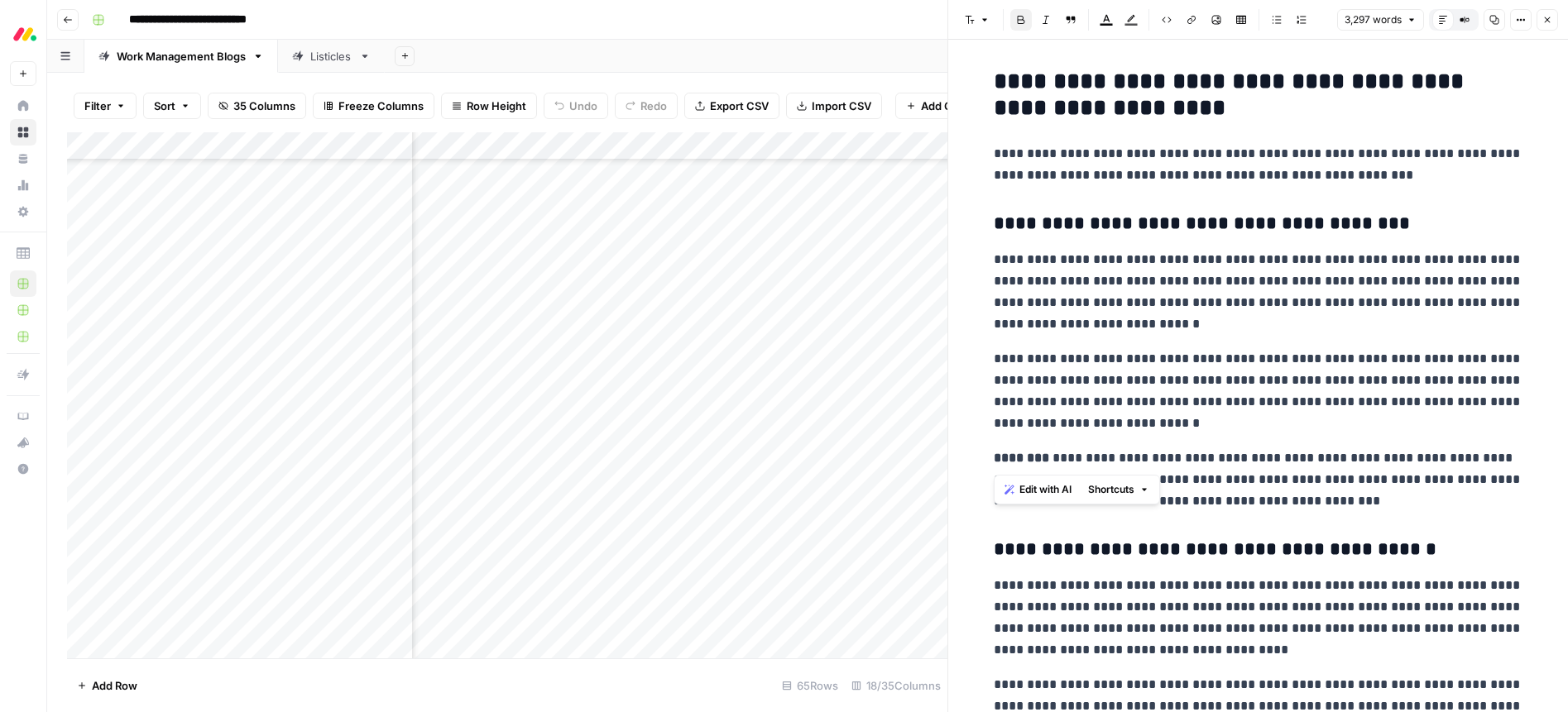 click on "**********" at bounding box center [1259, 391] 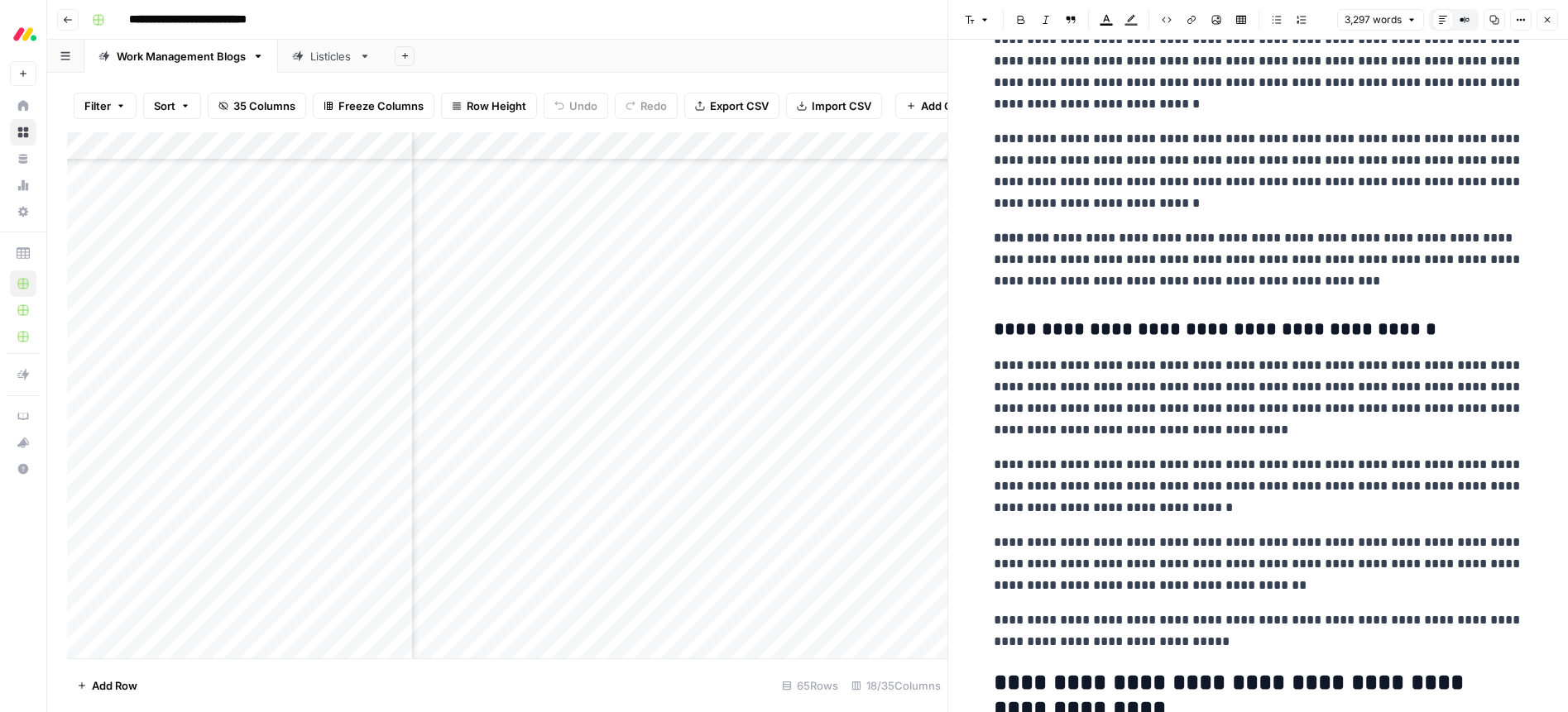 scroll, scrollTop: 5847, scrollLeft: 0, axis: vertical 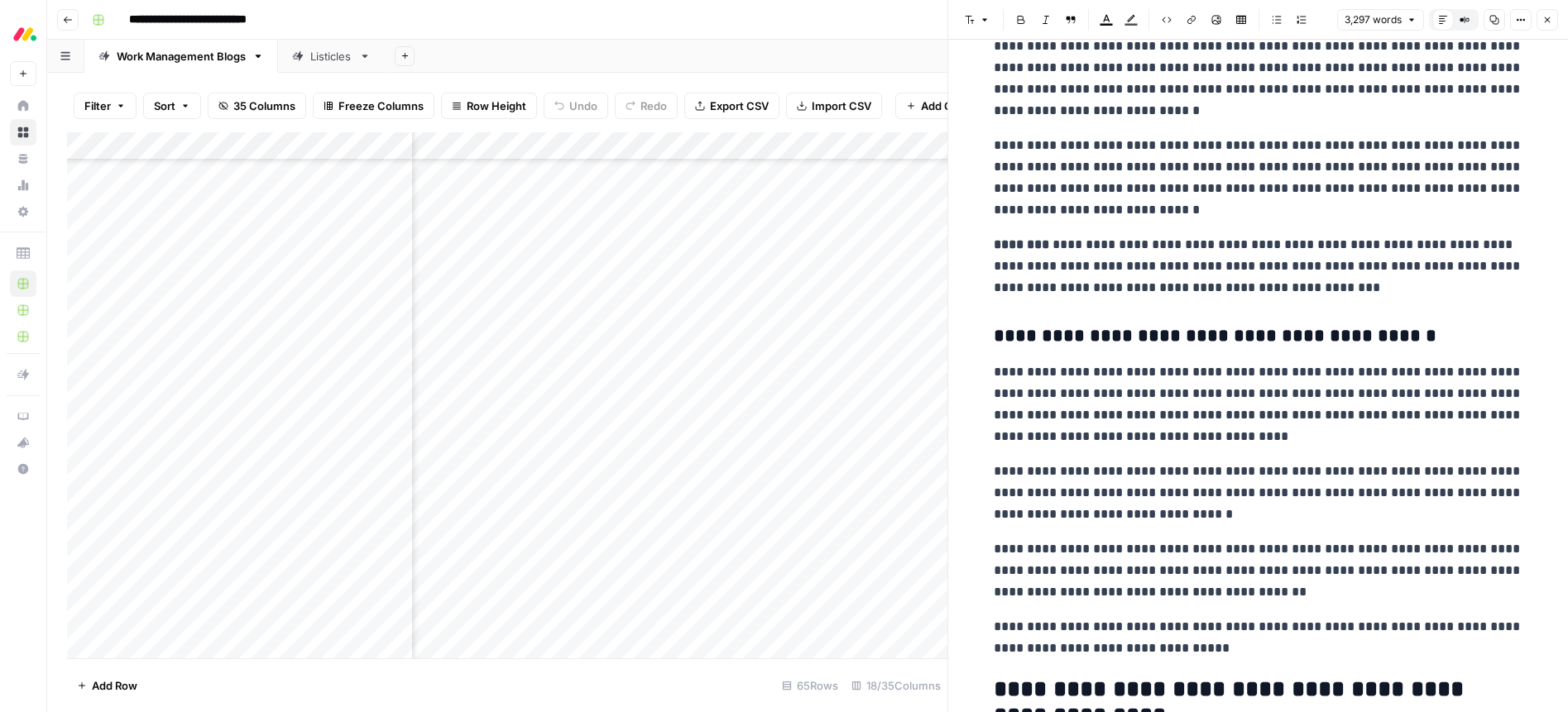 click on "**********" at bounding box center (1259, 404) 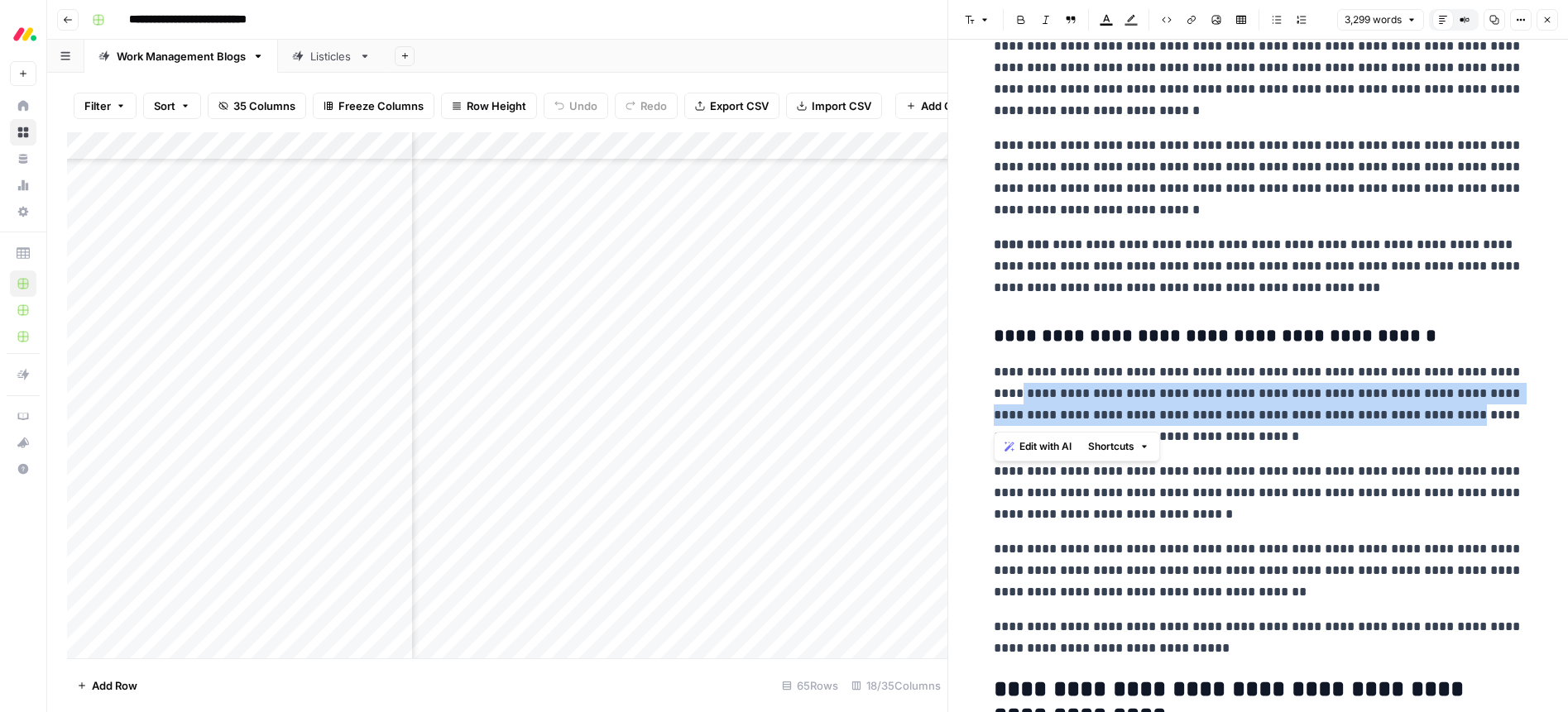 drag, startPoint x: 987, startPoint y: 390, endPoint x: 1453, endPoint y: 415, distance: 466.6701 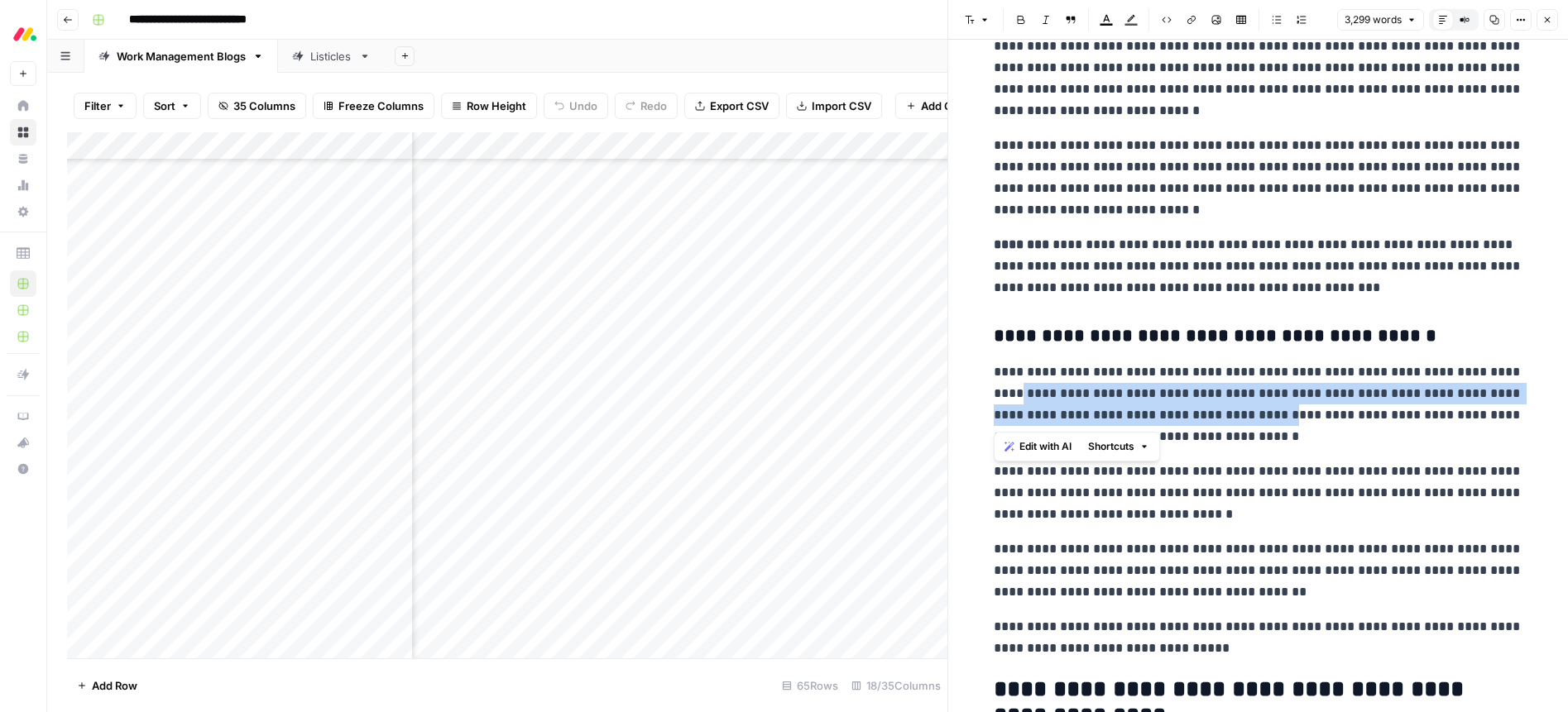 click on "**********" at bounding box center (1259, 404) 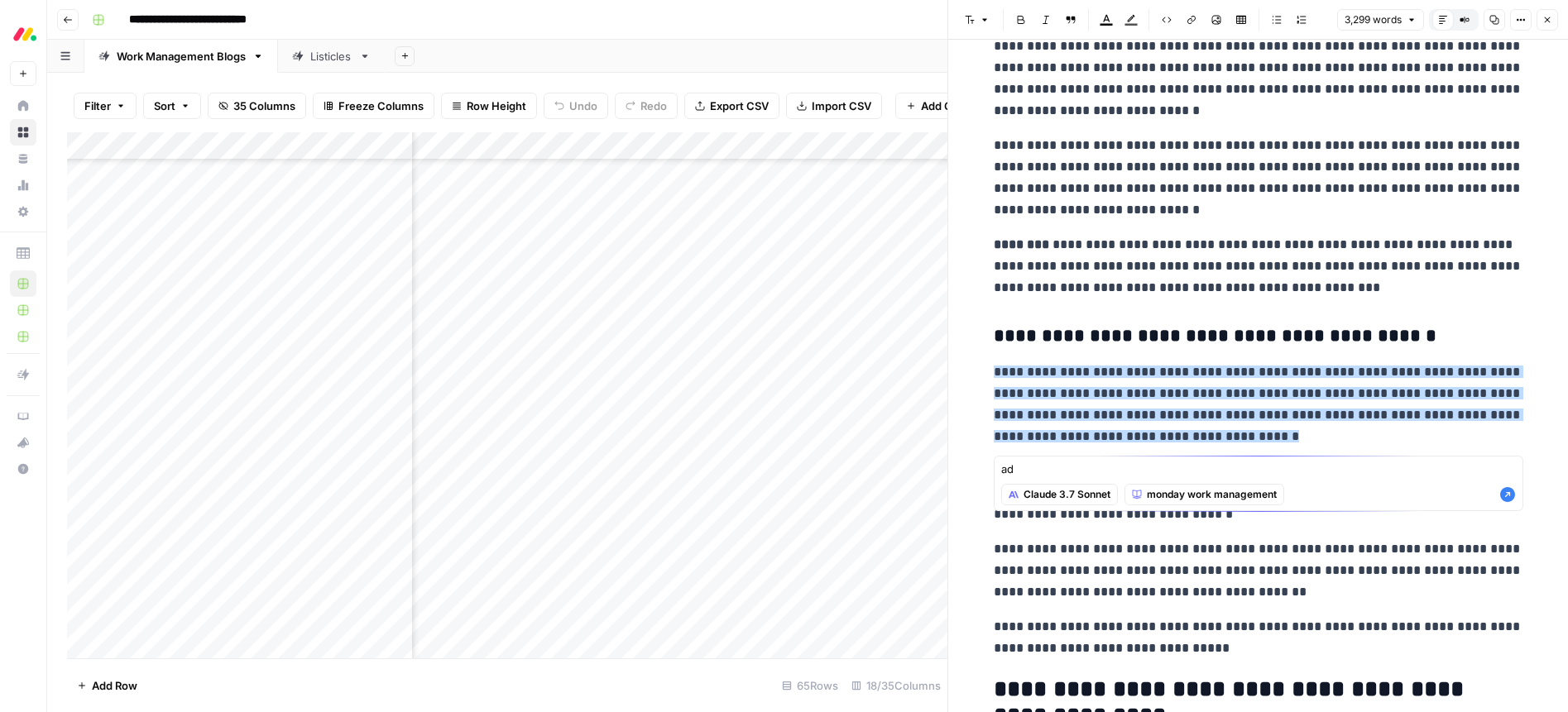 type on "a" 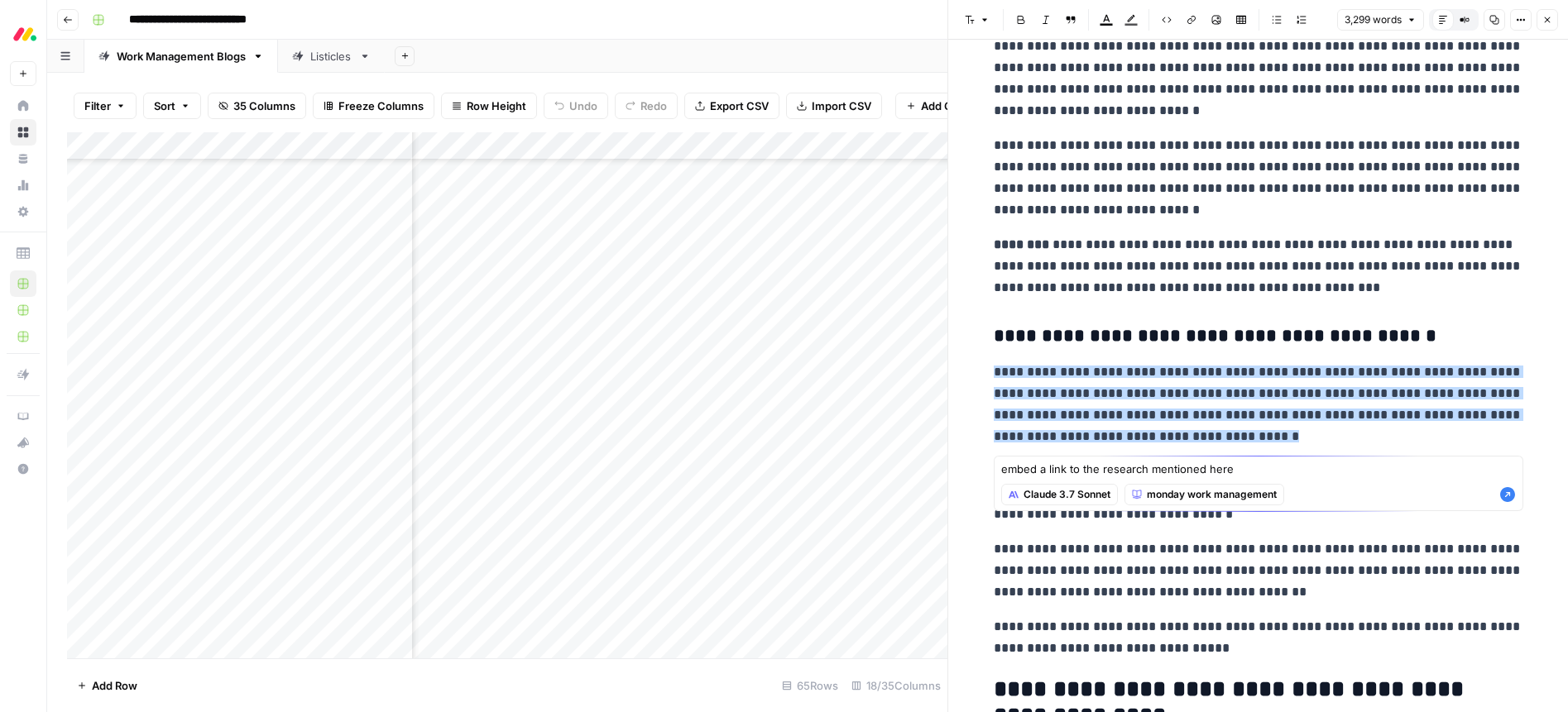 type on "embed a link to the research mentioned here" 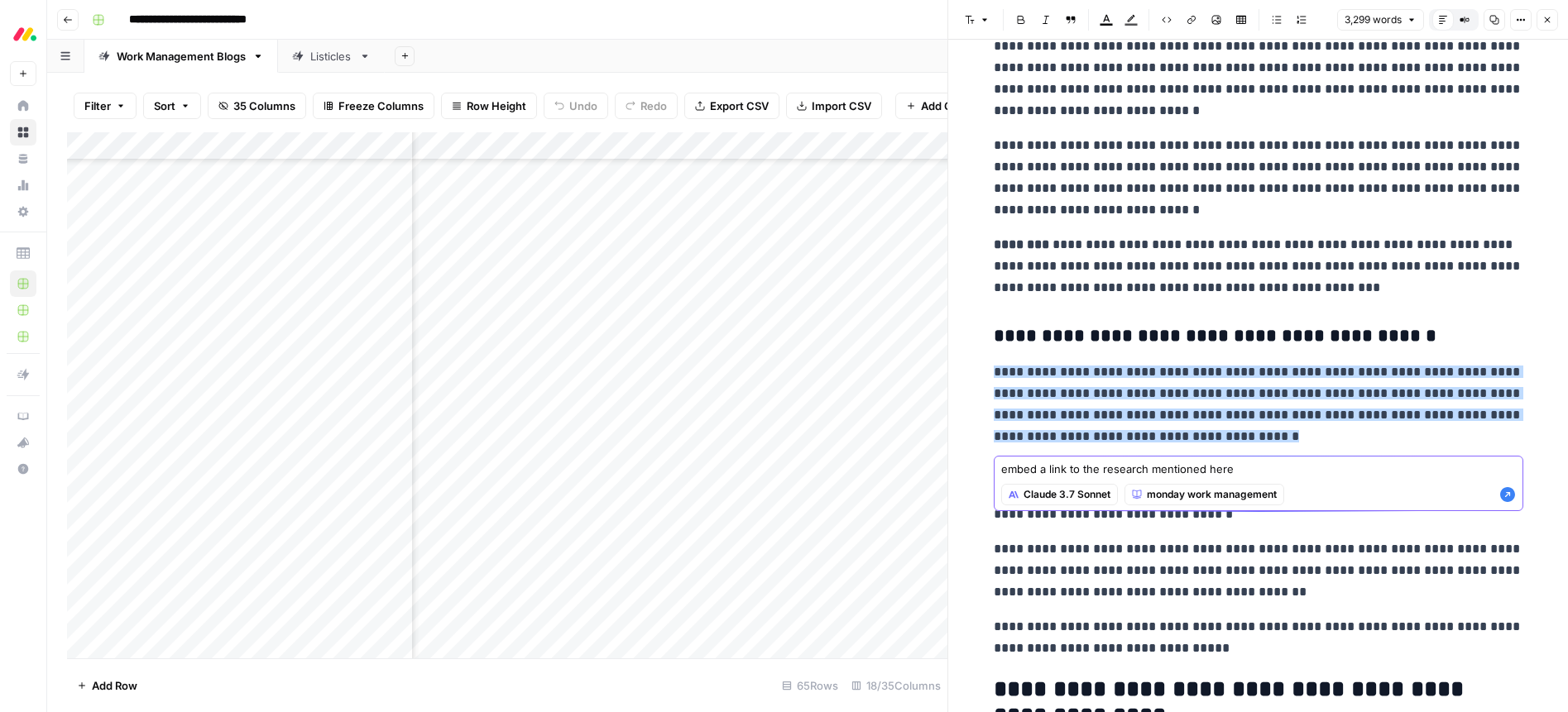 drag, startPoint x: 1503, startPoint y: 493, endPoint x: 1563, endPoint y: 586, distance: 110.6752 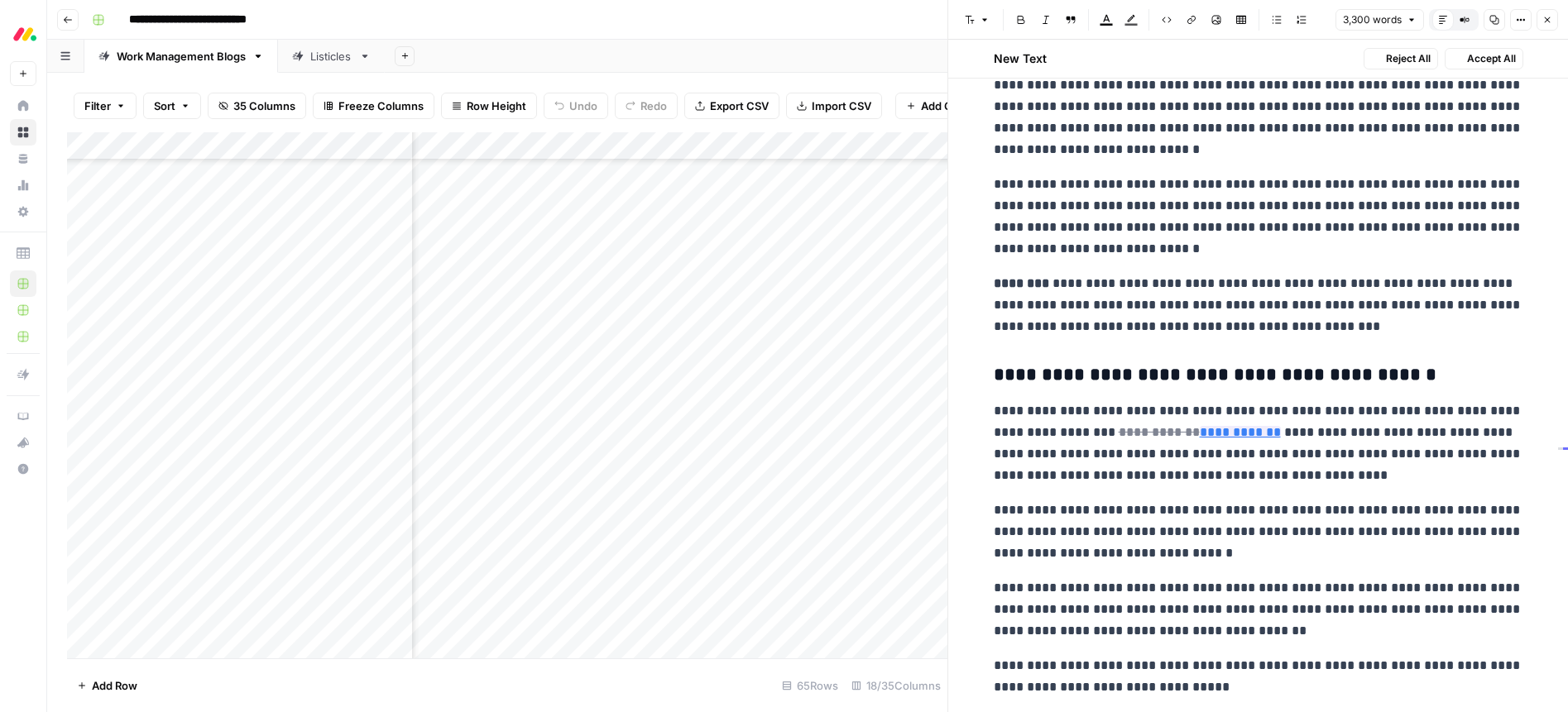 scroll, scrollTop: 5885, scrollLeft: 0, axis: vertical 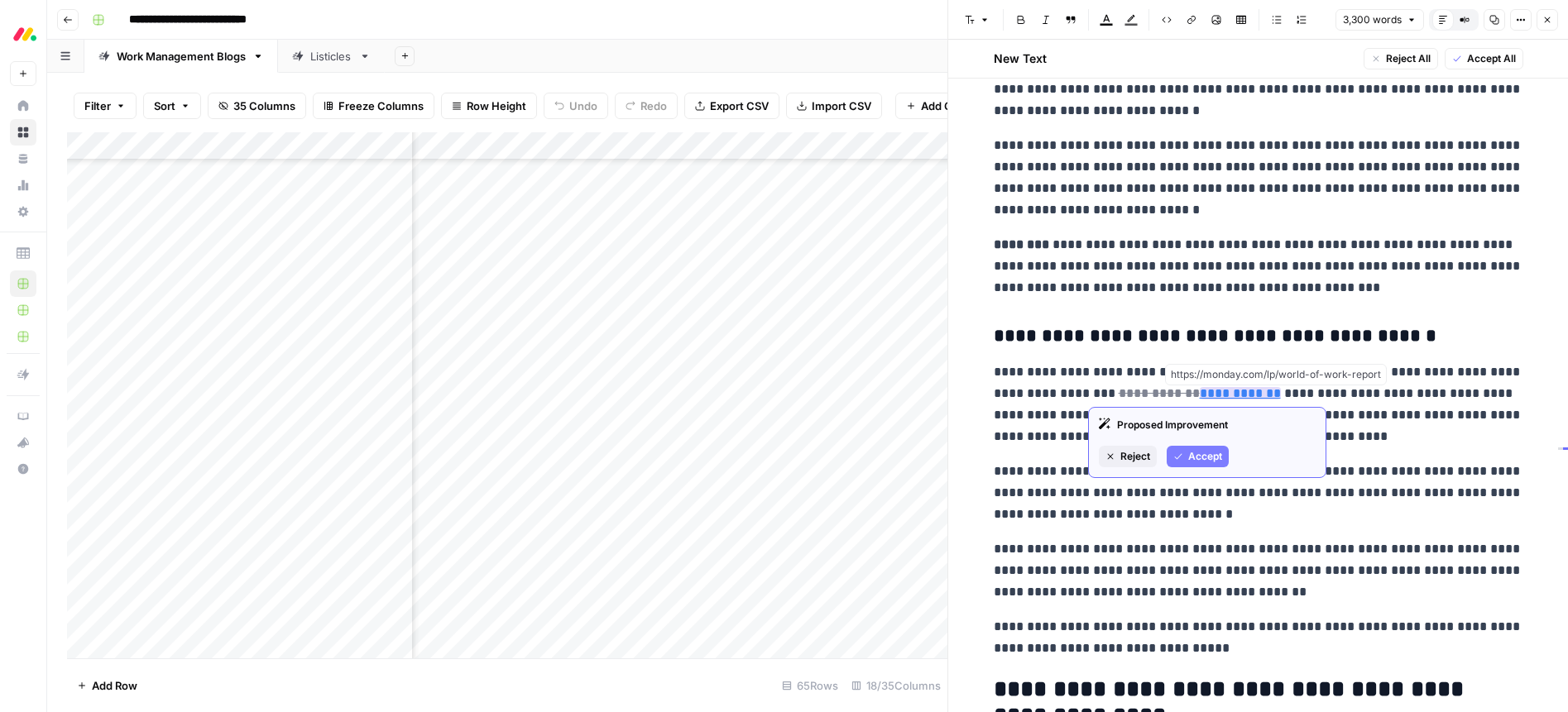 click on "Accept" at bounding box center [1205, 456] 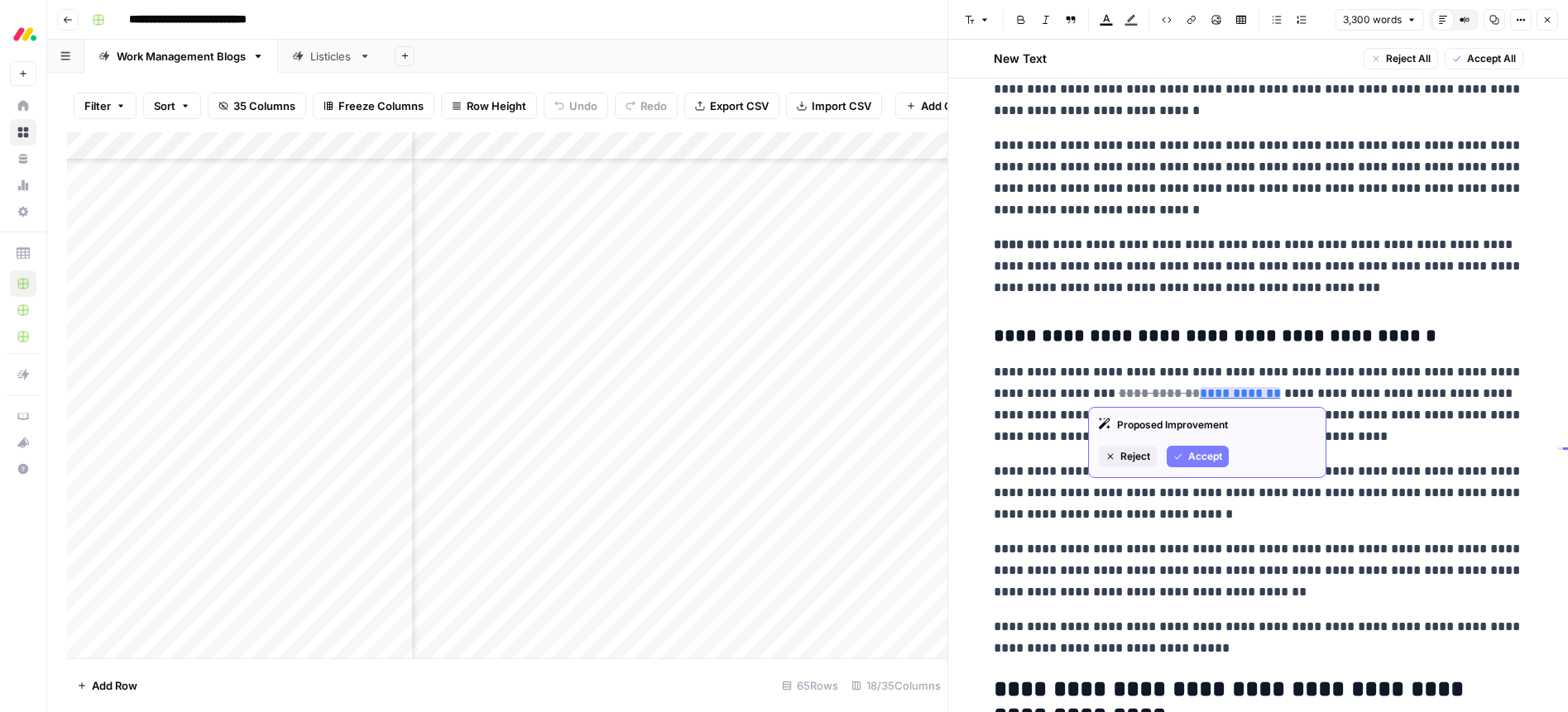 scroll, scrollTop: 5847, scrollLeft: 0, axis: vertical 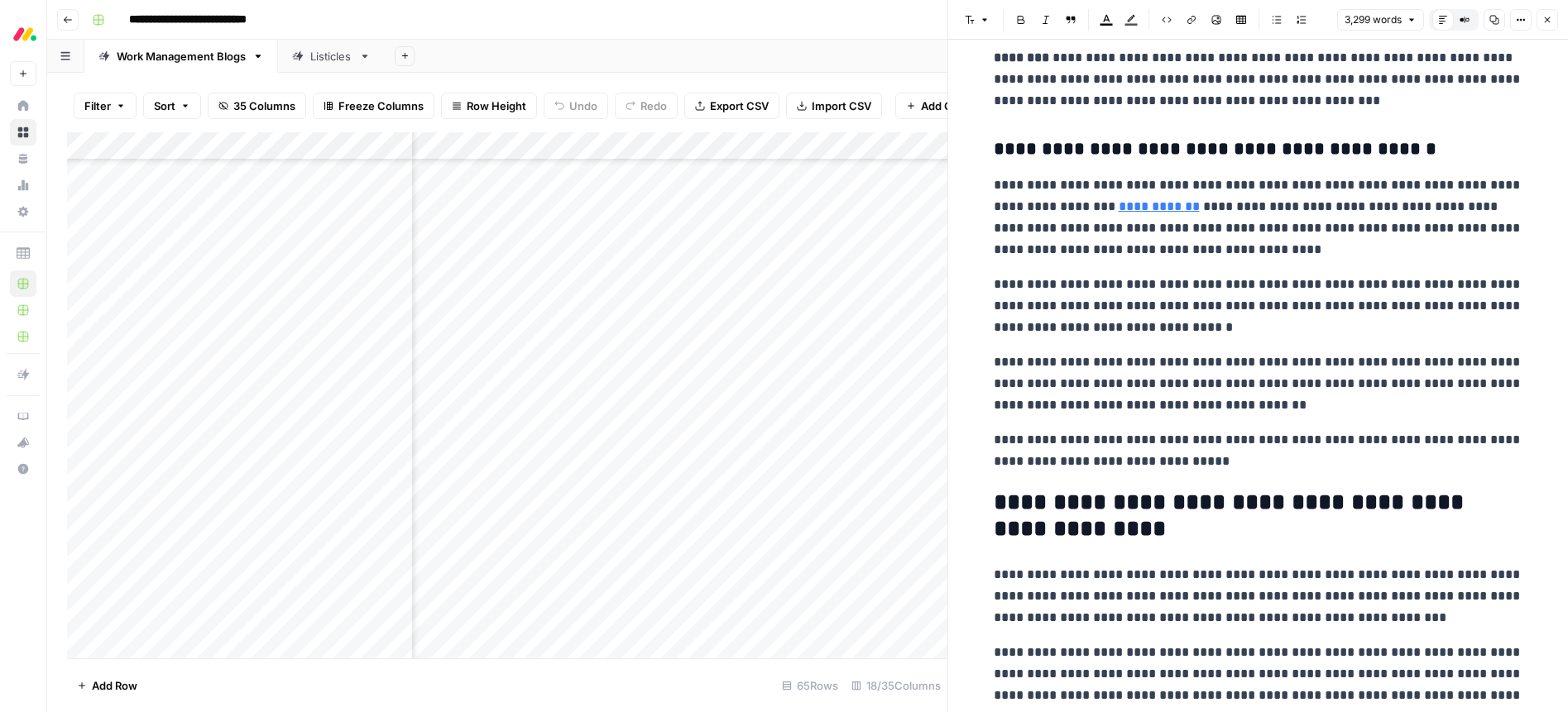drag, startPoint x: 1292, startPoint y: 364, endPoint x: 1335, endPoint y: 441, distance: 88.19297 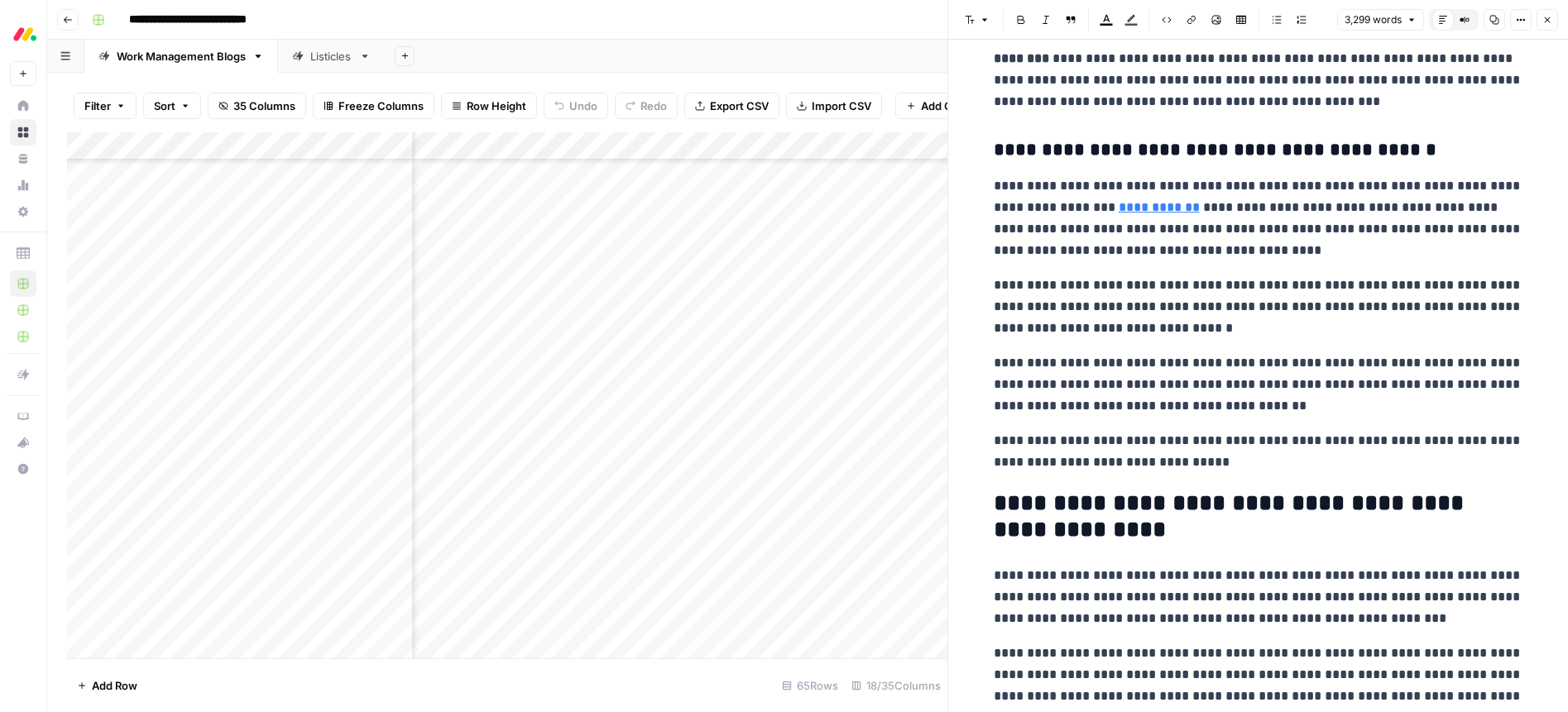 scroll, scrollTop: 6033, scrollLeft: 0, axis: vertical 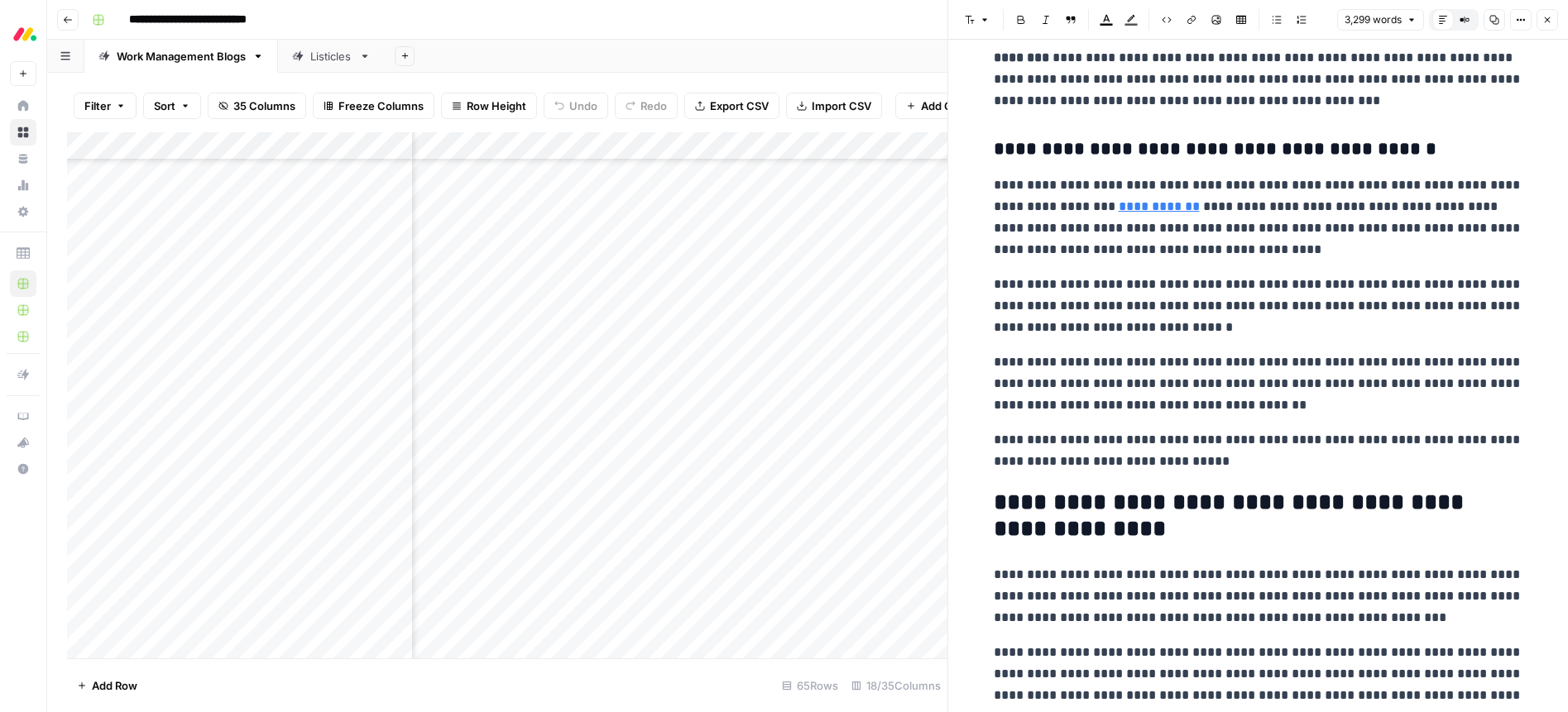 click on "**********" at bounding box center [1259, 384] 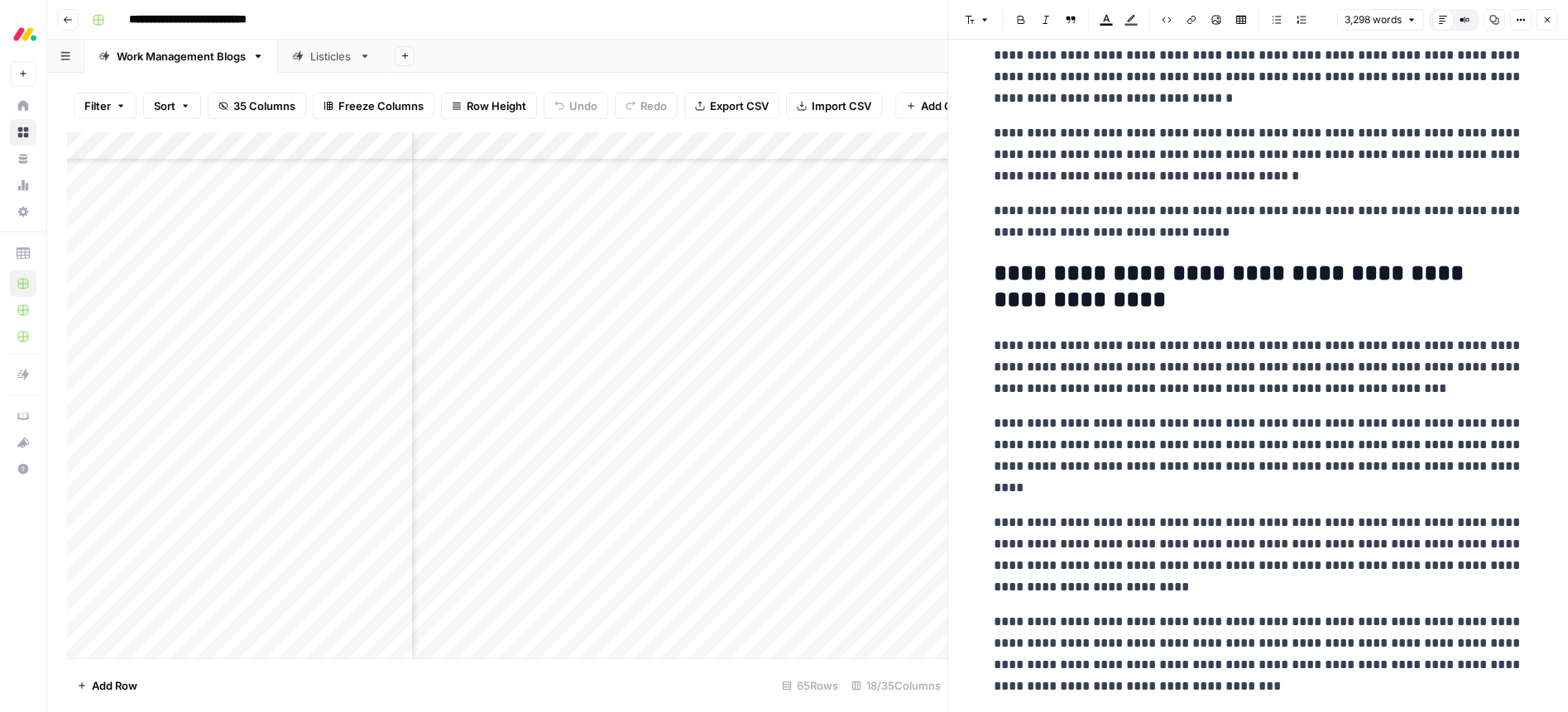 scroll, scrollTop: 6356, scrollLeft: 0, axis: vertical 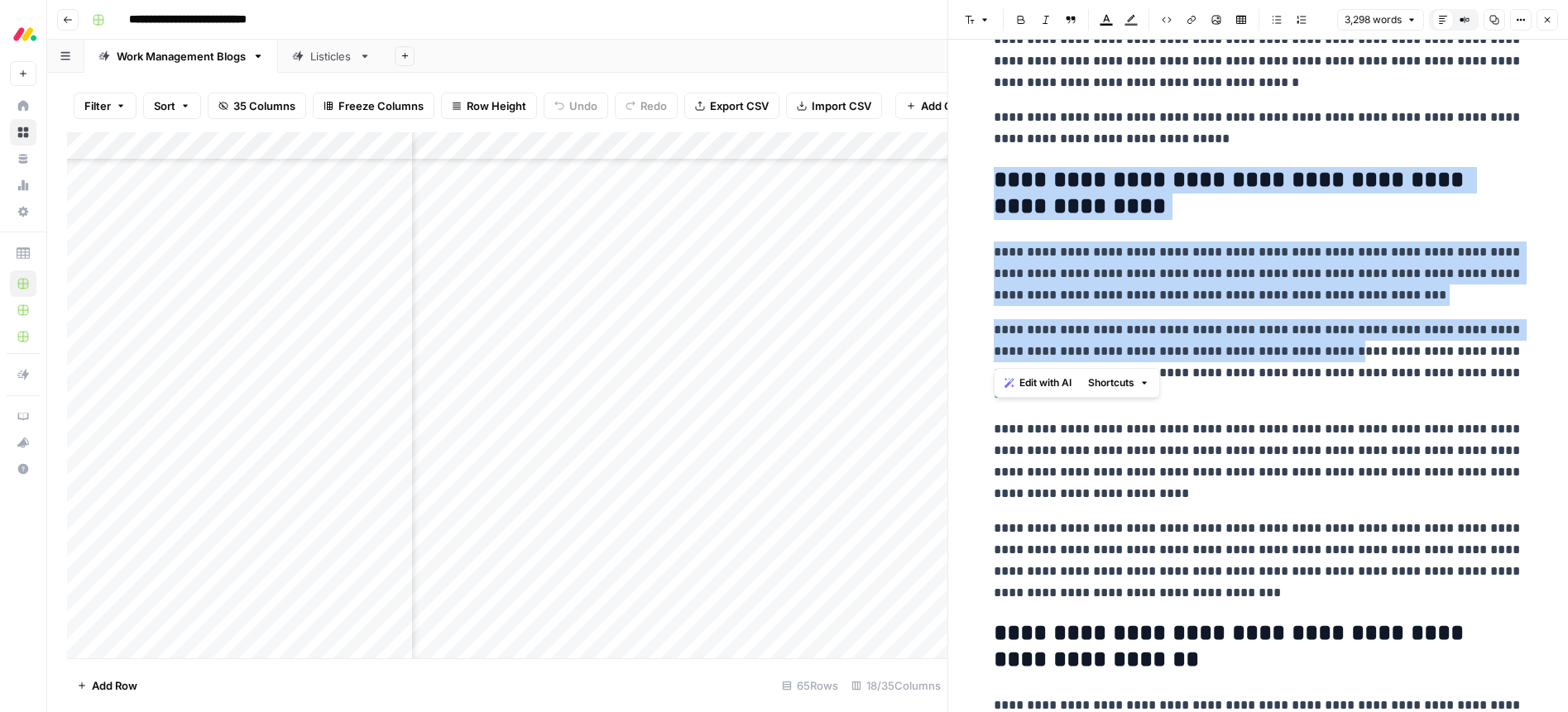 drag, startPoint x: 998, startPoint y: 179, endPoint x: 1365, endPoint y: 358, distance: 408.32585 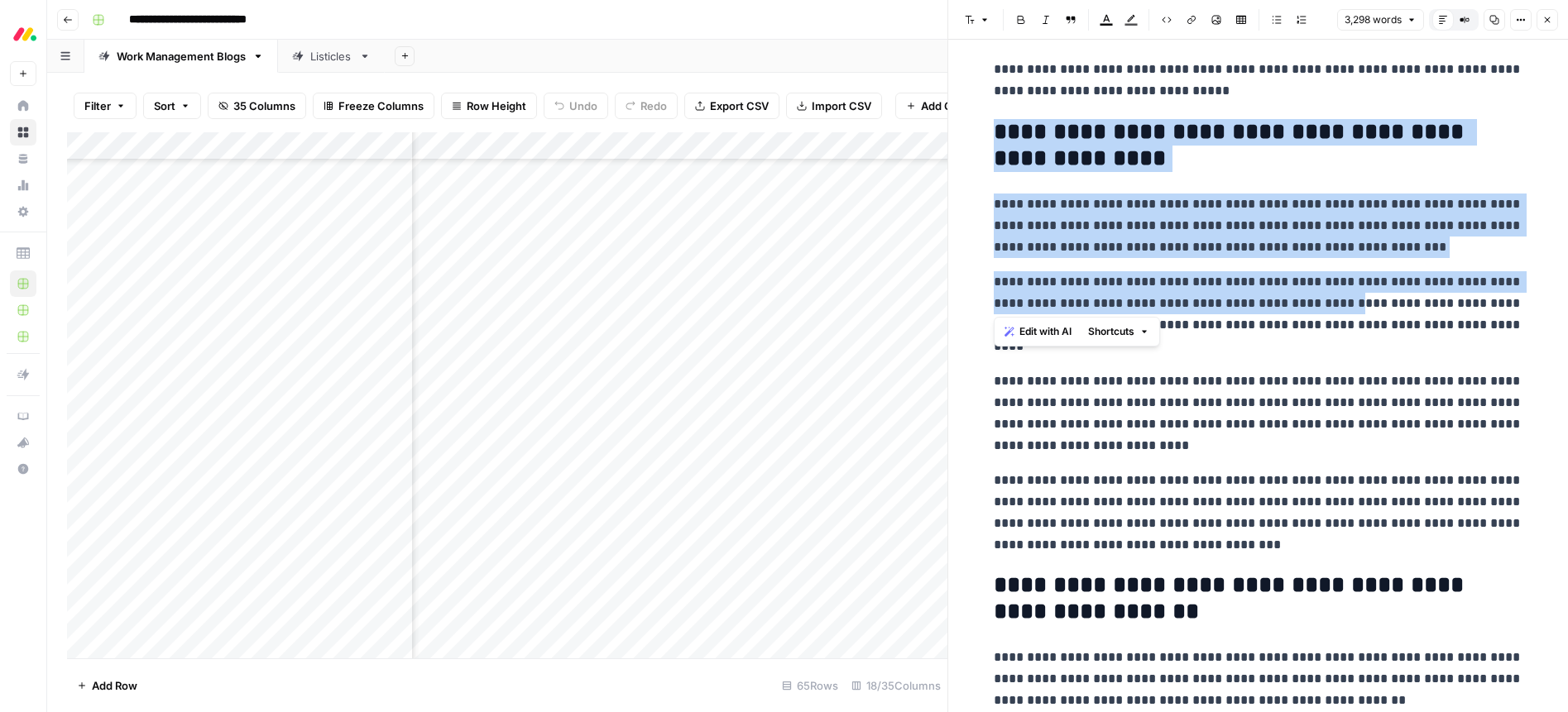 scroll, scrollTop: 6407, scrollLeft: 0, axis: vertical 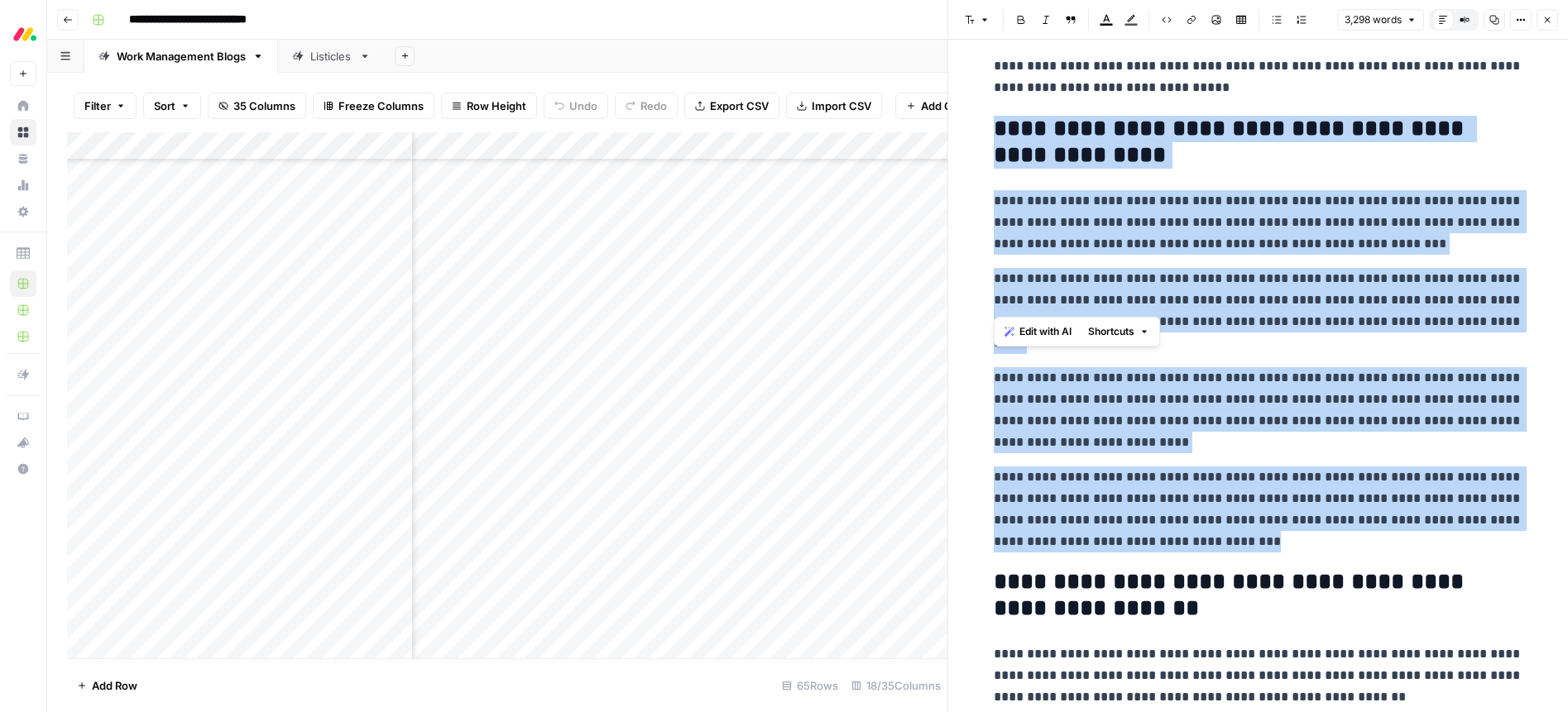 click on "**********" at bounding box center (1259, 509) 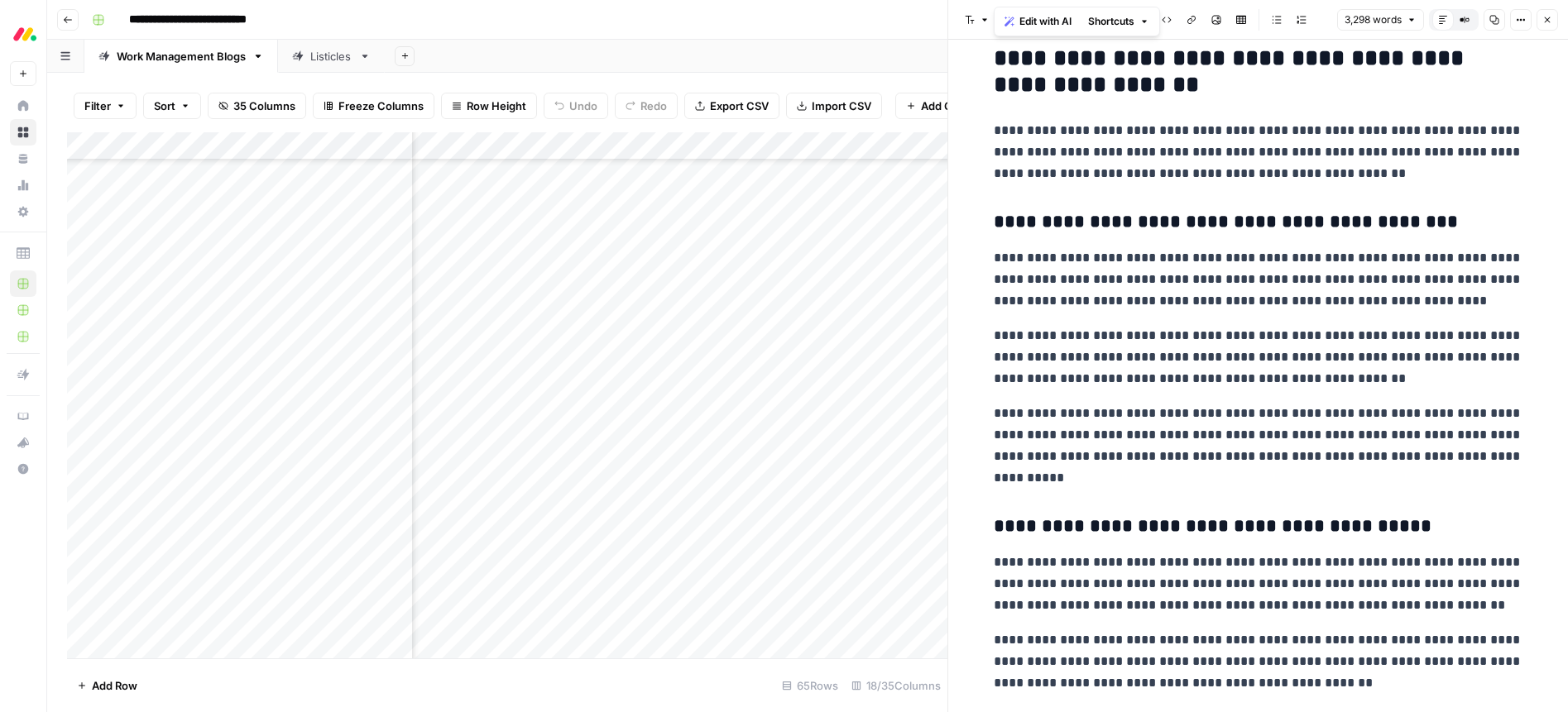 scroll, scrollTop: 7094, scrollLeft: 0, axis: vertical 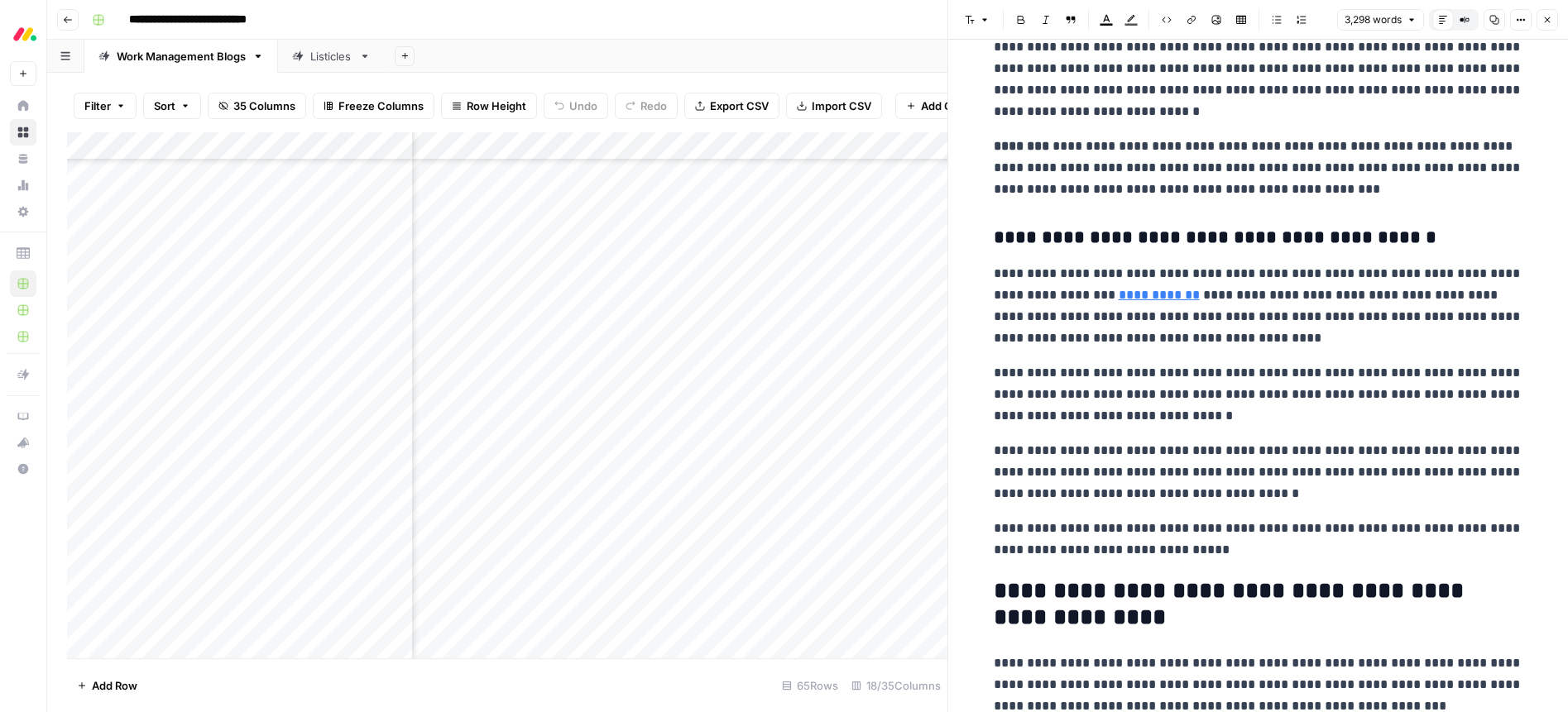 click on "**********" at bounding box center [1259, 394] 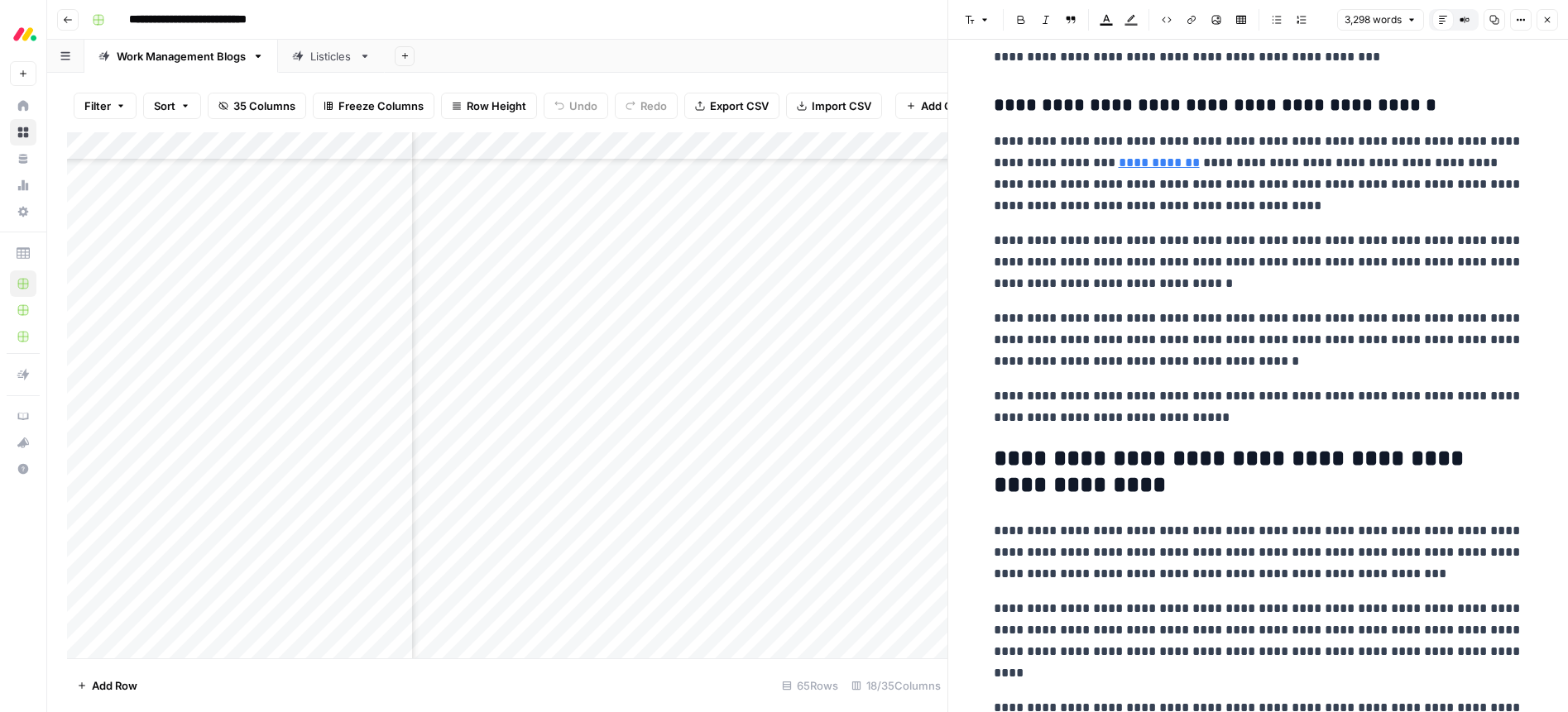 scroll, scrollTop: 6095, scrollLeft: 0, axis: vertical 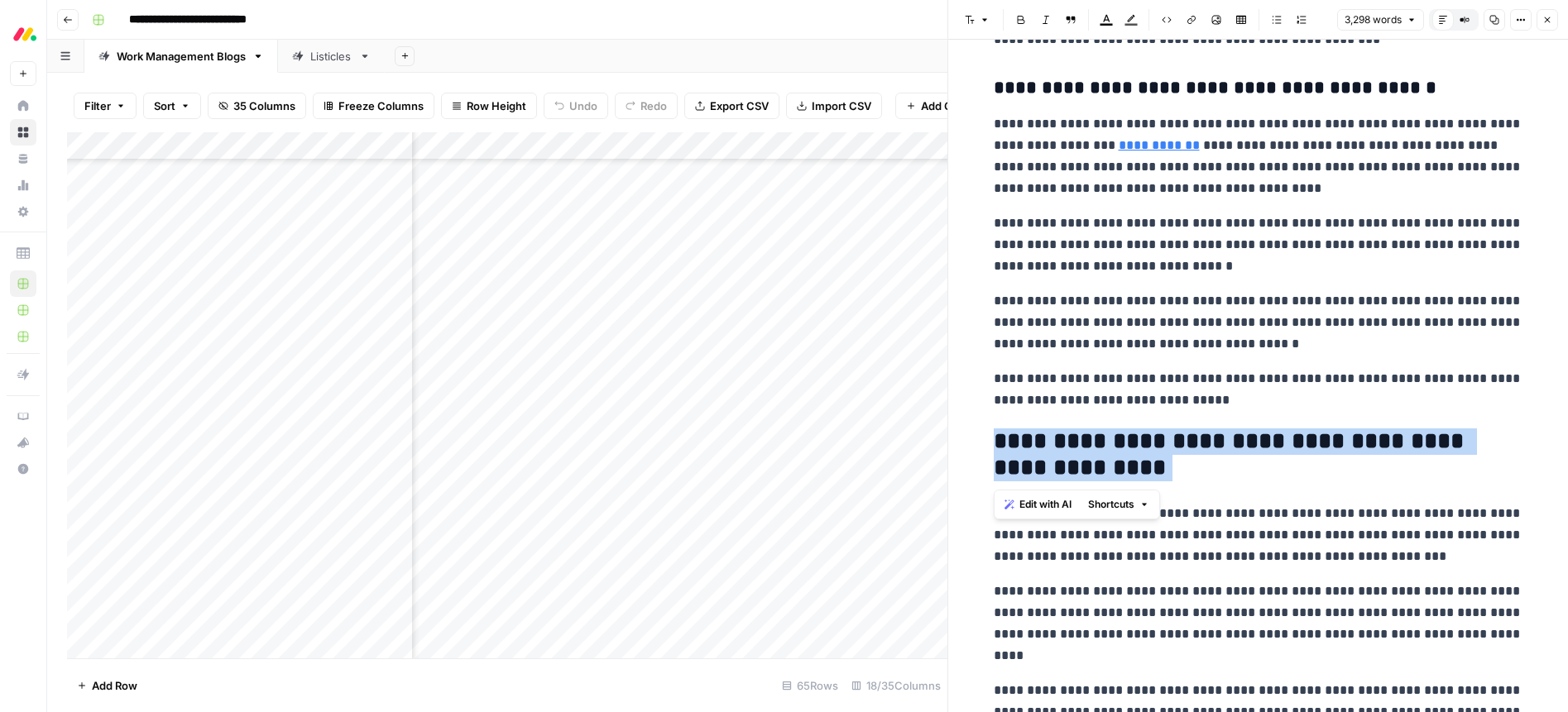 drag, startPoint x: 1000, startPoint y: 437, endPoint x: 1334, endPoint y: 487, distance: 337.72178 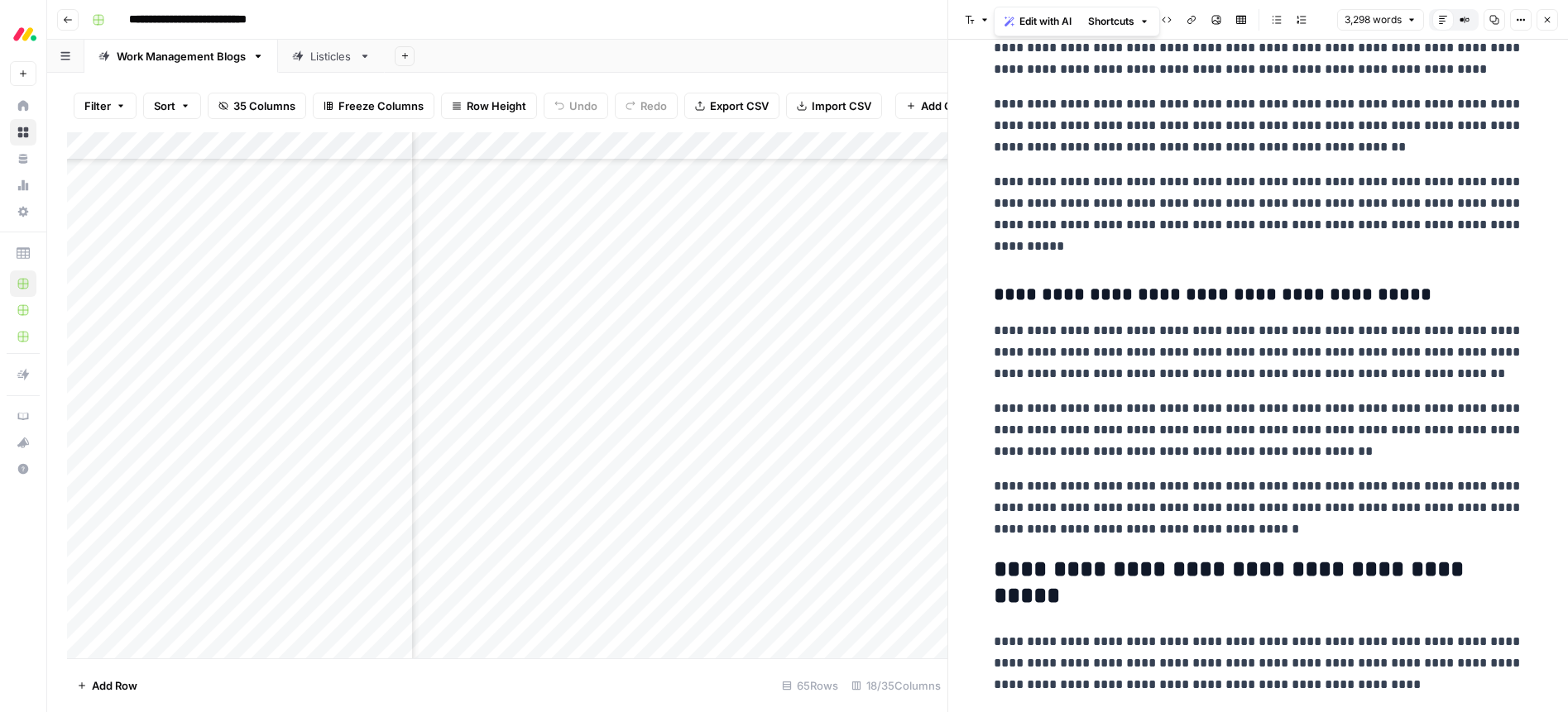 scroll, scrollTop: 7164, scrollLeft: 0, axis: vertical 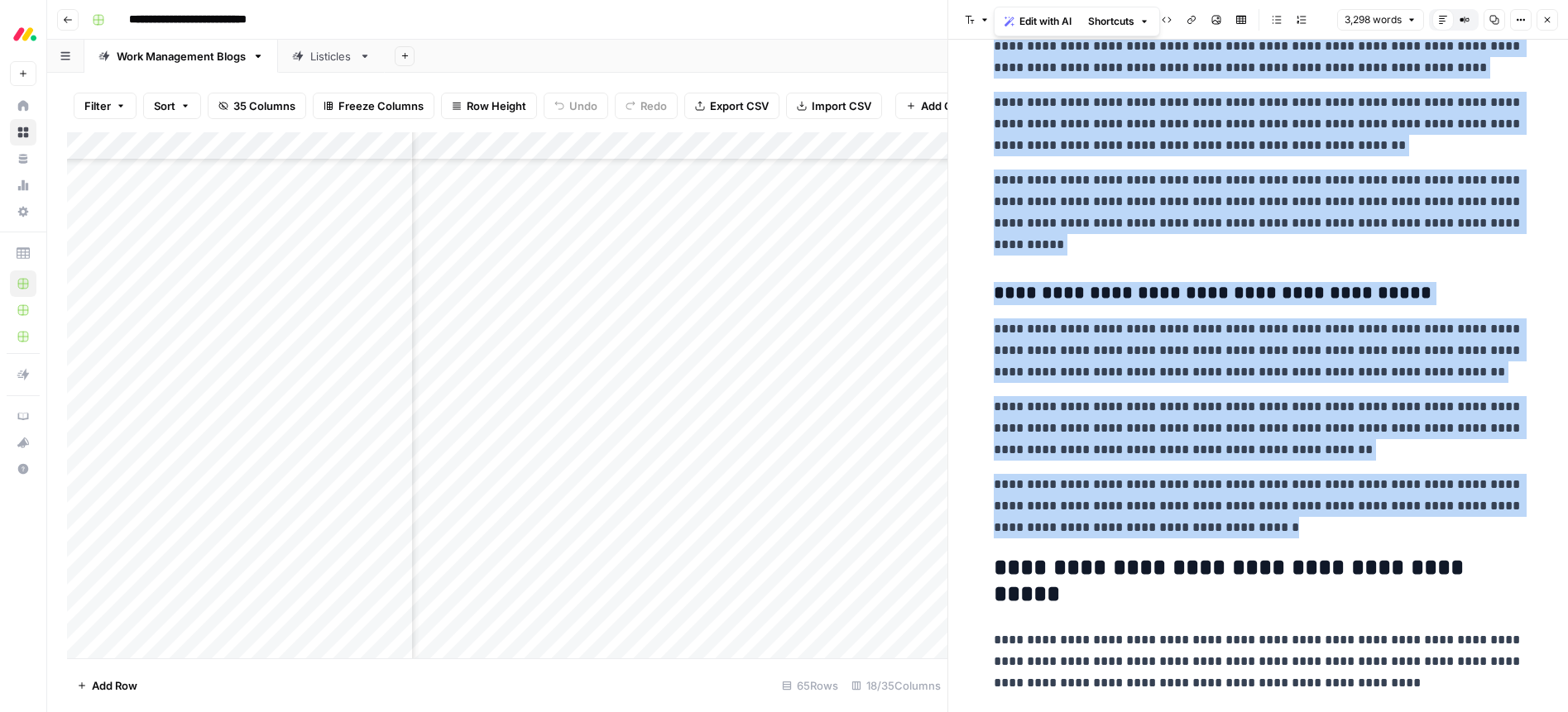 click on "**********" at bounding box center [1259, 506] 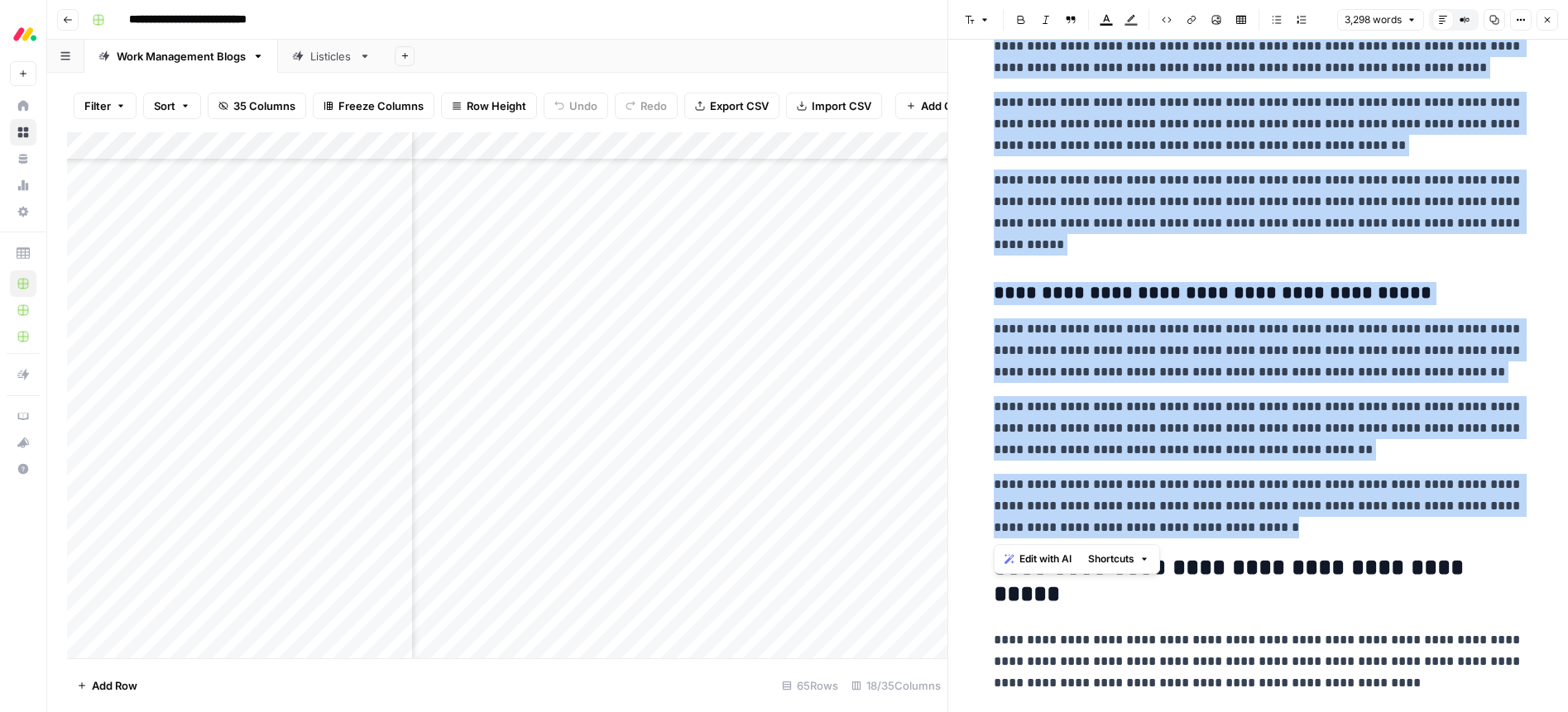 click on "Edit with AI" at bounding box center [1045, 559] 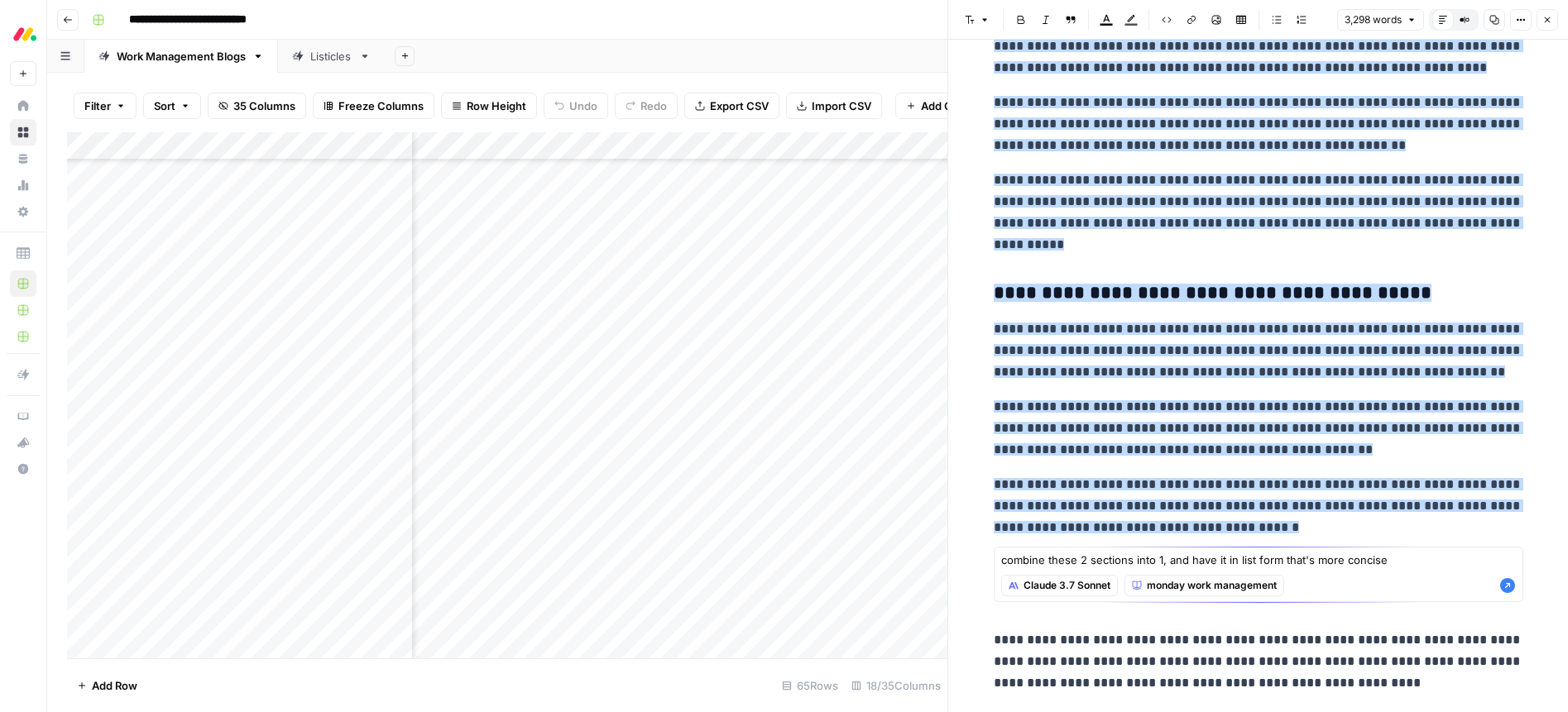 type on "combine these 2 sections into 1, and have it in list form that's more concise" 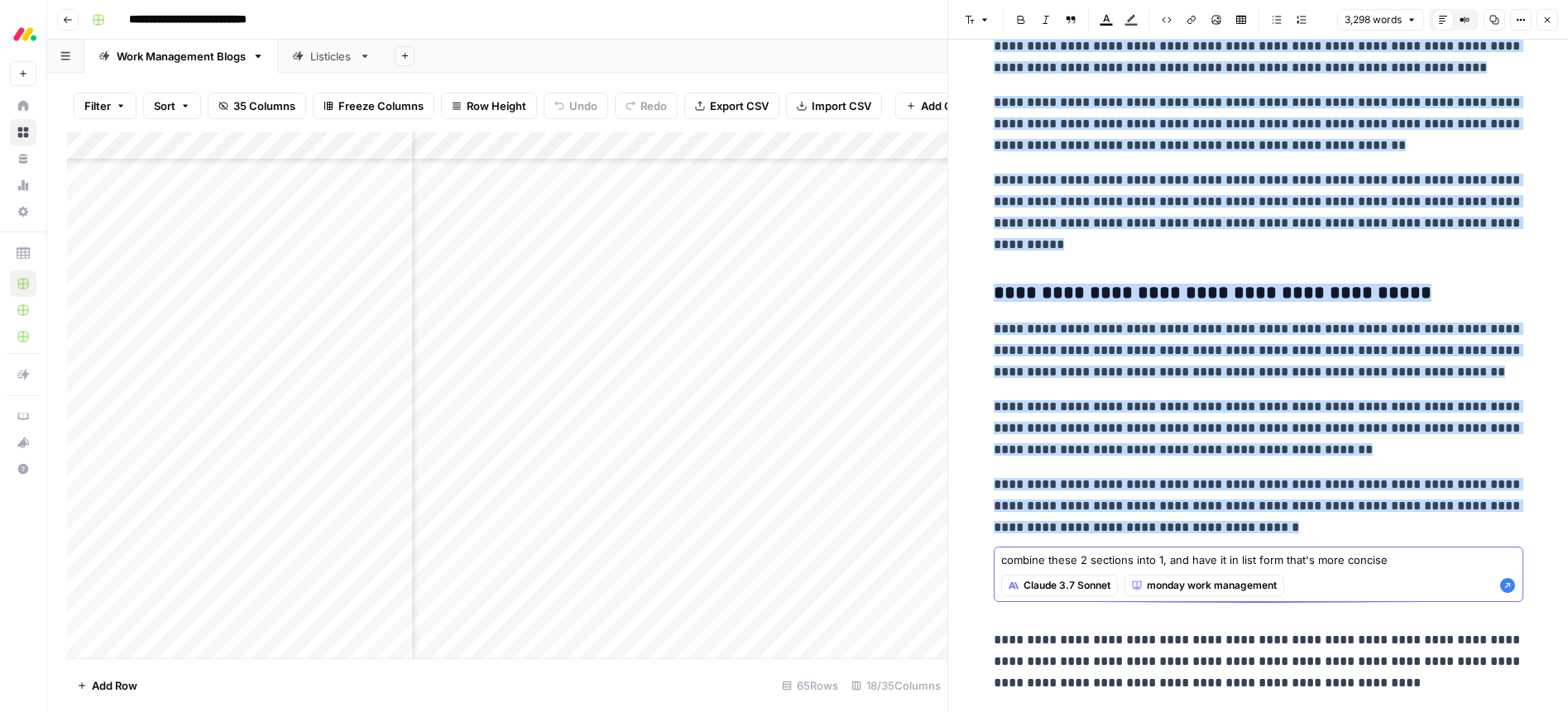 click 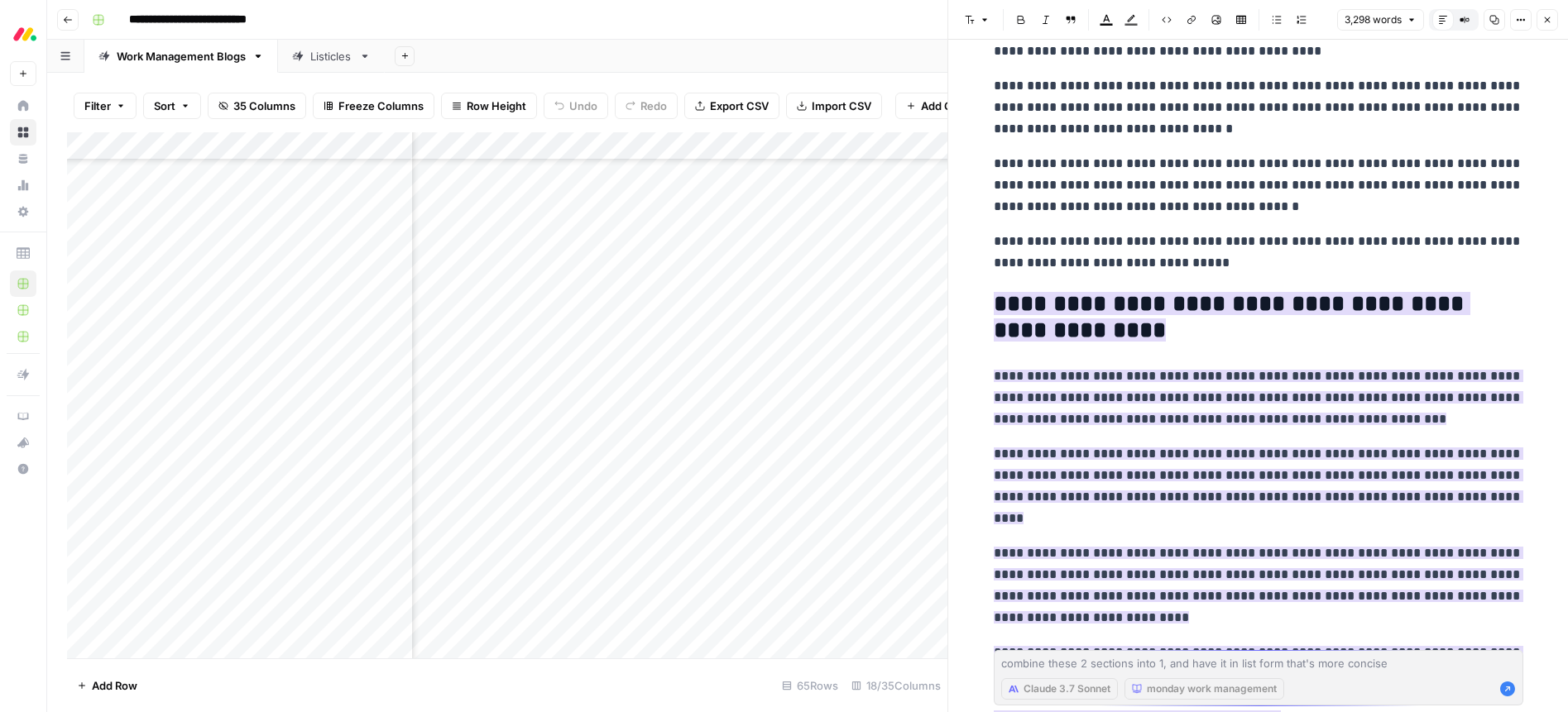 scroll, scrollTop: 6214, scrollLeft: 0, axis: vertical 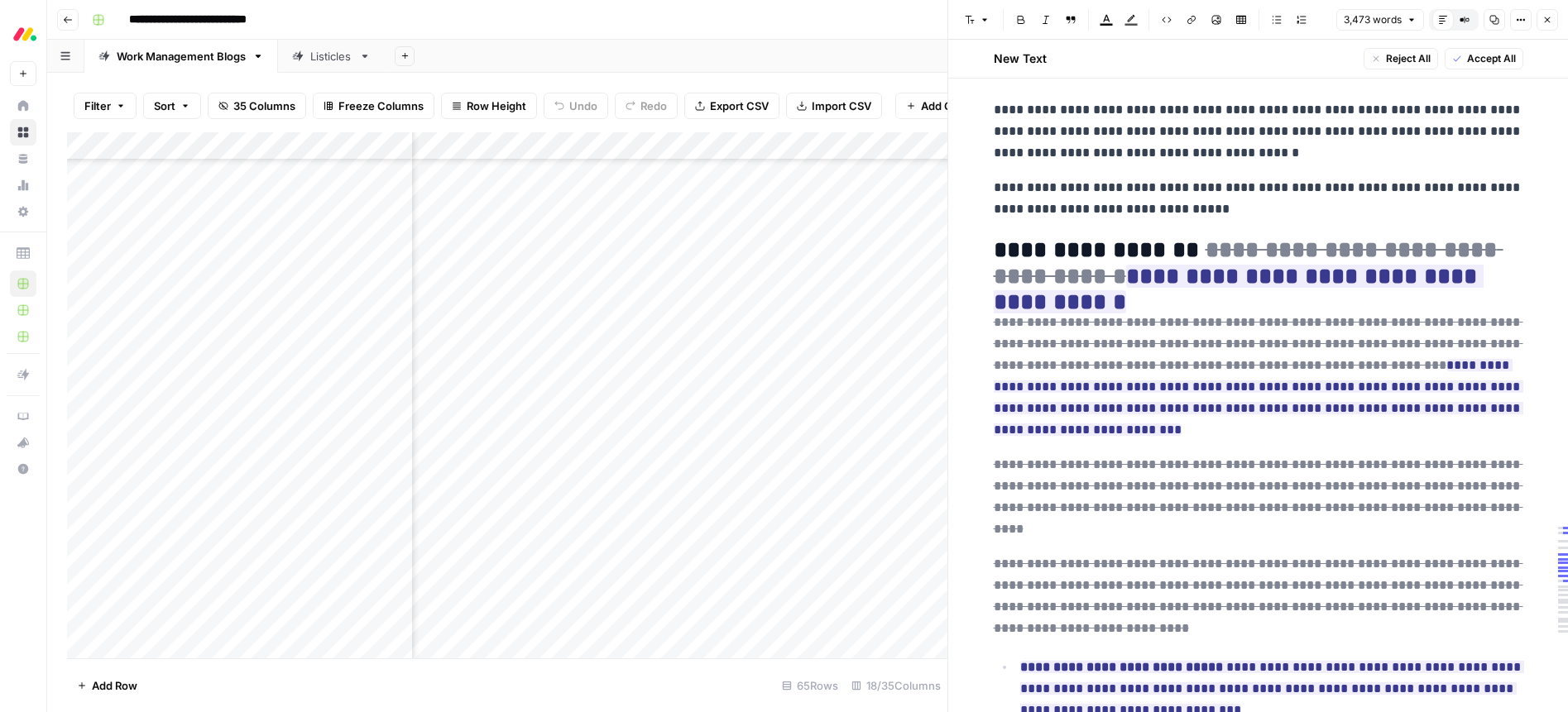 click on "Accept All" at bounding box center (1484, 59) 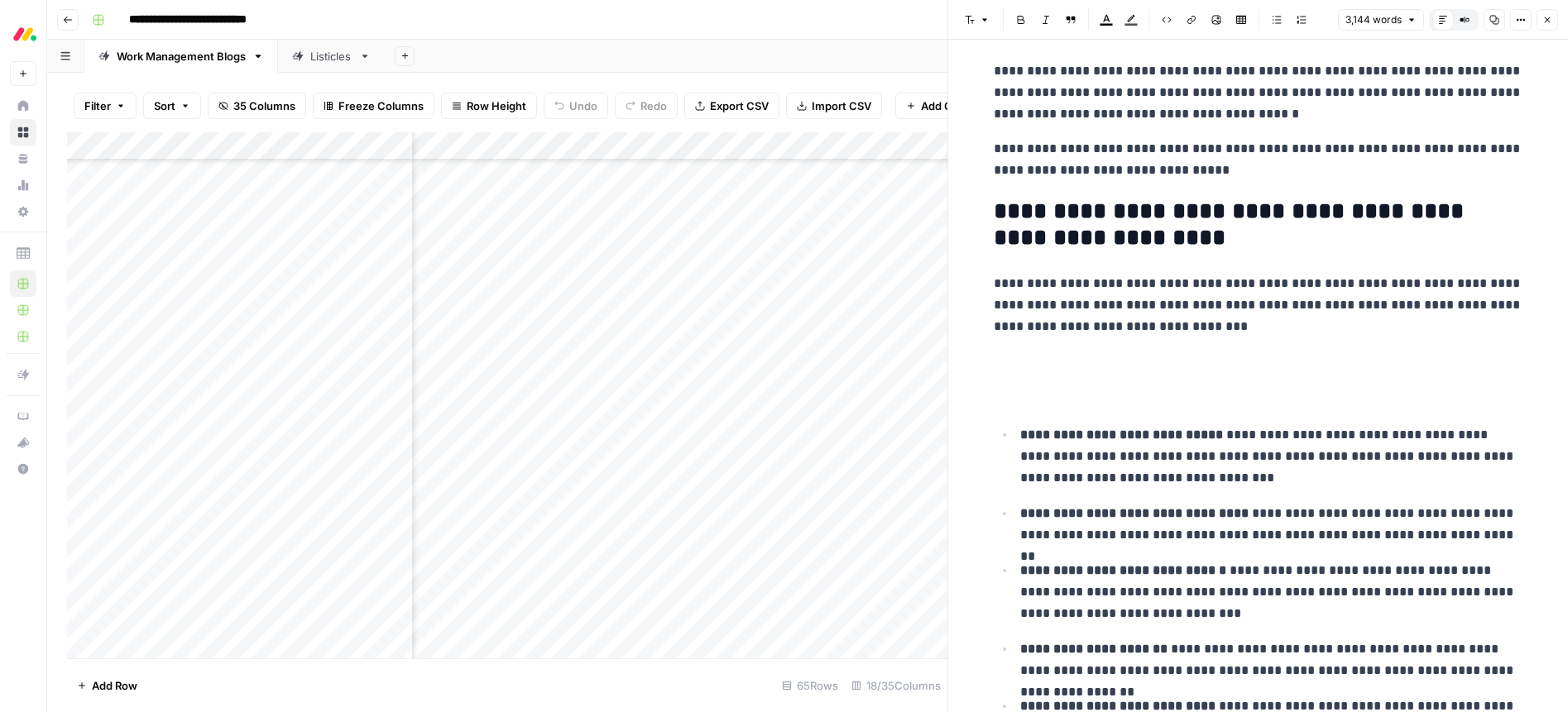 scroll, scrollTop: 6286, scrollLeft: 0, axis: vertical 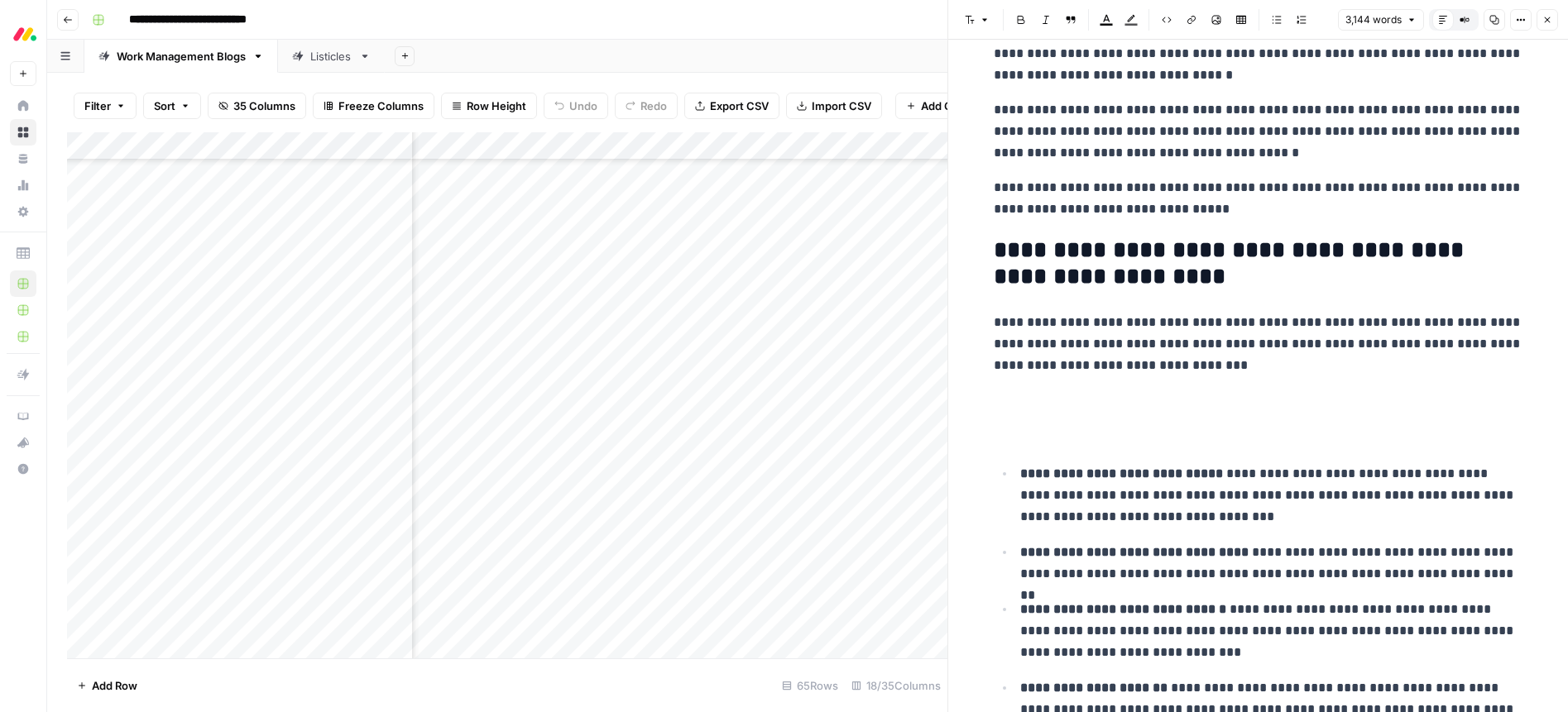 click on "**********" at bounding box center [1259, -1147] 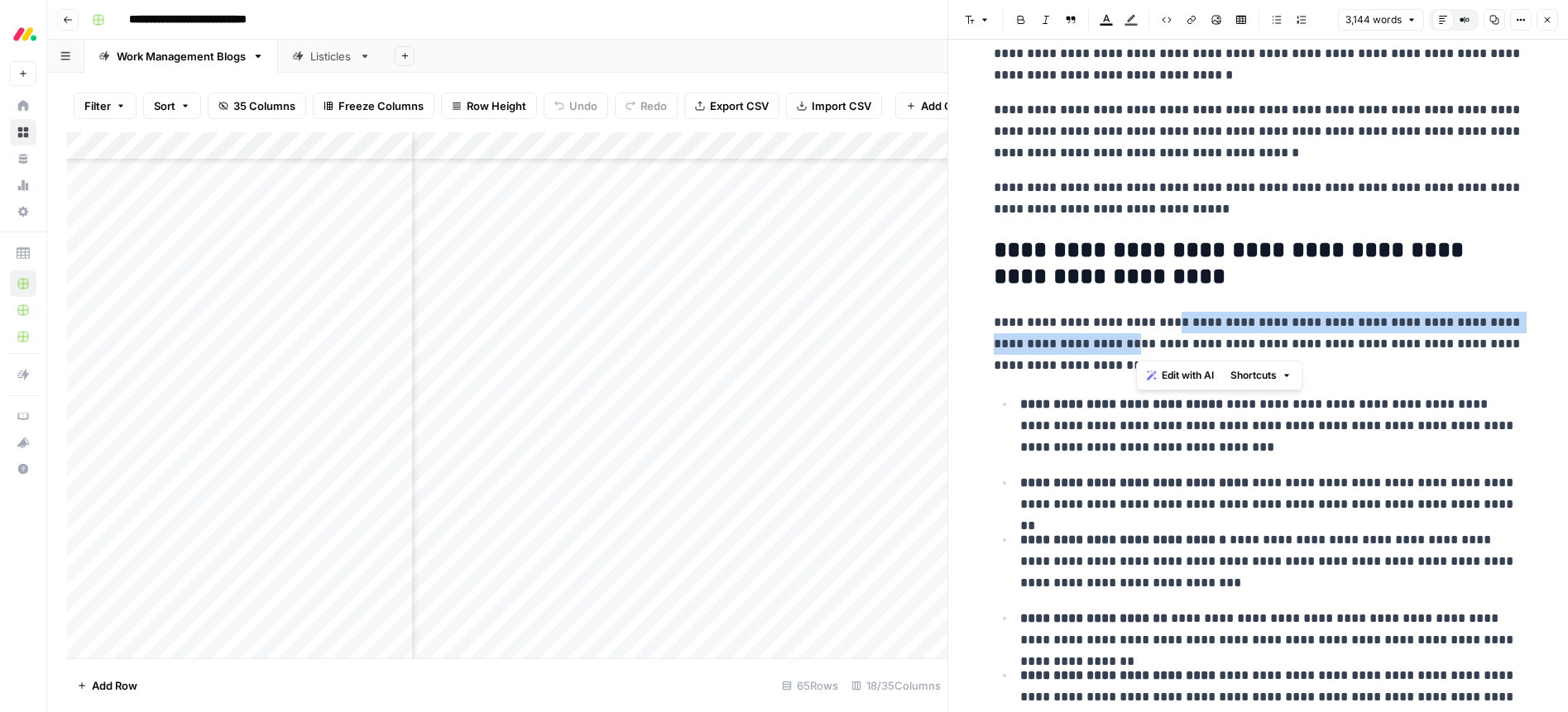 drag, startPoint x: 1138, startPoint y: 342, endPoint x: 1155, endPoint y: 322, distance: 26.248809 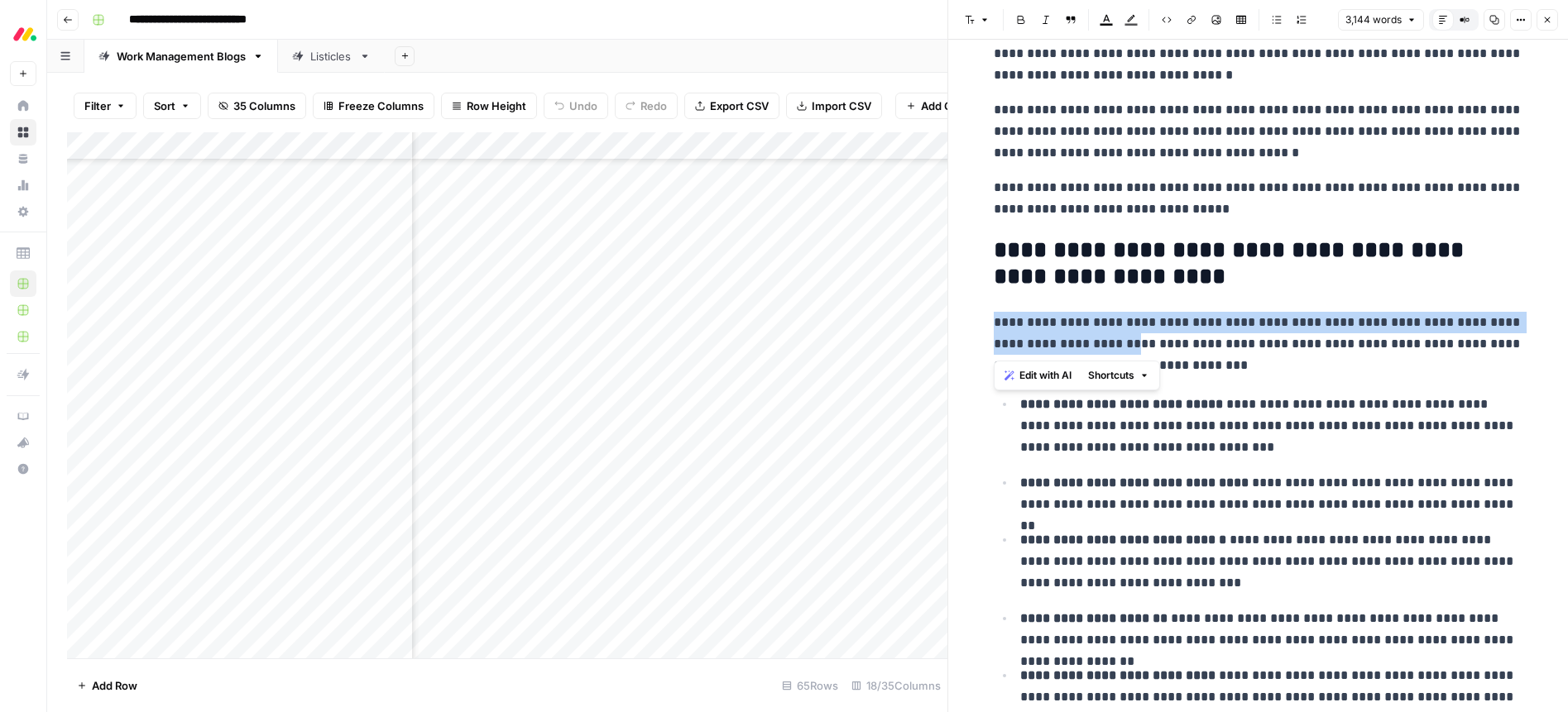 drag, startPoint x: 1139, startPoint y: 345, endPoint x: 977, endPoint y: 318, distance: 164.2346 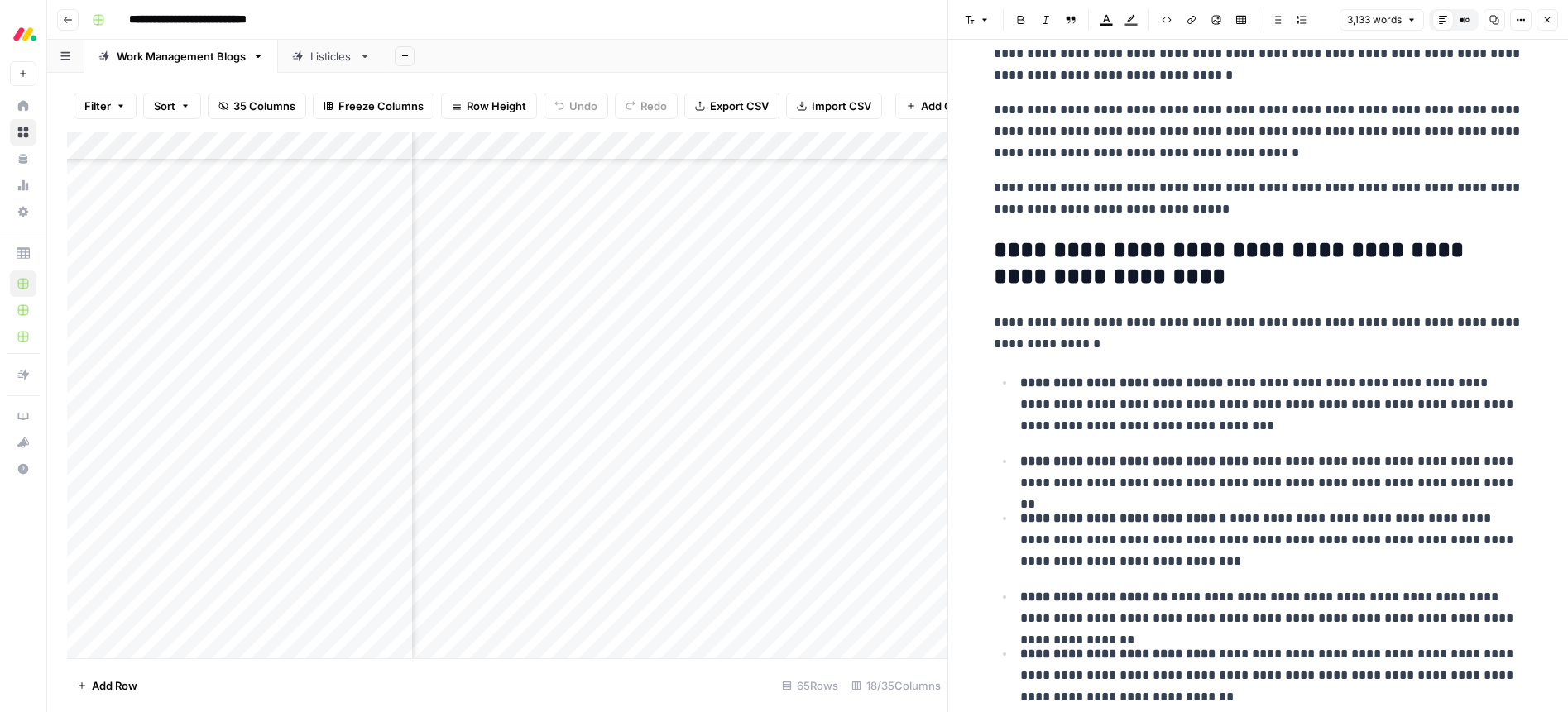 click on "**********" at bounding box center [1272, 404] 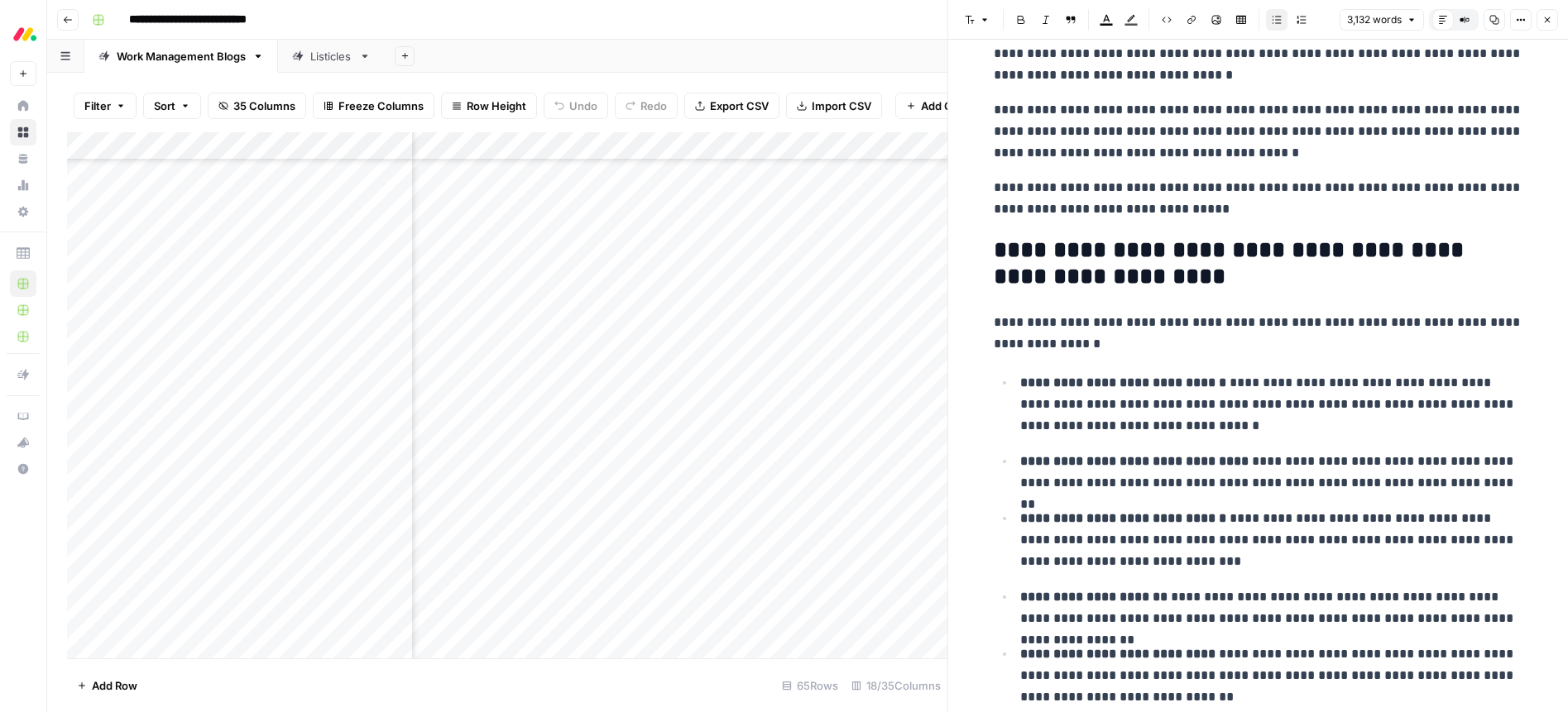 click on "**********" at bounding box center (1272, 472) 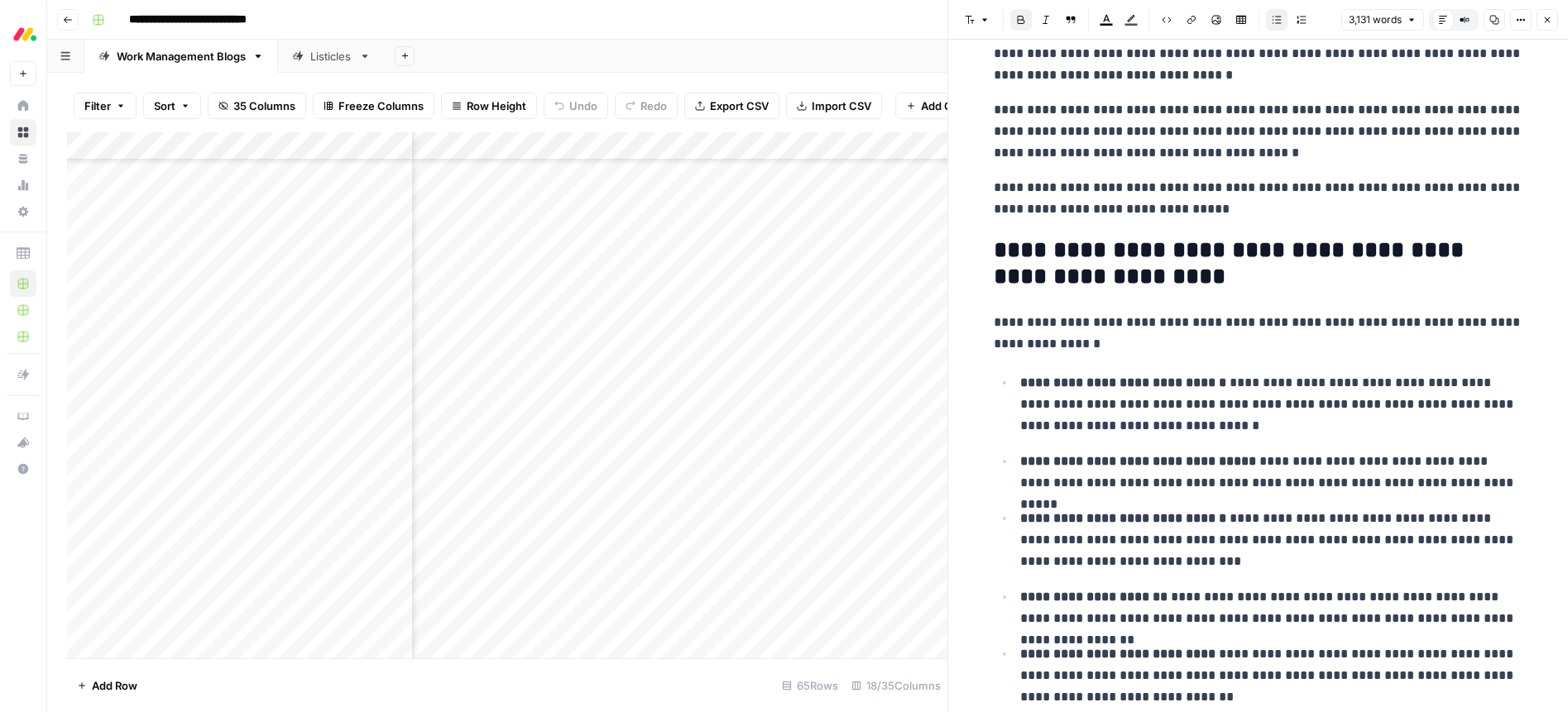 click on "**********" at bounding box center (1272, 540) 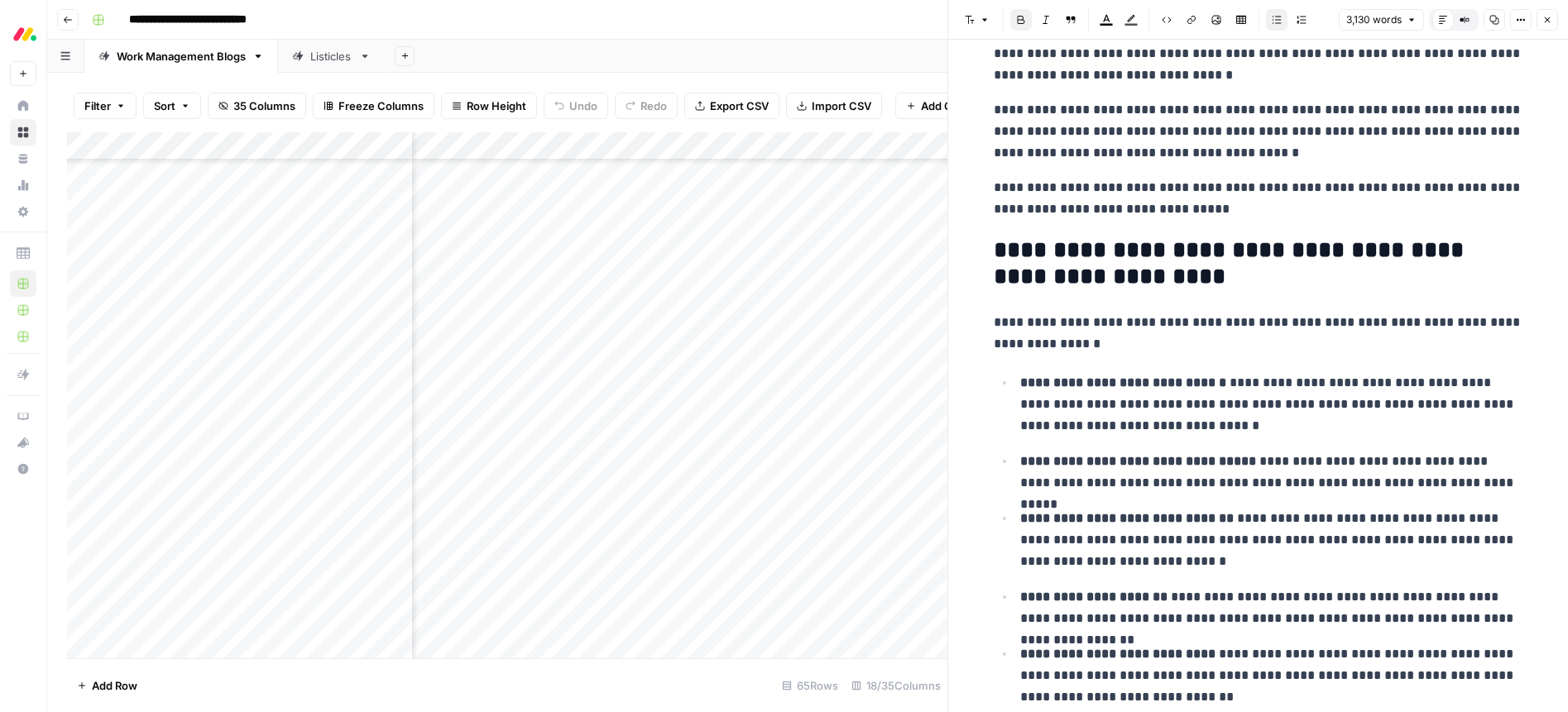 scroll, scrollTop: 6377, scrollLeft: 0, axis: vertical 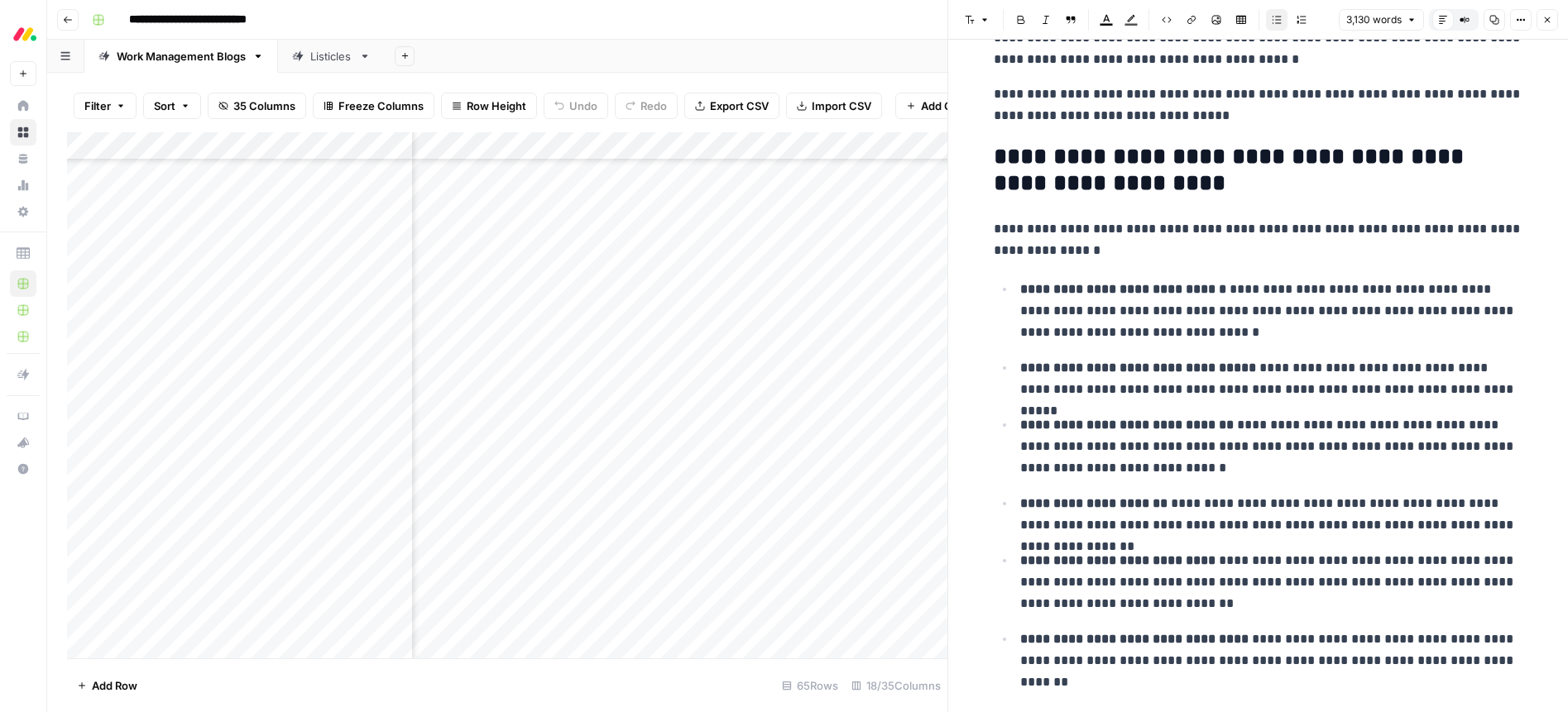click on "**********" at bounding box center (1272, 514) 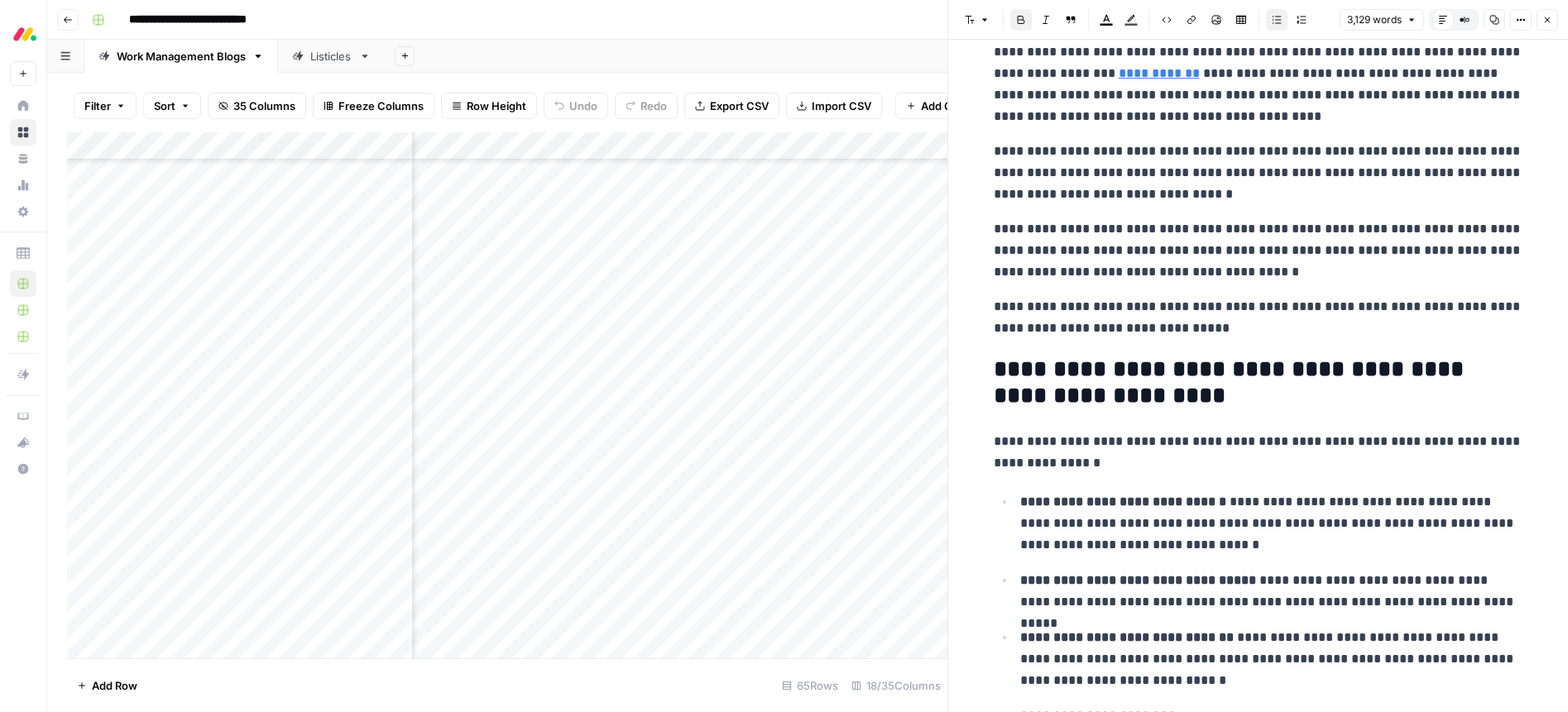 scroll, scrollTop: 6229, scrollLeft: 0, axis: vertical 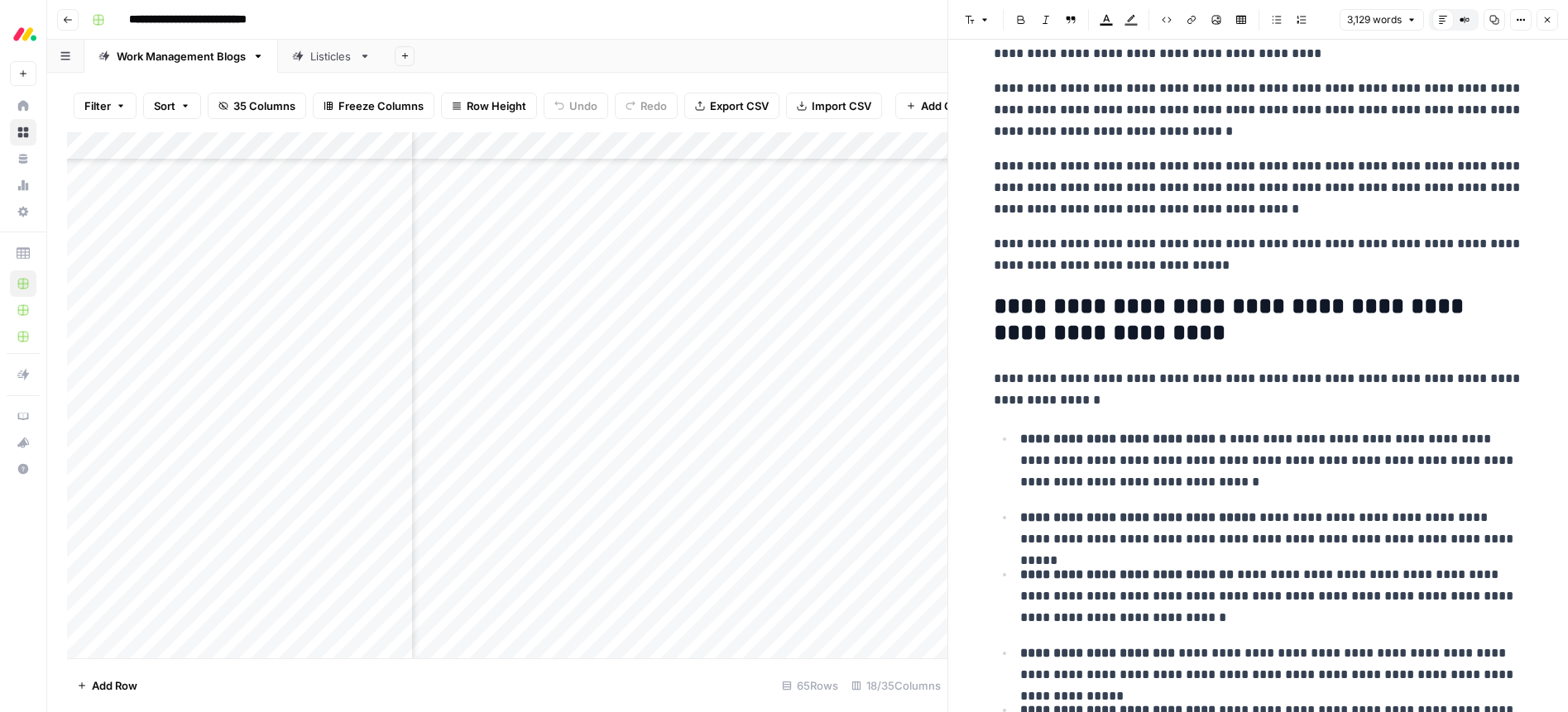 click on "**********" at bounding box center [1259, 320] 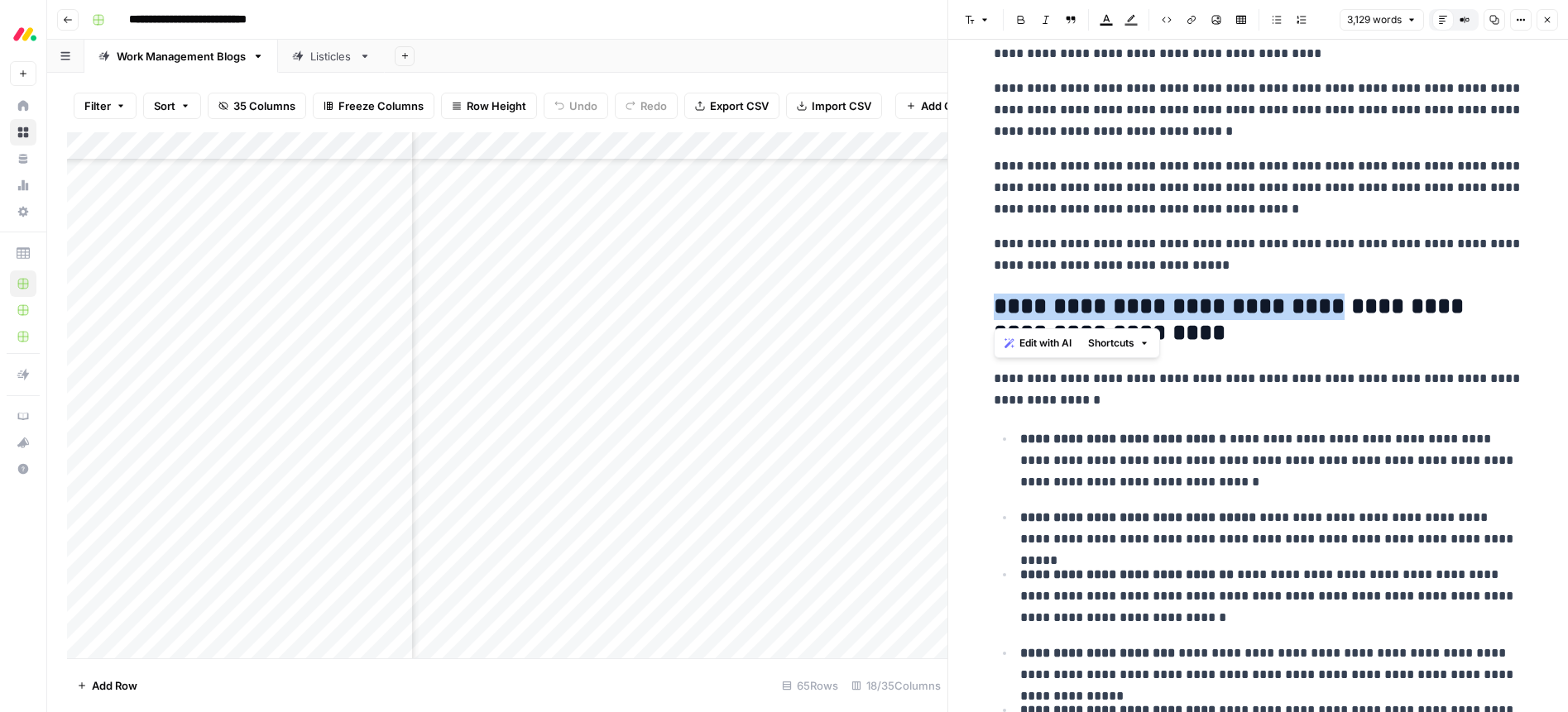 drag, startPoint x: 1312, startPoint y: 307, endPoint x: 990, endPoint y: 316, distance: 322.1258 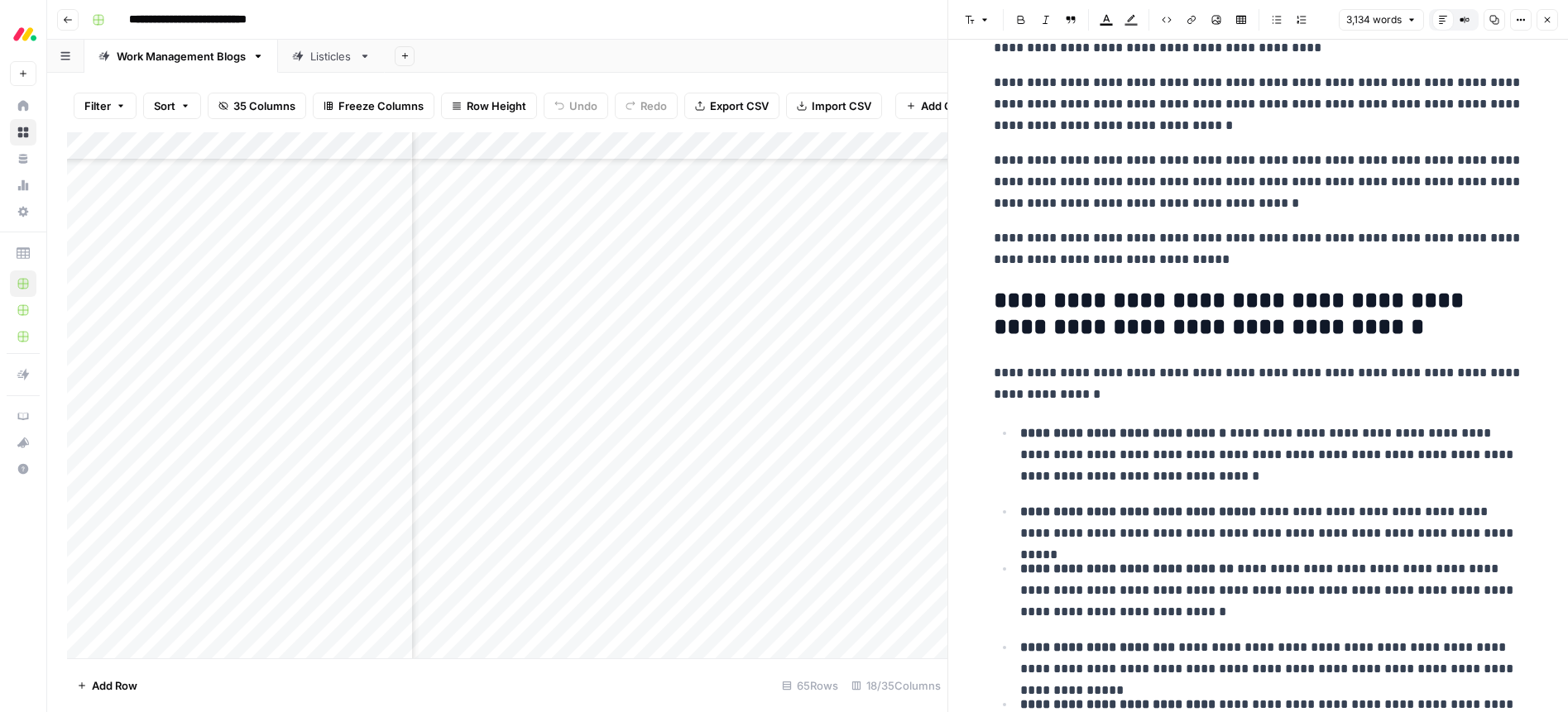 scroll, scrollTop: 6234, scrollLeft: 0, axis: vertical 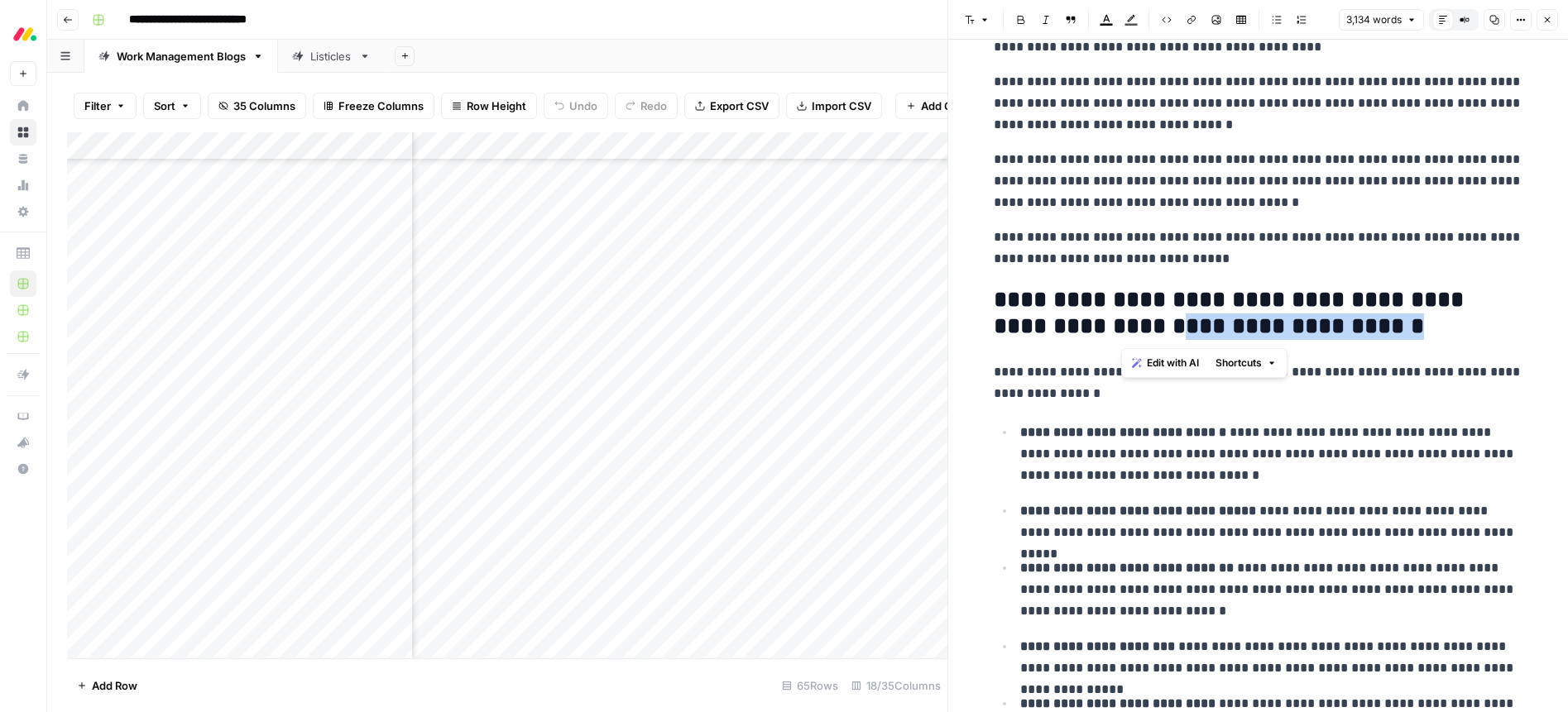 drag, startPoint x: 1144, startPoint y: 333, endPoint x: 1326, endPoint y: 337, distance: 182.04395 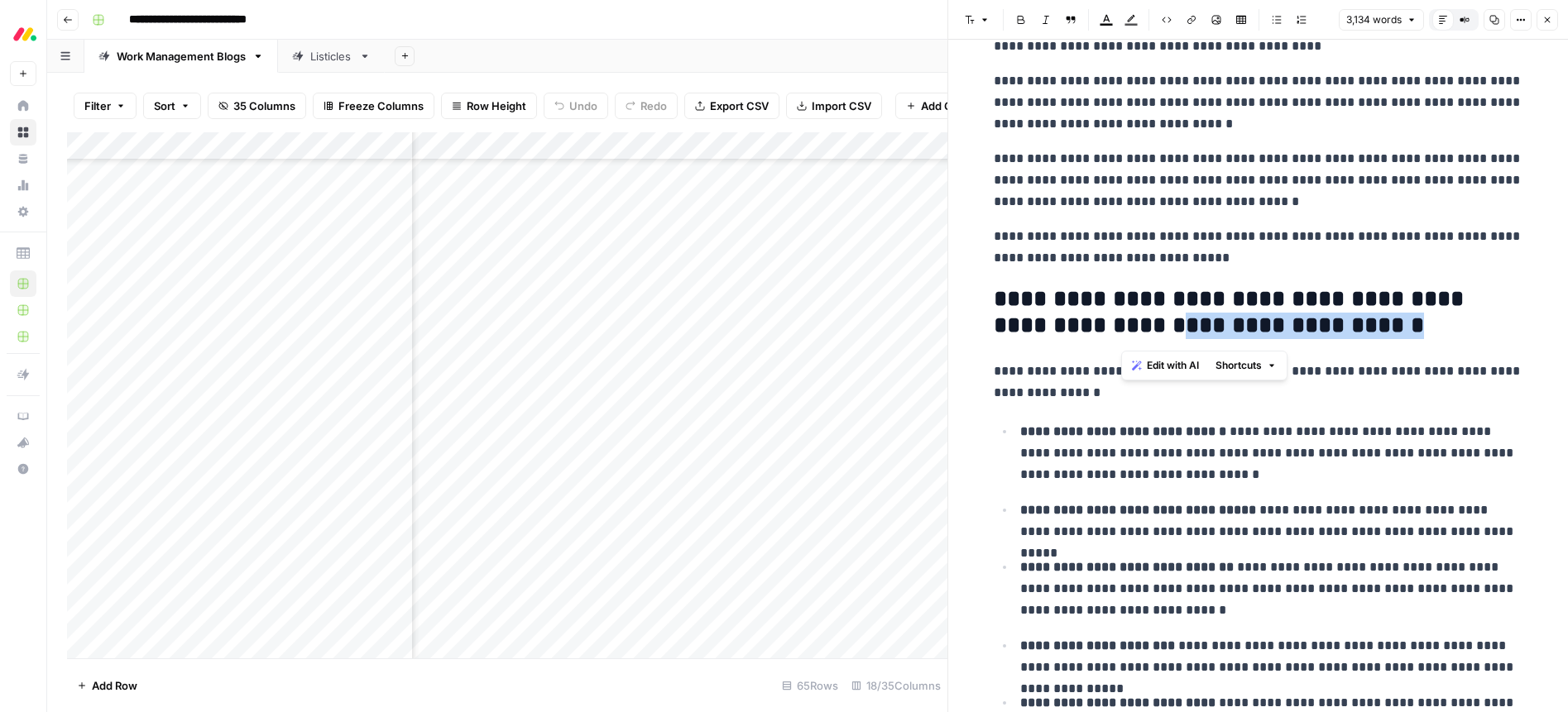 scroll, scrollTop: 6230, scrollLeft: 0, axis: vertical 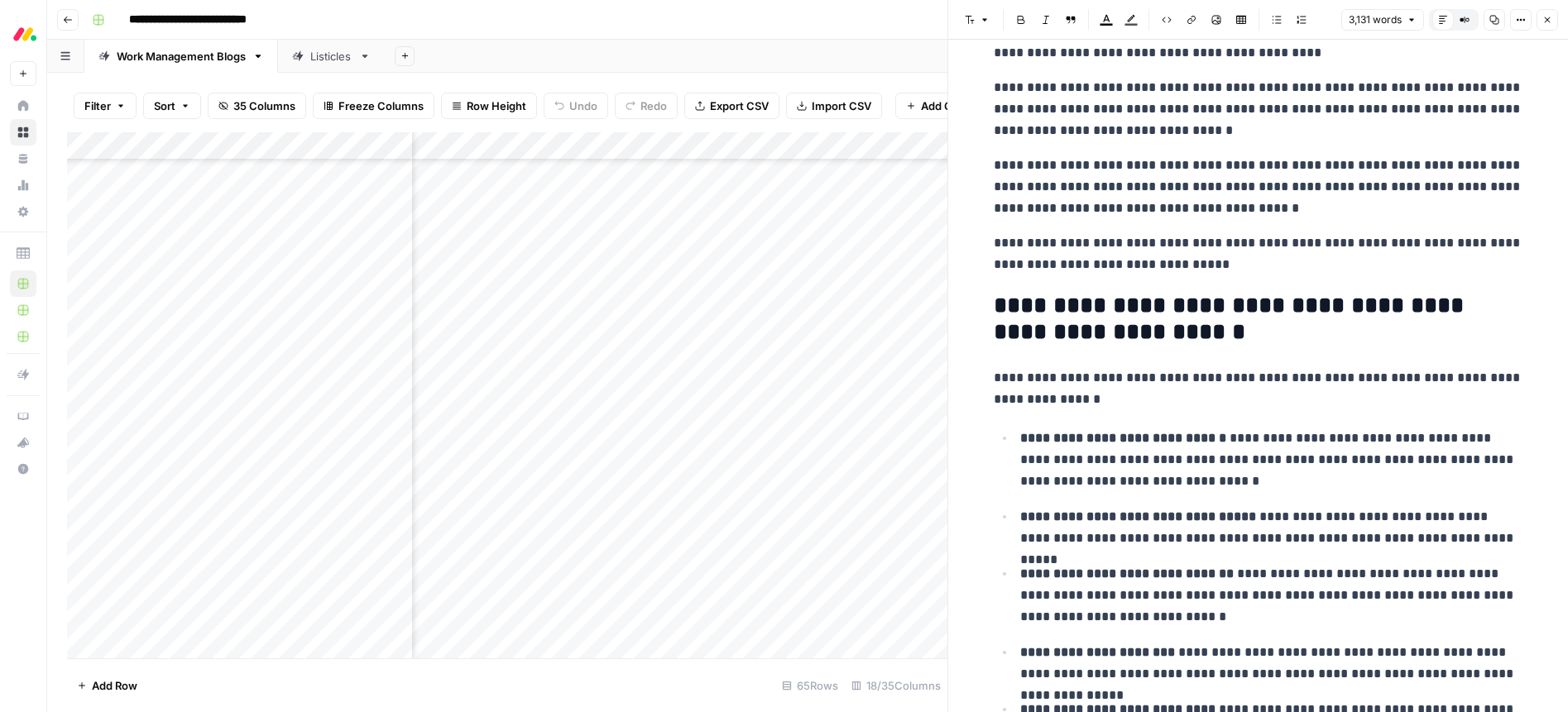 click on "**********" at bounding box center [1259, 319] 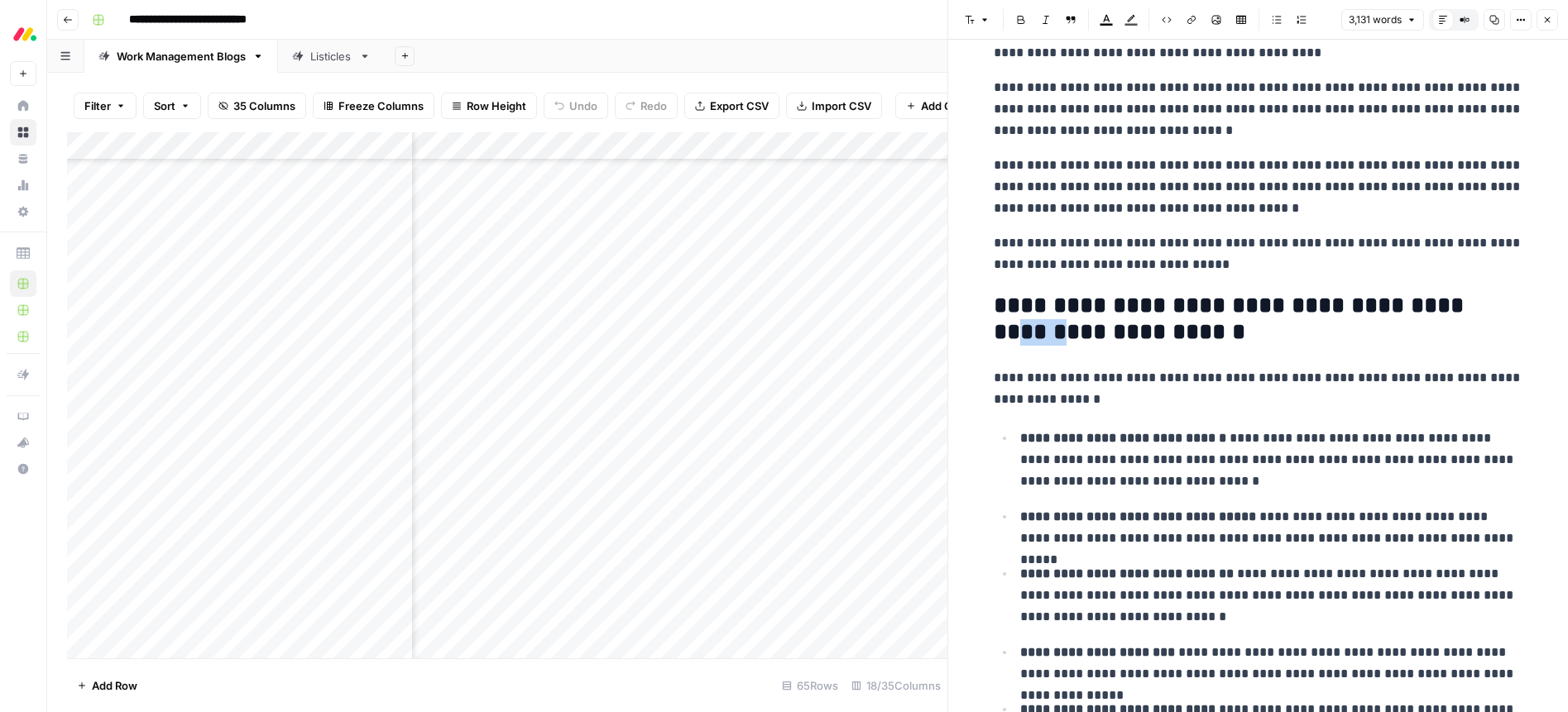 click on "**********" at bounding box center [1259, 319] 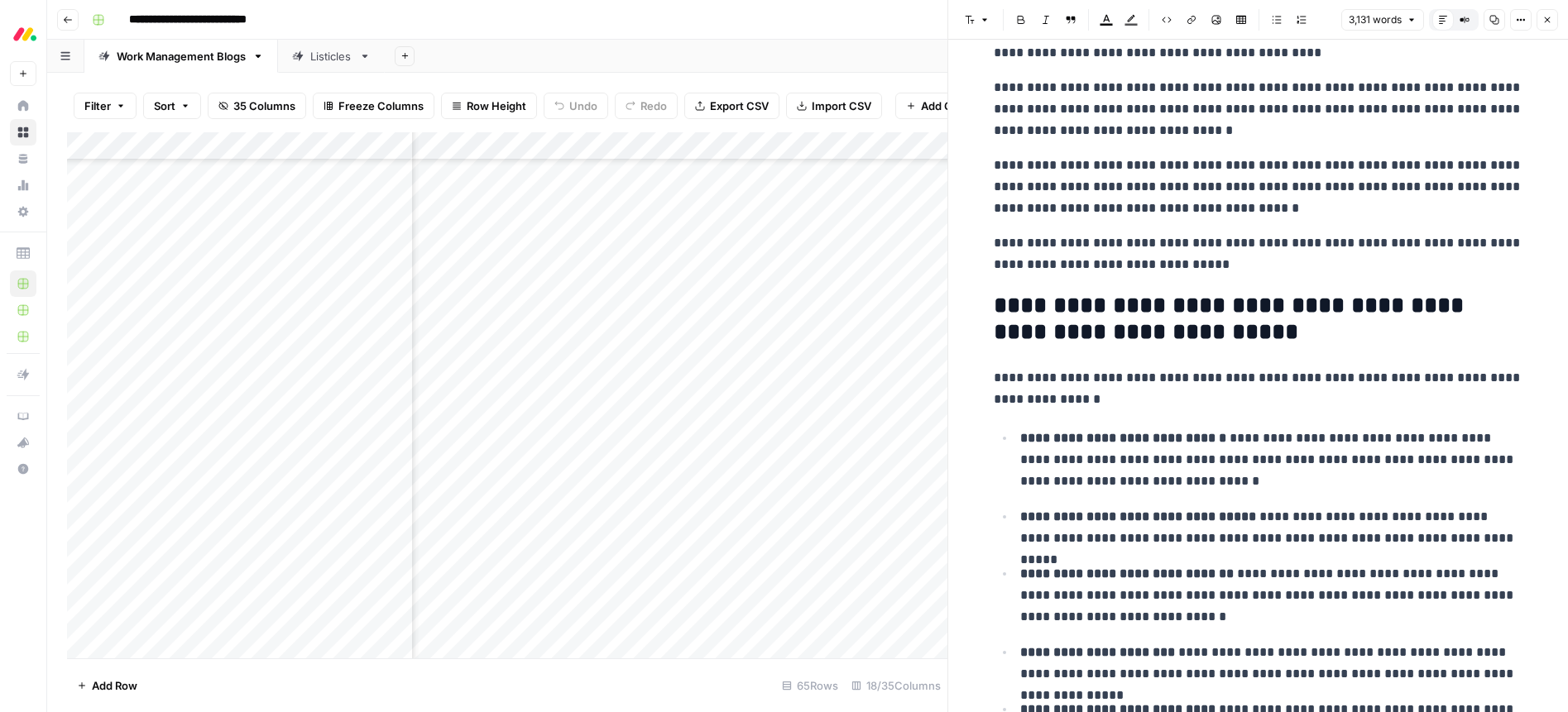 click on "**********" at bounding box center [1259, 319] 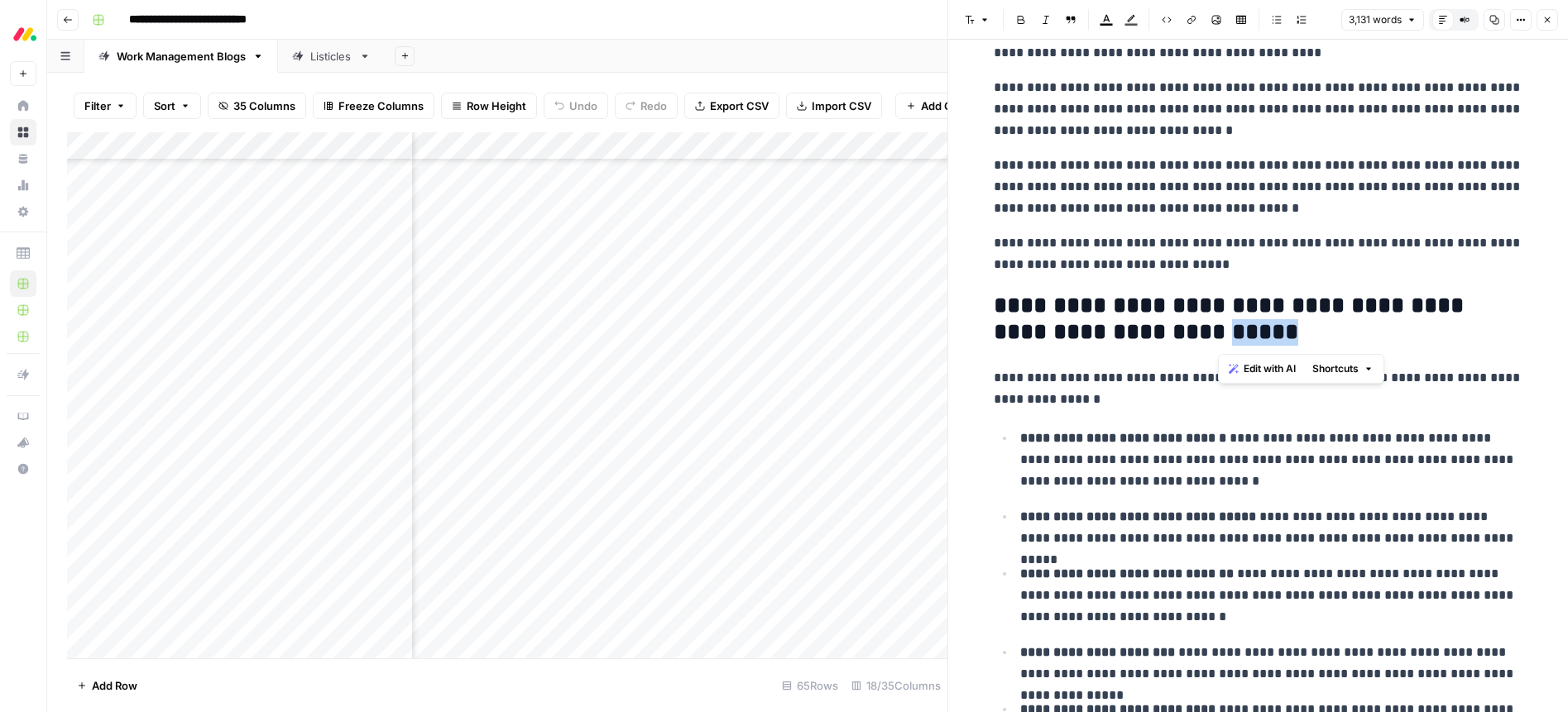 click on "**********" at bounding box center (1259, 319) 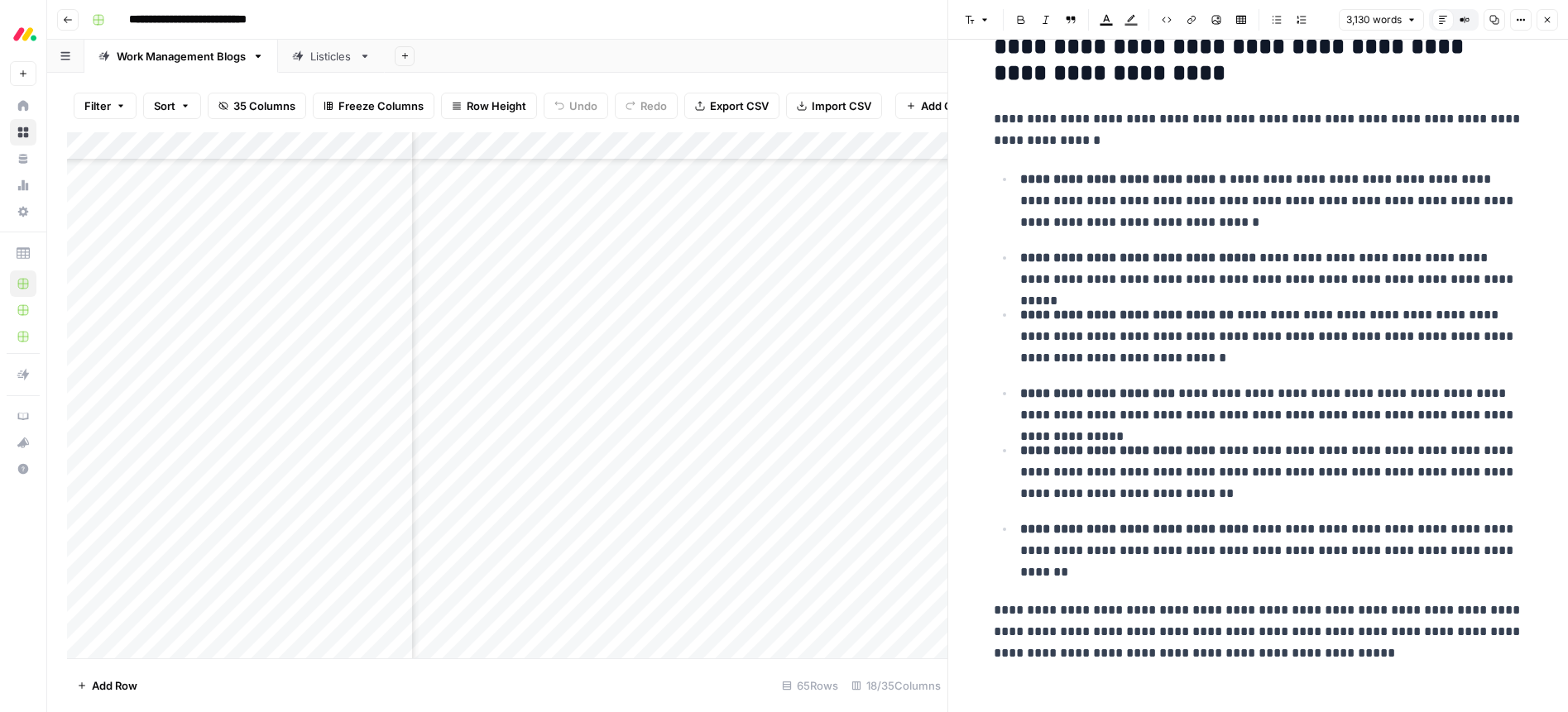 scroll, scrollTop: 6497, scrollLeft: 0, axis: vertical 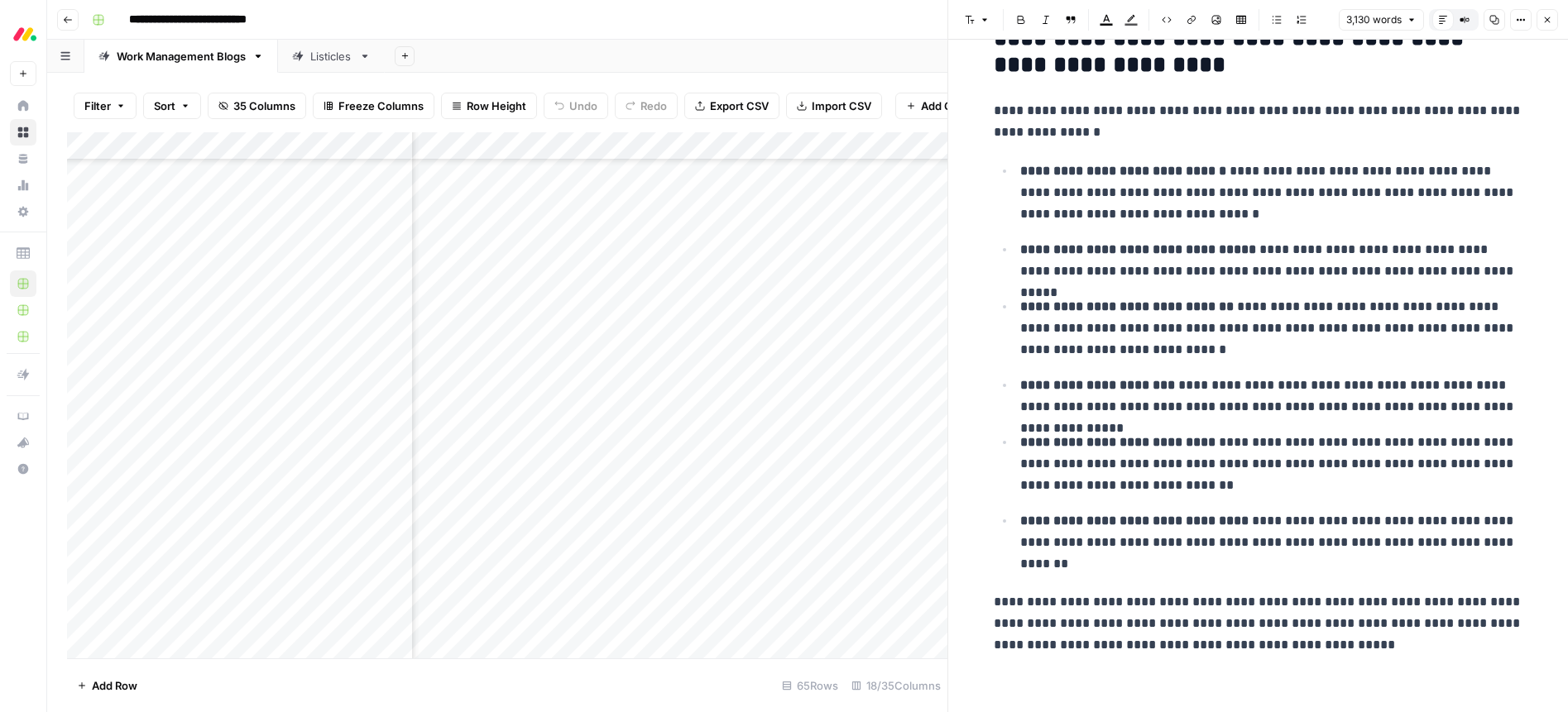 click on "**********" at bounding box center [1272, 464] 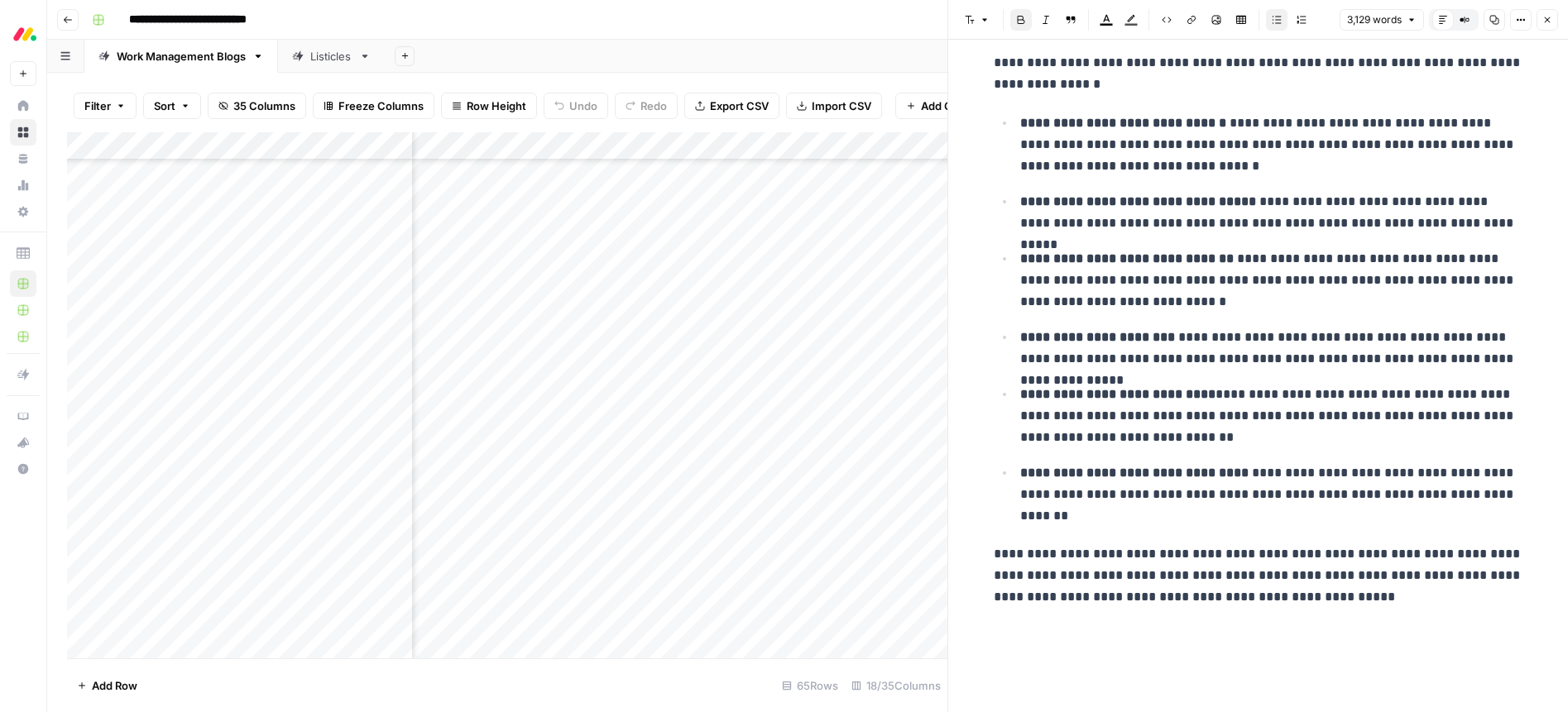 scroll, scrollTop: 6549, scrollLeft: 0, axis: vertical 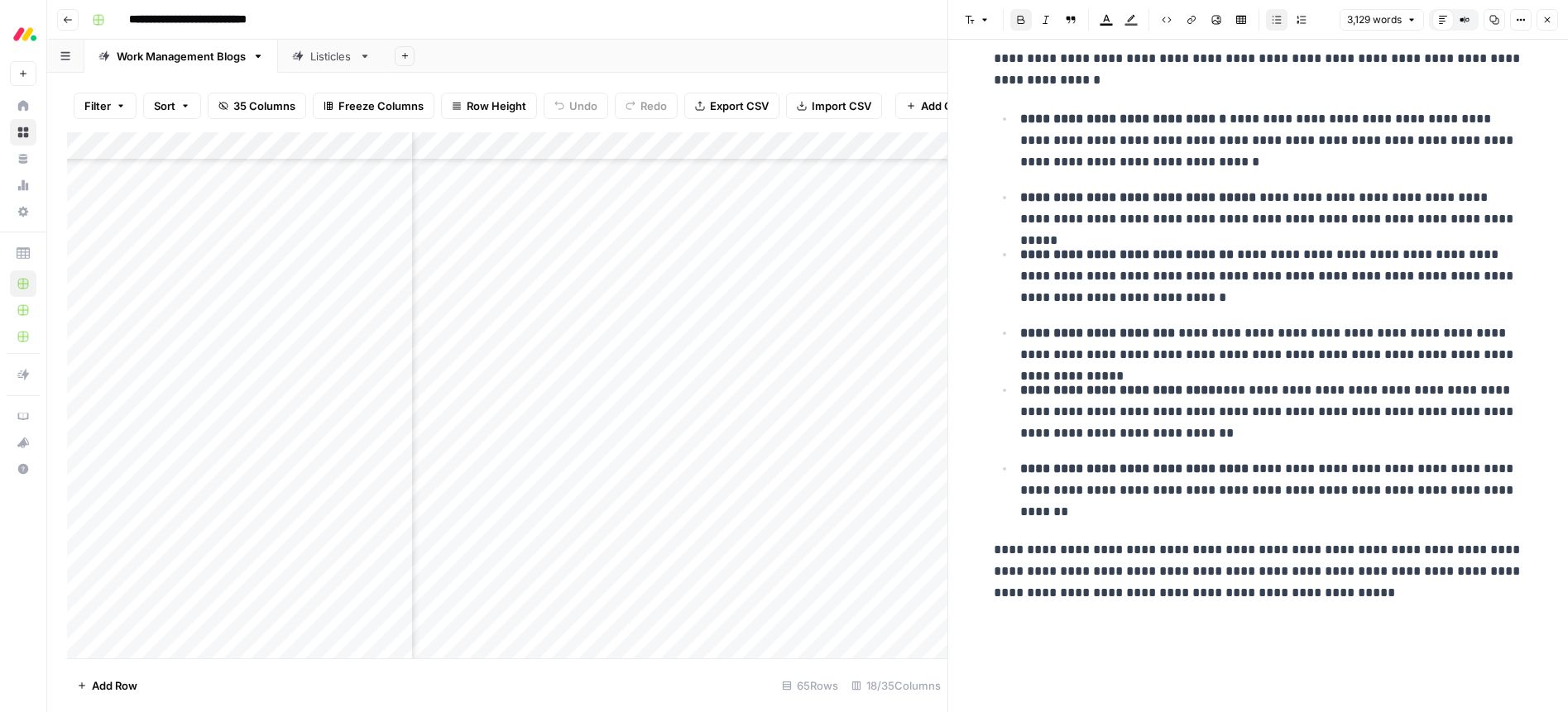 click on "**********" at bounding box center (1272, 490) 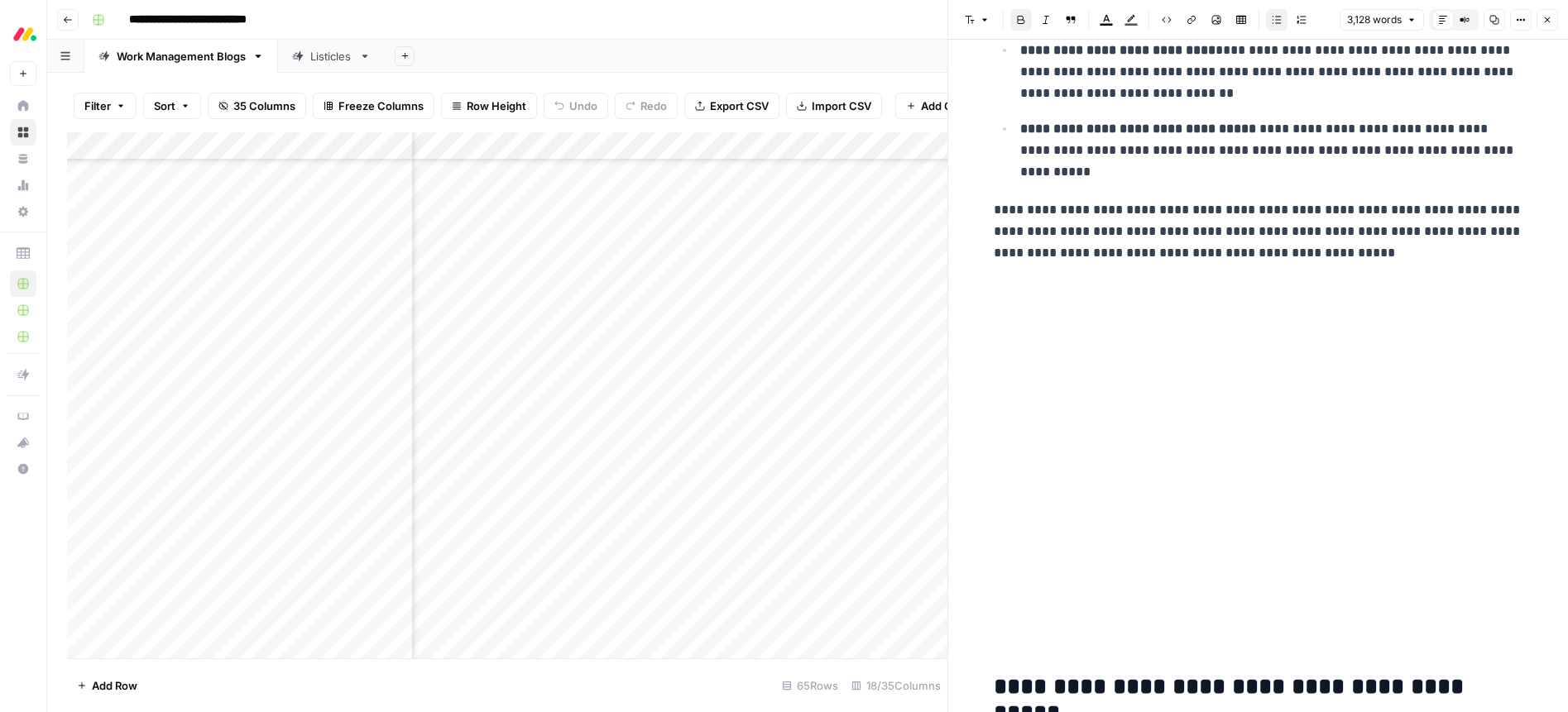scroll, scrollTop: 6912, scrollLeft: 0, axis: vertical 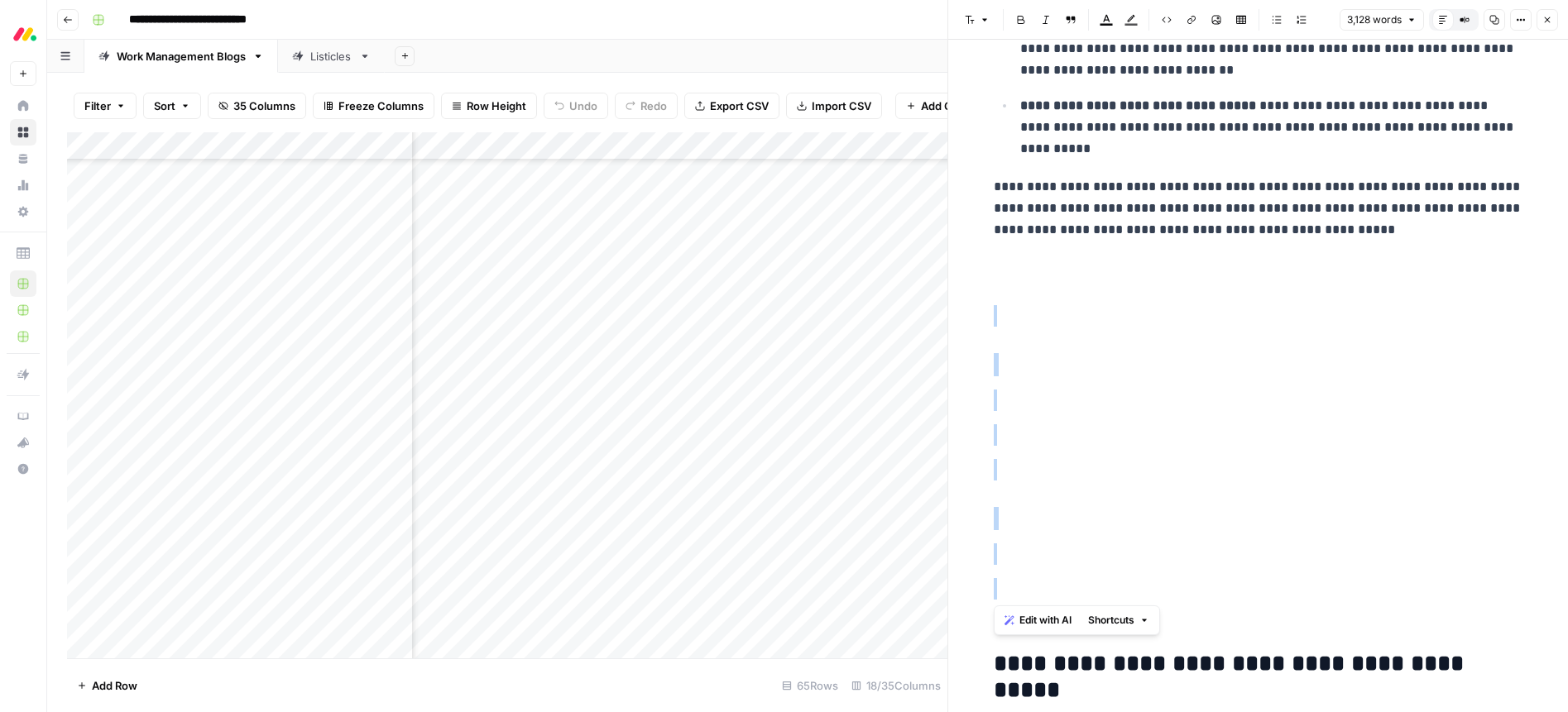 drag, startPoint x: 1019, startPoint y: 541, endPoint x: 1023, endPoint y: 299, distance: 242.0331 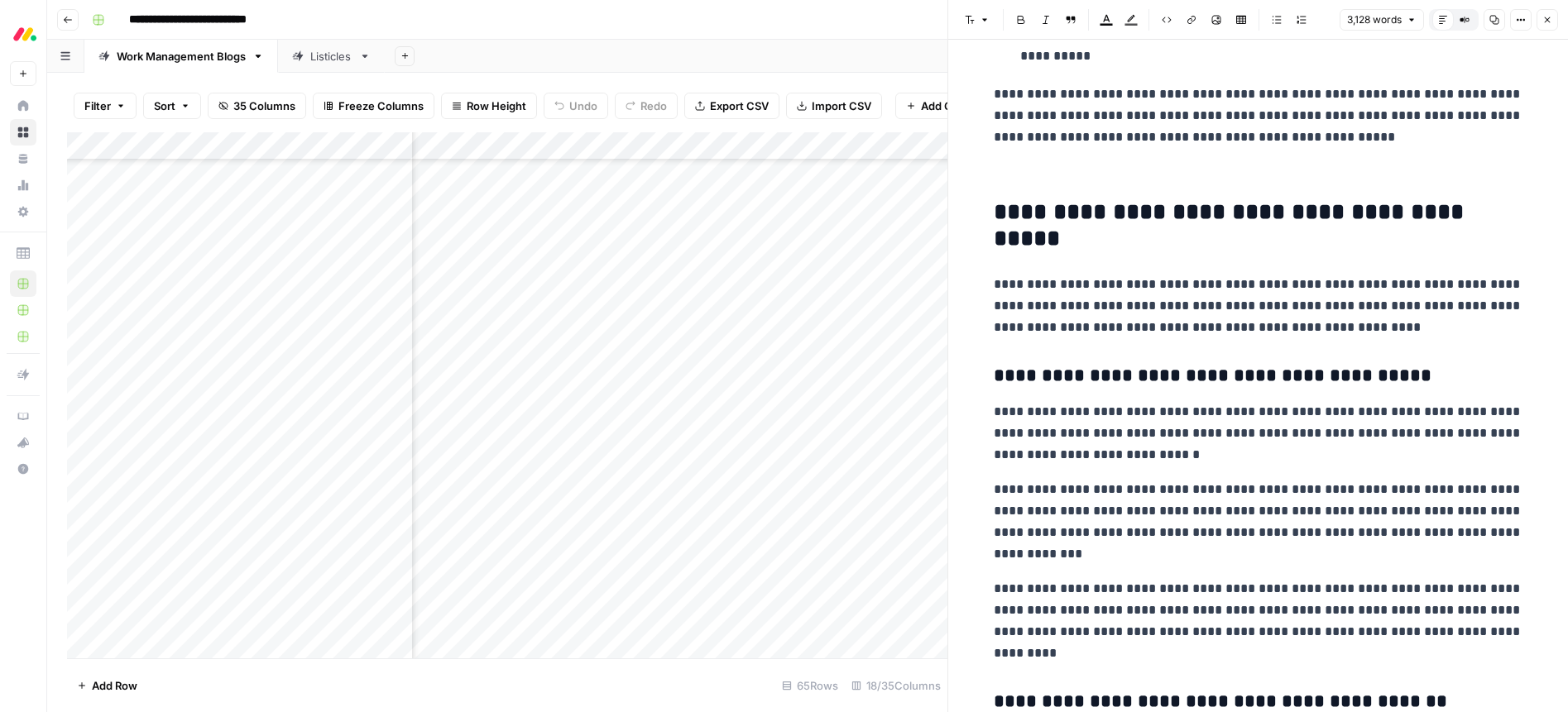 scroll, scrollTop: 6810, scrollLeft: 0, axis: vertical 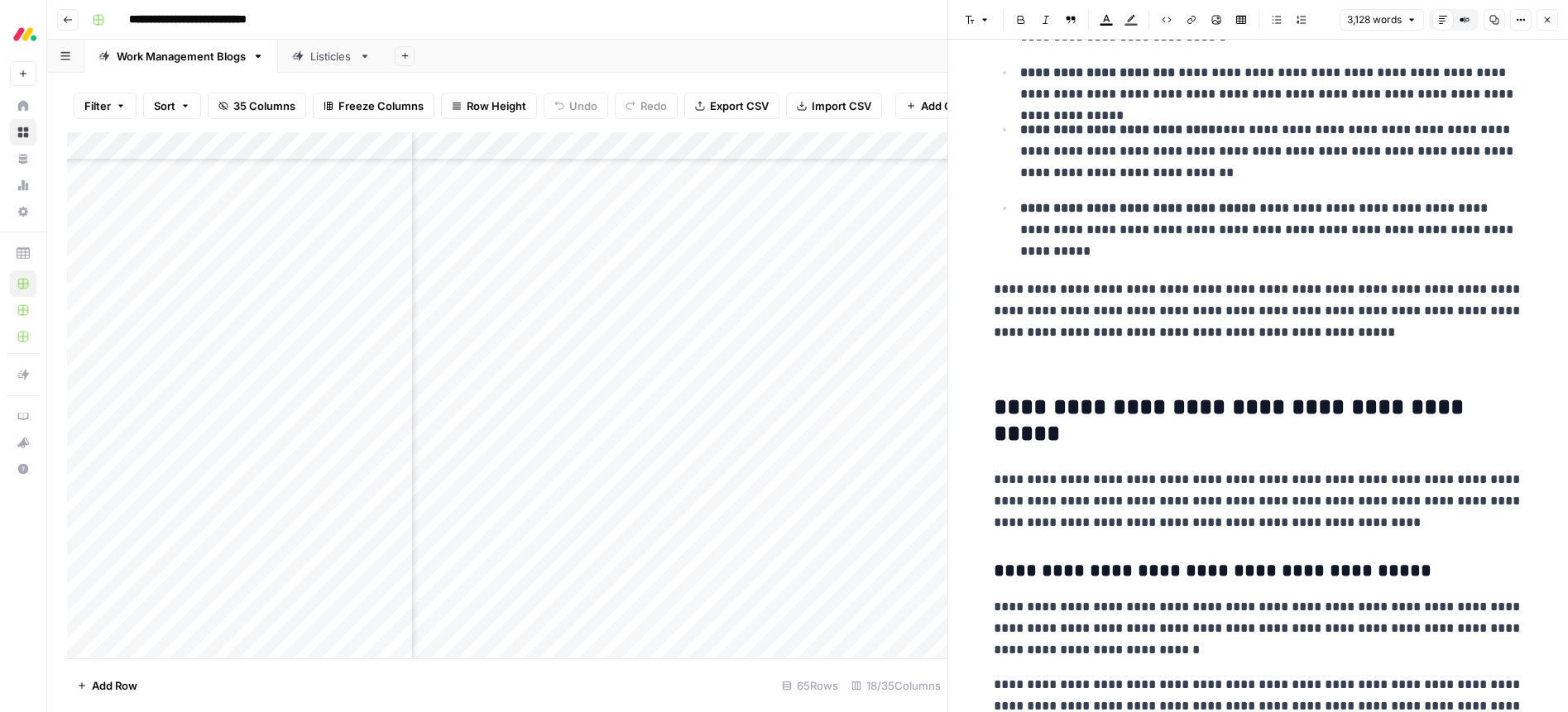 click on "**********" at bounding box center (1259, 311) 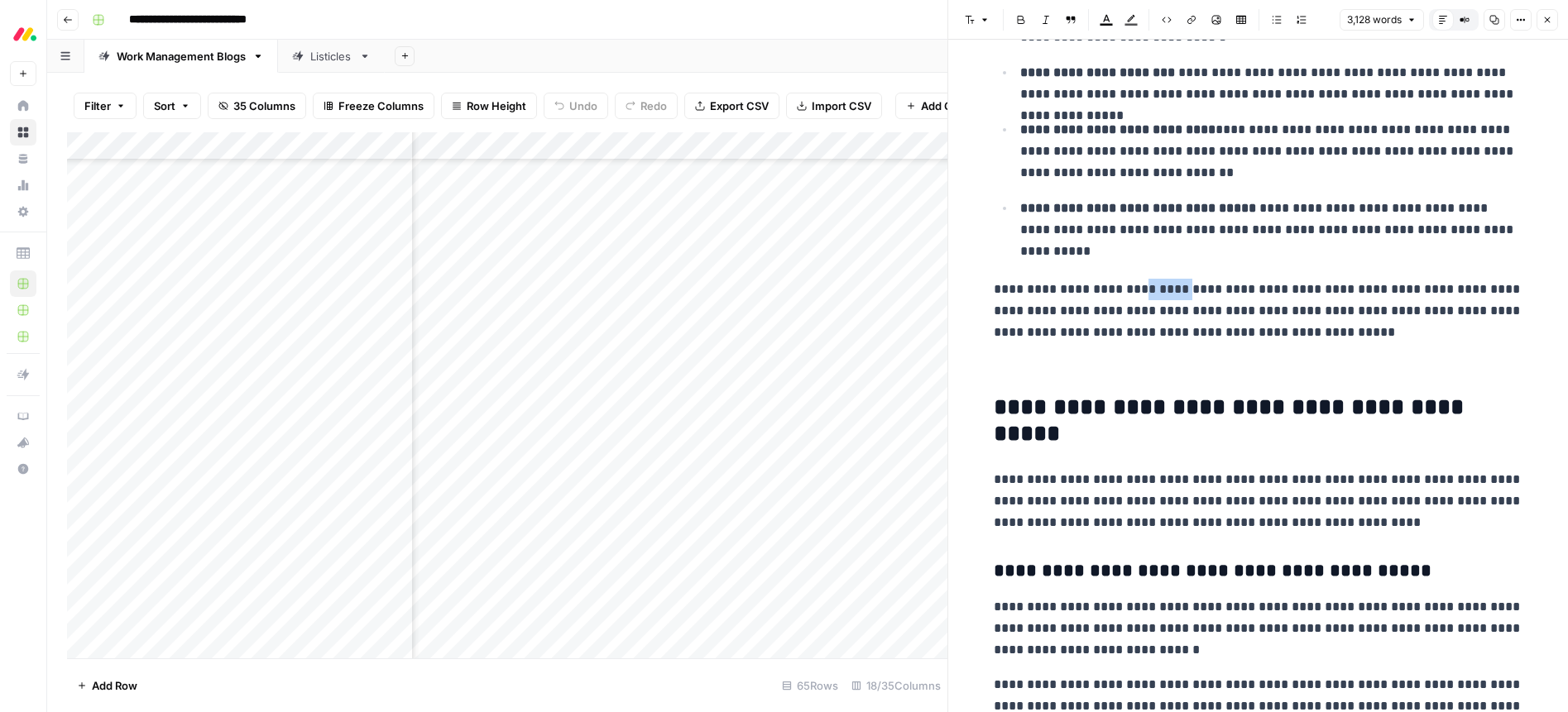 drag, startPoint x: 1181, startPoint y: 294, endPoint x: 1422, endPoint y: 542, distance: 345.8106 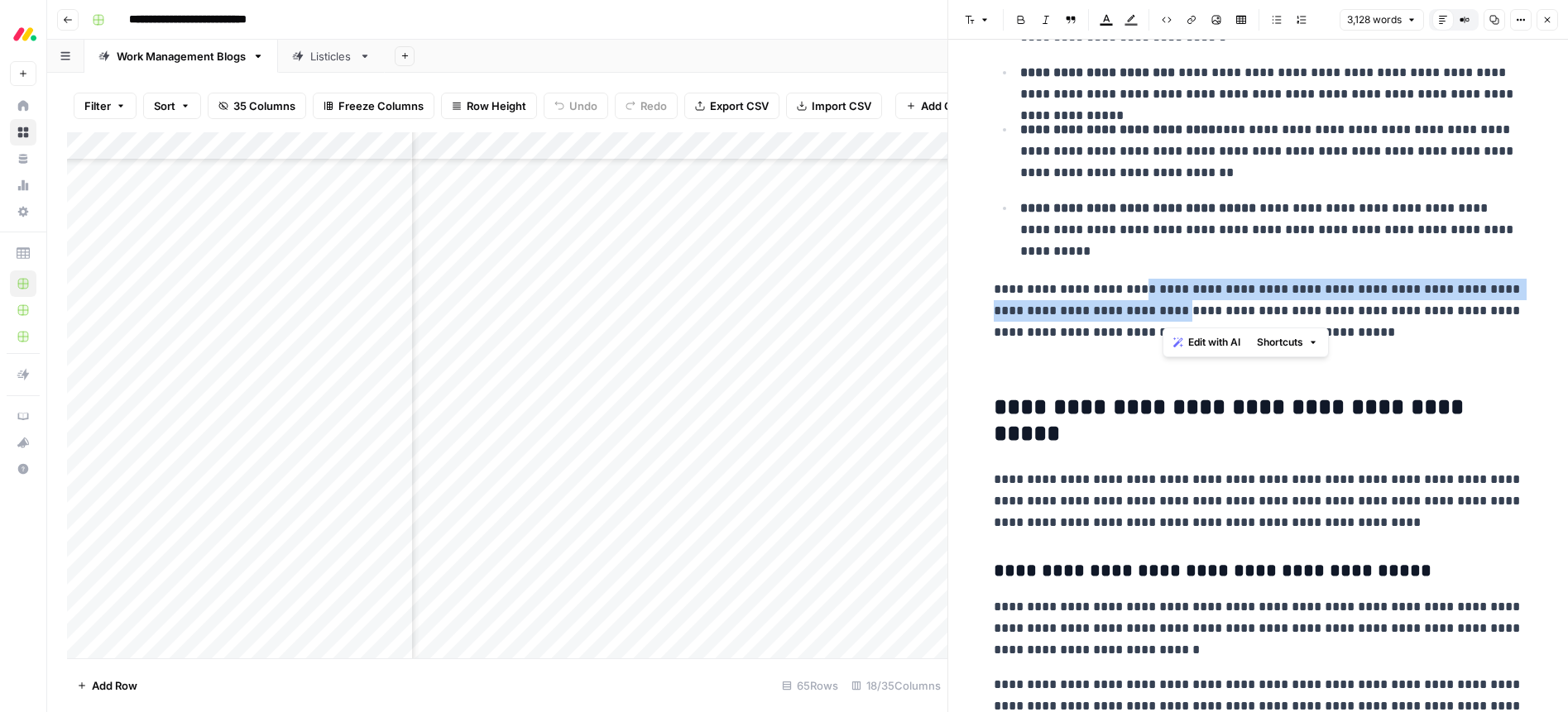 click on "**********" at bounding box center (1259, 311) 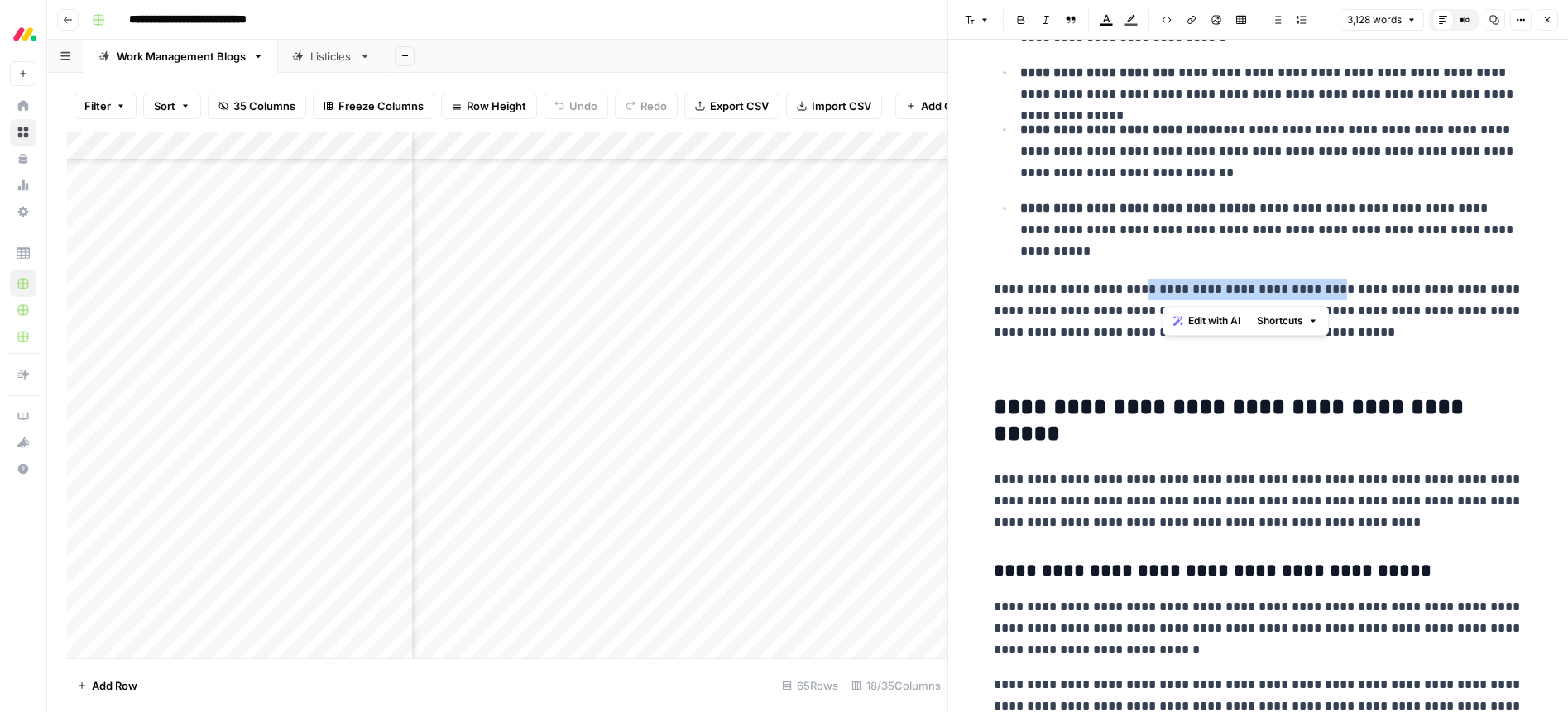 drag, startPoint x: 1353, startPoint y: 290, endPoint x: 1163, endPoint y: 284, distance: 190.0947 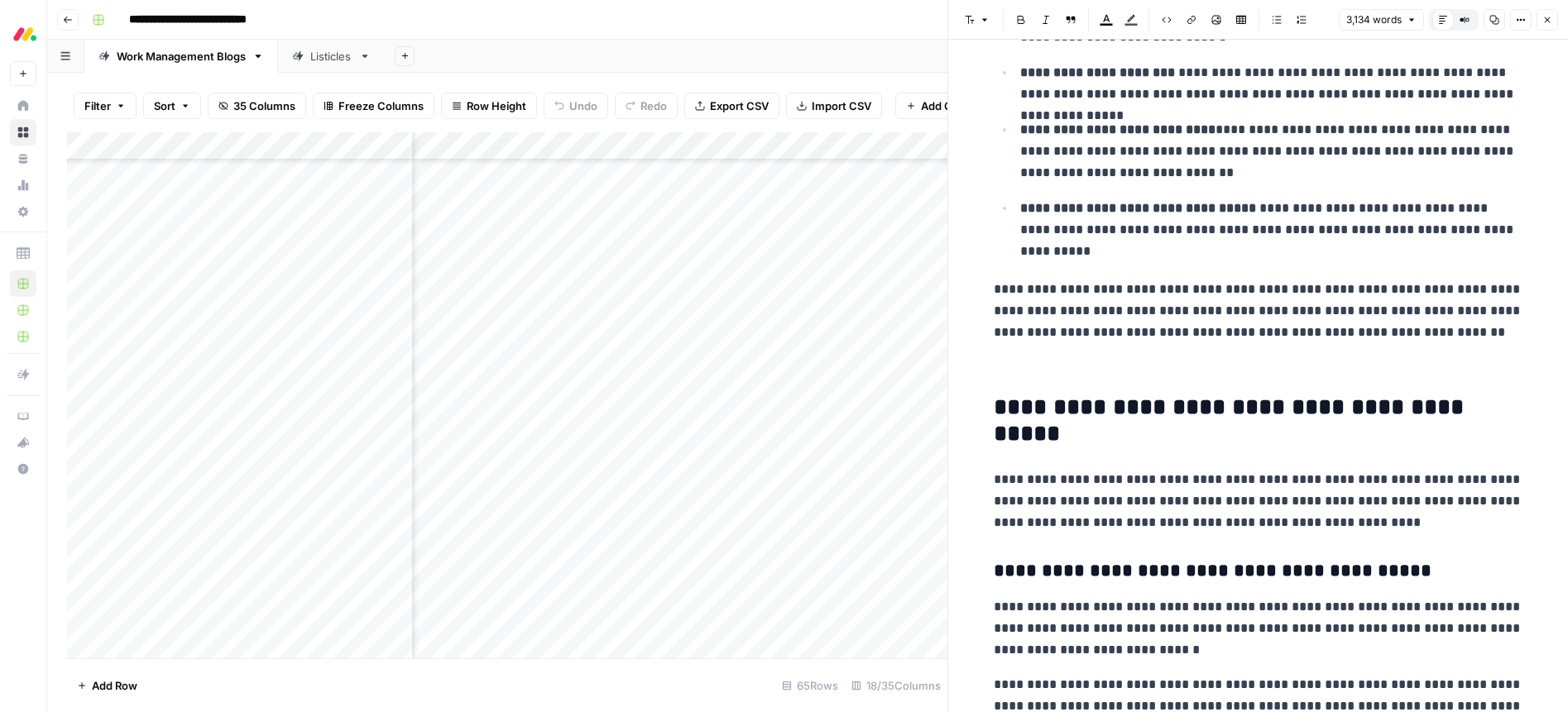 drag, startPoint x: 1424, startPoint y: 332, endPoint x: 1505, endPoint y: 289, distance: 91.70605 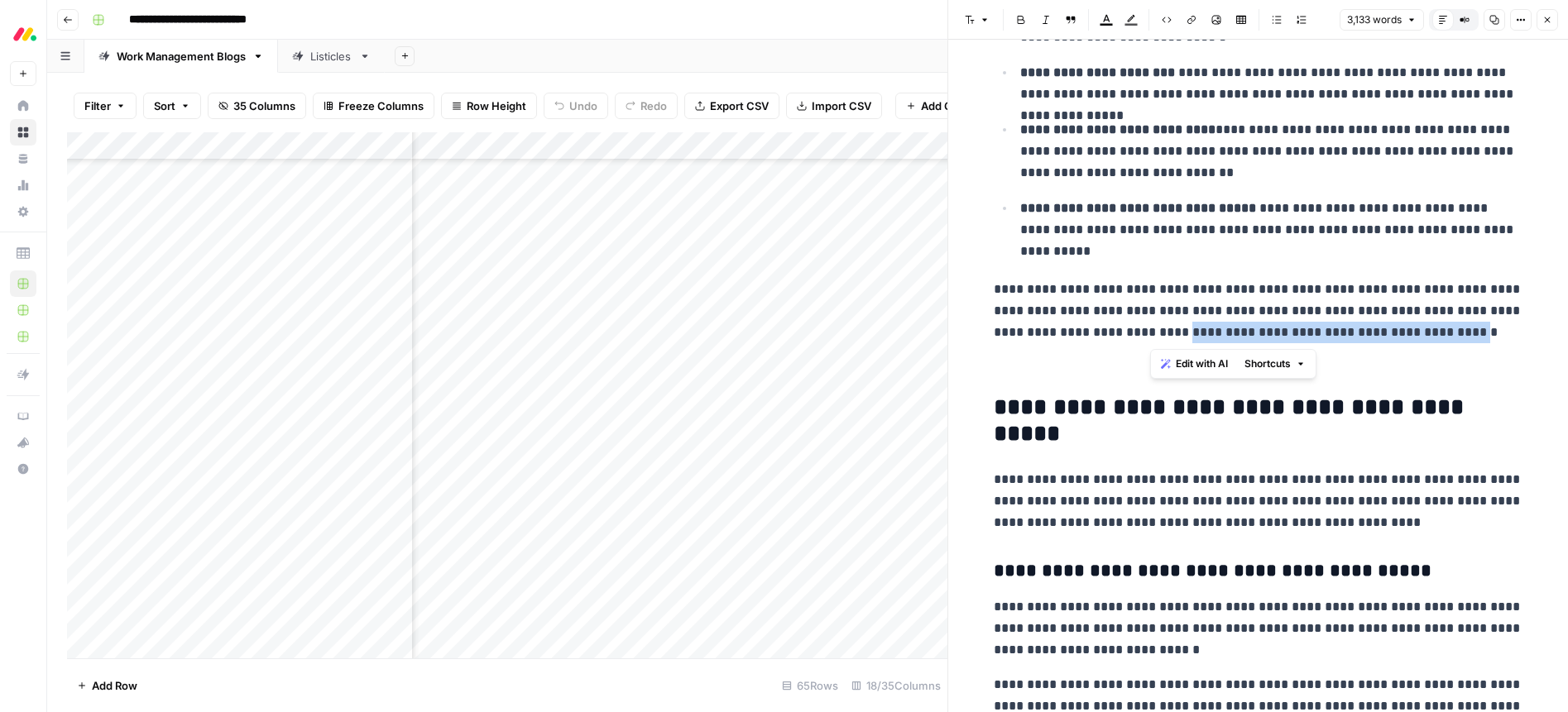 drag, startPoint x: 1149, startPoint y: 333, endPoint x: 1423, endPoint y: 485, distance: 313.33688 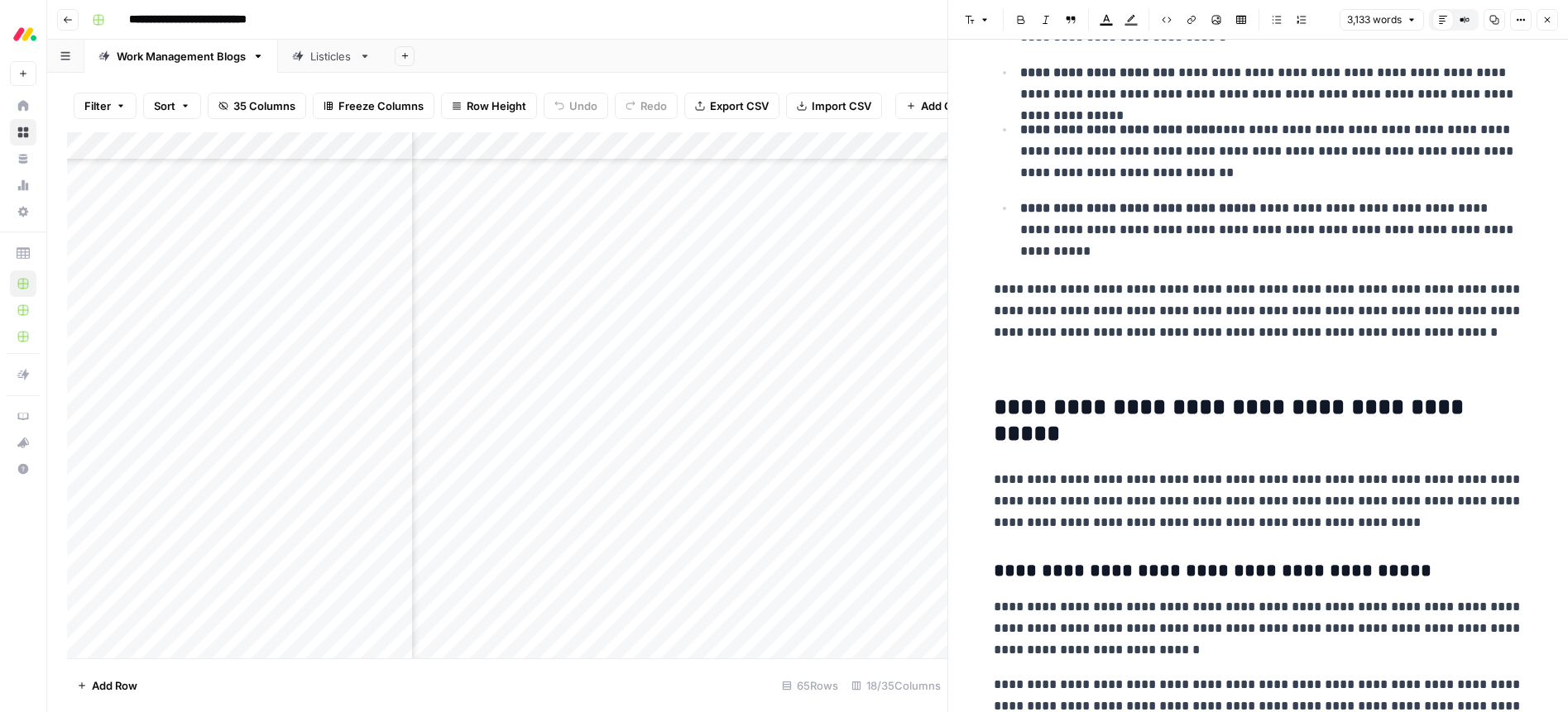 click on "**********" at bounding box center [1259, 311] 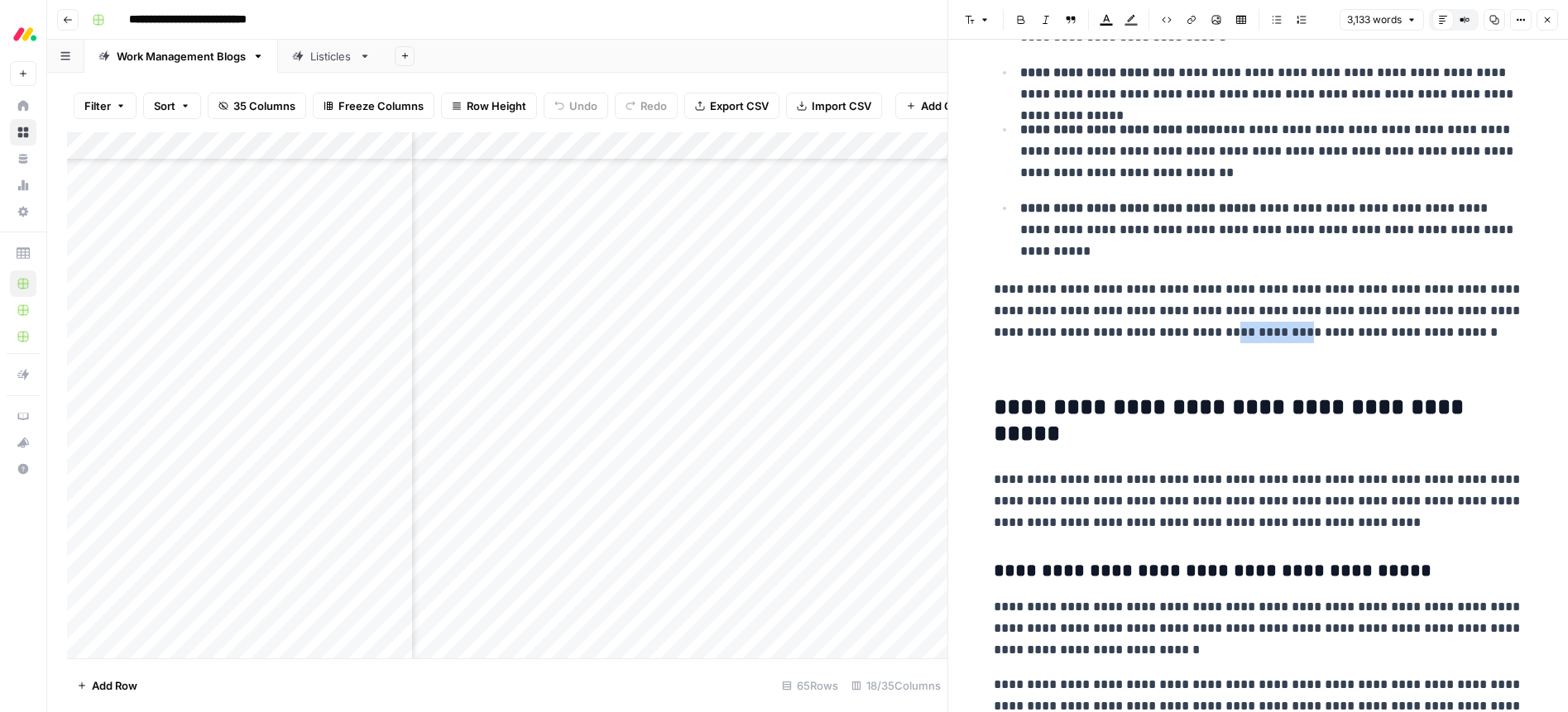click on "**********" at bounding box center [1259, 311] 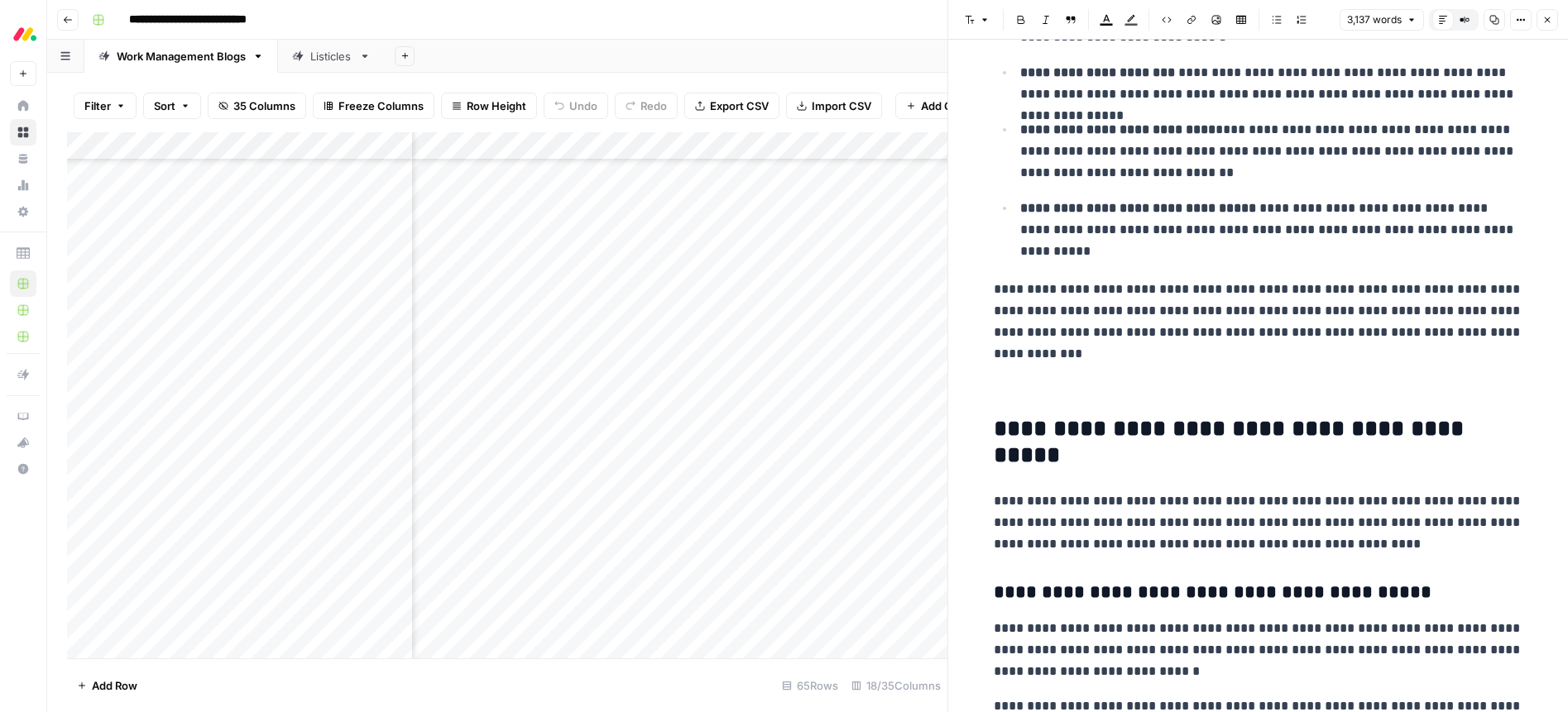 click on "**********" at bounding box center [1259, 322] 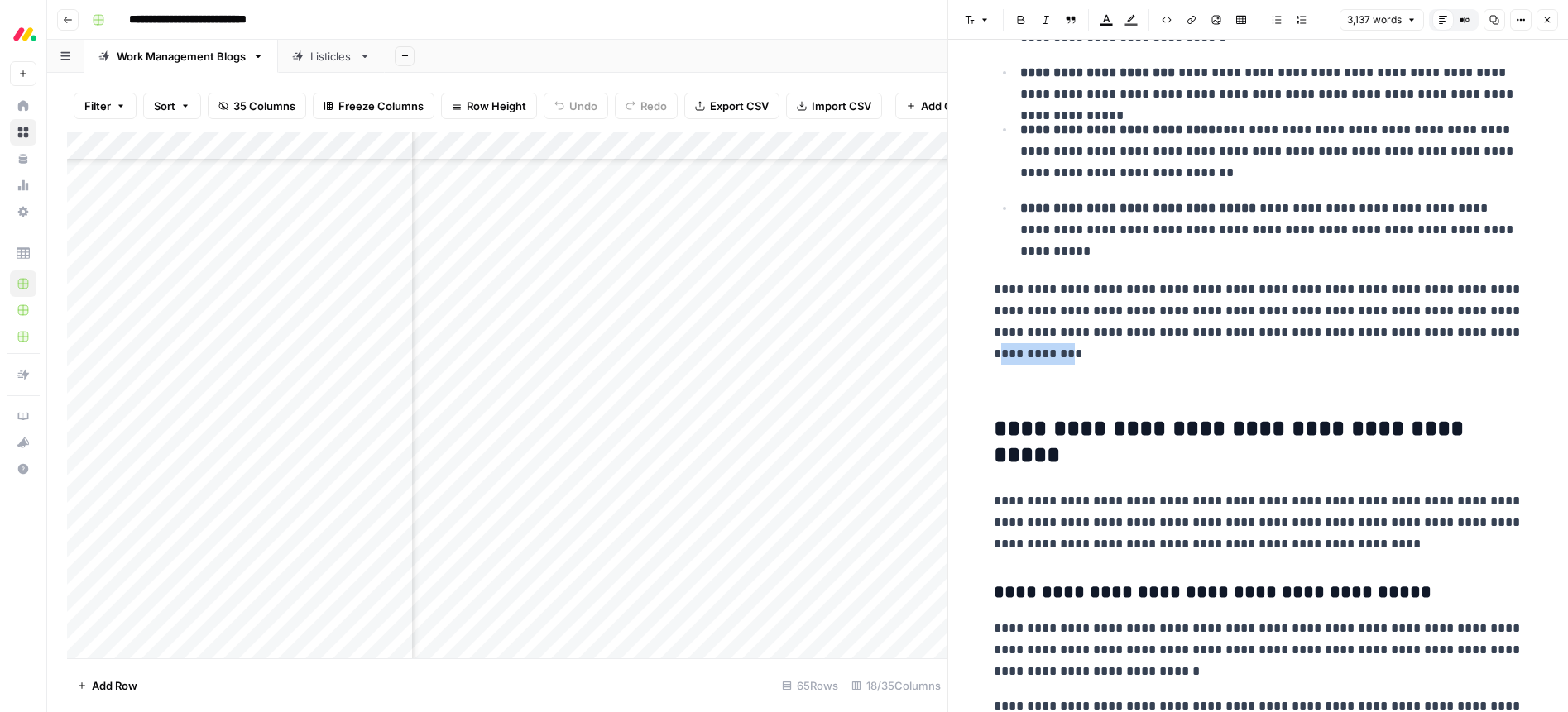 click on "**********" at bounding box center (1259, 322) 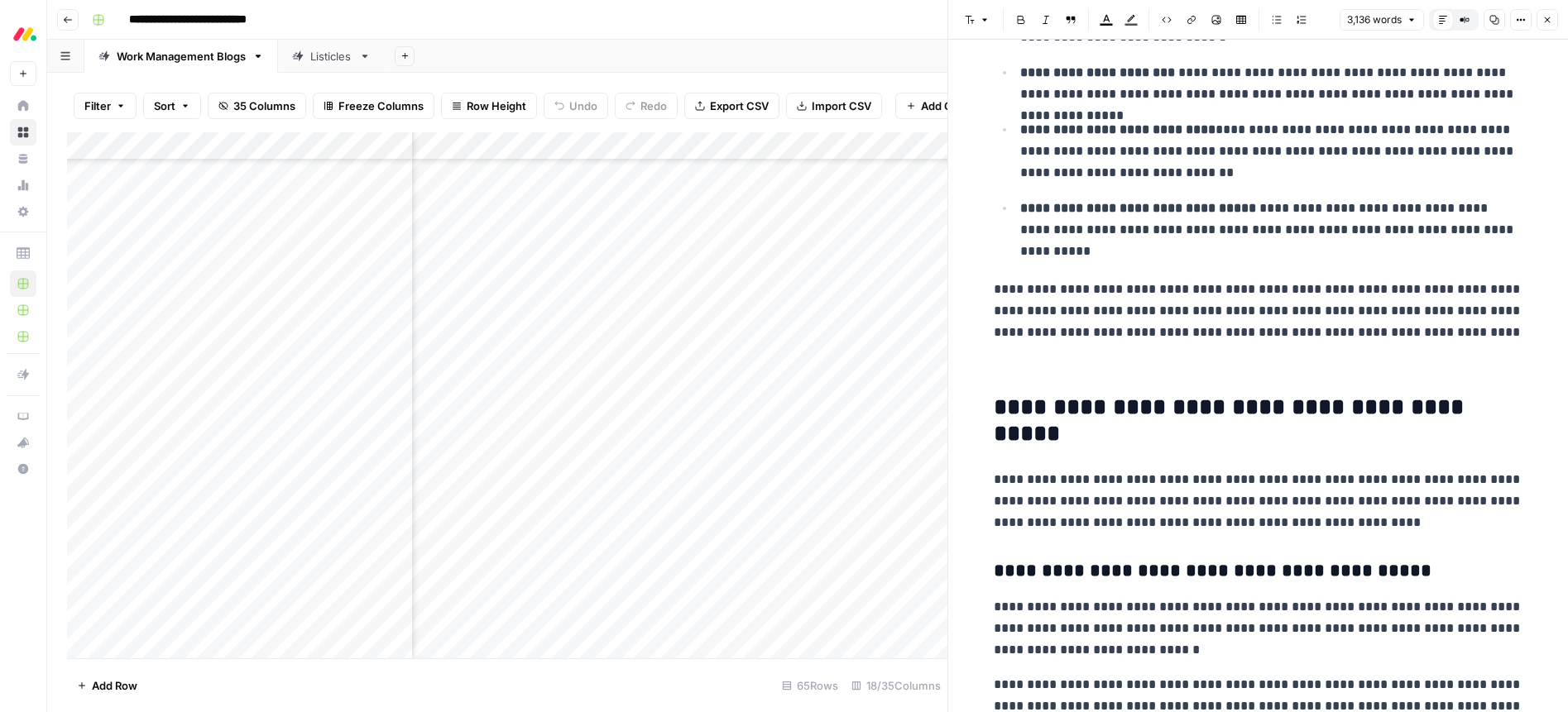 click at bounding box center [1259, 367] 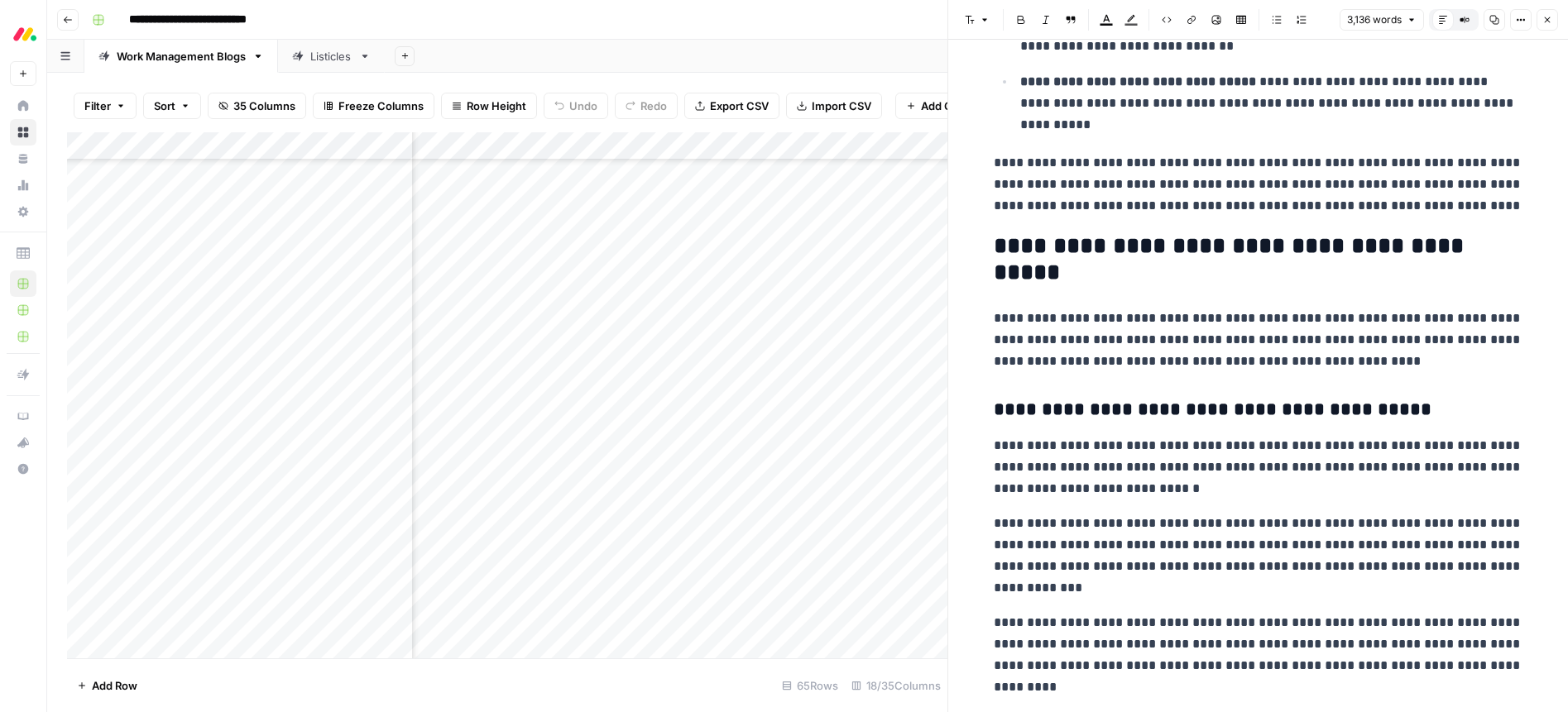 scroll, scrollTop: 6938, scrollLeft: 0, axis: vertical 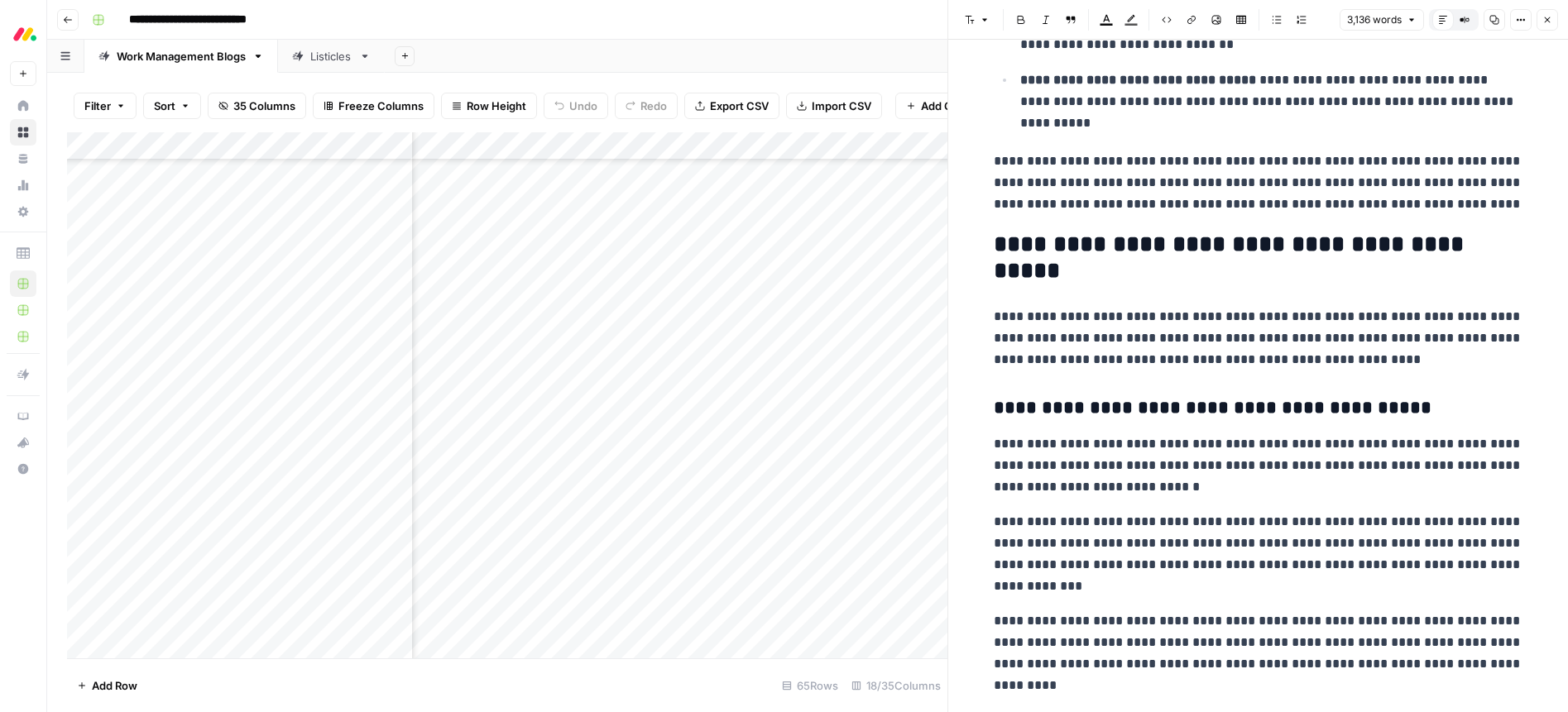 drag, startPoint x: 1050, startPoint y: 318, endPoint x: 1144, endPoint y: 457, distance: 167.80048 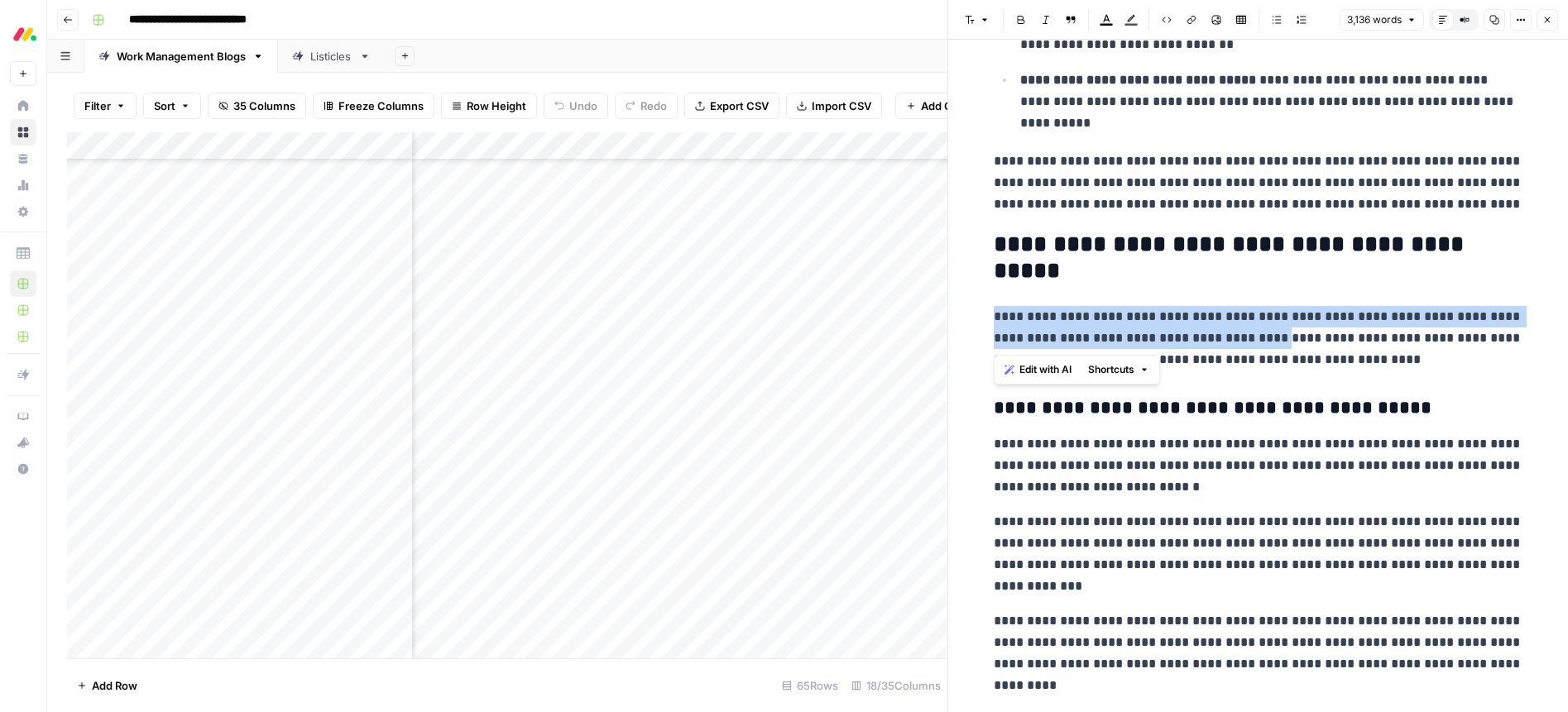 drag, startPoint x: 1288, startPoint y: 337, endPoint x: 989, endPoint y: 318, distance: 299.60307 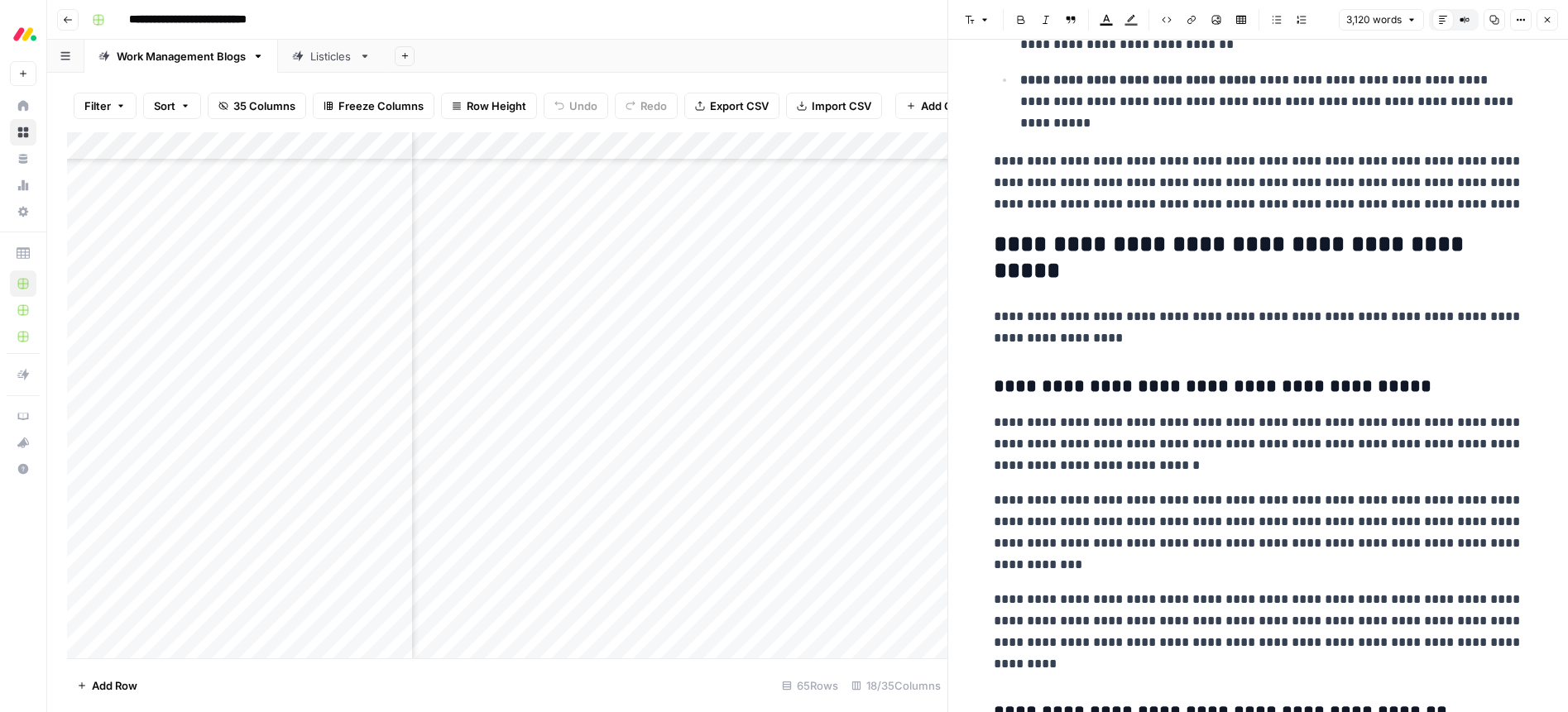 click on "**********" at bounding box center (1259, 327) 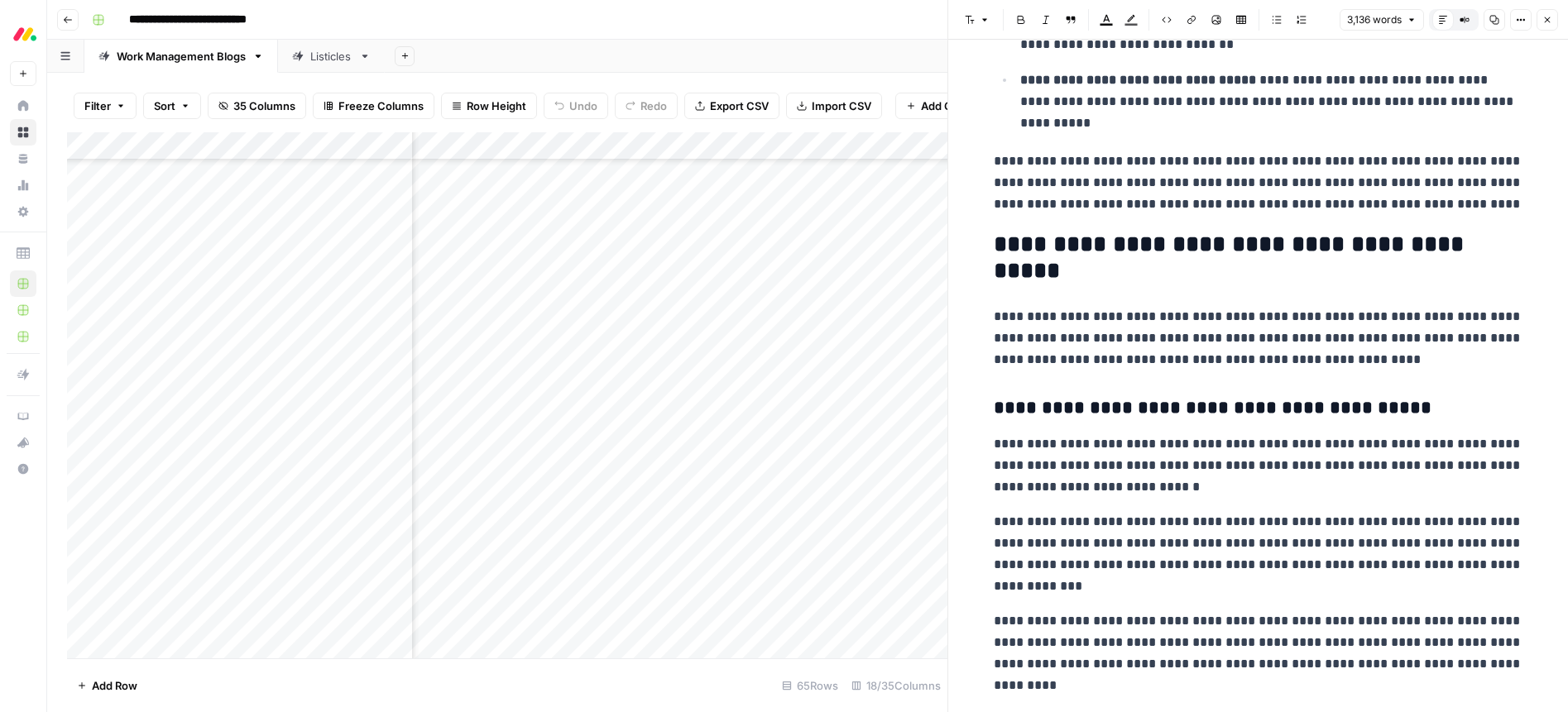 drag, startPoint x: 1141, startPoint y: 338, endPoint x: 1186, endPoint y: 346, distance: 45.70558 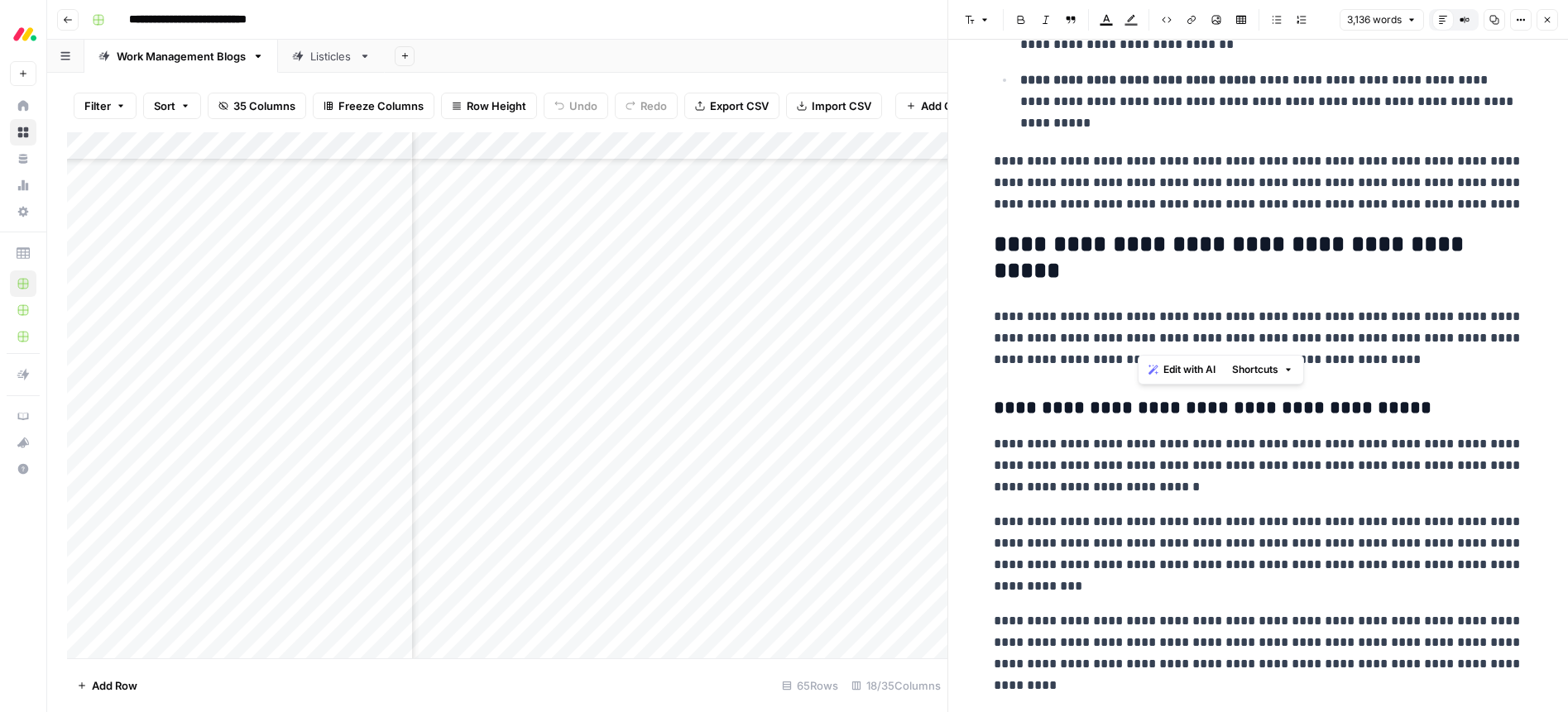 drag, startPoint x: 1088, startPoint y: 338, endPoint x: 1113, endPoint y: 334, distance: 25.317978 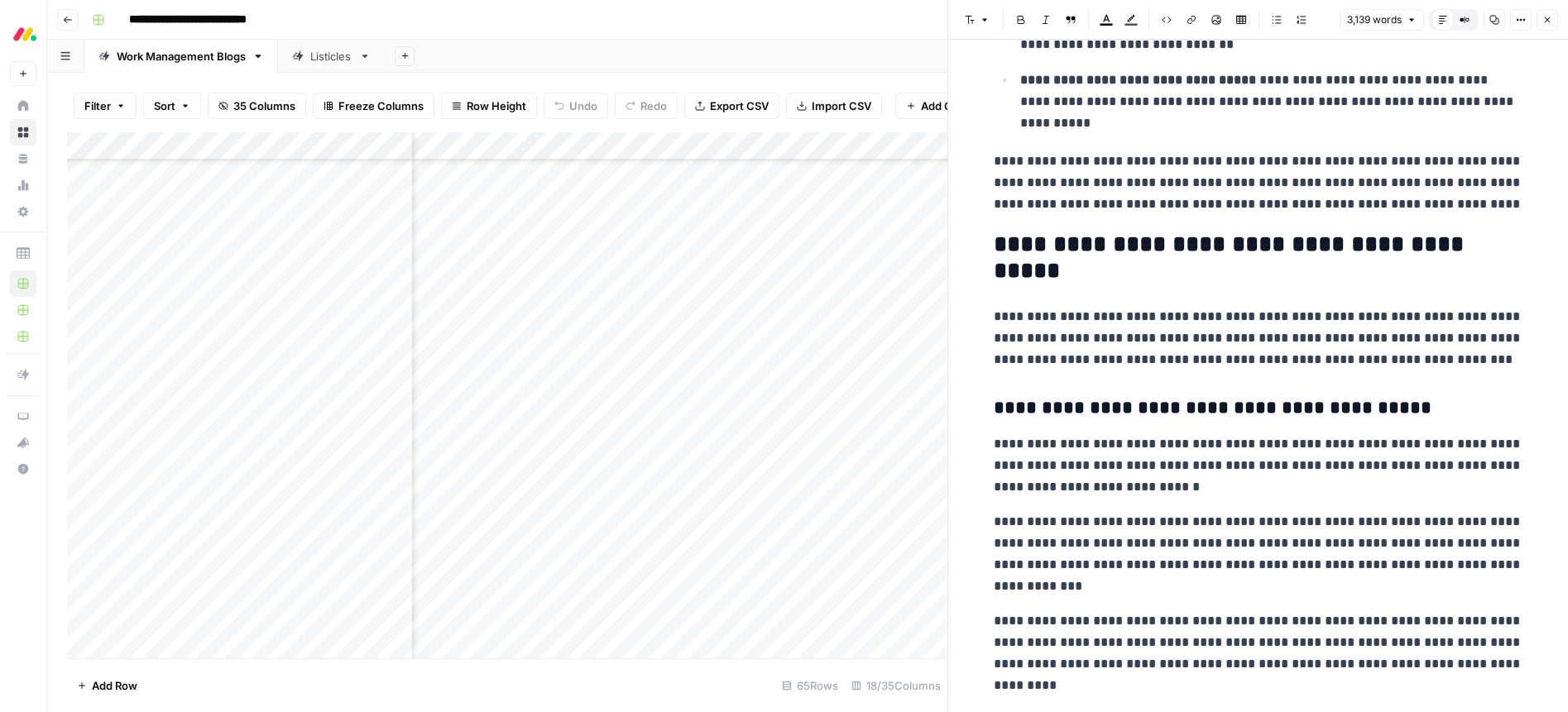 click on "**********" at bounding box center [1259, 338] 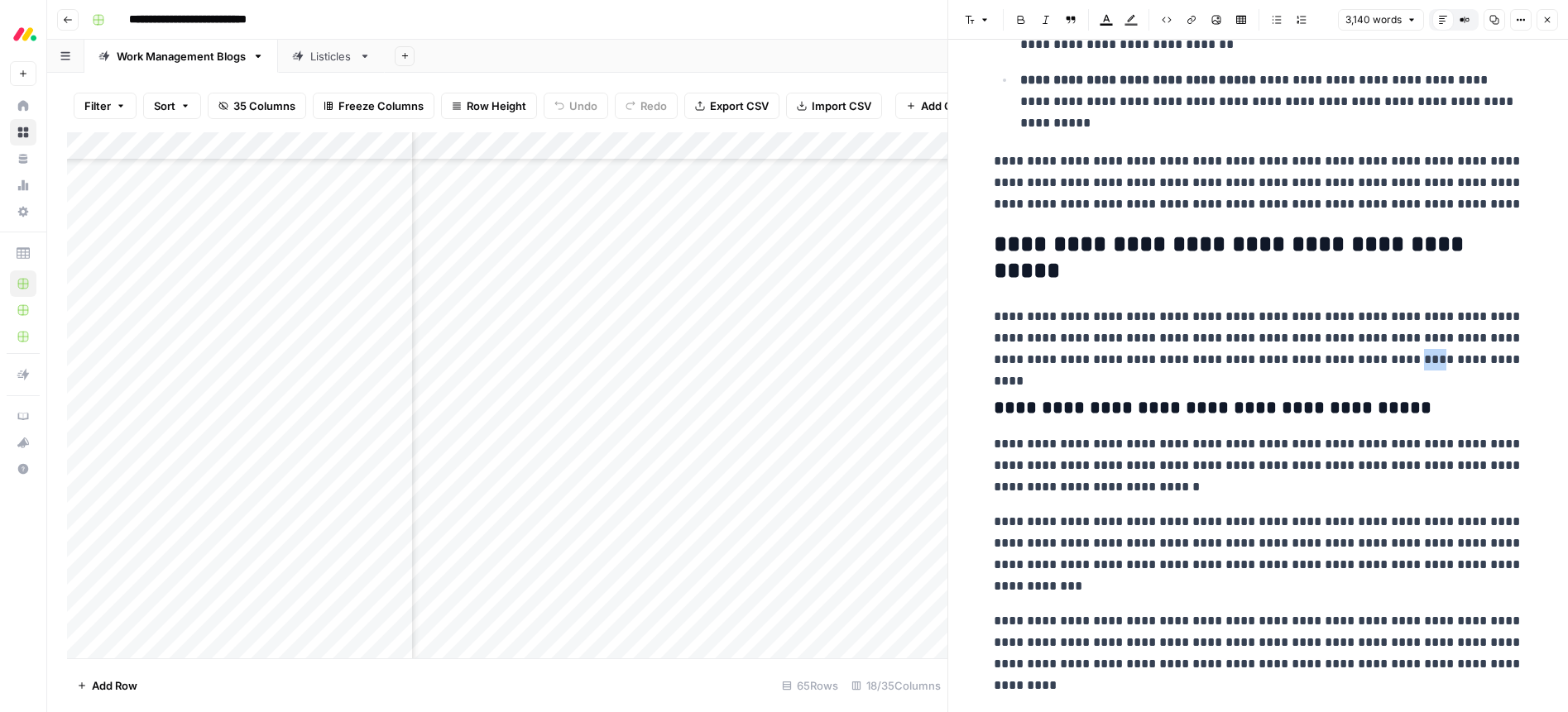 scroll, scrollTop: 6943, scrollLeft: 0, axis: vertical 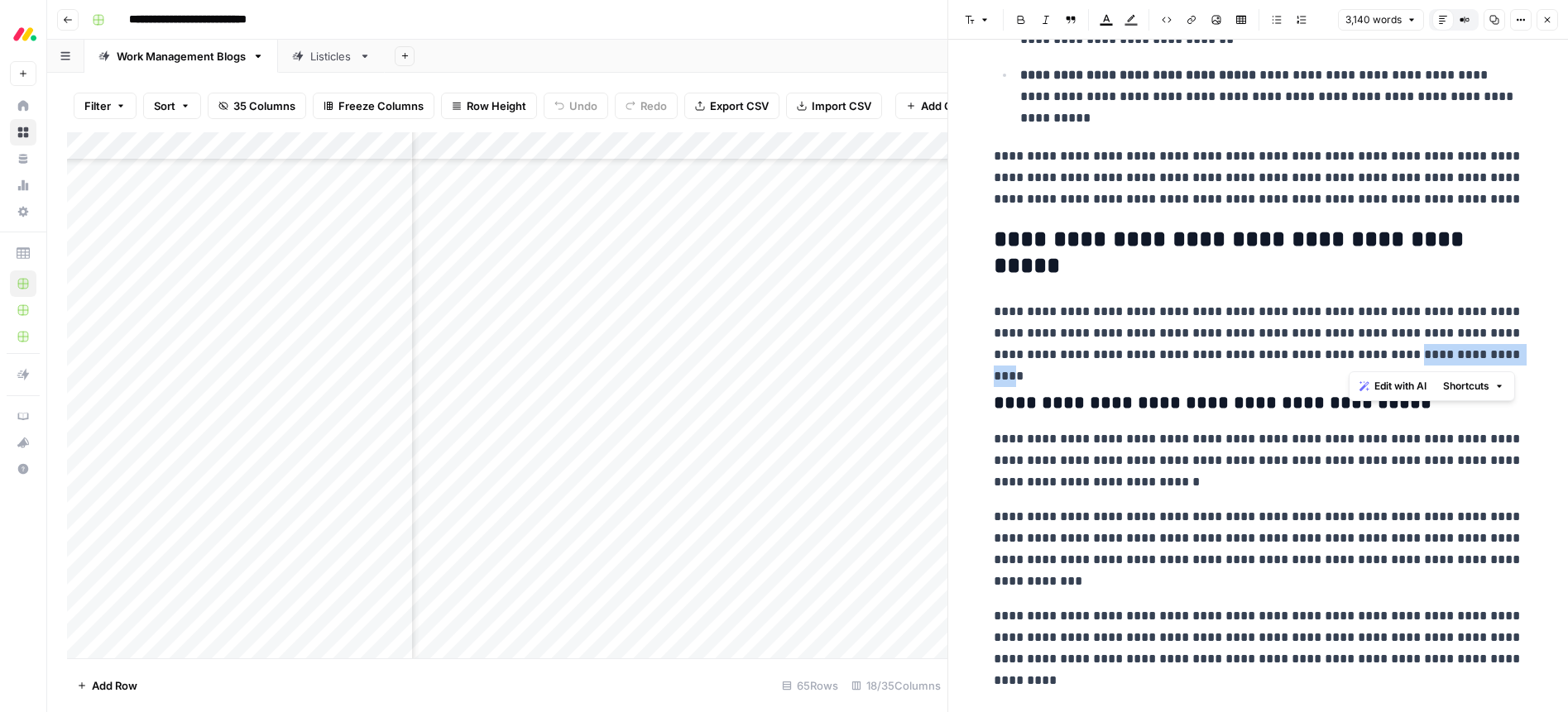 drag, startPoint x: 1347, startPoint y: 360, endPoint x: 1457, endPoint y: 357, distance: 110.0409 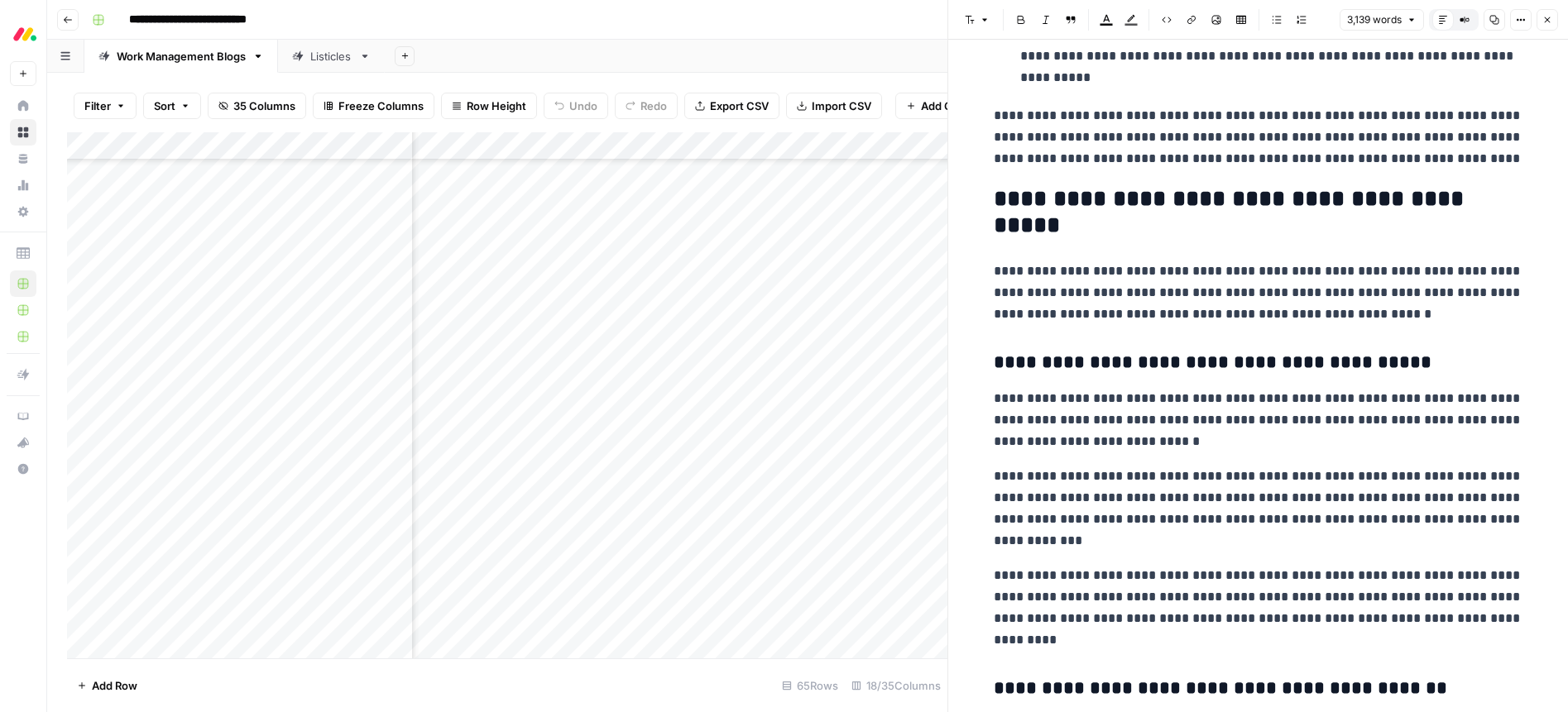 scroll, scrollTop: 6980, scrollLeft: 0, axis: vertical 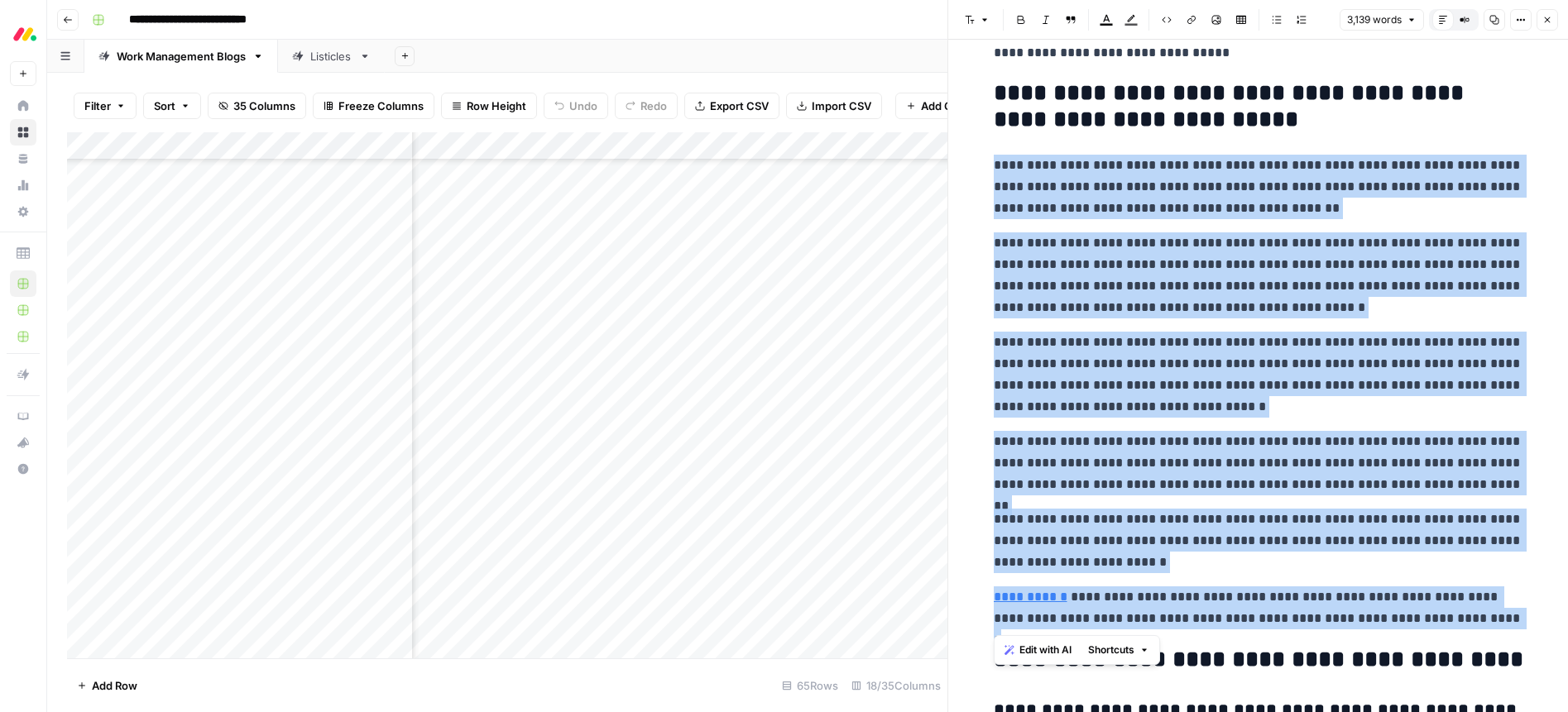 drag, startPoint x: 1509, startPoint y: 619, endPoint x: 1010, endPoint y: 205, distance: 648.38029 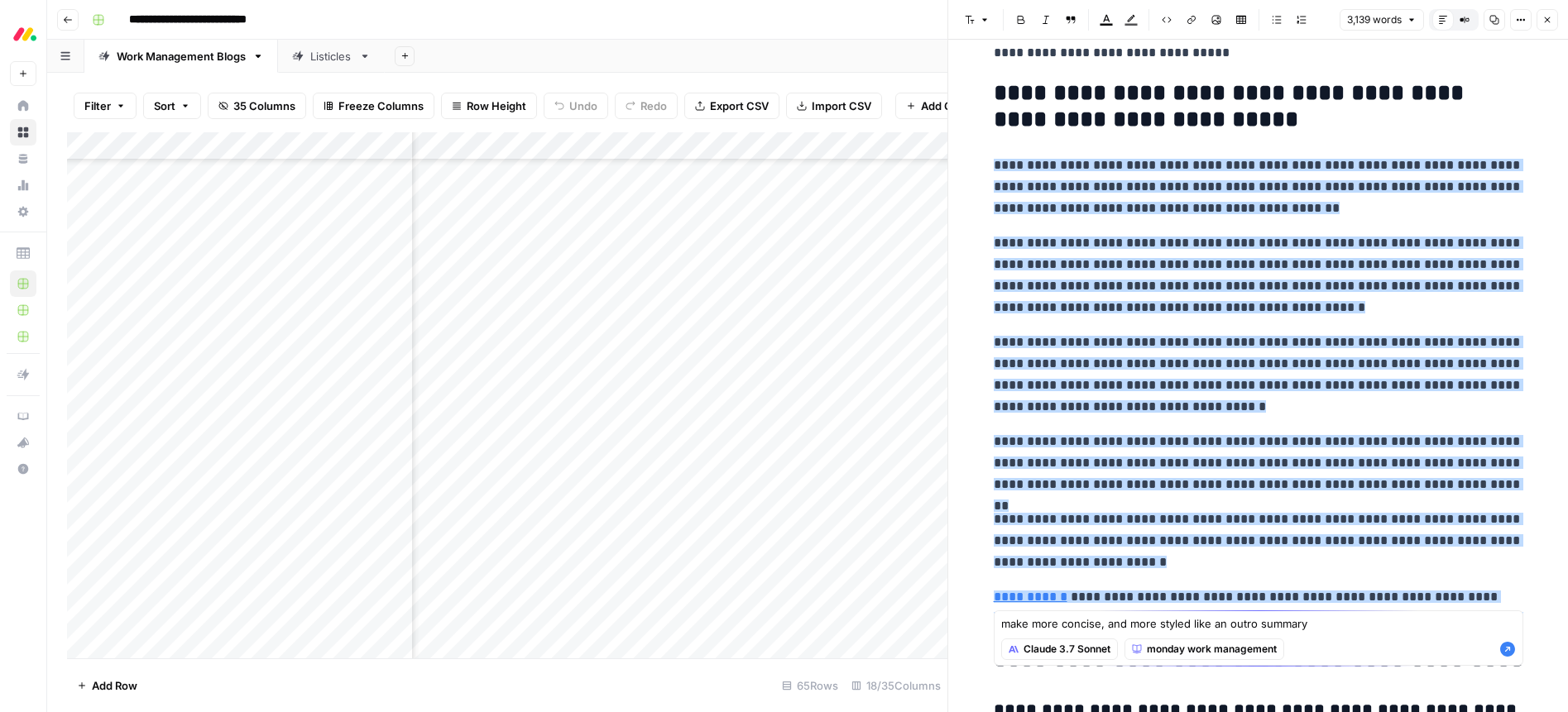scroll, scrollTop: 7959, scrollLeft: 0, axis: vertical 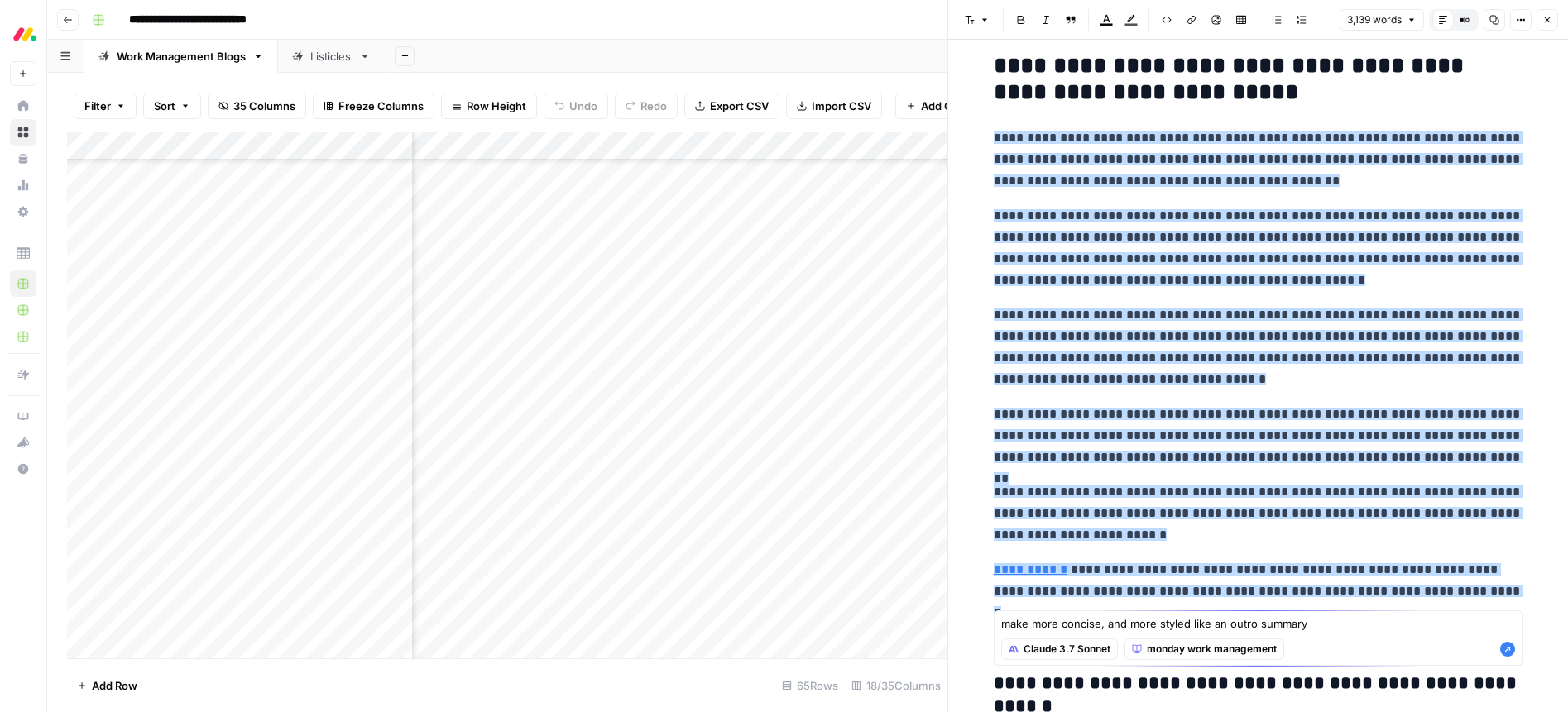 type on "make more concise, and more styled like an outro summary" 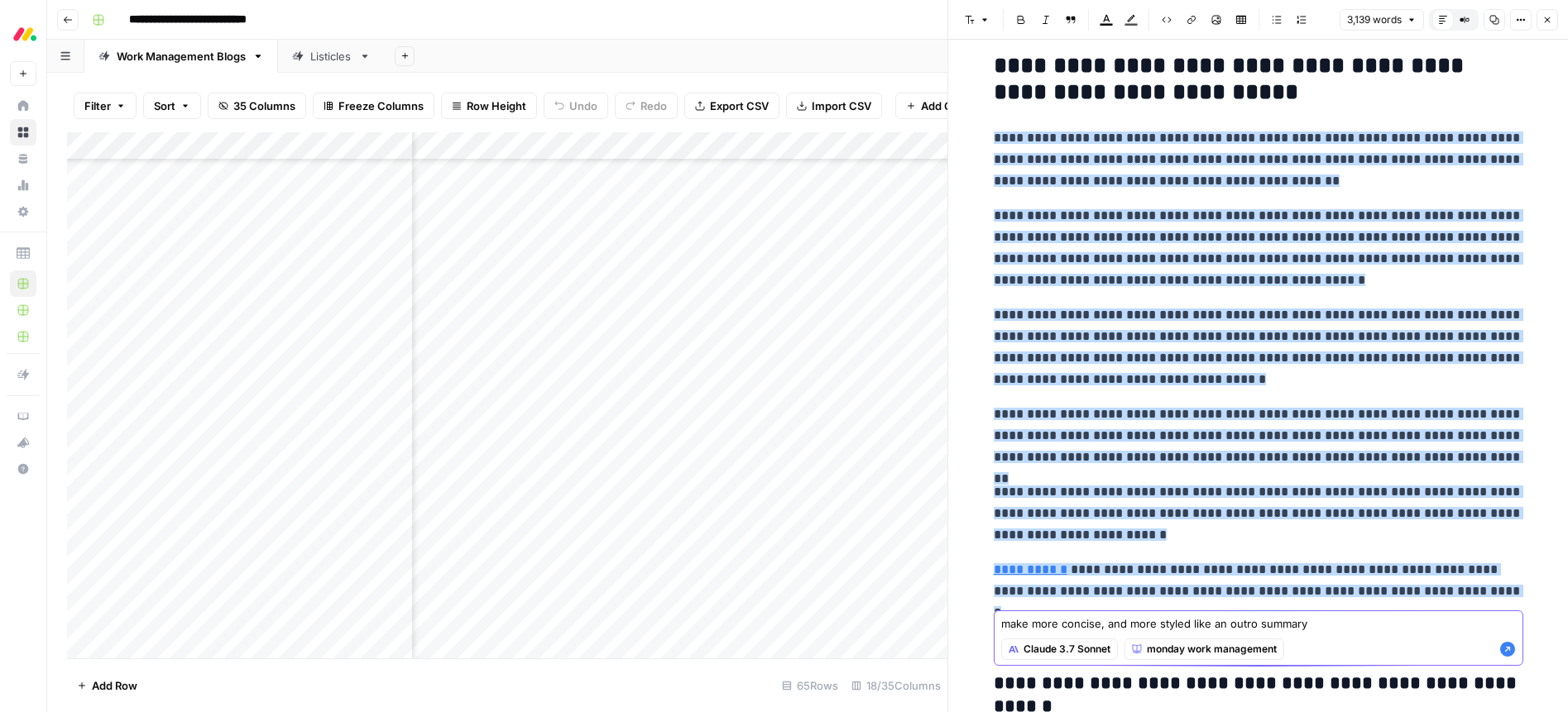 click 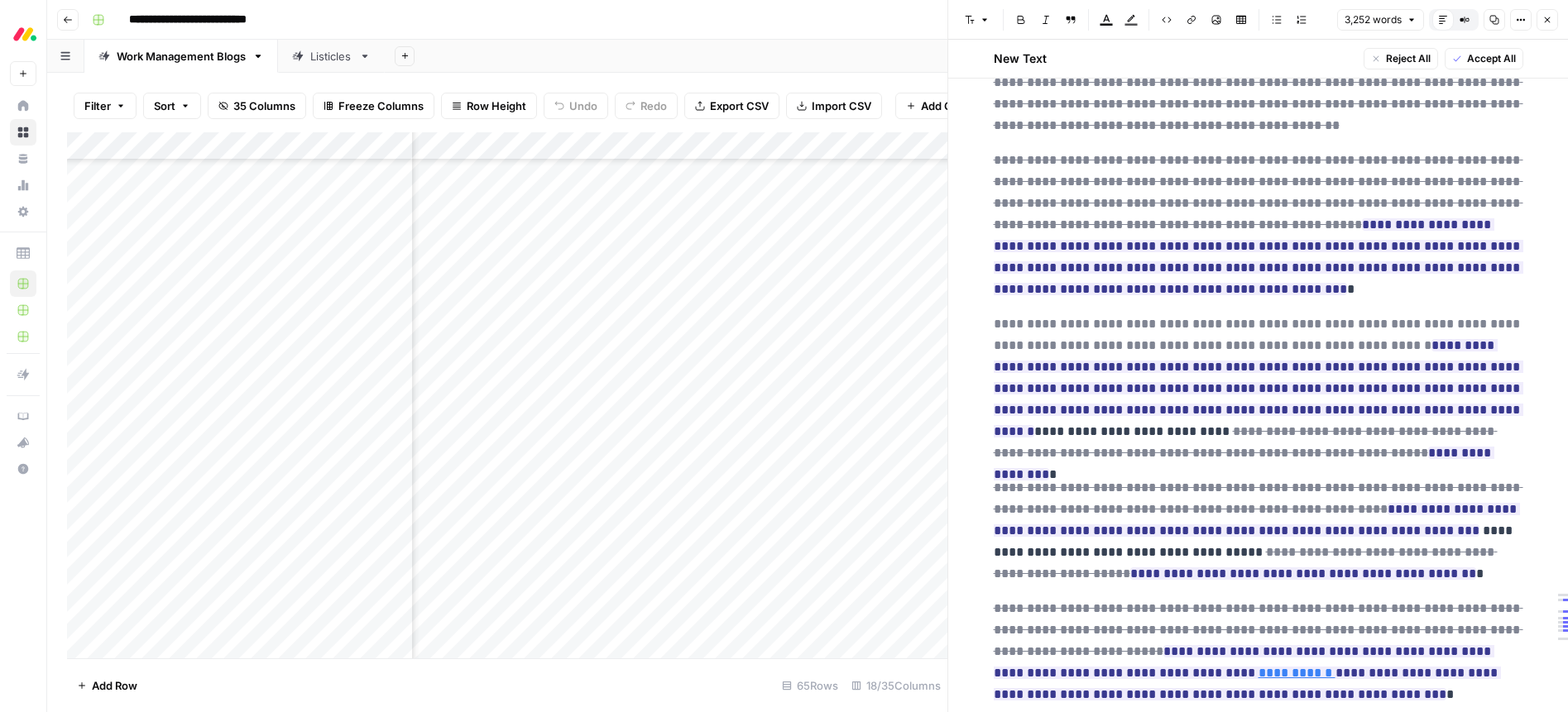 scroll, scrollTop: 7973, scrollLeft: 0, axis: vertical 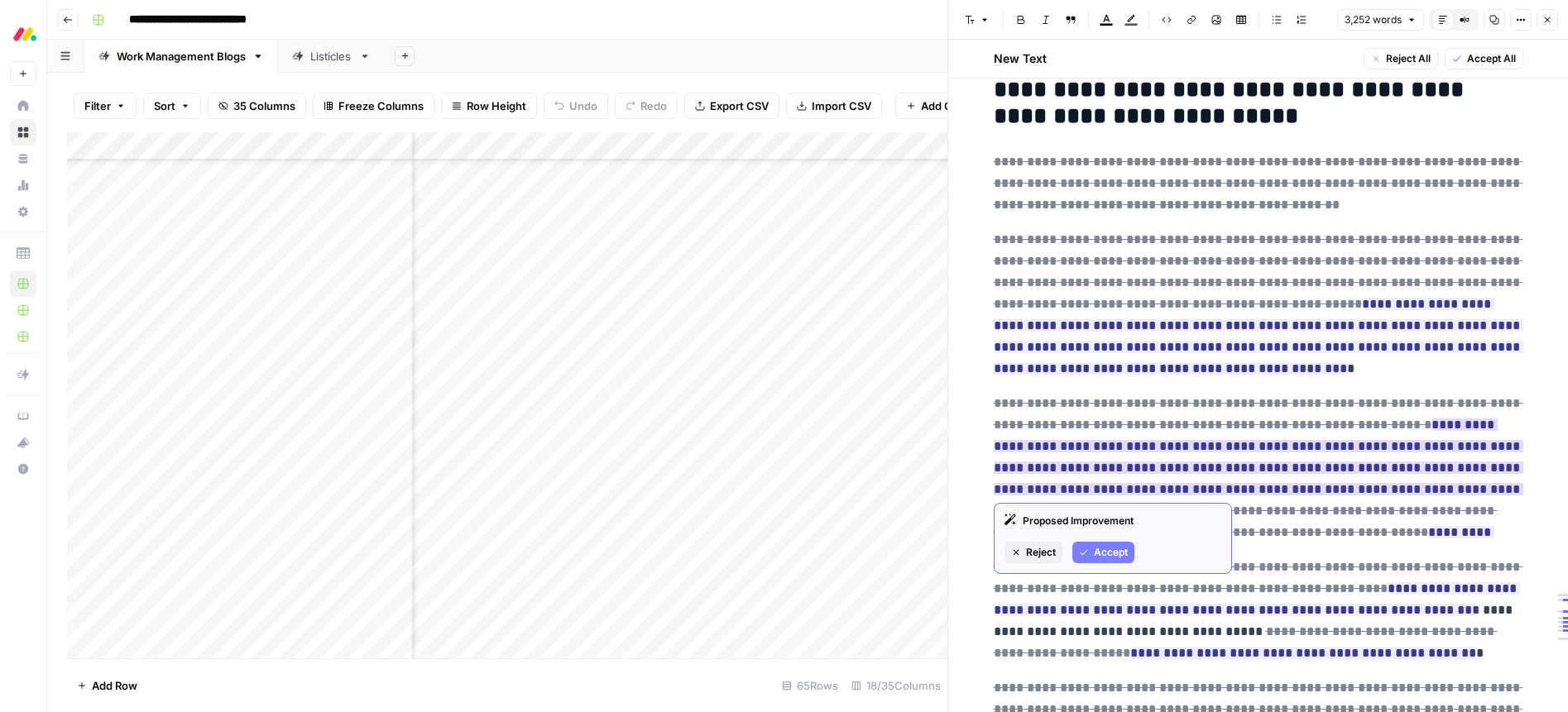 click on "Accept" at bounding box center [1110, 552] 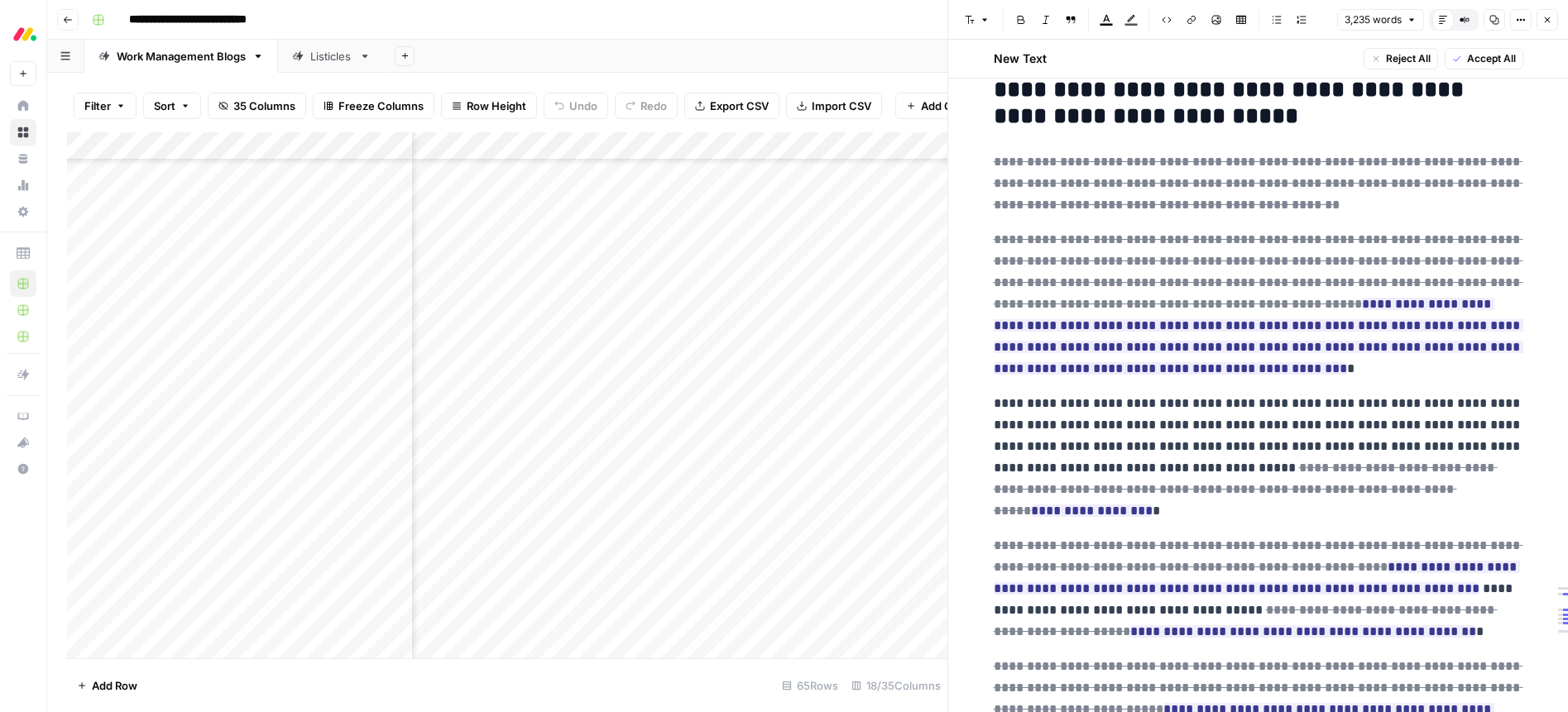 click on "Accept All" at bounding box center (1491, 59) 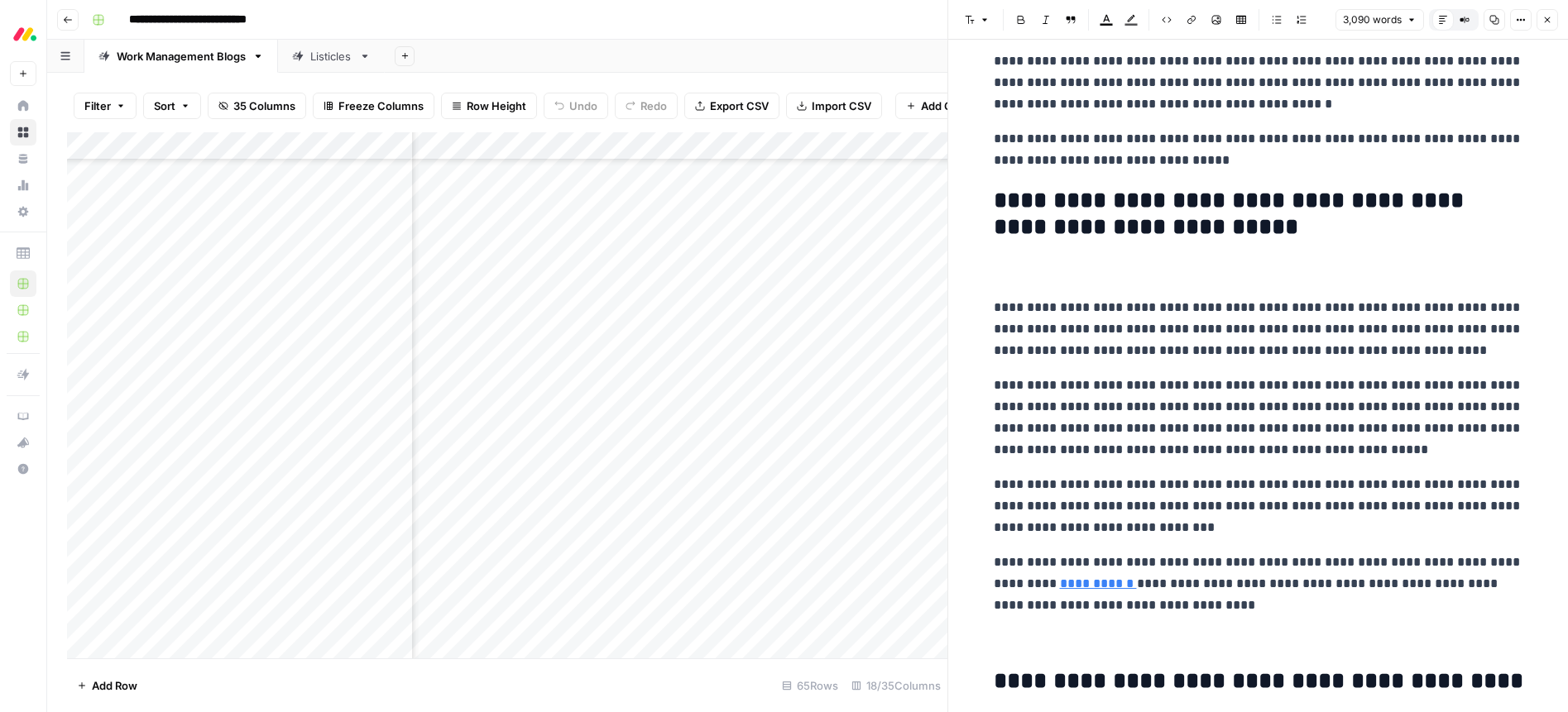 scroll, scrollTop: 7809, scrollLeft: 0, axis: vertical 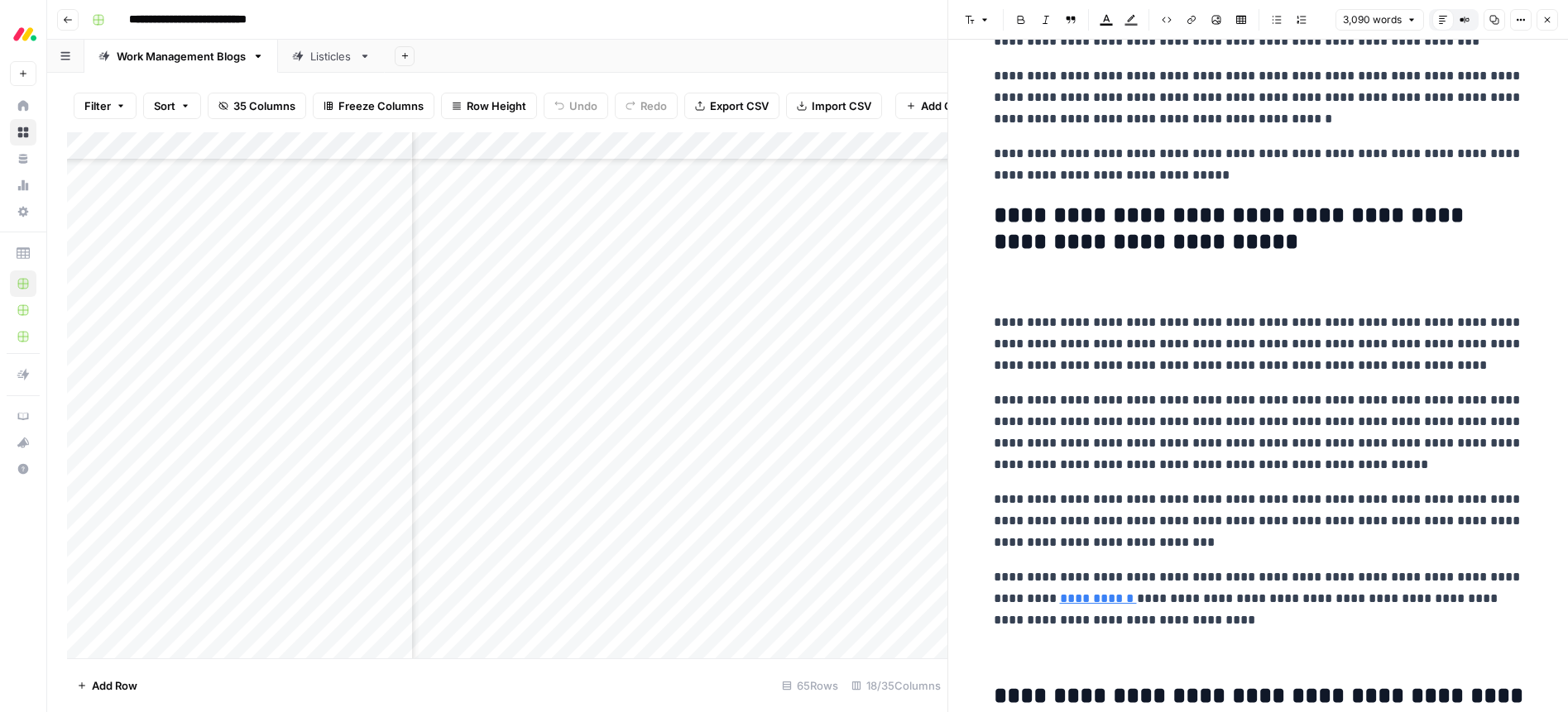 click on "**********" at bounding box center (1259, 229) 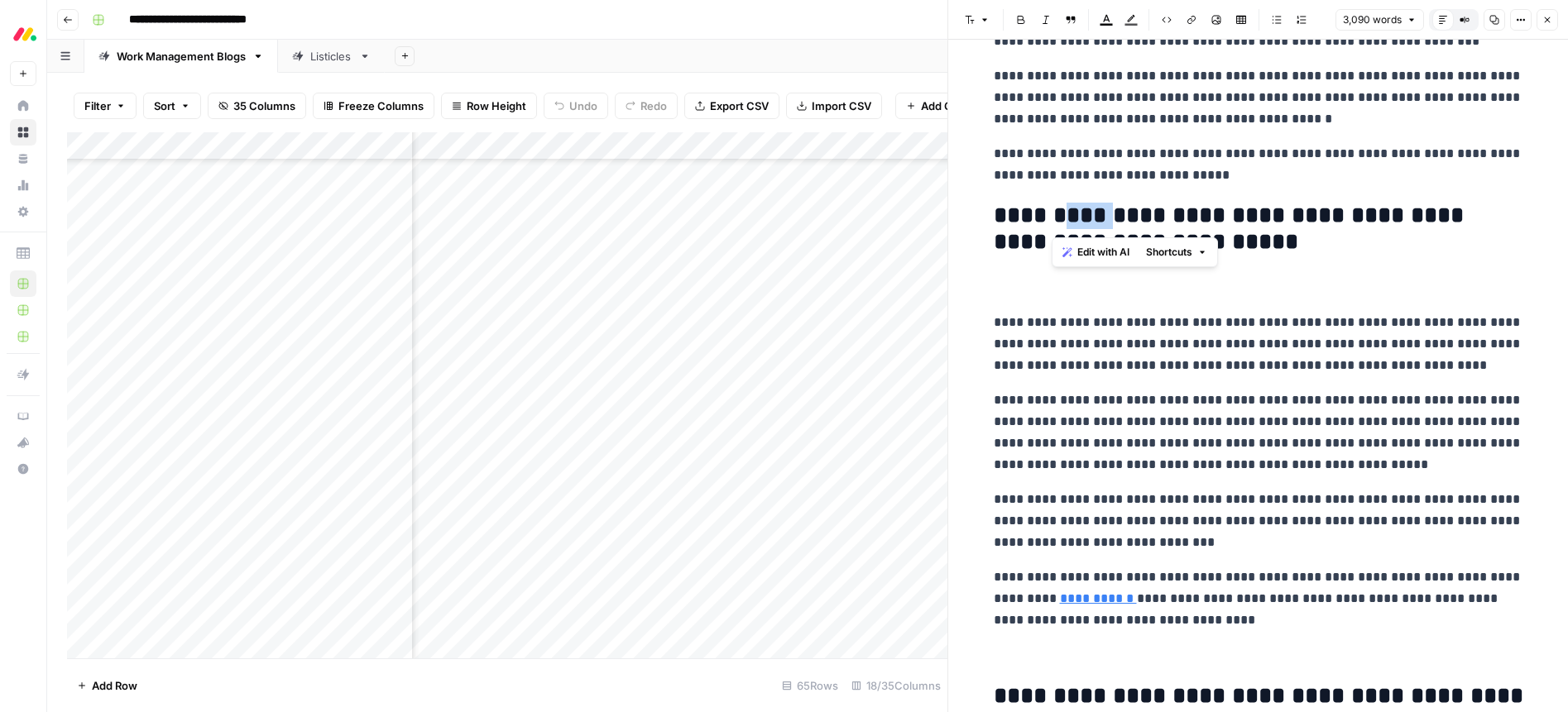 click on "**********" at bounding box center (1259, 229) 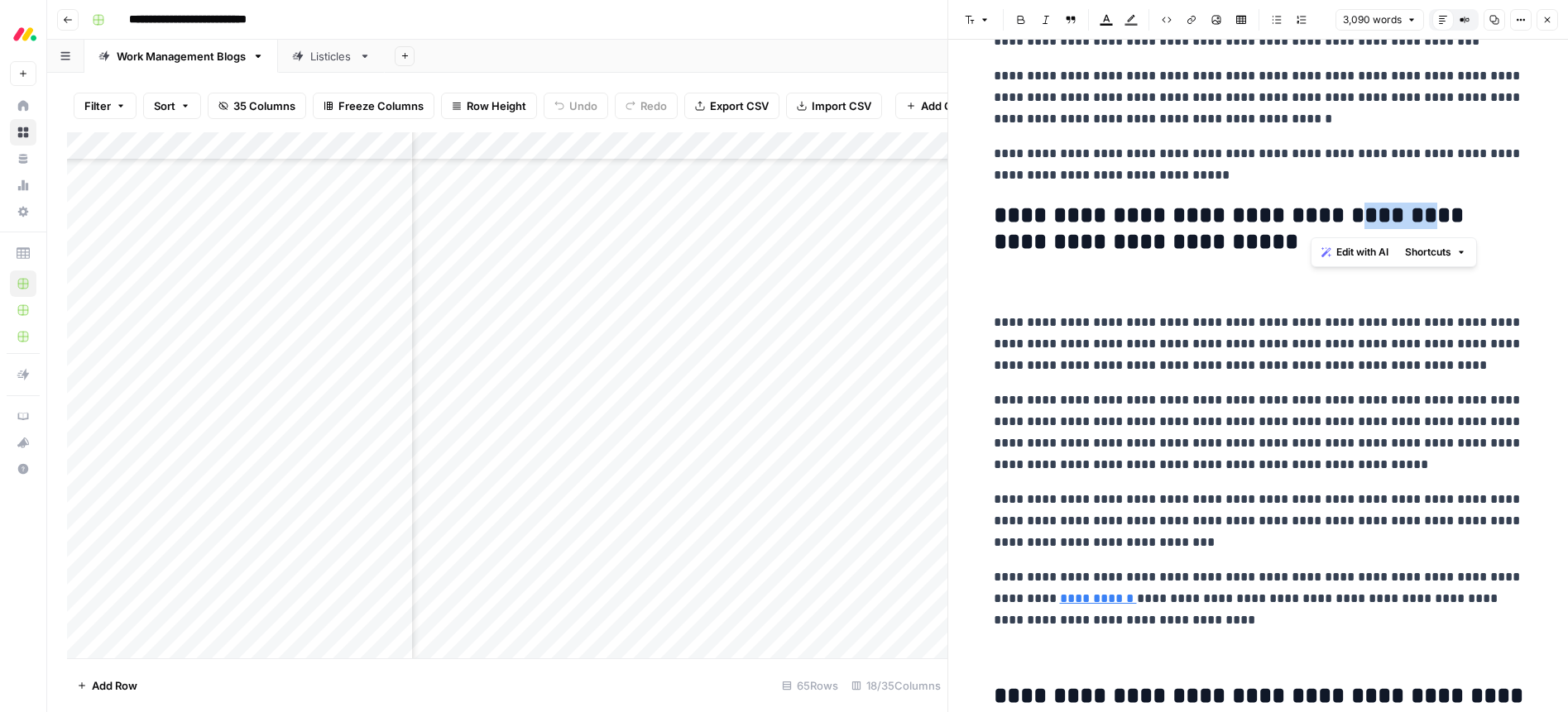 drag, startPoint x: 1323, startPoint y: 216, endPoint x: 1388, endPoint y: 215, distance: 65.00769 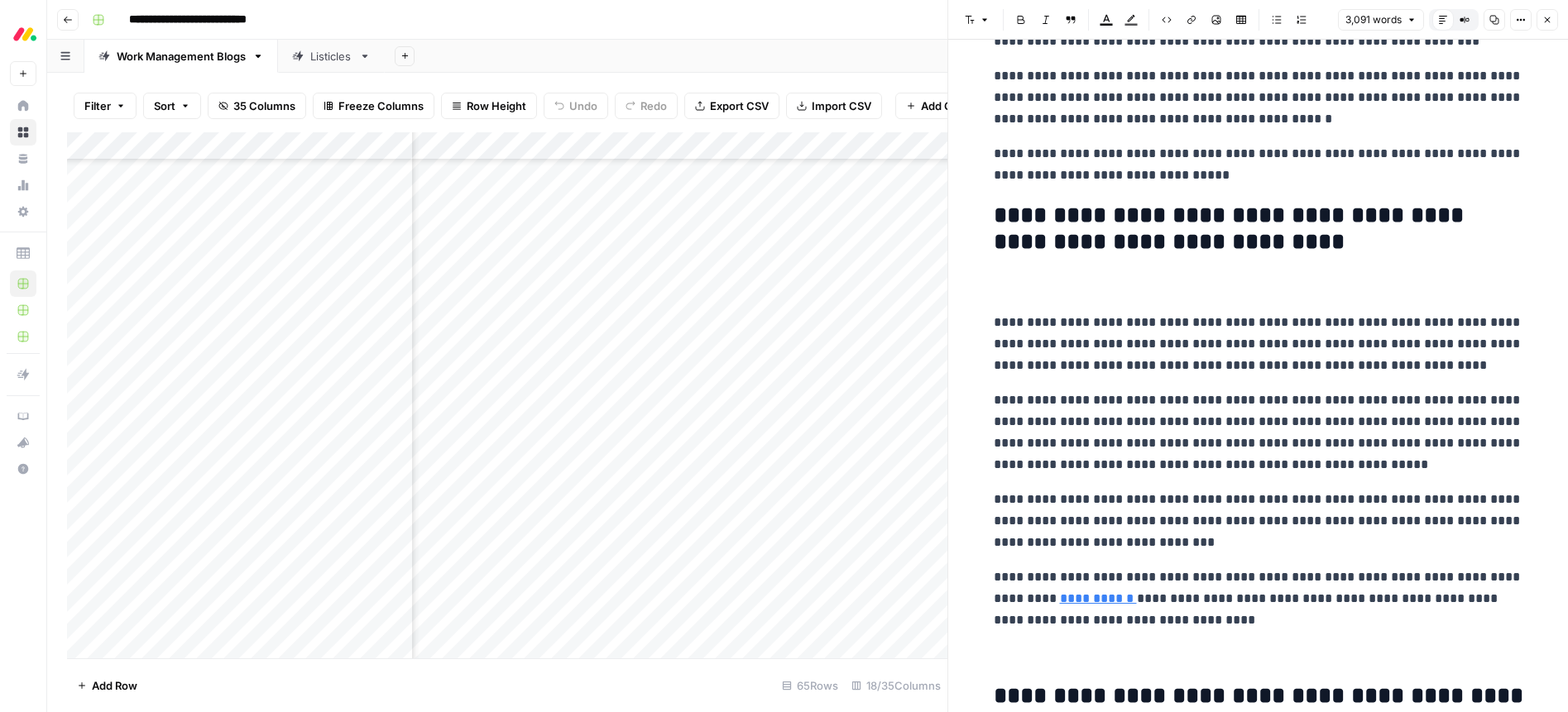 click on "**********" at bounding box center [1259, 229] 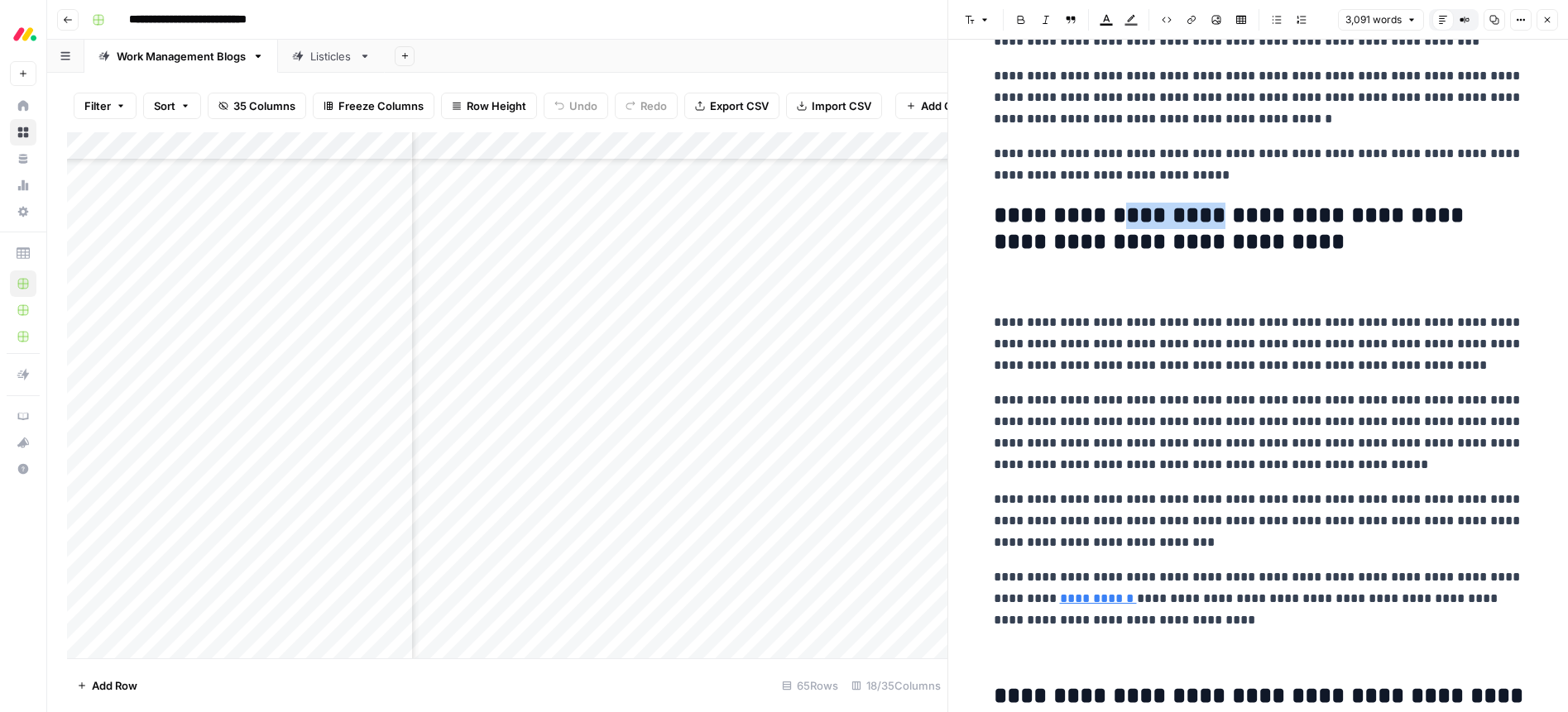 drag, startPoint x: 1158, startPoint y: 221, endPoint x: 1165, endPoint y: 231, distance: 12 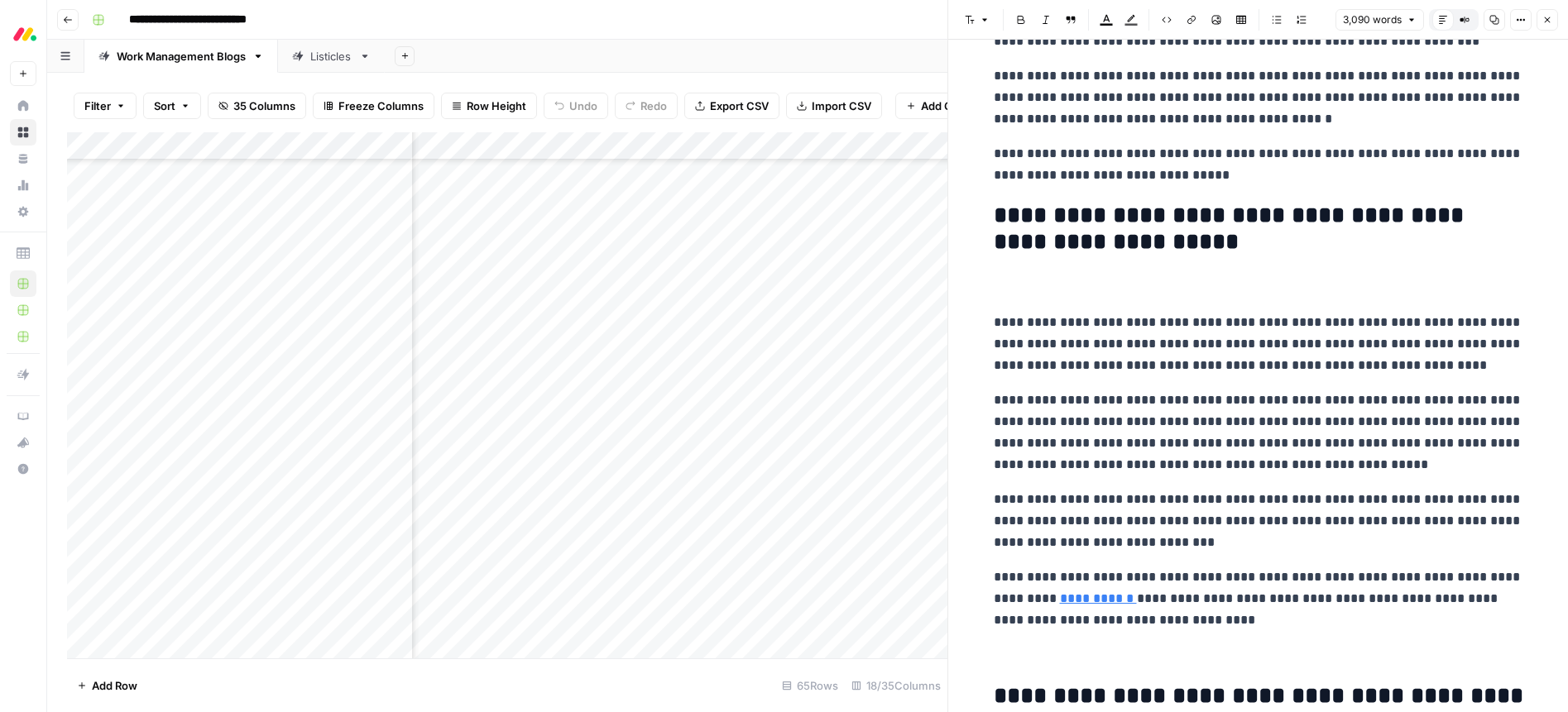 click on "**********" at bounding box center (1259, -2956) 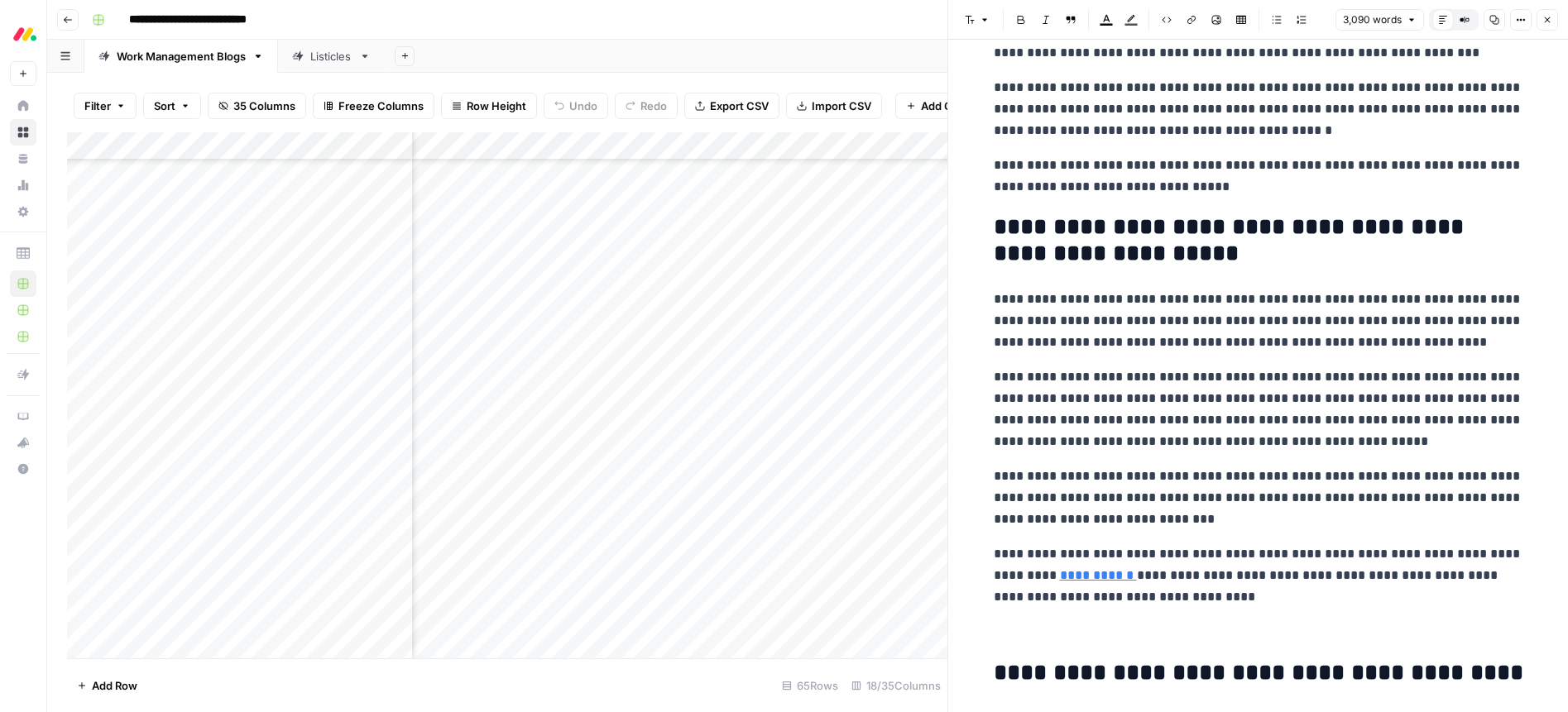 scroll, scrollTop: 7798, scrollLeft: 0, axis: vertical 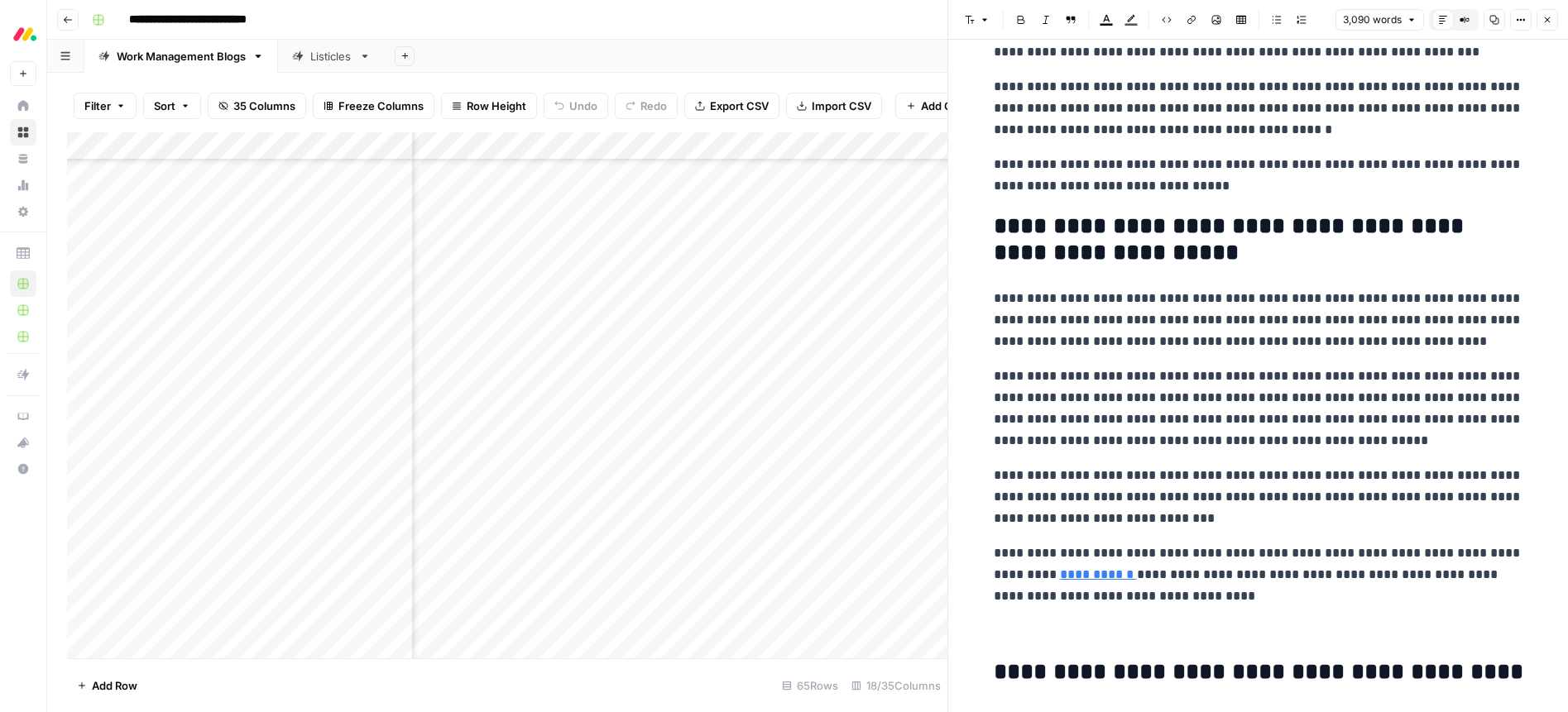 click on "**********" at bounding box center (1259, 320) 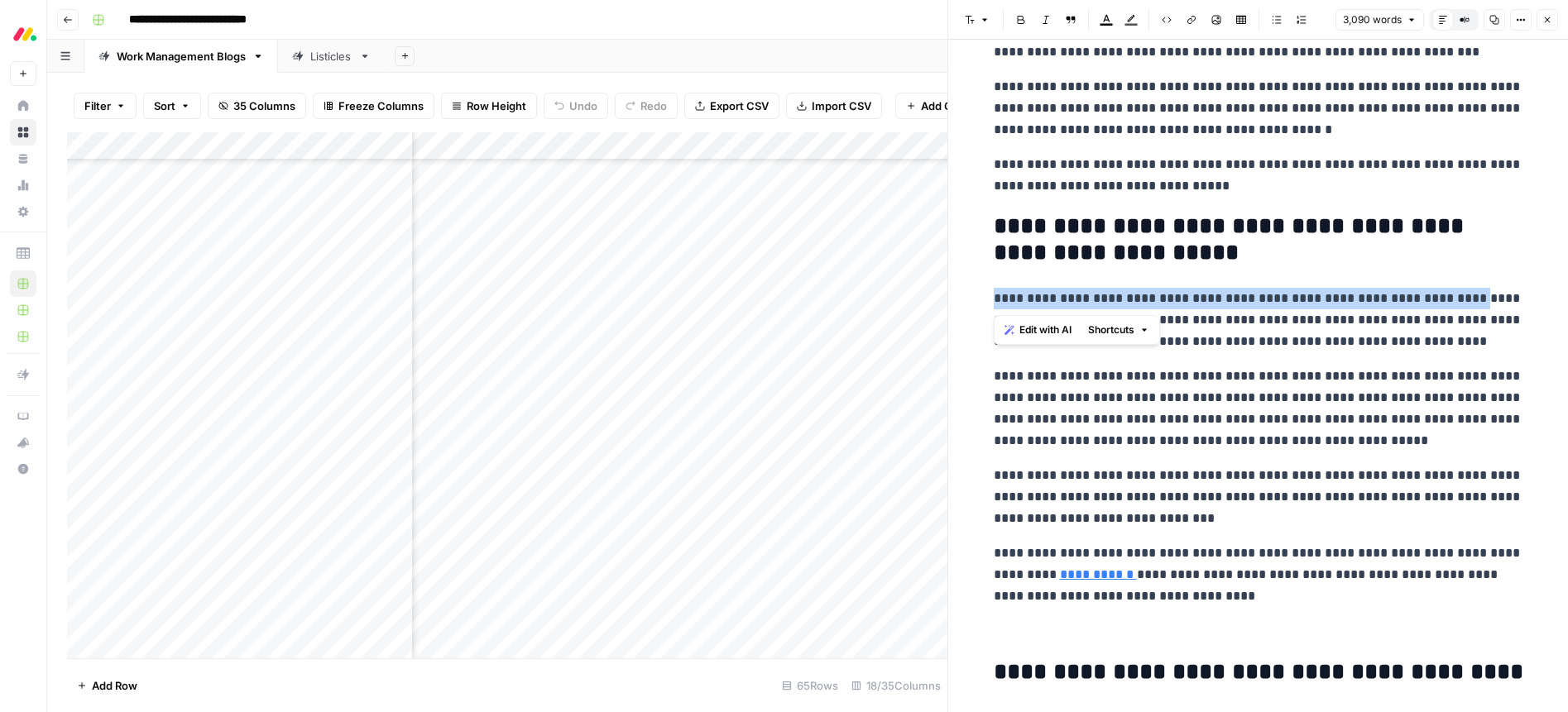 drag, startPoint x: 1112, startPoint y: 289, endPoint x: 1467, endPoint y: 295, distance: 355.0507 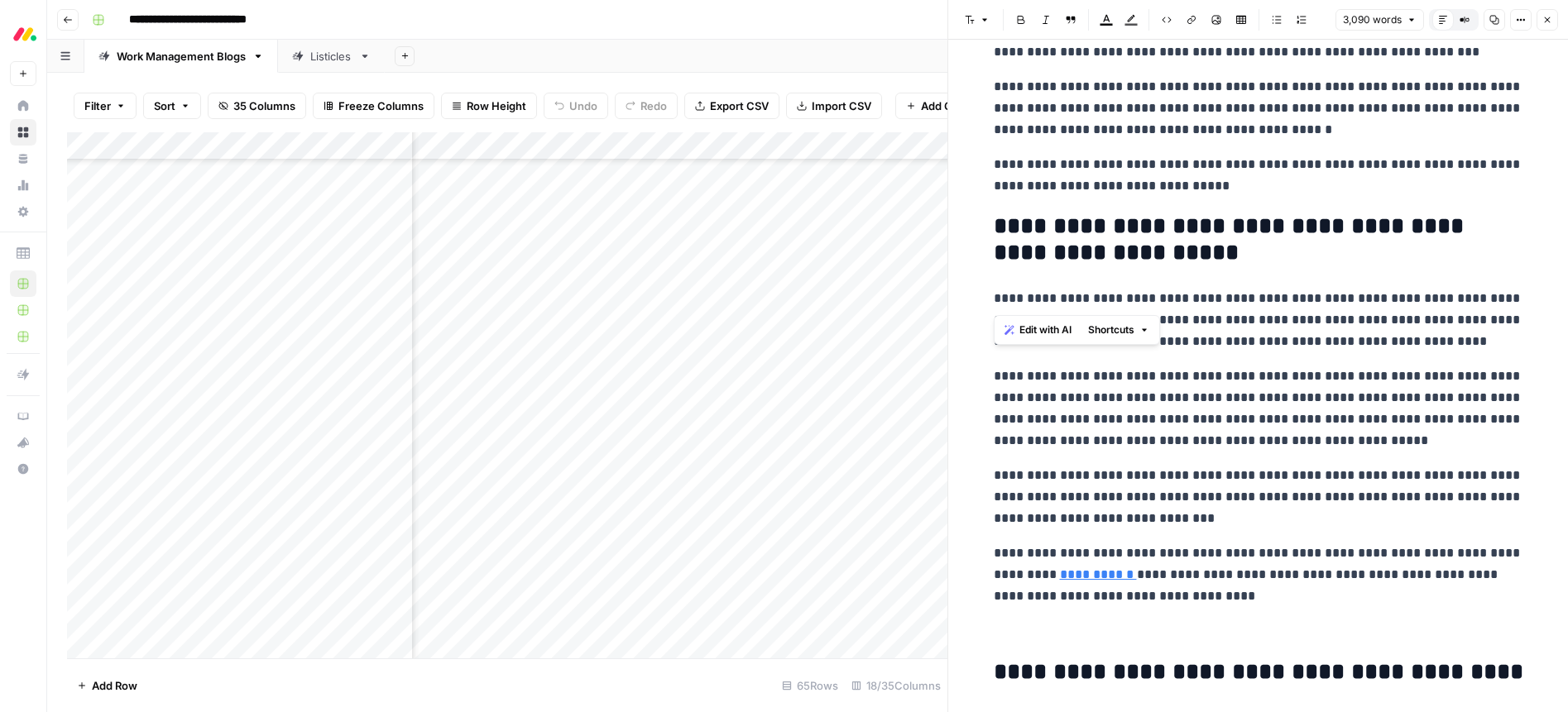 drag, startPoint x: 1365, startPoint y: 390, endPoint x: 1325, endPoint y: 436, distance: 60.959003 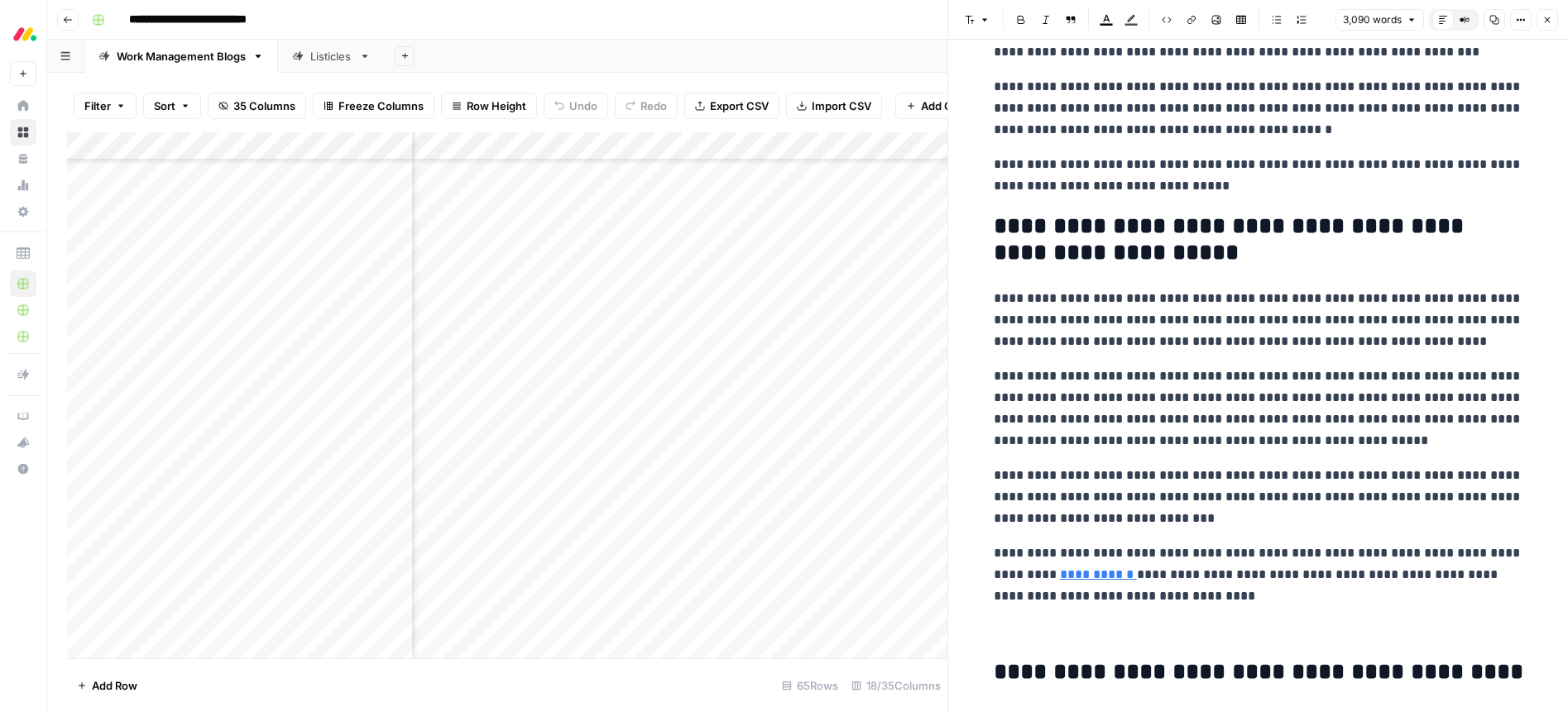drag, startPoint x: 1207, startPoint y: 299, endPoint x: 1244, endPoint y: 296, distance: 37.12142 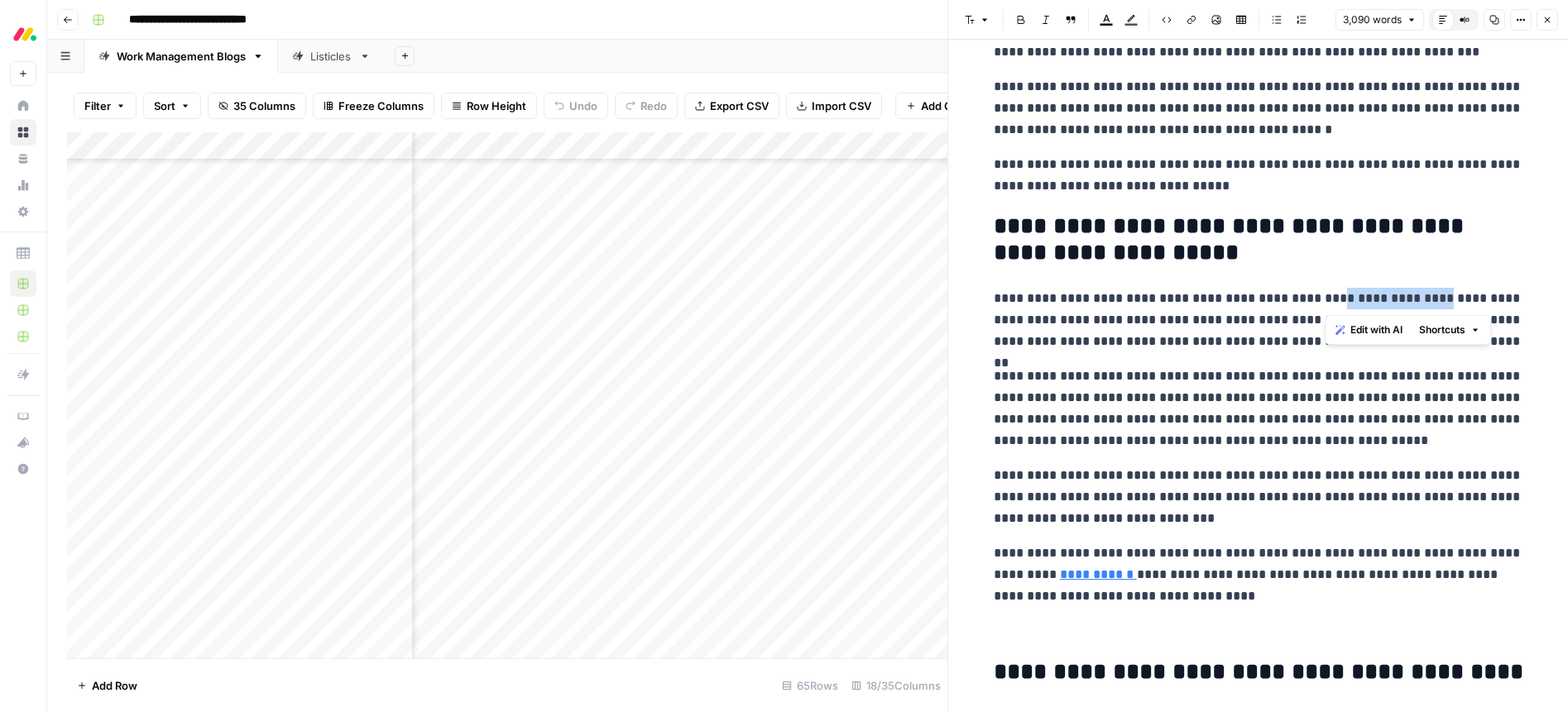 drag, startPoint x: 1326, startPoint y: 298, endPoint x: 1433, endPoint y: 305, distance: 107.22873 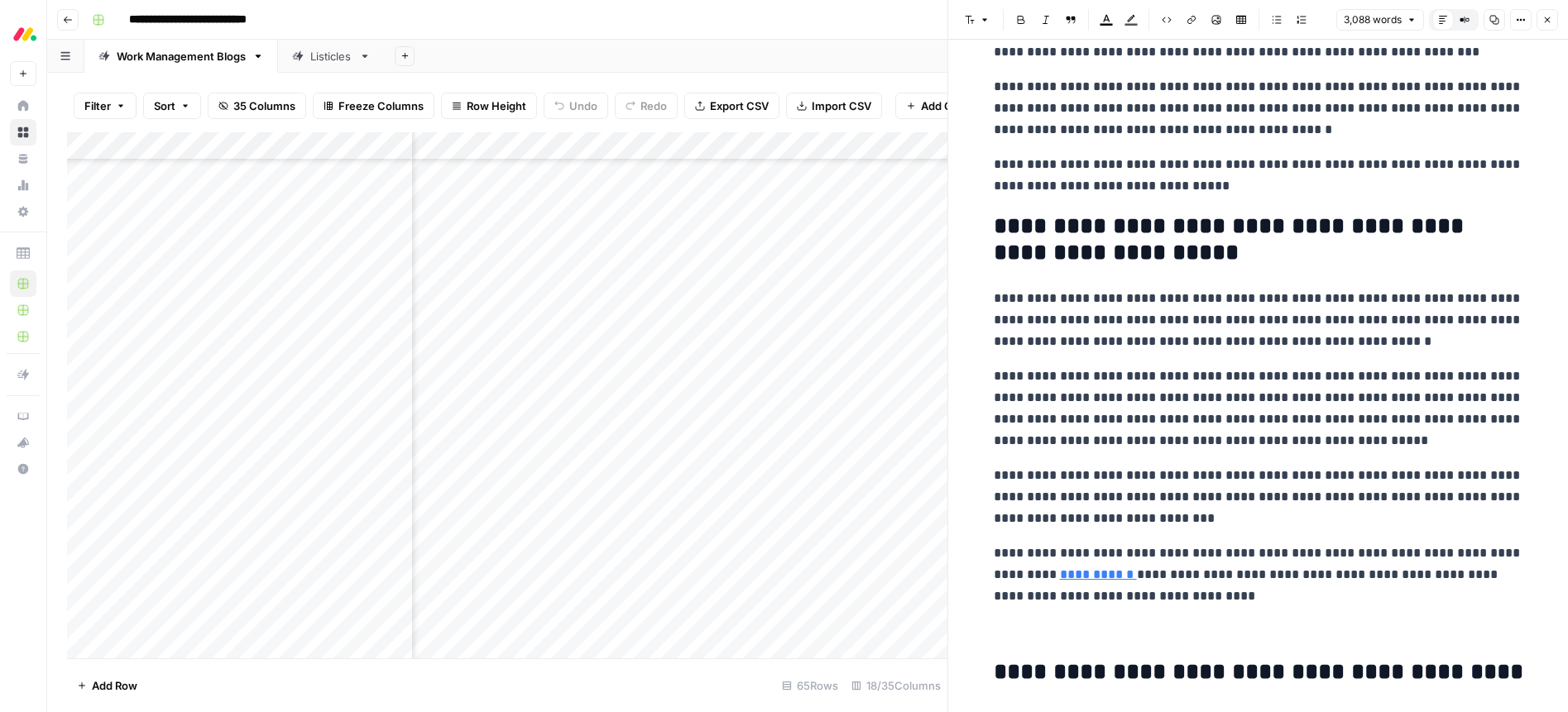 click on "**********" at bounding box center [1259, 320] 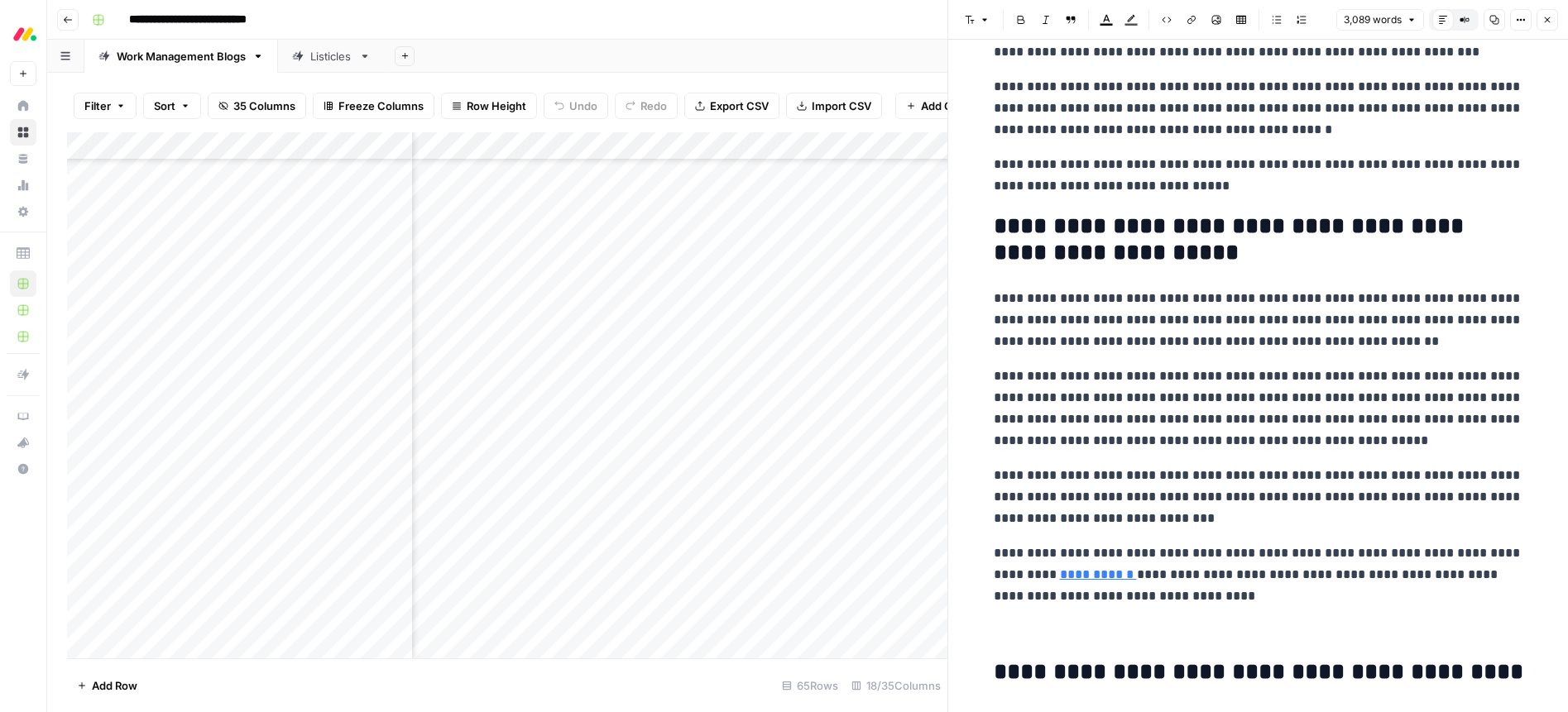 click on "**********" at bounding box center [1259, 320] 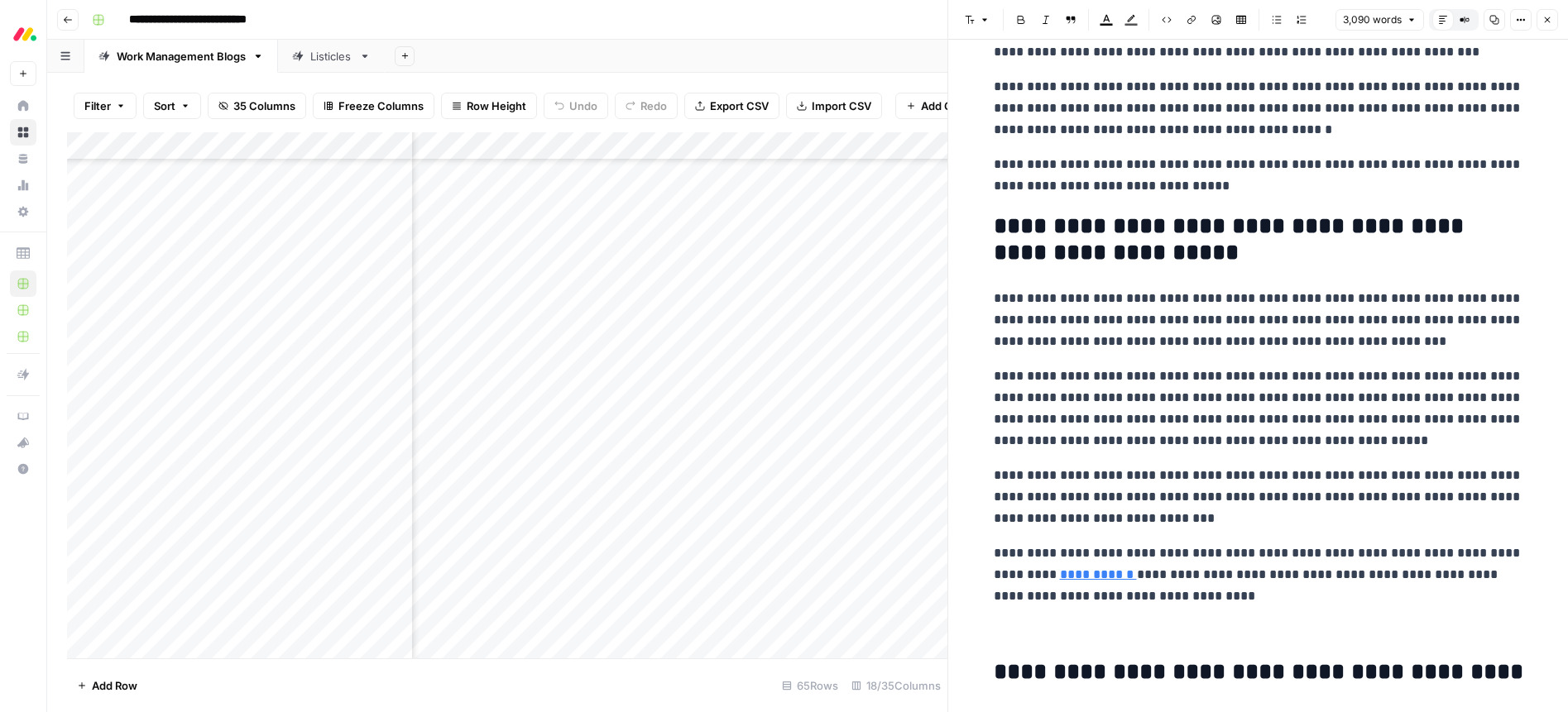 scroll, scrollTop: 7821, scrollLeft: 0, axis: vertical 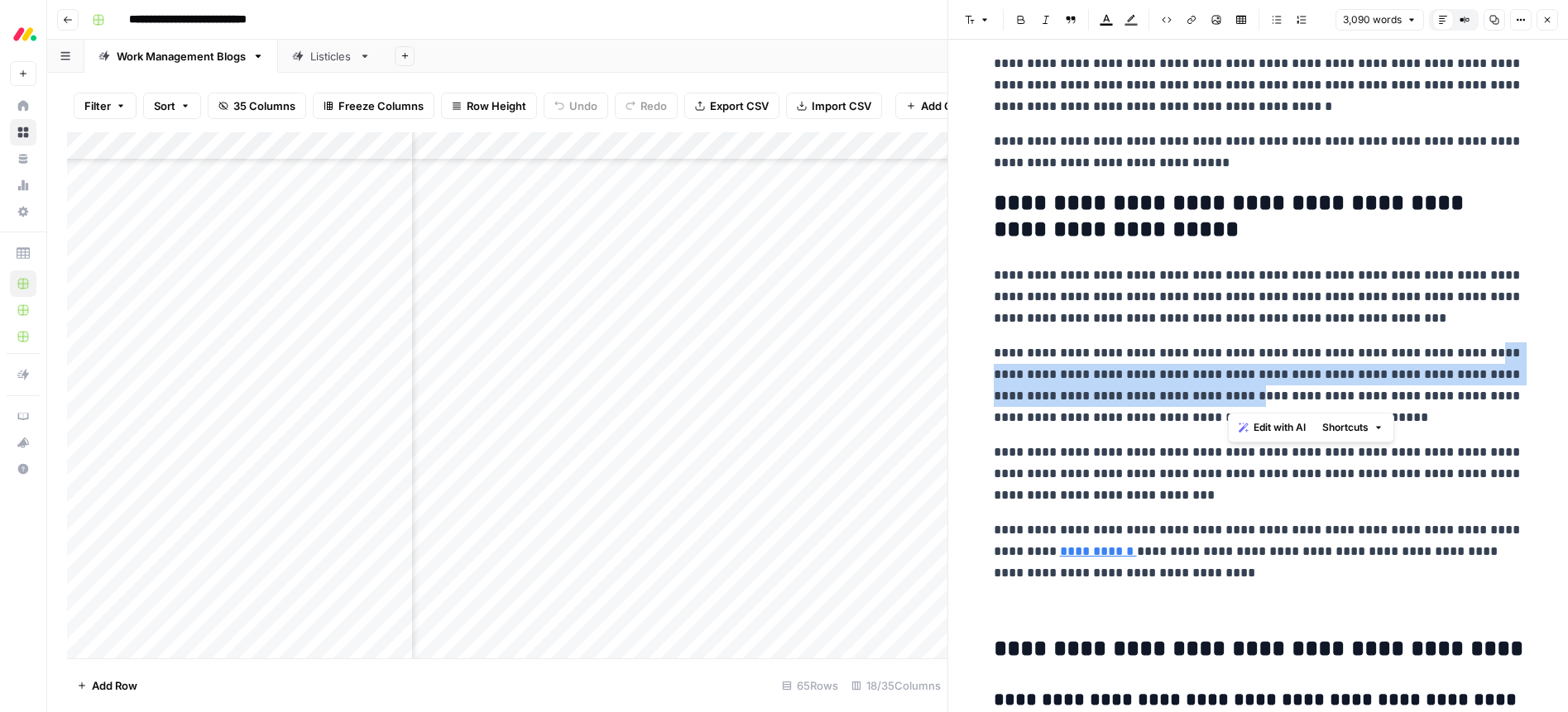 drag, startPoint x: 1490, startPoint y: 351, endPoint x: 1226, endPoint y: 396, distance: 267.80777 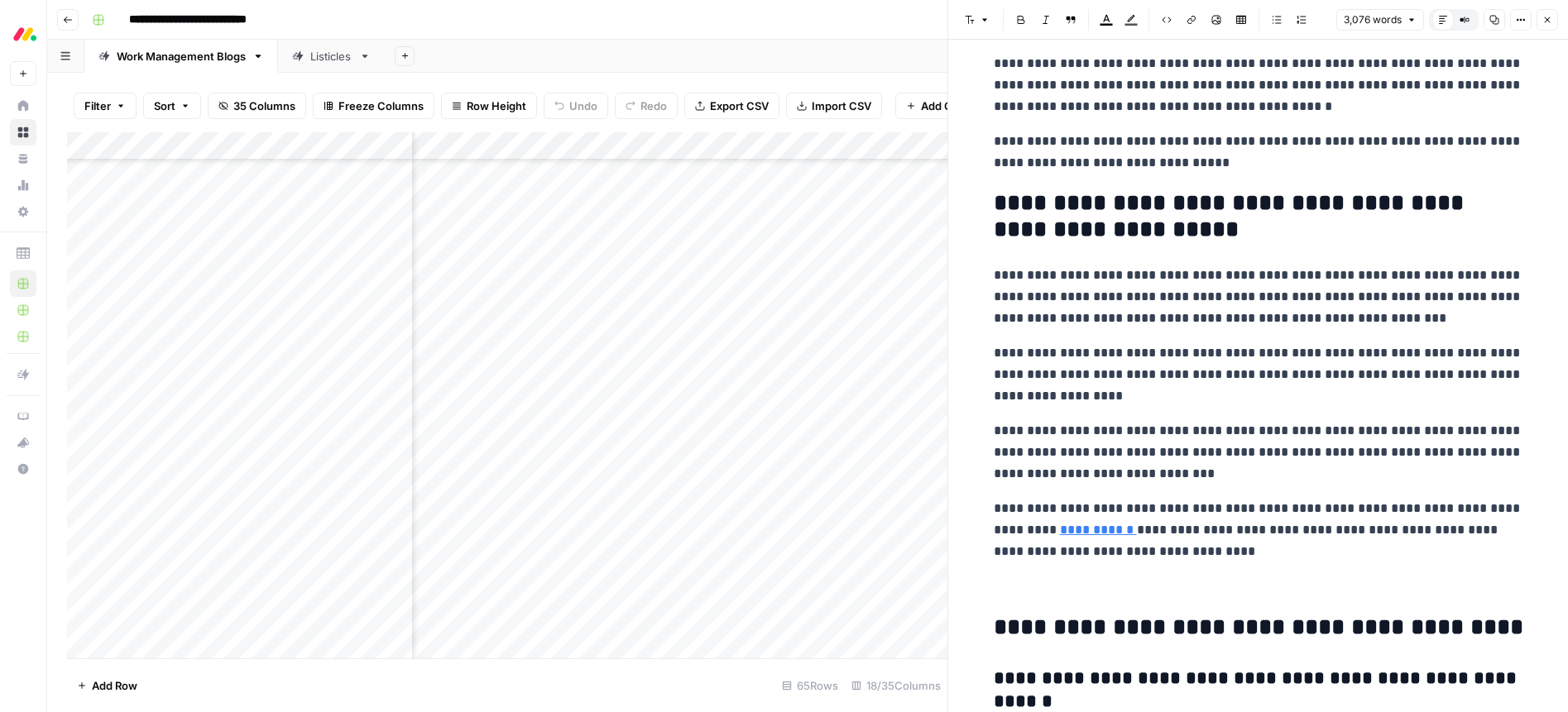 drag, startPoint x: 1022, startPoint y: 394, endPoint x: 1096, endPoint y: 505, distance: 133.4054 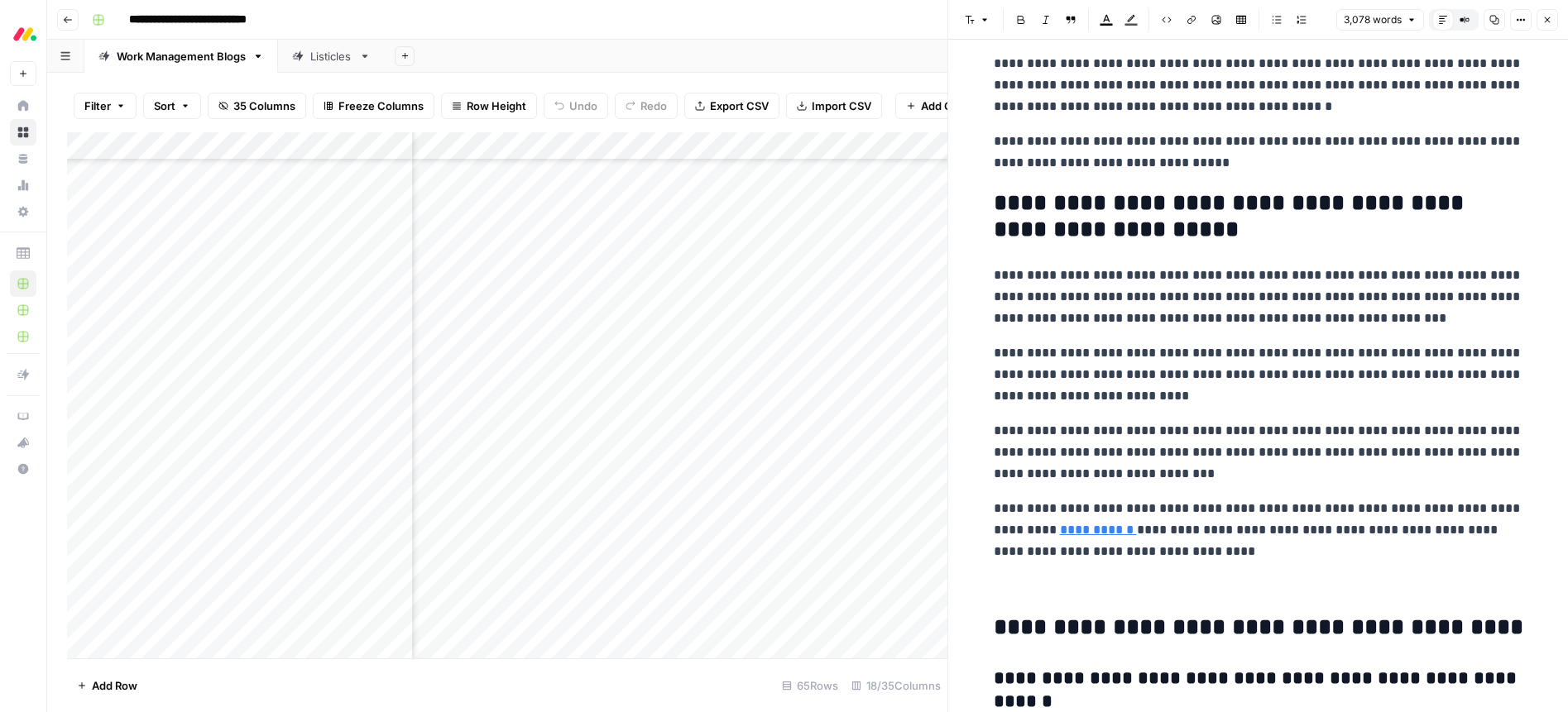 click on "**********" at bounding box center [1259, 375] 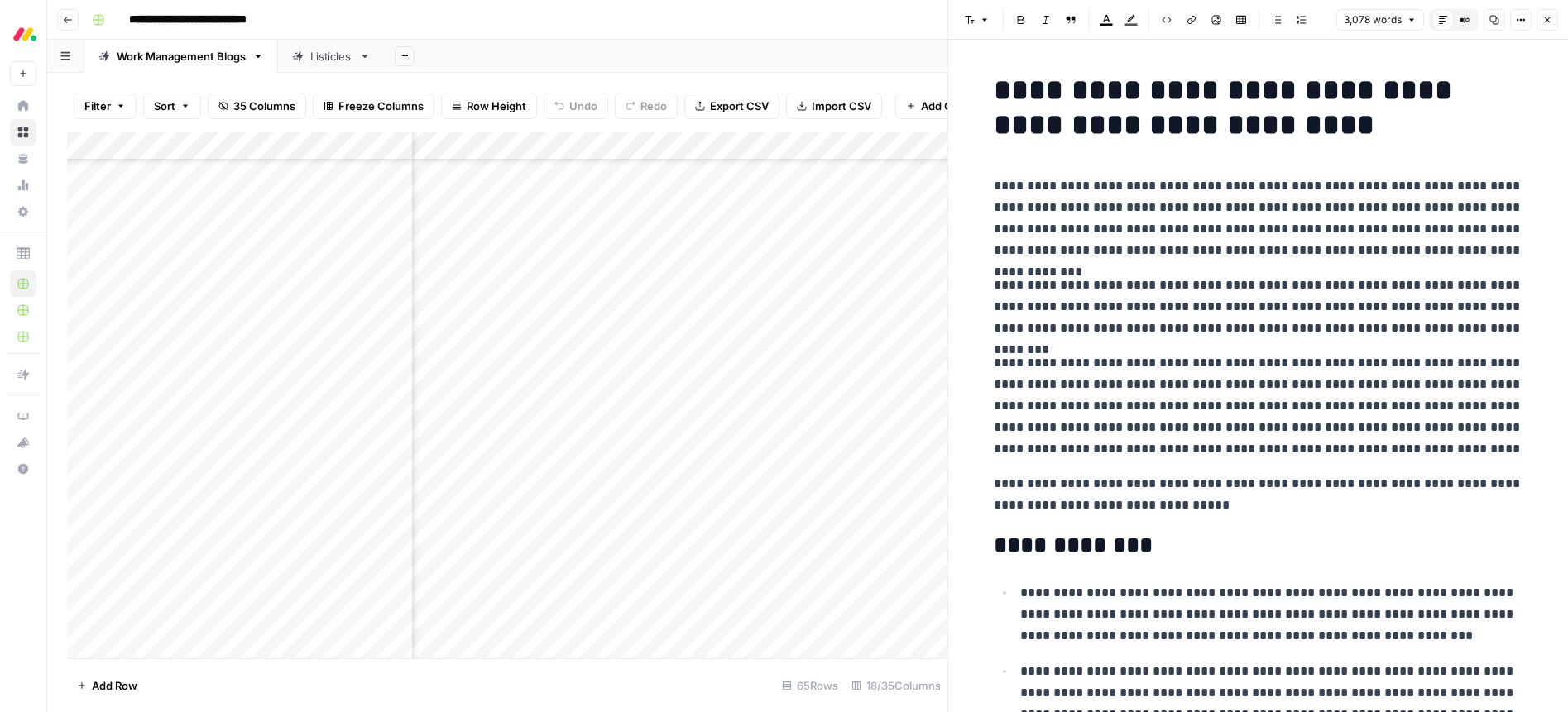 scroll, scrollTop: 0, scrollLeft: 0, axis: both 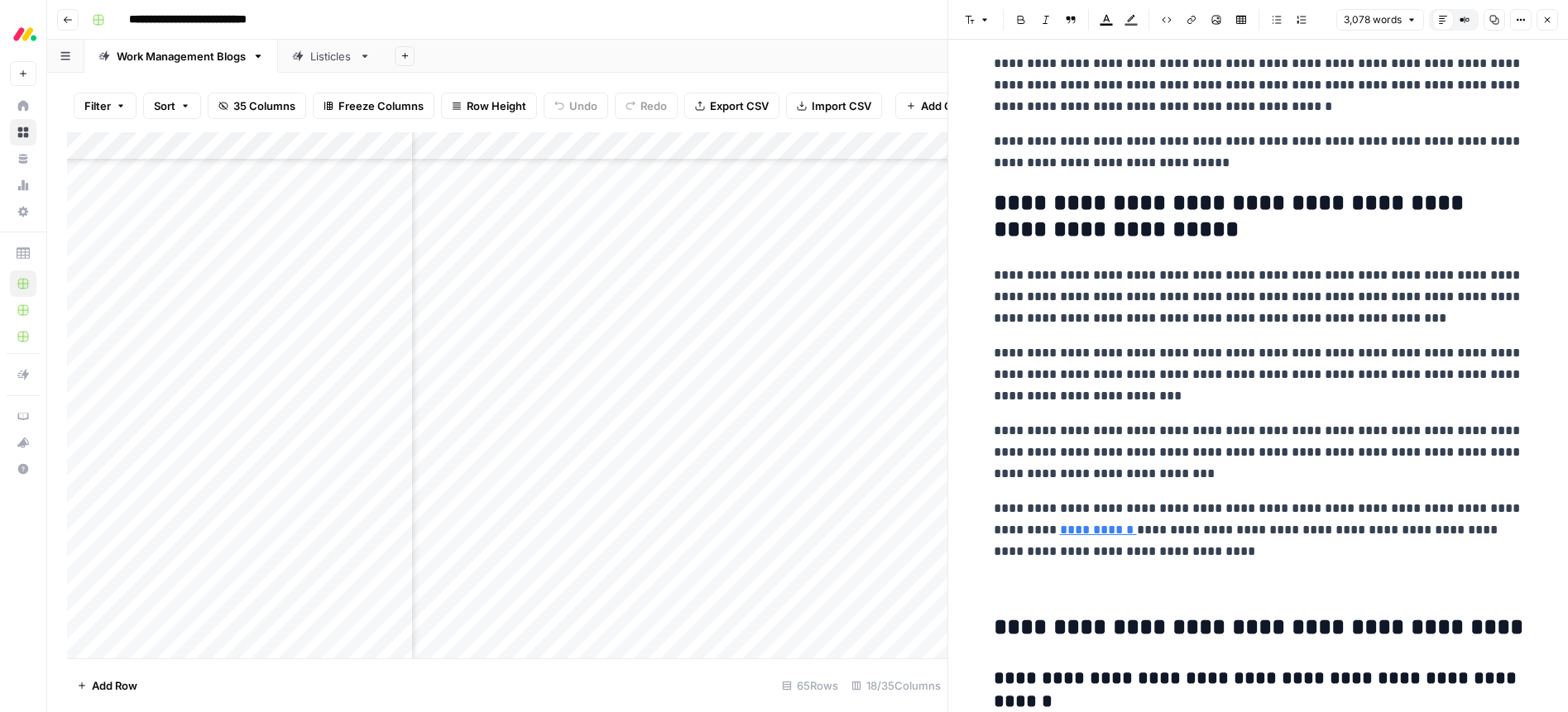 click on "**********" at bounding box center (1259, 452) 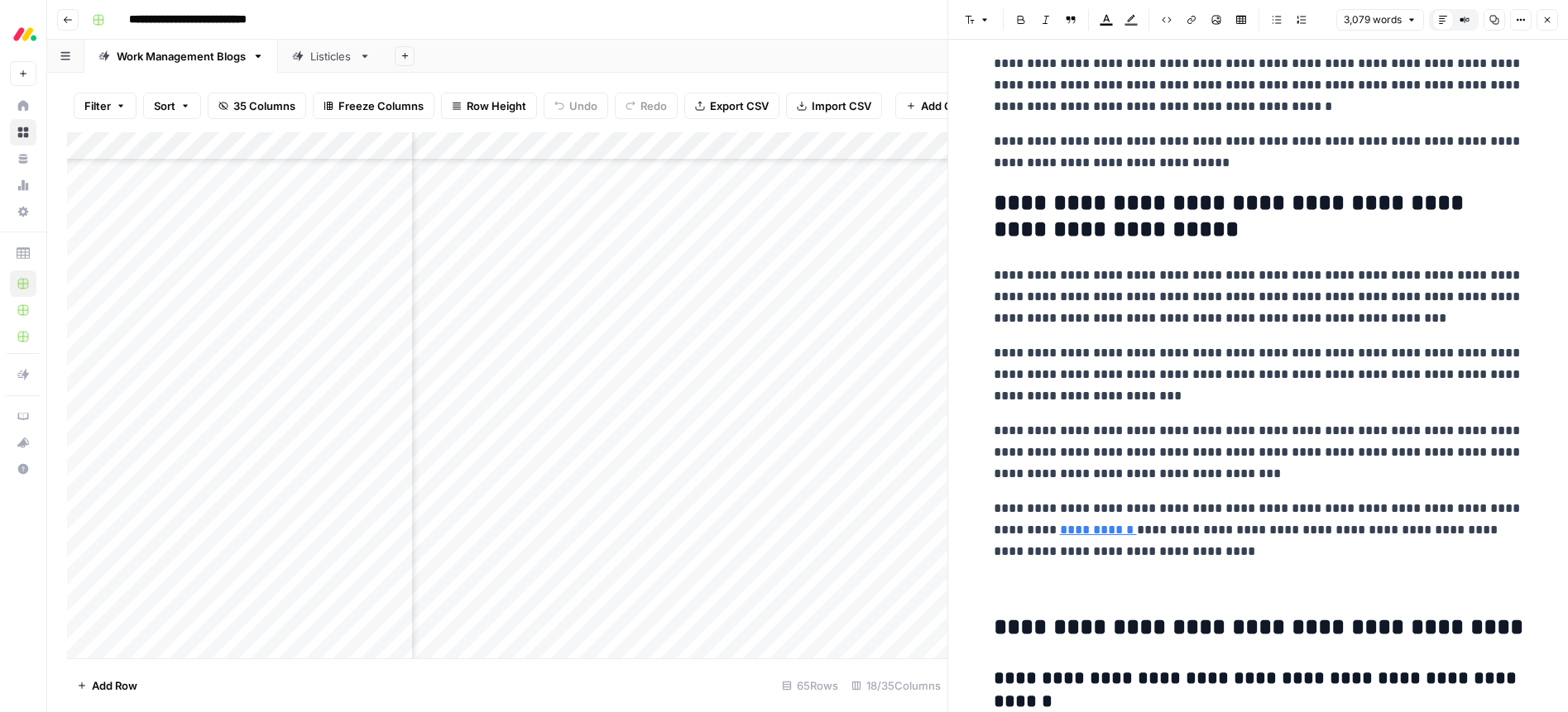 click on "**********" at bounding box center [1259, 452] 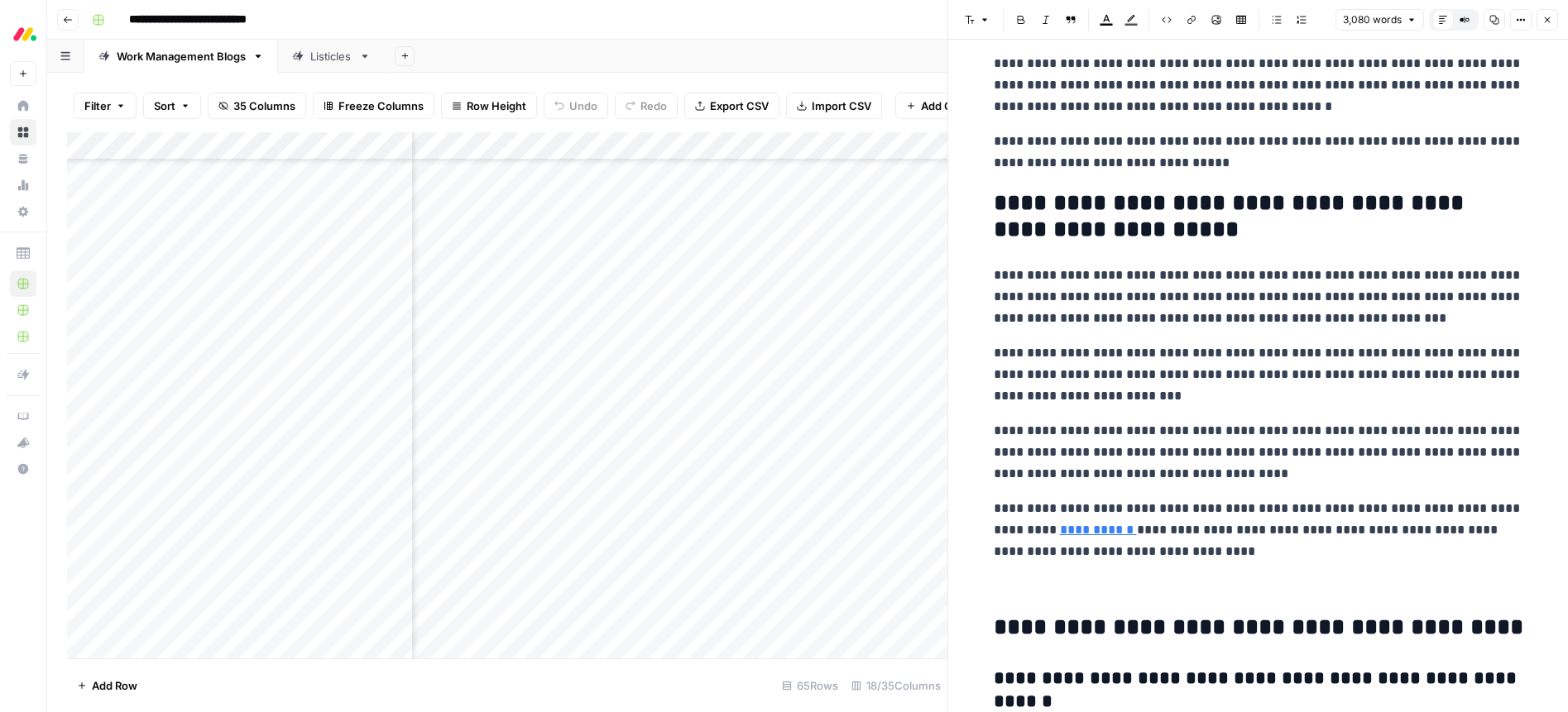 drag, startPoint x: 1429, startPoint y: 431, endPoint x: 1437, endPoint y: 463, distance: 32.984845 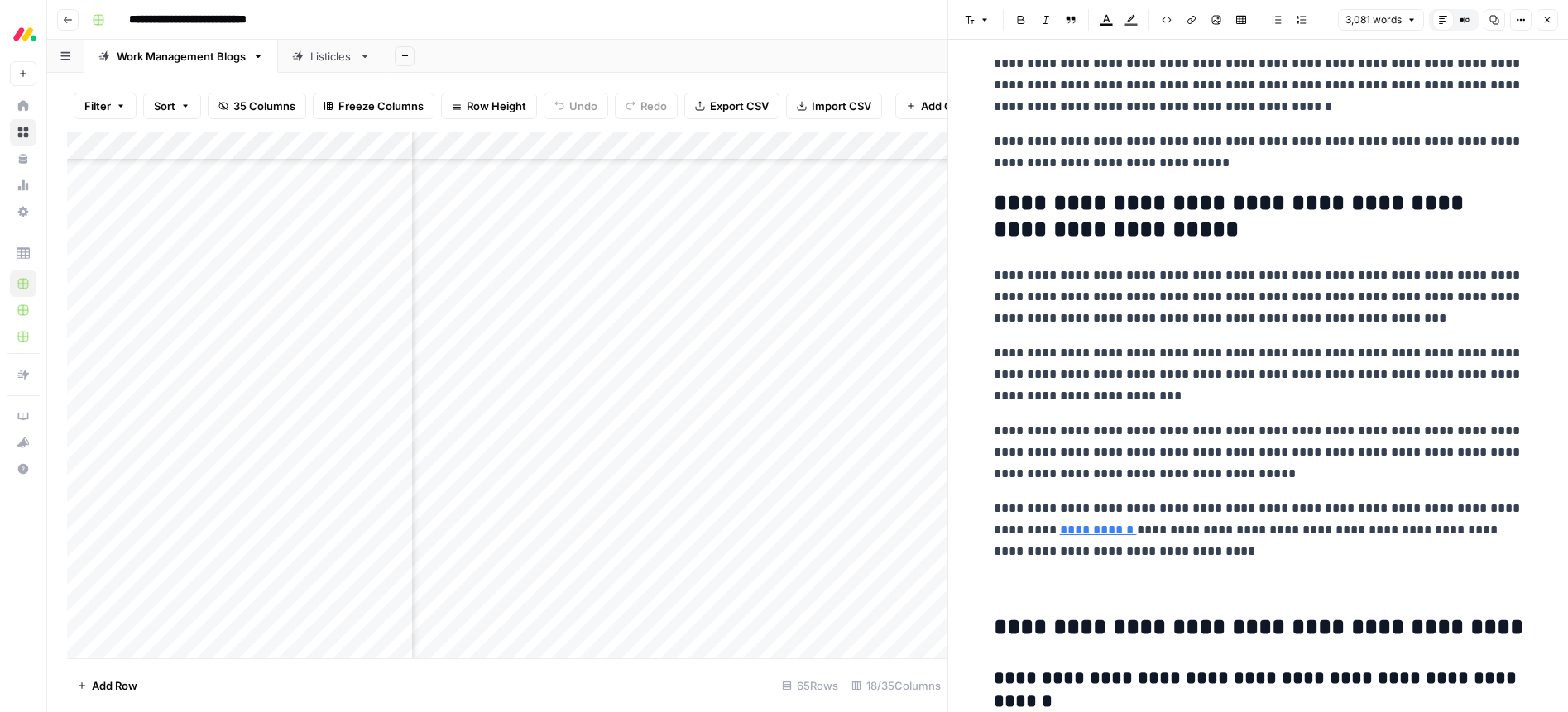 click on "**********" at bounding box center (1259, 452) 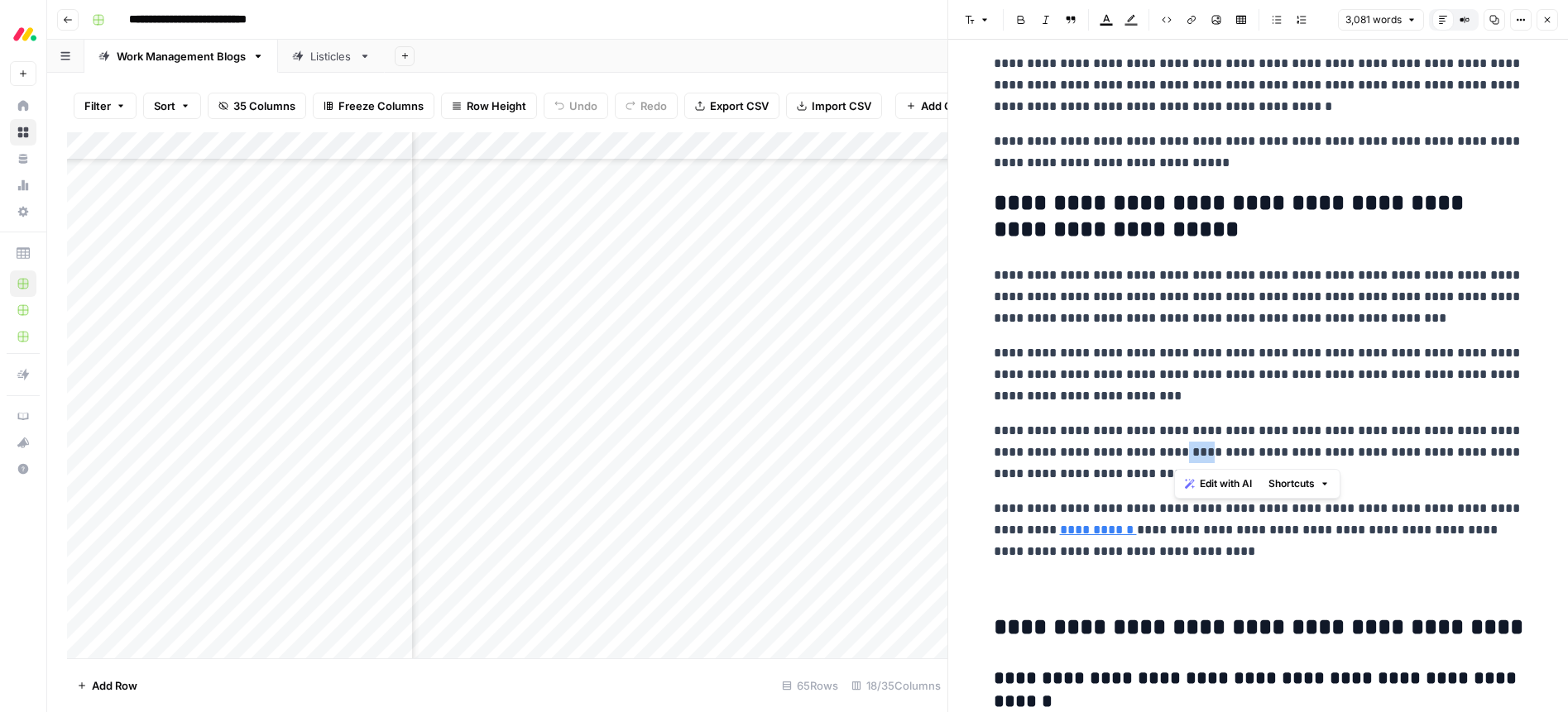 drag, startPoint x: 1183, startPoint y: 458, endPoint x: 1256, endPoint y: 591, distance: 151.71684 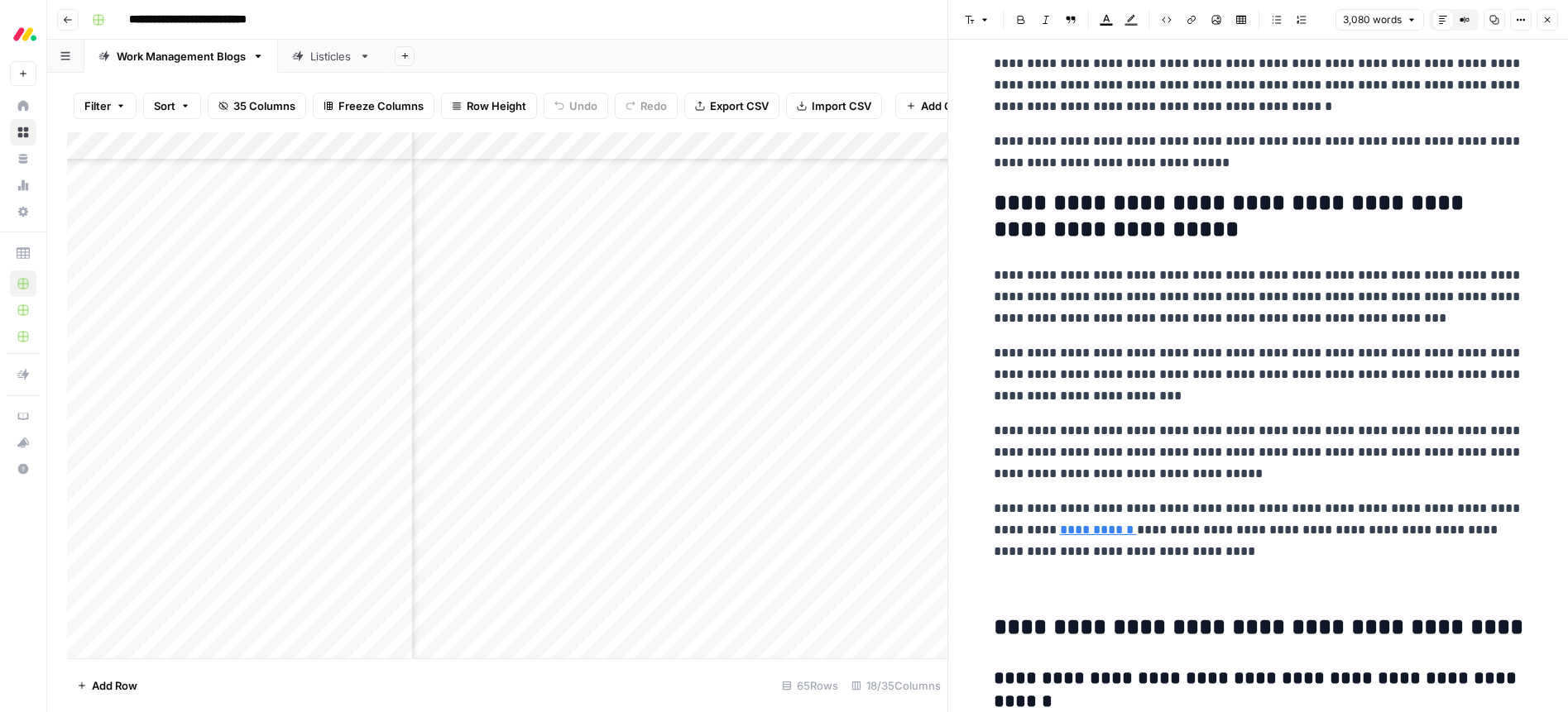 click on "**********" at bounding box center (1259, 452) 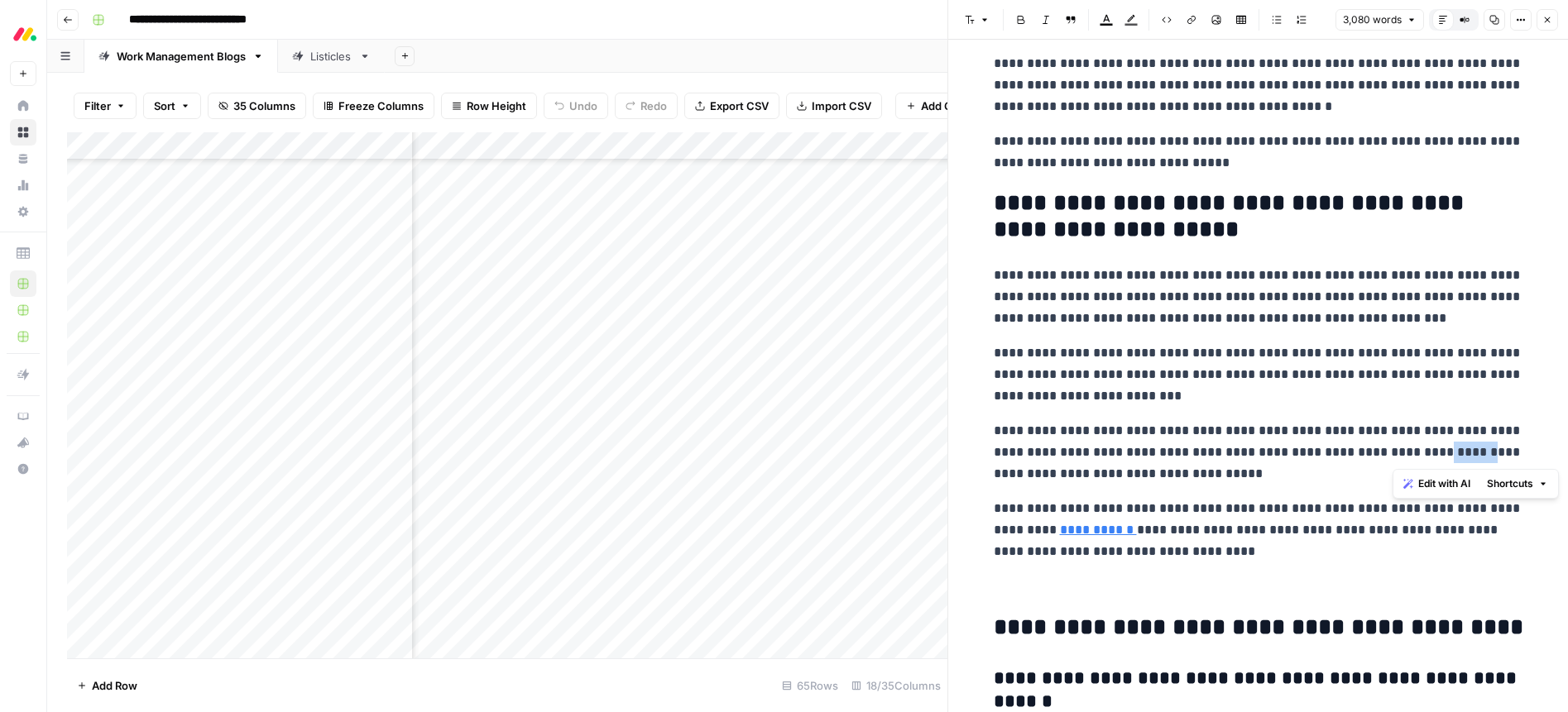 click on "**********" at bounding box center (1259, 452) 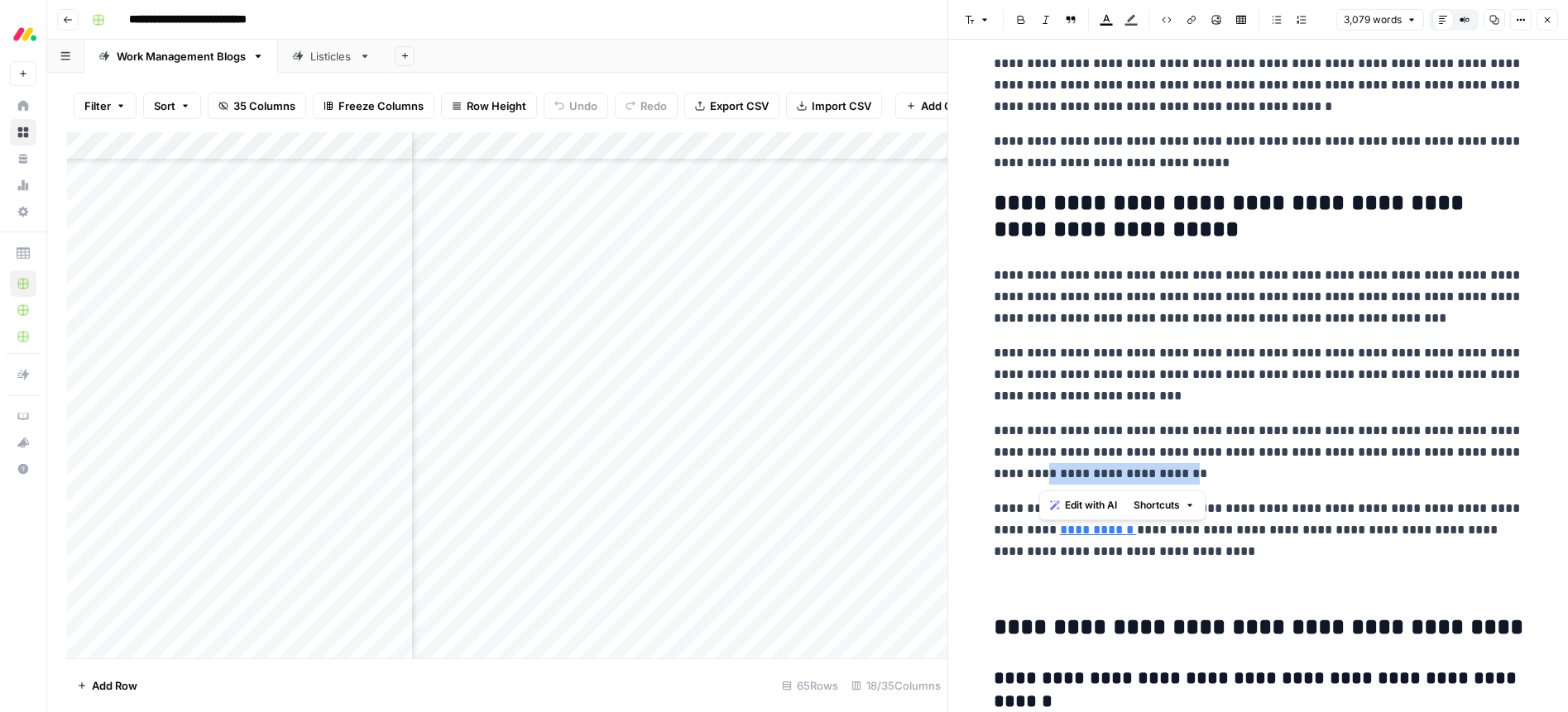 drag, startPoint x: 1039, startPoint y: 473, endPoint x: 1174, endPoint y: 483, distance: 135.36986 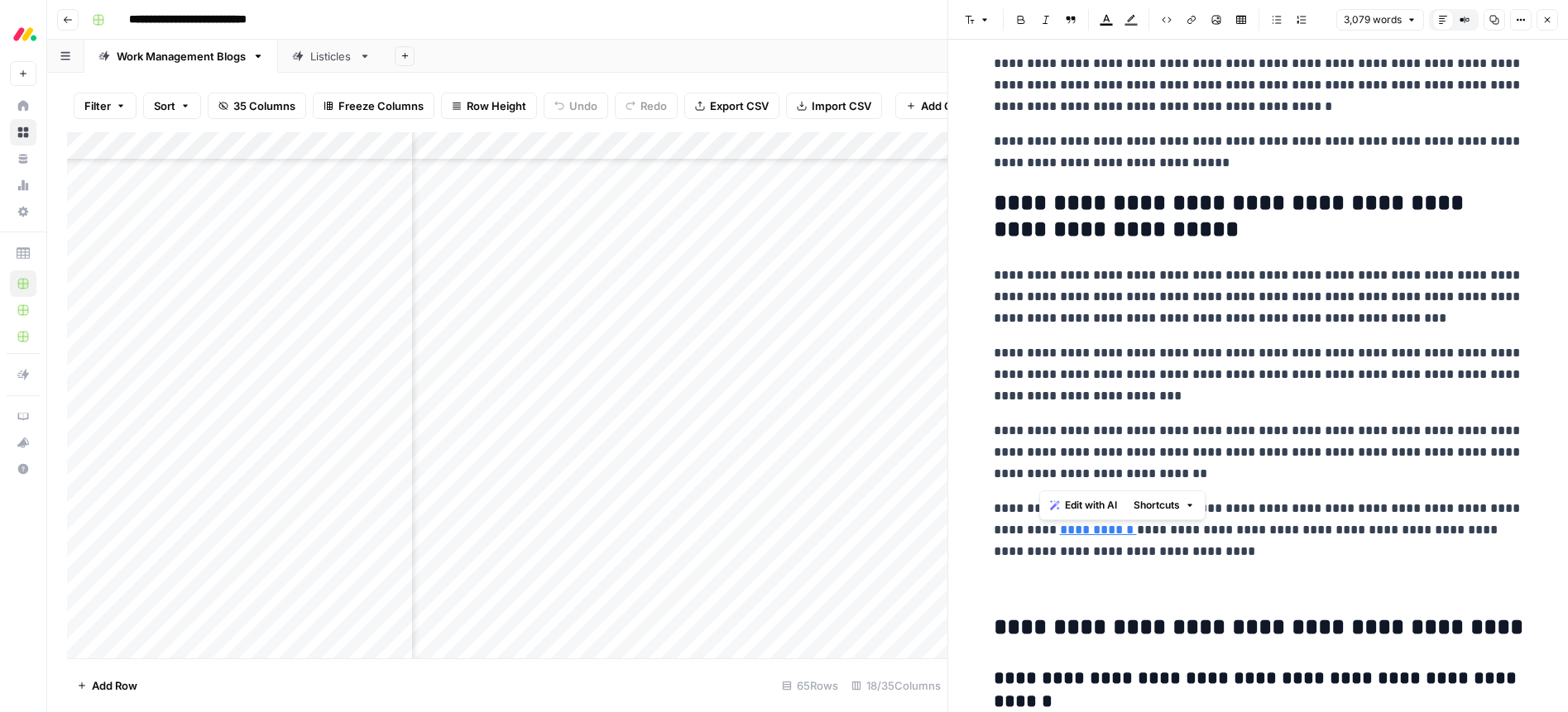 click on "**********" at bounding box center [1259, 452] 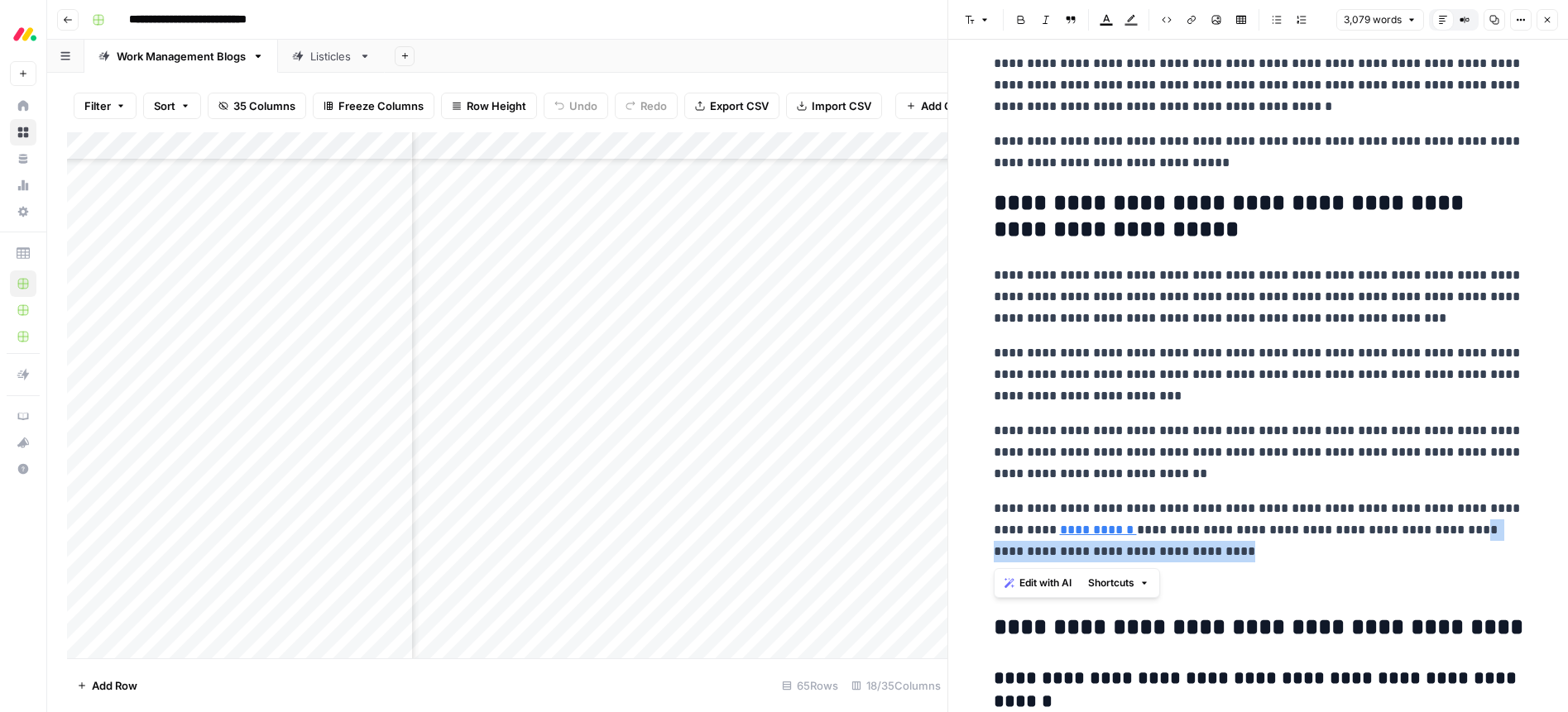 drag, startPoint x: 1284, startPoint y: 555, endPoint x: 1187, endPoint y: 633, distance: 124.47088 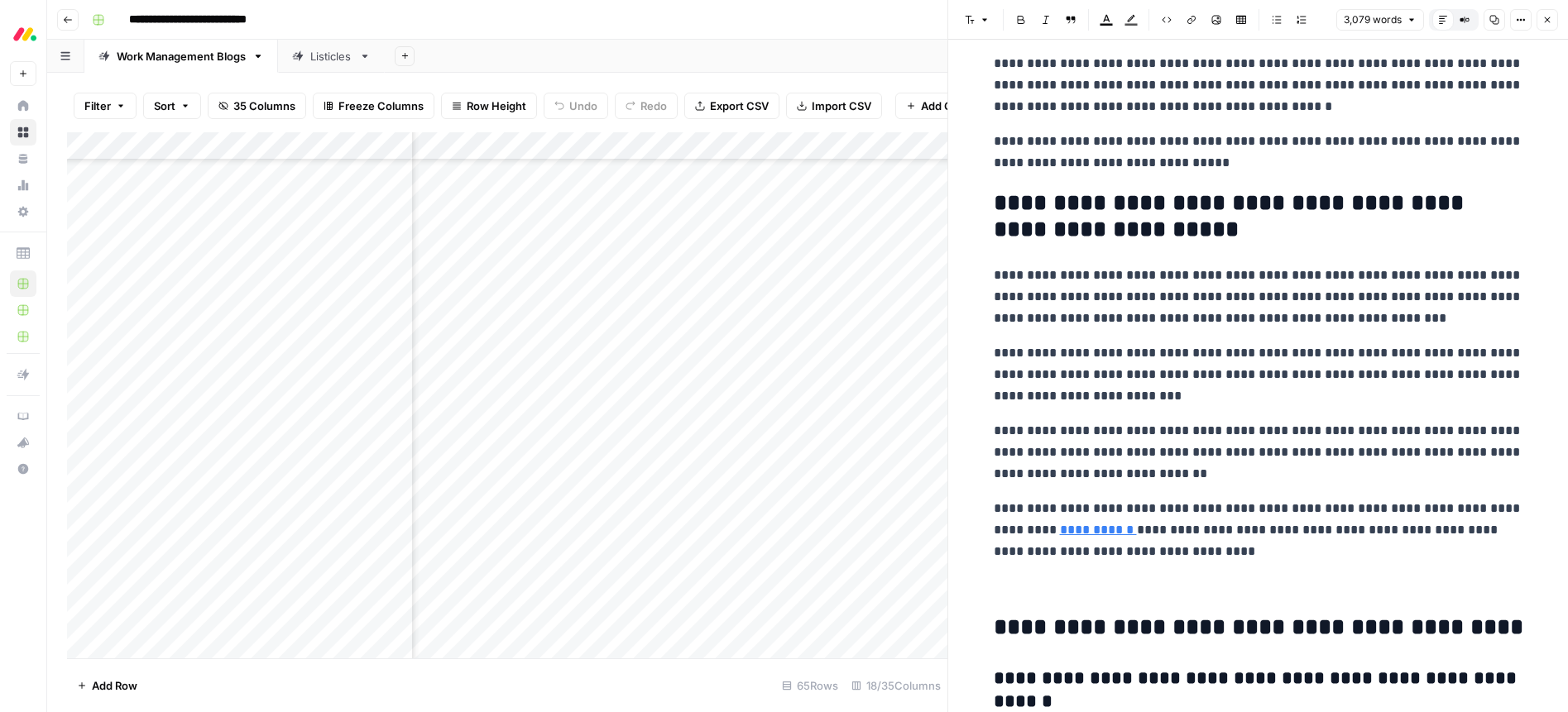 click at bounding box center (1259, 586) 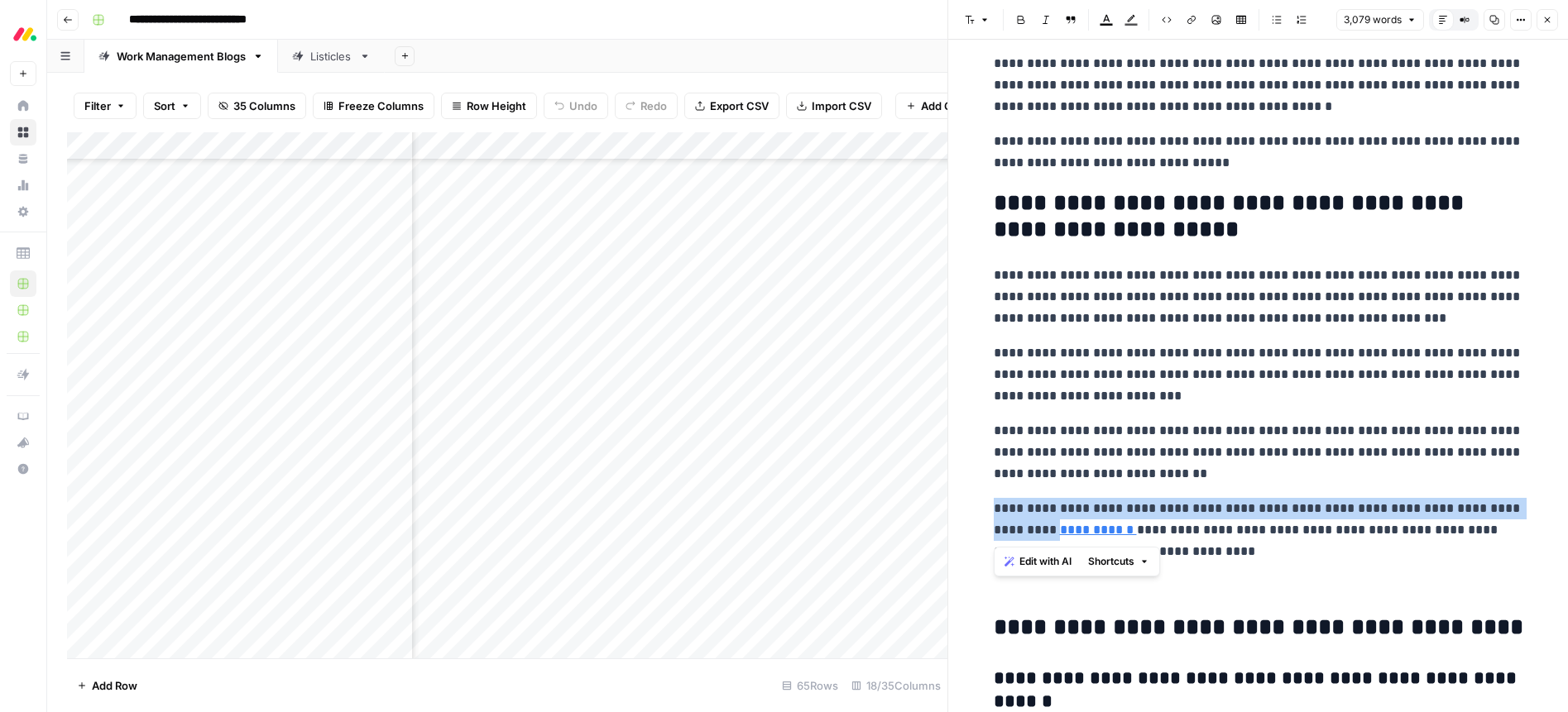 drag, startPoint x: 1082, startPoint y: 528, endPoint x: 986, endPoint y: 512, distance: 97.3242 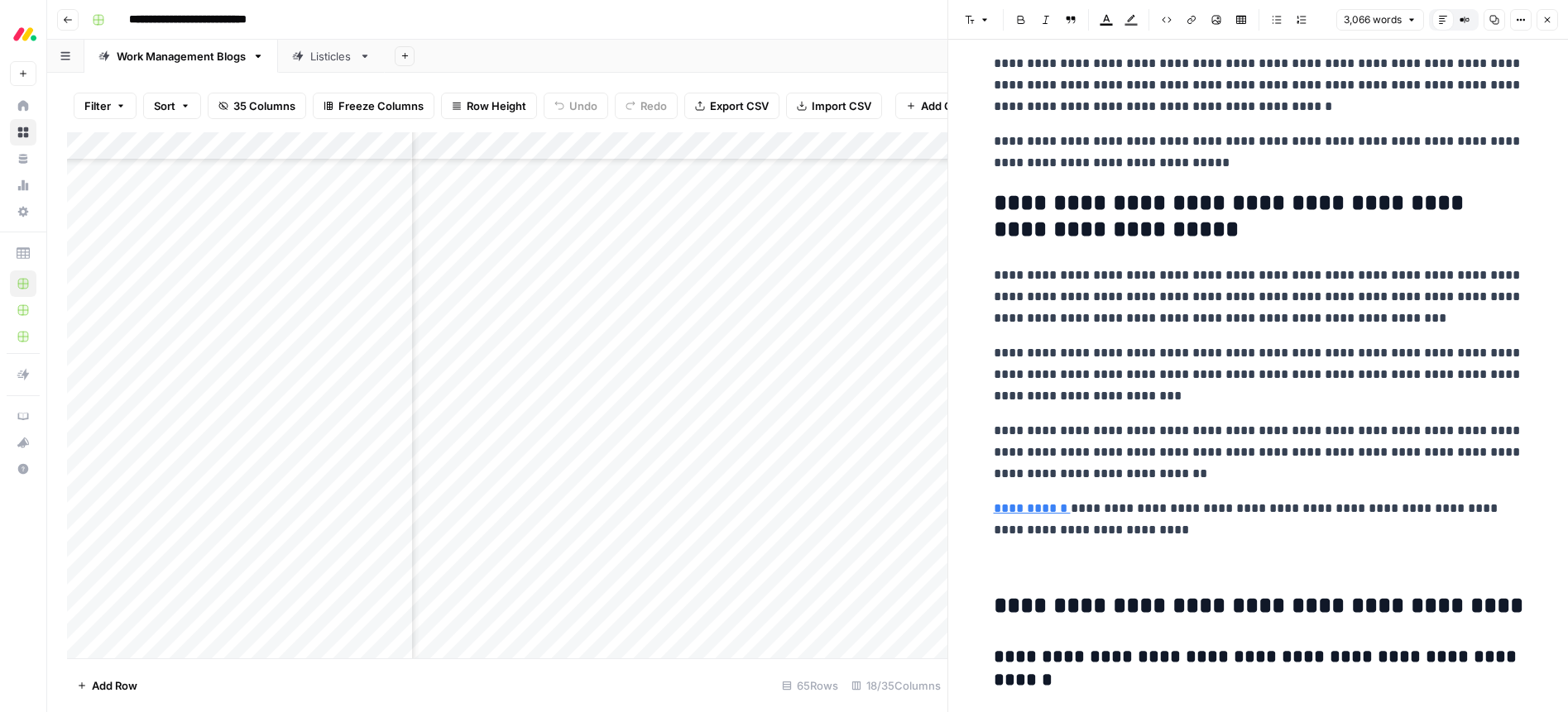 click on "**********" at bounding box center [1259, 519] 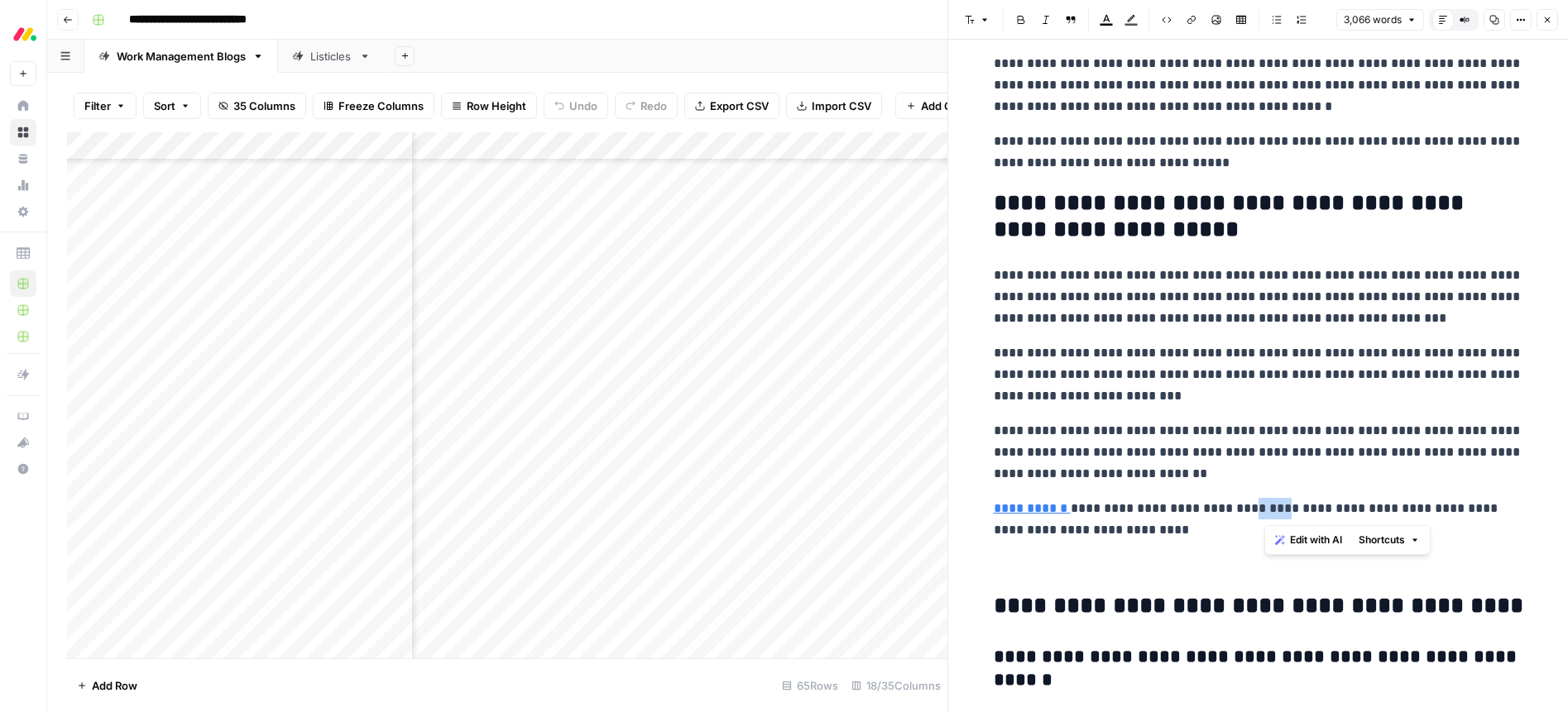 drag, startPoint x: 1284, startPoint y: 514, endPoint x: 1335, endPoint y: 654, distance: 149 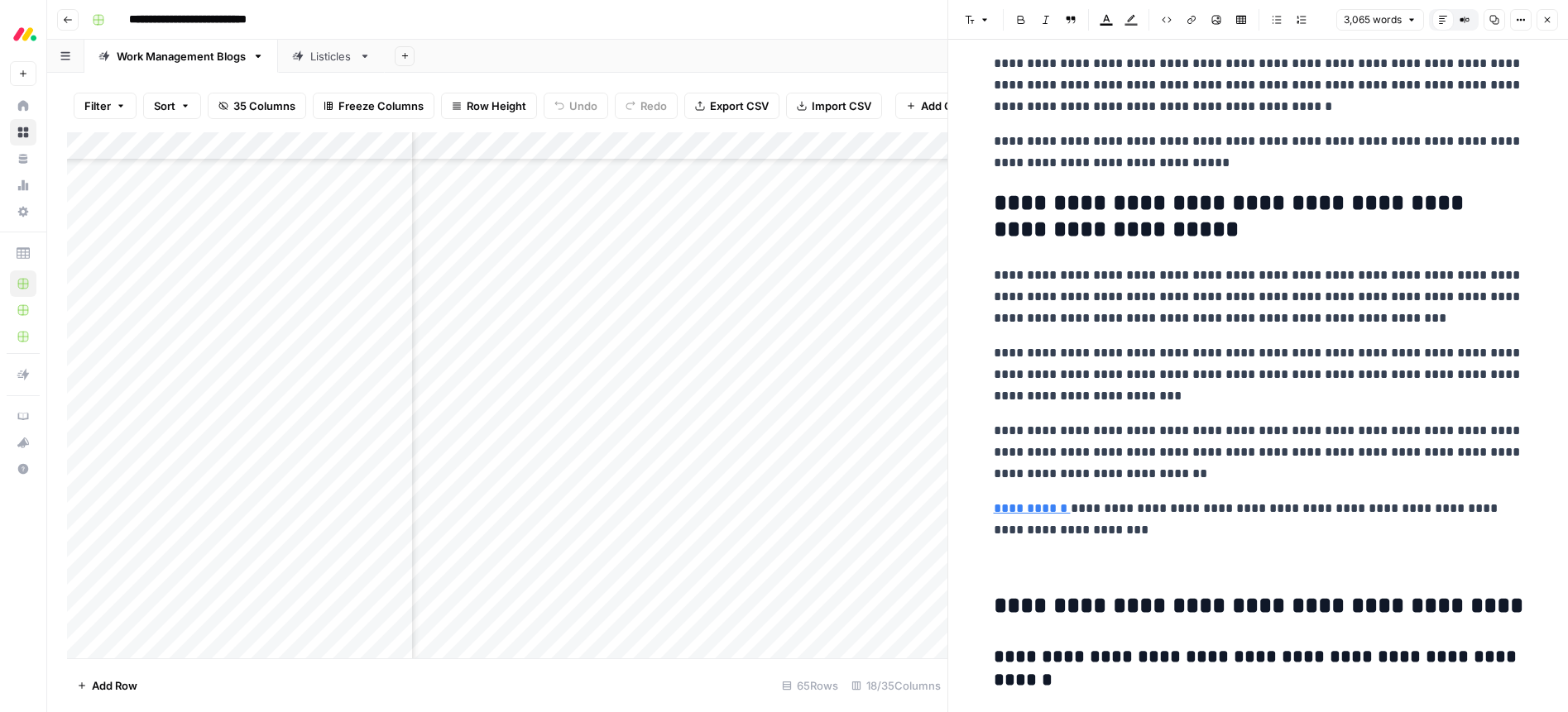 click on "**********" at bounding box center [1259, 519] 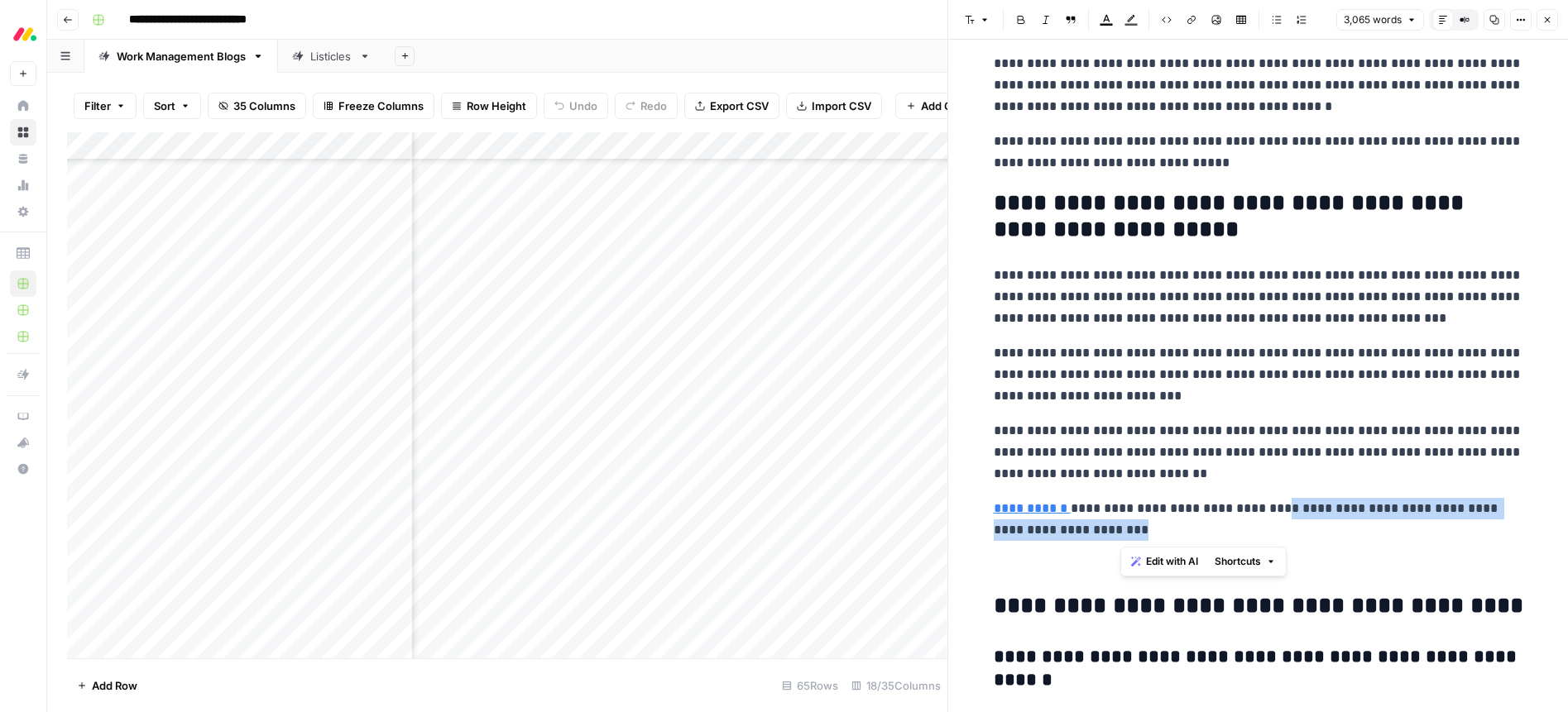 drag, startPoint x: 1313, startPoint y: 509, endPoint x: 1522, endPoint y: 530, distance: 210.05237 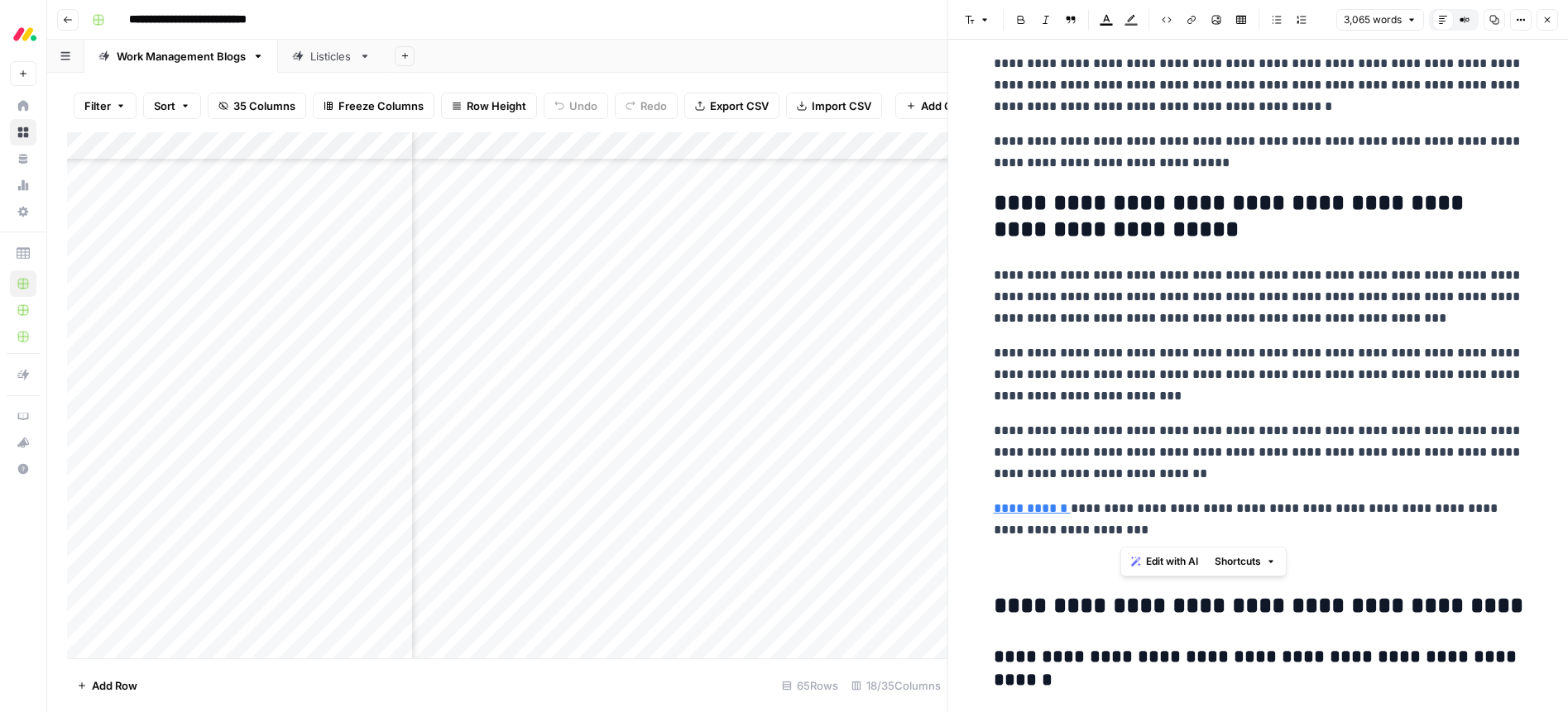 click at bounding box center [1259, 565] 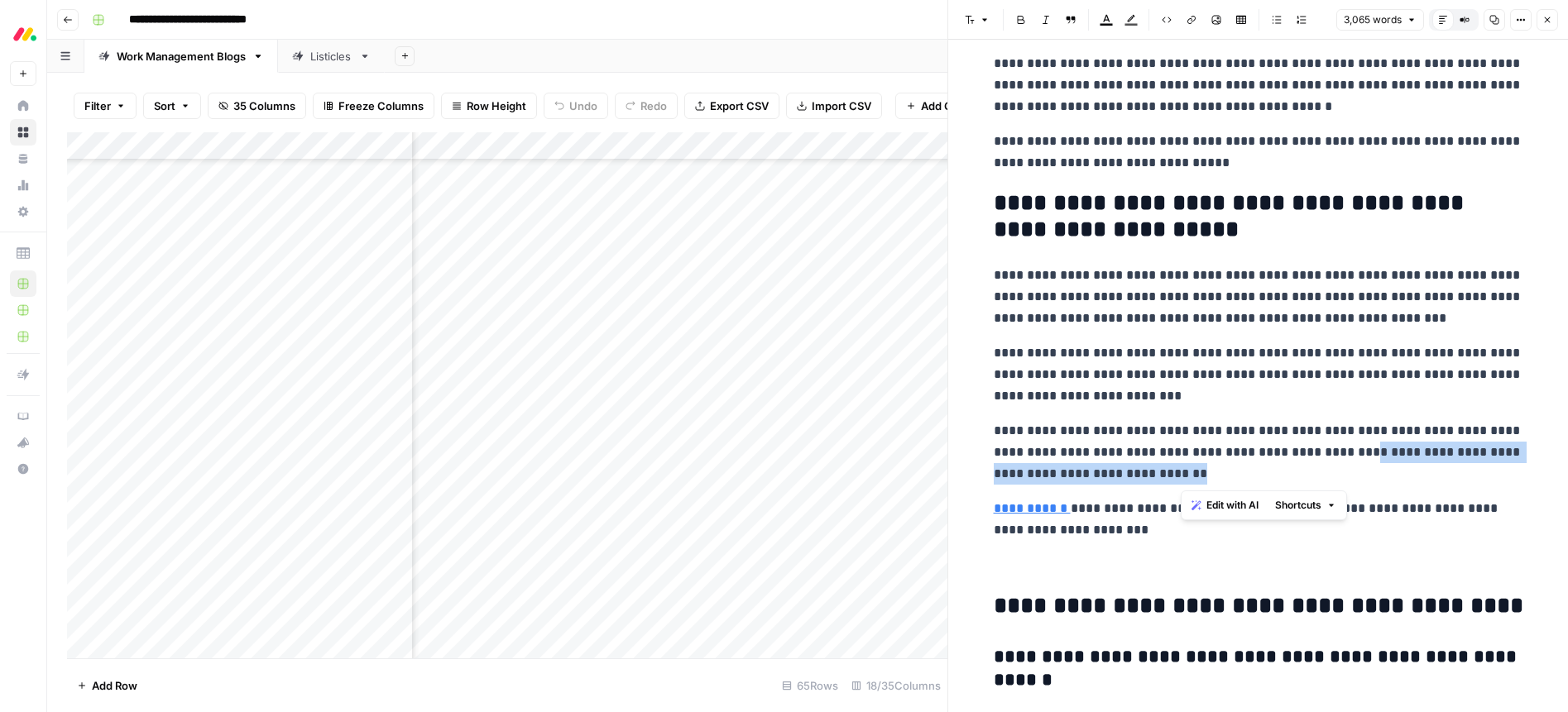 drag, startPoint x: 1371, startPoint y: 452, endPoint x: 1384, endPoint y: 468, distance: 20.615528 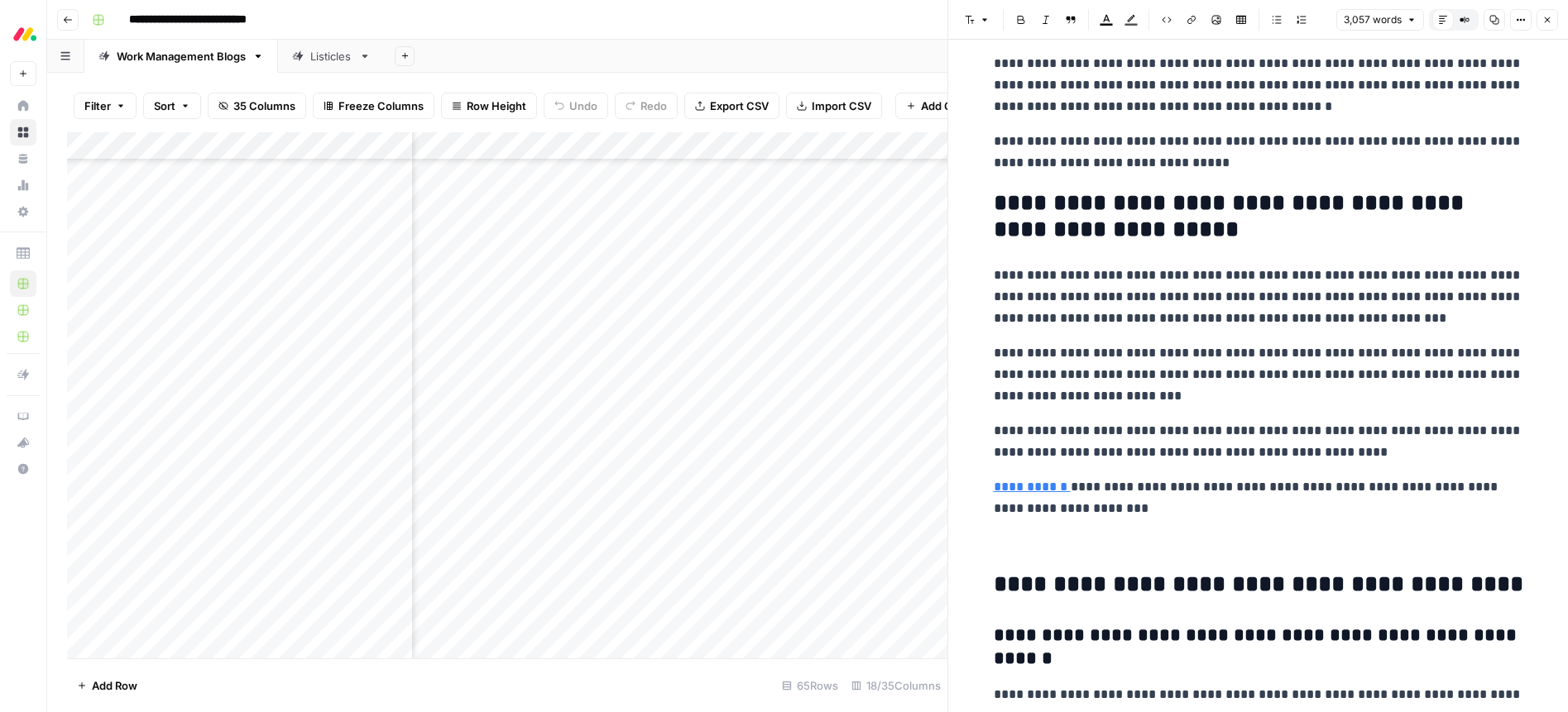 click on "**********" at bounding box center (1259, 442) 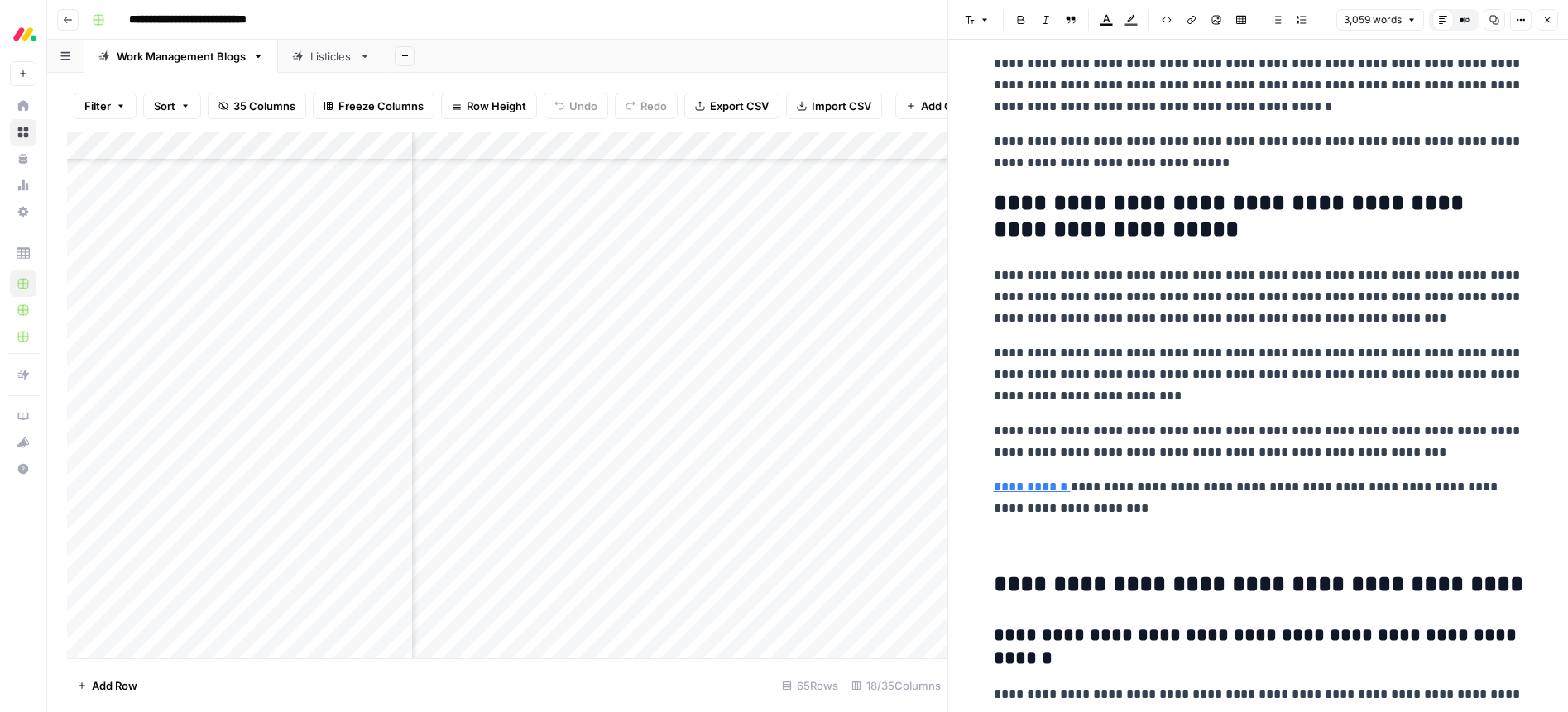drag, startPoint x: 1320, startPoint y: 453, endPoint x: 1368, endPoint y: 576, distance: 132.0341 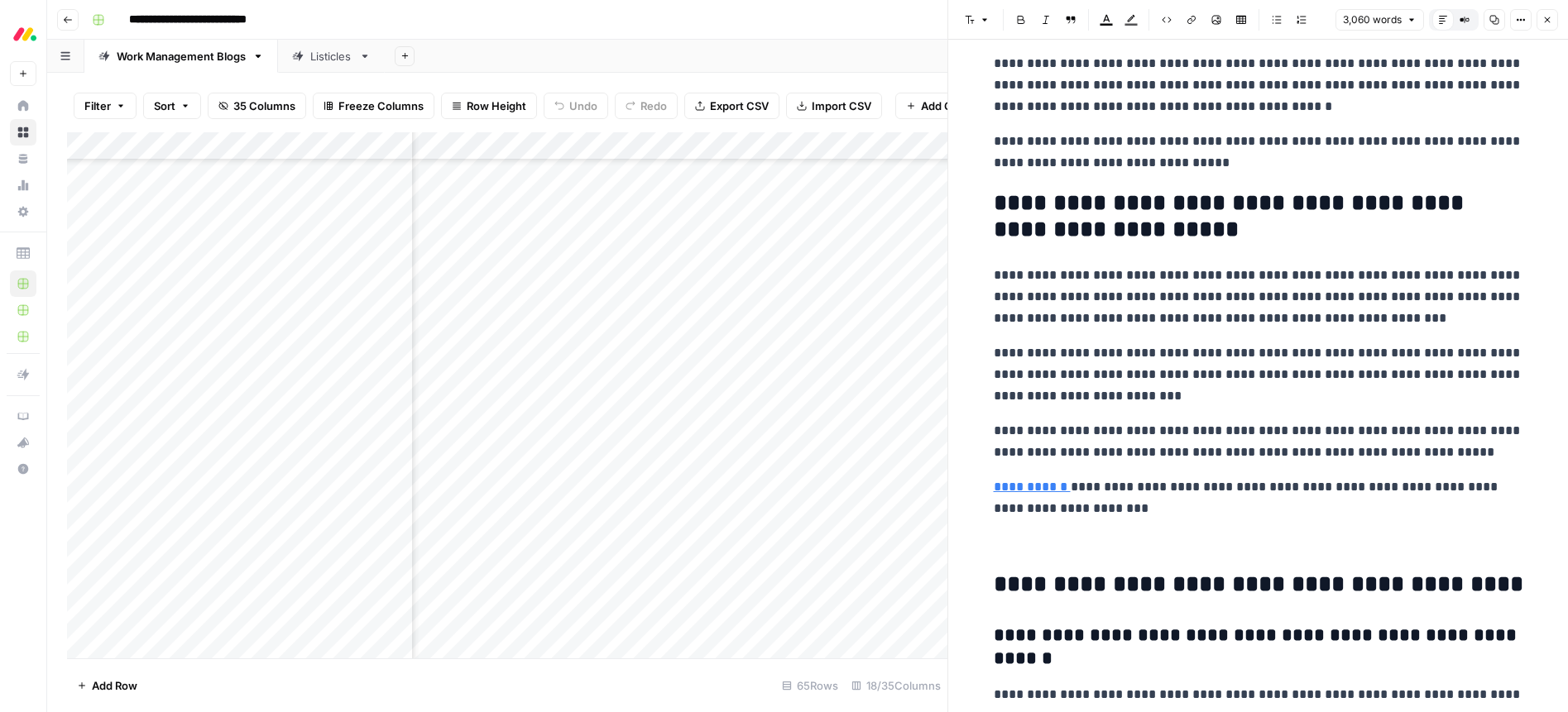 scroll, scrollTop: 7884, scrollLeft: 0, axis: vertical 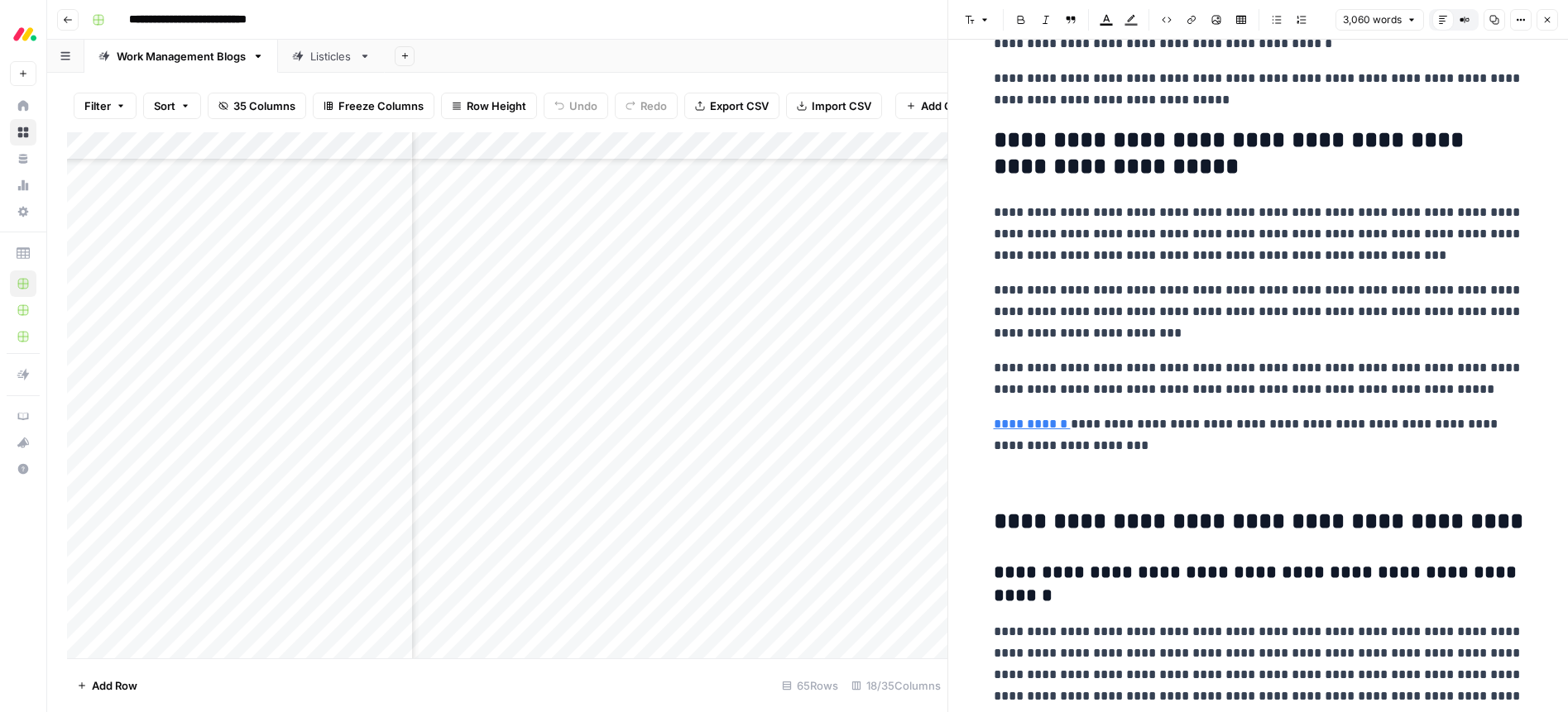 click at bounding box center (1259, 480) 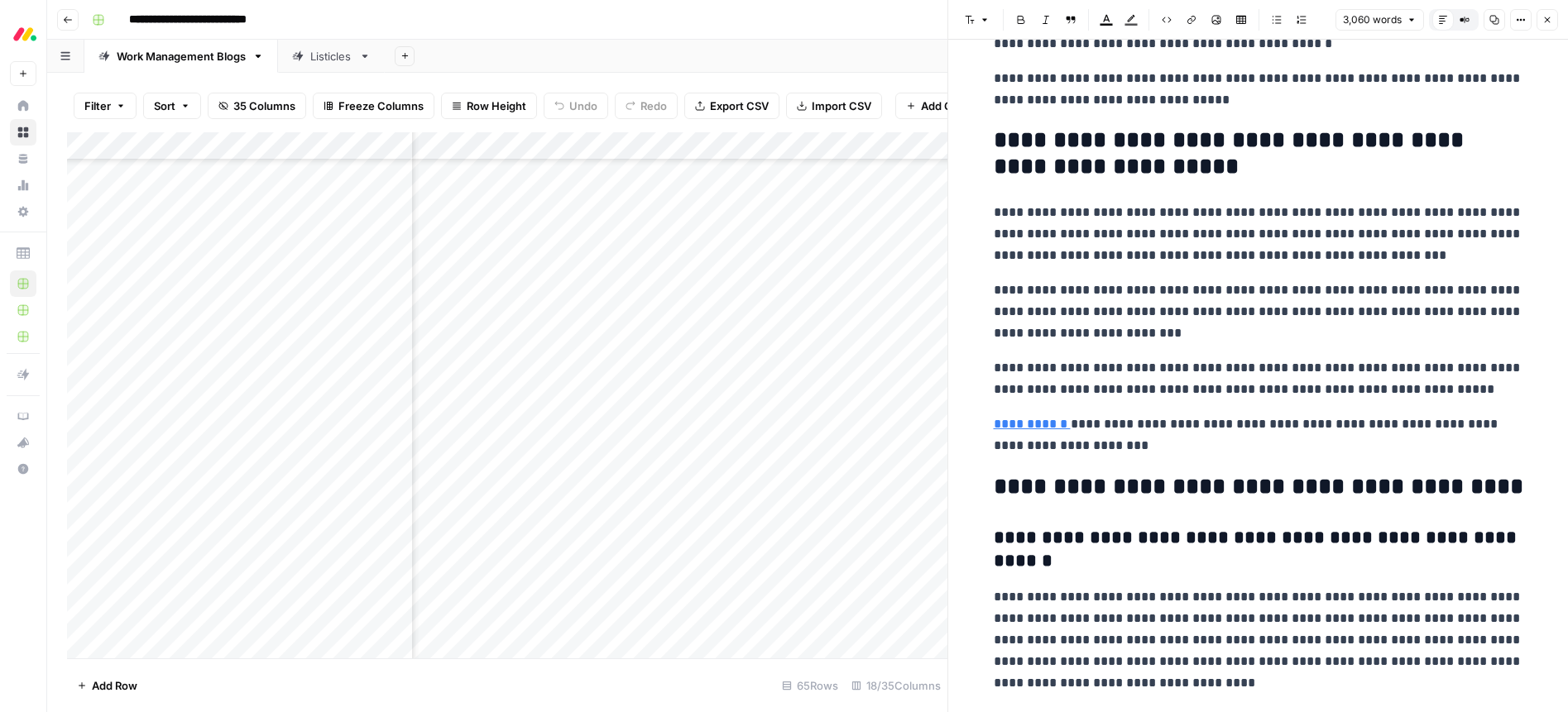 scroll, scrollTop: 8069, scrollLeft: 0, axis: vertical 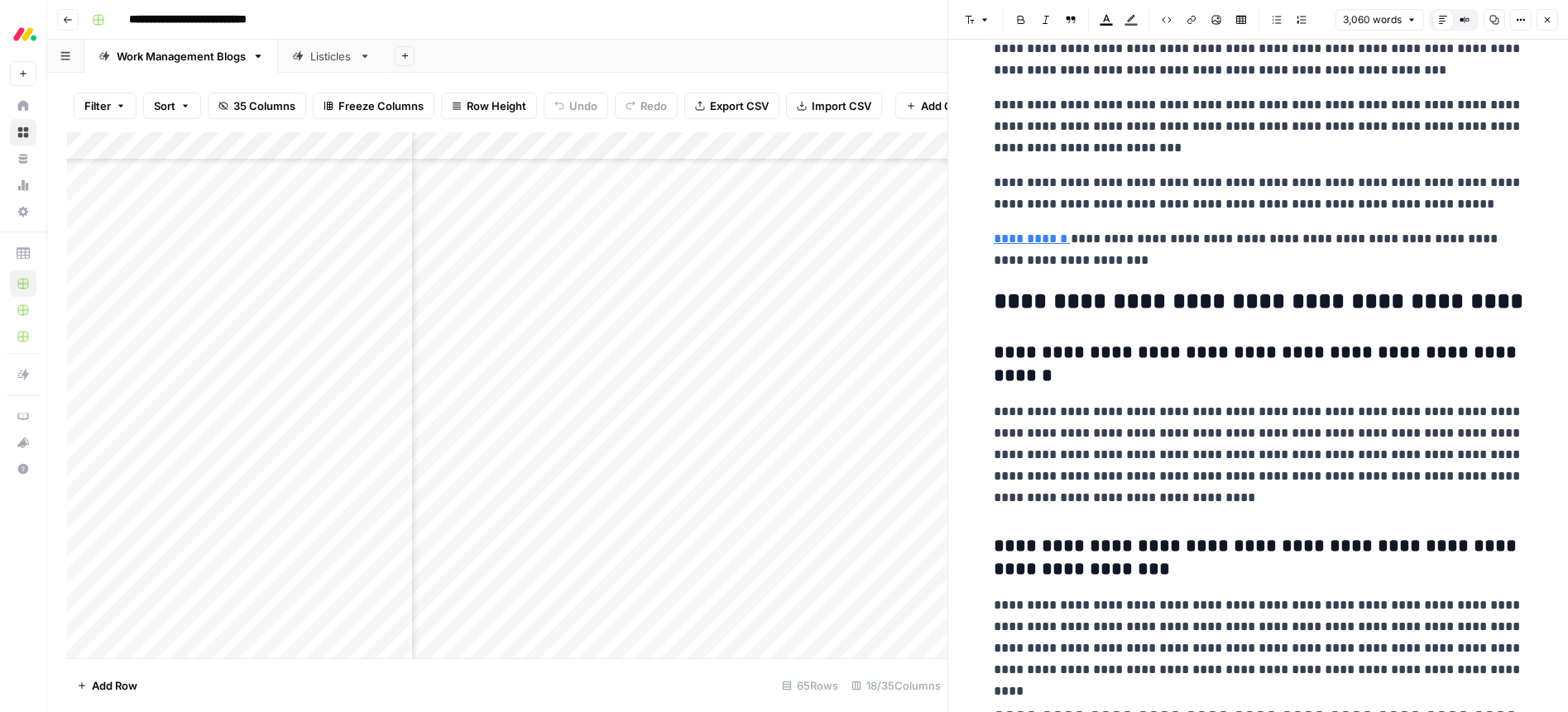 click 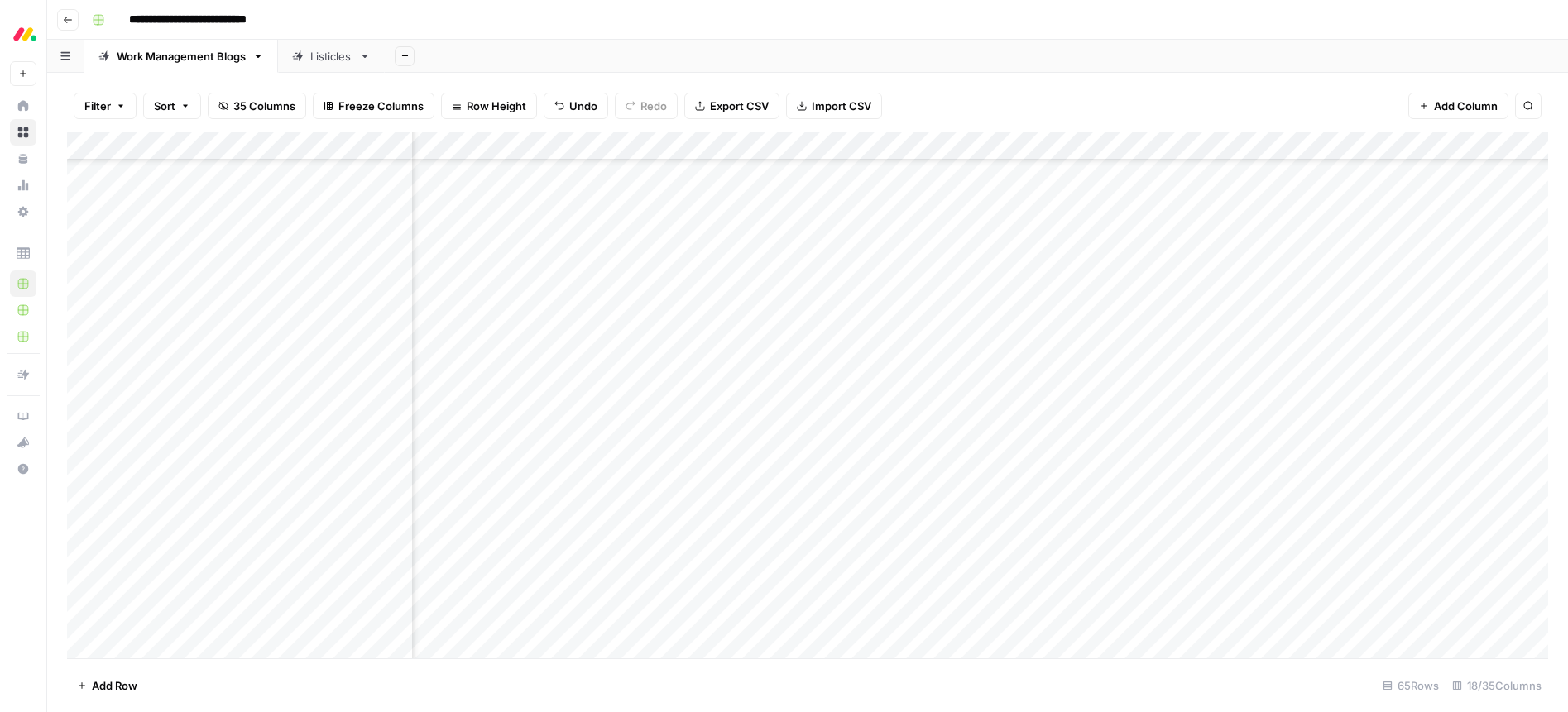 click on "Add Column" at bounding box center (808, 395) 